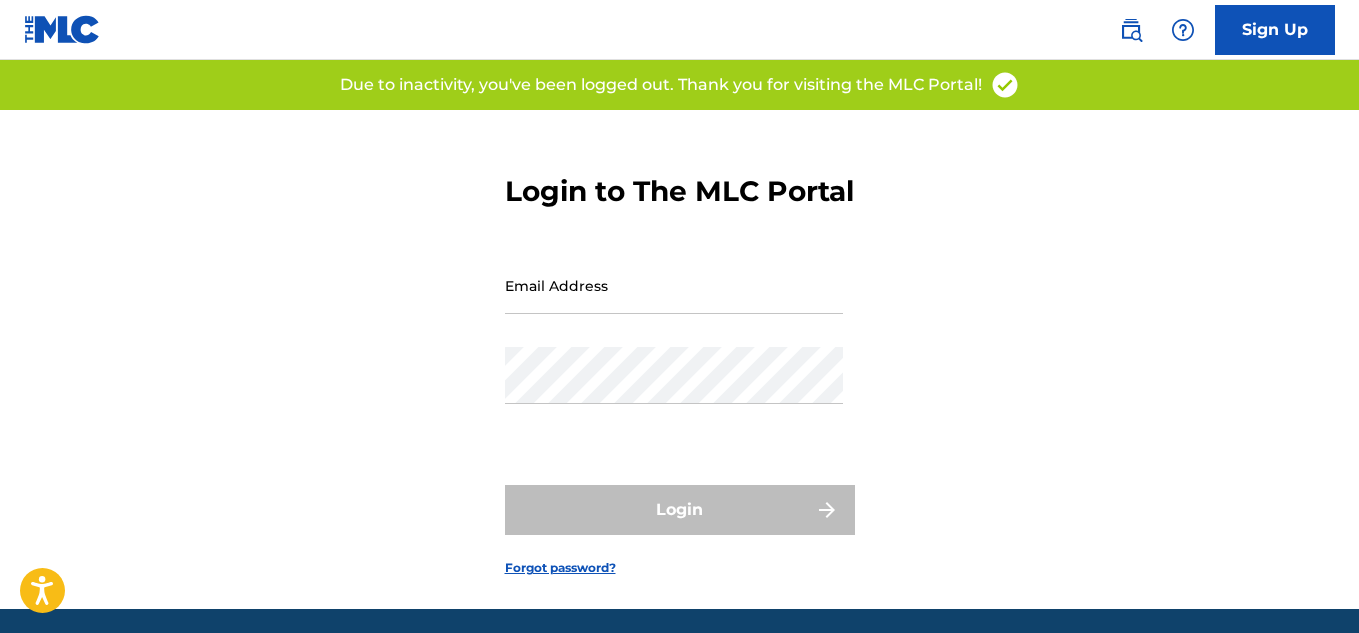 scroll, scrollTop: 0, scrollLeft: 0, axis: both 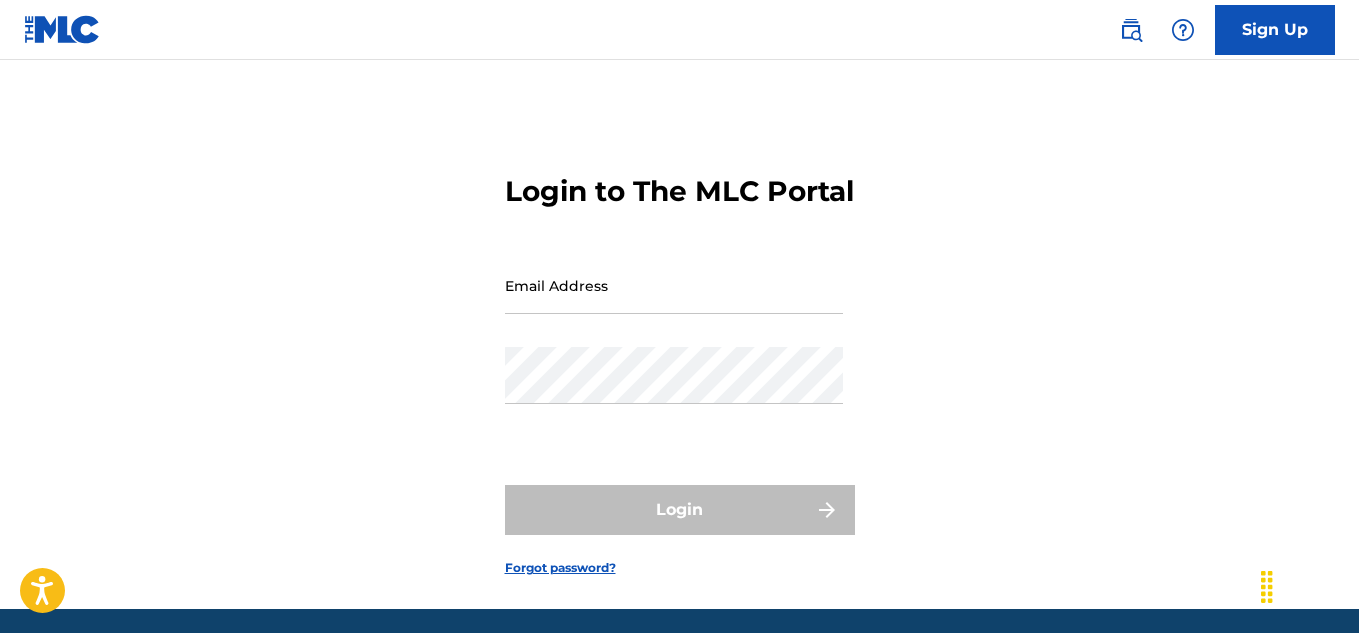 click on "Email Address" at bounding box center (674, 285) 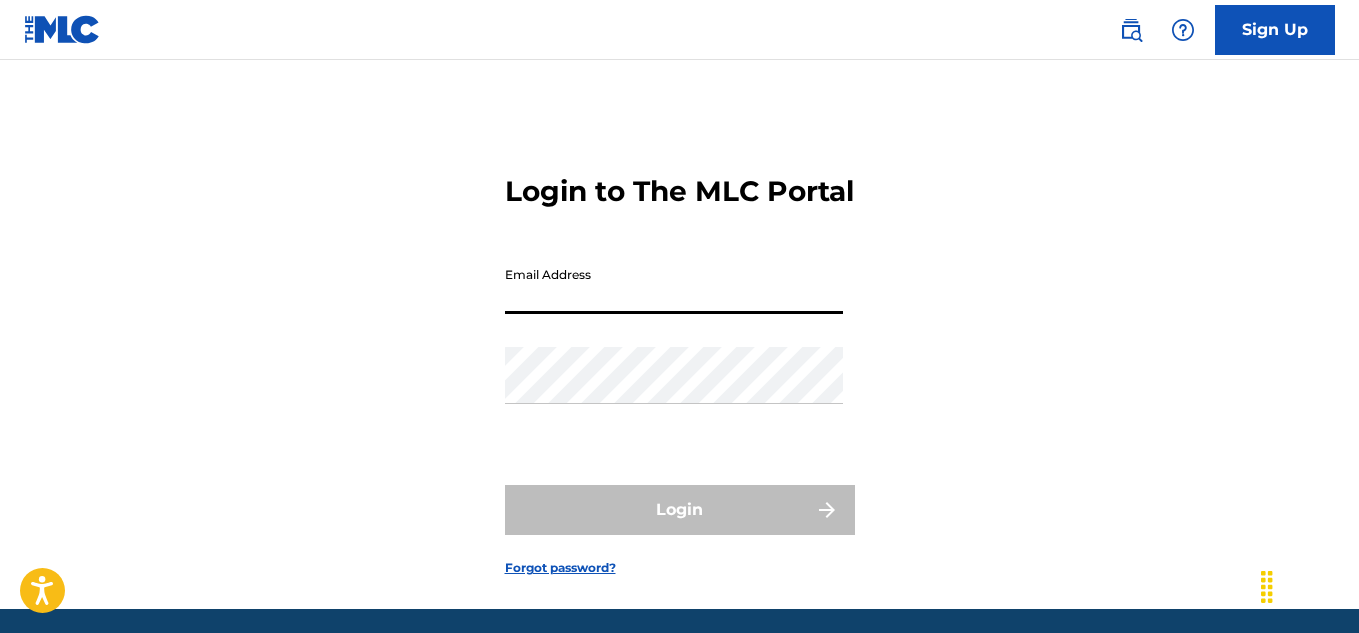 type on "[EMAIL]" 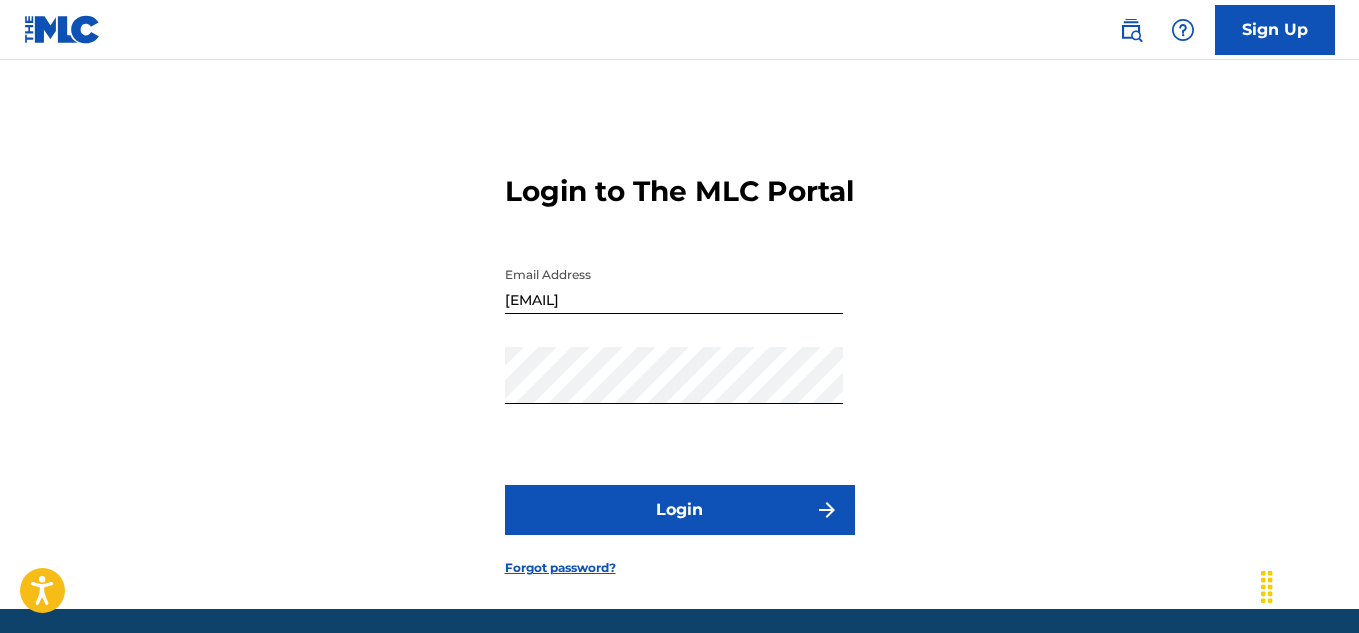 click on "Login" at bounding box center (680, 510) 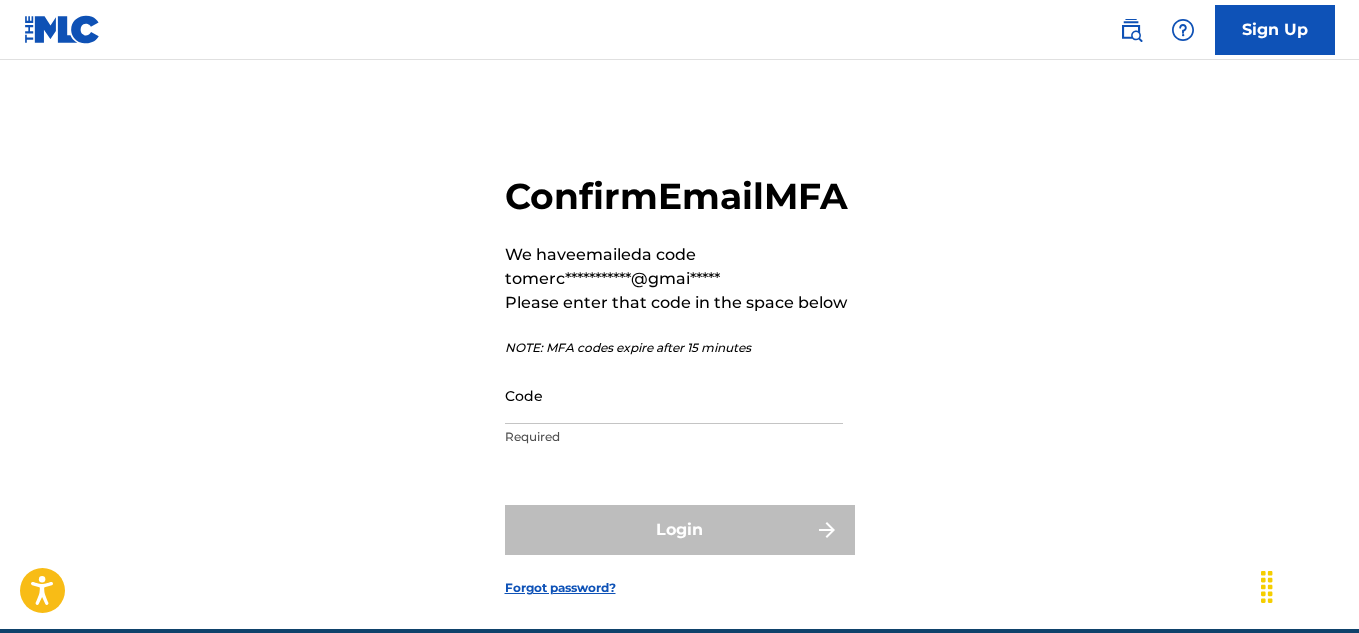 drag, startPoint x: 633, startPoint y: 411, endPoint x: 596, endPoint y: 445, distance: 50.24938 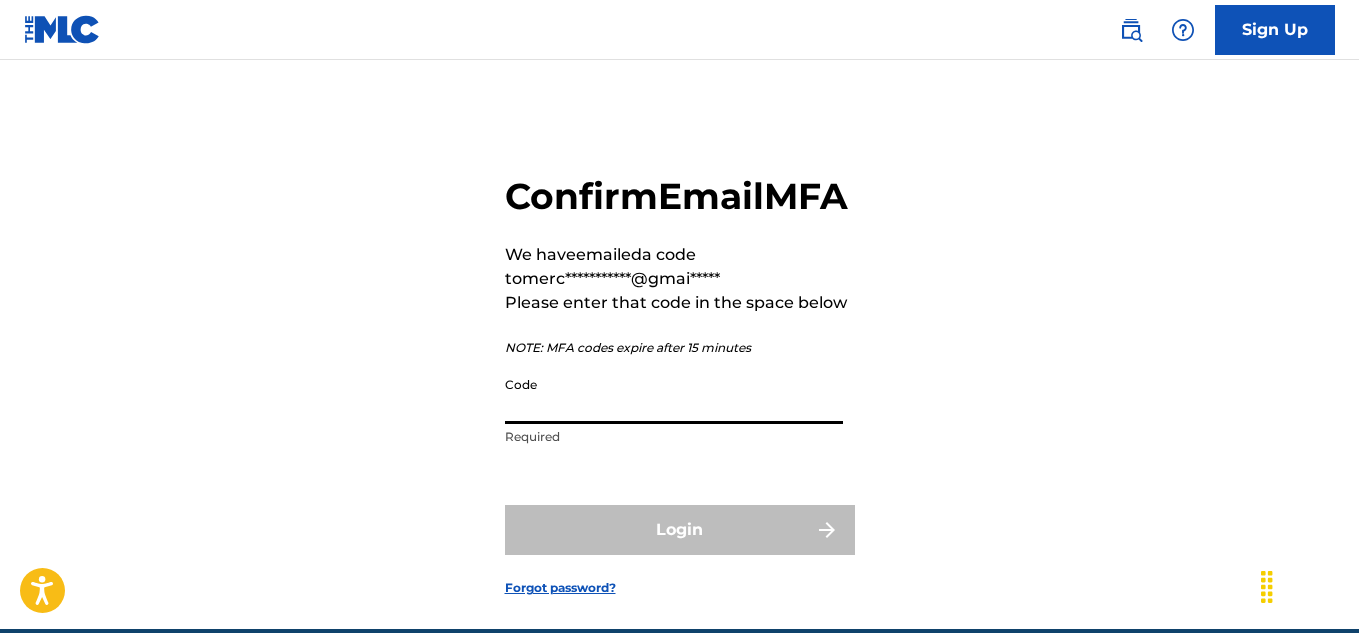 click on "Code" at bounding box center (674, 395) 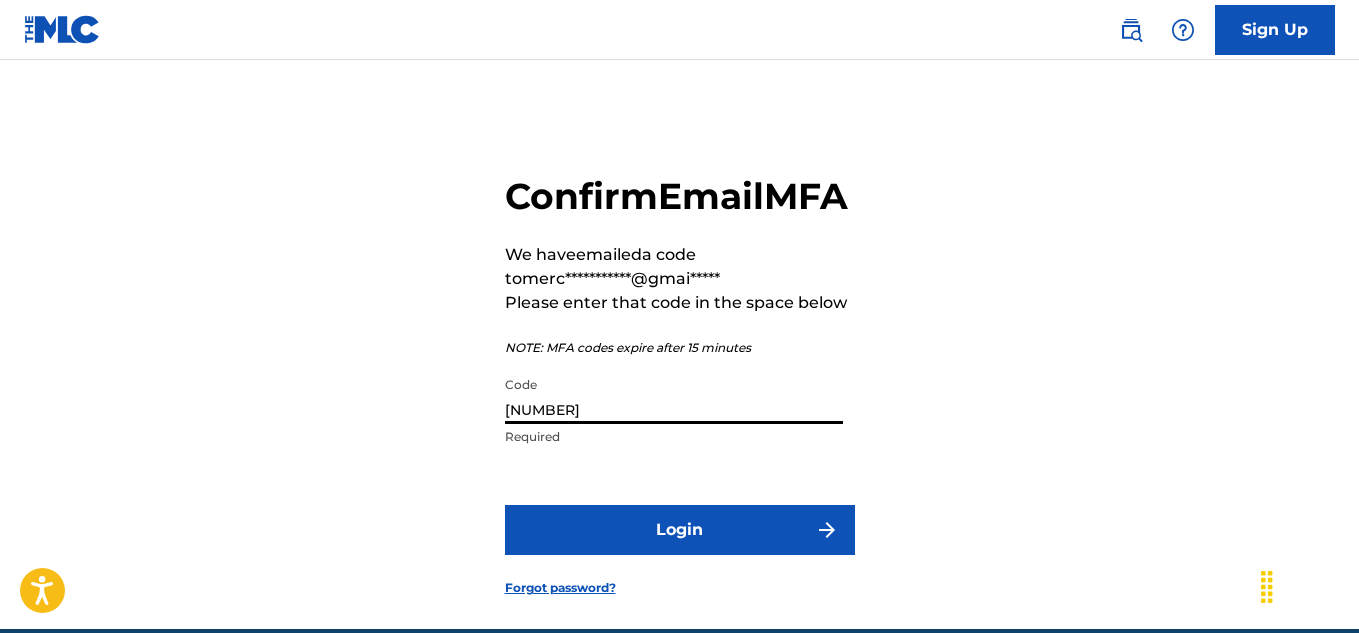 type on "906017" 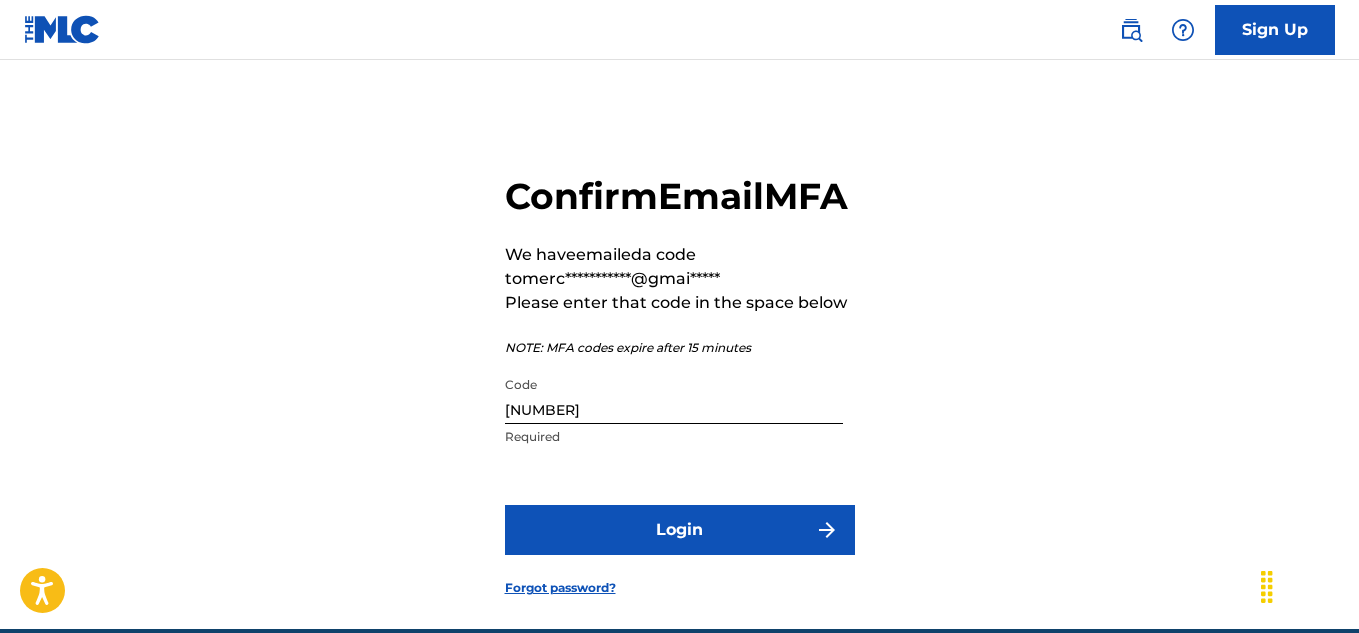 click on "Login" at bounding box center (680, 530) 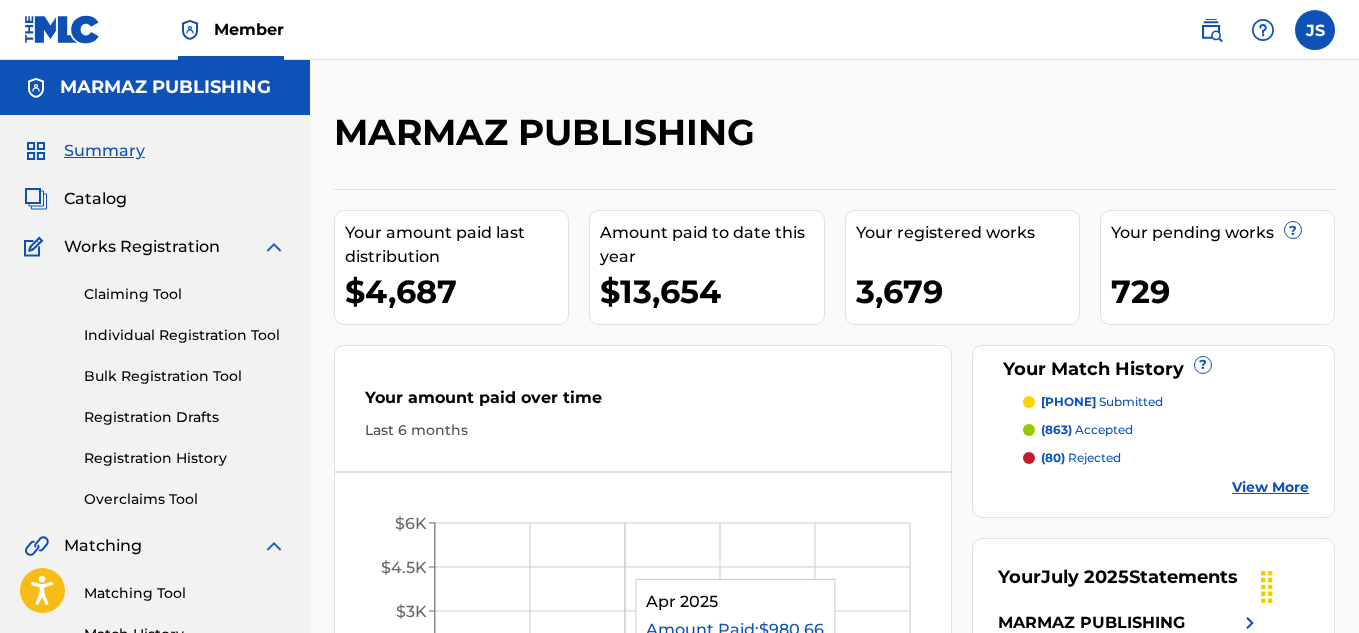 scroll, scrollTop: 0, scrollLeft: 0, axis: both 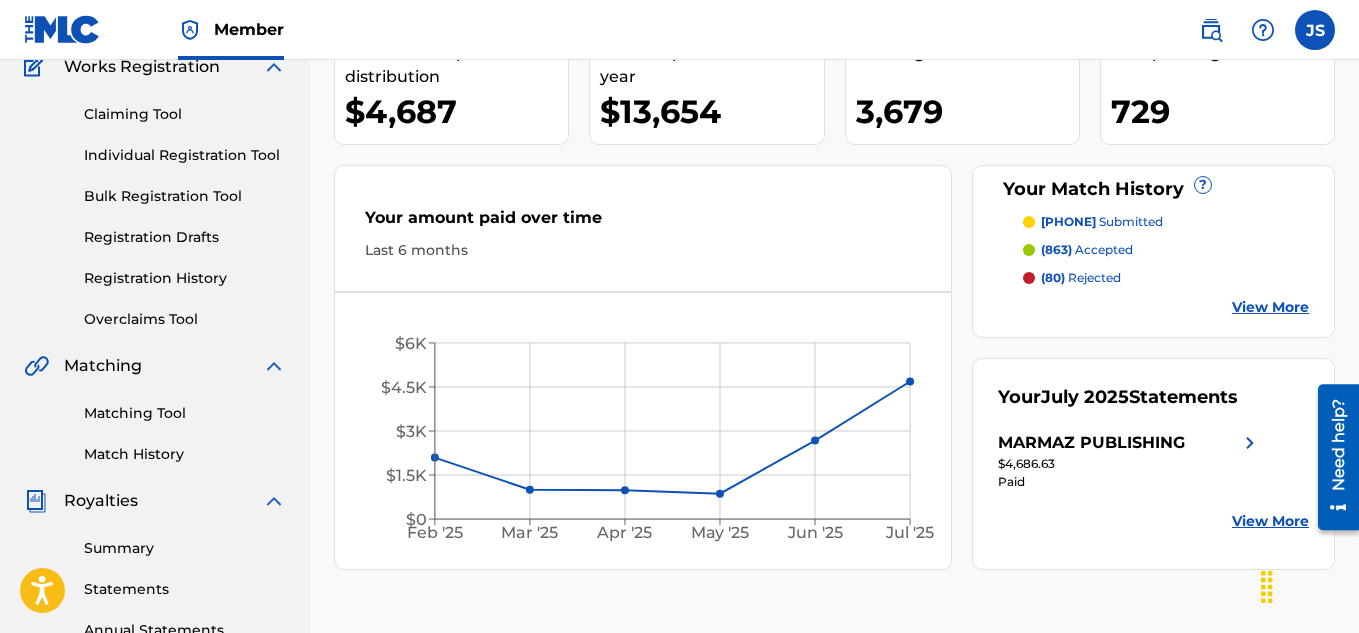 click on "Your amount paid over time Last 6 months" at bounding box center (643, 233) 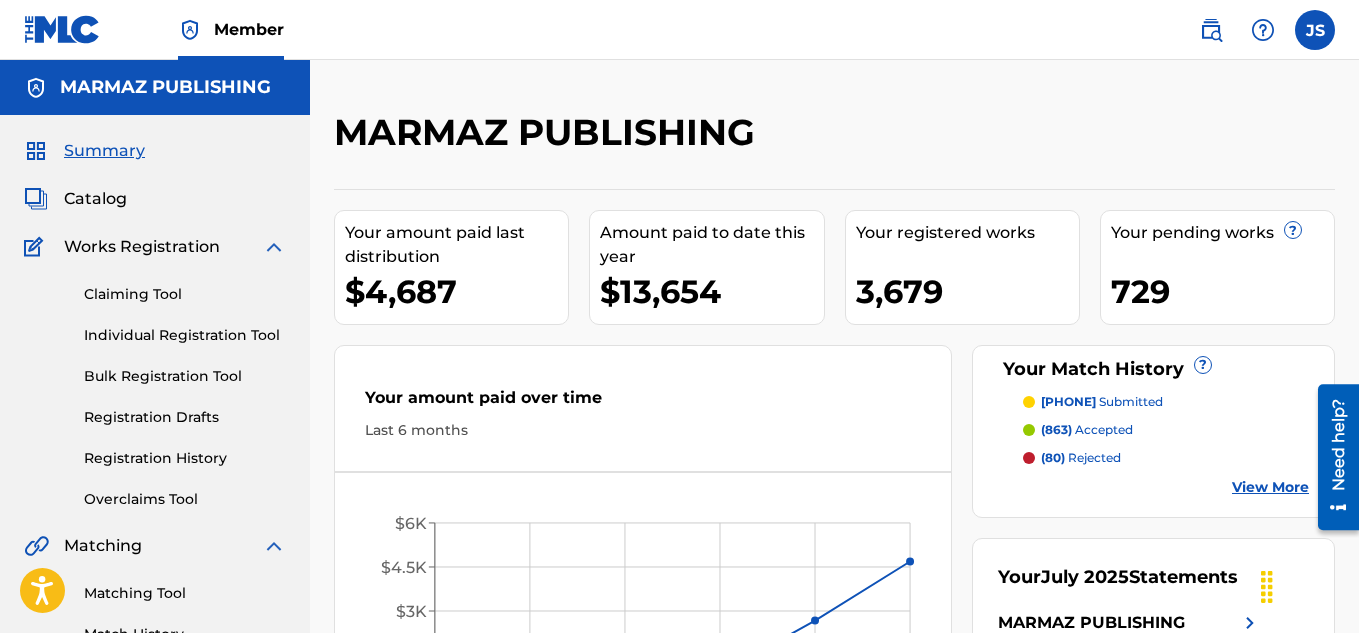 click on "Catalog" at bounding box center [95, 199] 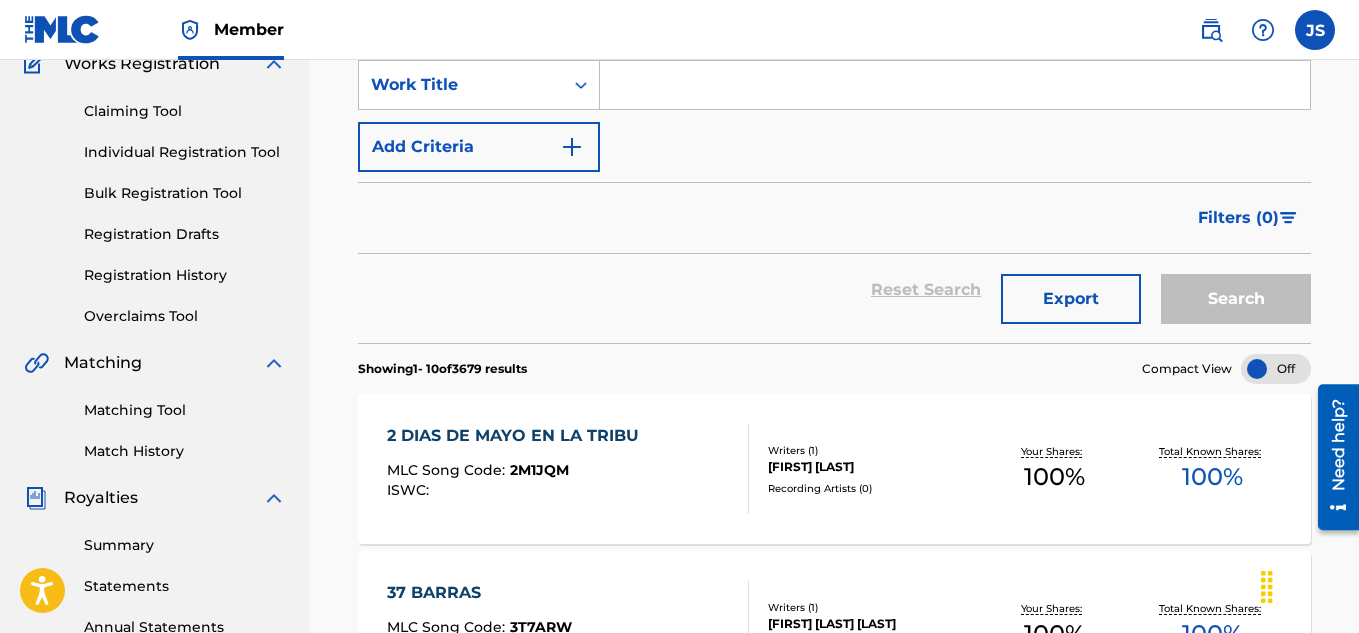scroll, scrollTop: 184, scrollLeft: 0, axis: vertical 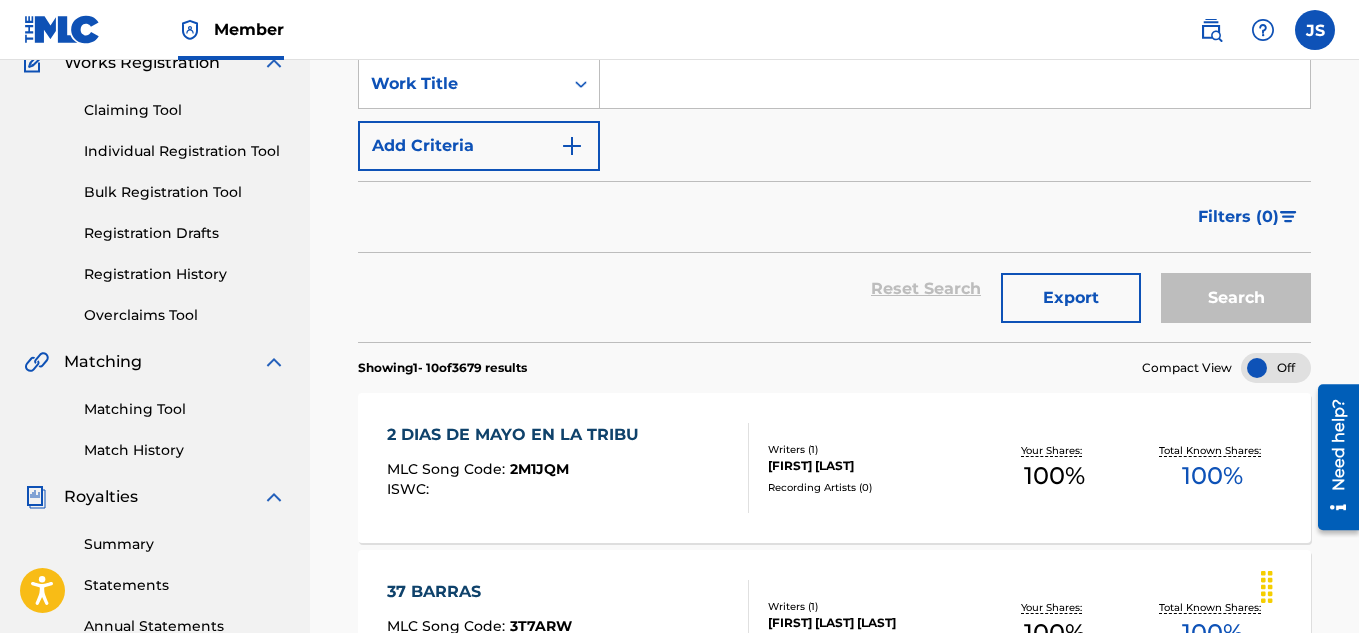 drag, startPoint x: 116, startPoint y: 423, endPoint x: 274, endPoint y: 360, distance: 170.09703 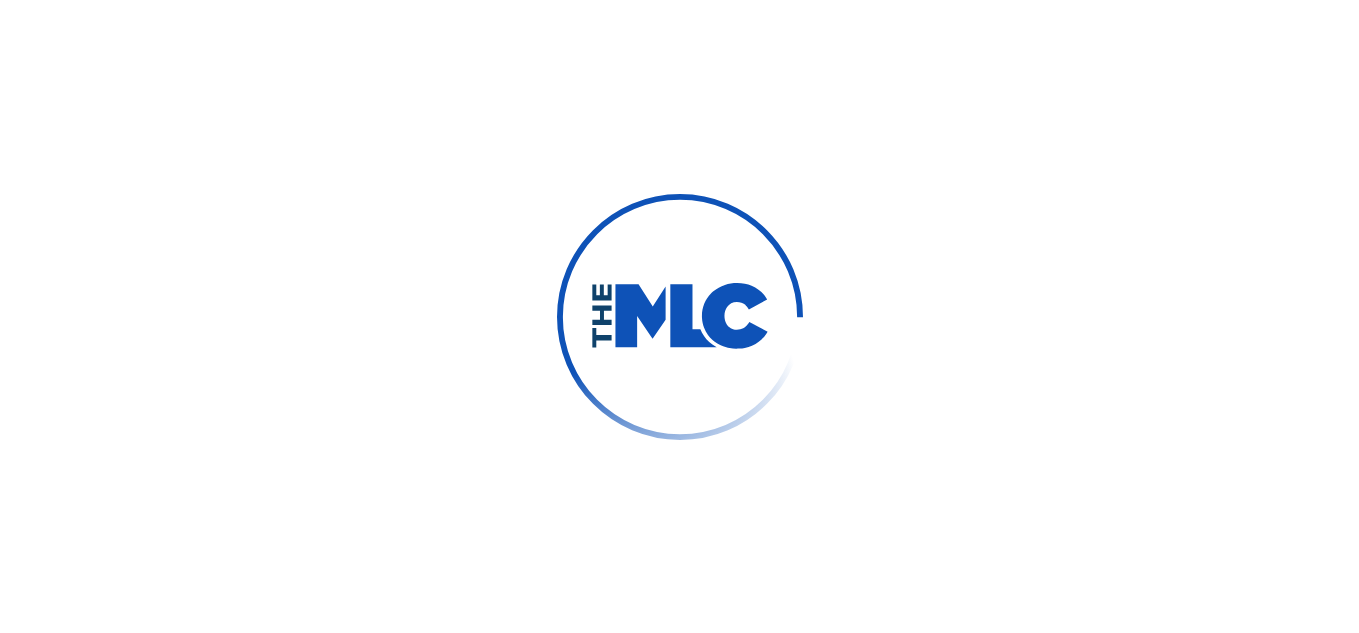 scroll, scrollTop: 0, scrollLeft: 0, axis: both 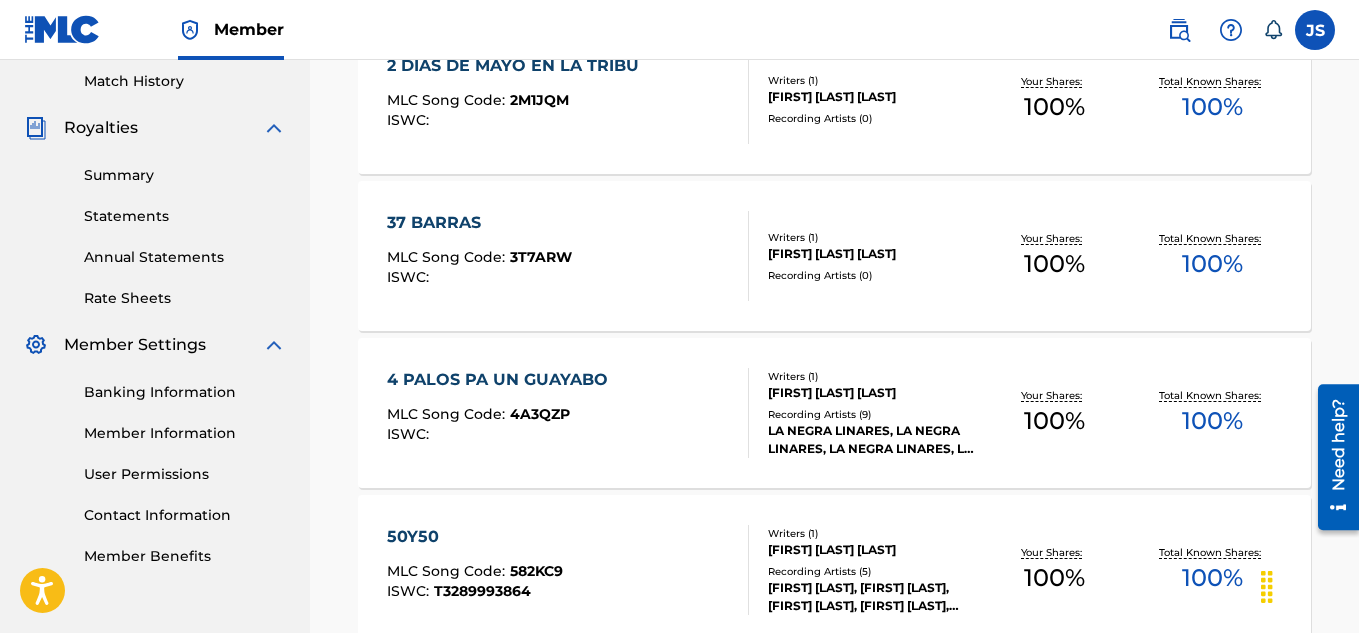 click on "Summary Statements Annual Statements Rate Sheets" at bounding box center (155, 224) 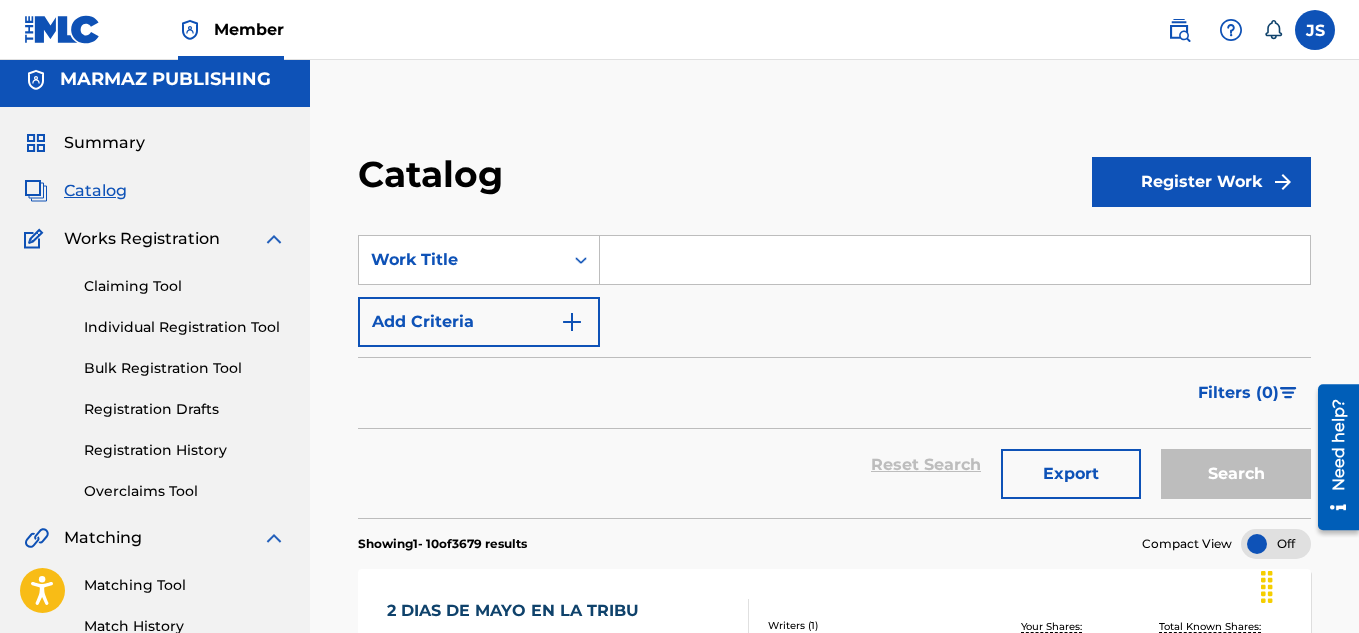 scroll, scrollTop: 0, scrollLeft: 0, axis: both 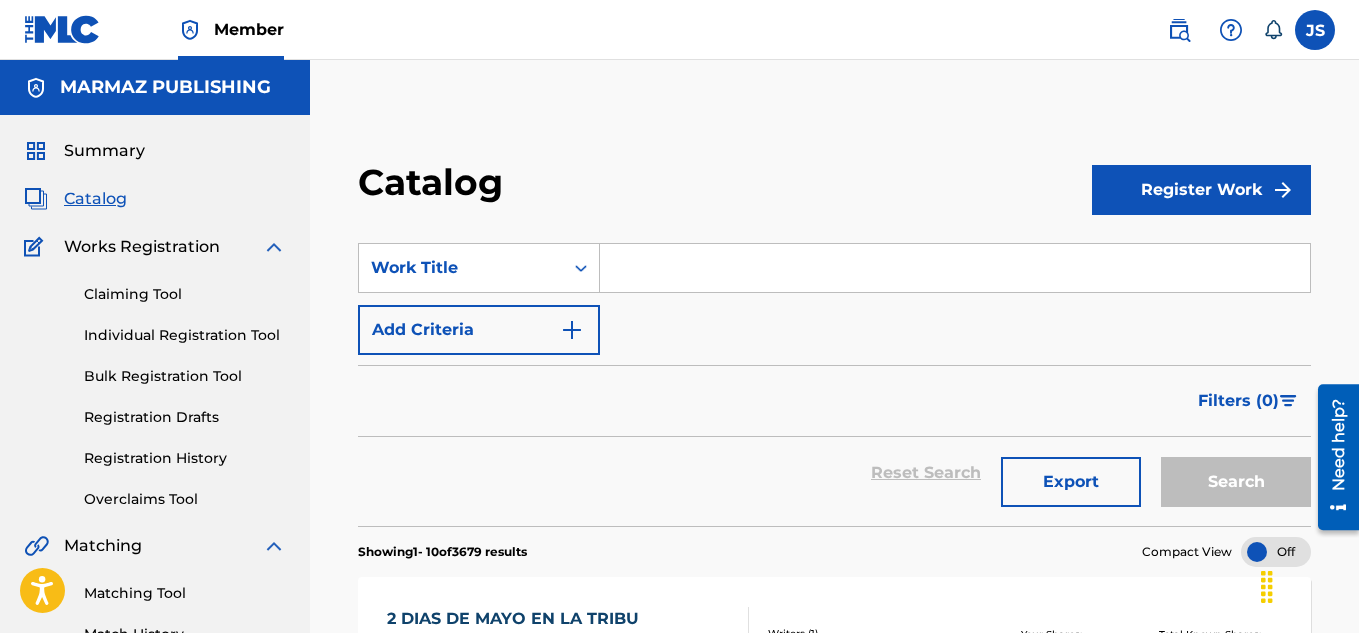 click at bounding box center [955, 268] 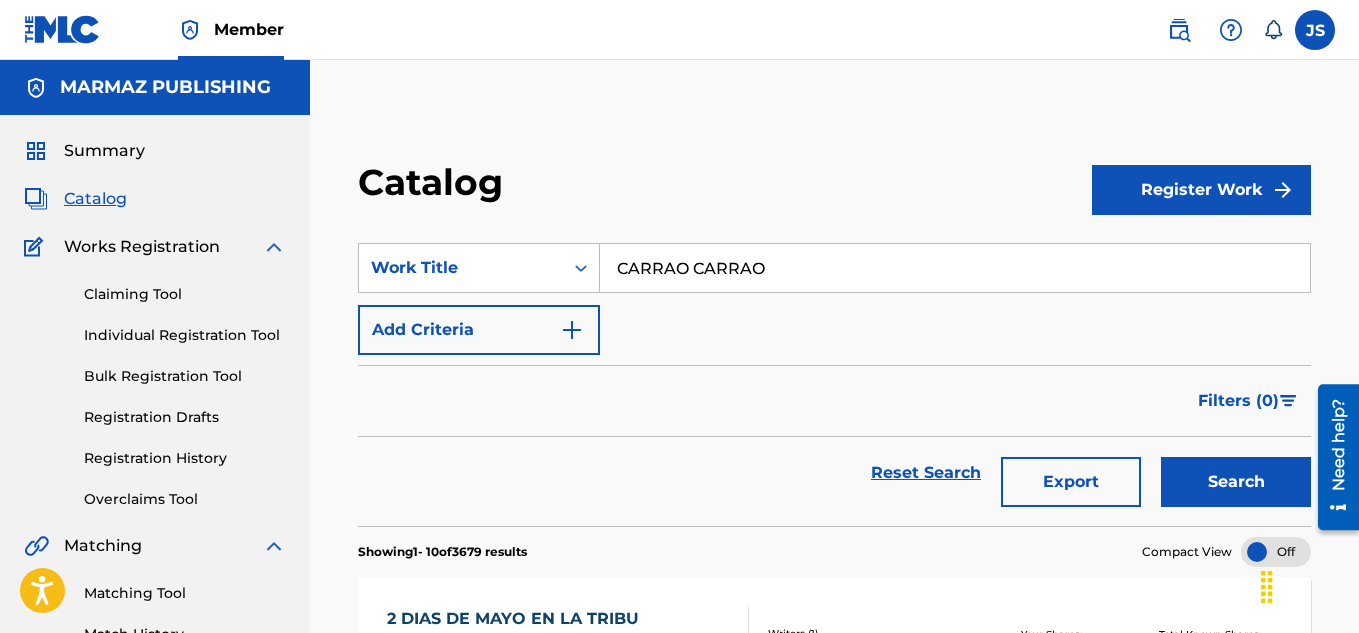 click on "Search" at bounding box center (1236, 482) 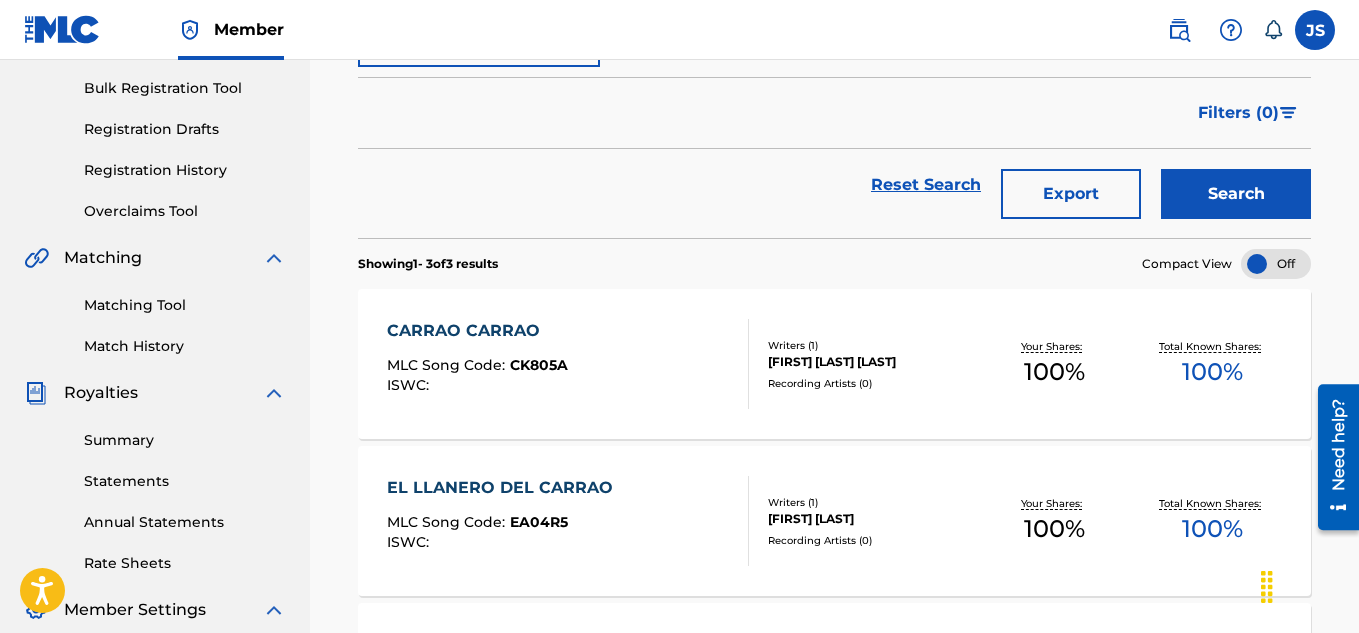 scroll, scrollTop: 289, scrollLeft: 0, axis: vertical 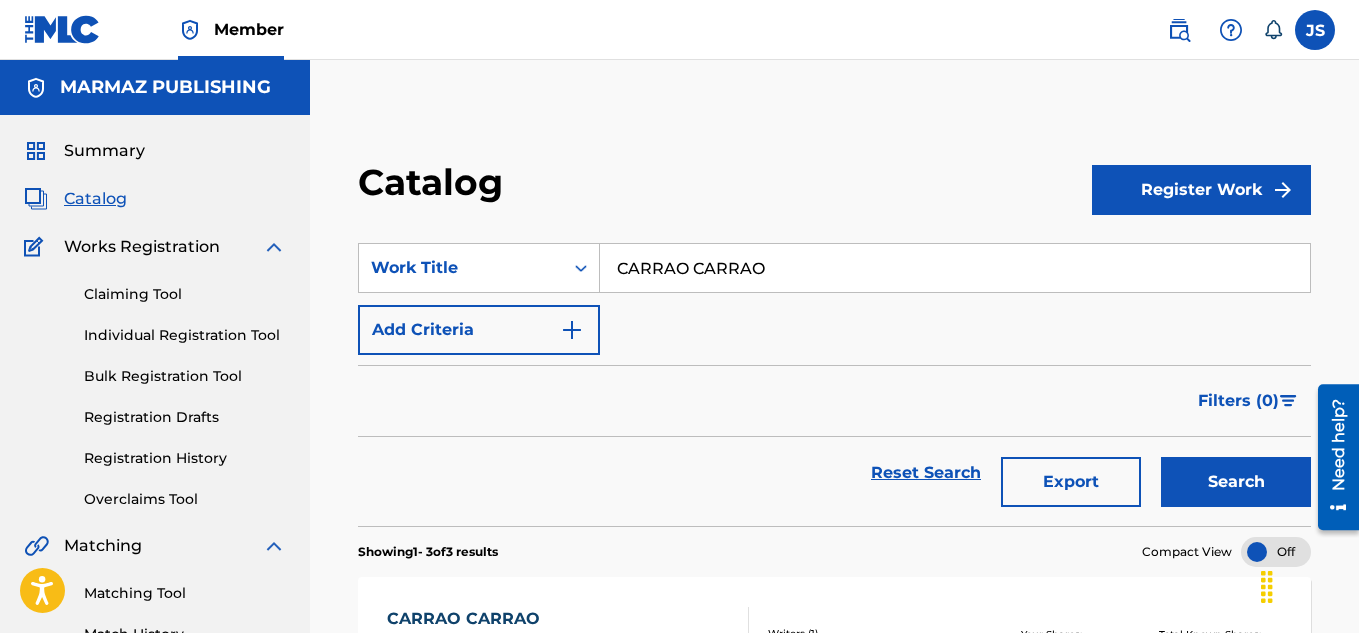 click on "Catalog Register Work SearchWithCriteria76a36cc5-a1eb-4555-895c-c0a2d389f966 Work Title CARRAO CARRAO Add Criteria Filter Hold Filters Overclaim   Dispute   Remove Filters Apply Filters Filters ( 0 ) Reset Search Export Search Showing  1  -   3  of  3   results   Compact View CARRAO CARRAO MLC Song Code : CK805A ISWC : Writers ( 1 ) [FIRST] [LAST] Recording Artists ( 0 ) Your Shares: 100 % Total Known Shares: 100 % EL LLANERO DEL CARRAO MLC Song Code : EA04R5 ISWC : Writers ( 1 ) [FIRST] [LAST] Recording Artists ( 0 ) Your Shares: 100 % Total Known Shares: 100 % EL LAMENTO DEL CARRAO MLC Song Code : EA04Q1 ISWC : Writers ( 1 ) [FIRST] [LAST] Recording Artists ( 0 ) Your Shares: 100 % Total Known Shares: 100 % Results Per Page: 10 25 50 100" at bounding box center [834, 602] 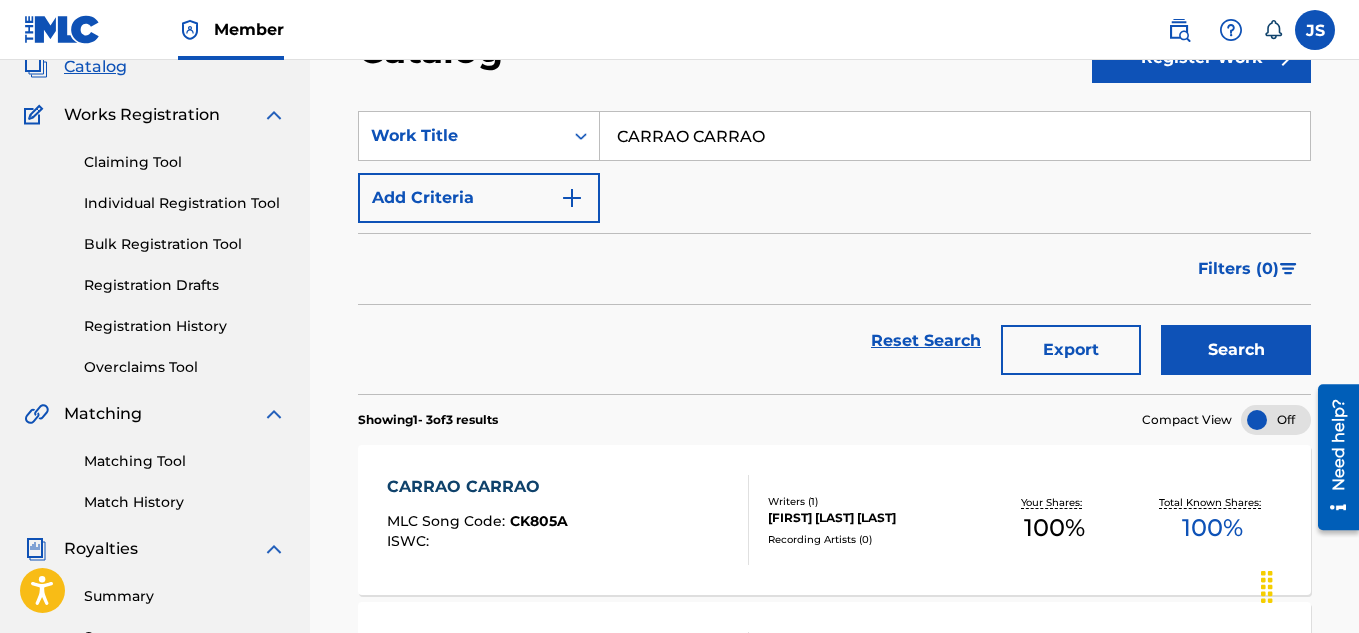 scroll, scrollTop: 0, scrollLeft: 0, axis: both 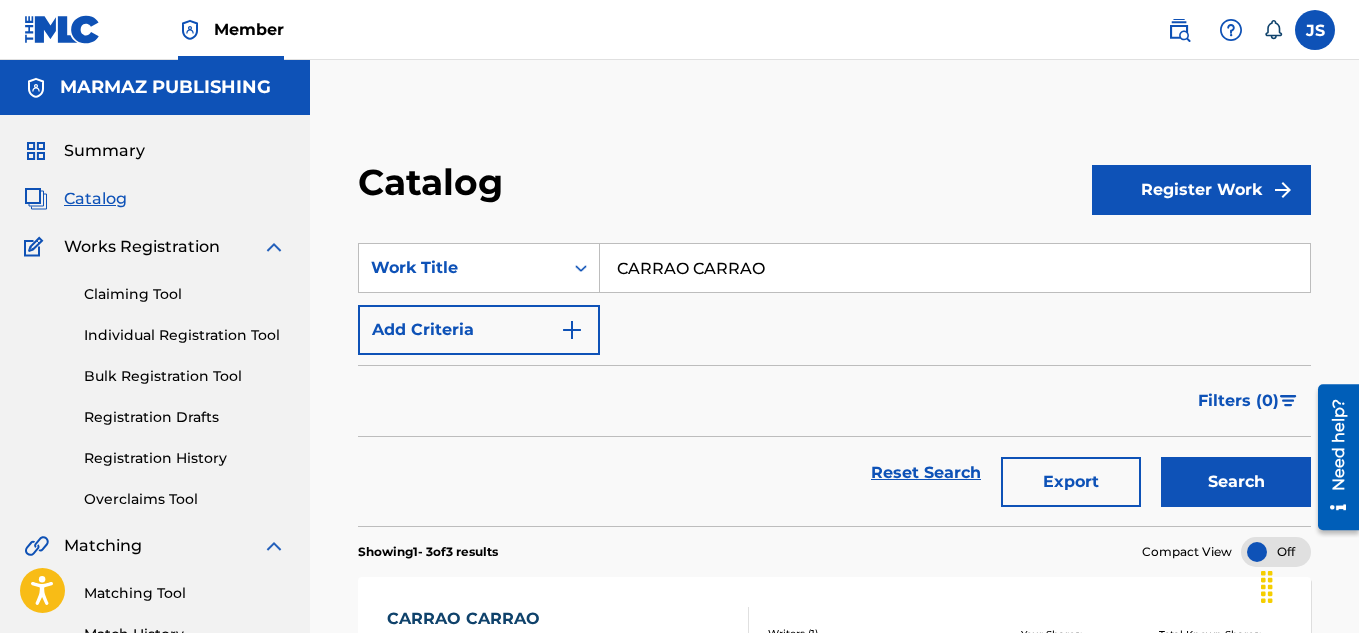 click on "CARRAO CARRAO" at bounding box center (955, 268) 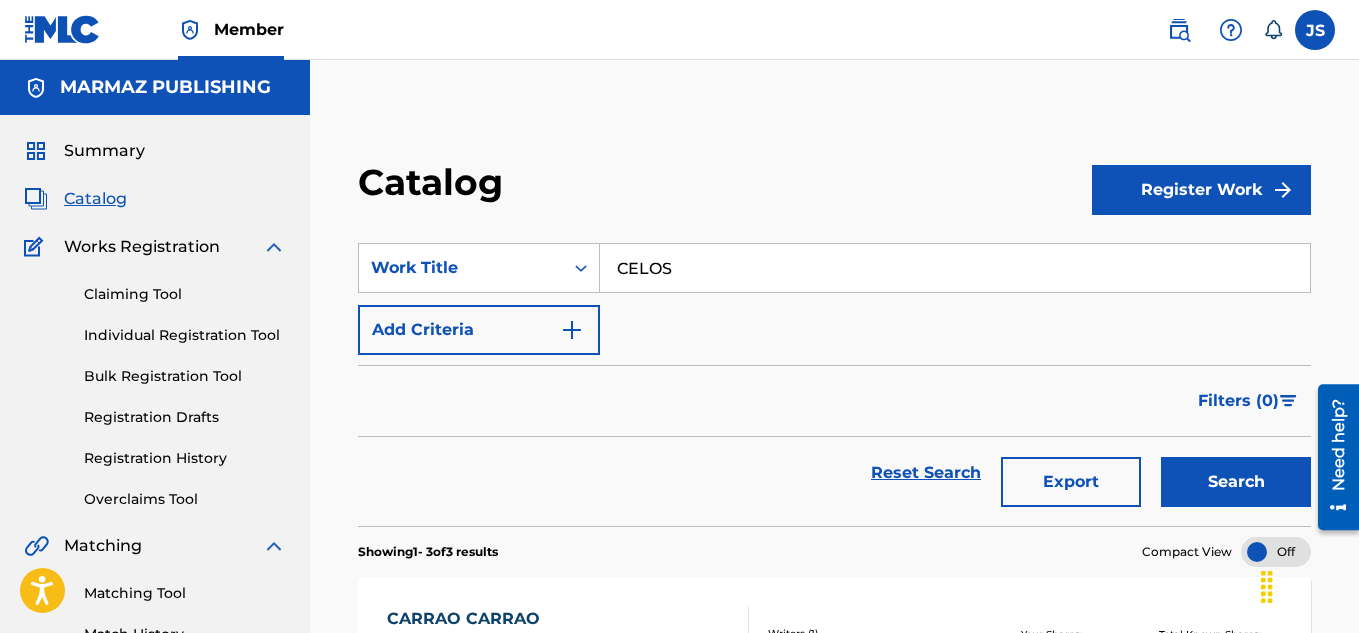 click on "Showing  1  -   3  of  3   results   Compact View" at bounding box center (834, 546) 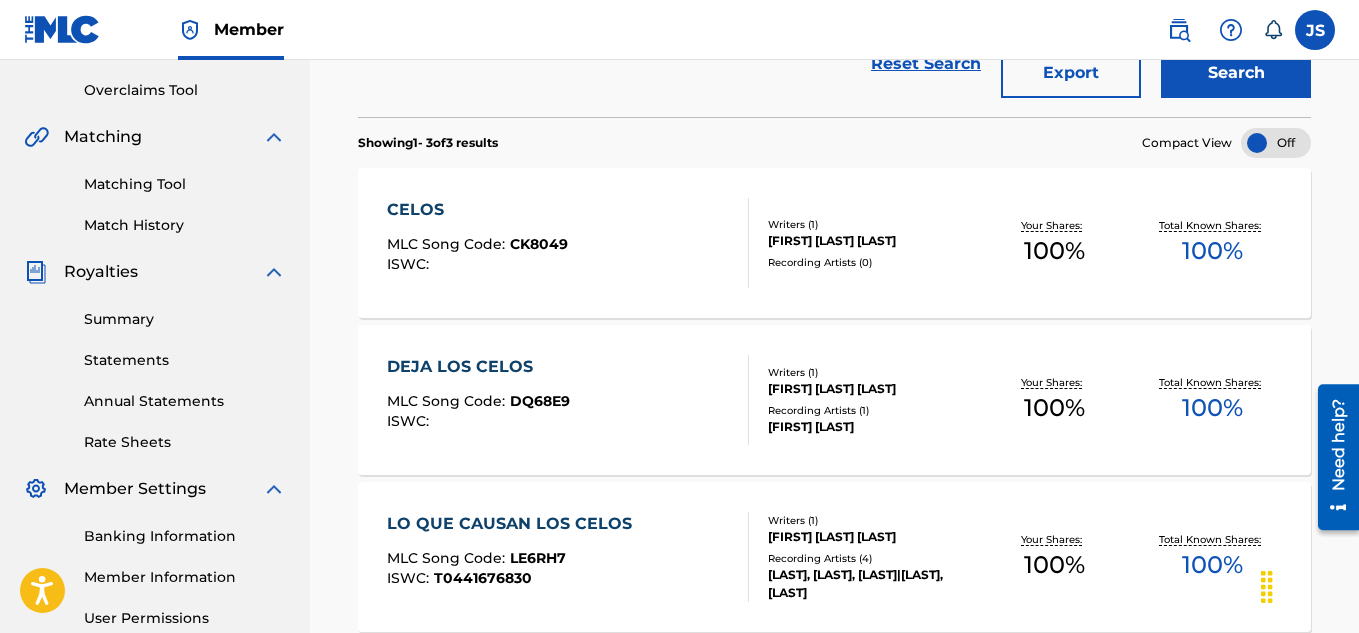 scroll, scrollTop: 408, scrollLeft: 0, axis: vertical 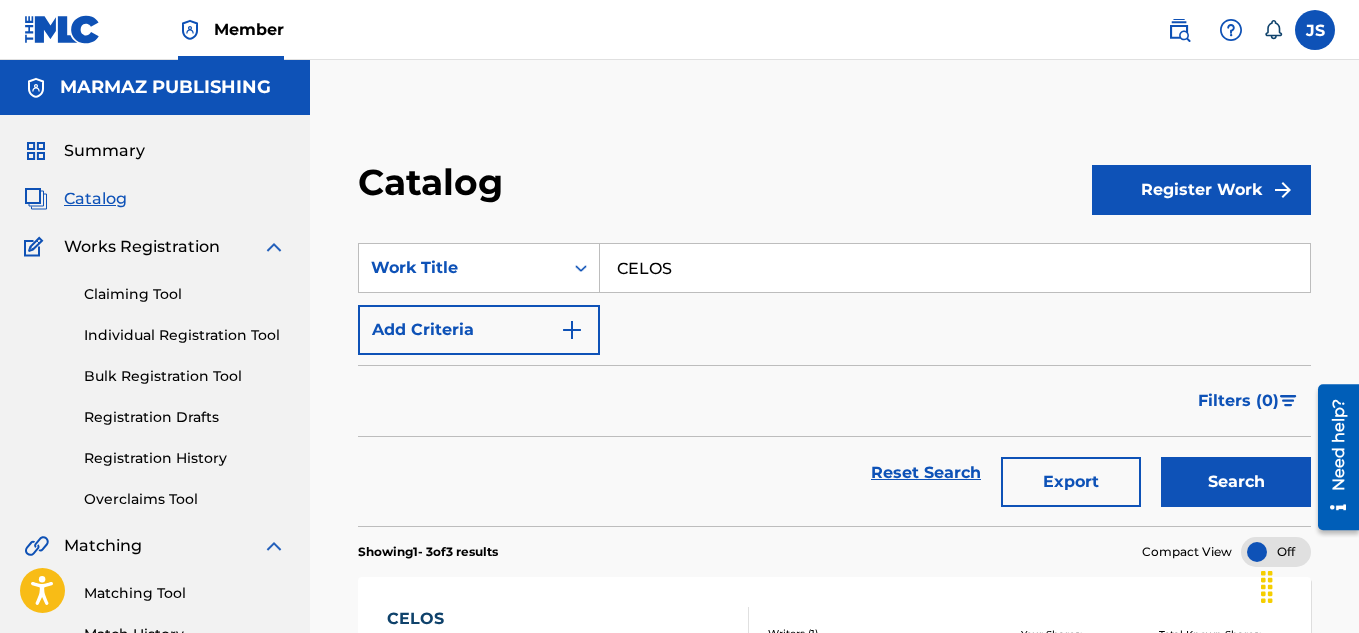 click on "CELOS" at bounding box center [955, 268] 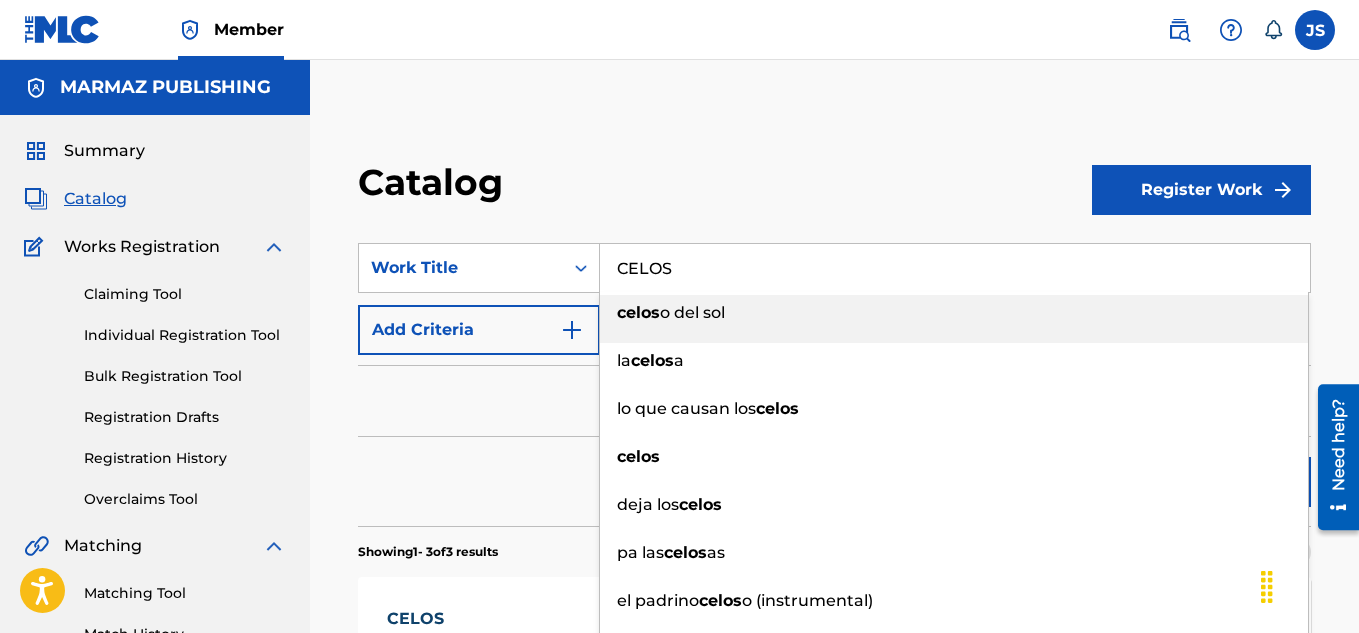 paste on "EL PICHONCITO" 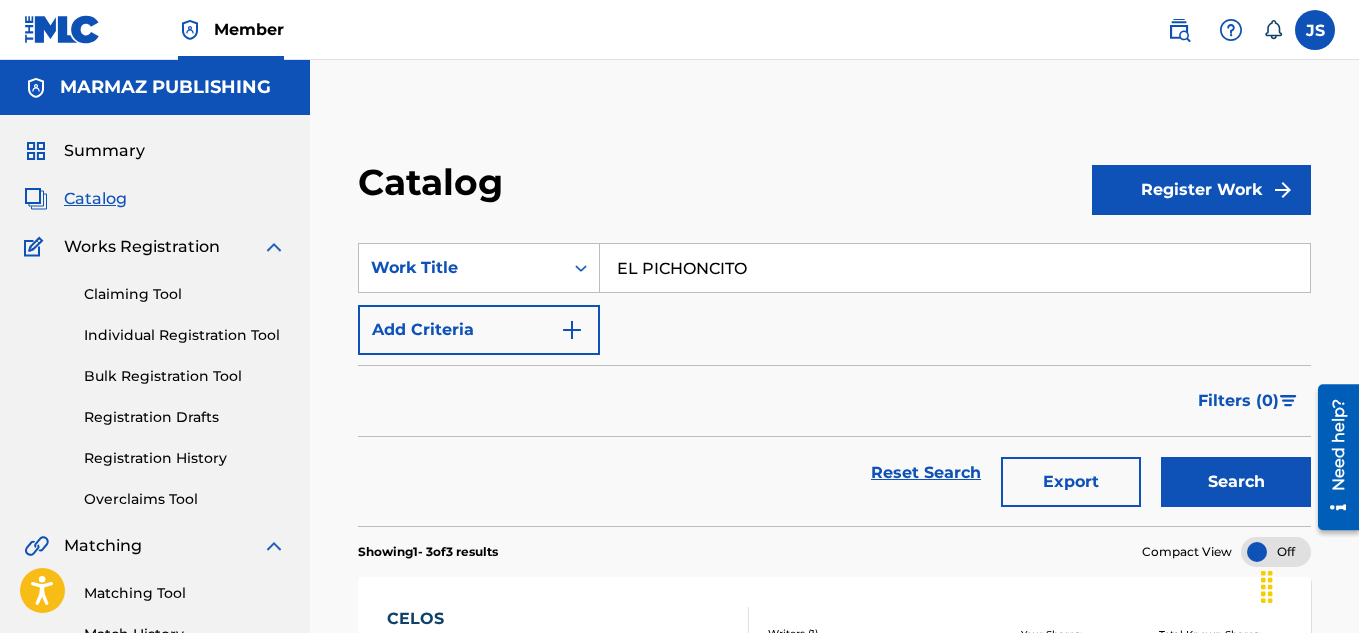 click on "Reset Search Export Search" at bounding box center (834, 473) 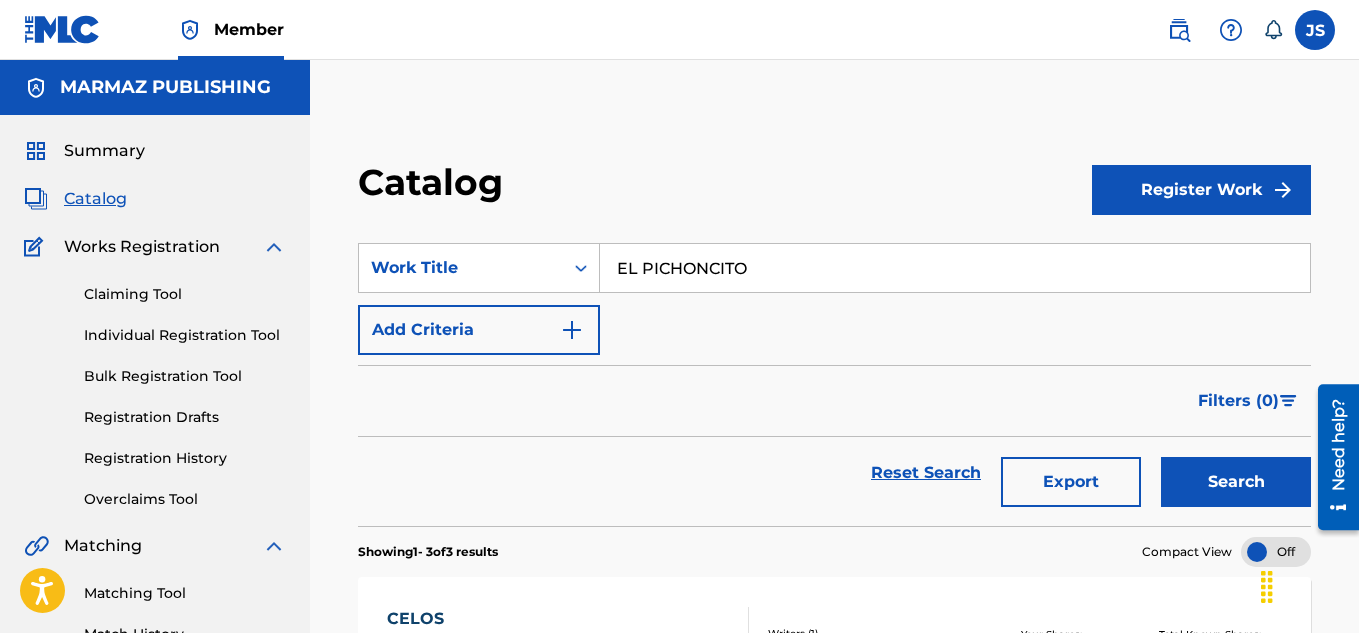 click on "Search" at bounding box center [1236, 482] 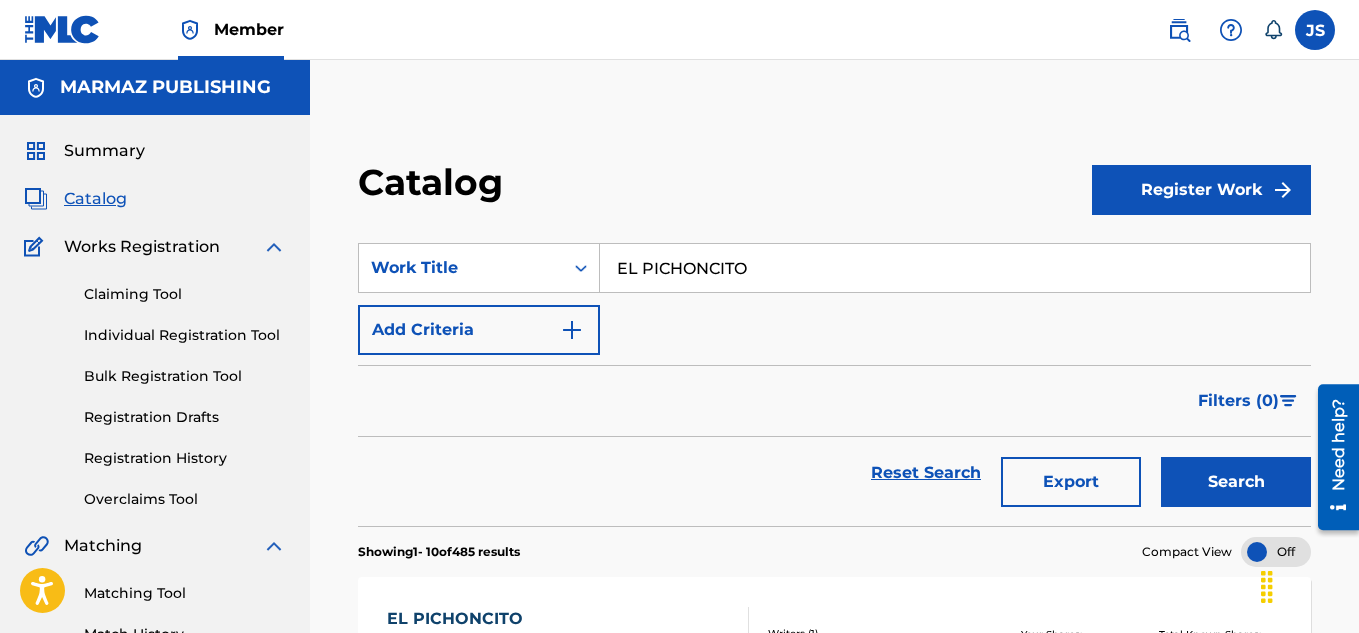 scroll, scrollTop: 299, scrollLeft: 0, axis: vertical 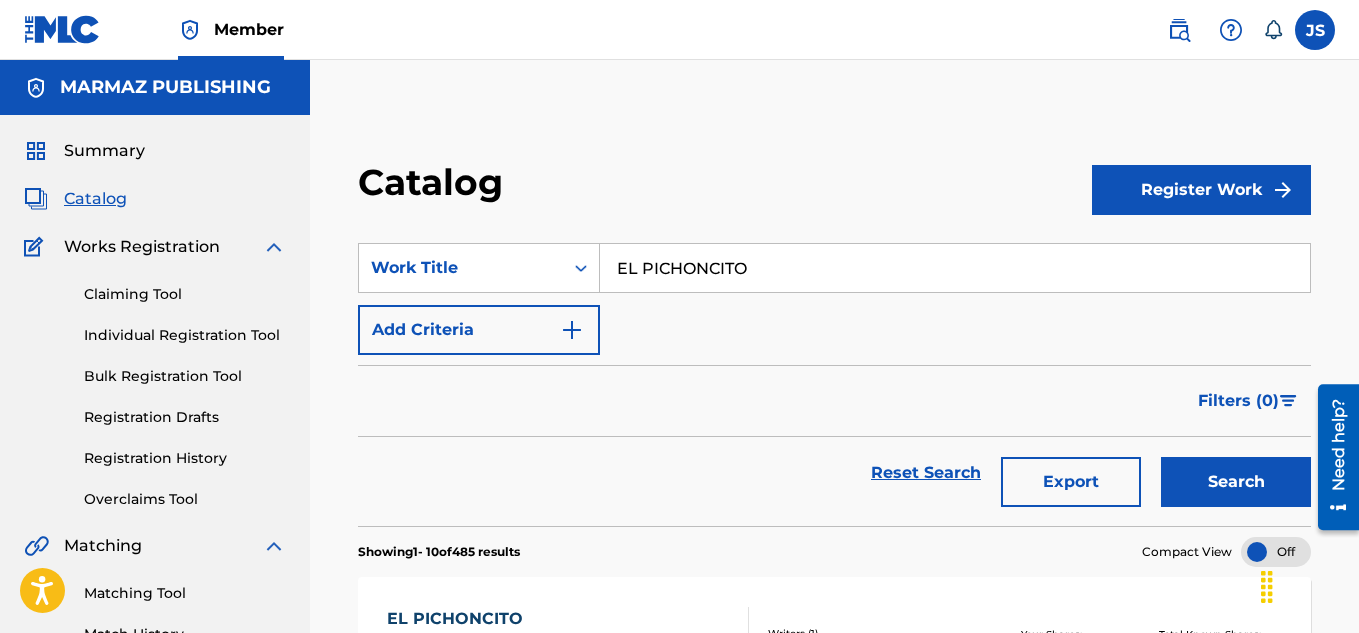 click on "EL PICHONCITO" at bounding box center [955, 268] 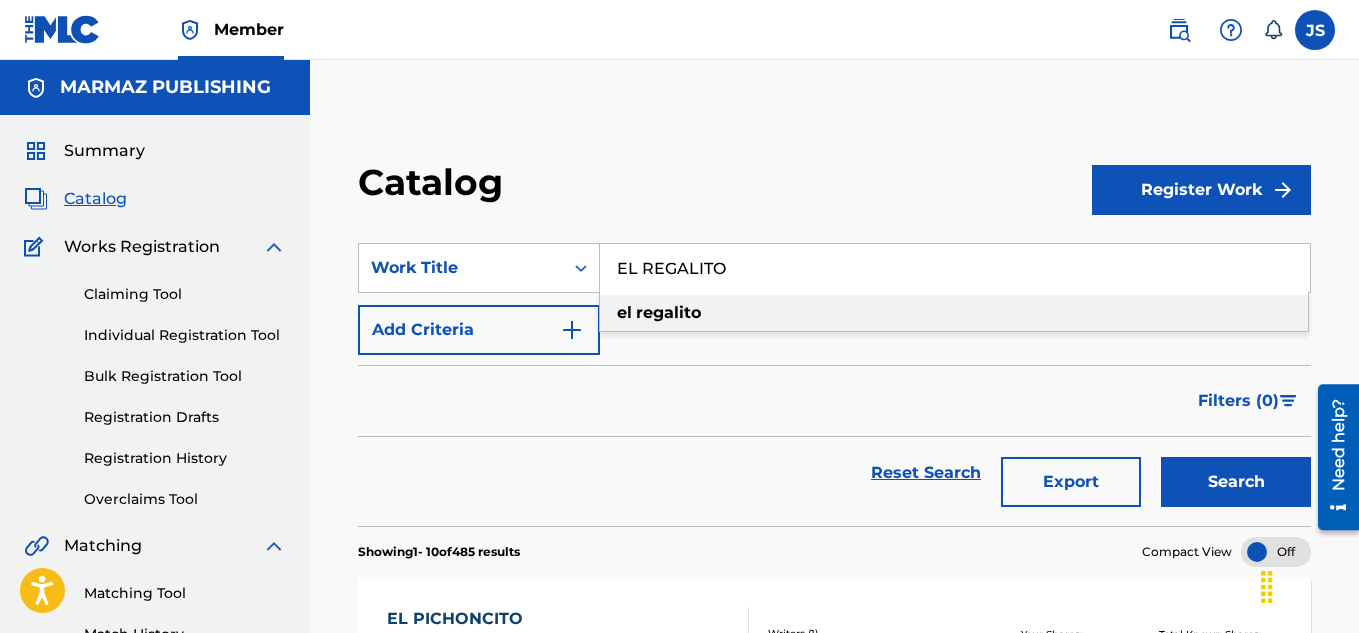 type on "EL REGALITO" 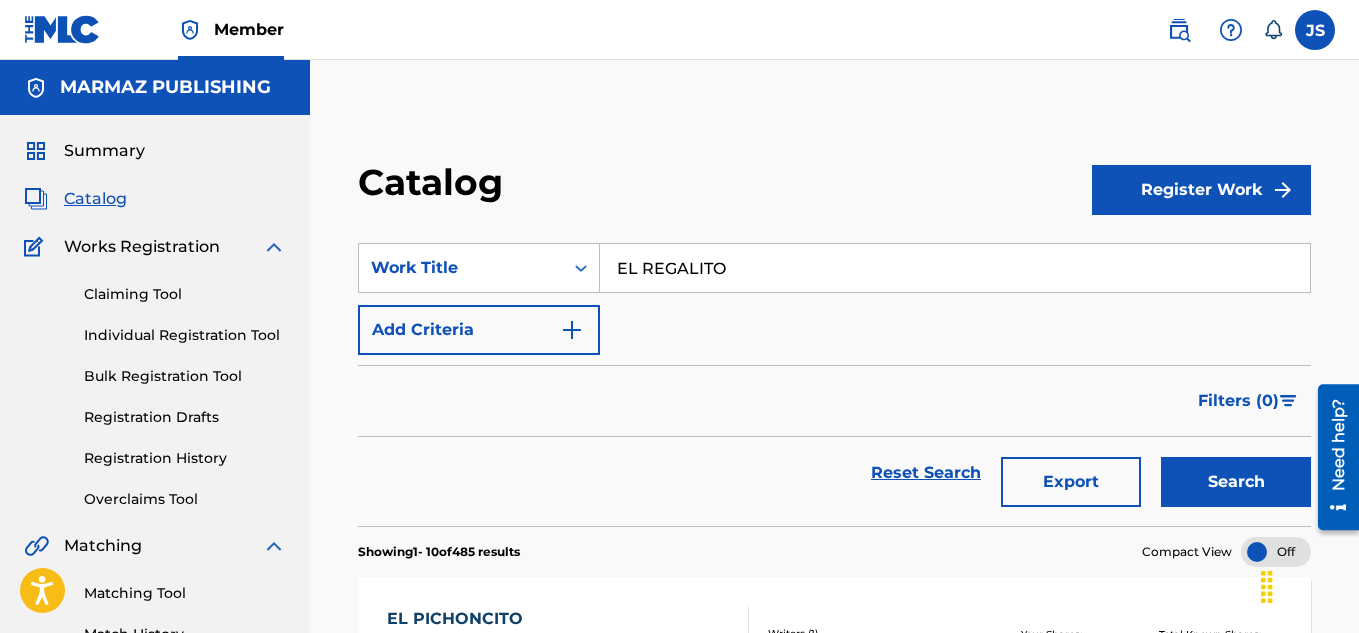 click on "Reset Search Export Search" at bounding box center [834, 473] 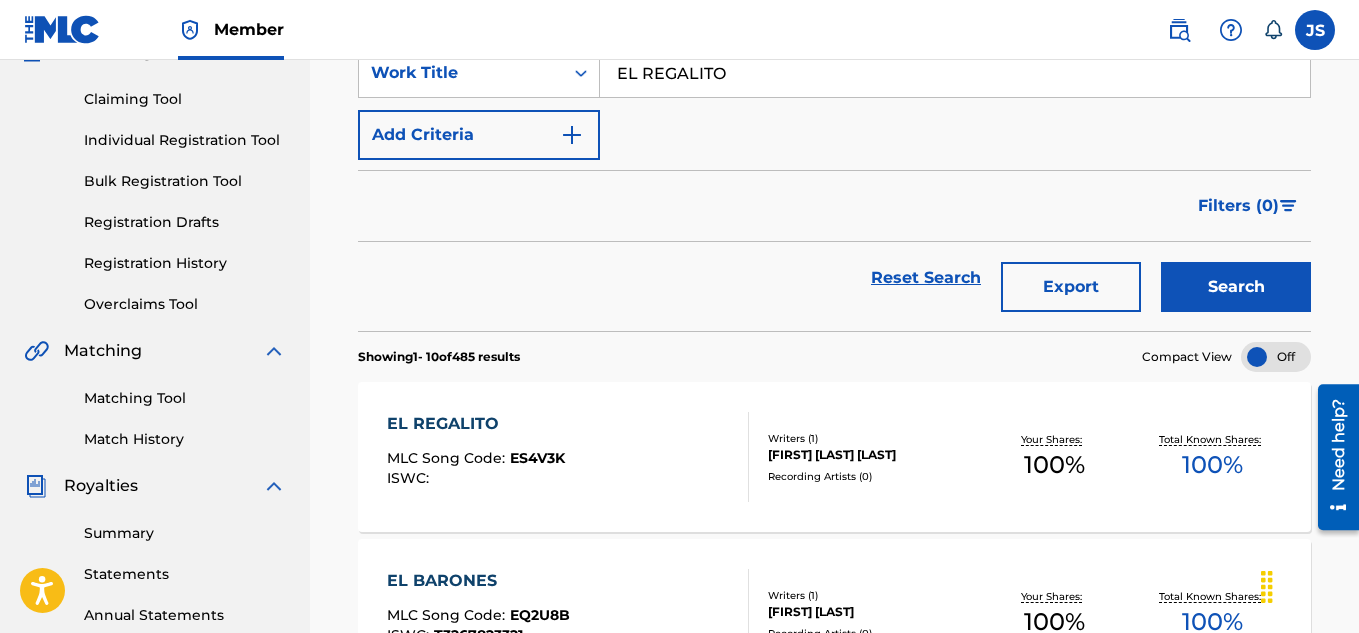 scroll, scrollTop: 194, scrollLeft: 0, axis: vertical 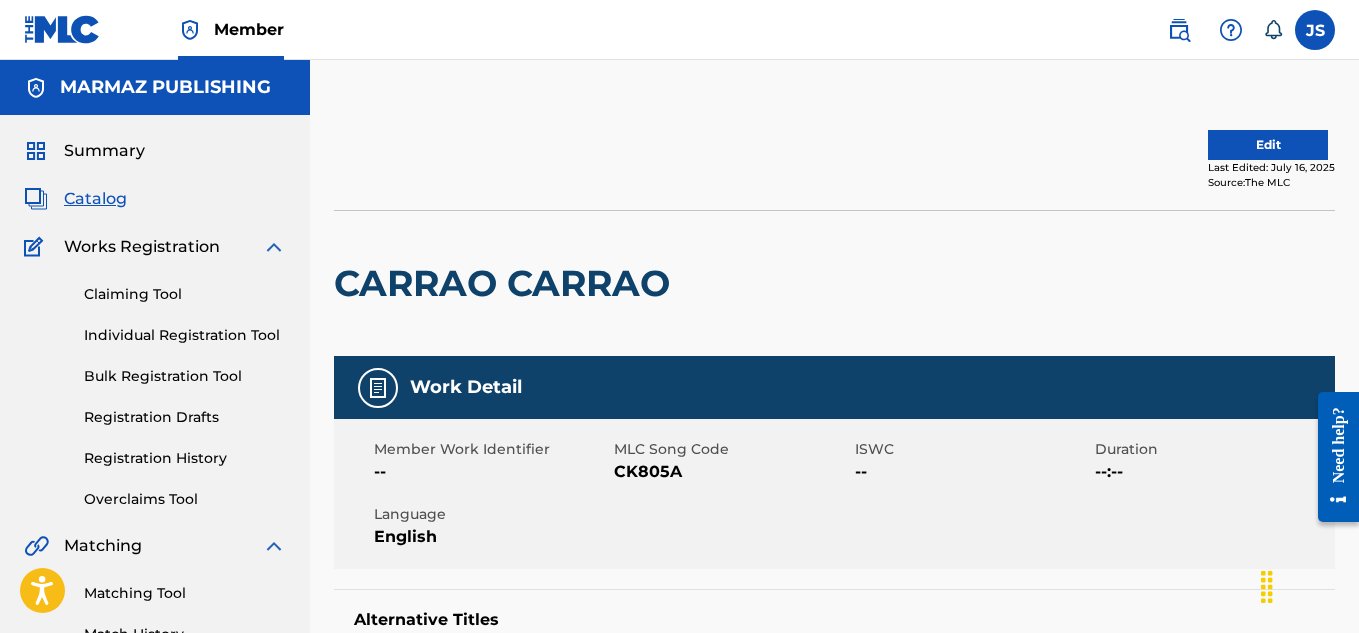 click on "Edit" at bounding box center (1268, 145) 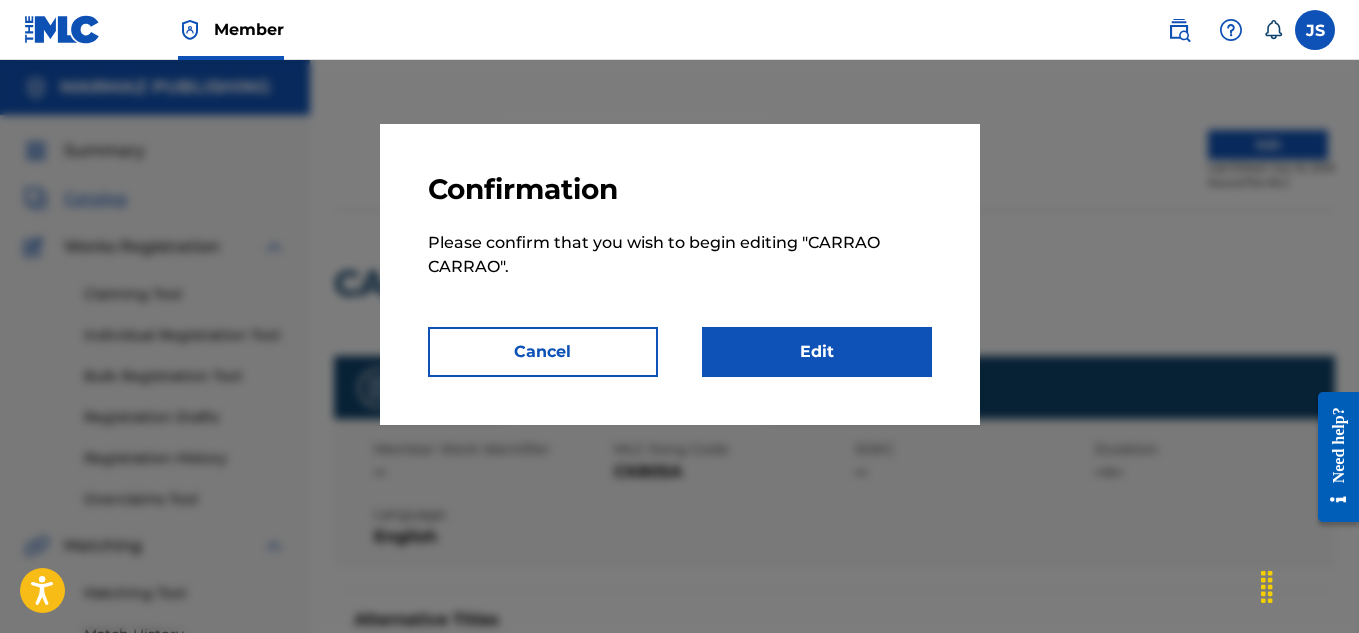 click on "Edit" at bounding box center (817, 352) 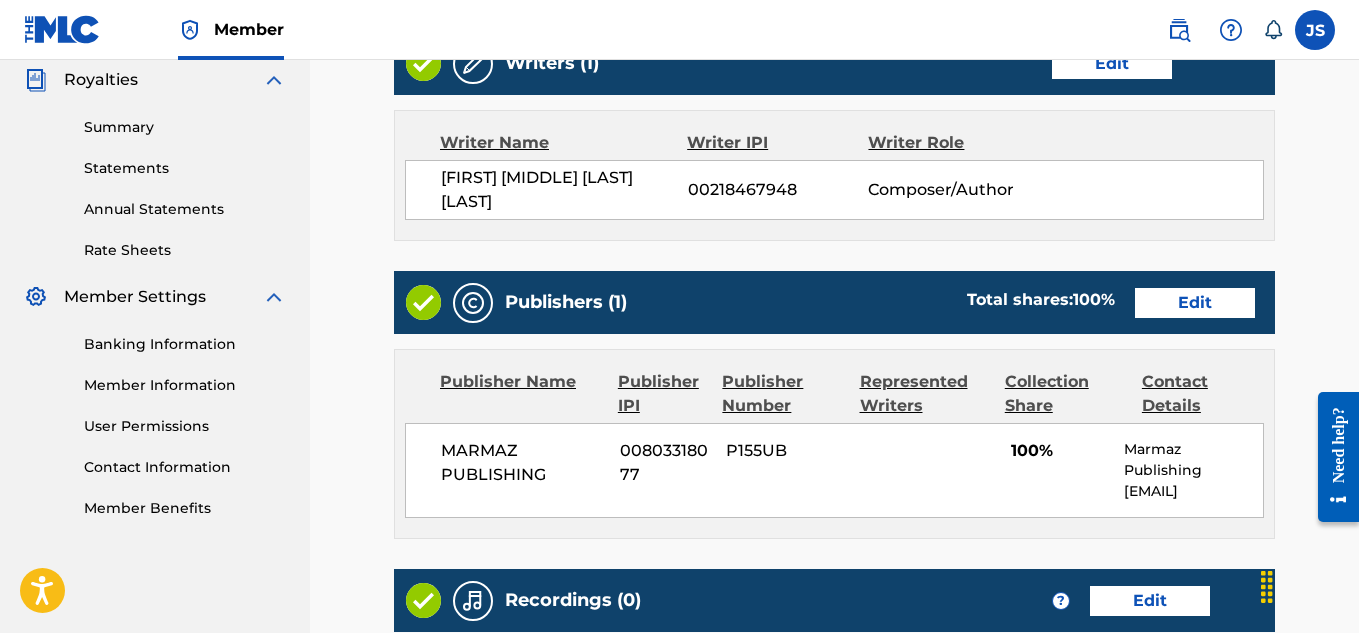 scroll, scrollTop: 611, scrollLeft: 0, axis: vertical 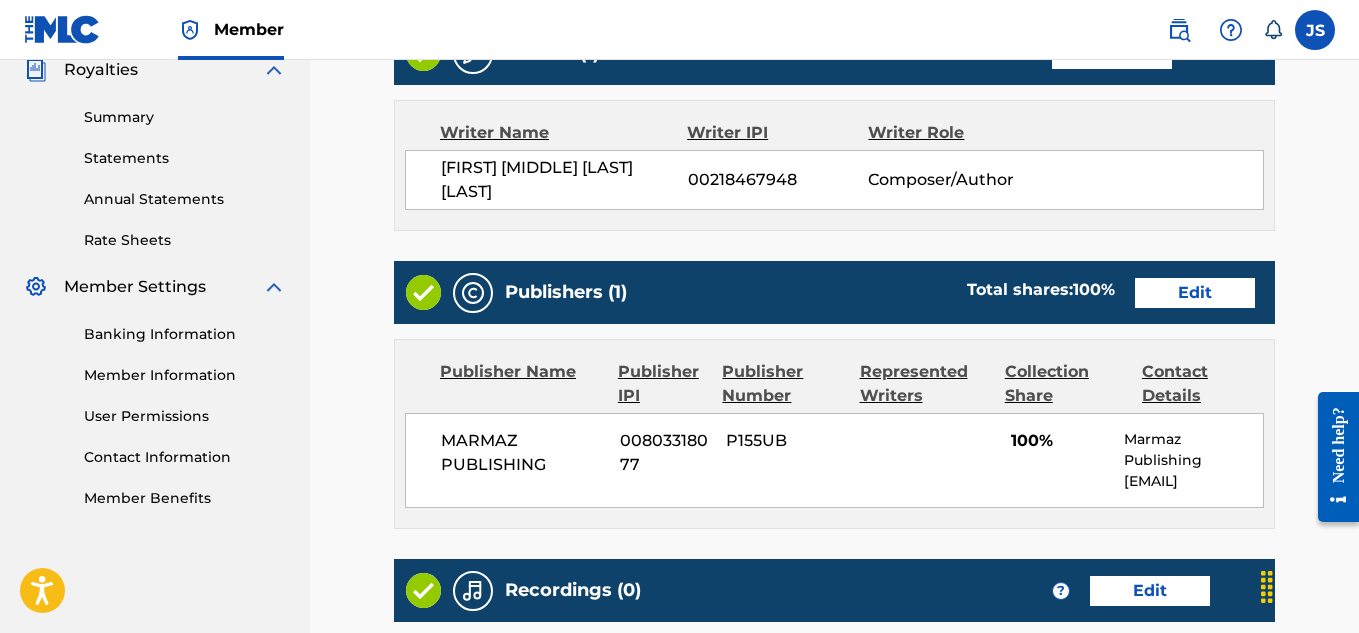 click on "Edit" at bounding box center (1195, 293) 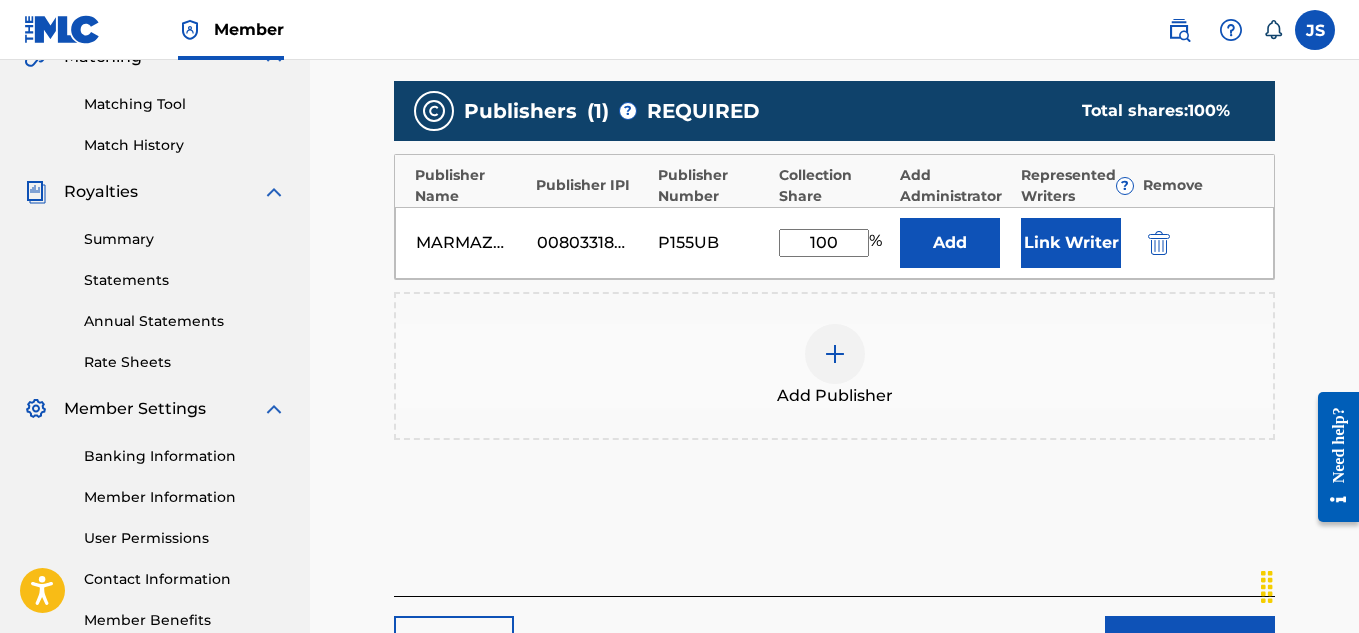 scroll, scrollTop: 493, scrollLeft: 0, axis: vertical 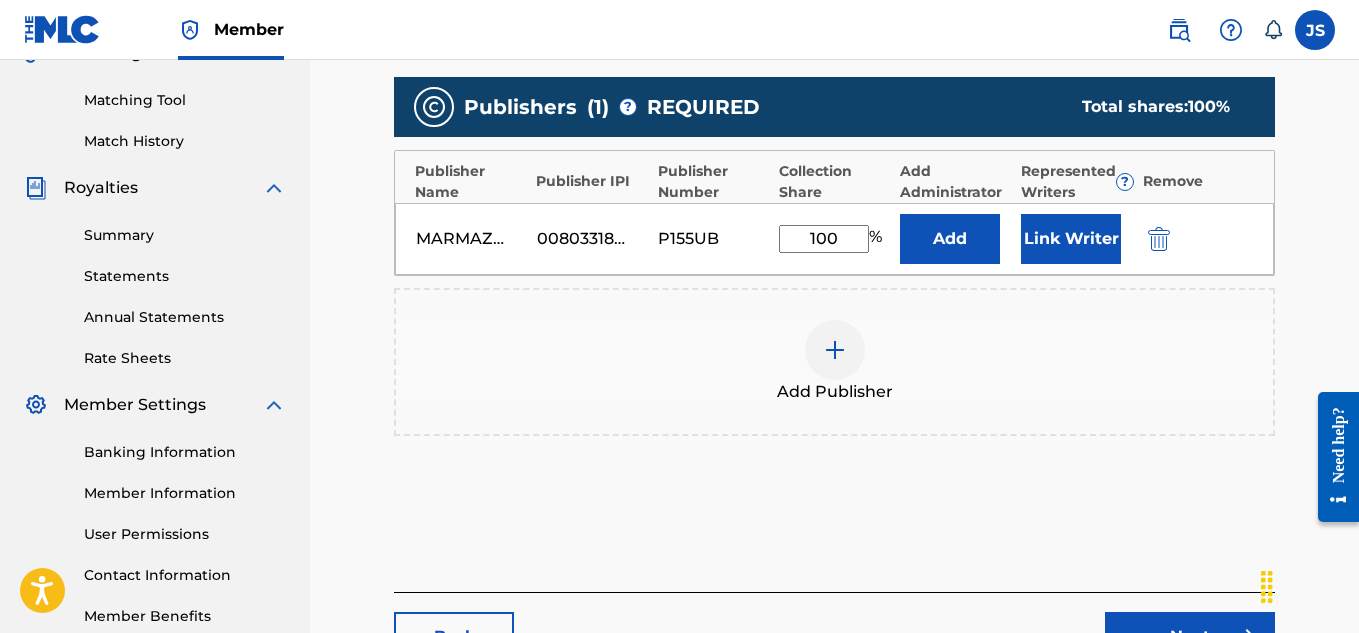 click on "Link Writer" at bounding box center [1071, 239] 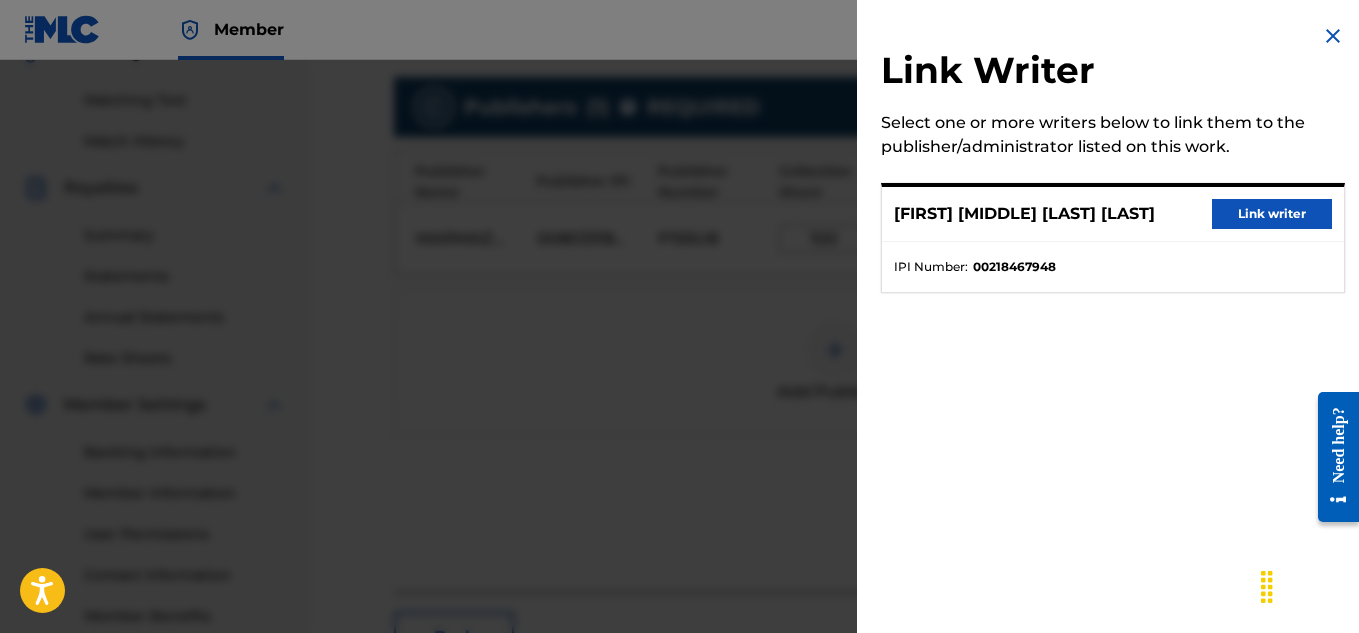 click on "Link writer" at bounding box center [1272, 214] 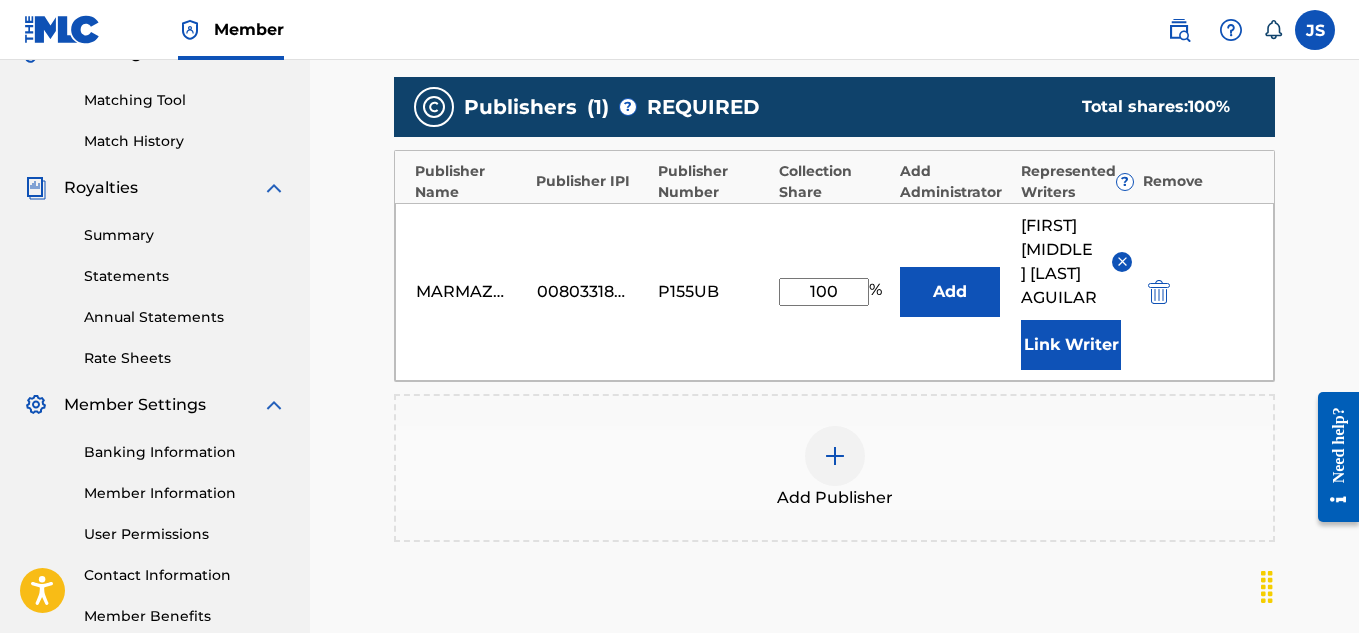 scroll, scrollTop: 802, scrollLeft: 0, axis: vertical 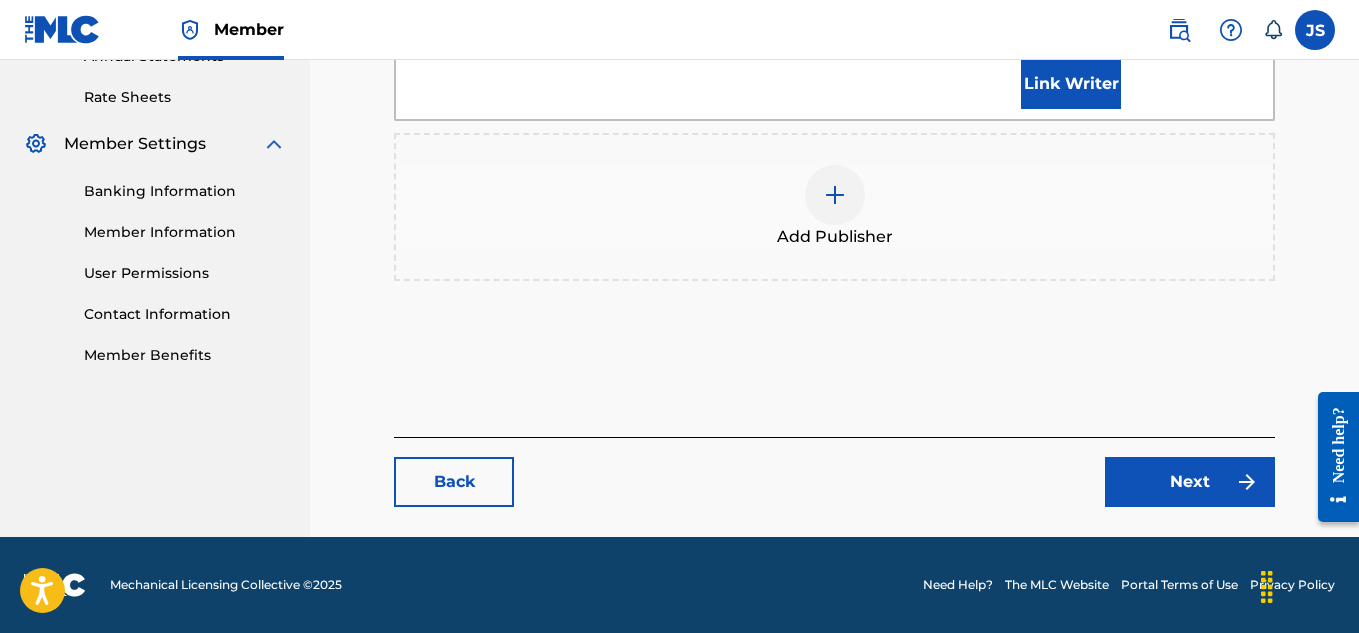 click on "Next" at bounding box center [1190, 482] 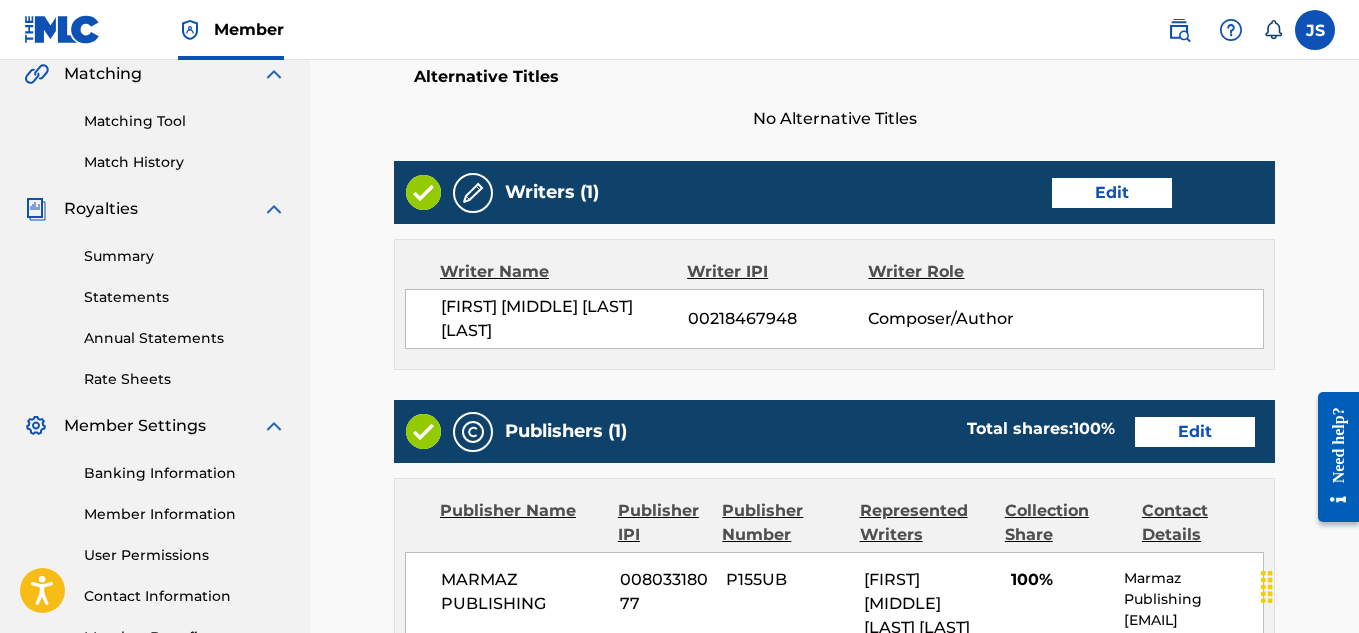 scroll, scrollTop: 473, scrollLeft: 0, axis: vertical 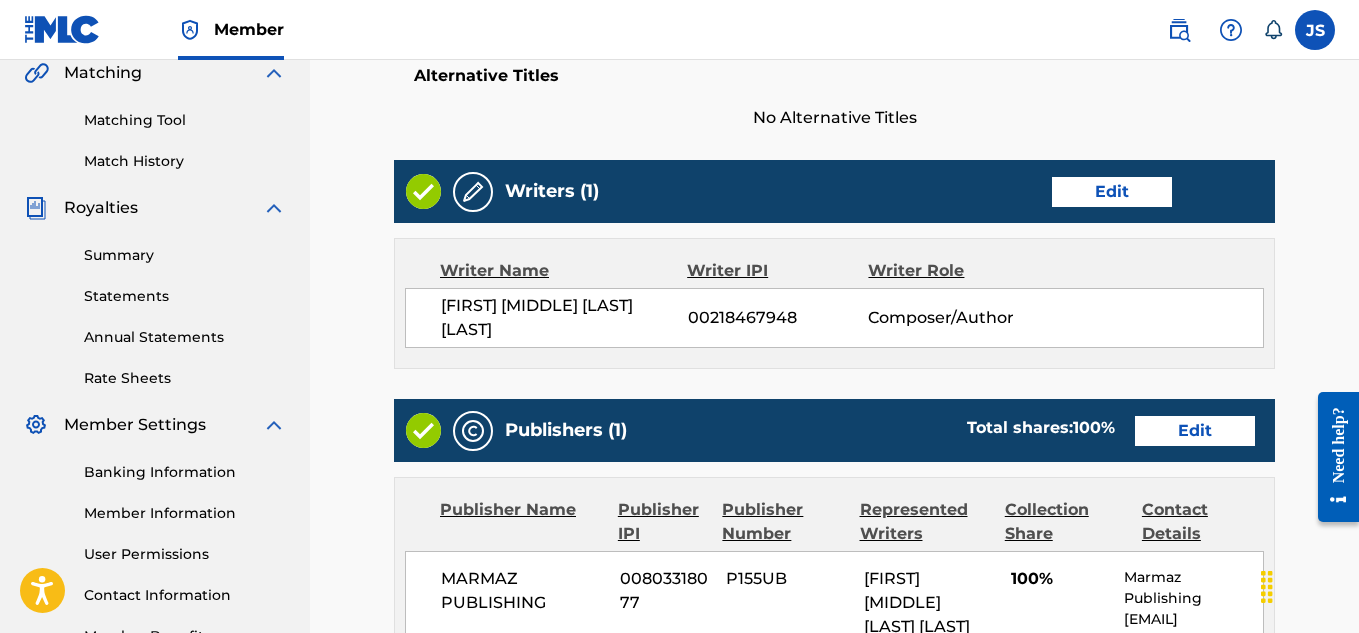 click on "Edit" at bounding box center [1112, 192] 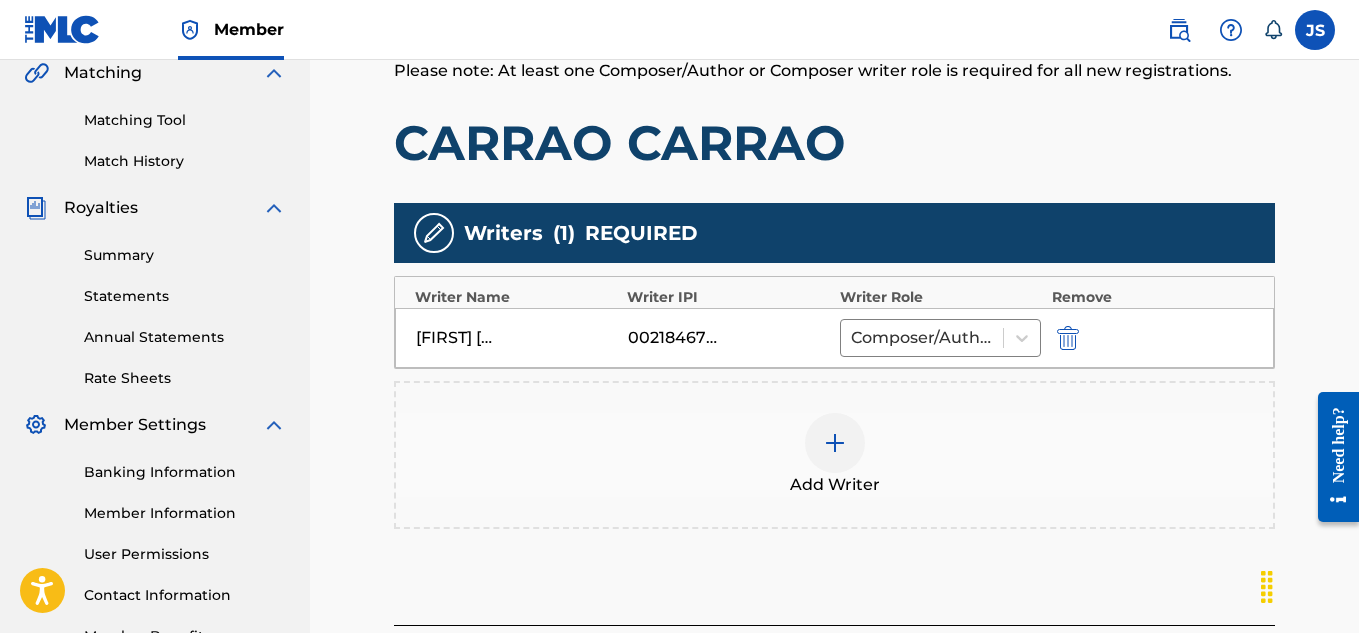 scroll, scrollTop: 0, scrollLeft: 0, axis: both 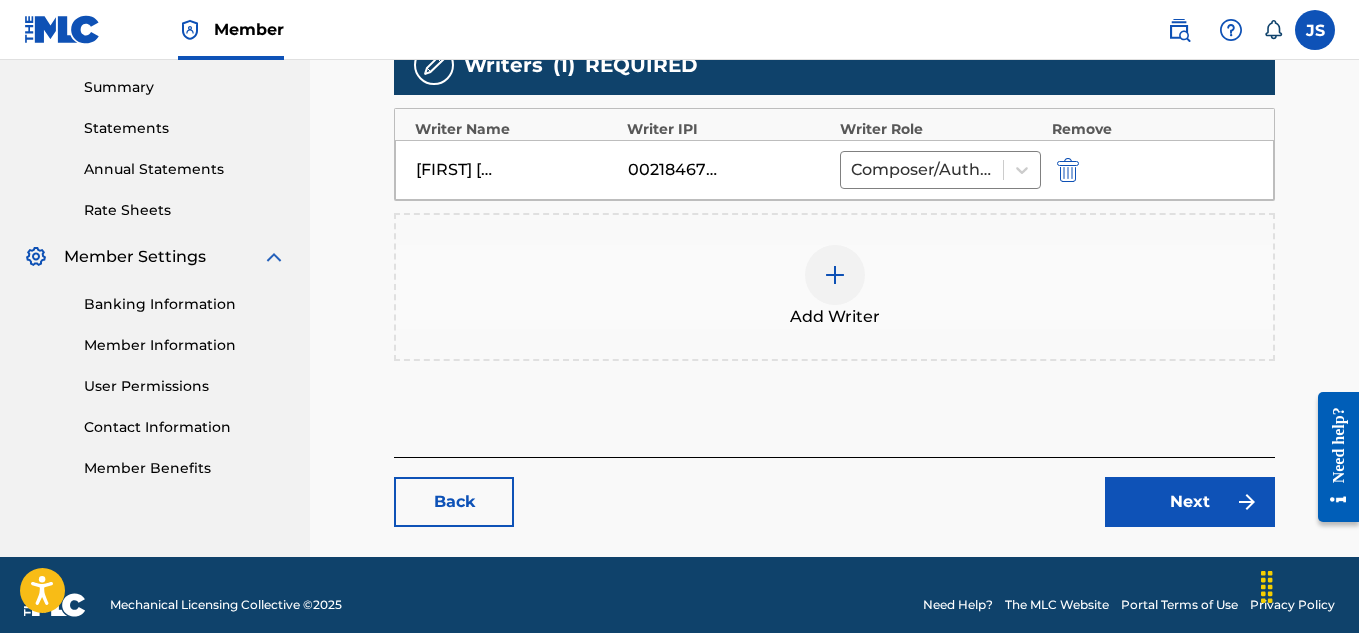 click at bounding box center [1068, 170] 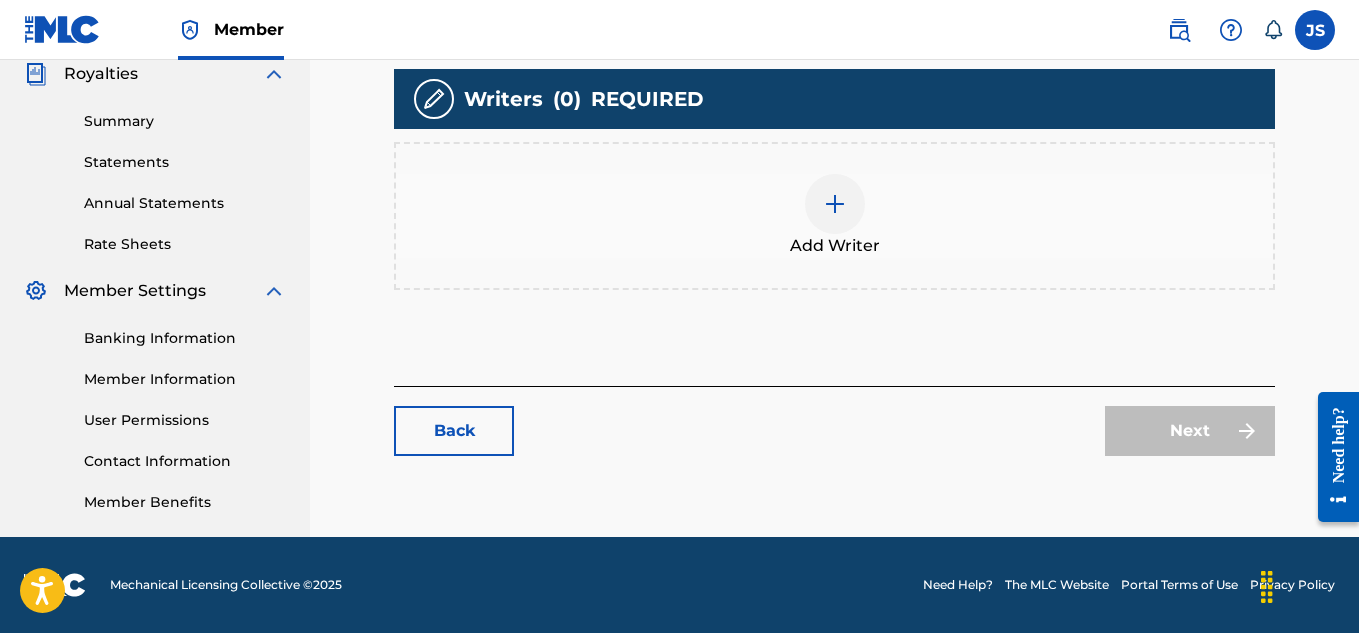 click at bounding box center [835, 204] 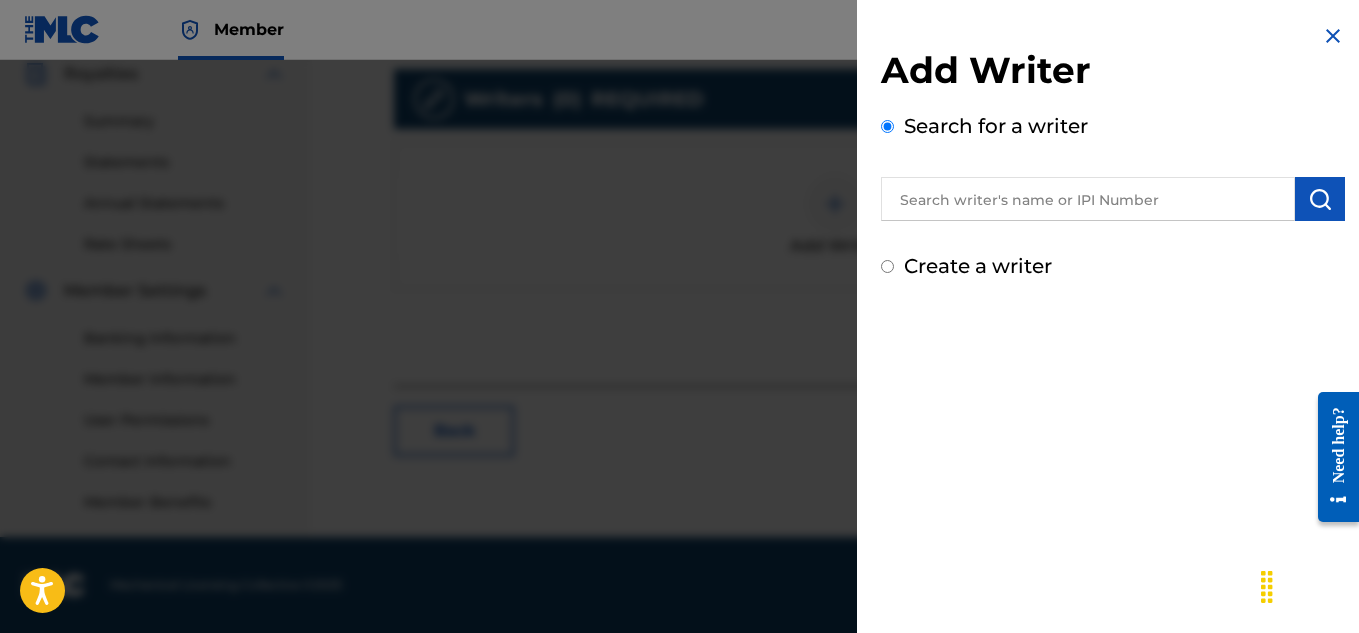 click on "Create a writer" at bounding box center (978, 266) 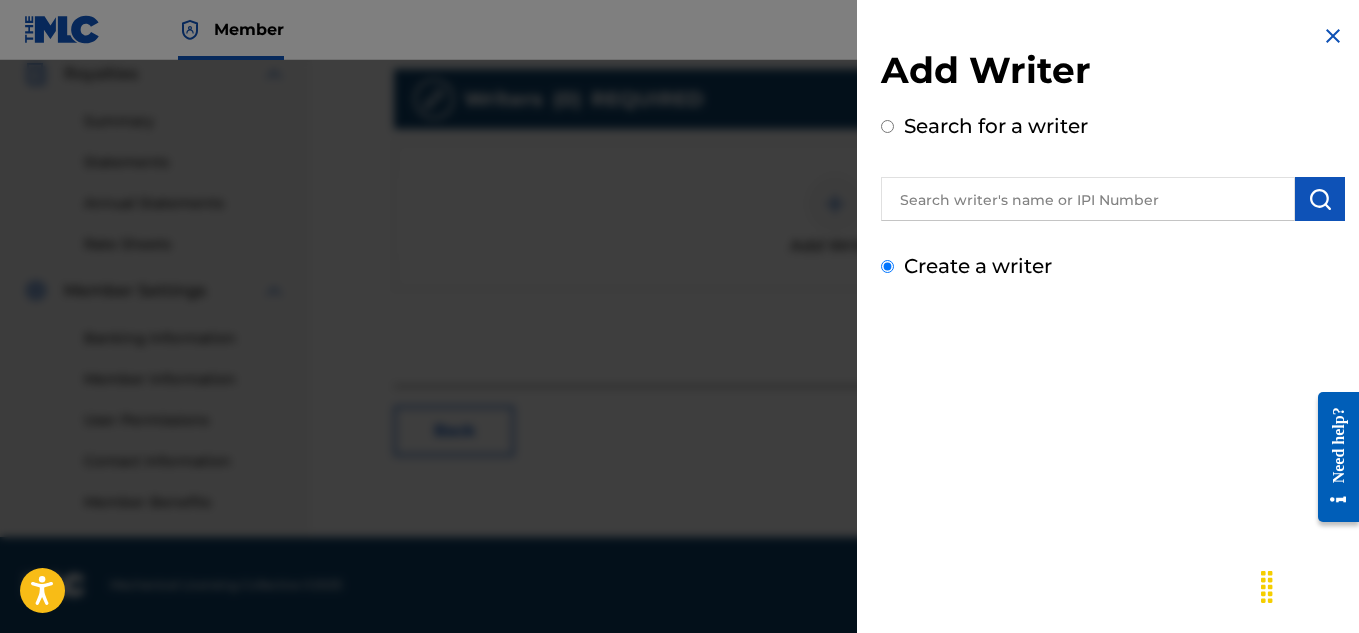click on "Create a writer" at bounding box center (887, 266) 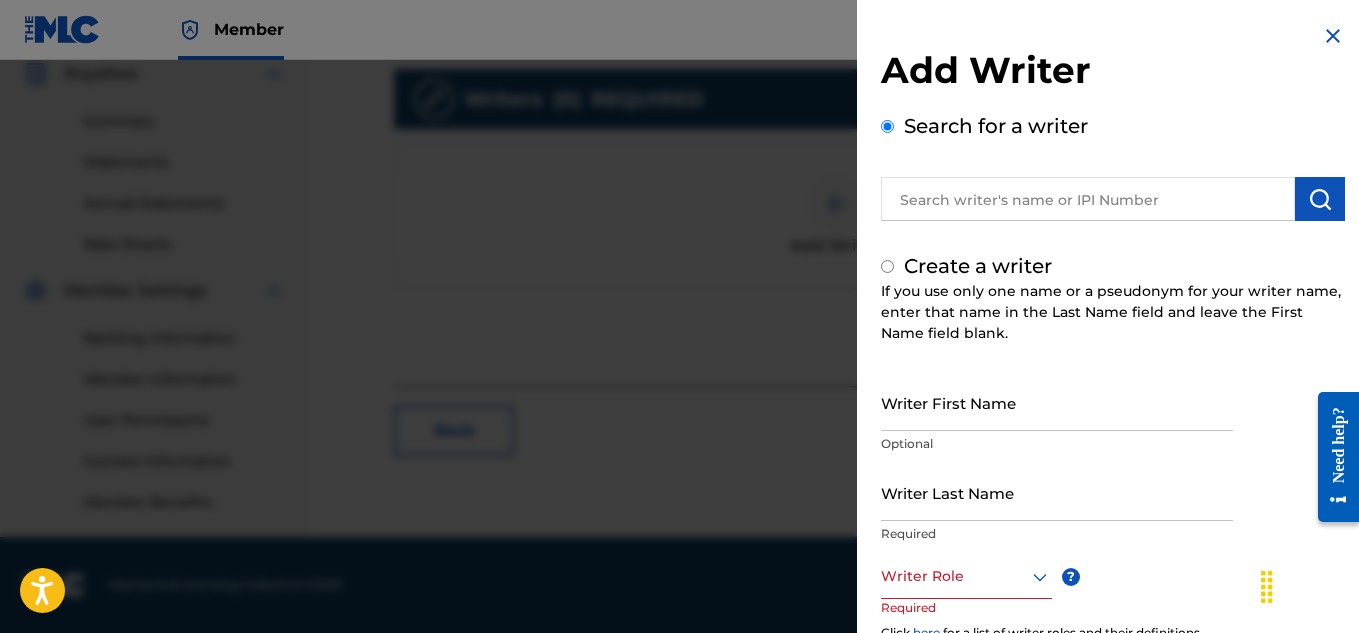 radio on "false" 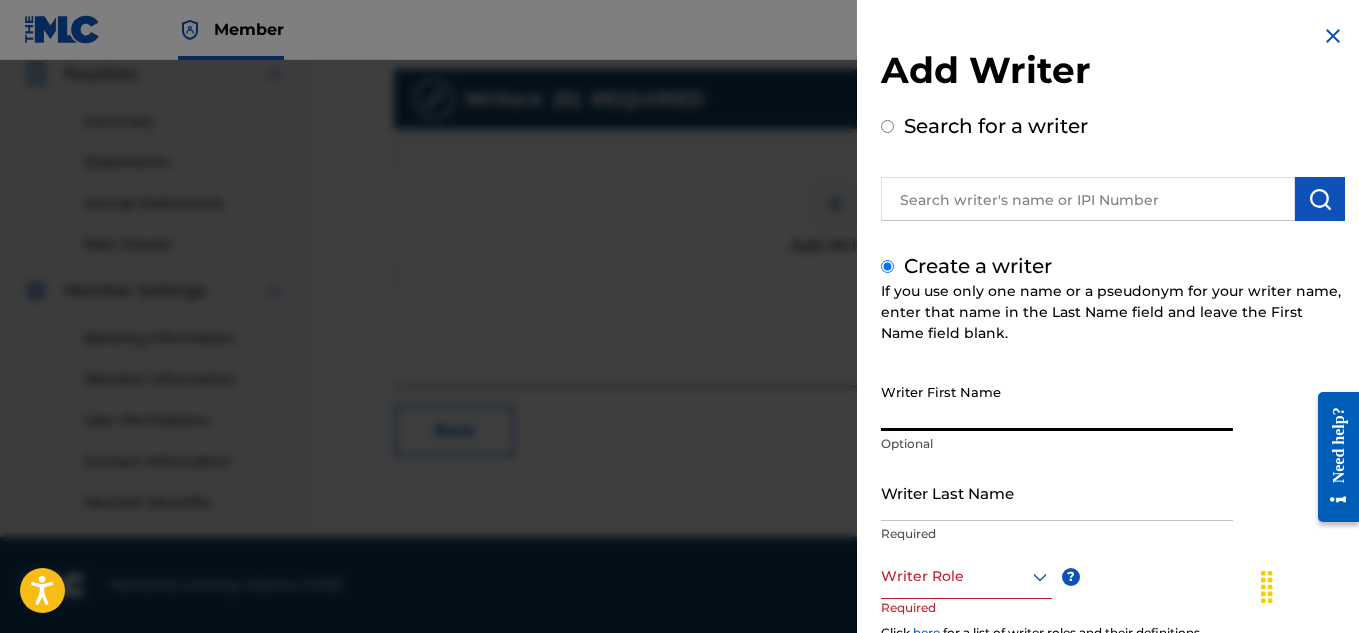 click on "Writer First Name" at bounding box center [1057, 402] 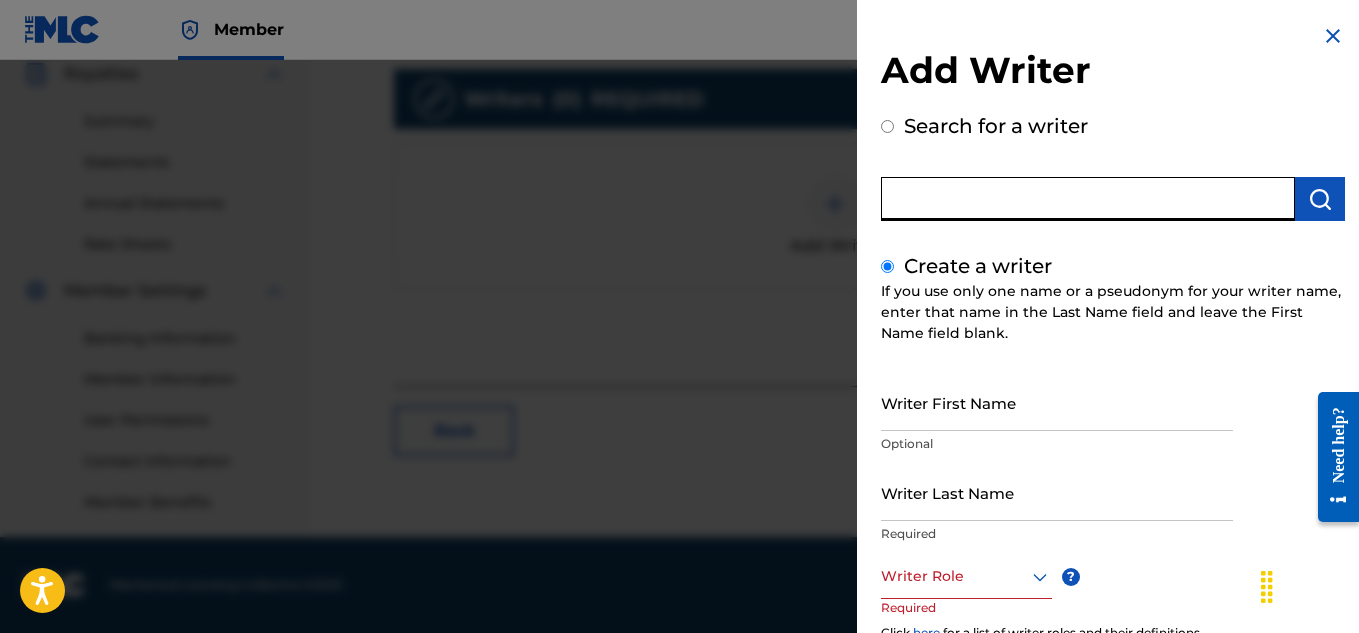 click at bounding box center (1088, 199) 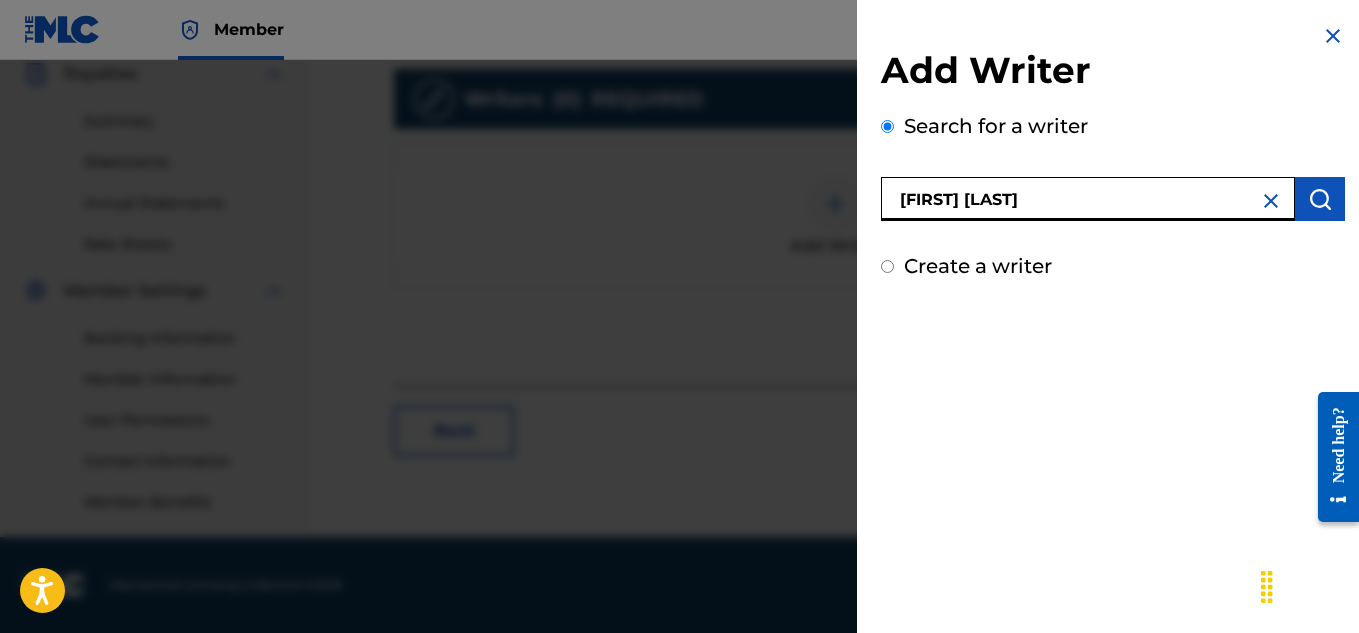 type on "[FIRST] [MIDDLE] [LAST]" 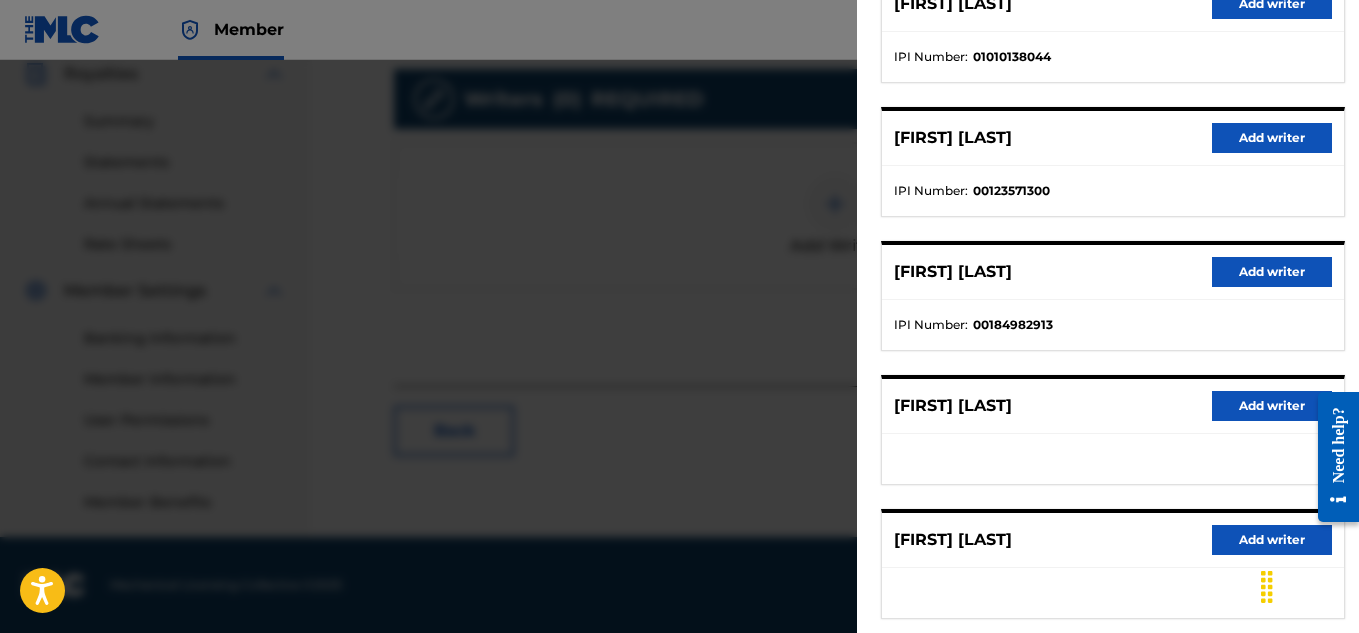 scroll, scrollTop: 409, scrollLeft: 0, axis: vertical 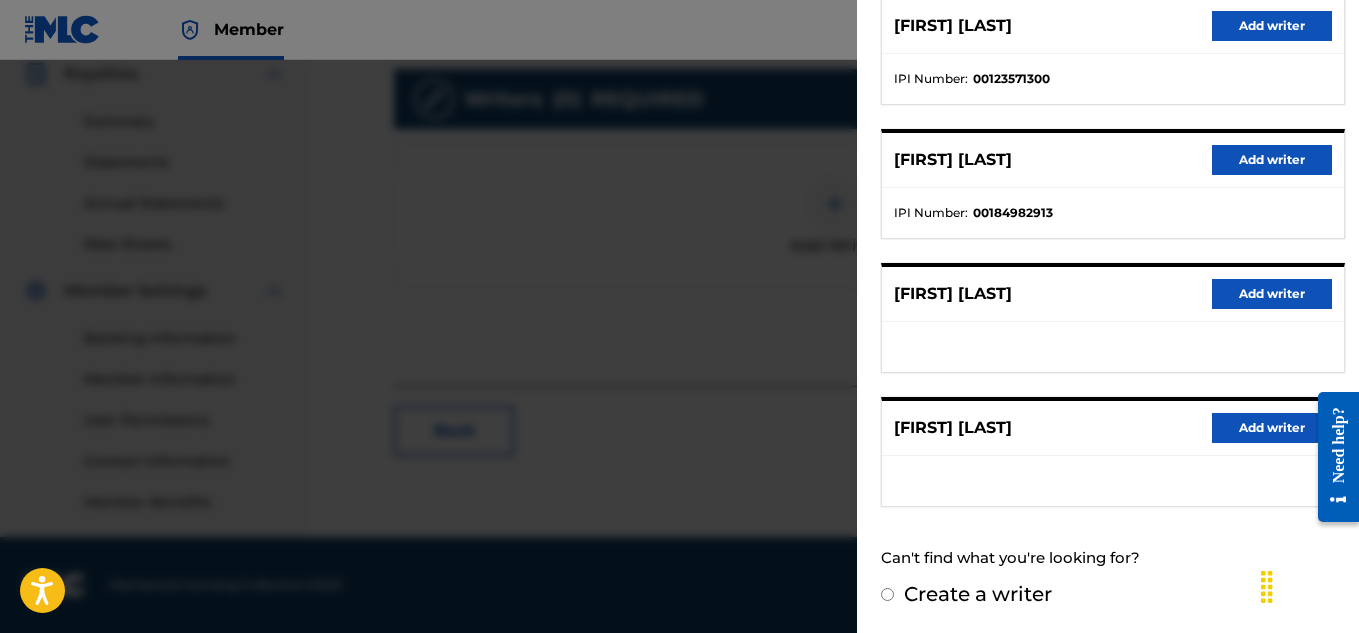 click on "Create a writer" at bounding box center [887, 594] 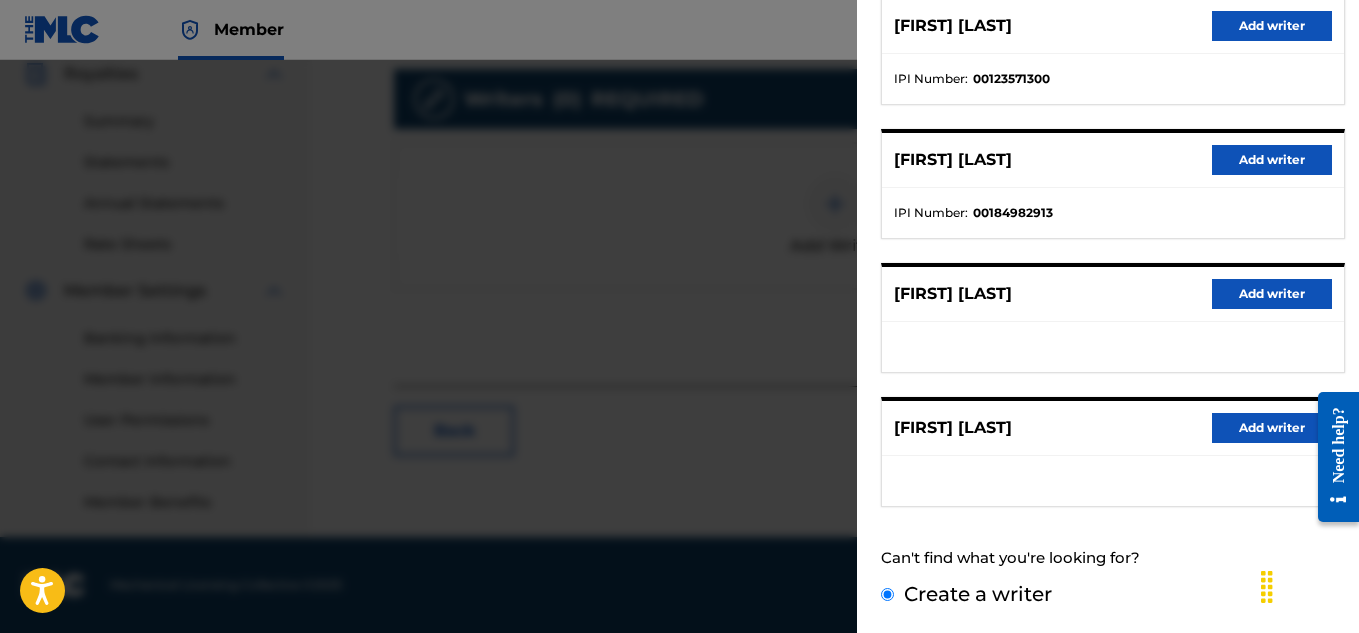 scroll, scrollTop: 233, scrollLeft: 0, axis: vertical 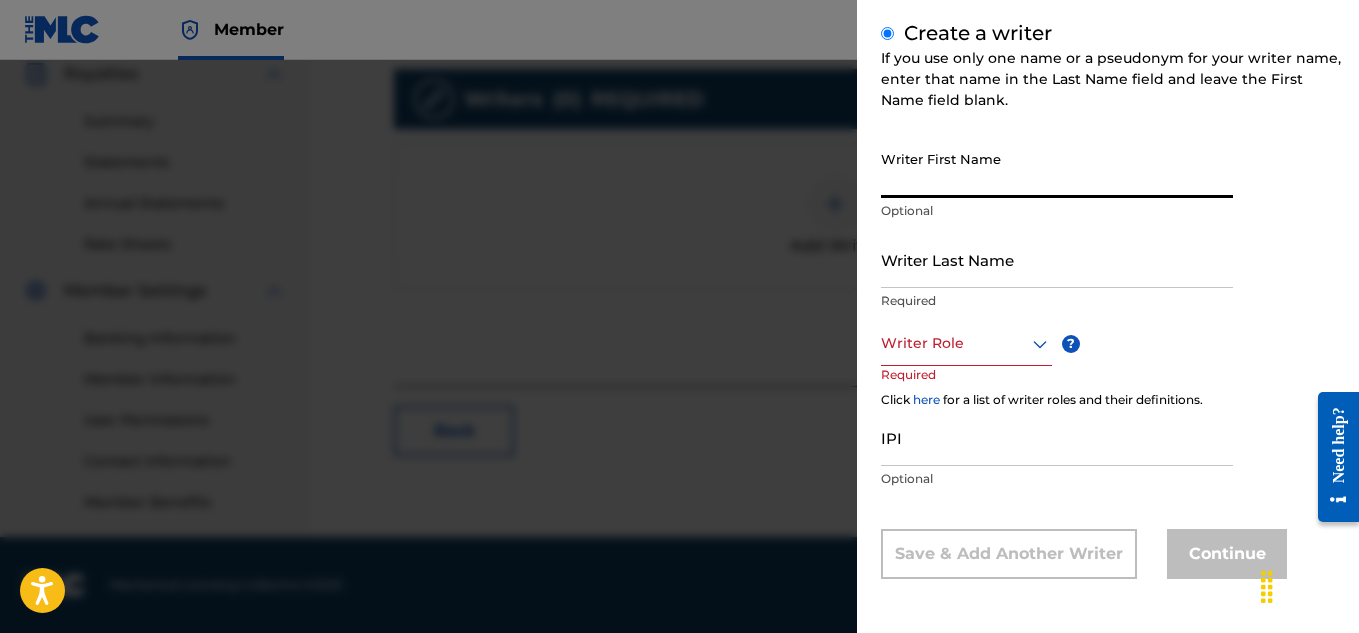 click on "Writer First Name" at bounding box center [1057, 169] 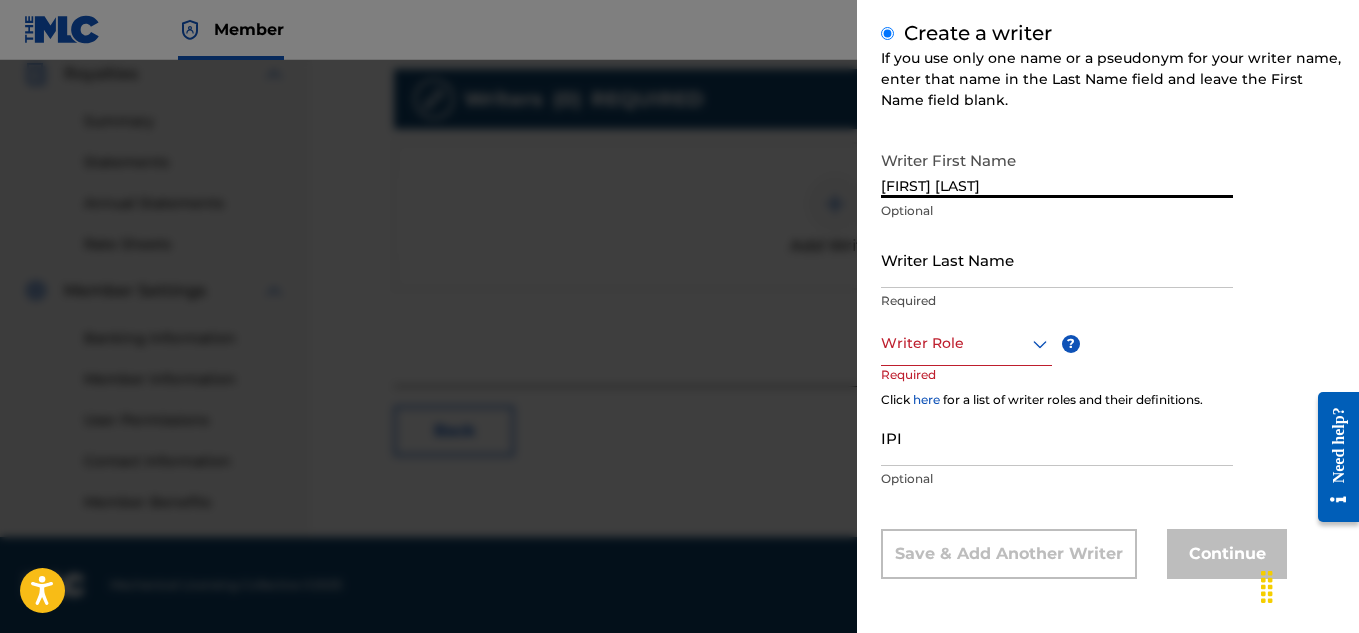 type on "[FIRST] [MIDDLE]" 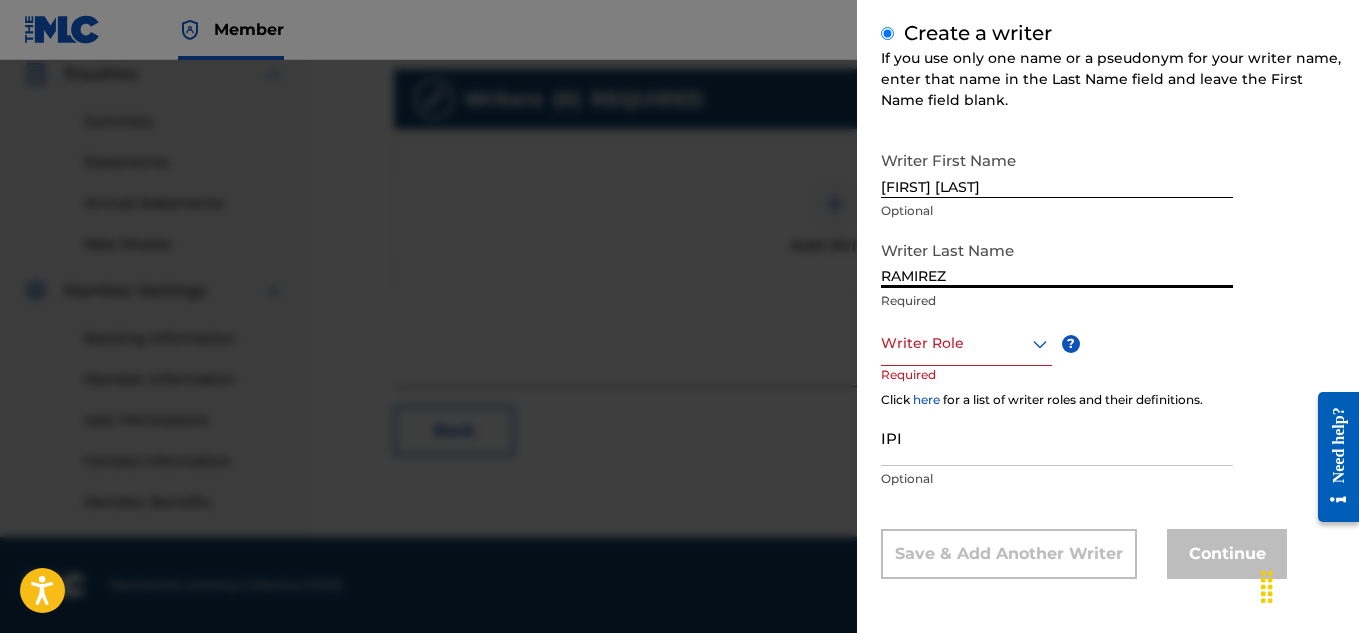 type on "RAMIREZ" 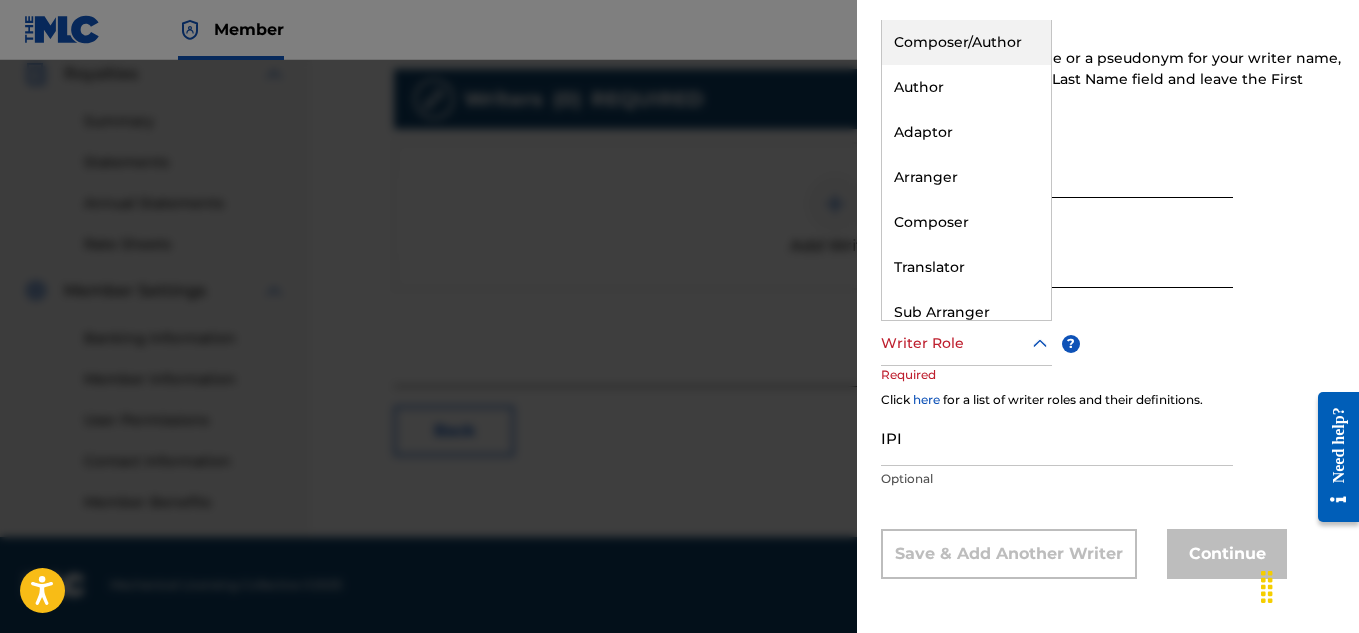 click on "Composer/Author" at bounding box center (966, 42) 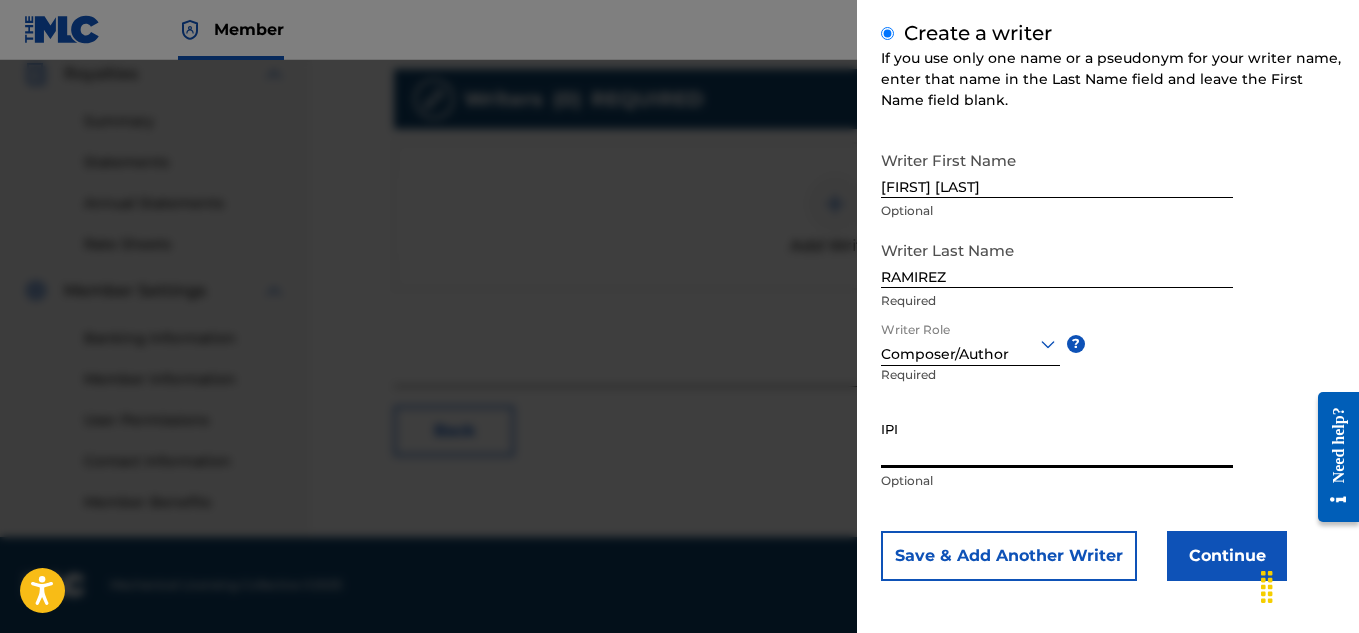 click on "IPI" at bounding box center (1057, 439) 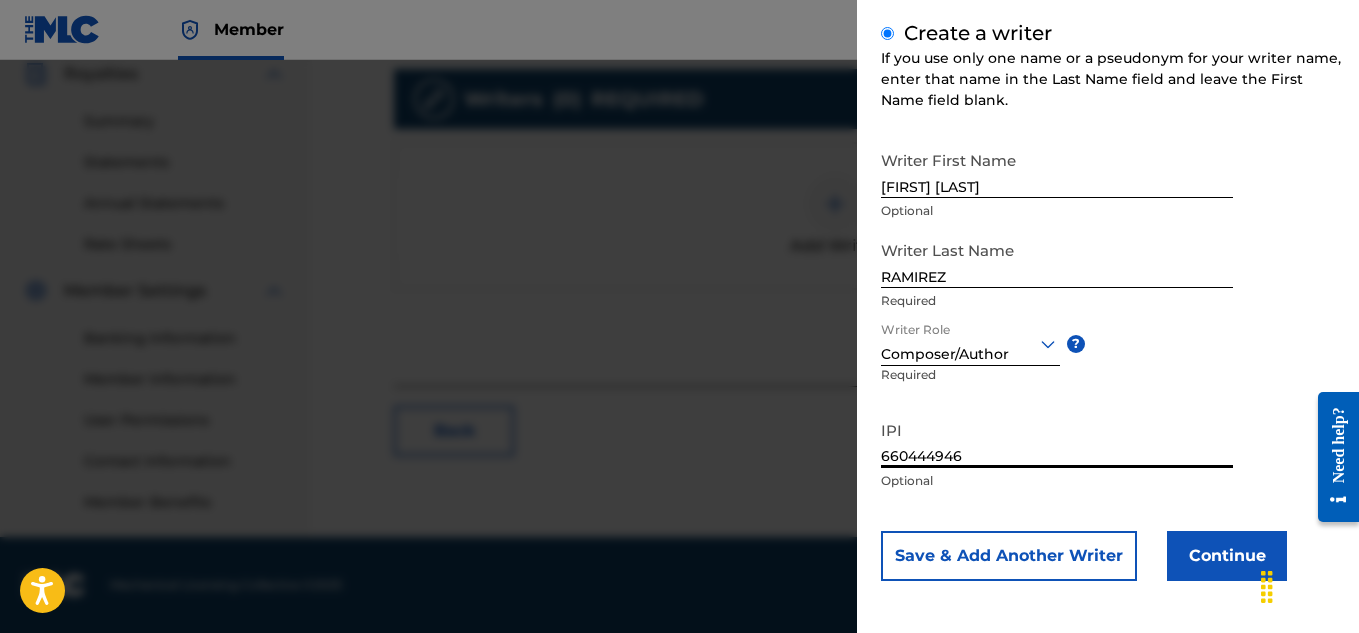 type on "660444946" 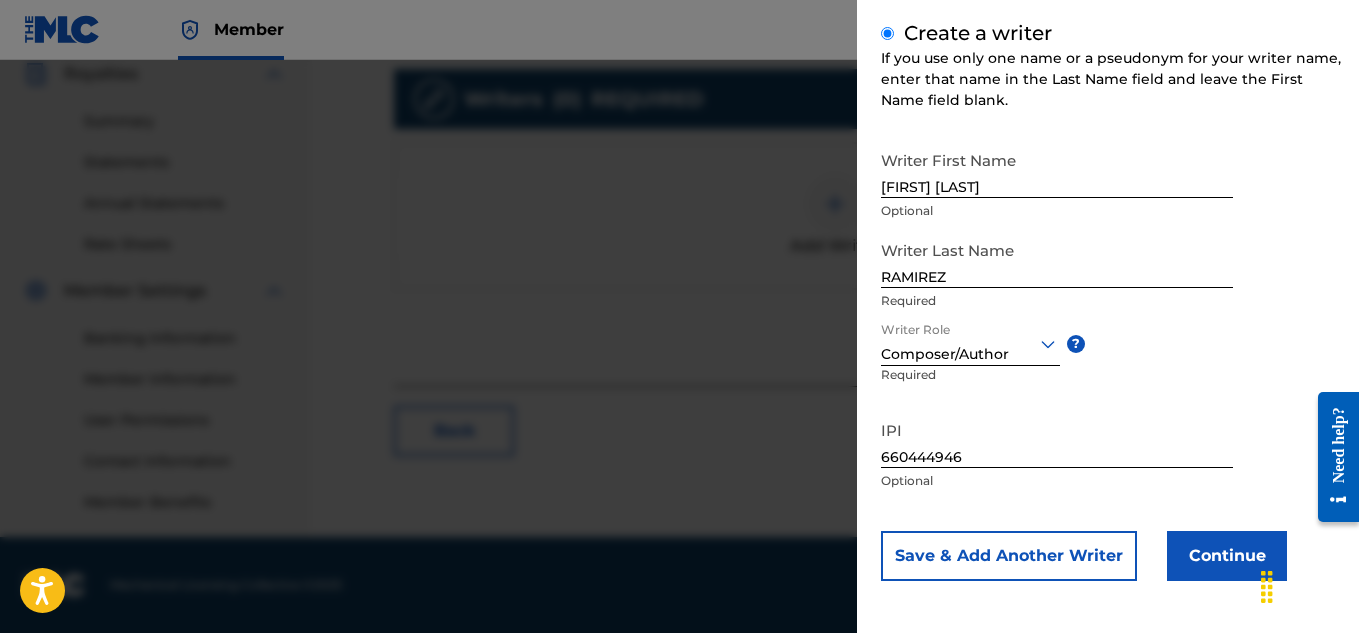 click on "Continue" at bounding box center (1227, 556) 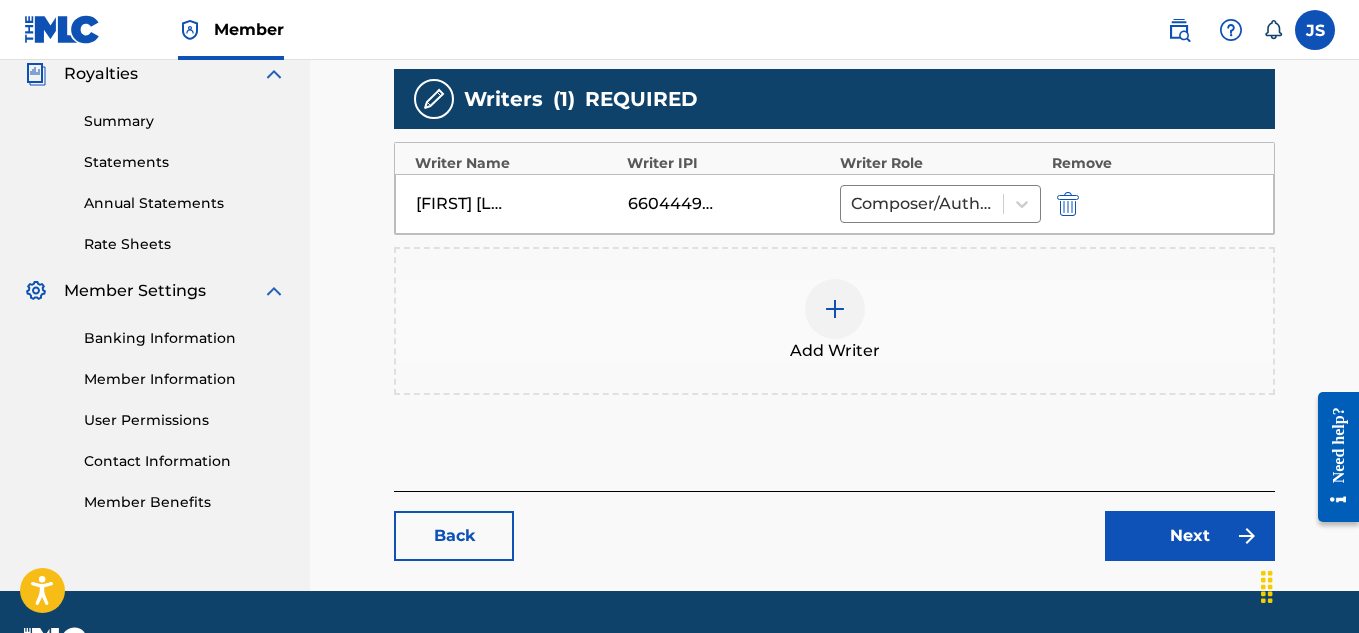 click on "Next" at bounding box center (1190, 536) 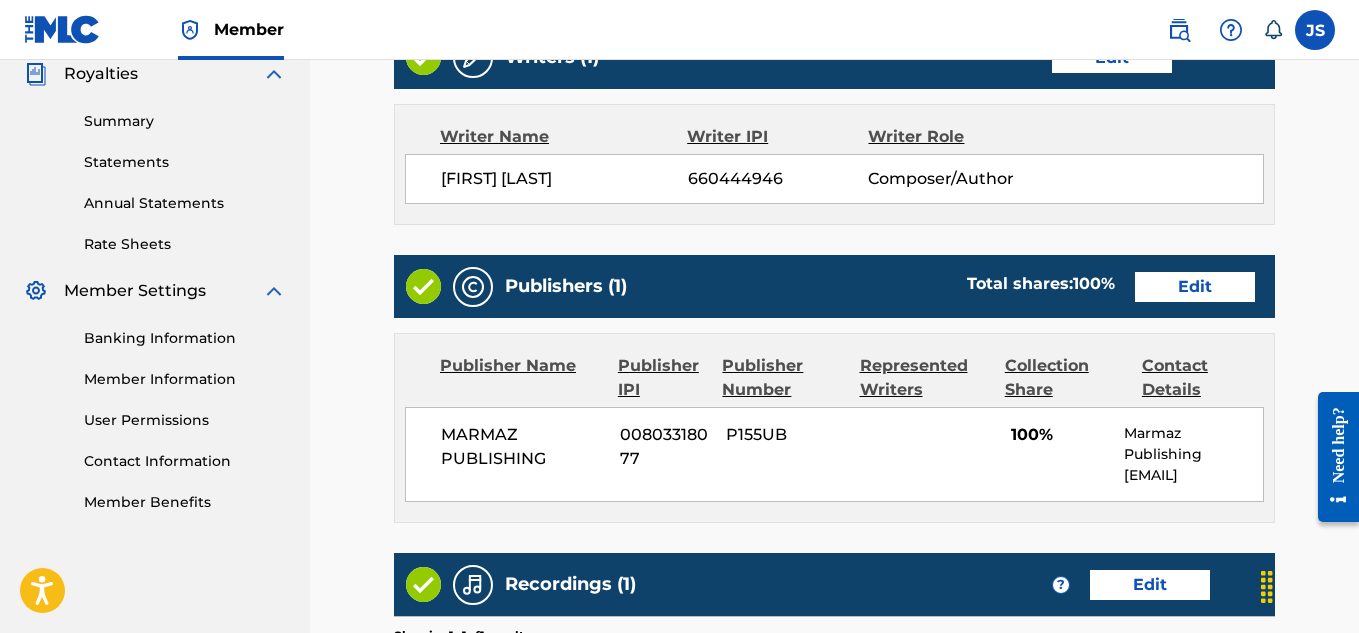 scroll, scrollTop: 601, scrollLeft: 0, axis: vertical 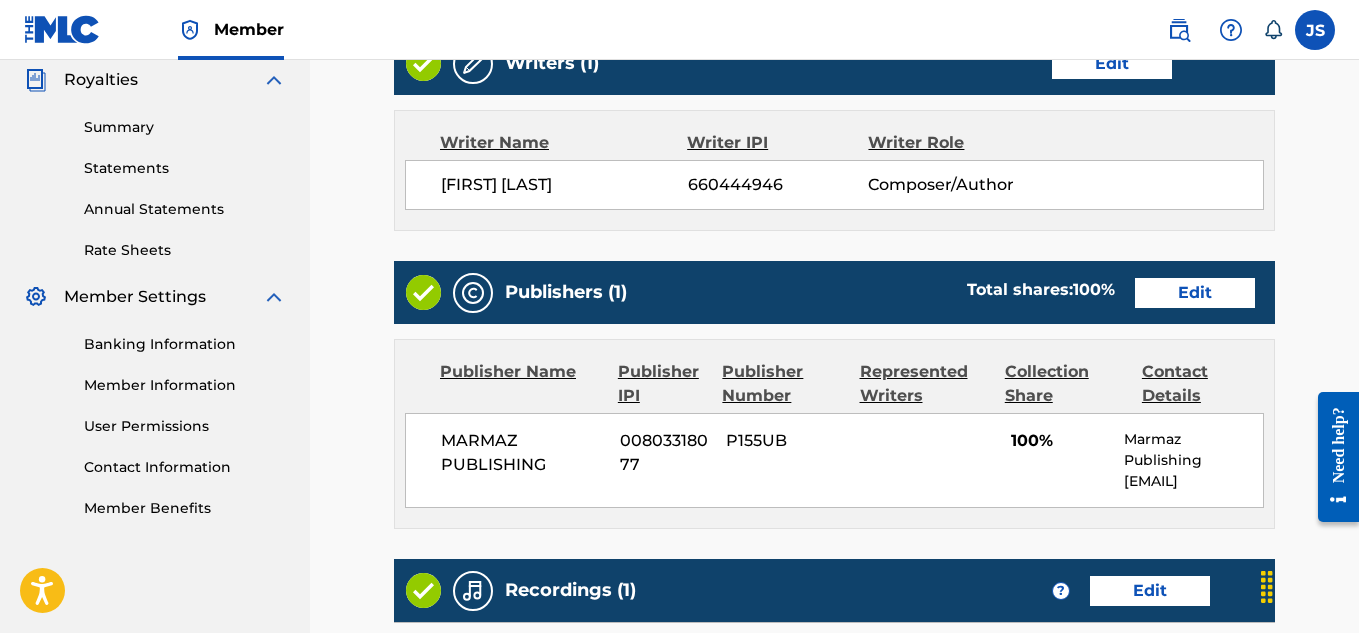 click on "Edit" at bounding box center (1195, 293) 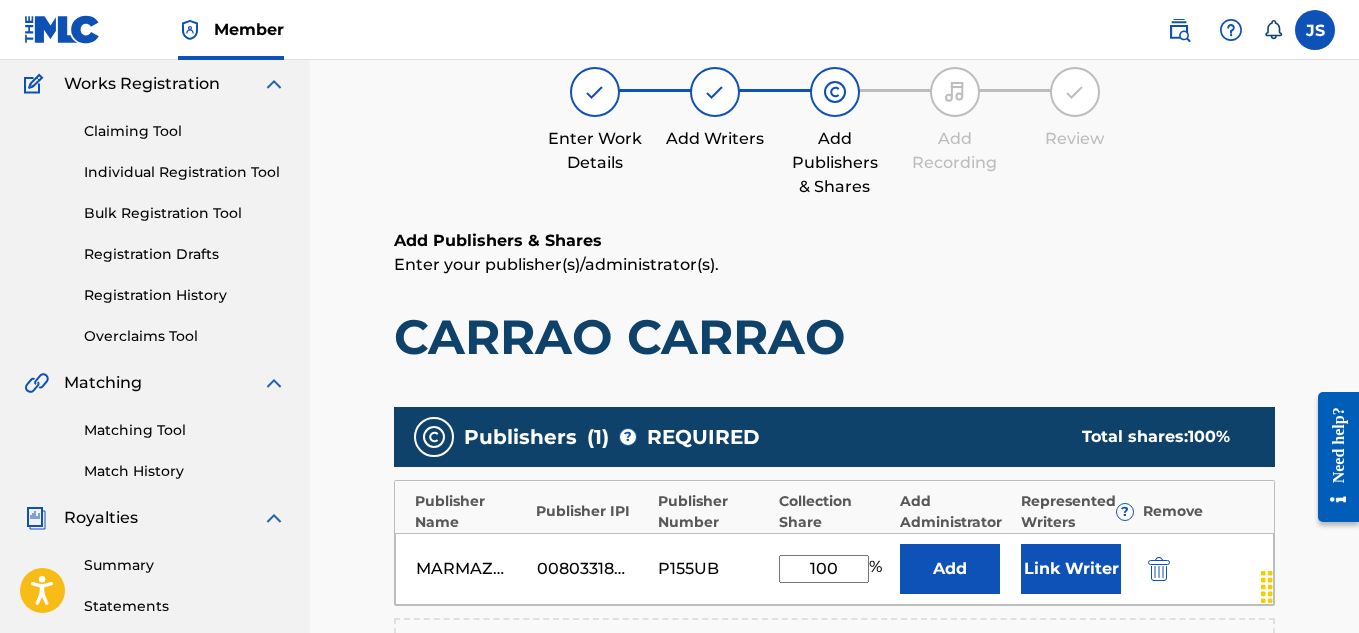 scroll, scrollTop: 166, scrollLeft: 0, axis: vertical 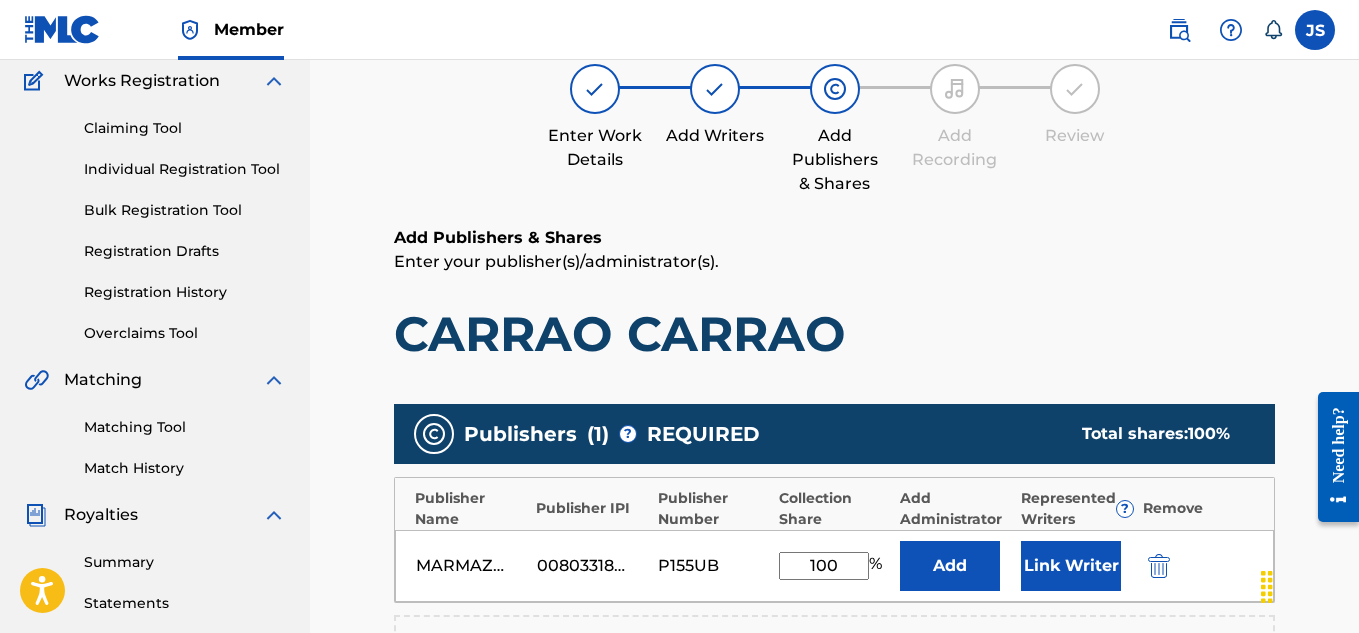 click on "Link Writer" at bounding box center (1071, 566) 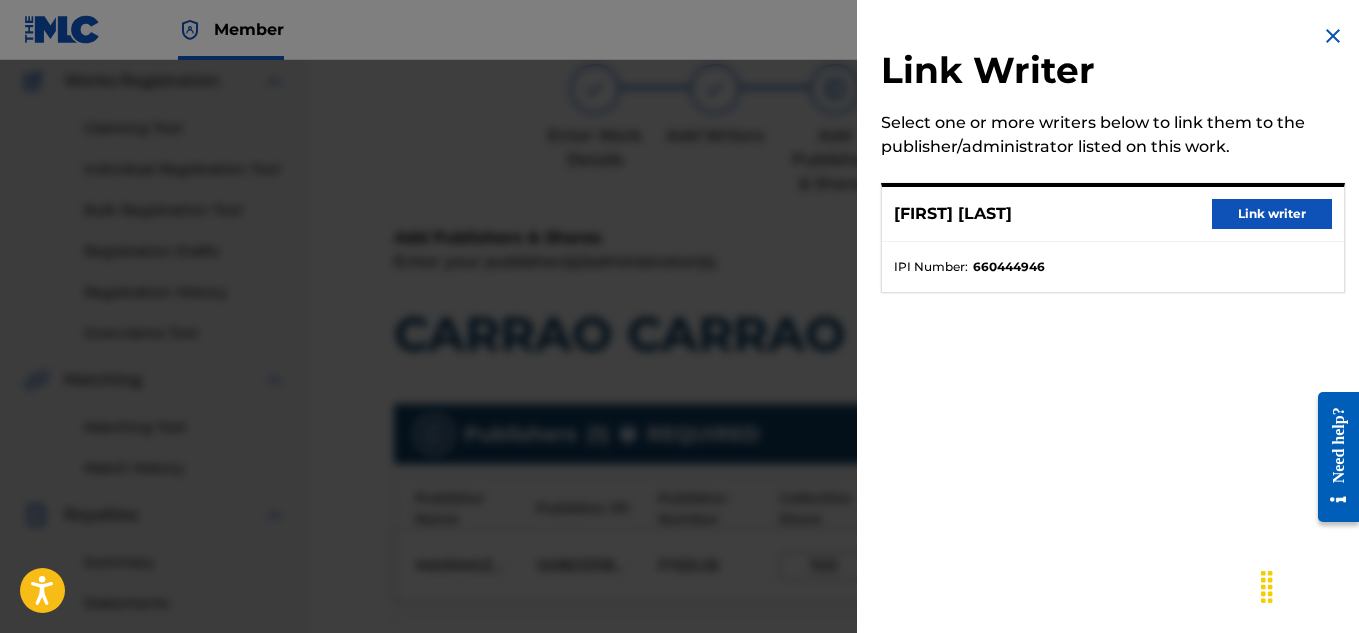 click on "Link writer" at bounding box center [1272, 214] 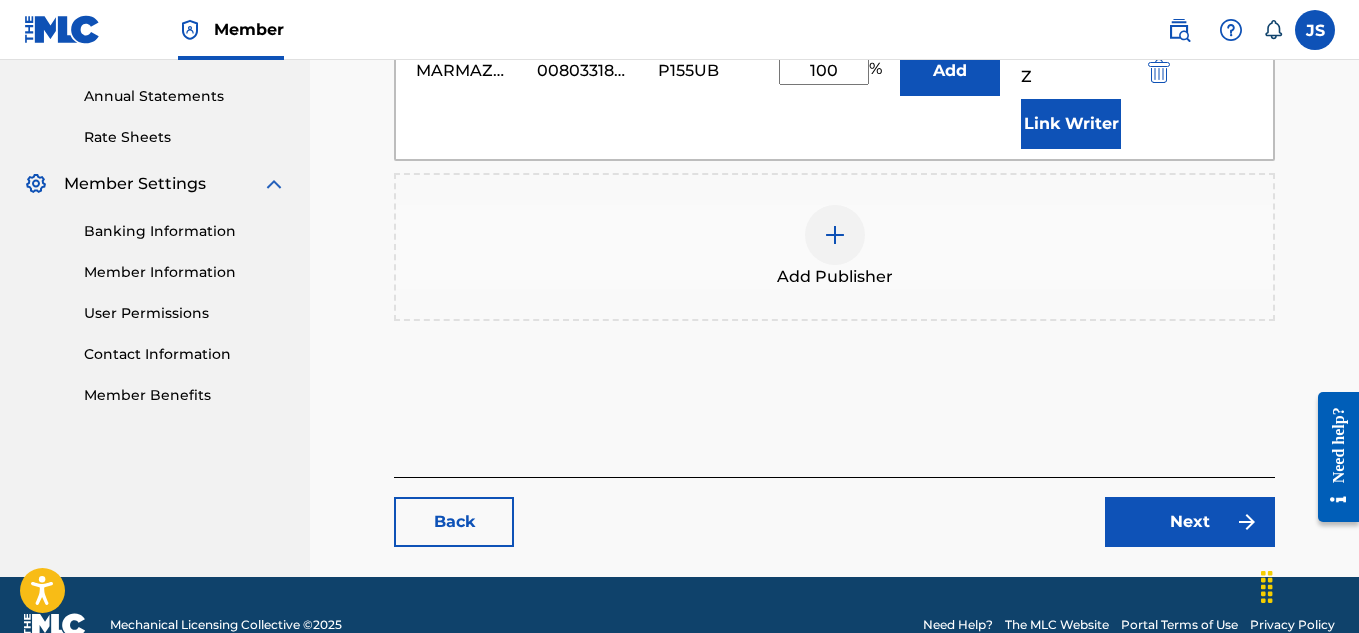 scroll, scrollTop: 715, scrollLeft: 0, axis: vertical 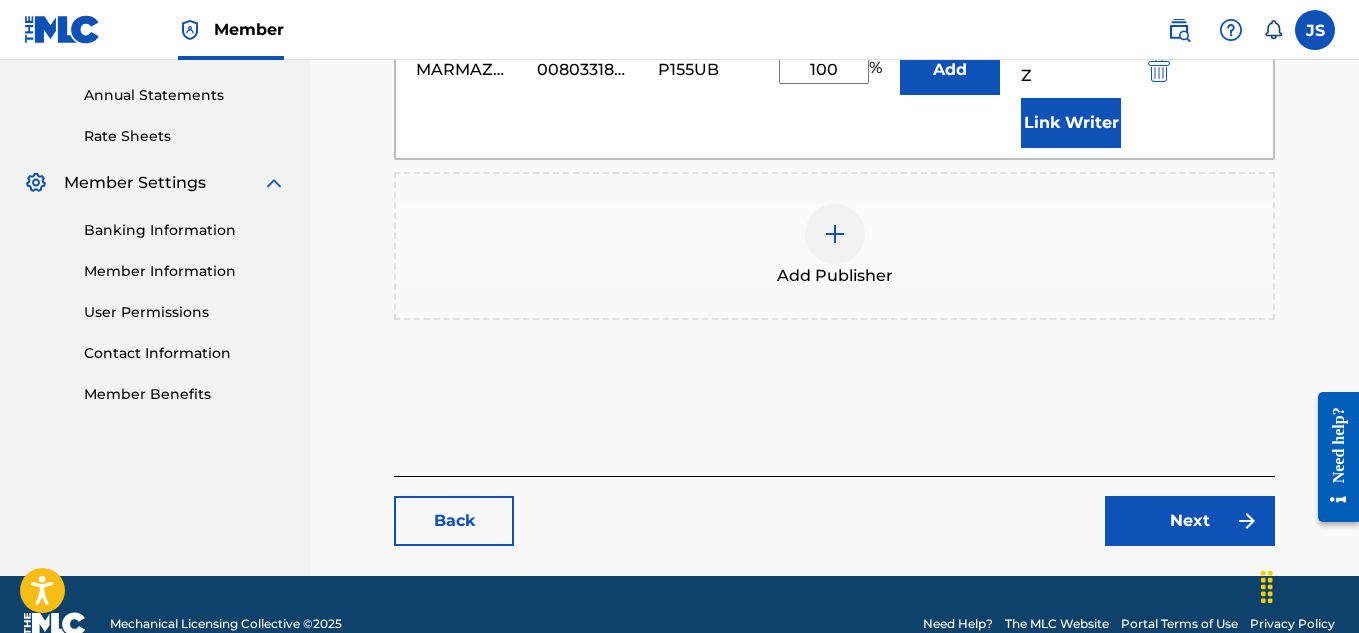 click on "Next" at bounding box center (1190, 521) 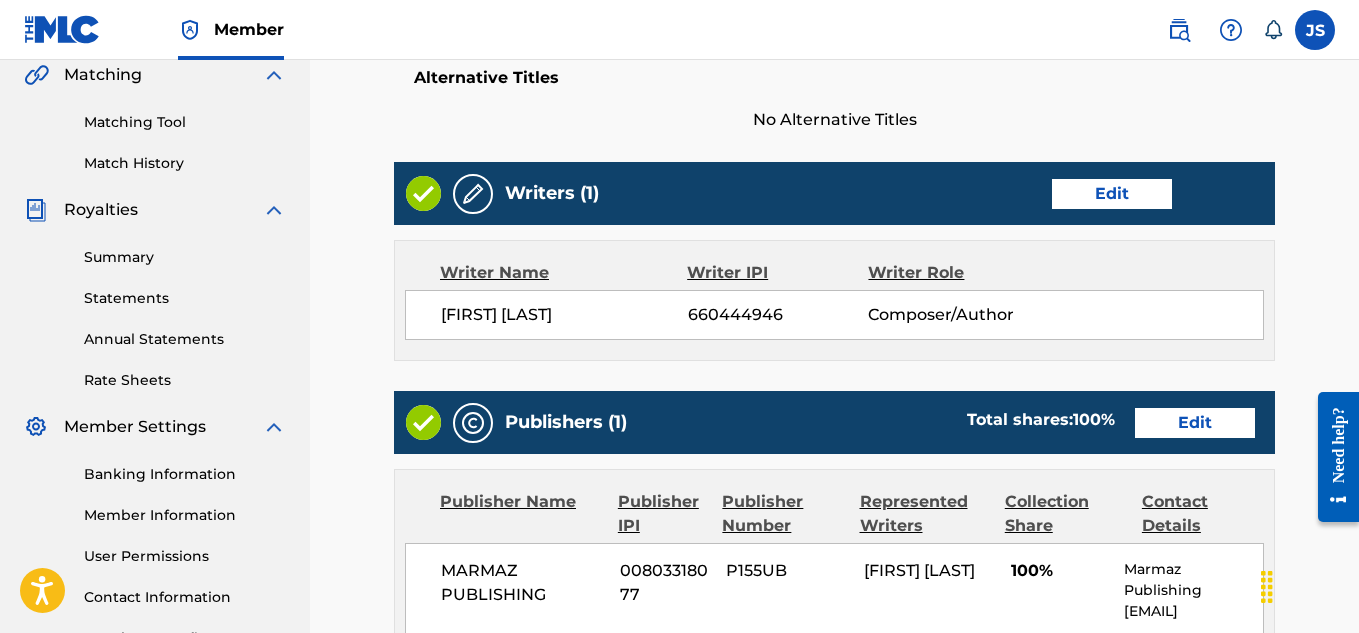 scroll, scrollTop: 0, scrollLeft: 0, axis: both 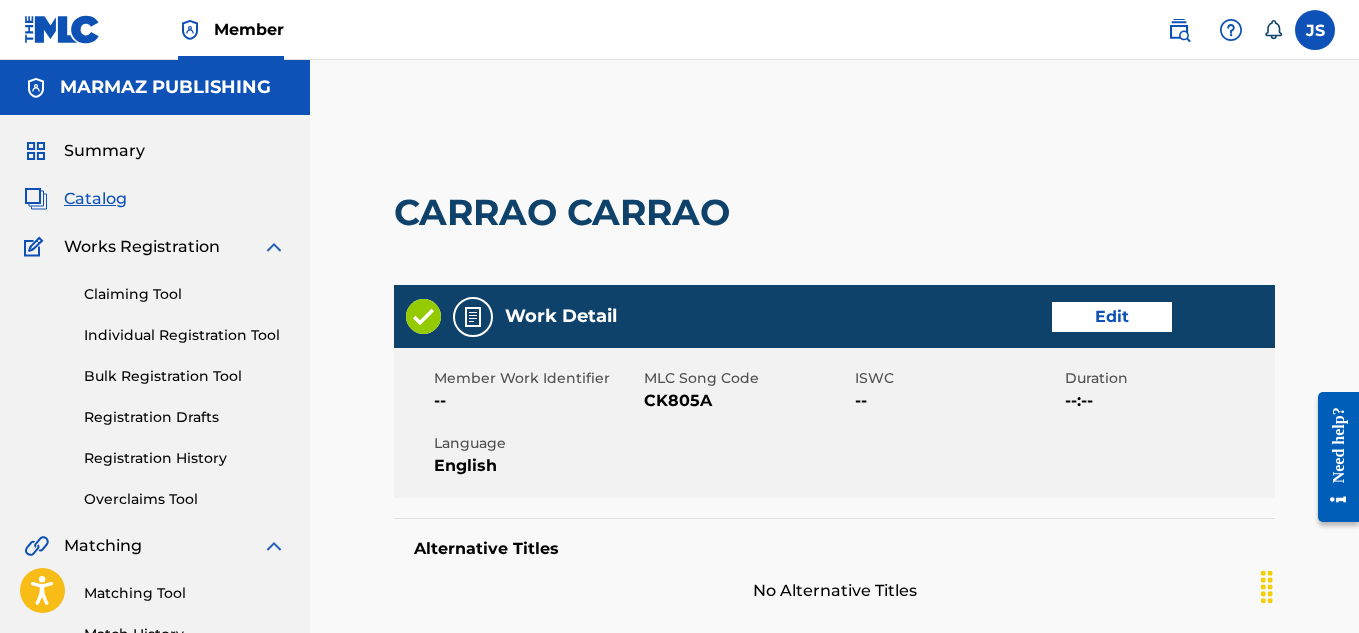 click on "CK805A" at bounding box center [746, 401] 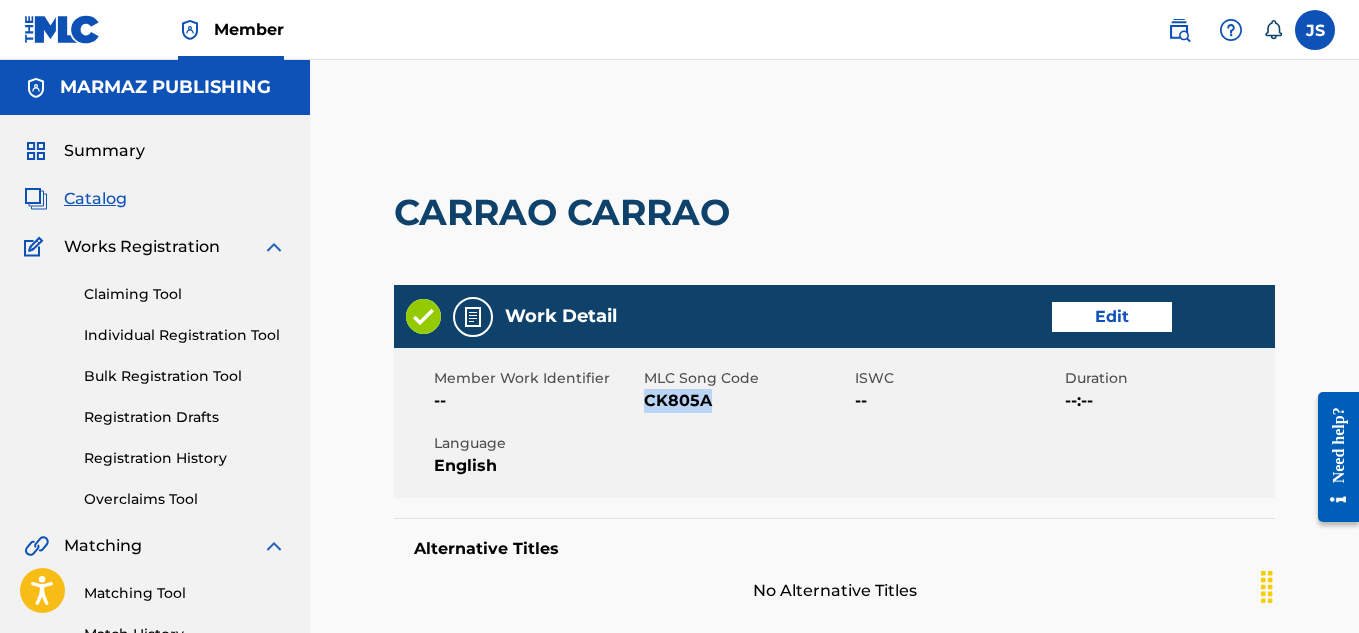 click on "CK805A" at bounding box center [746, 401] 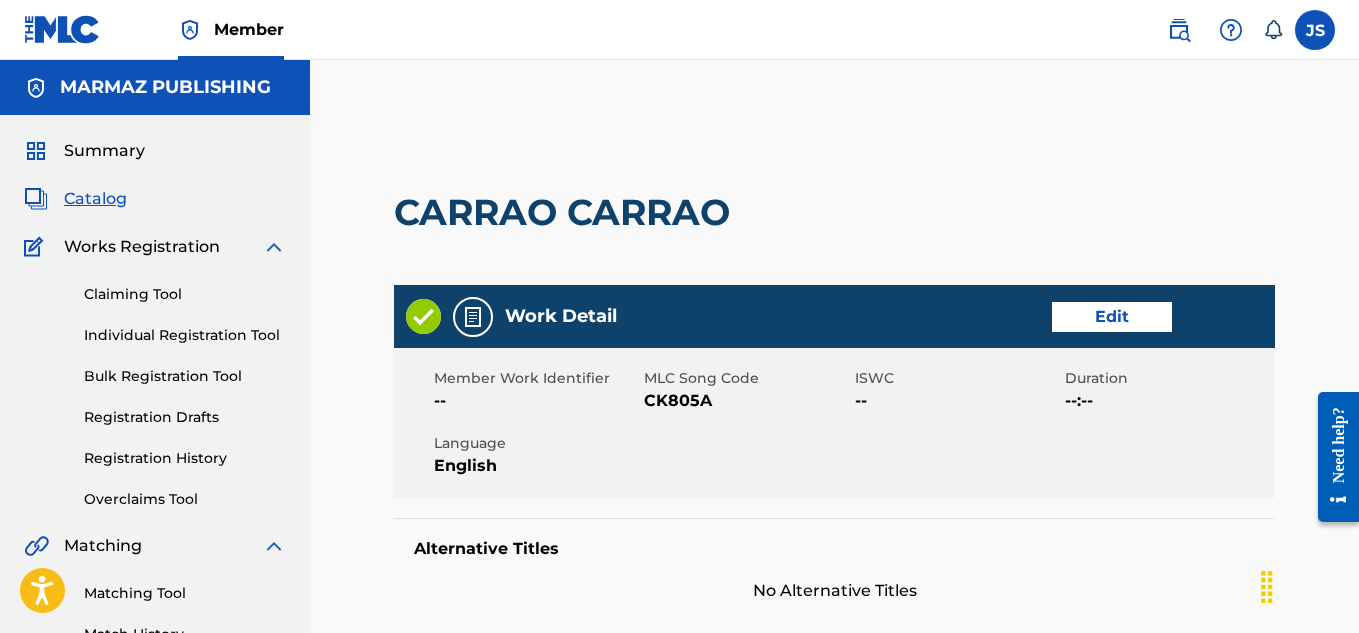 click on "CARRAO CARRAO" at bounding box center [567, 212] 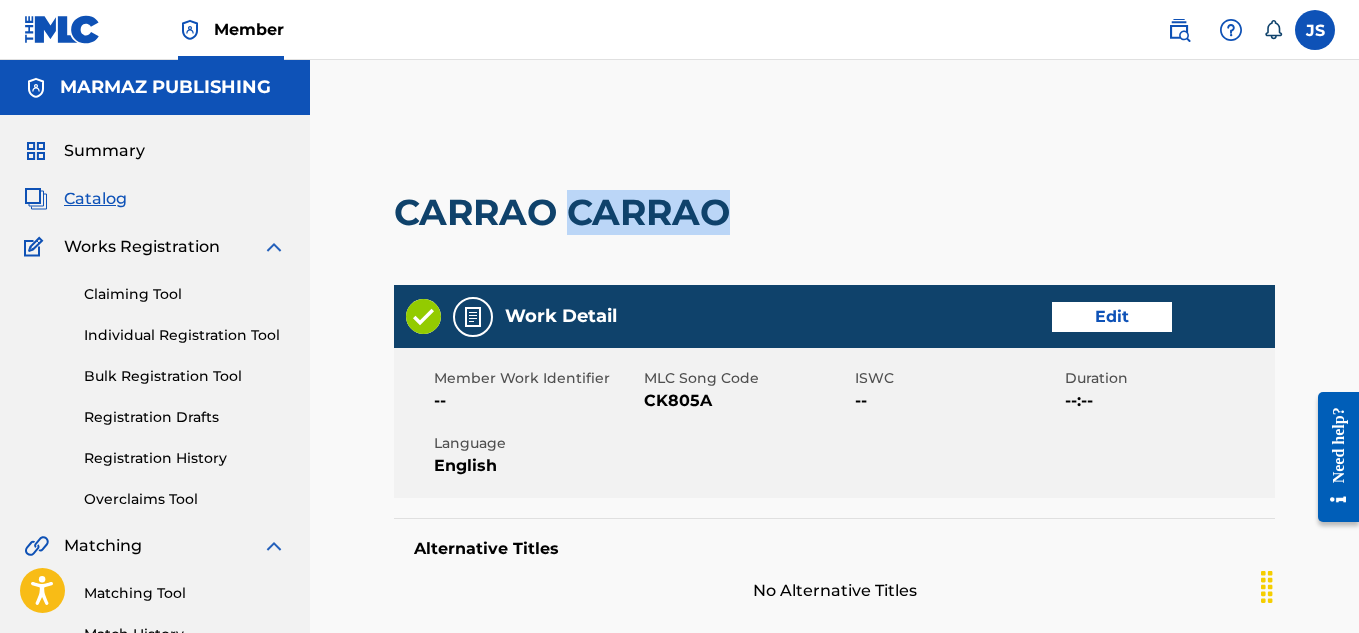 click on "CARRAO CARRAO" at bounding box center [567, 212] 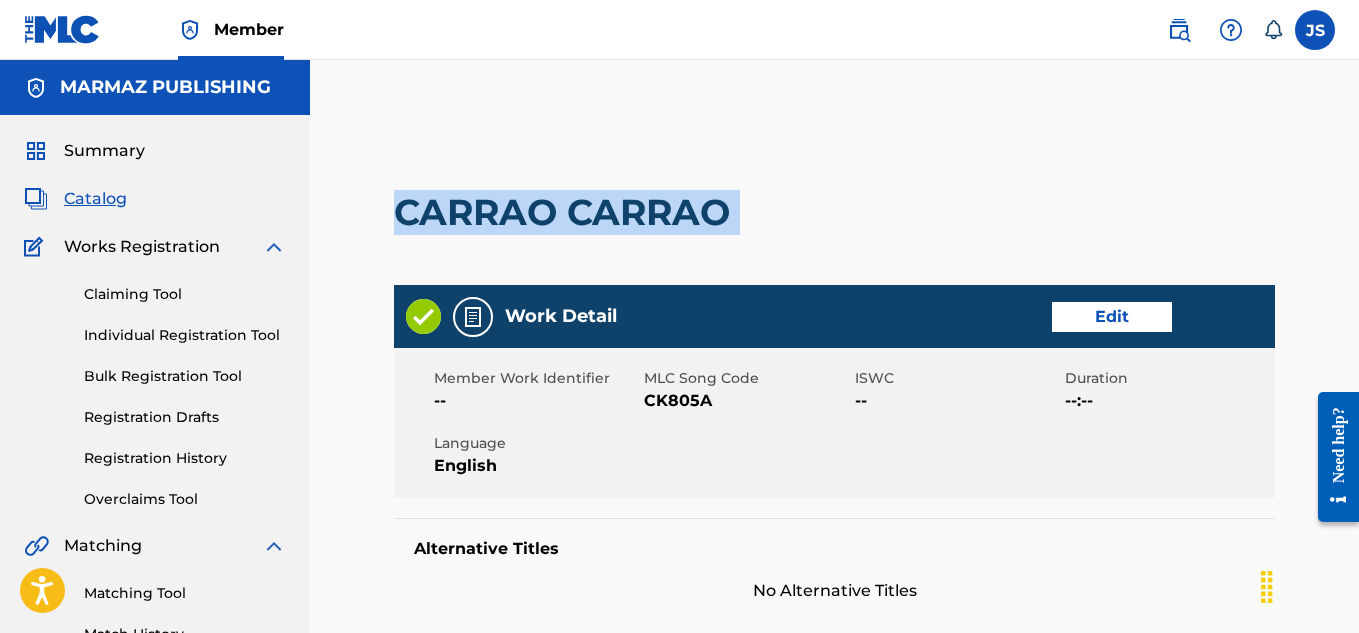 click on "CARRAO CARRAO" at bounding box center [567, 212] 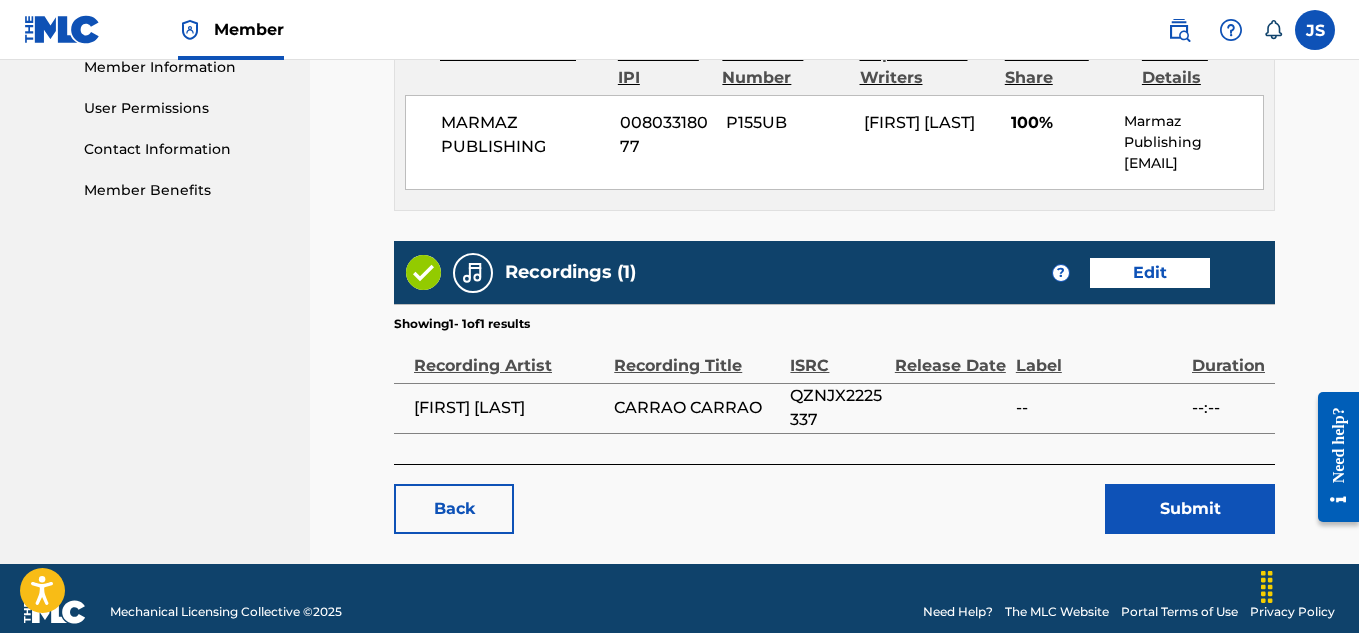 scroll, scrollTop: 933, scrollLeft: 0, axis: vertical 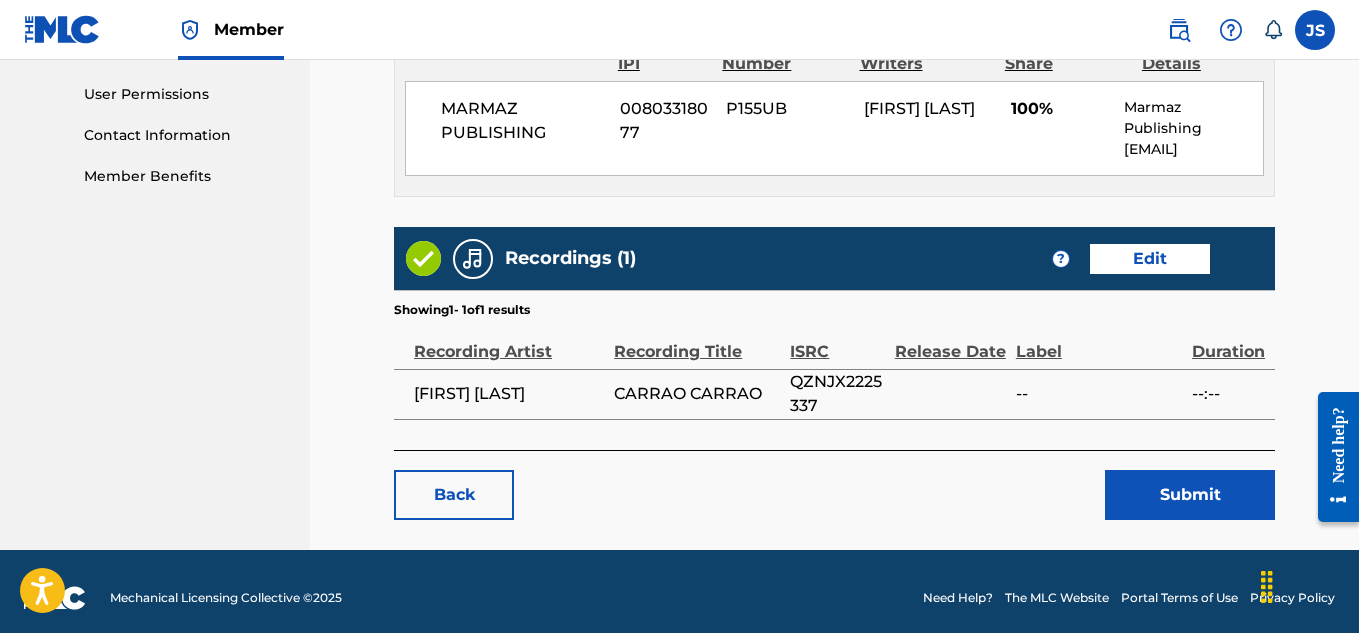 click on "Submit" at bounding box center [1190, 495] 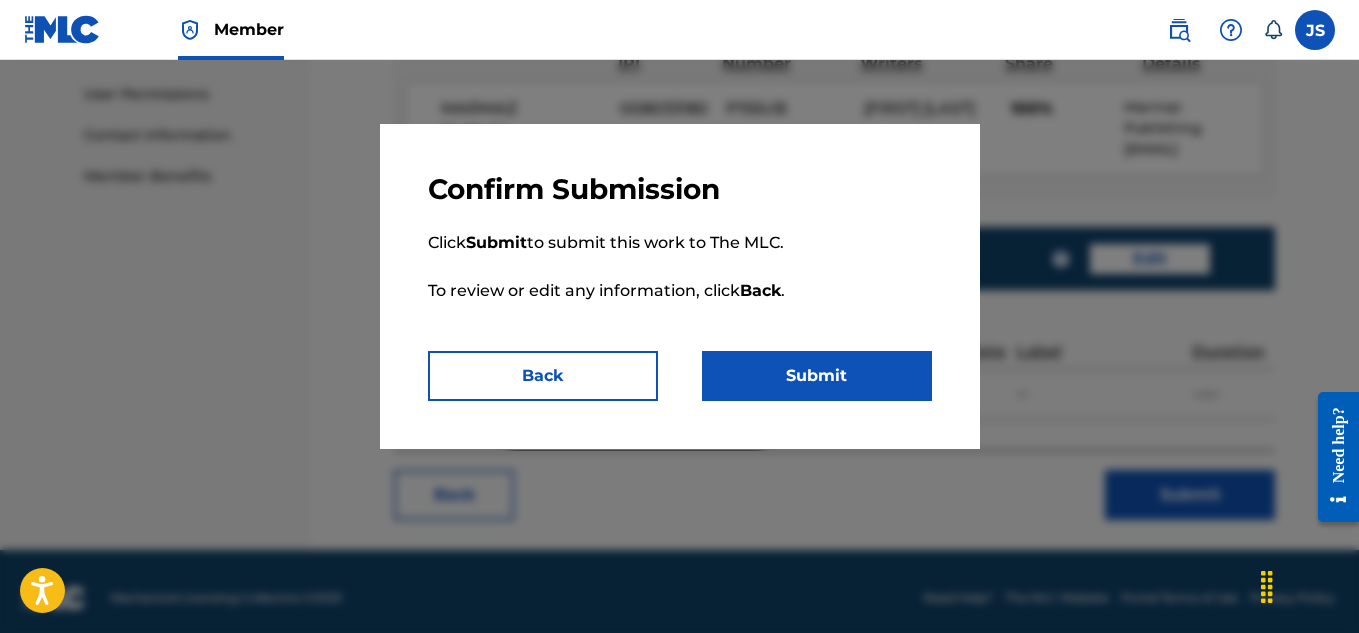 click on "Submit" at bounding box center (817, 376) 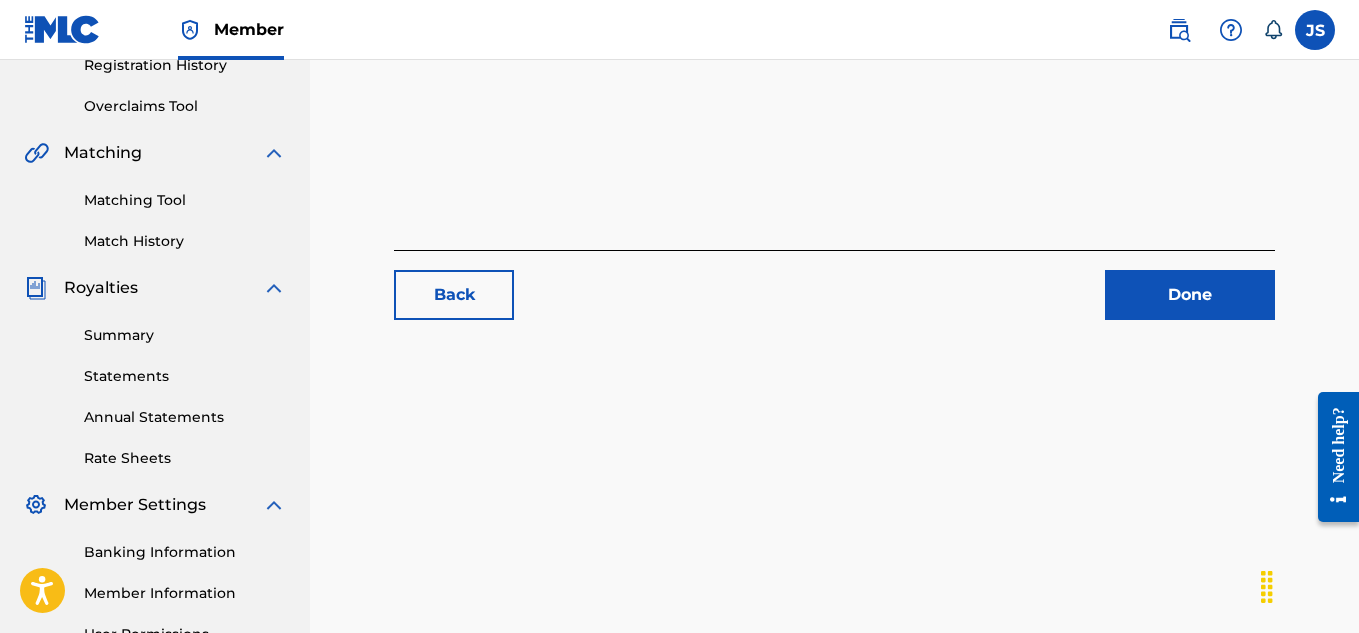 scroll, scrollTop: 417, scrollLeft: 0, axis: vertical 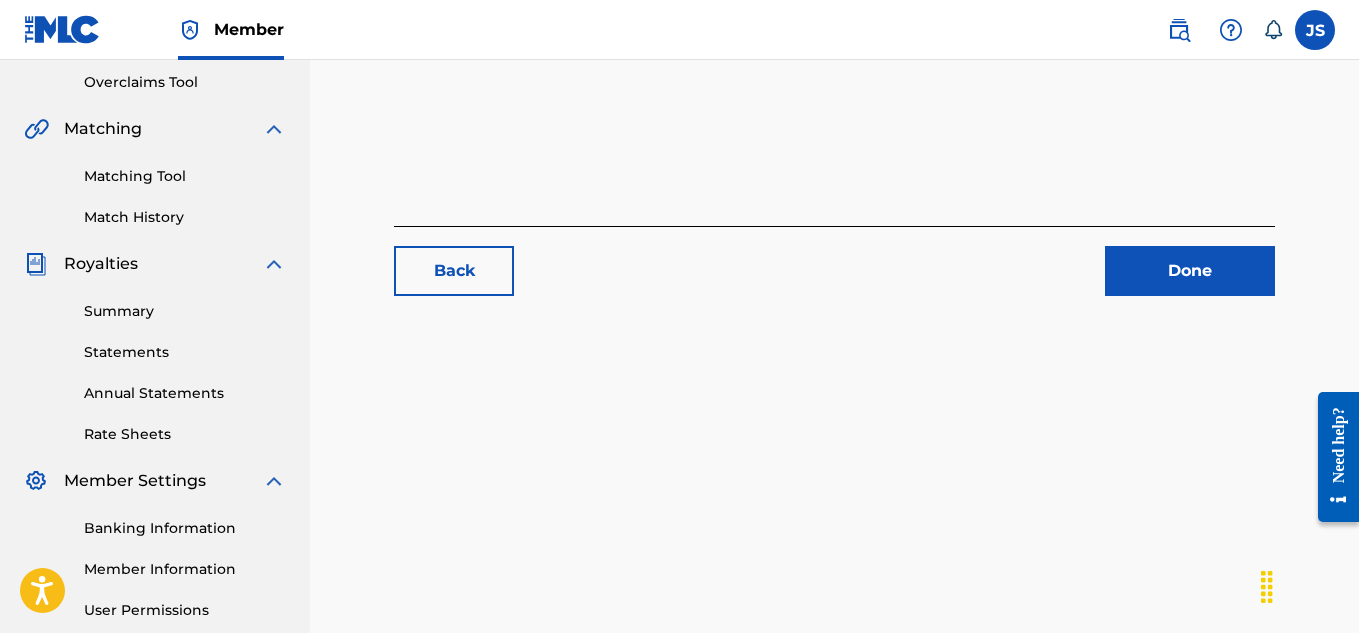click on "Back Done" at bounding box center (834, 9) 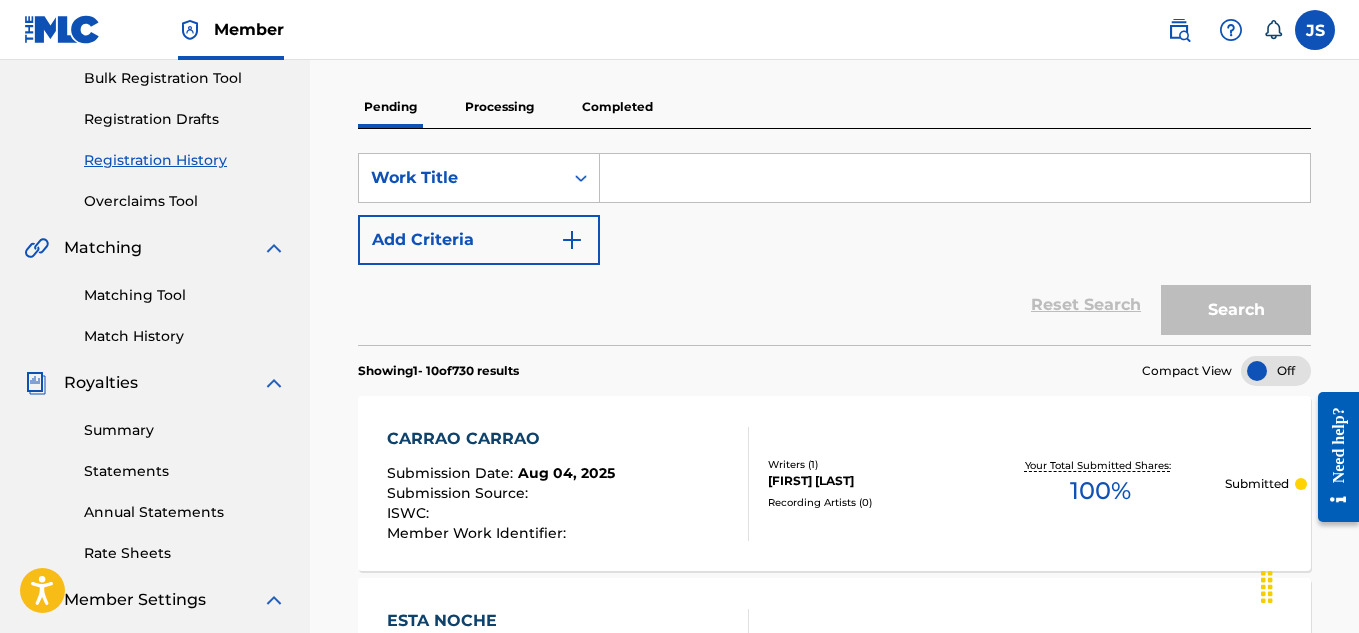 scroll, scrollTop: 299, scrollLeft: 0, axis: vertical 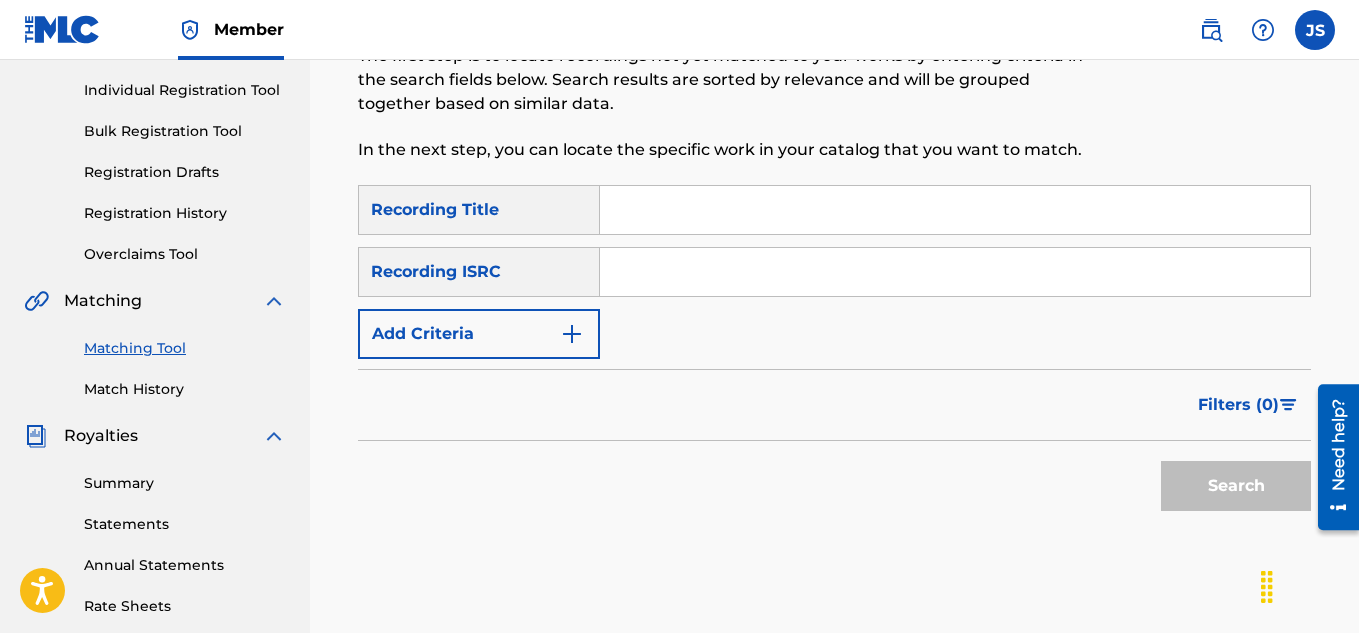 click at bounding box center [955, 210] 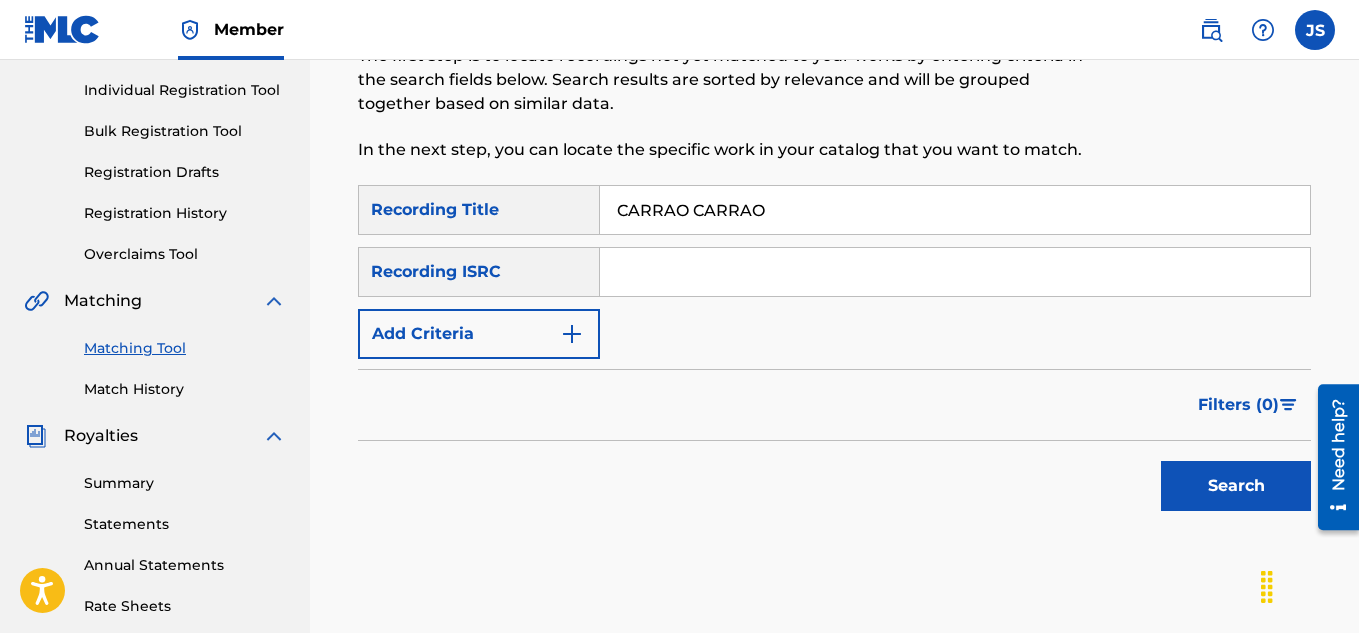 type on "CARRAO CARRAO" 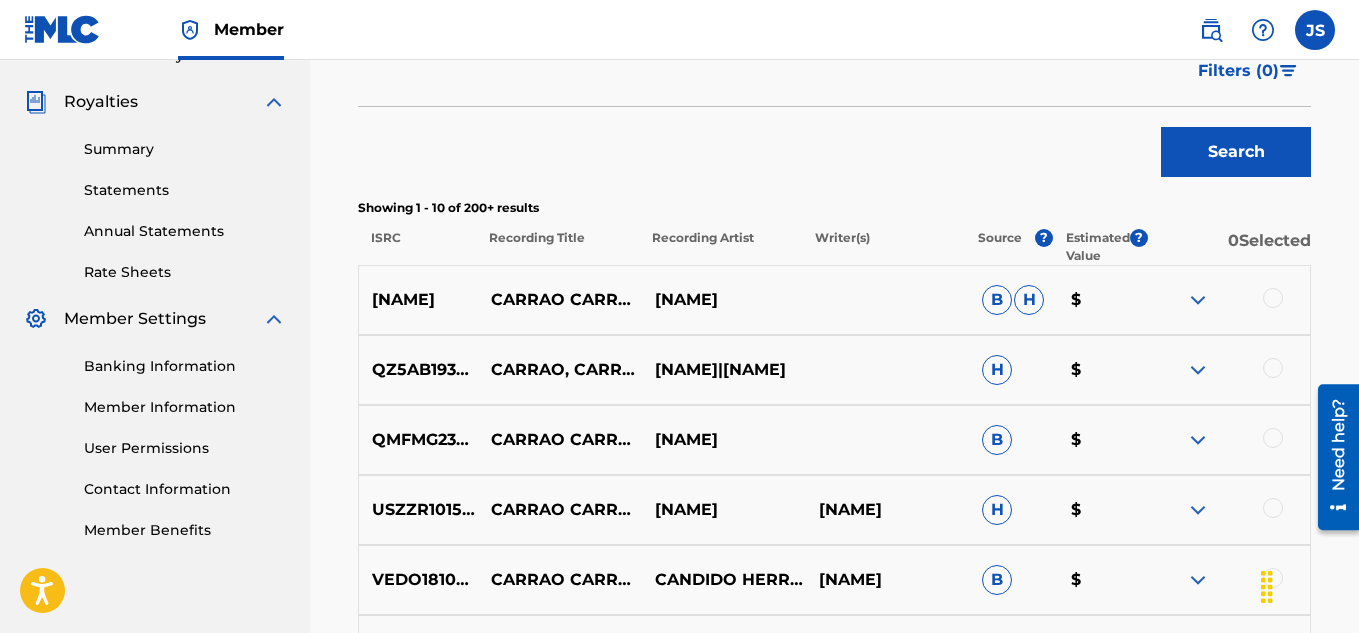 scroll, scrollTop: 584, scrollLeft: 0, axis: vertical 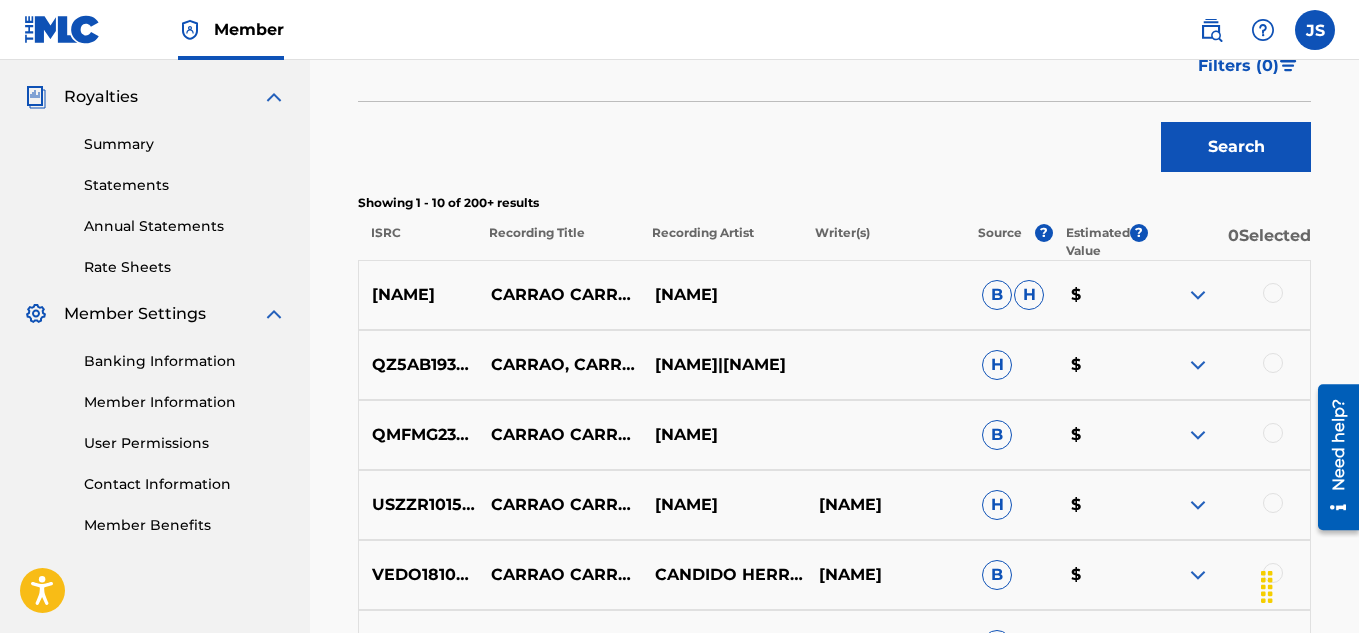click at bounding box center (1273, 433) 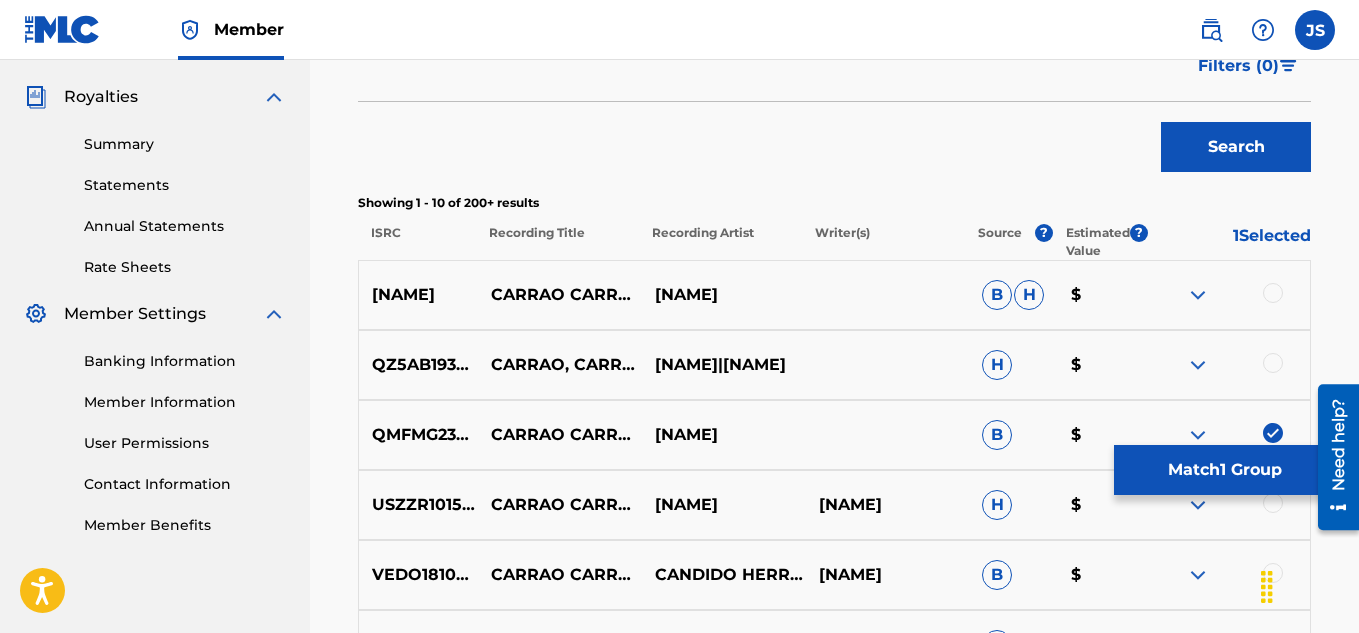 click at bounding box center (1228, 365) 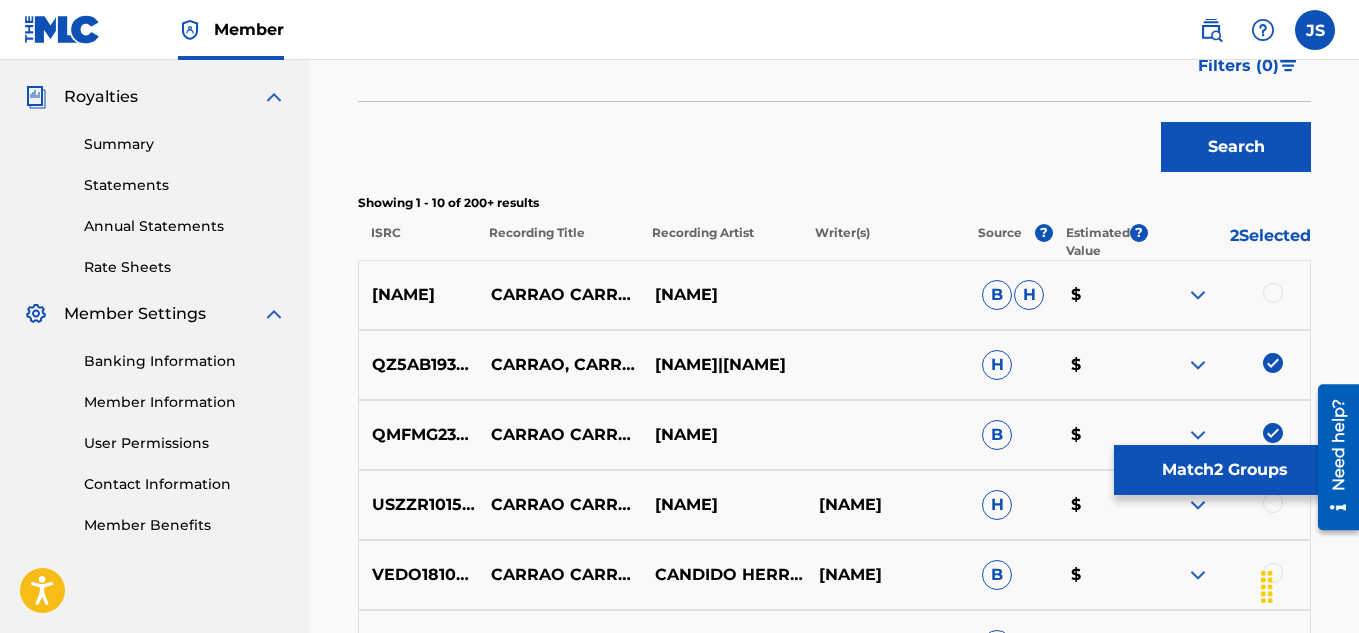 click at bounding box center (1228, 295) 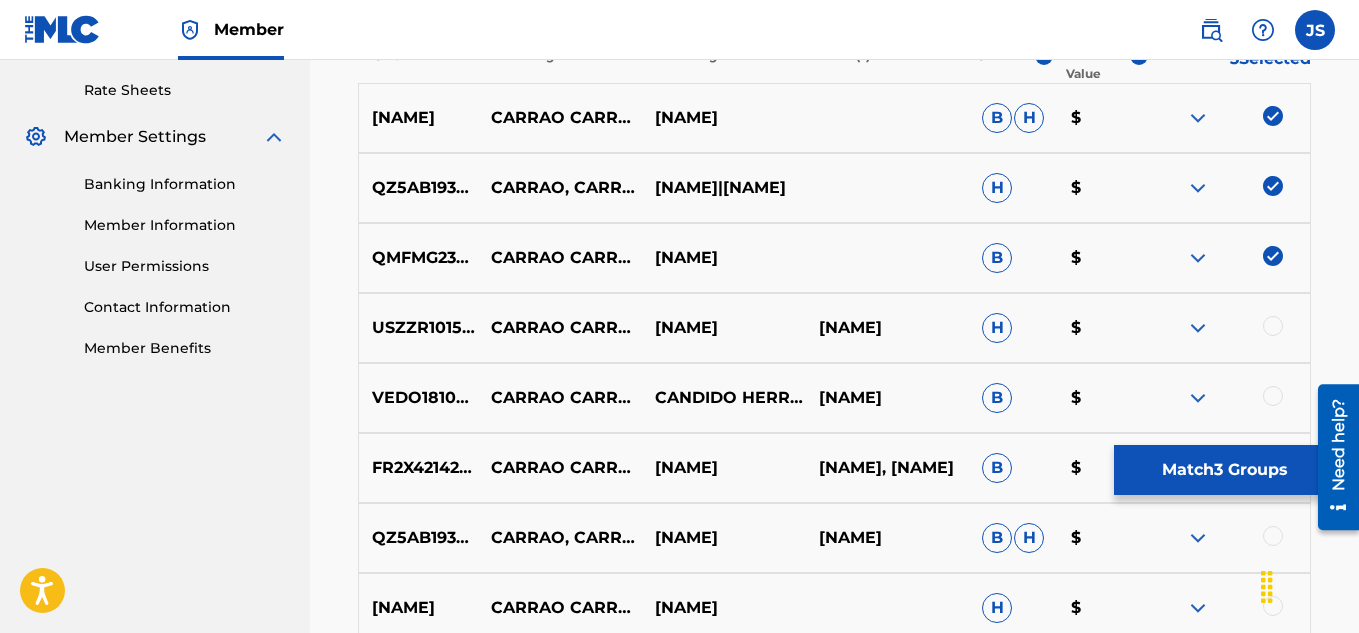 scroll, scrollTop: 763, scrollLeft: 0, axis: vertical 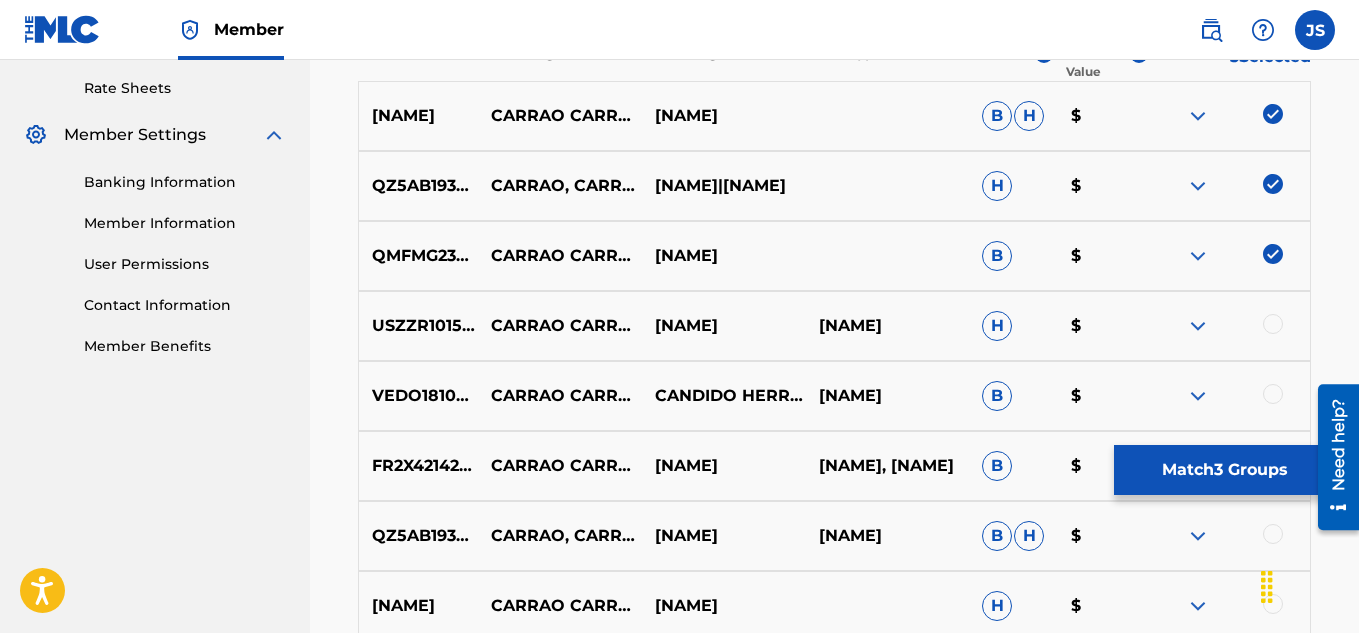 click at bounding box center (1273, 324) 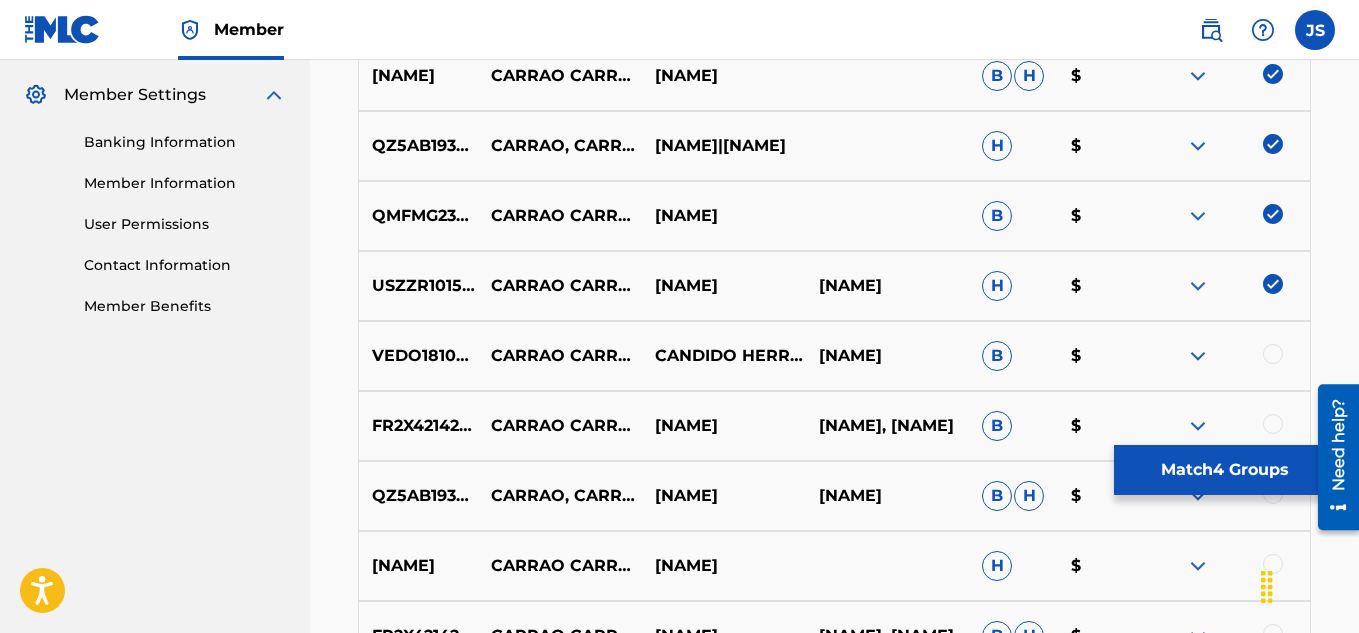 scroll, scrollTop: 804, scrollLeft: 0, axis: vertical 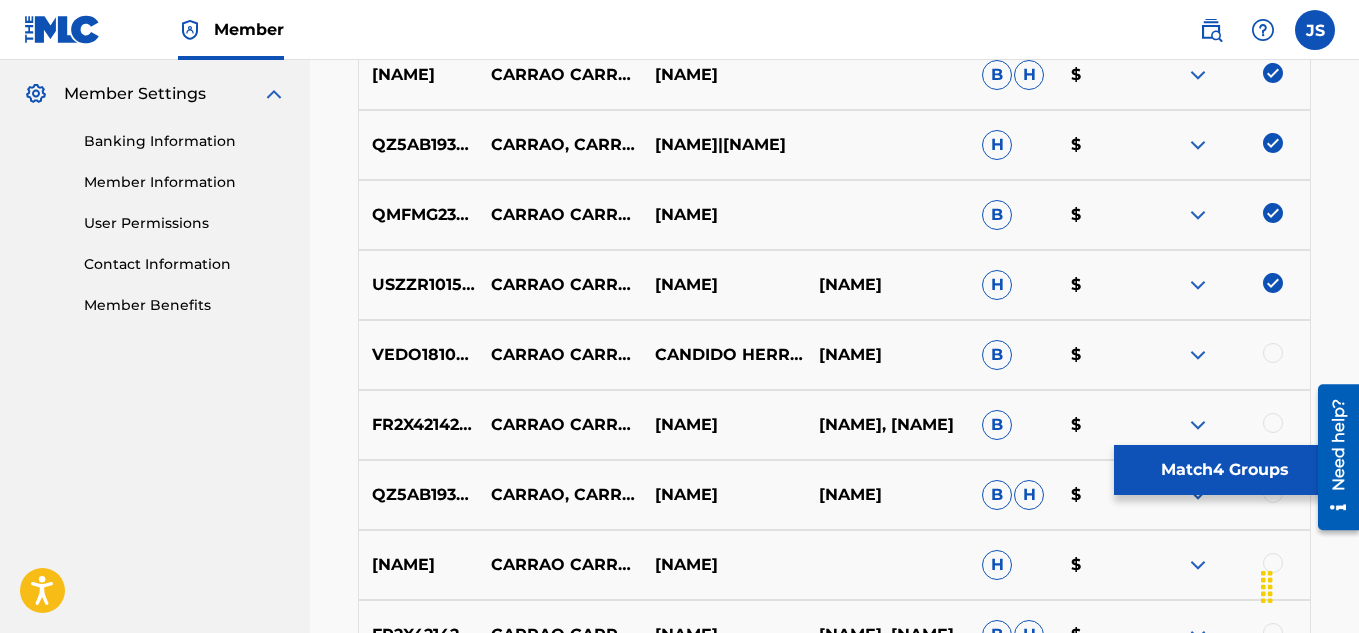 click on "VEDO18102061 CARRAO CARRAO CANDIDO HERRERA Y SU CONJUNTO JOSE CHEO RAMIREZ B $" at bounding box center [834, 355] 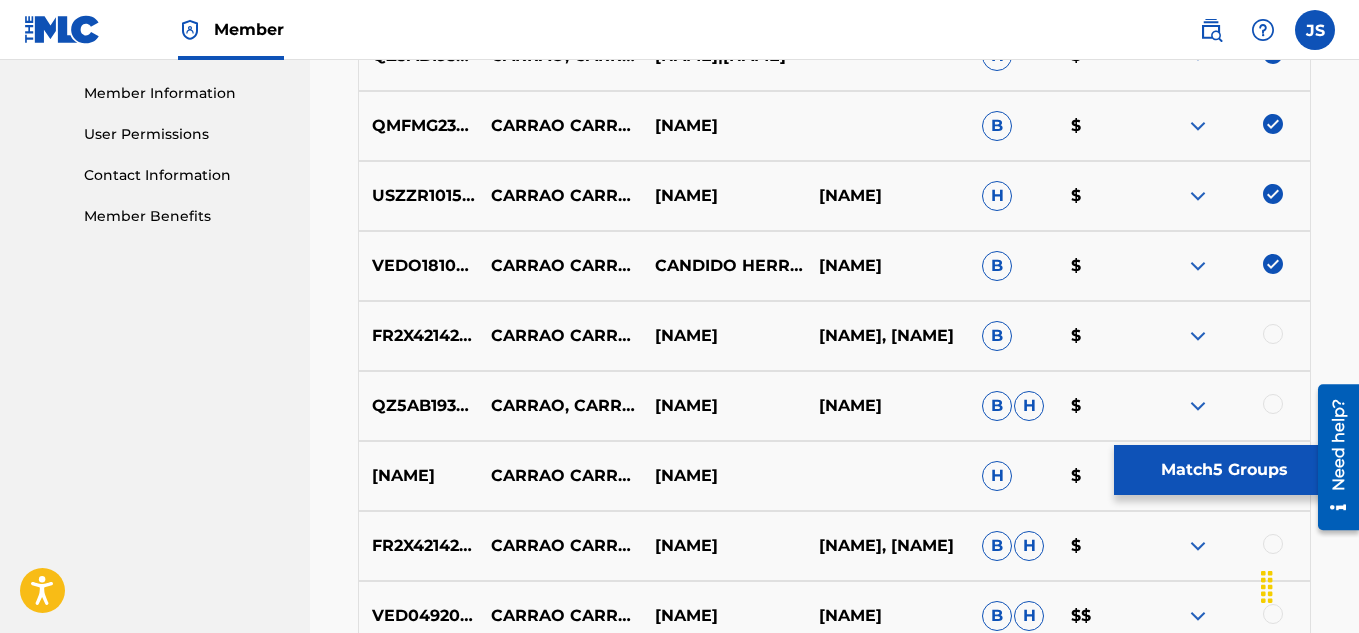 scroll, scrollTop: 899, scrollLeft: 0, axis: vertical 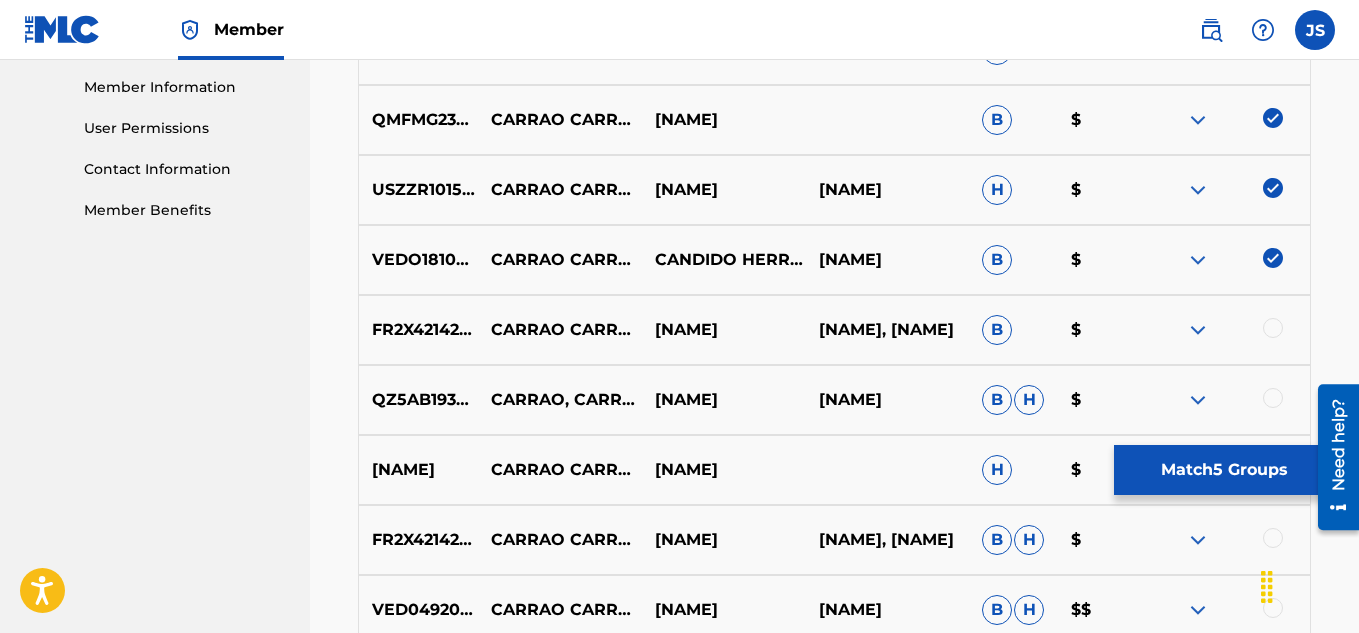 click at bounding box center [1273, 398] 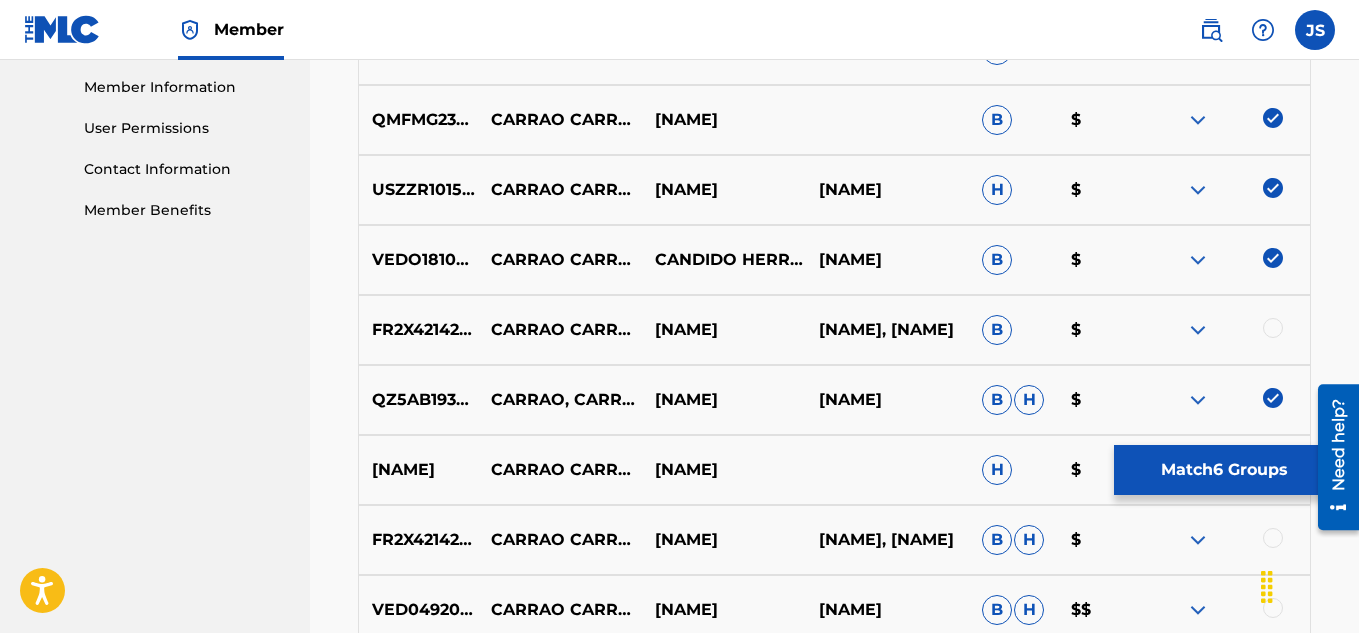 click at bounding box center [1273, 328] 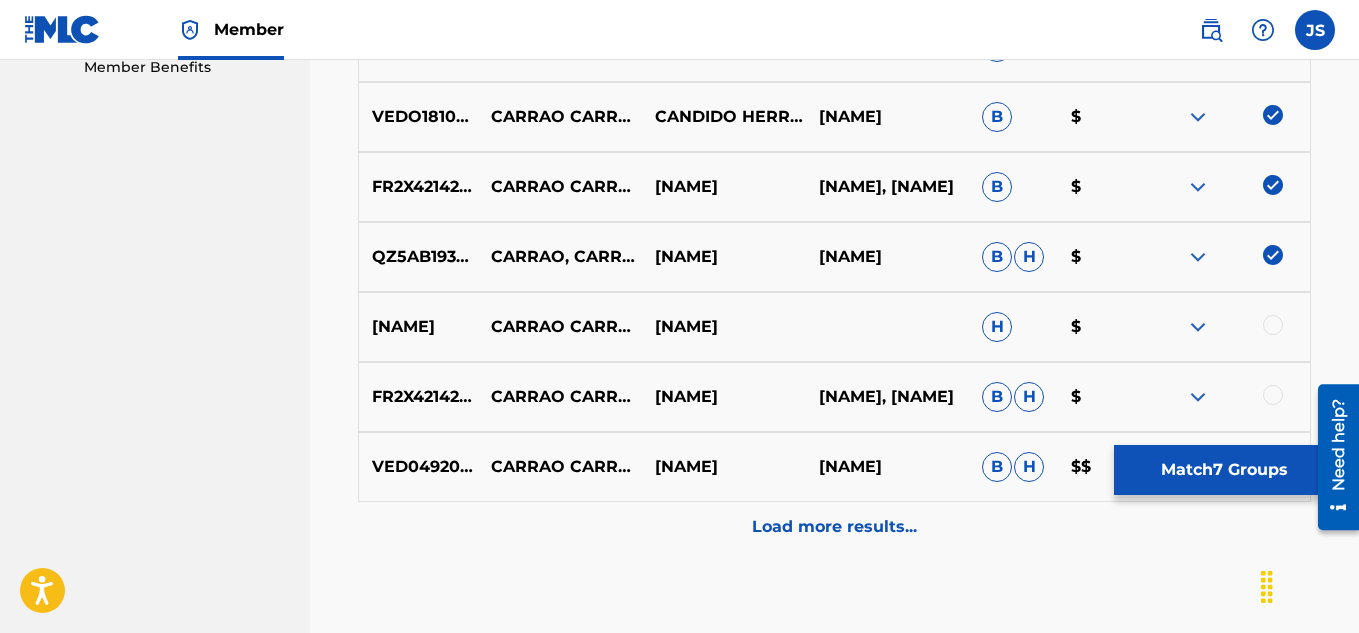 scroll, scrollTop: 1045, scrollLeft: 0, axis: vertical 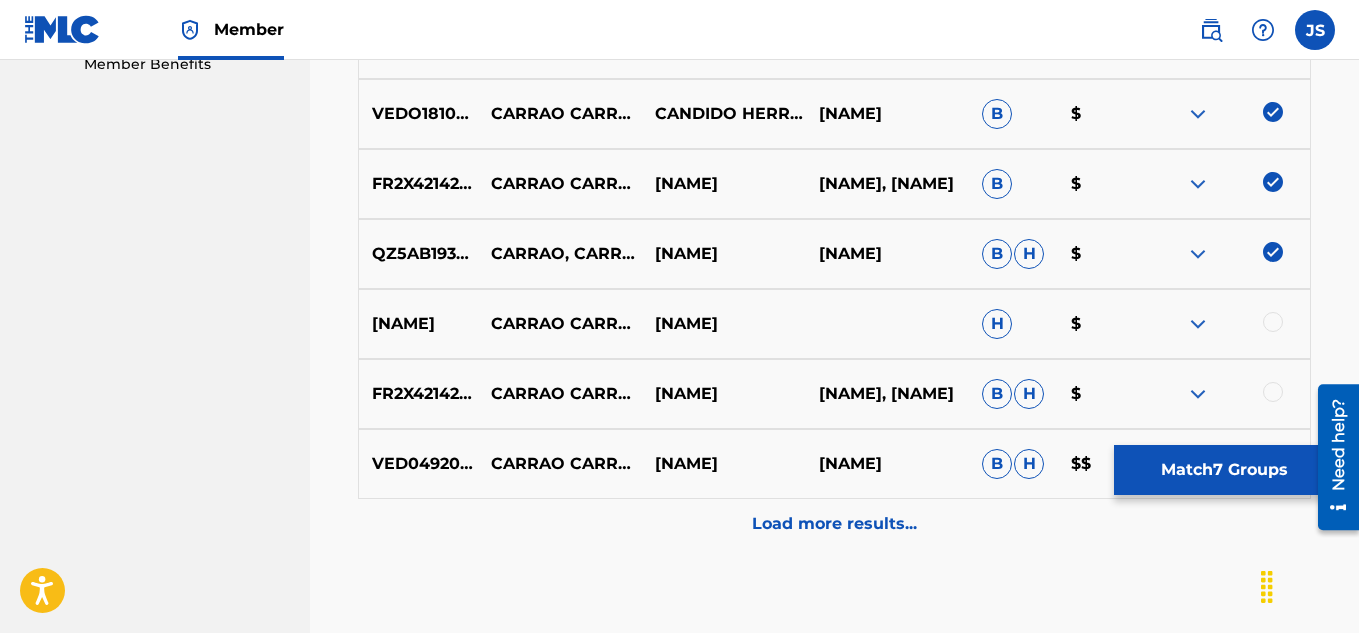 click at bounding box center [1273, 322] 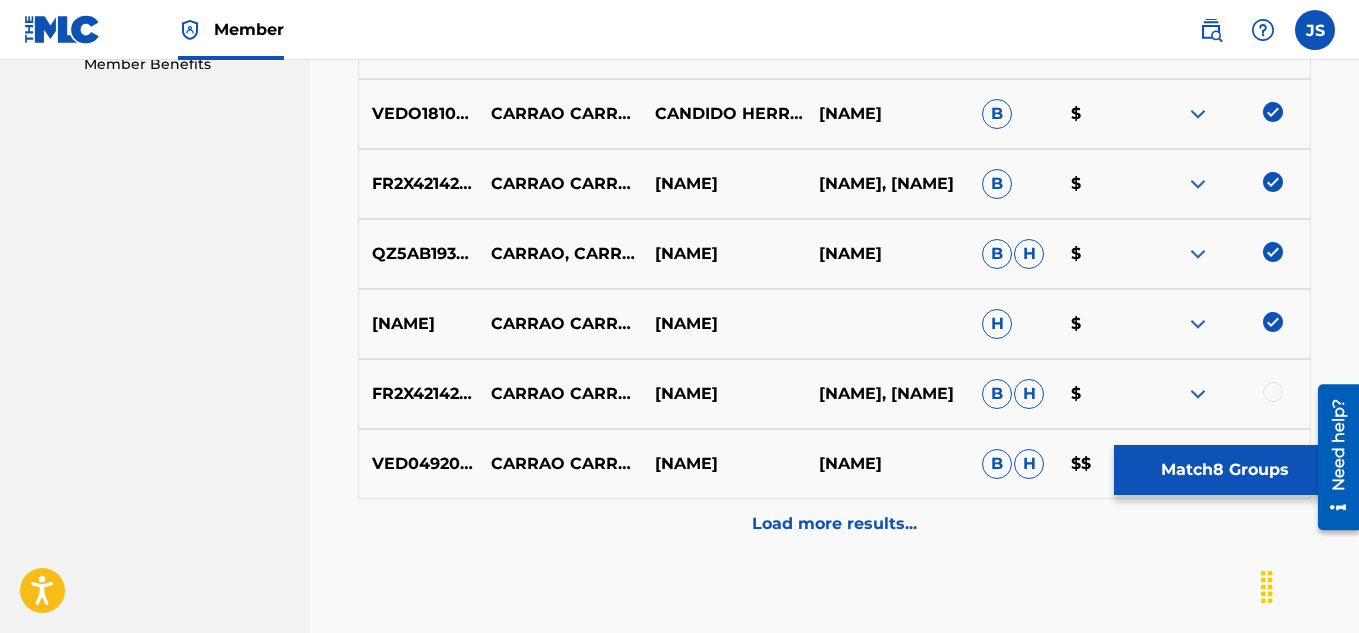 click at bounding box center (1273, 392) 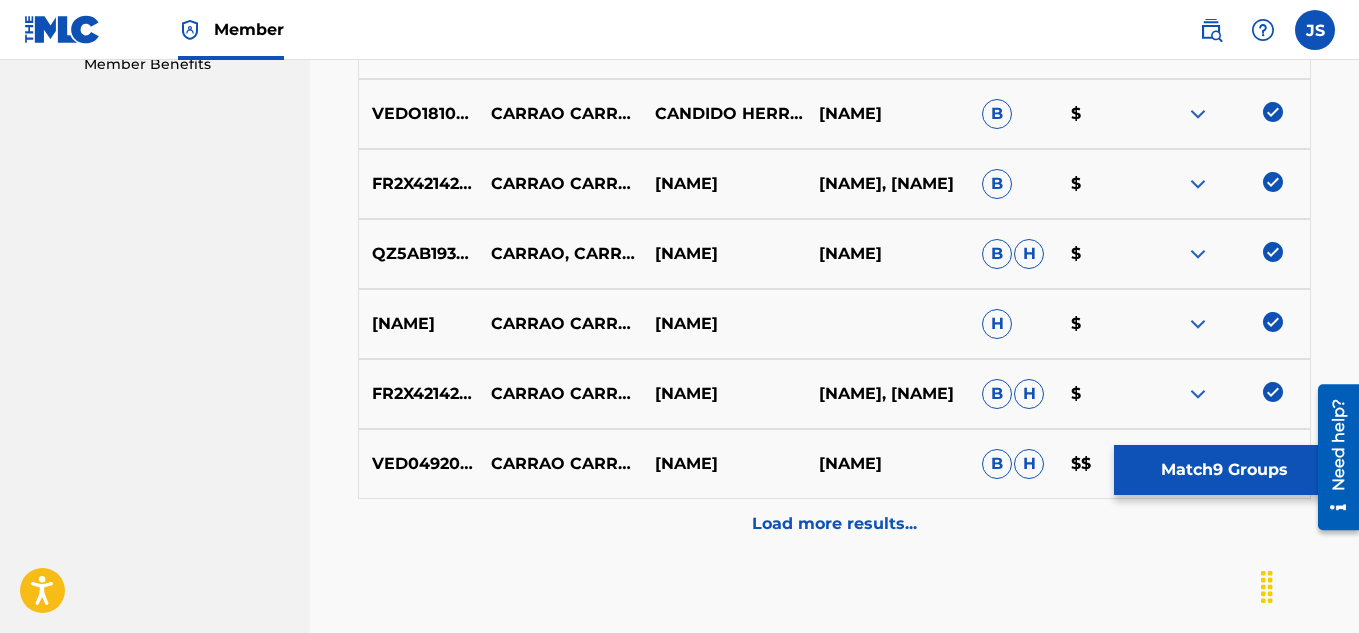 scroll, scrollTop: 1157, scrollLeft: 0, axis: vertical 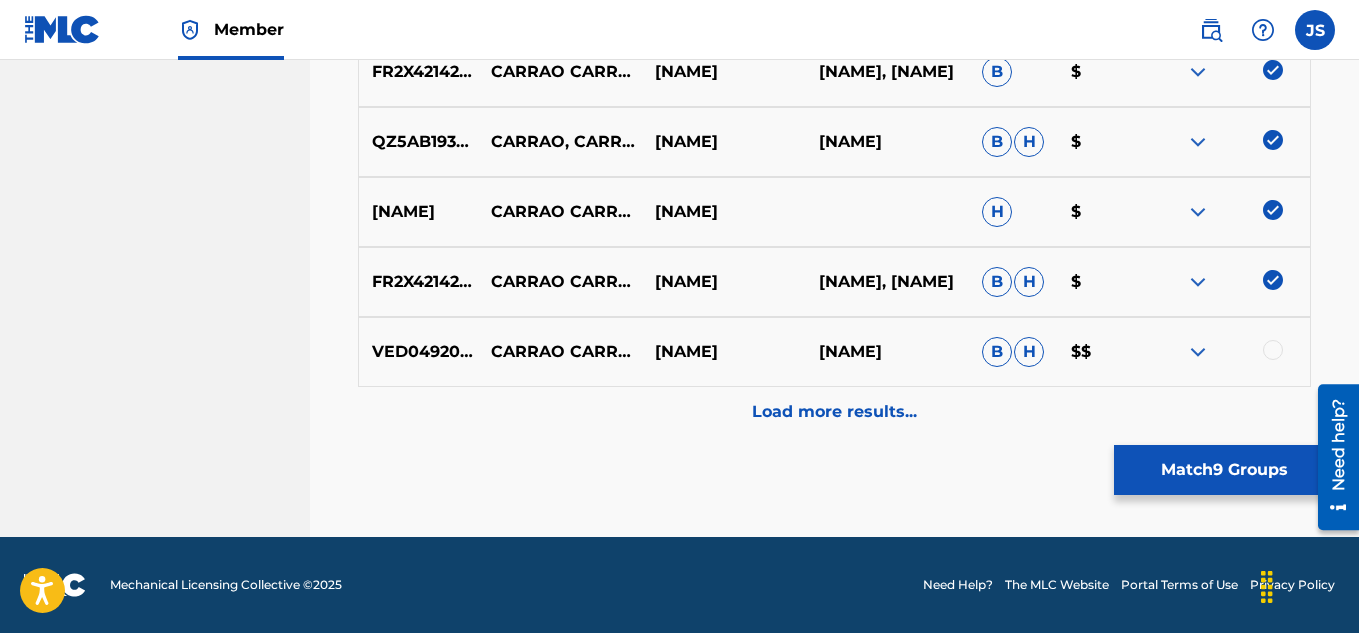 click at bounding box center [1273, 350] 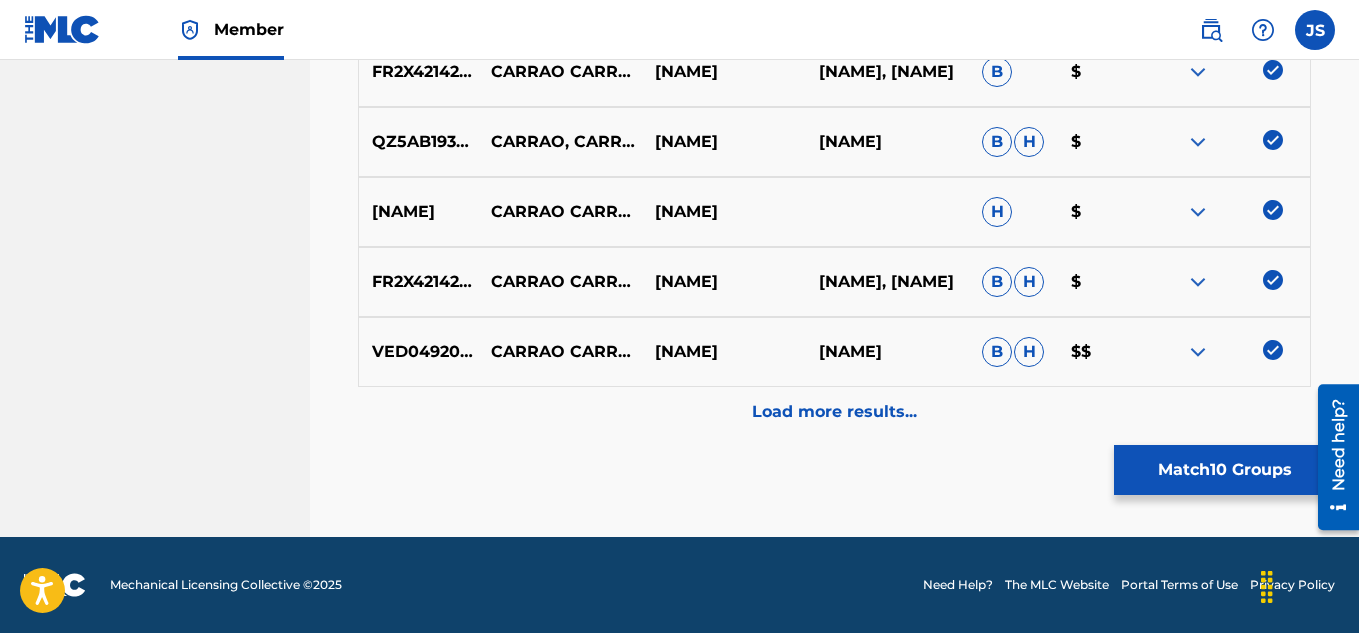 click on "Load more results..." at bounding box center [834, 412] 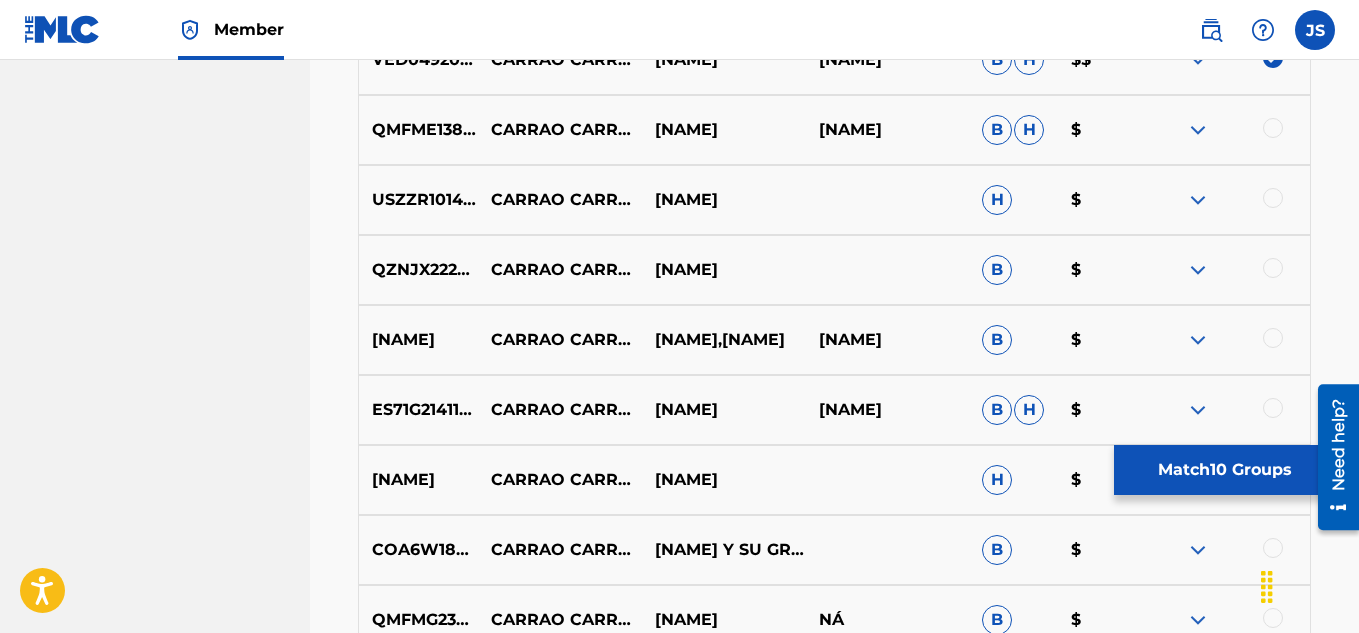 scroll, scrollTop: 1473, scrollLeft: 0, axis: vertical 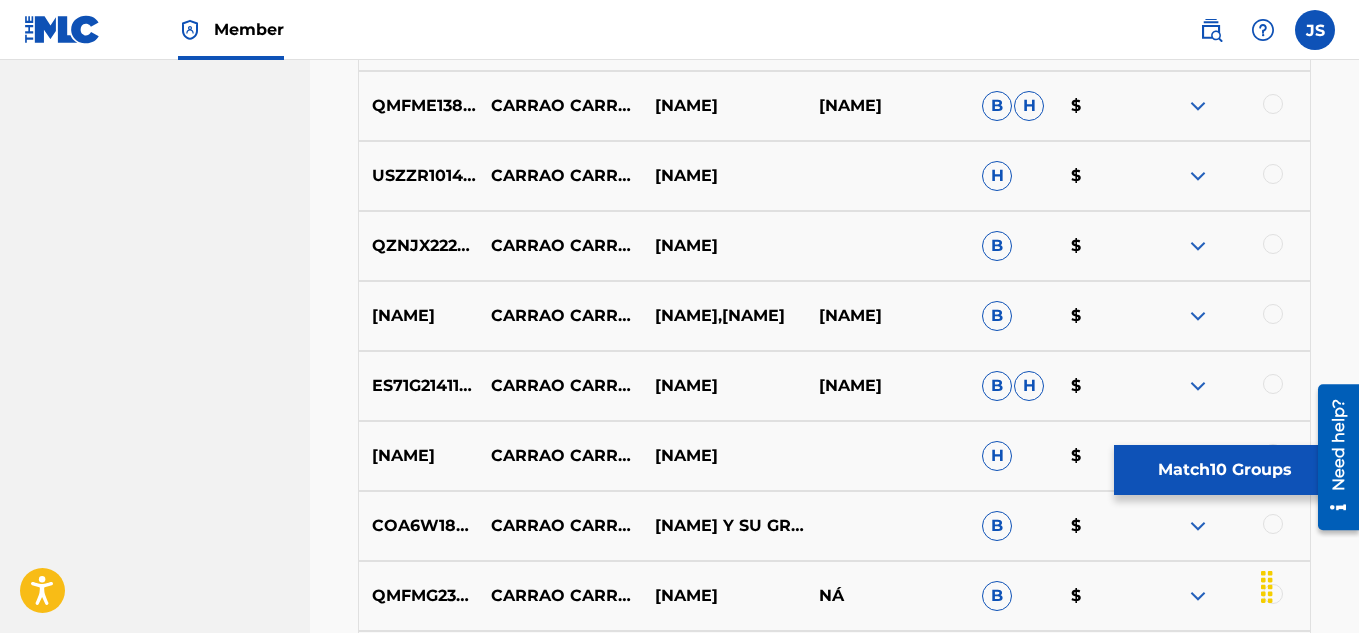 click at bounding box center (1273, 104) 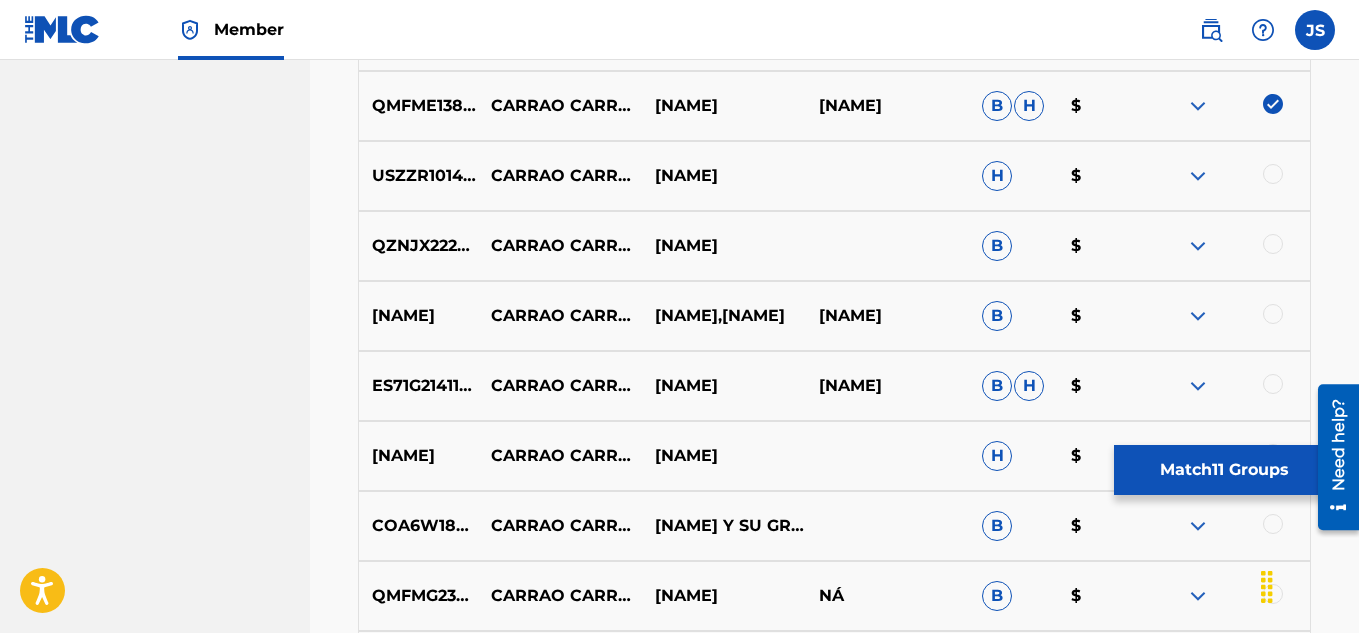 click at bounding box center [1273, 174] 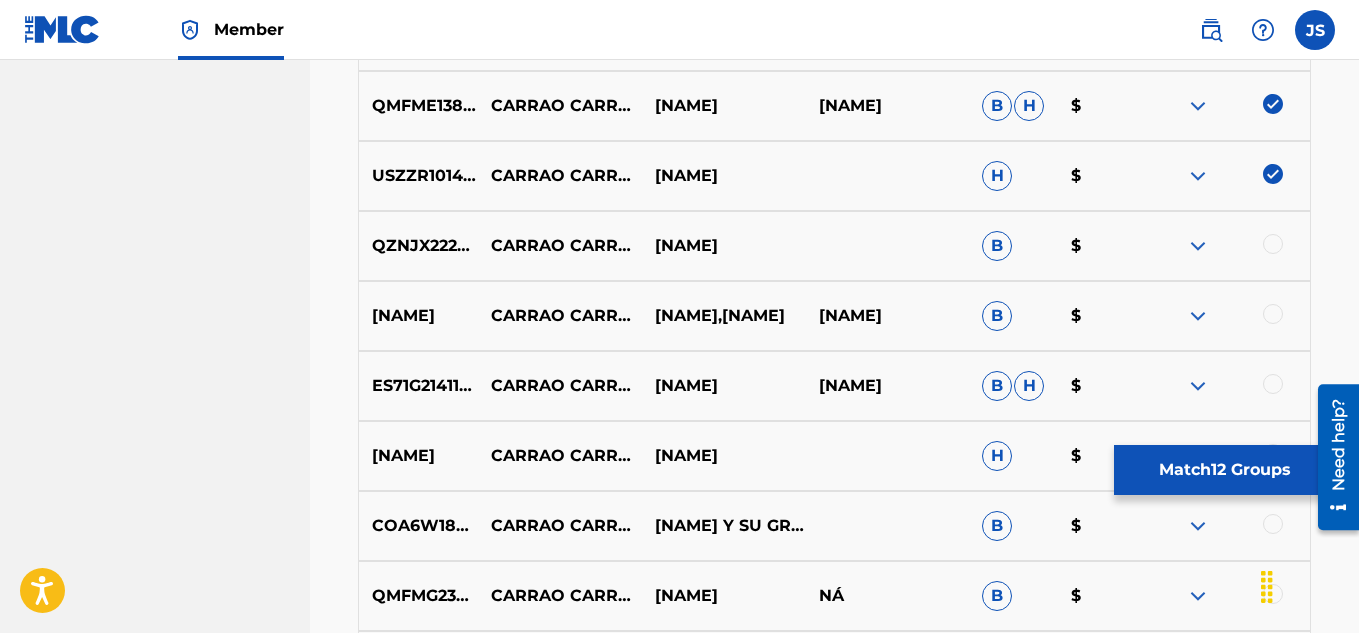 click at bounding box center [1273, 244] 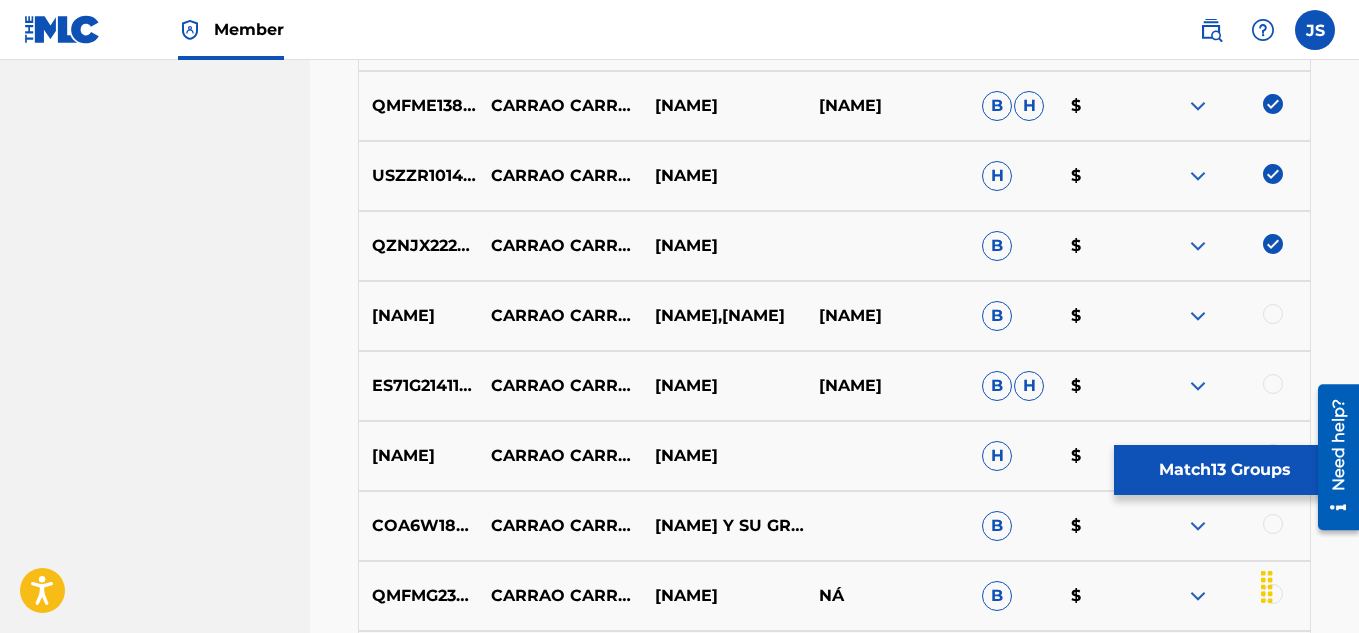click at bounding box center [1273, 314] 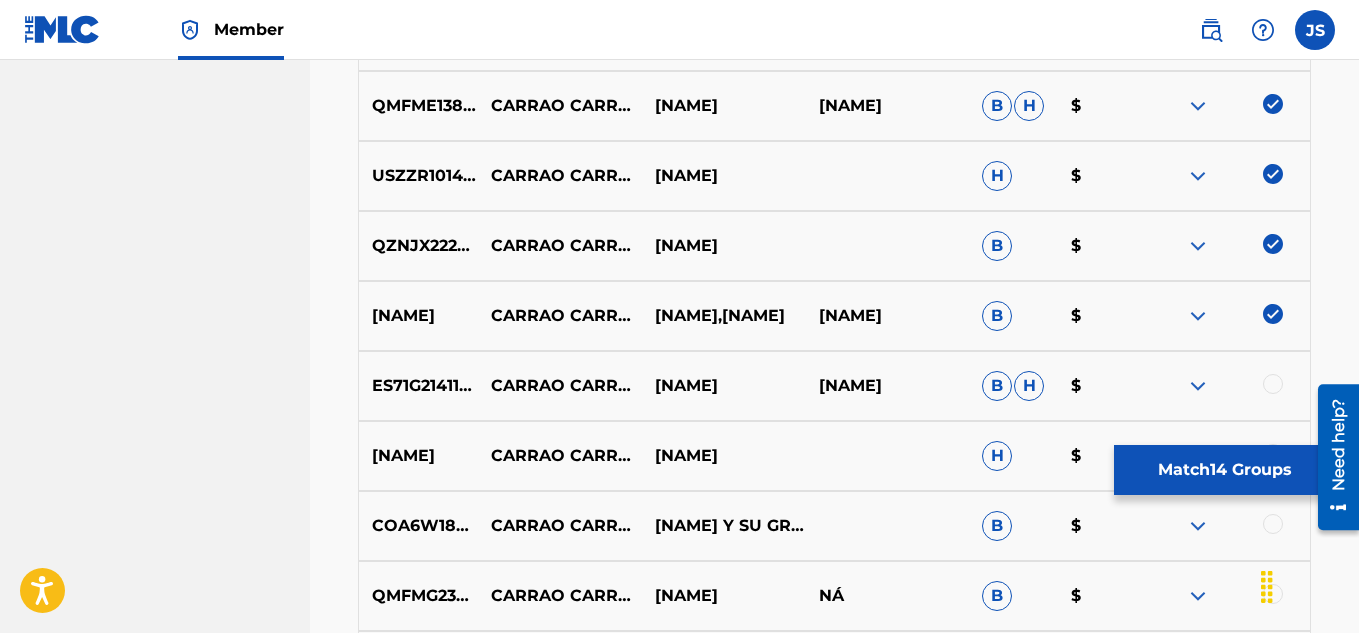 scroll, scrollTop: 1556, scrollLeft: 0, axis: vertical 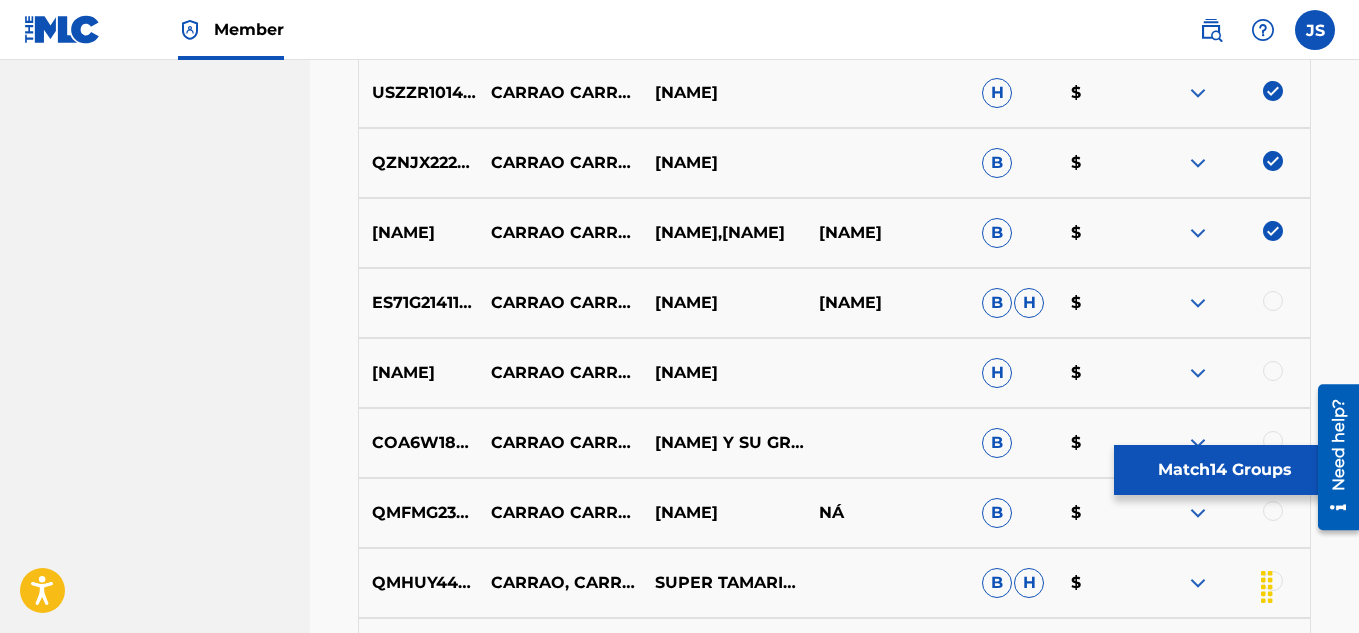 click at bounding box center [1273, 301] 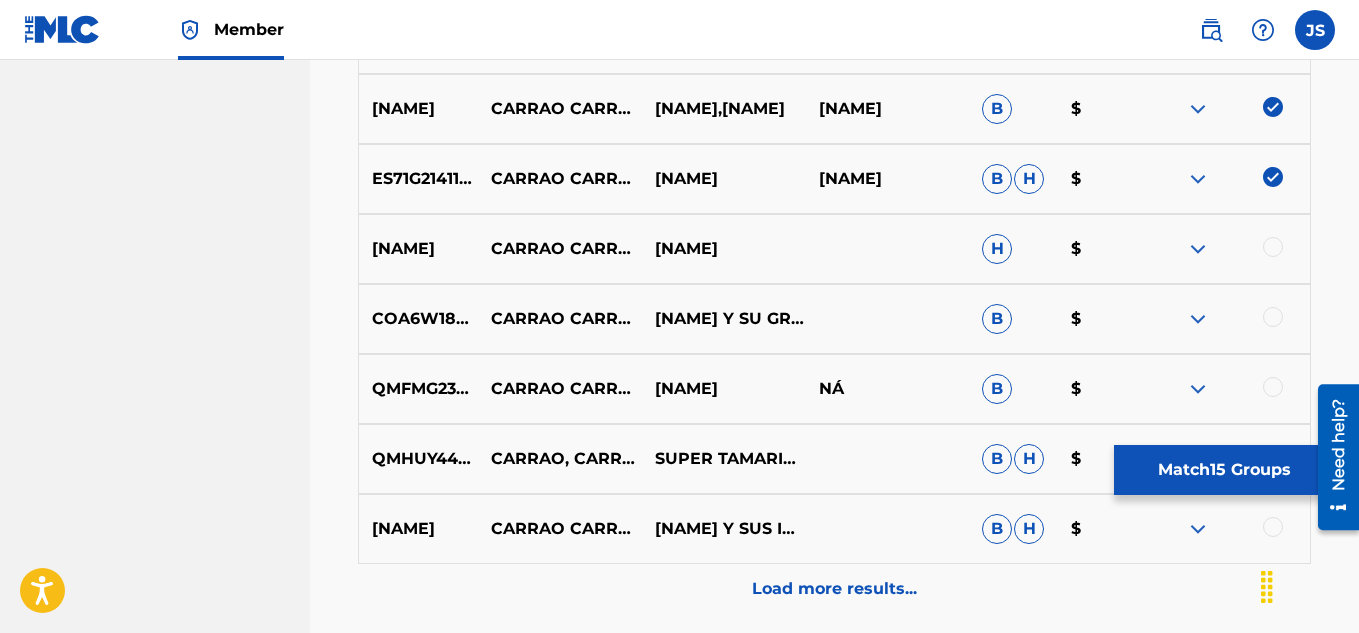 scroll, scrollTop: 1681, scrollLeft: 0, axis: vertical 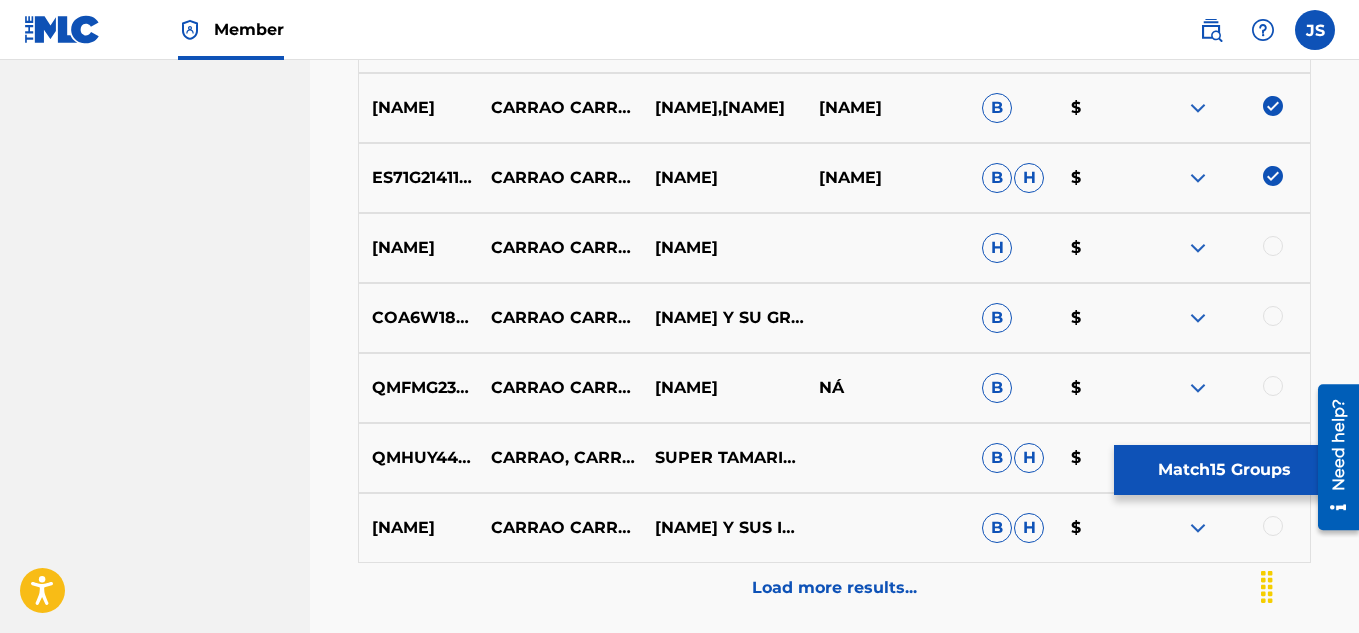 click at bounding box center (1273, 246) 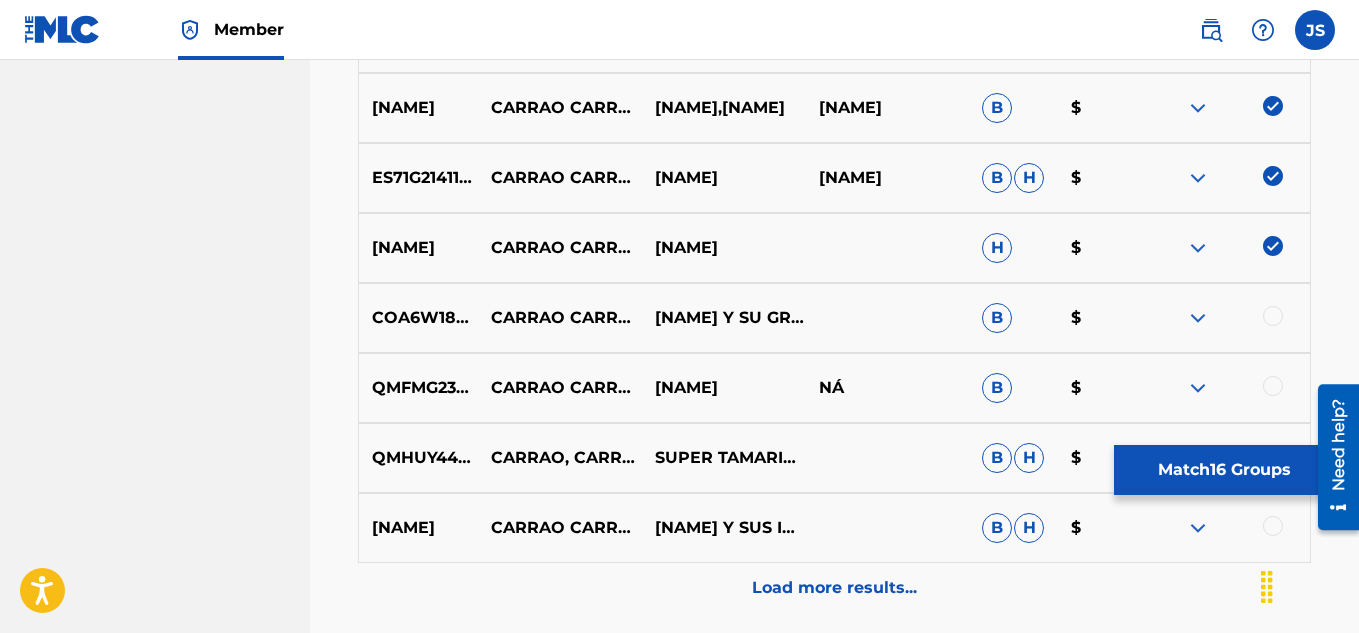 click at bounding box center (1228, 318) 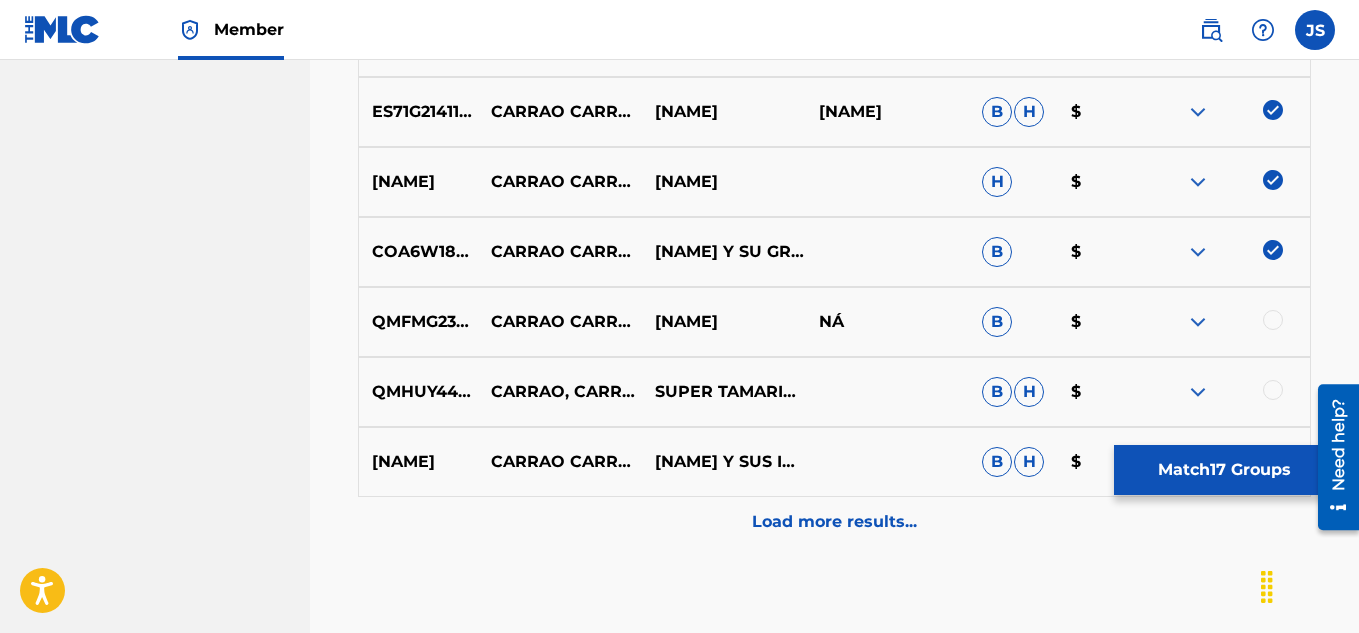 scroll, scrollTop: 1749, scrollLeft: 0, axis: vertical 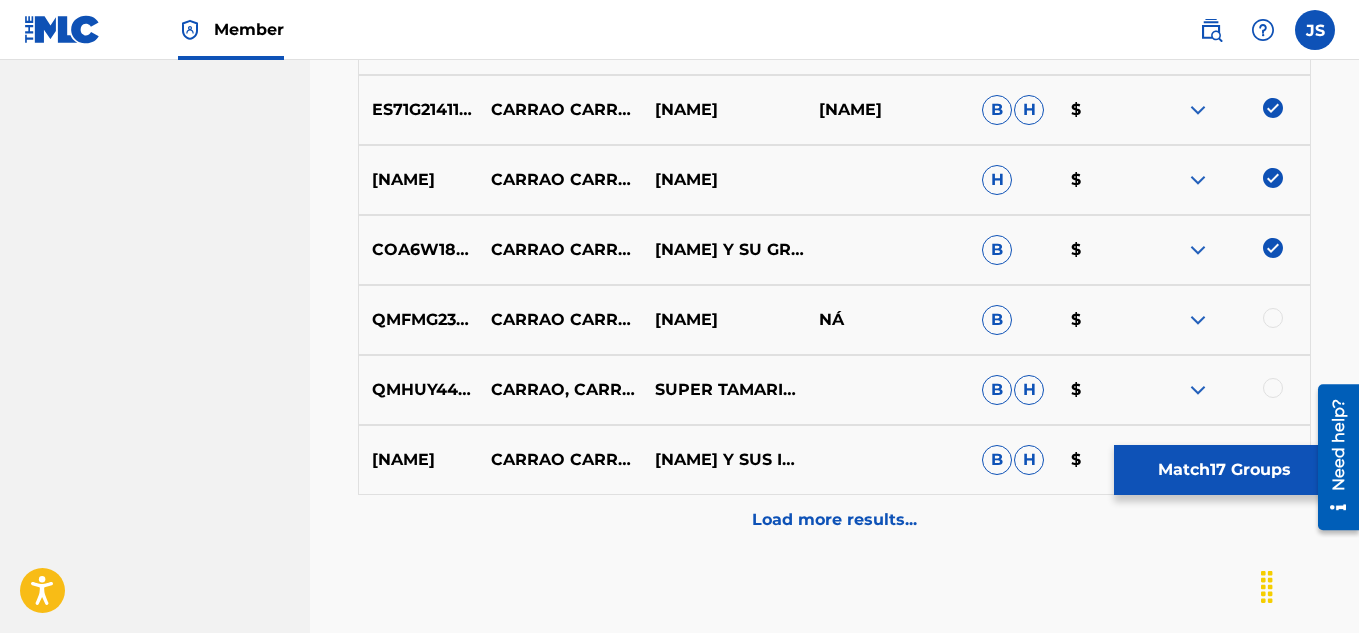 click at bounding box center (1273, 318) 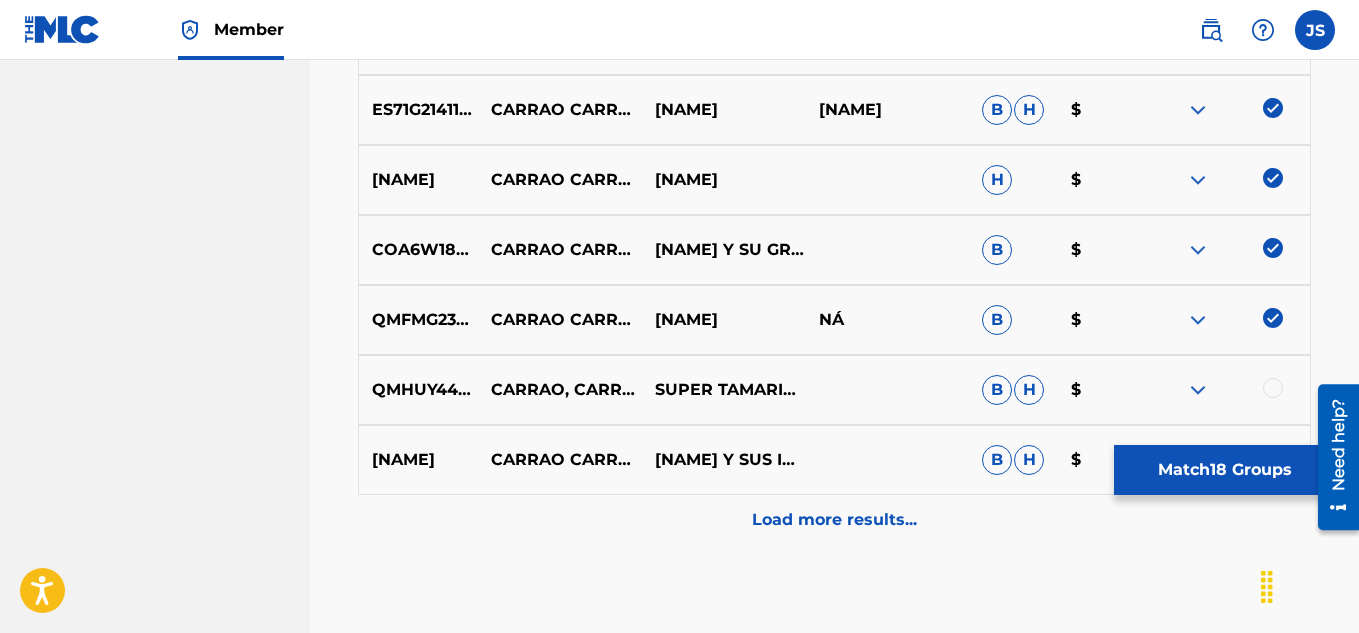 scroll, scrollTop: 1857, scrollLeft: 0, axis: vertical 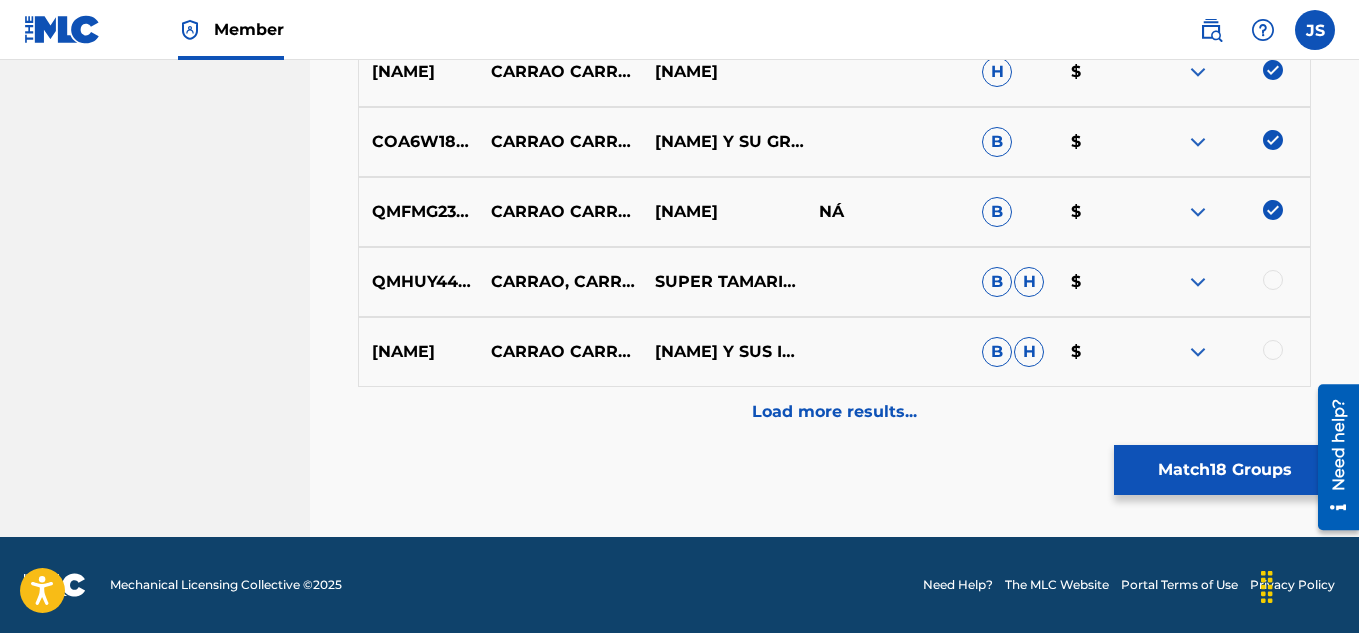 click on "Load more results..." at bounding box center [834, 412] 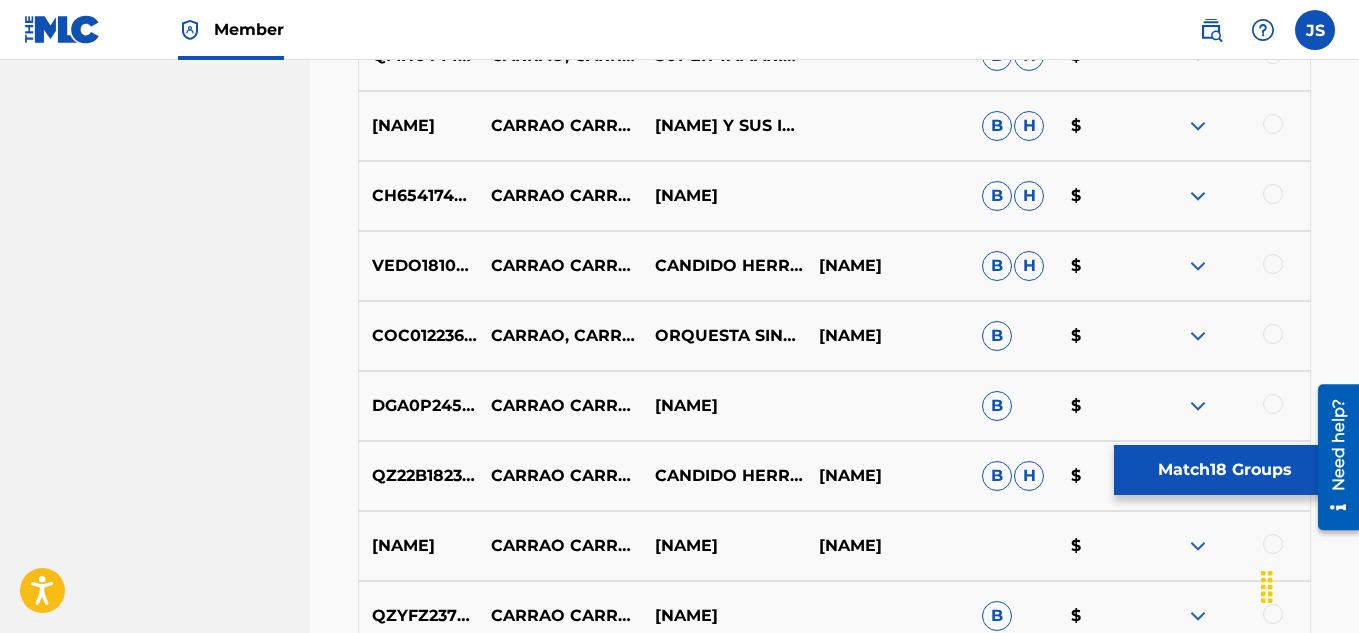 scroll, scrollTop: 1982, scrollLeft: 0, axis: vertical 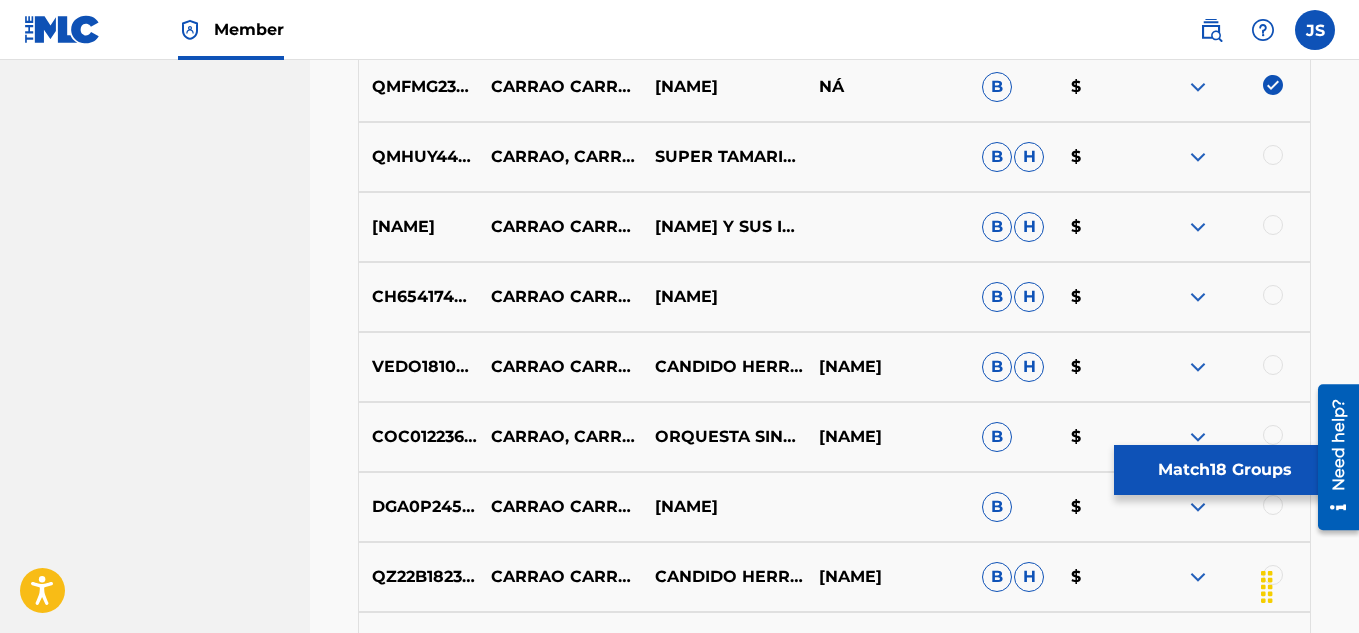 click at bounding box center [1273, 155] 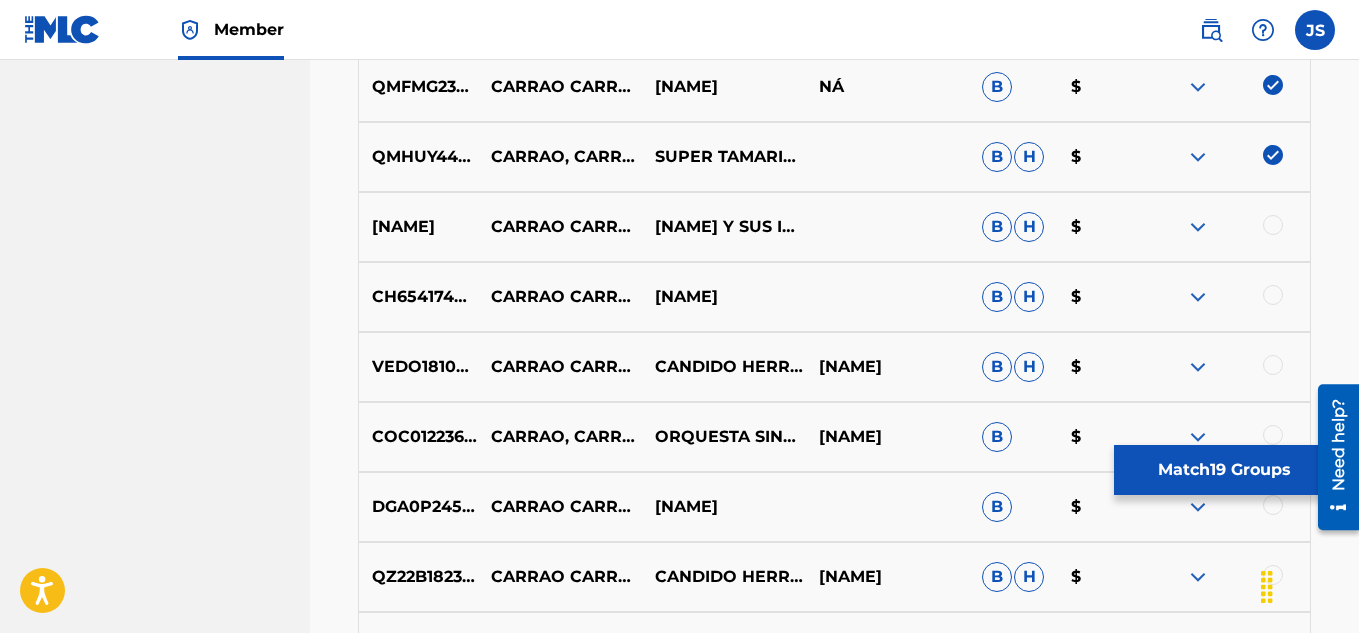 click at bounding box center (1273, 225) 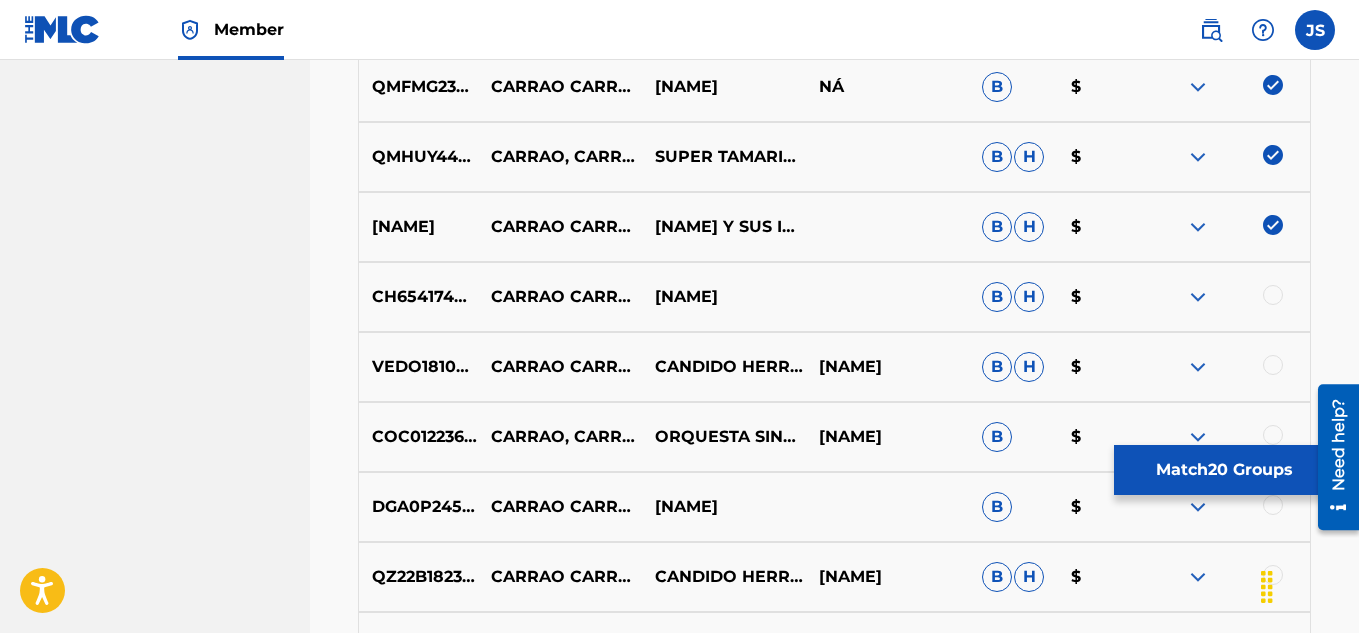 click on "CH6541748330 CARRAO CARRAO GUISELLE MARTINEZ B H $" at bounding box center (834, 297) 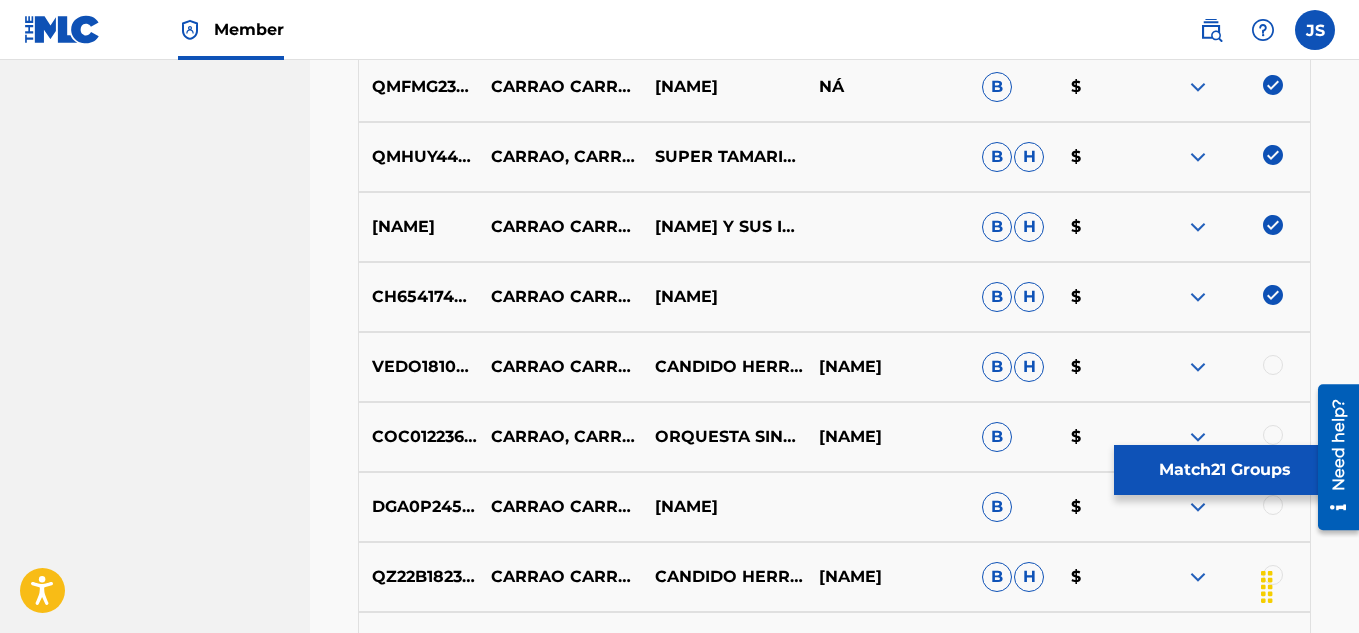click at bounding box center [1273, 365] 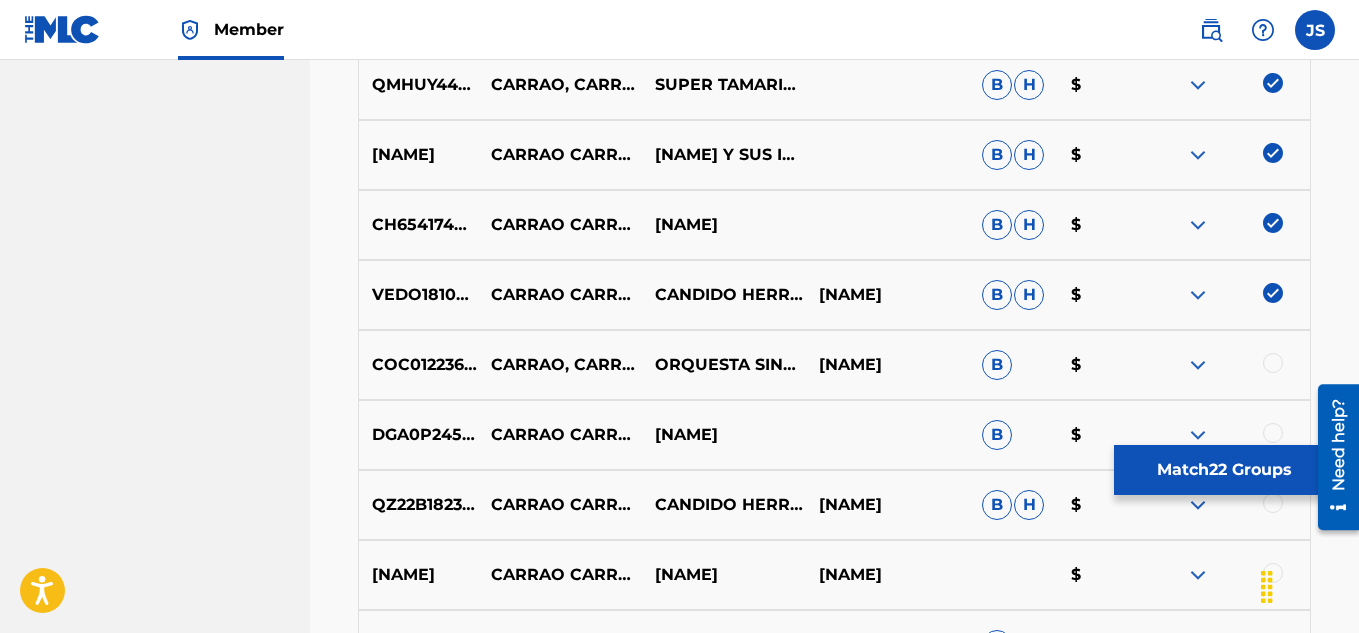 scroll, scrollTop: 2056, scrollLeft: 0, axis: vertical 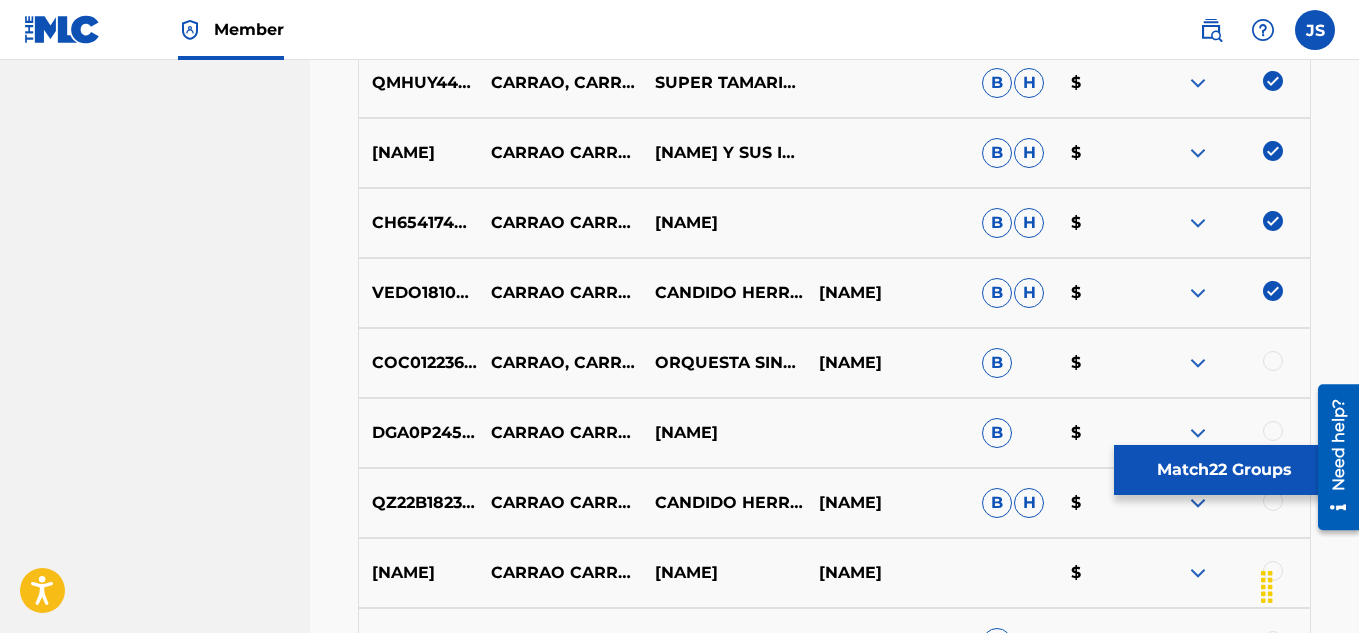 click at bounding box center (1273, 361) 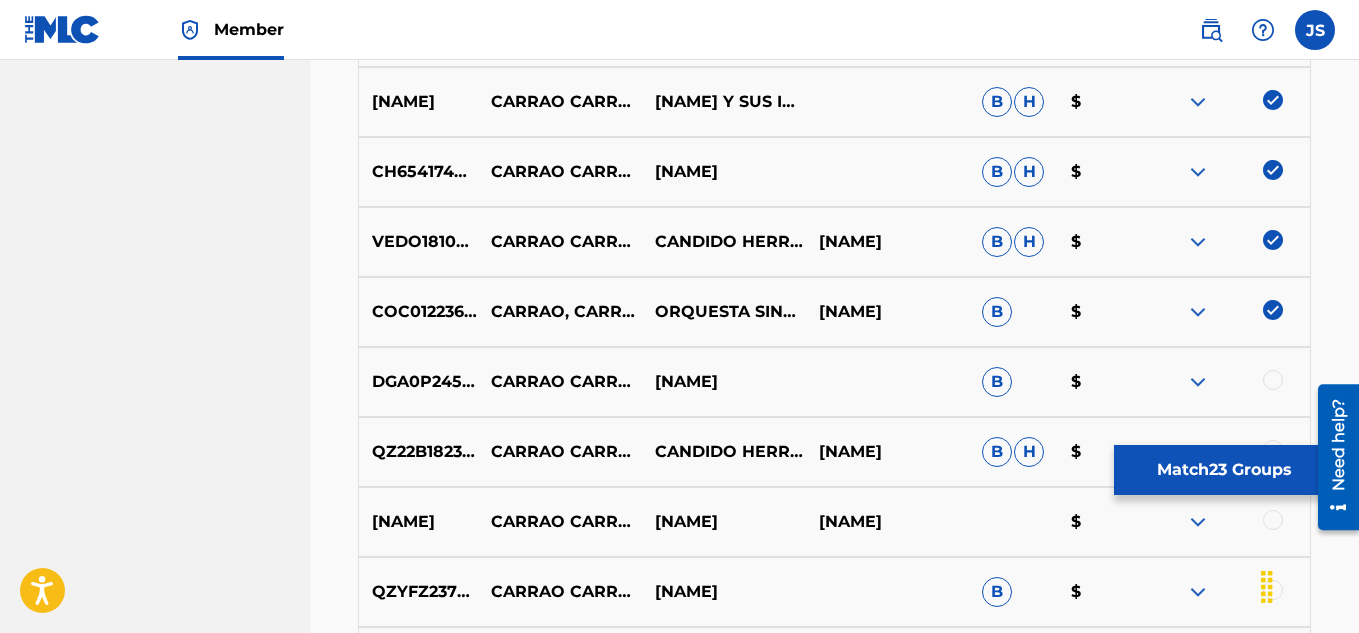scroll, scrollTop: 2199, scrollLeft: 0, axis: vertical 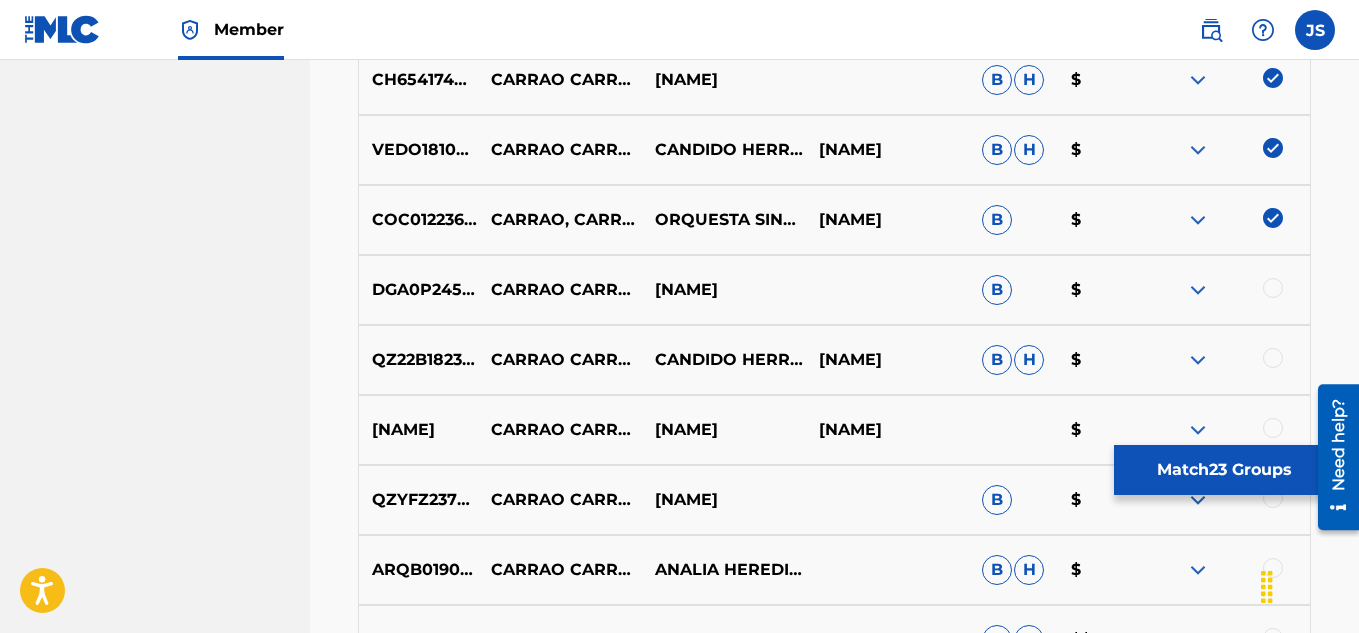 click at bounding box center (1273, 288) 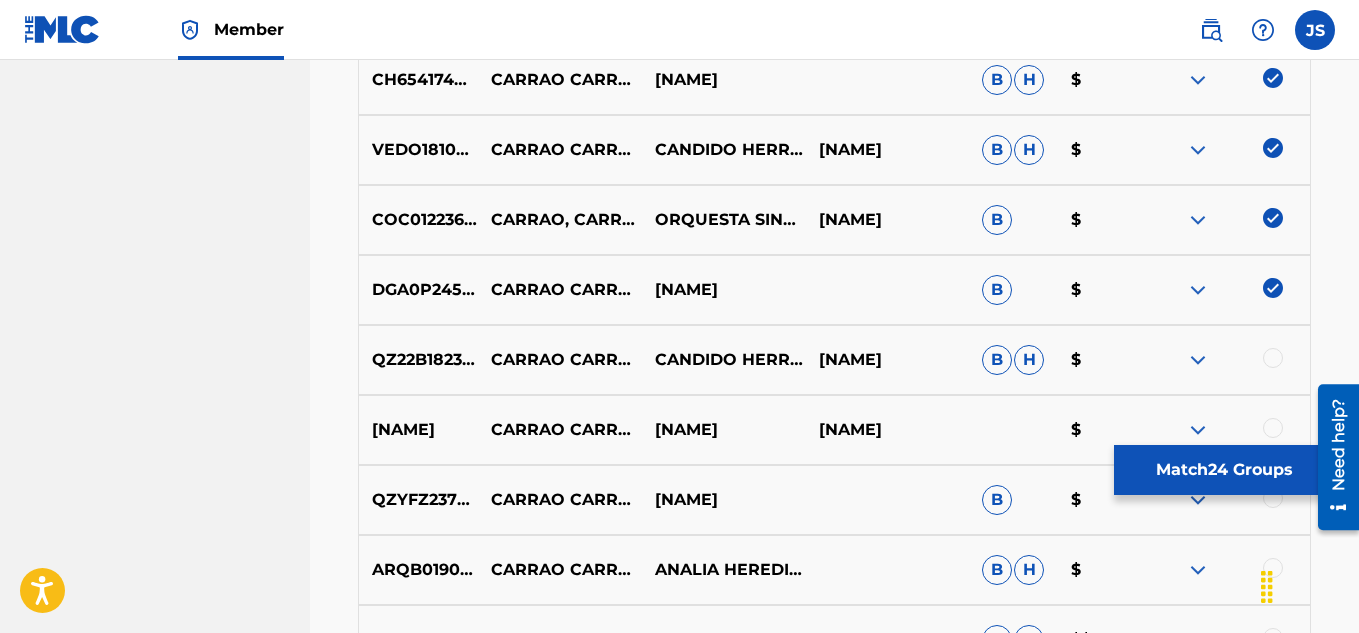 click at bounding box center (1273, 358) 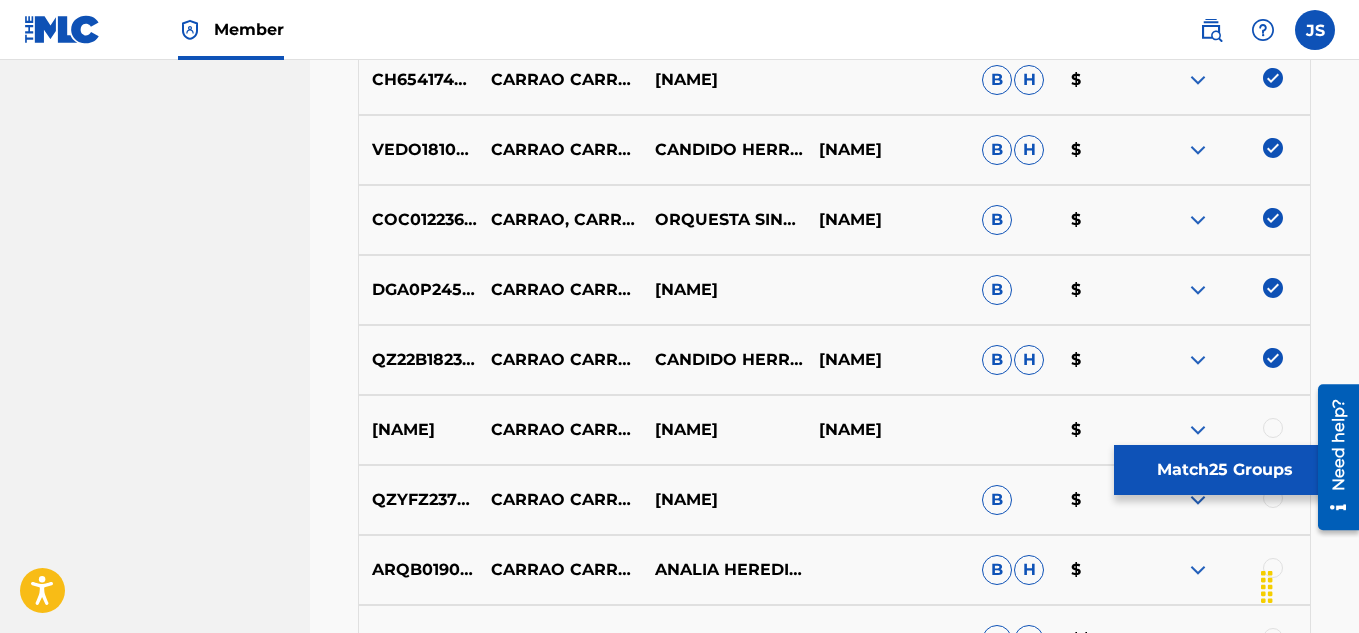 scroll, scrollTop: 2407, scrollLeft: 0, axis: vertical 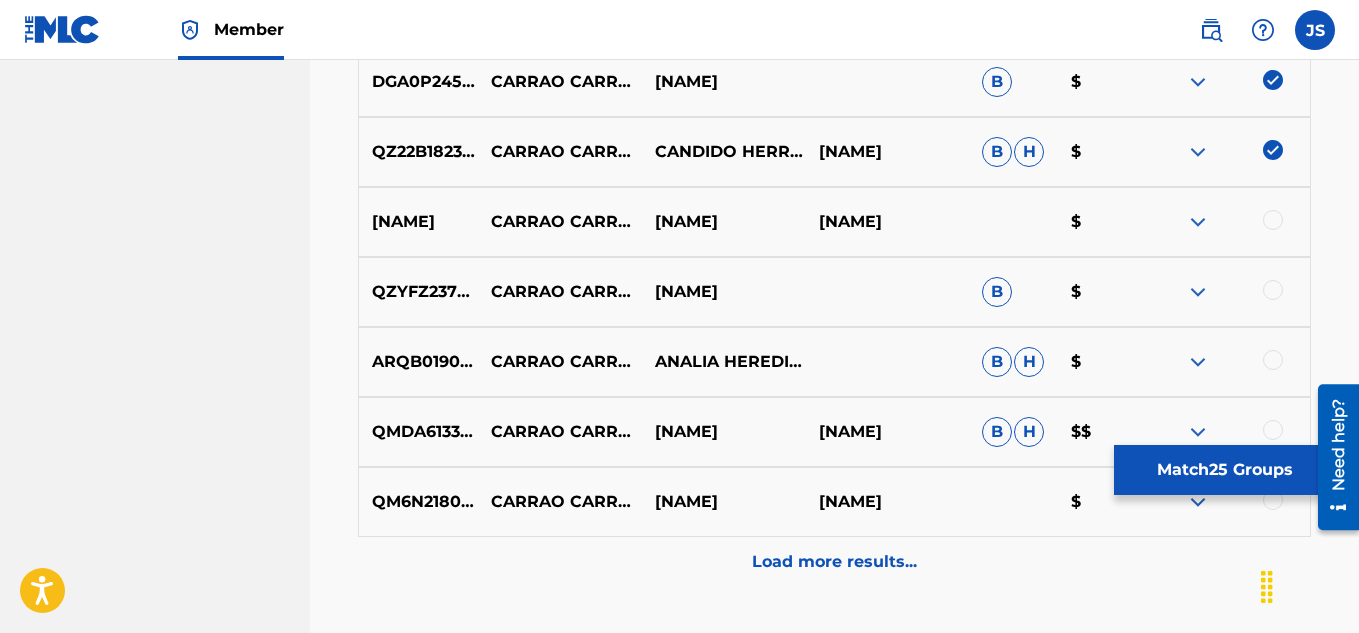 click on "QM6N21843584 CARRAO CARRAO REYNA LUCERO JOSE RAMIREZ $" at bounding box center (834, 222) 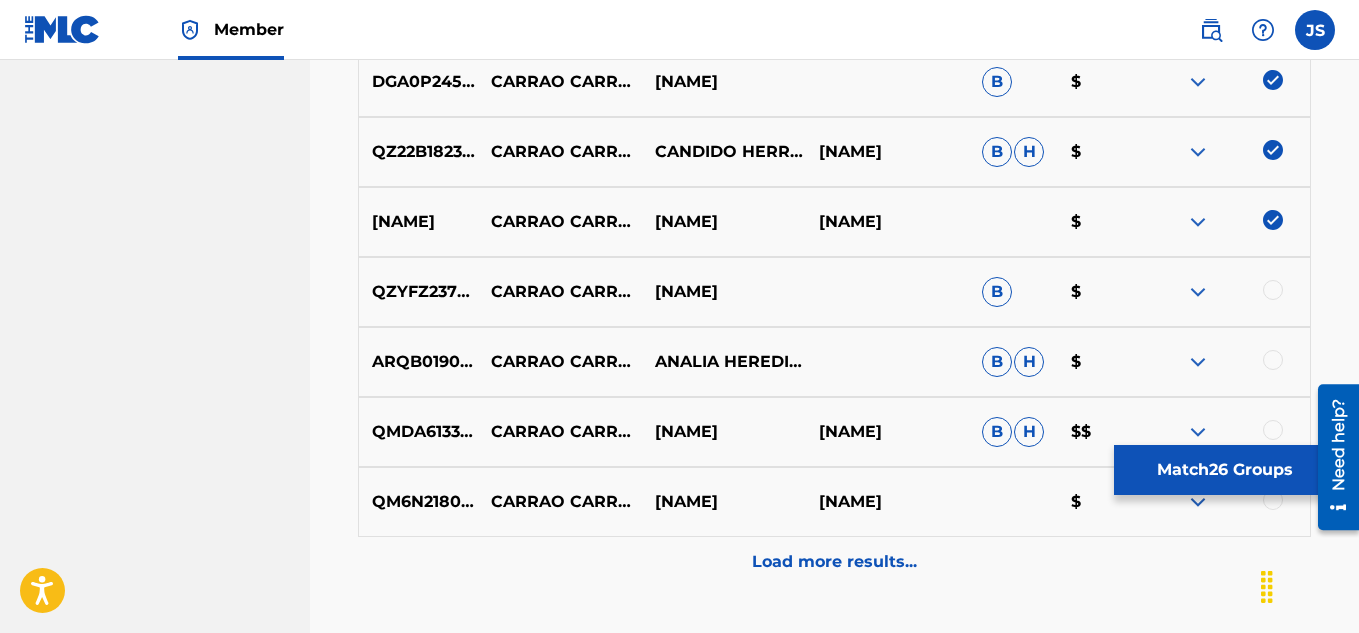 click on "QZYFZ2377479 CARRAO CARRAO GUISELLE MARTINEZ B $" at bounding box center (834, 292) 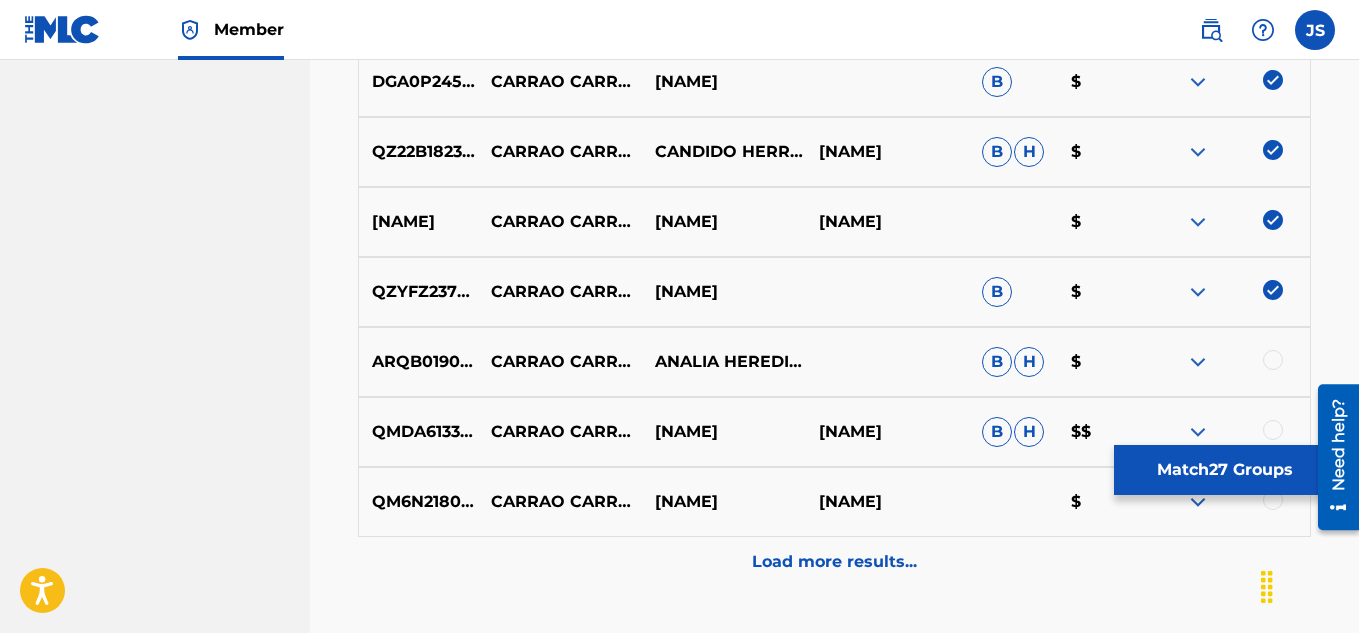 click at bounding box center (1228, 362) 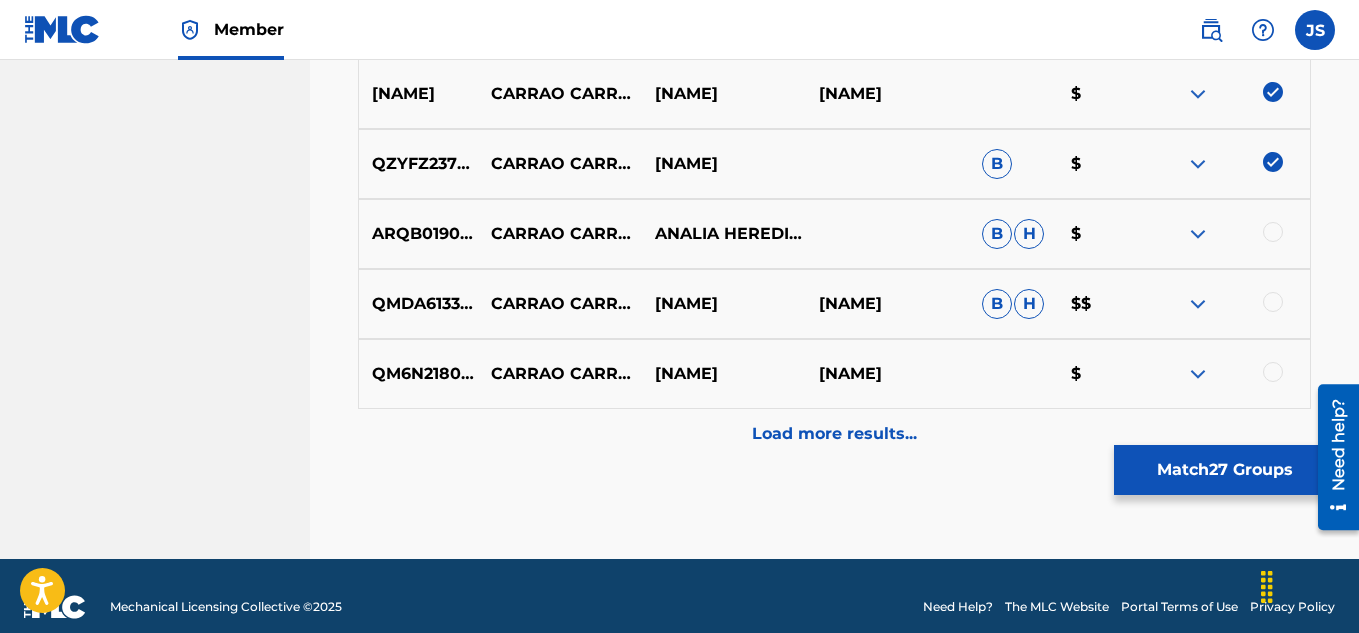 scroll, scrollTop: 2539, scrollLeft: 0, axis: vertical 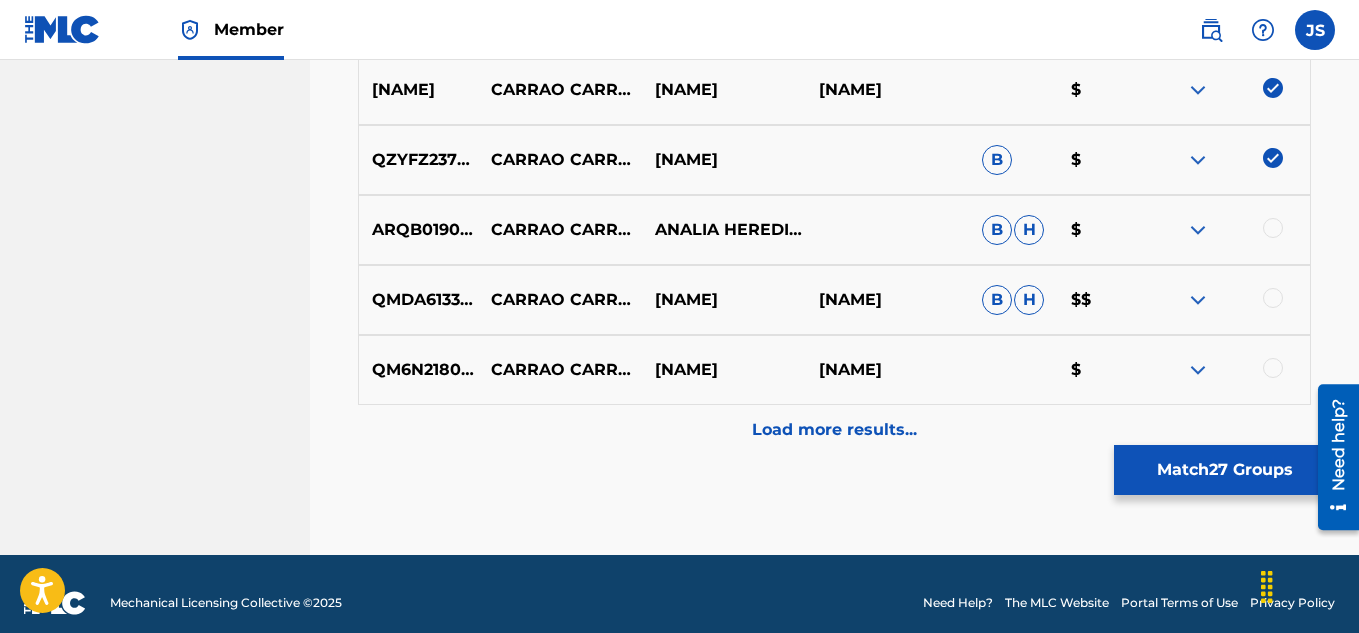 click at bounding box center (1273, 298) 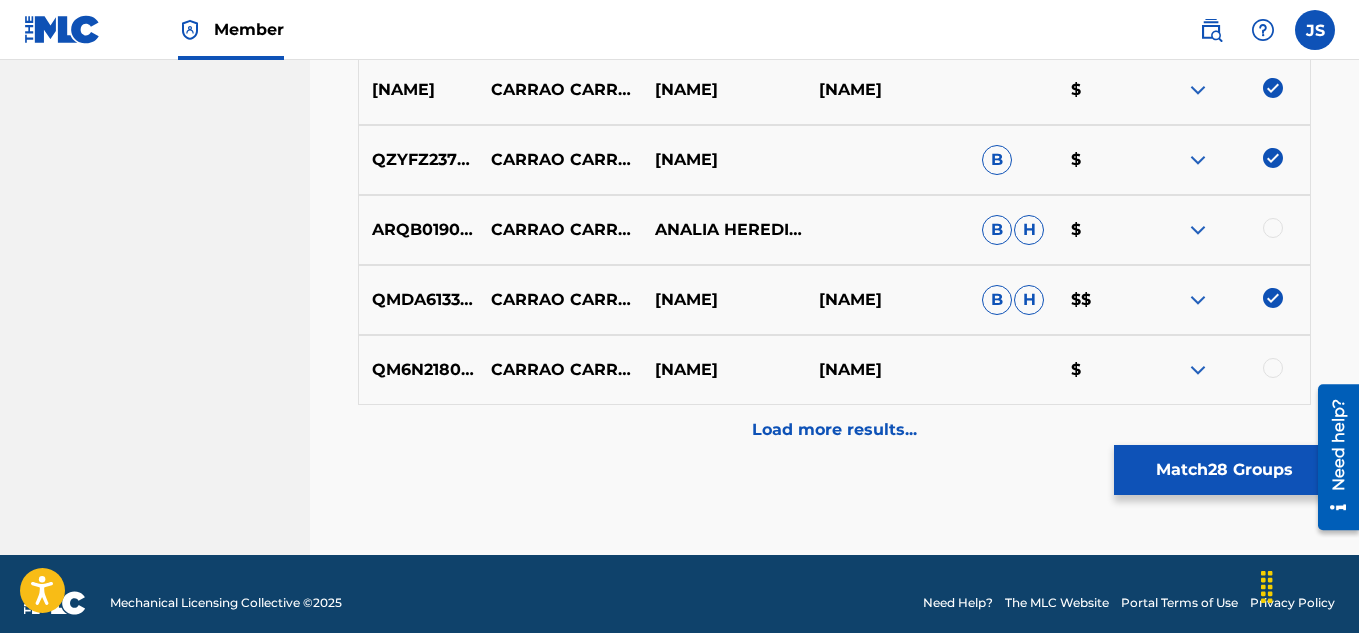click on "ARQB01900079 CARRAO CARRAO ANALIA HEREDIA Y SU CONJUNTO|JOSÉ RAMÍREZ B H $" at bounding box center (834, 230) 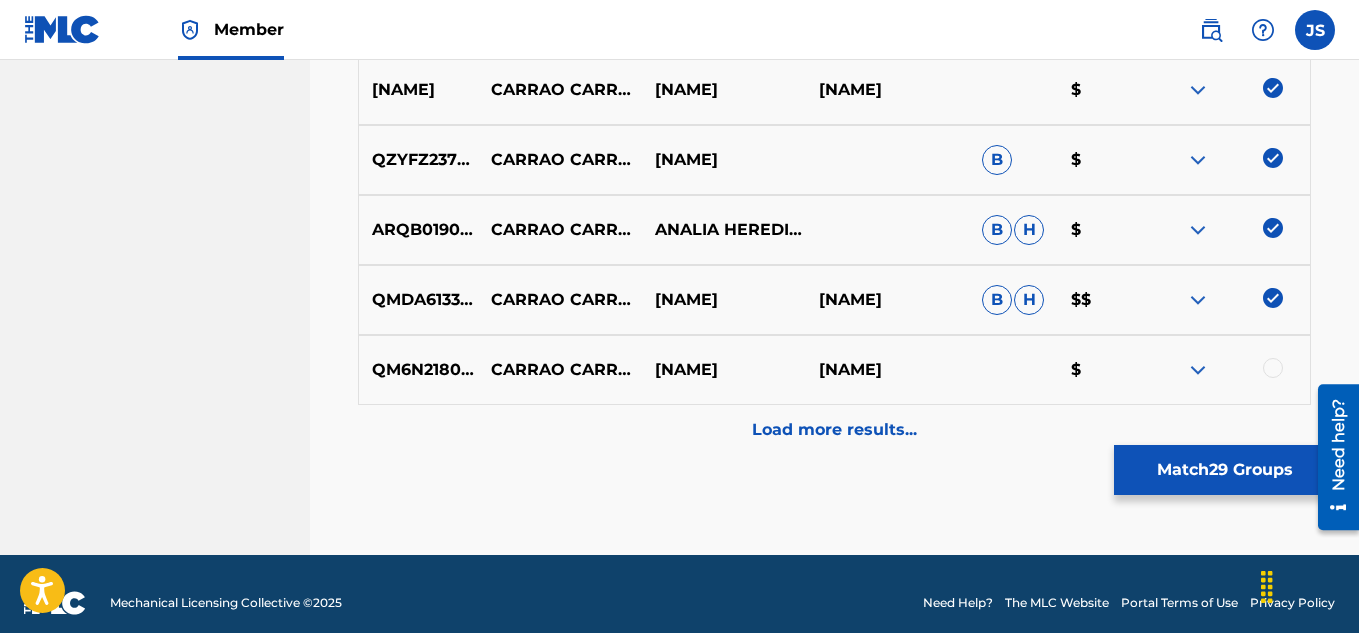 click at bounding box center (1228, 370) 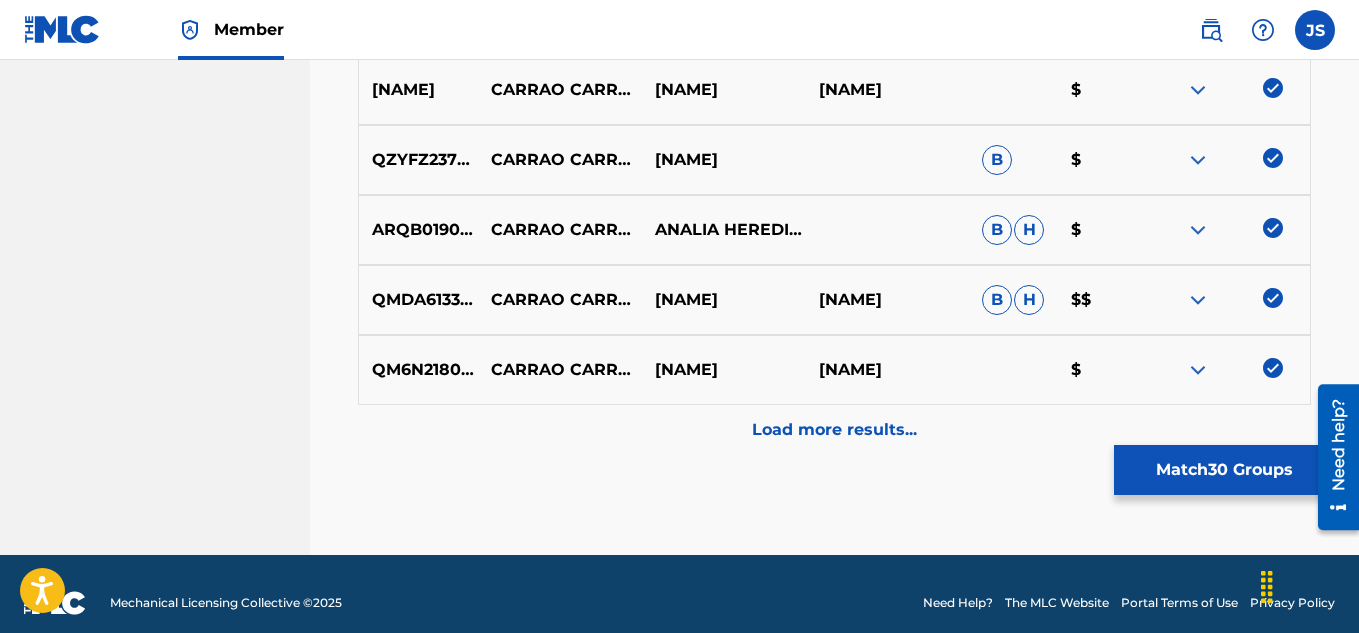 click on "Load more results..." at bounding box center [834, 430] 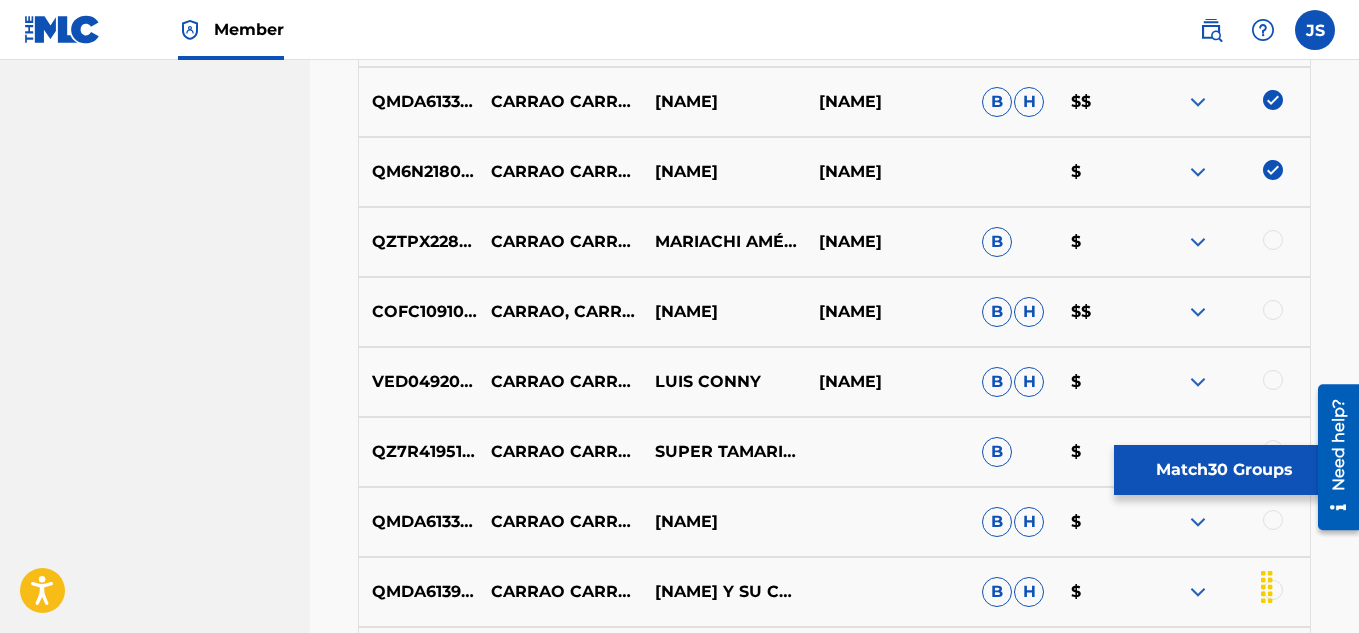 scroll, scrollTop: 2738, scrollLeft: 0, axis: vertical 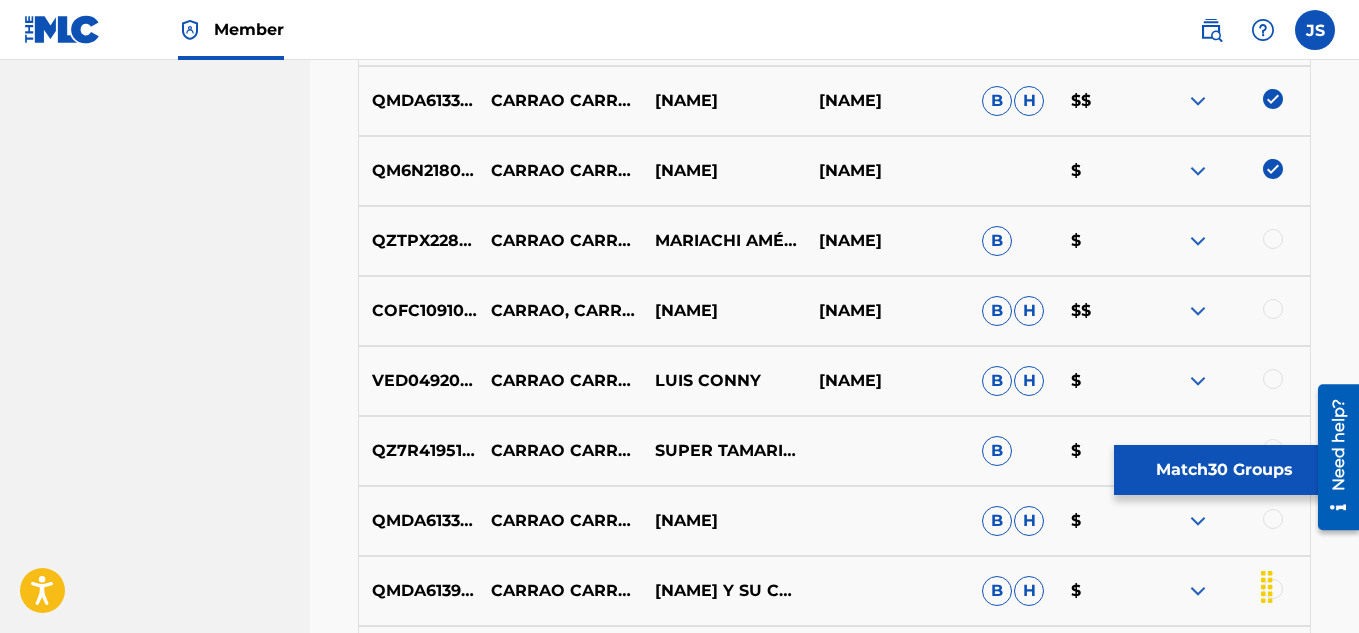 click at bounding box center [1228, 241] 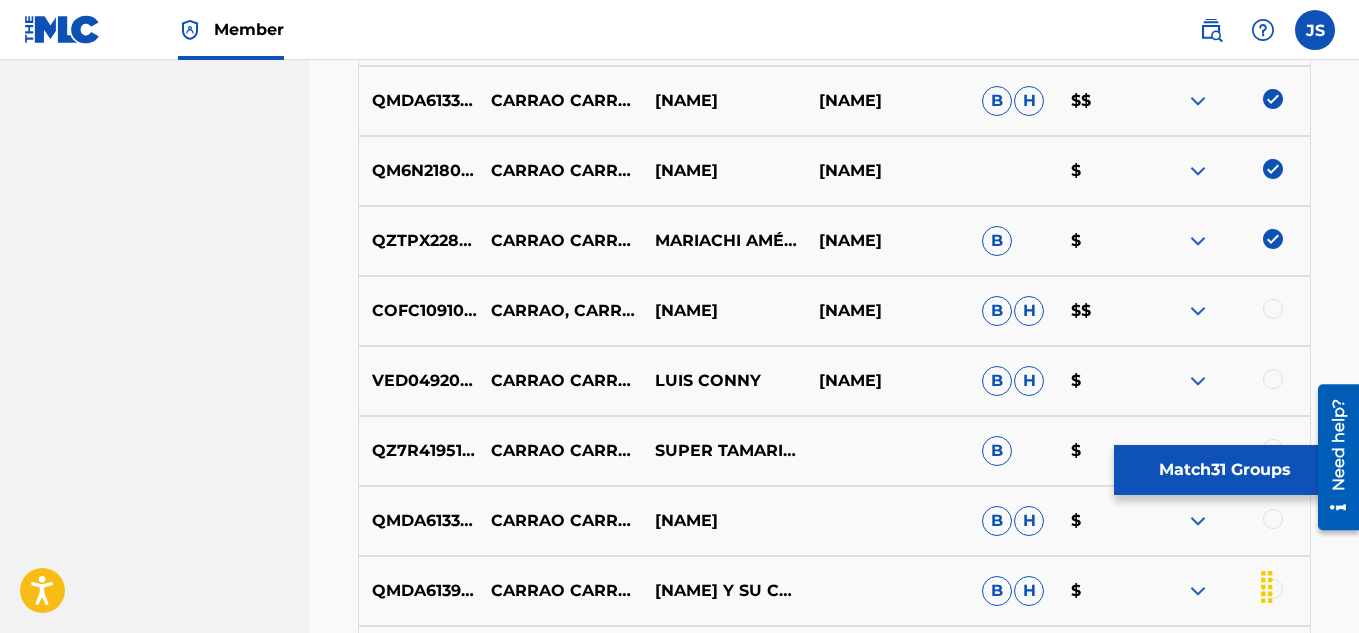 click at bounding box center (1273, 309) 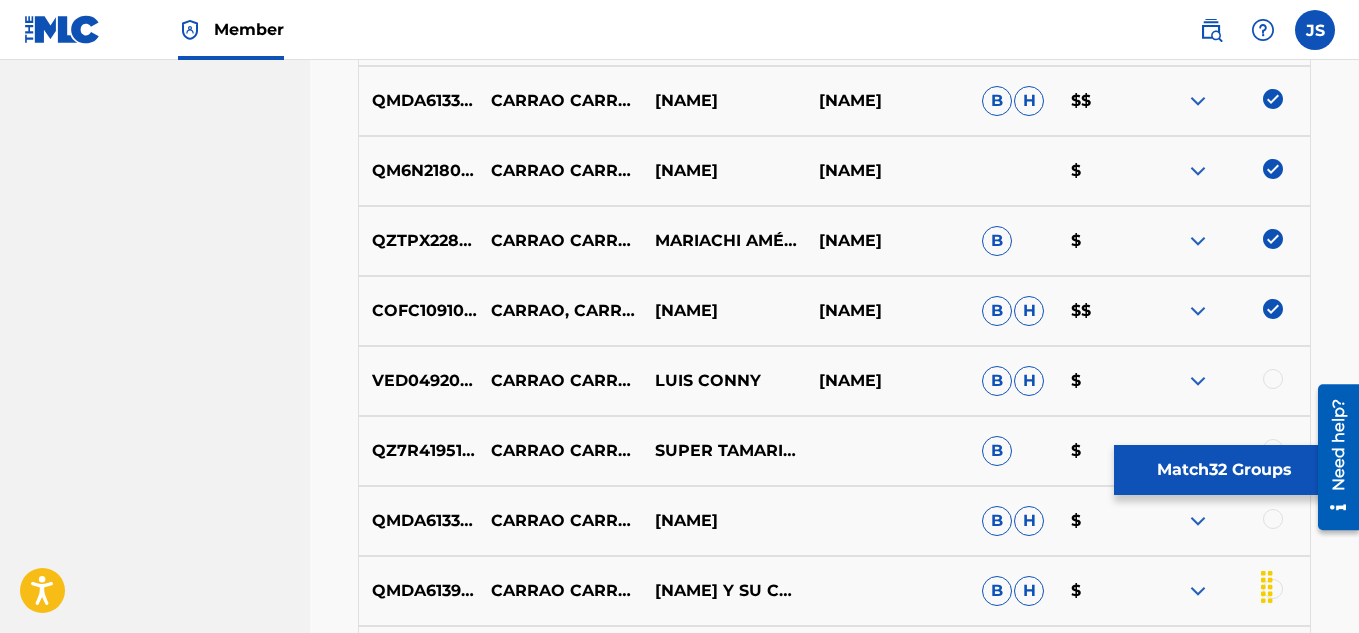 click at bounding box center [1273, 379] 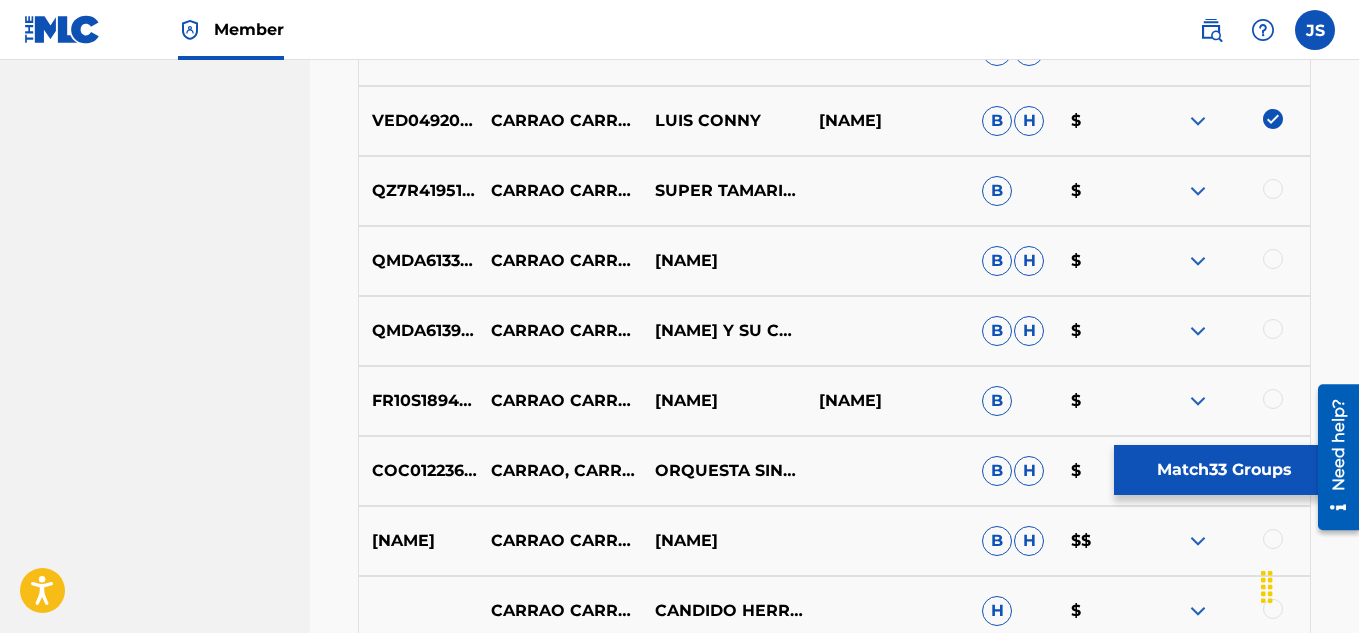 scroll, scrollTop: 2999, scrollLeft: 0, axis: vertical 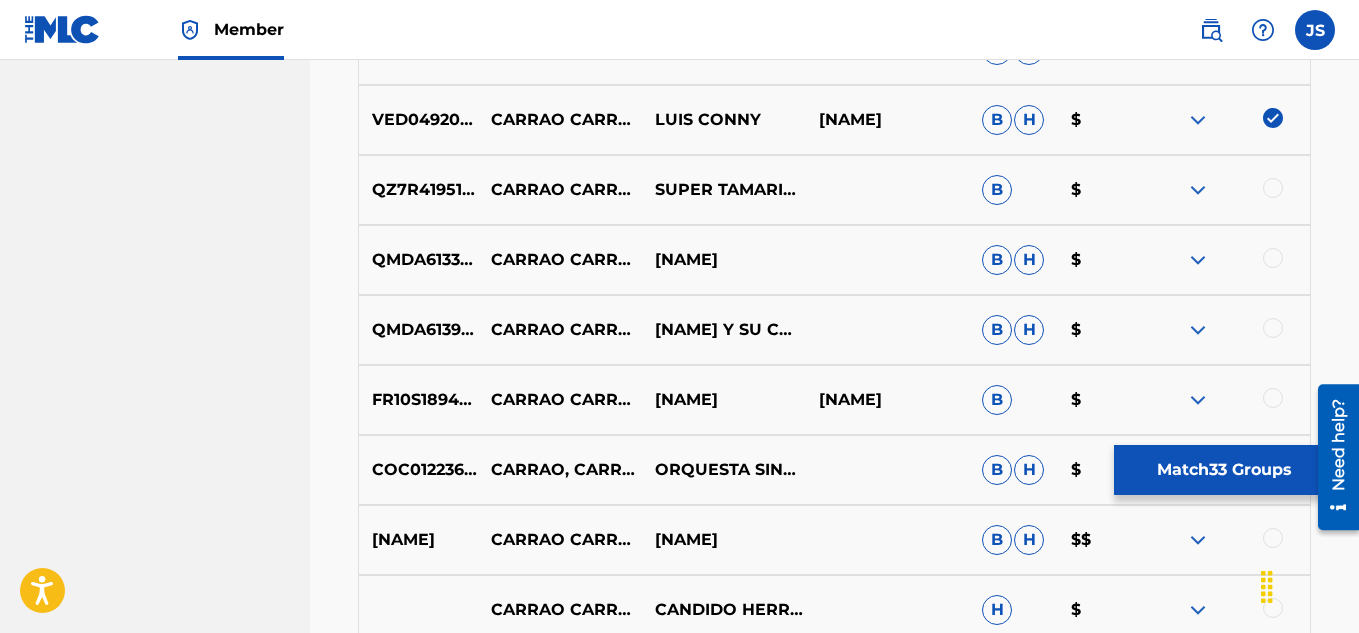 click at bounding box center (1273, 188) 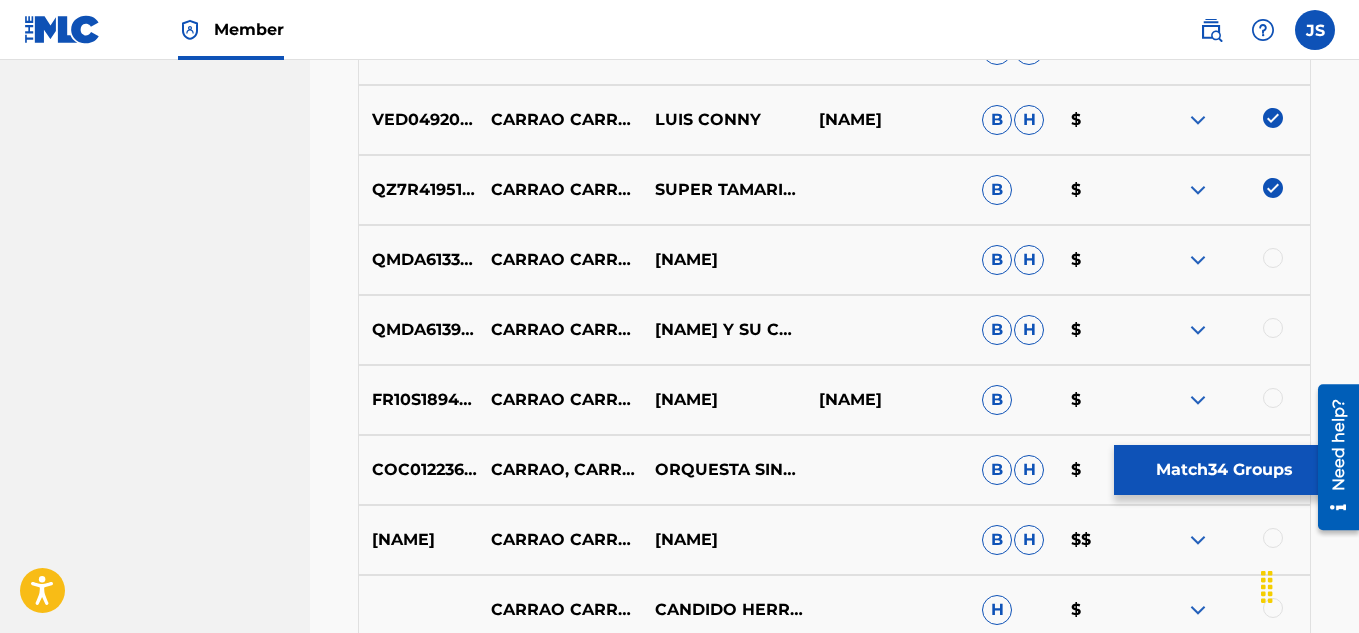 click at bounding box center [1273, 258] 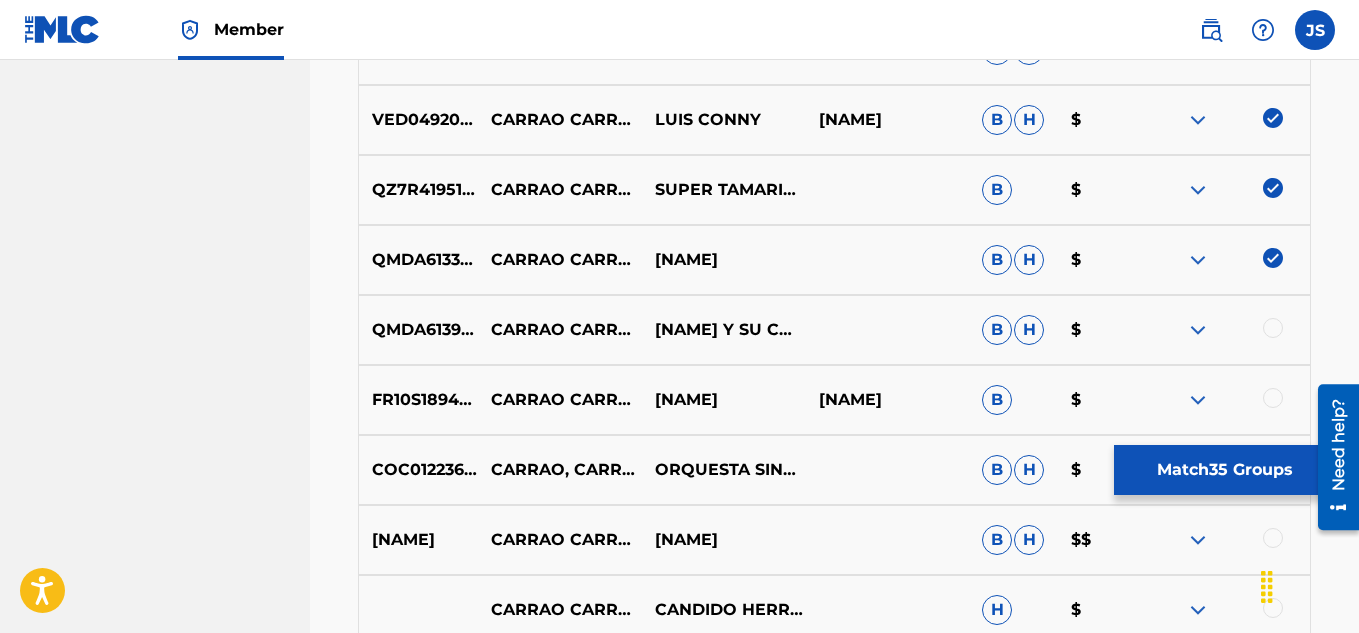 click at bounding box center [1273, 328] 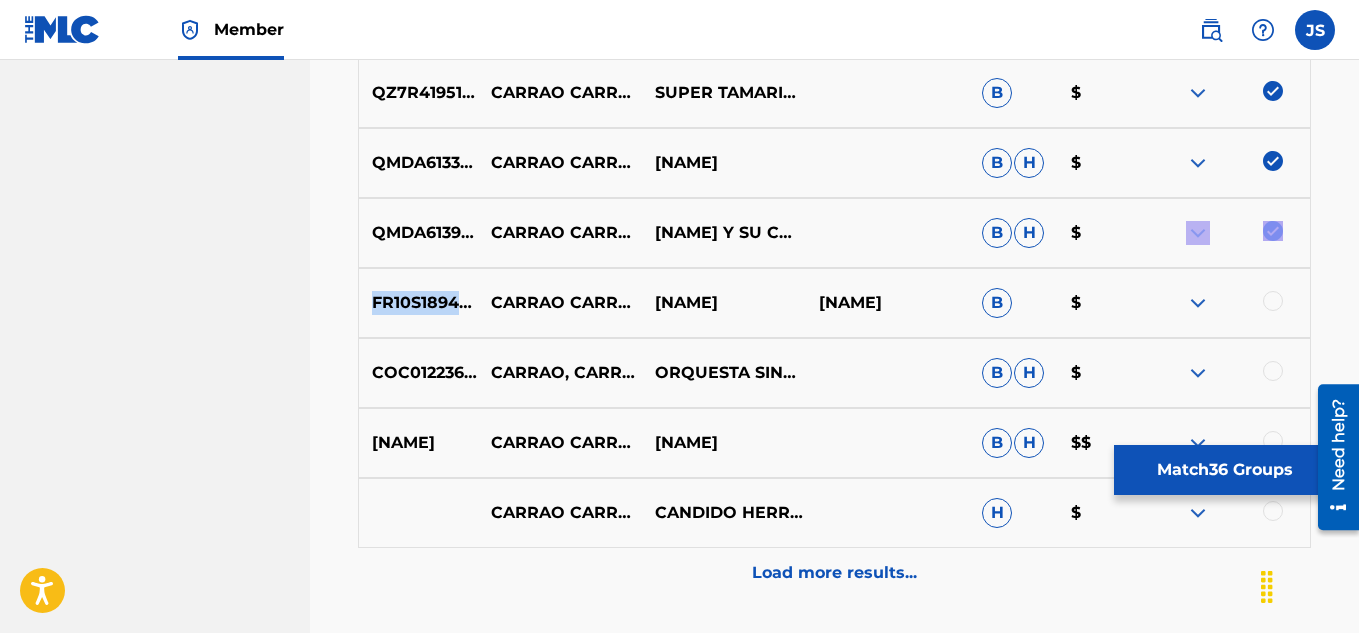 scroll, scrollTop: 3097, scrollLeft: 0, axis: vertical 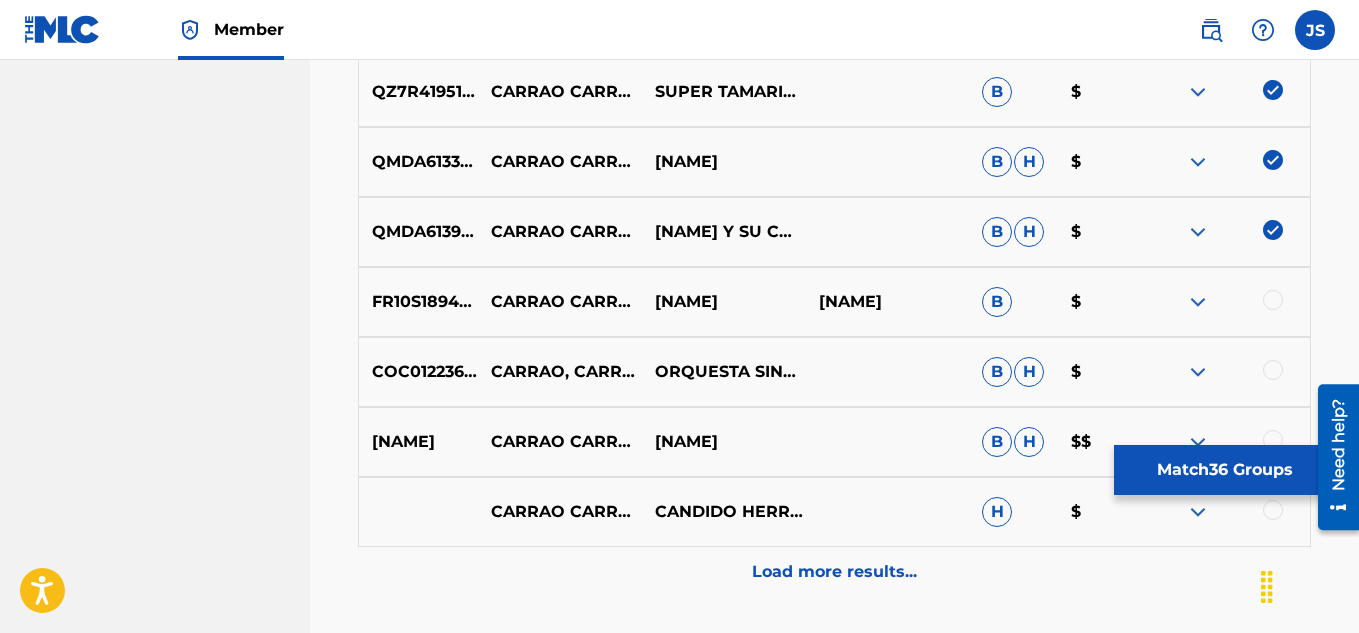 click at bounding box center [1273, 300] 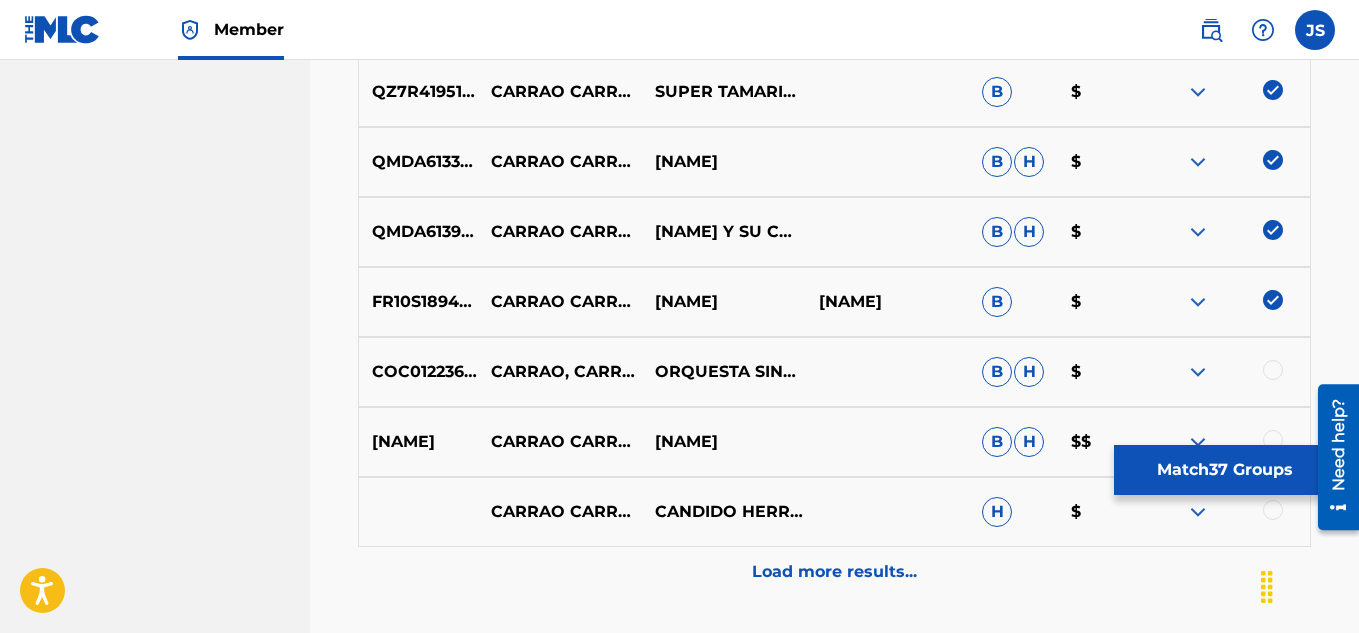 click at bounding box center [1273, 370] 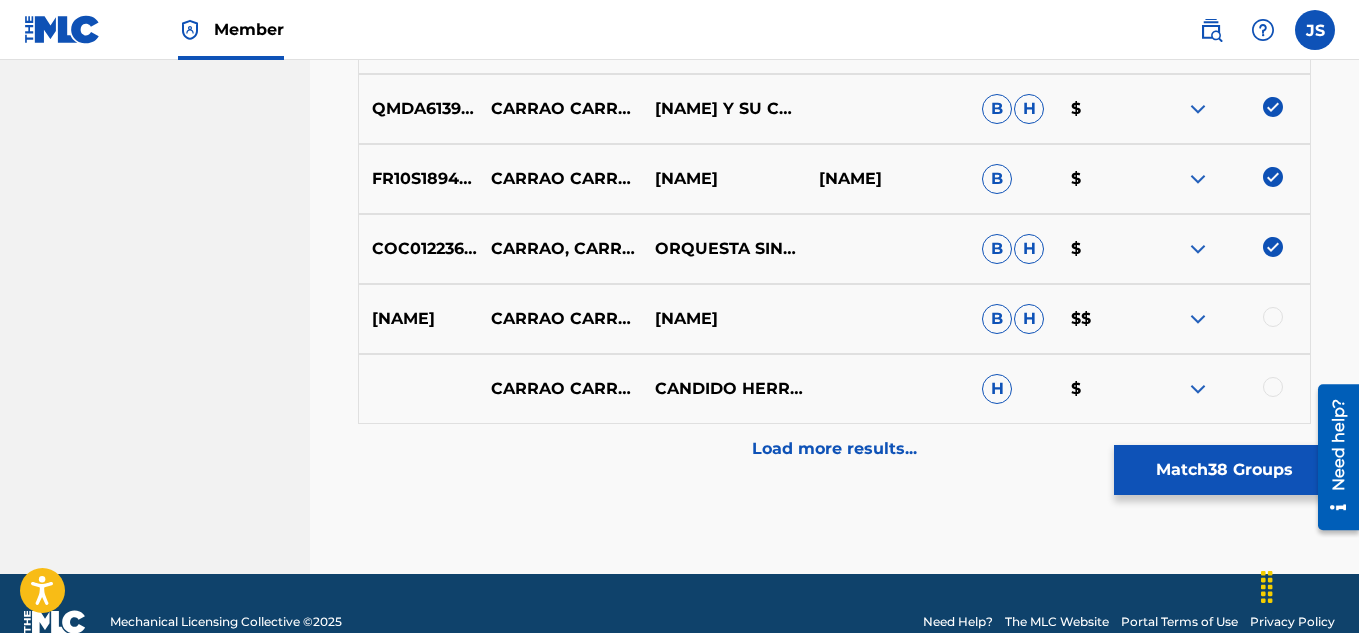 scroll, scrollTop: 3230, scrollLeft: 0, axis: vertical 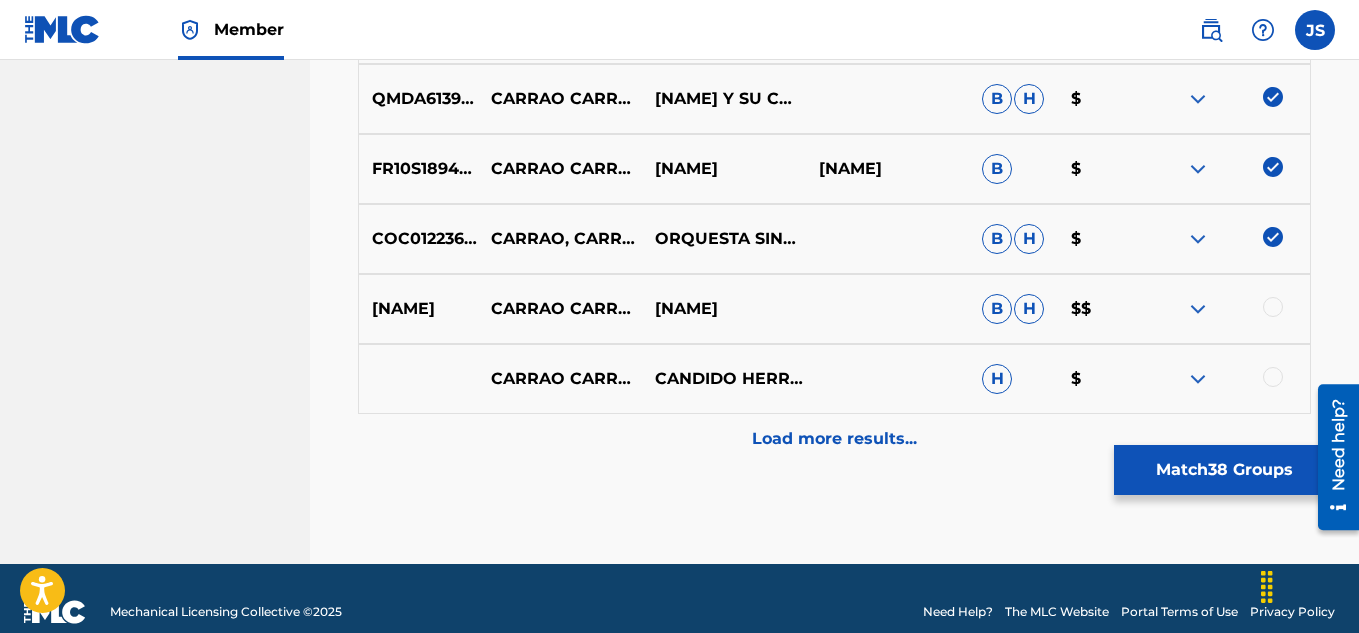 click at bounding box center [1228, 309] 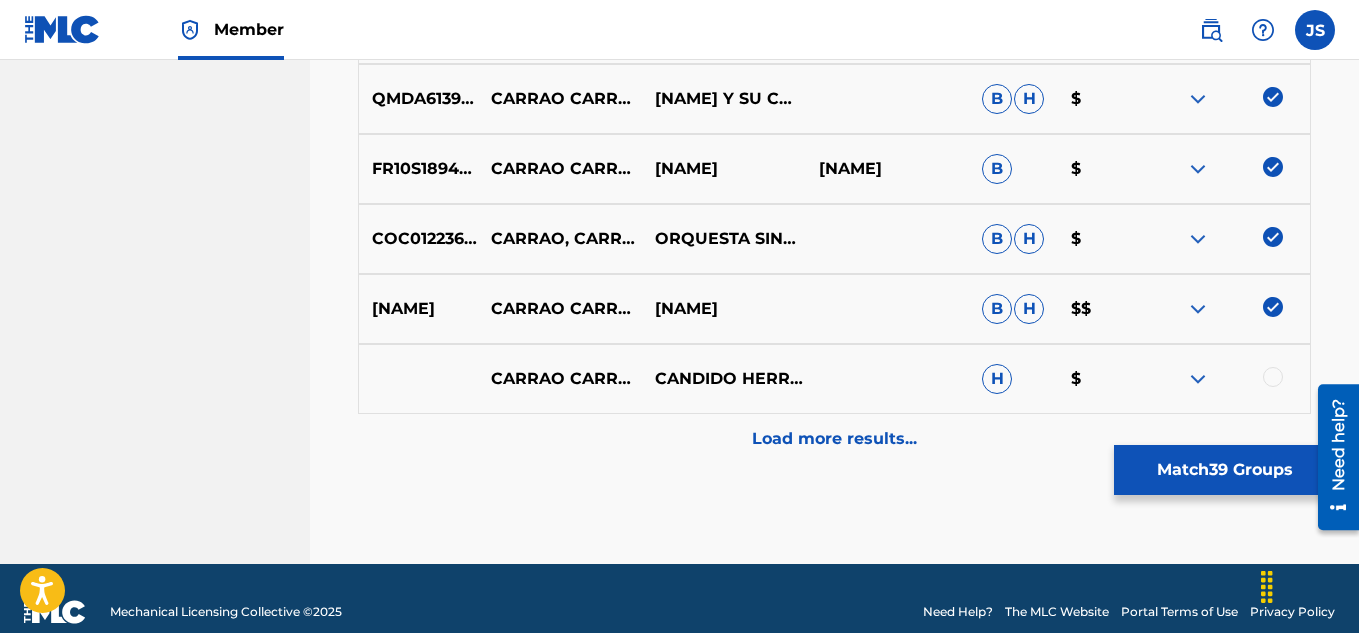 click at bounding box center (1273, 377) 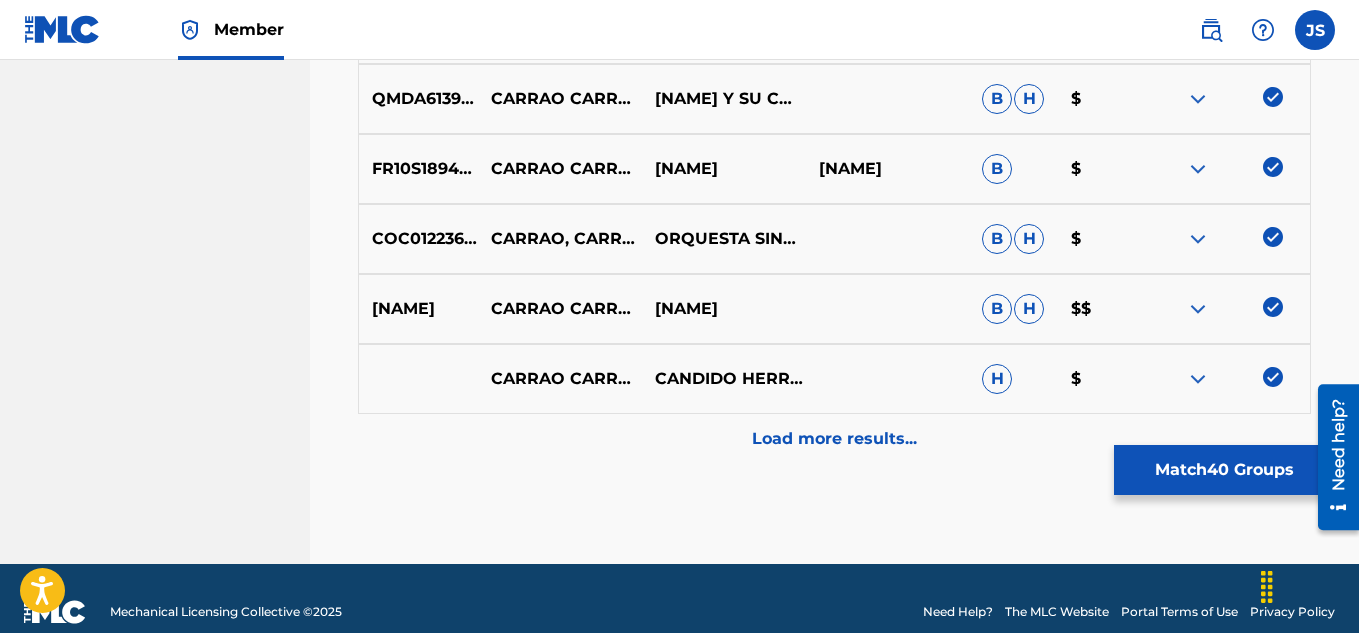 click on "Load more results..." at bounding box center [834, 439] 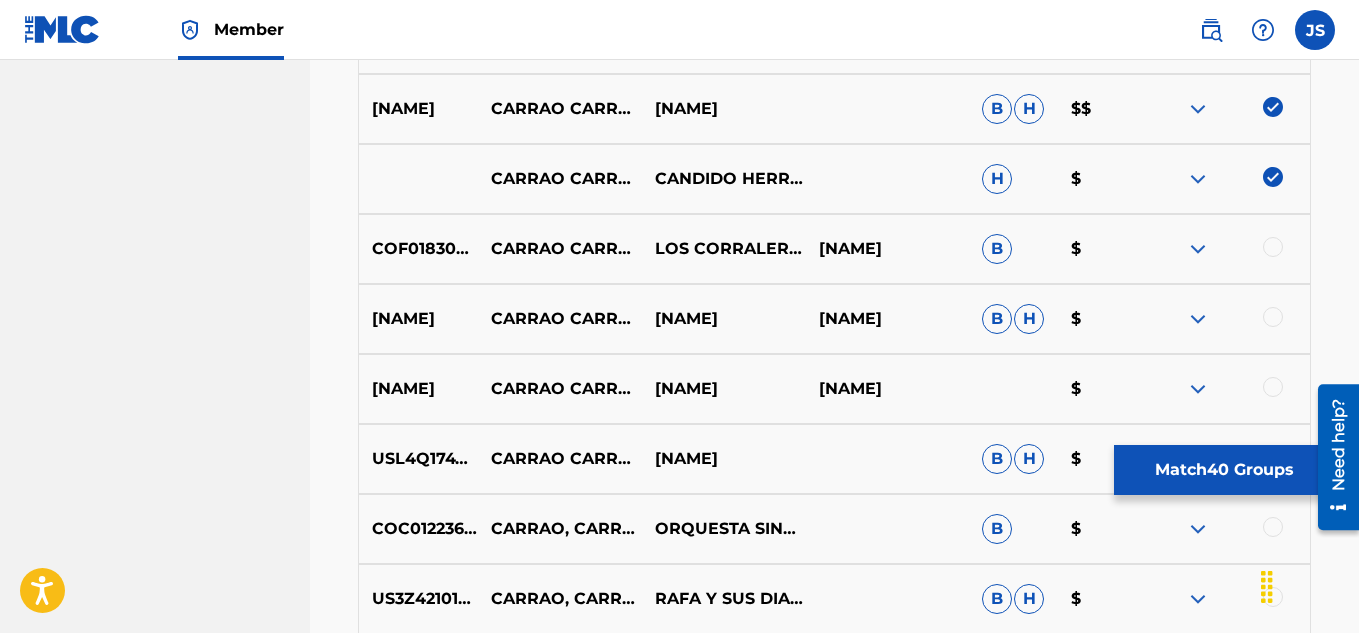 scroll, scrollTop: 3432, scrollLeft: 0, axis: vertical 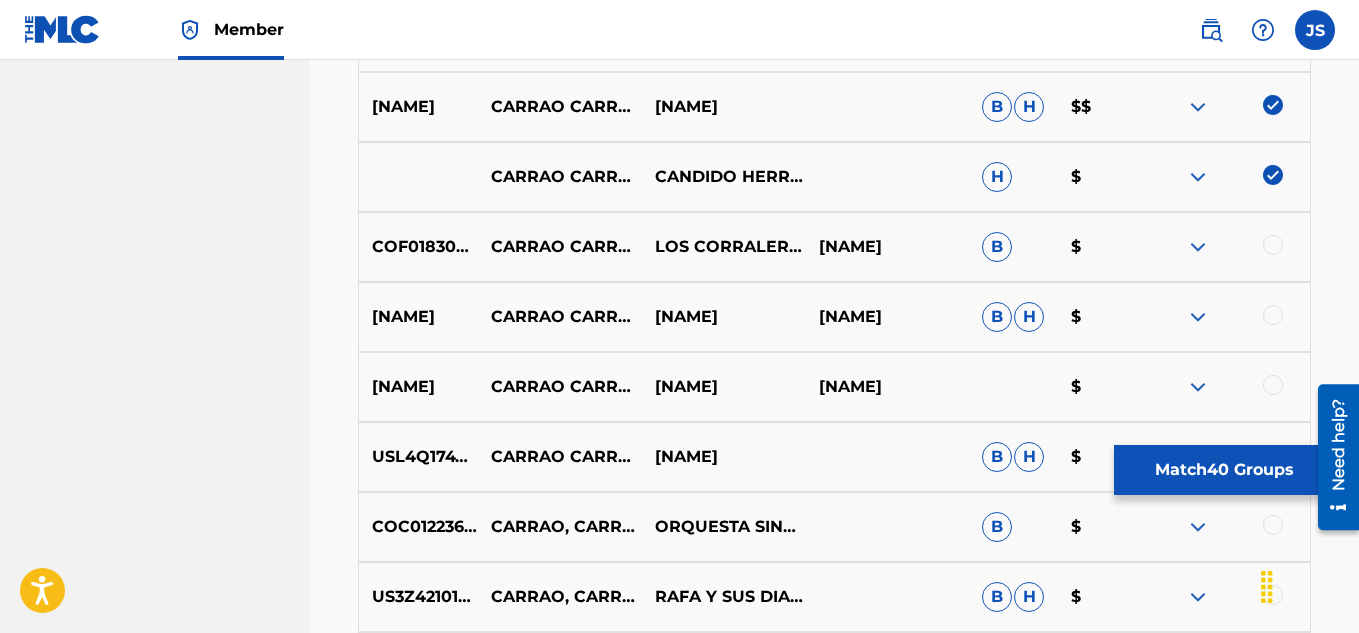 click at bounding box center [1273, 245] 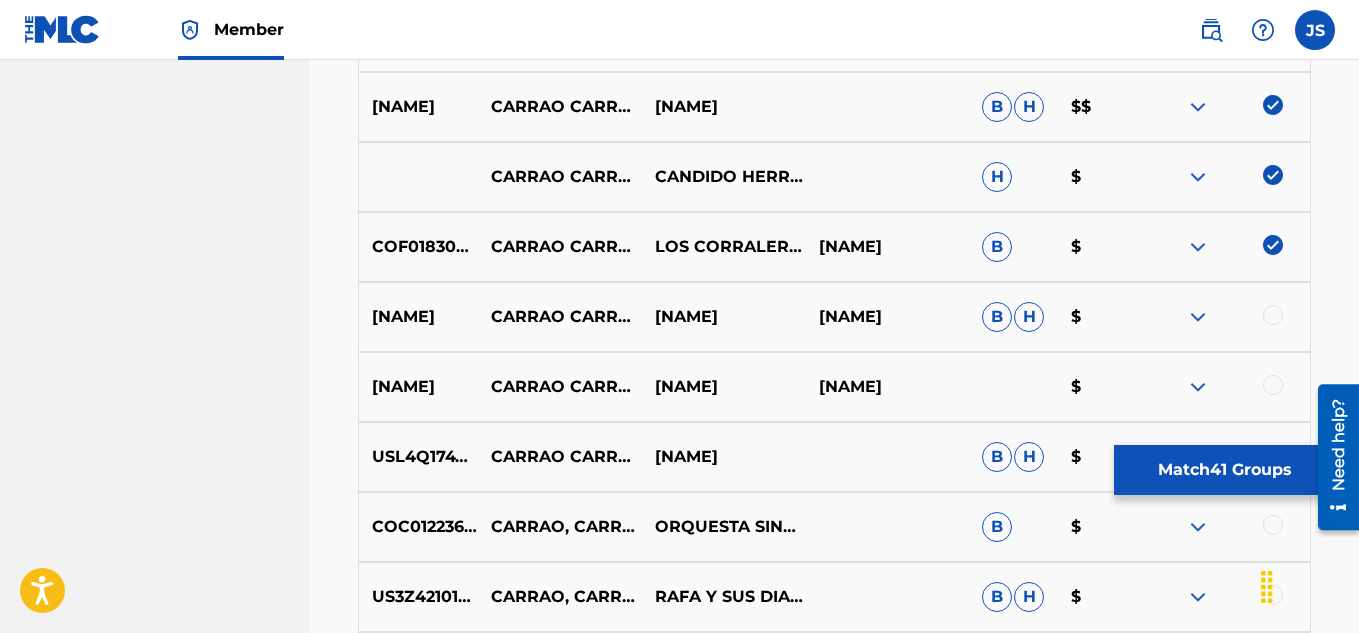 click at bounding box center (1273, 315) 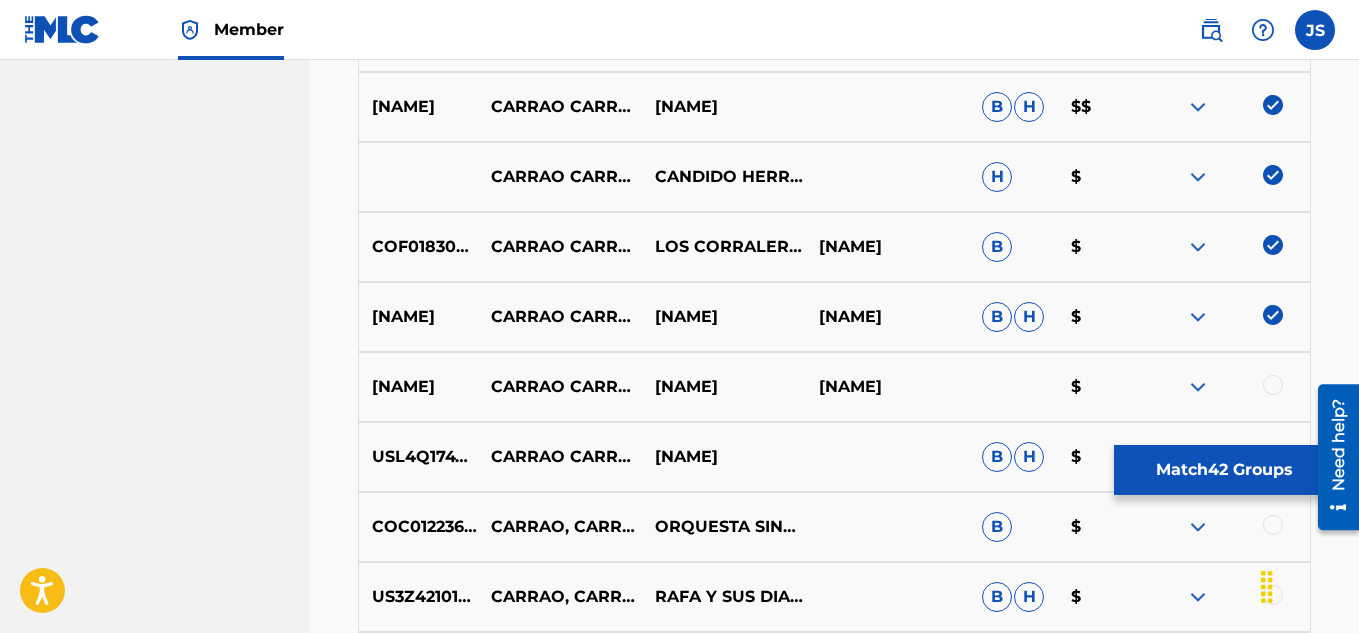 click at bounding box center (1273, 385) 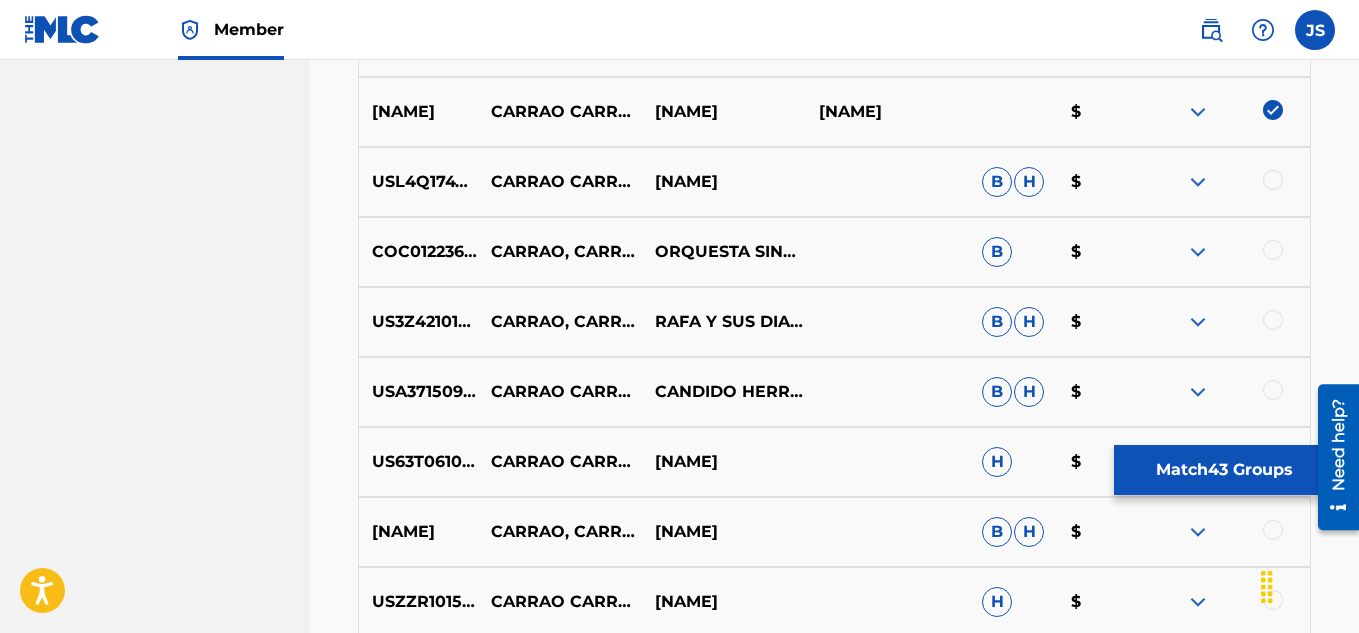 scroll, scrollTop: 3713, scrollLeft: 0, axis: vertical 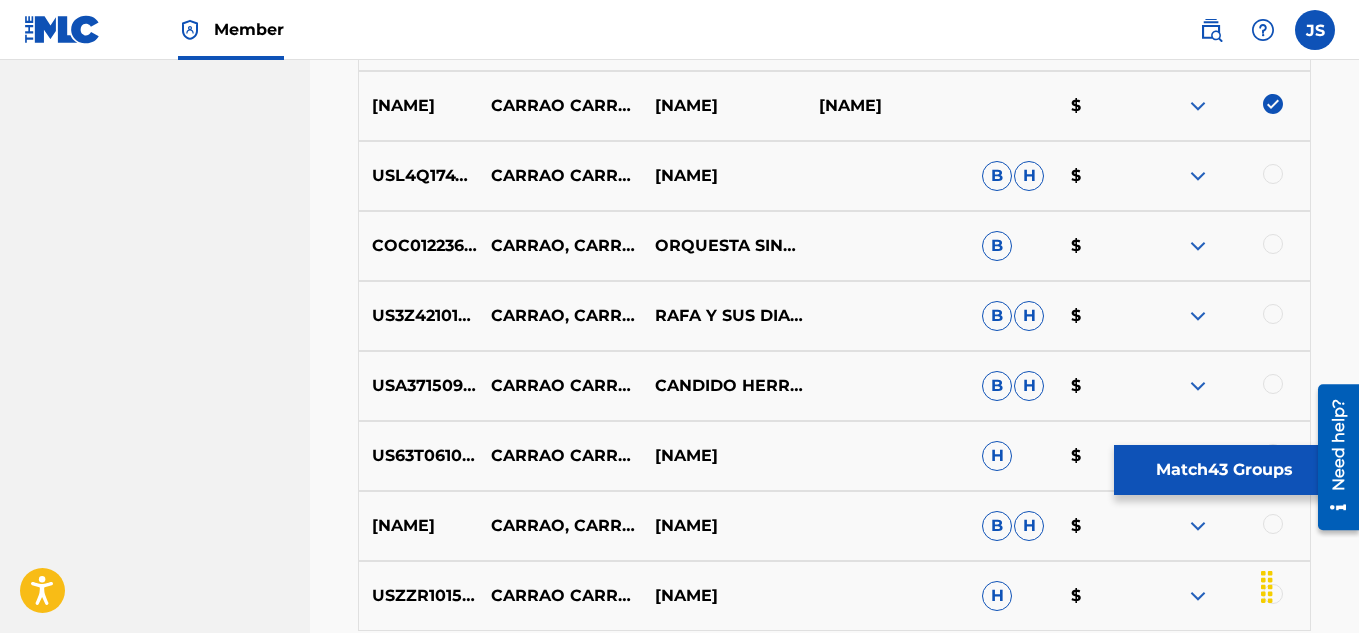 click at bounding box center (1228, 176) 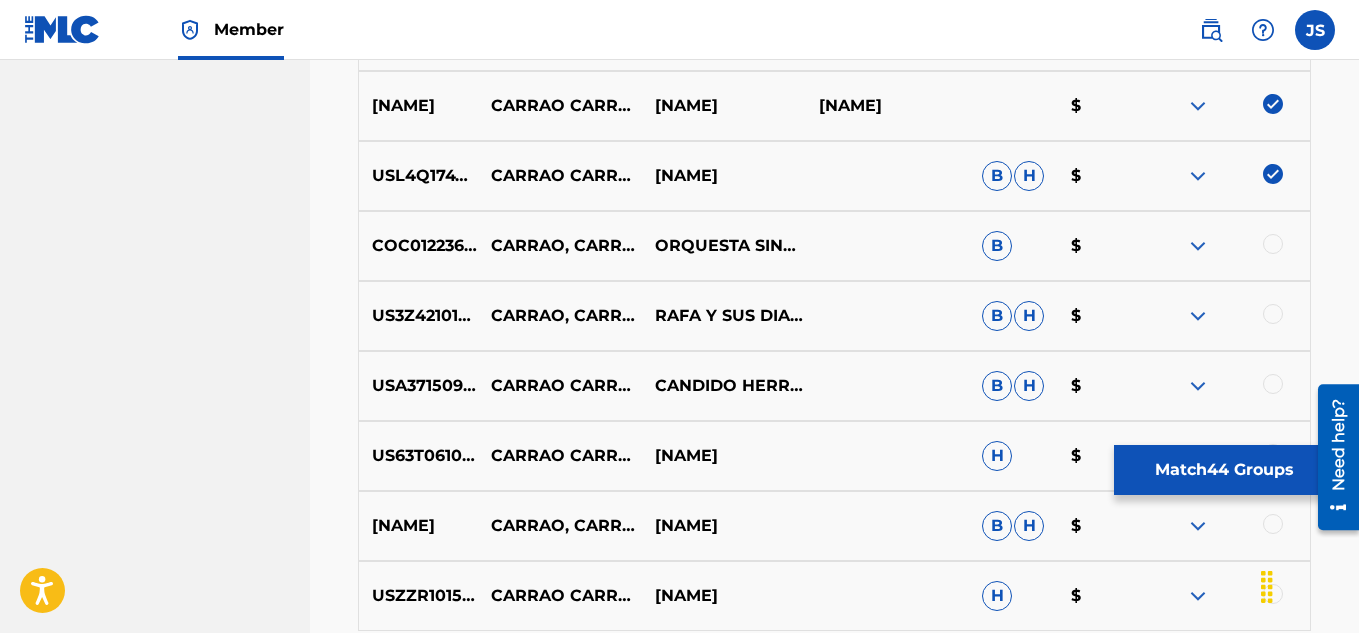 click at bounding box center (1273, 244) 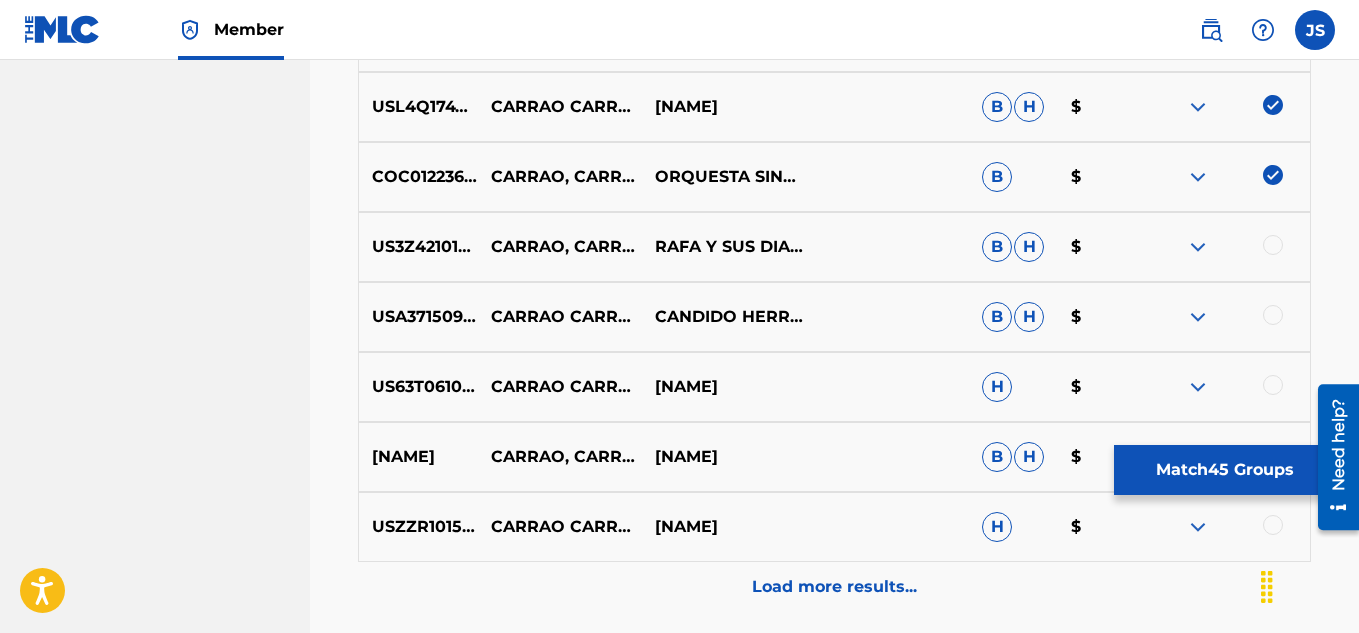 scroll, scrollTop: 3784, scrollLeft: 0, axis: vertical 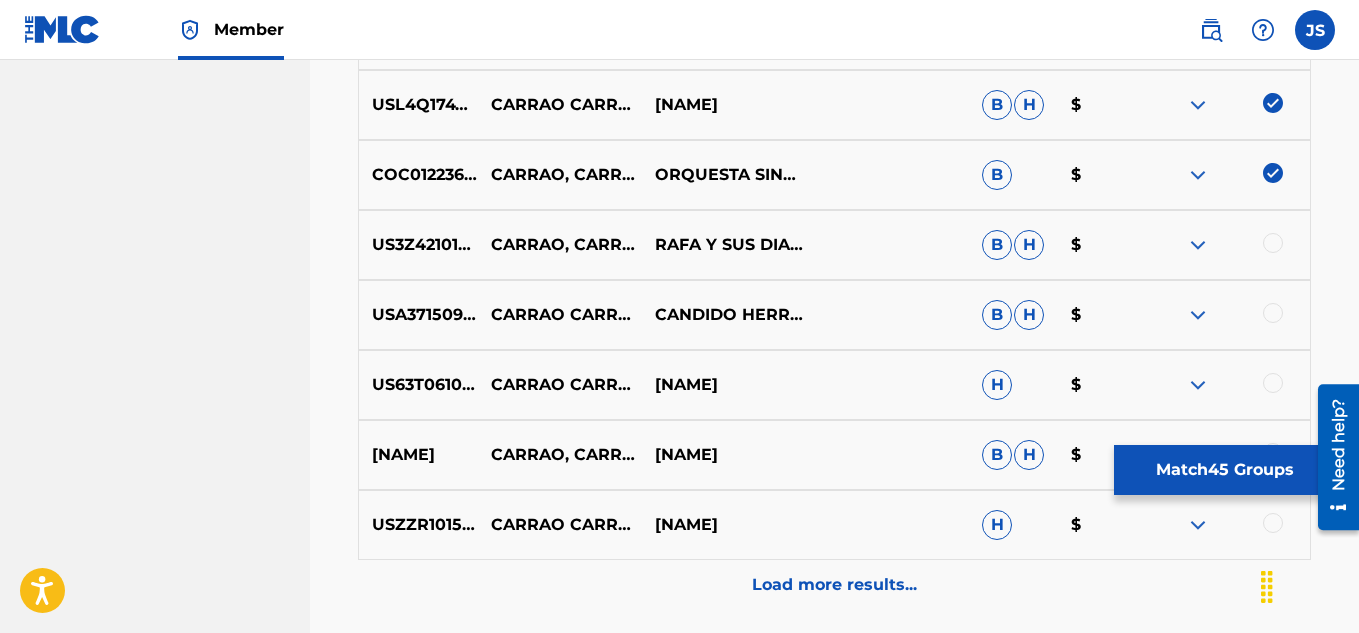 click at bounding box center [1273, 243] 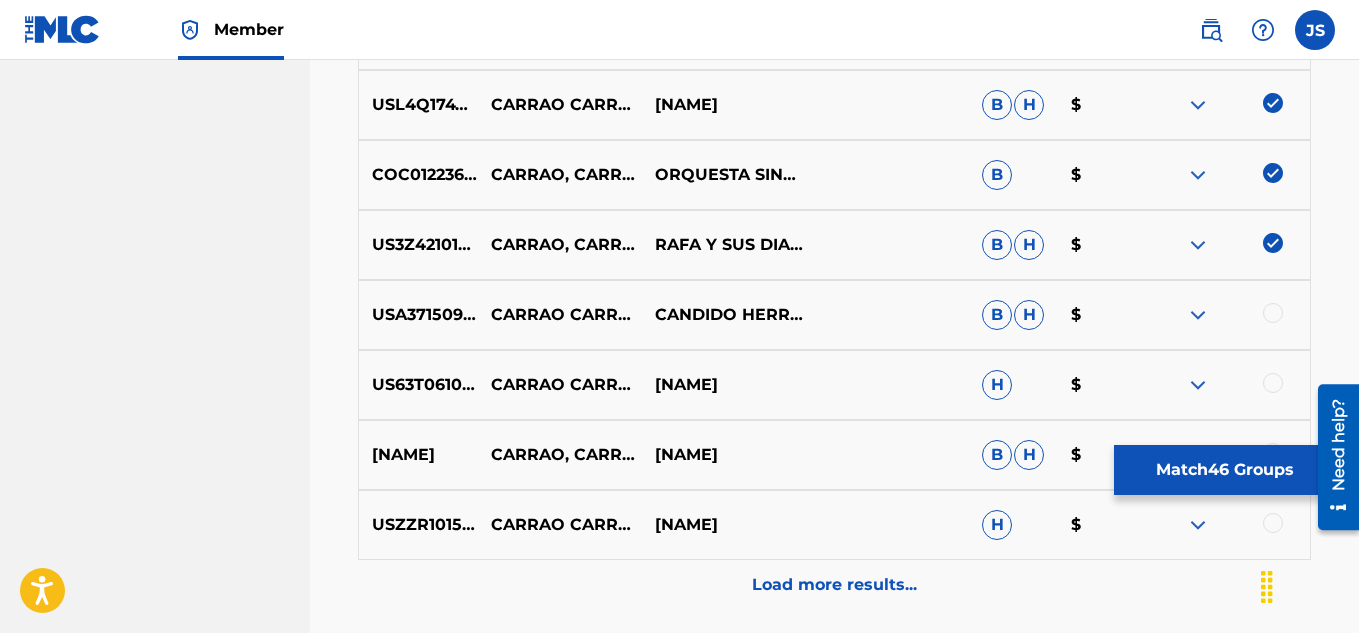 click at bounding box center (1273, 313) 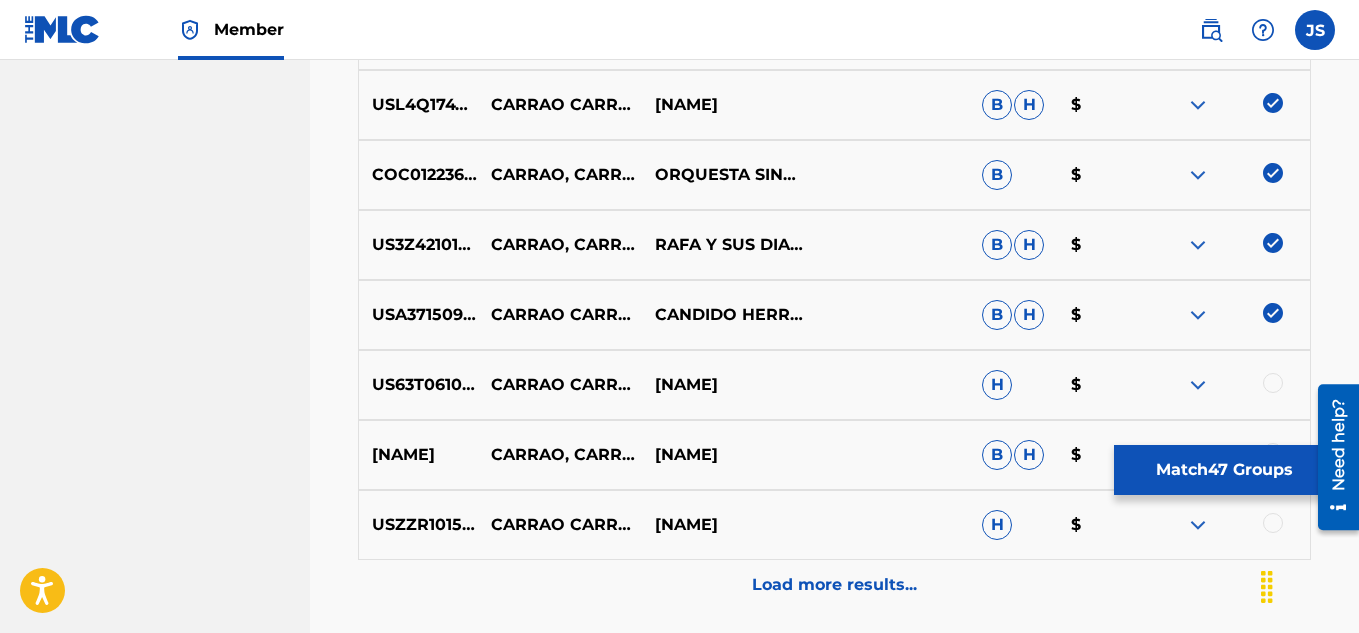 scroll, scrollTop: 3827, scrollLeft: 0, axis: vertical 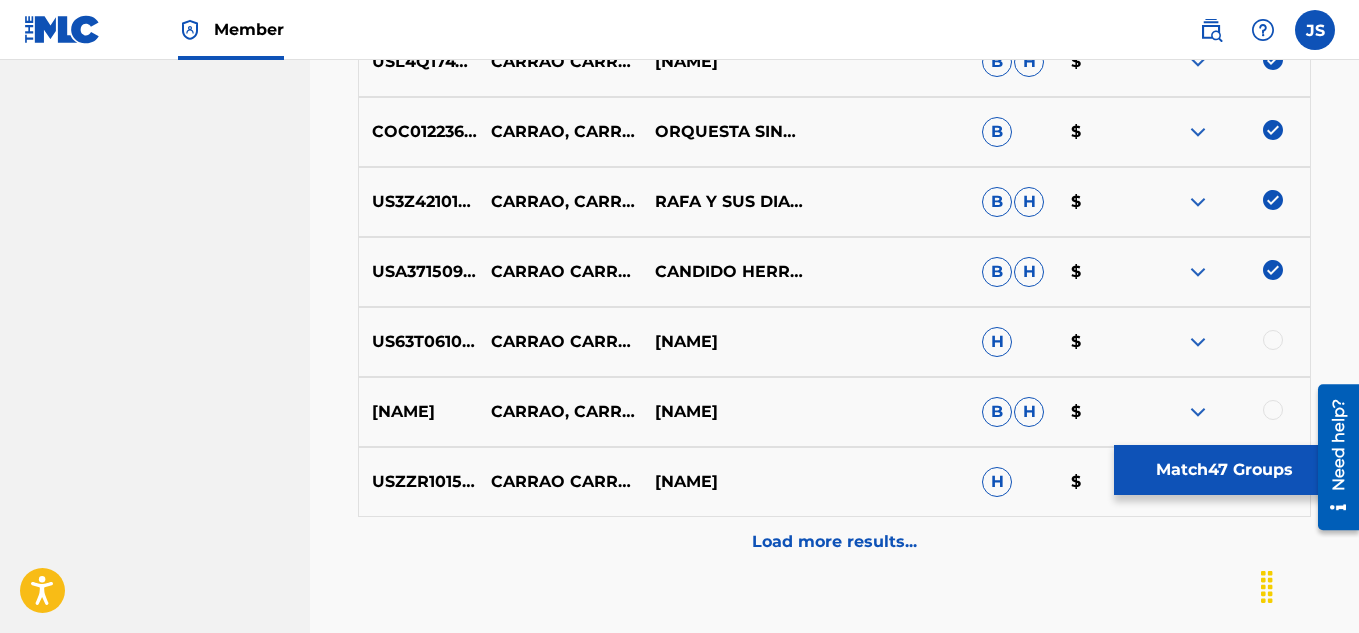 click on "US63T0610117 CARRAO CARRAO JOSÉ CATIRE CARPIO H $" at bounding box center [834, 342] 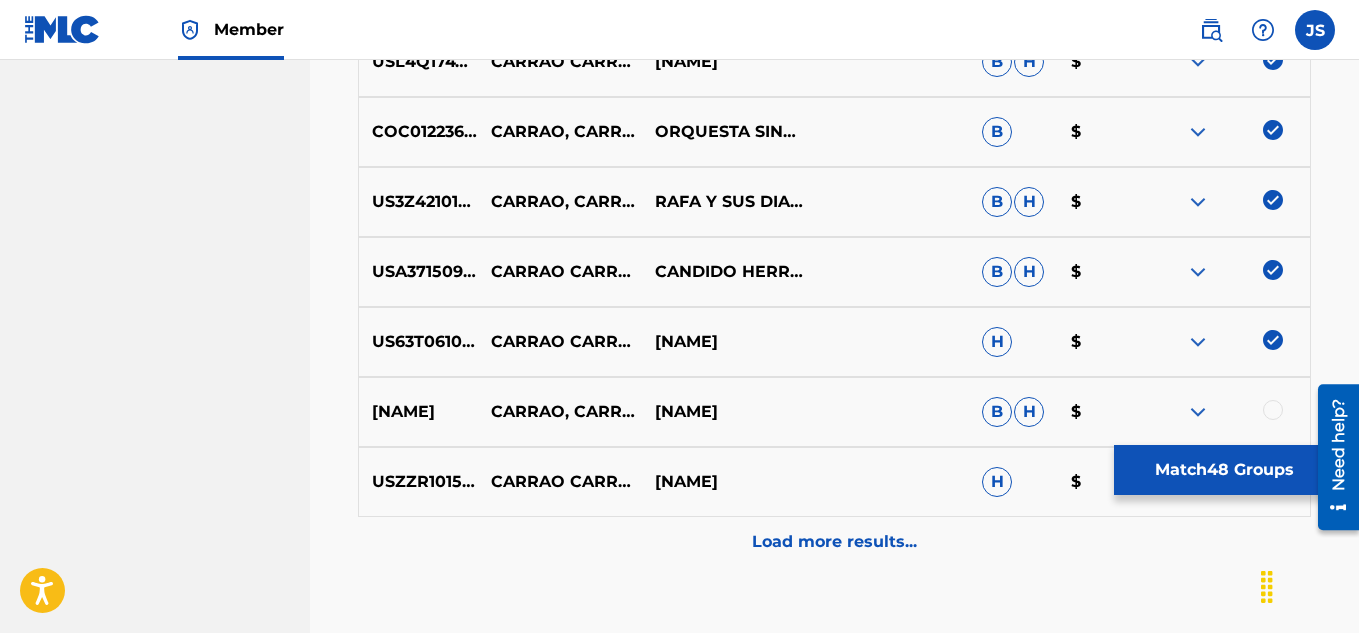 click at bounding box center [1273, 410] 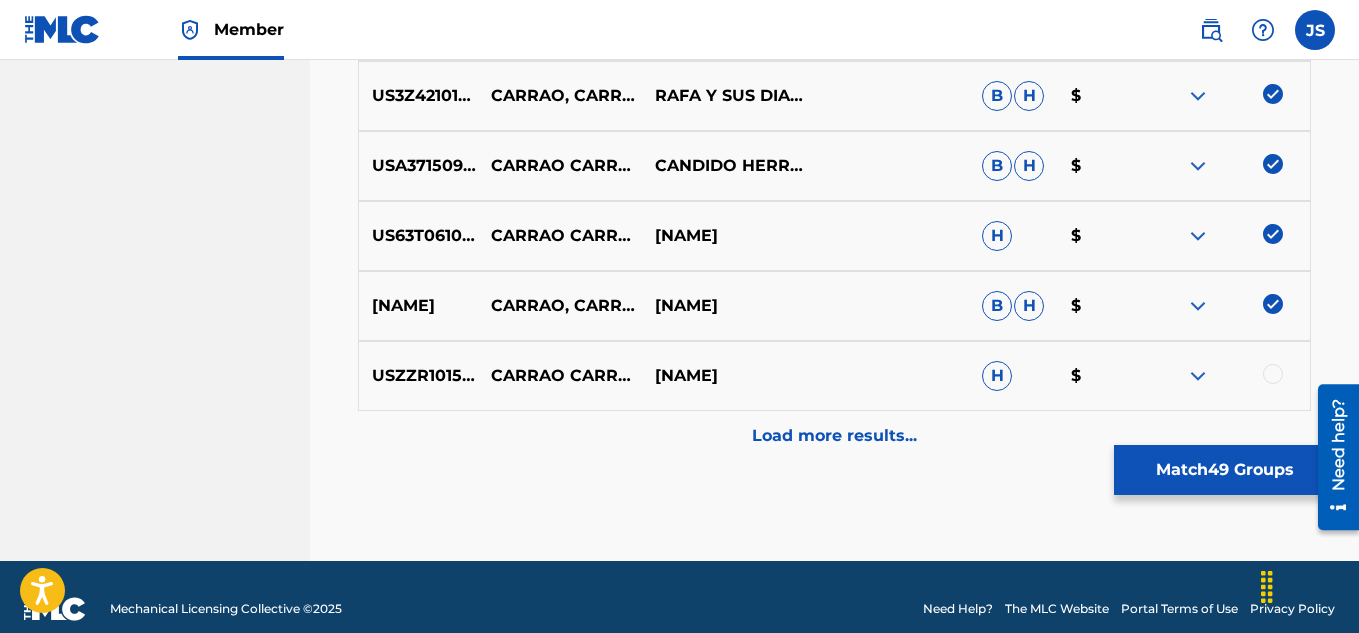 scroll, scrollTop: 3937, scrollLeft: 0, axis: vertical 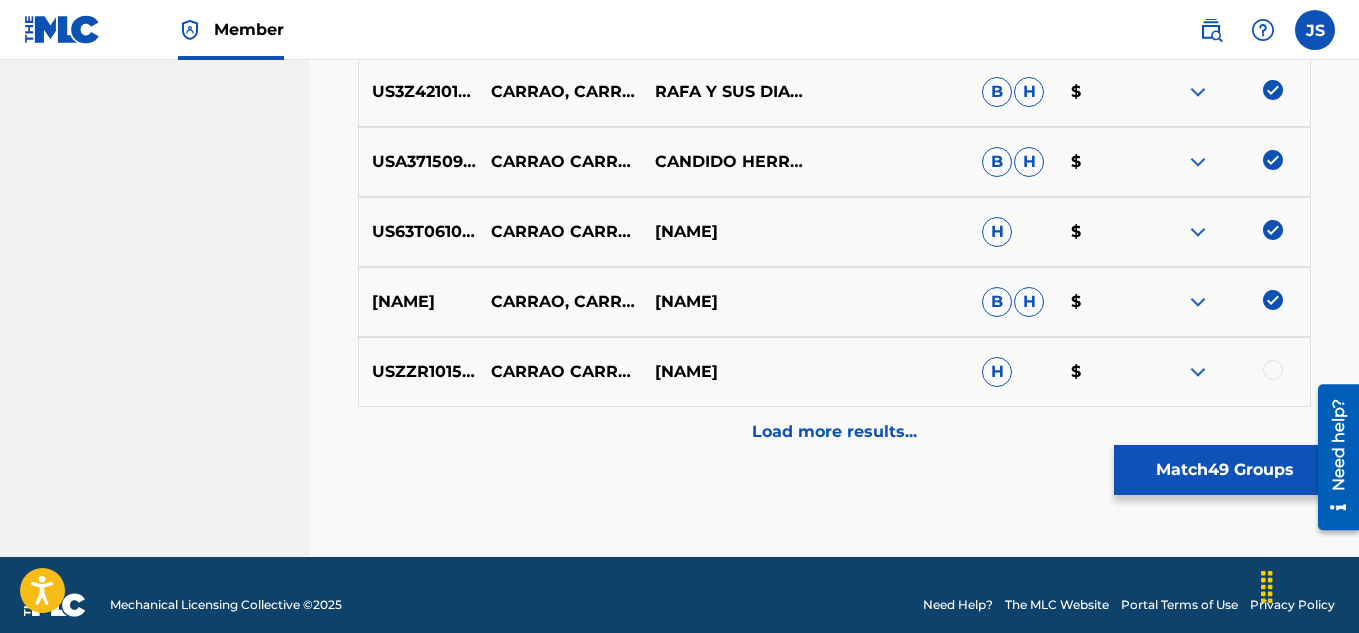 click at bounding box center (1273, 370) 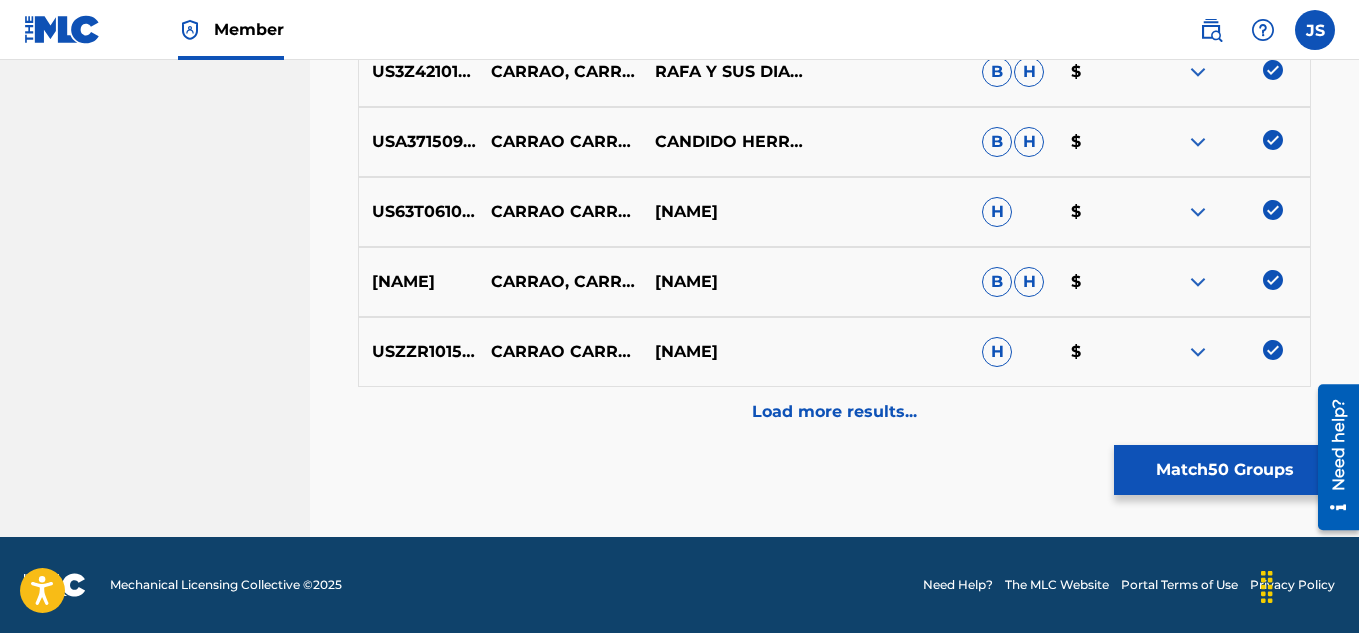 click on "Load more results..." at bounding box center [834, 412] 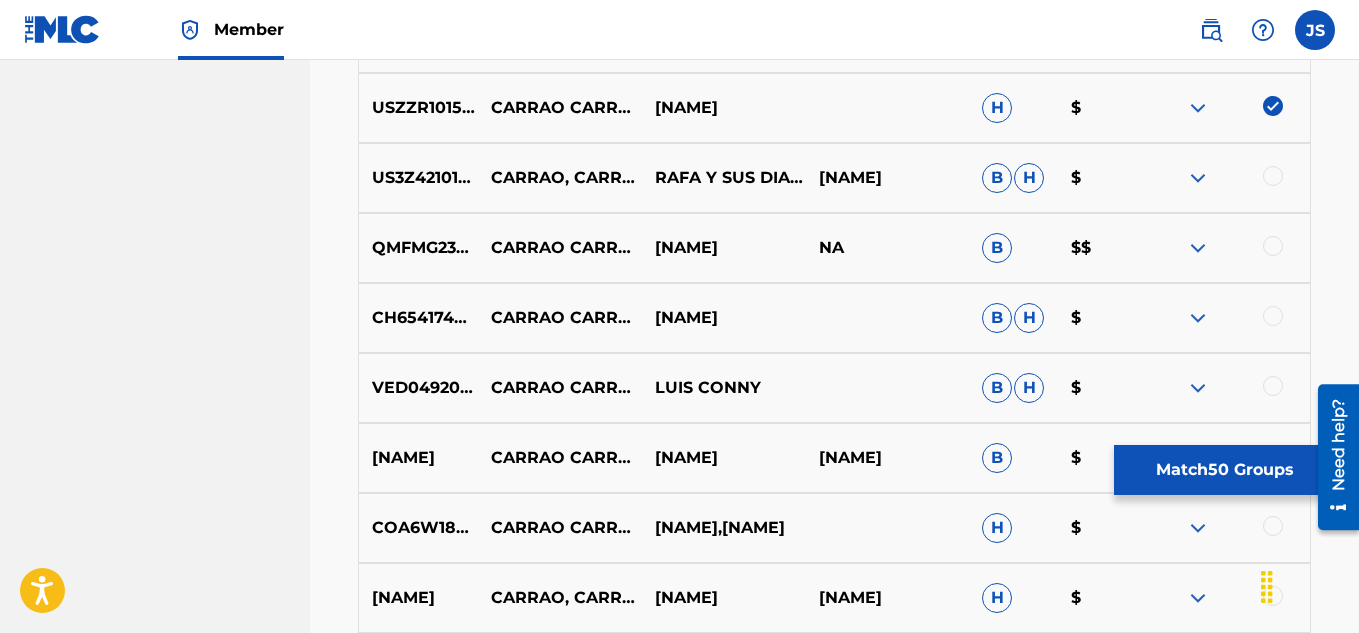 scroll, scrollTop: 4202, scrollLeft: 0, axis: vertical 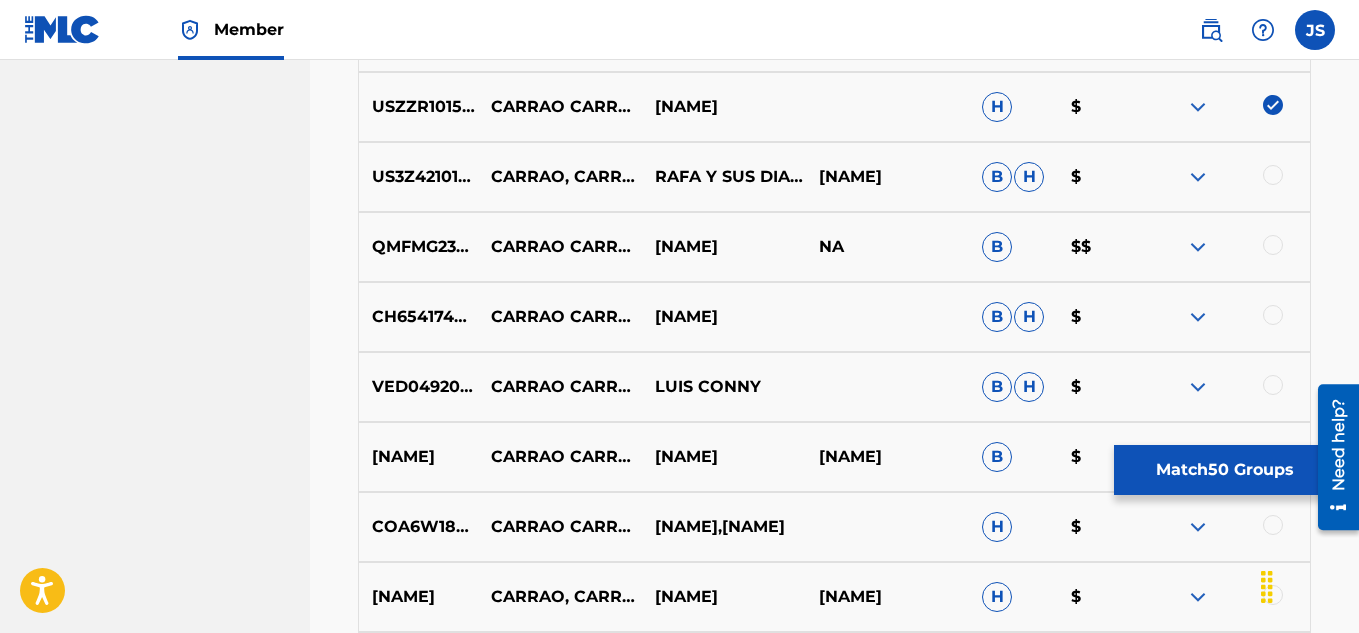 click at bounding box center [1273, 175] 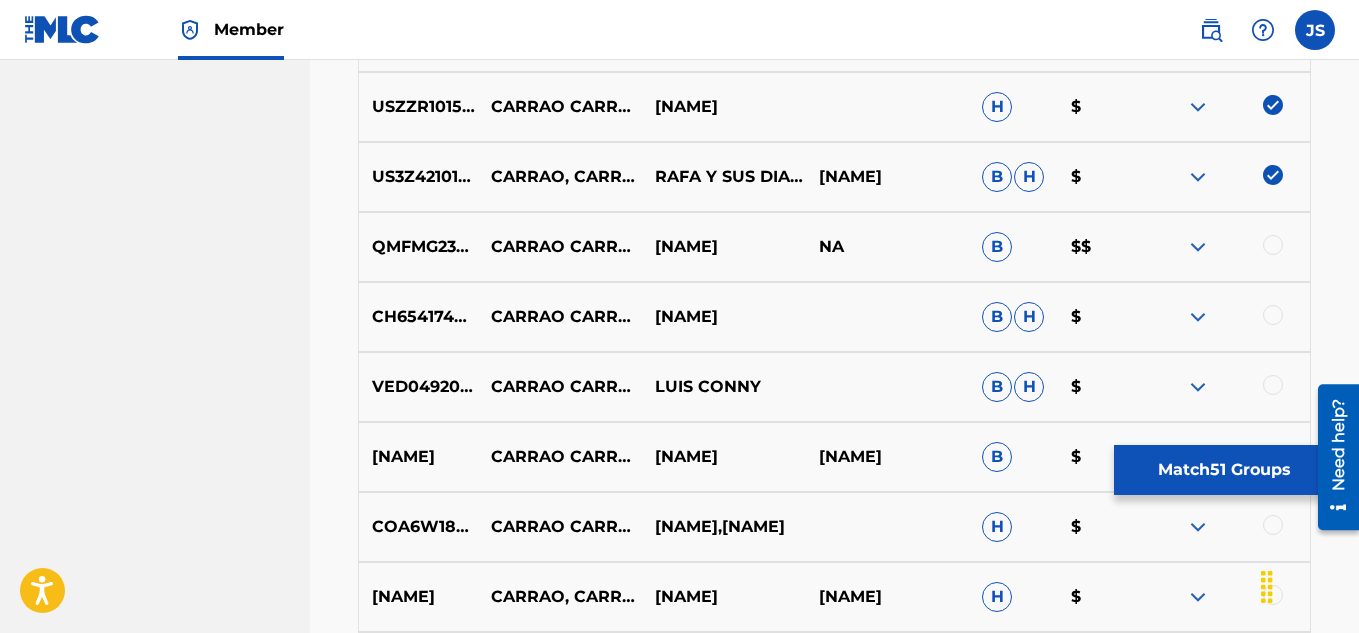 click at bounding box center (1273, 245) 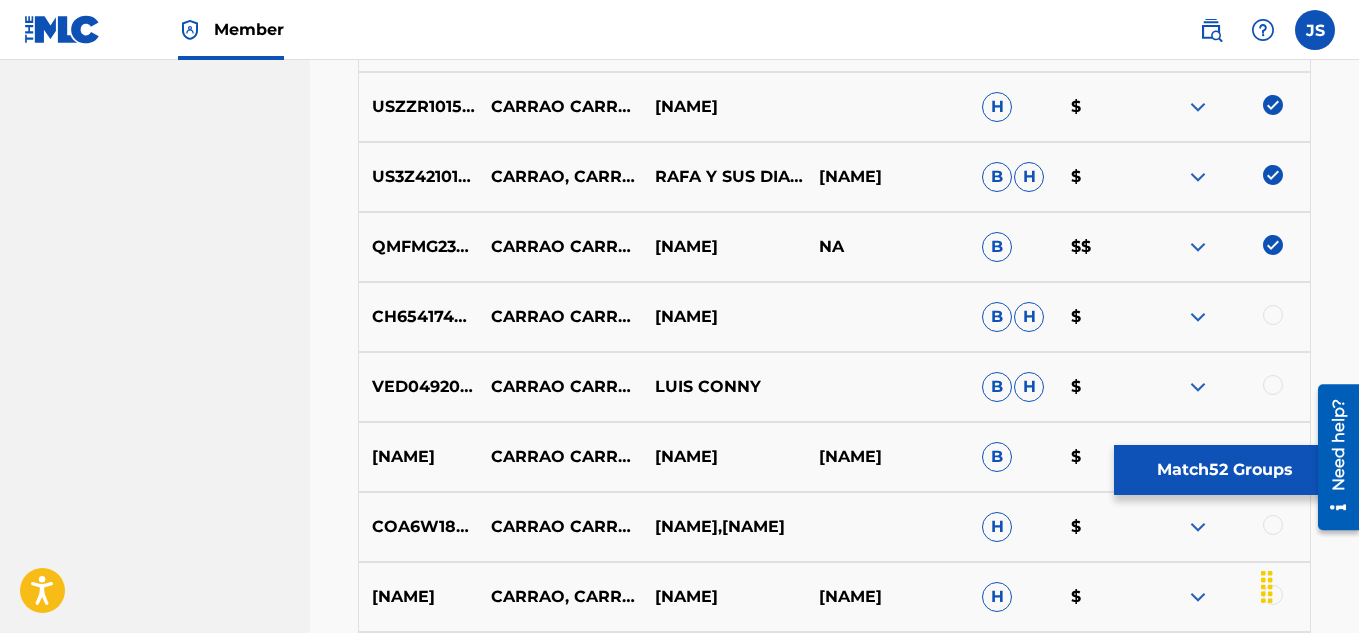 click at bounding box center (1273, 315) 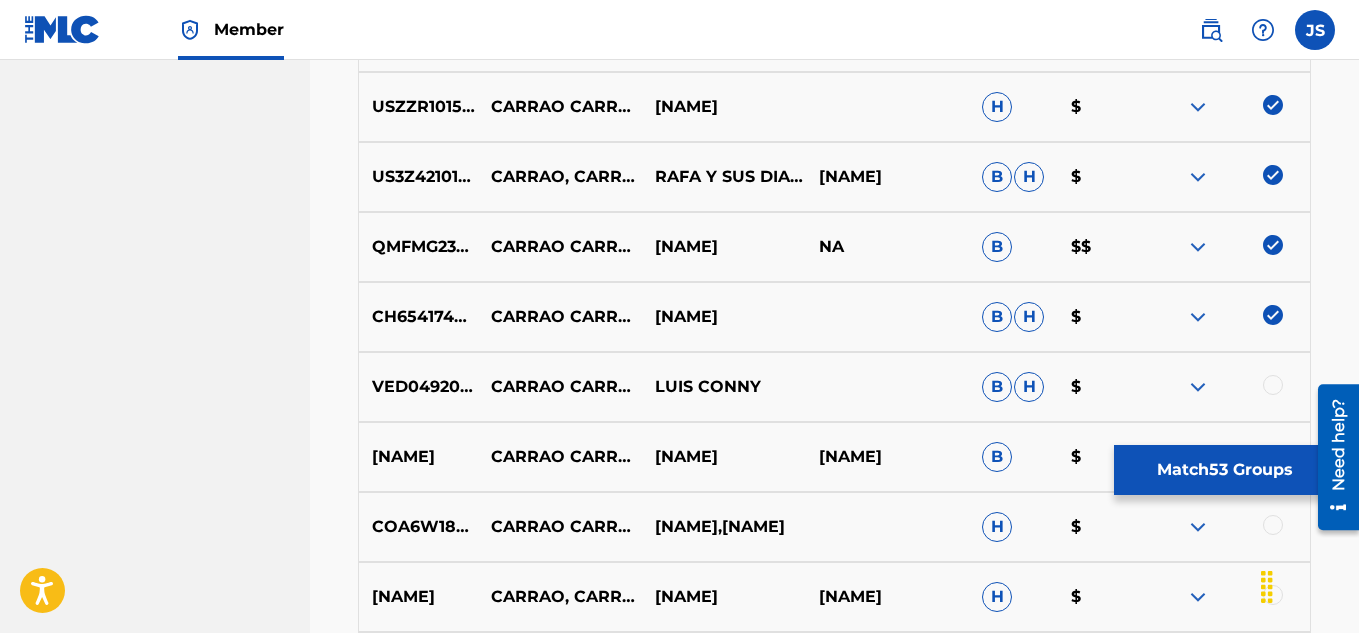 click at bounding box center (1273, 385) 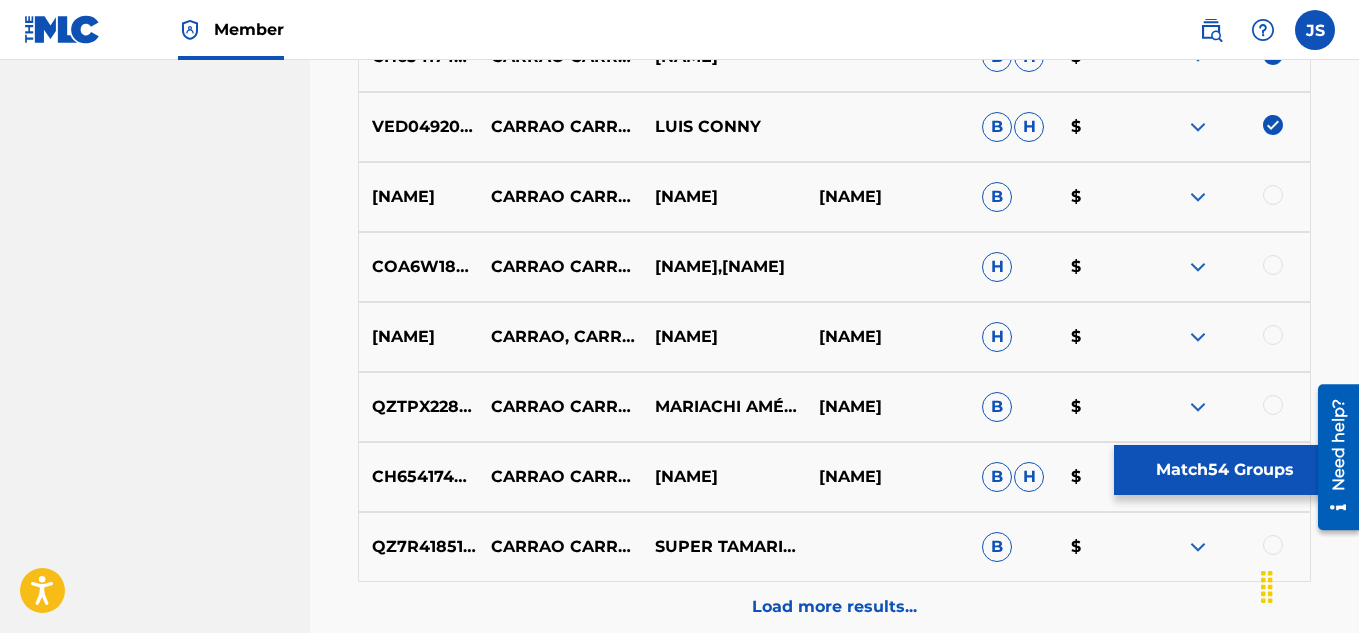 scroll, scrollTop: 4463, scrollLeft: 0, axis: vertical 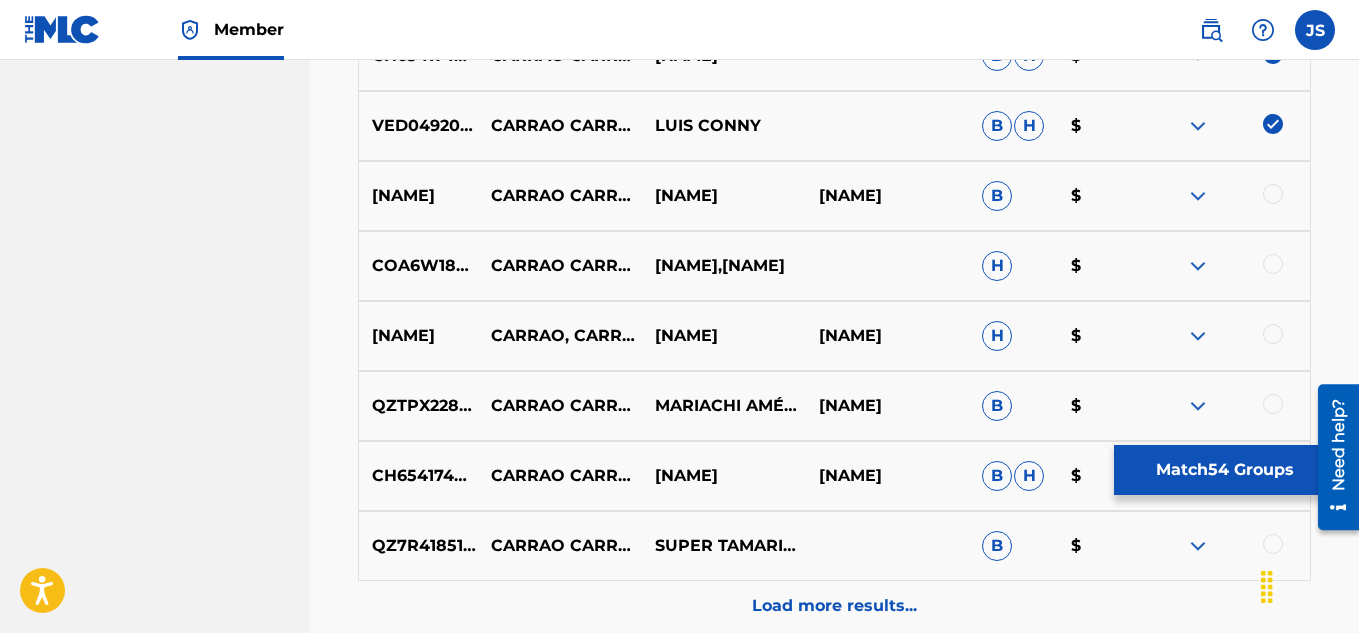 click at bounding box center (1273, 194) 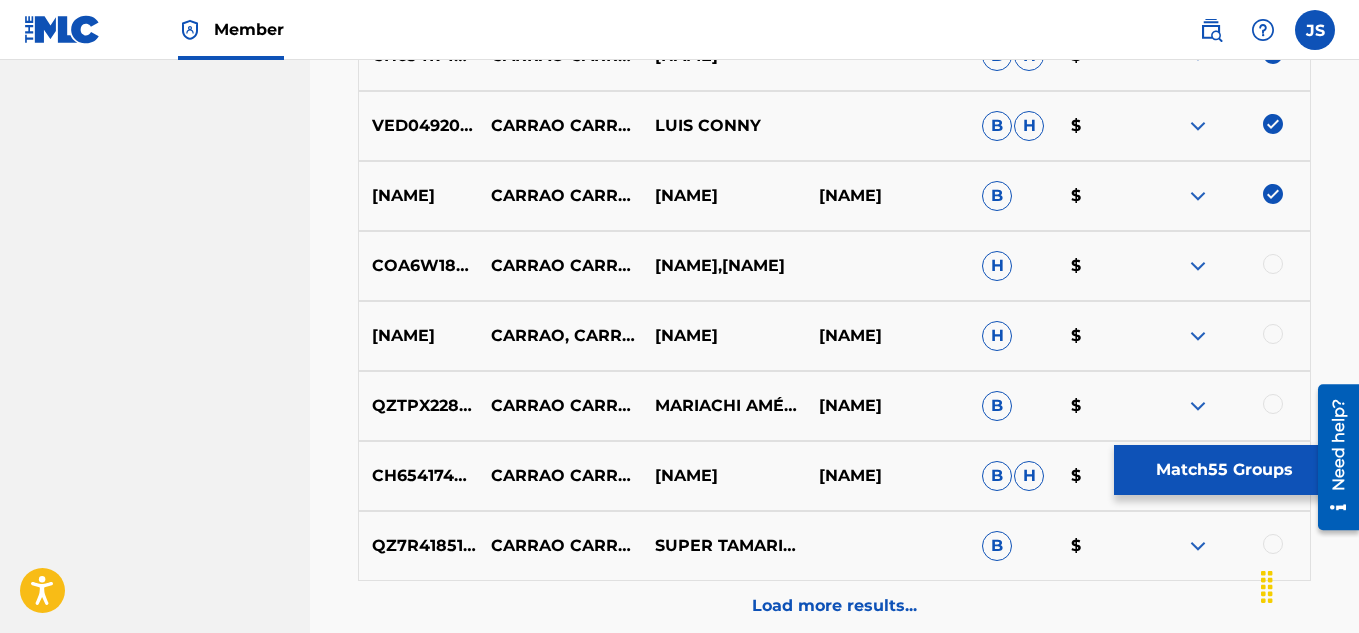 click at bounding box center [1273, 264] 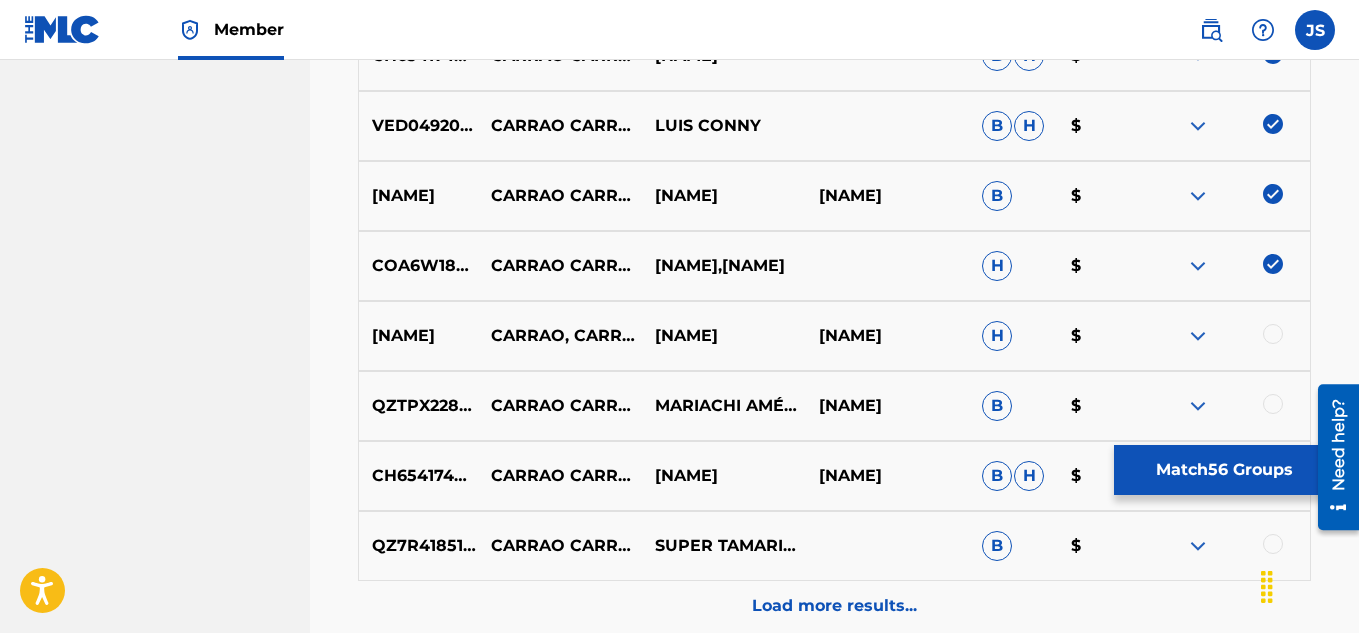 click at bounding box center [1273, 334] 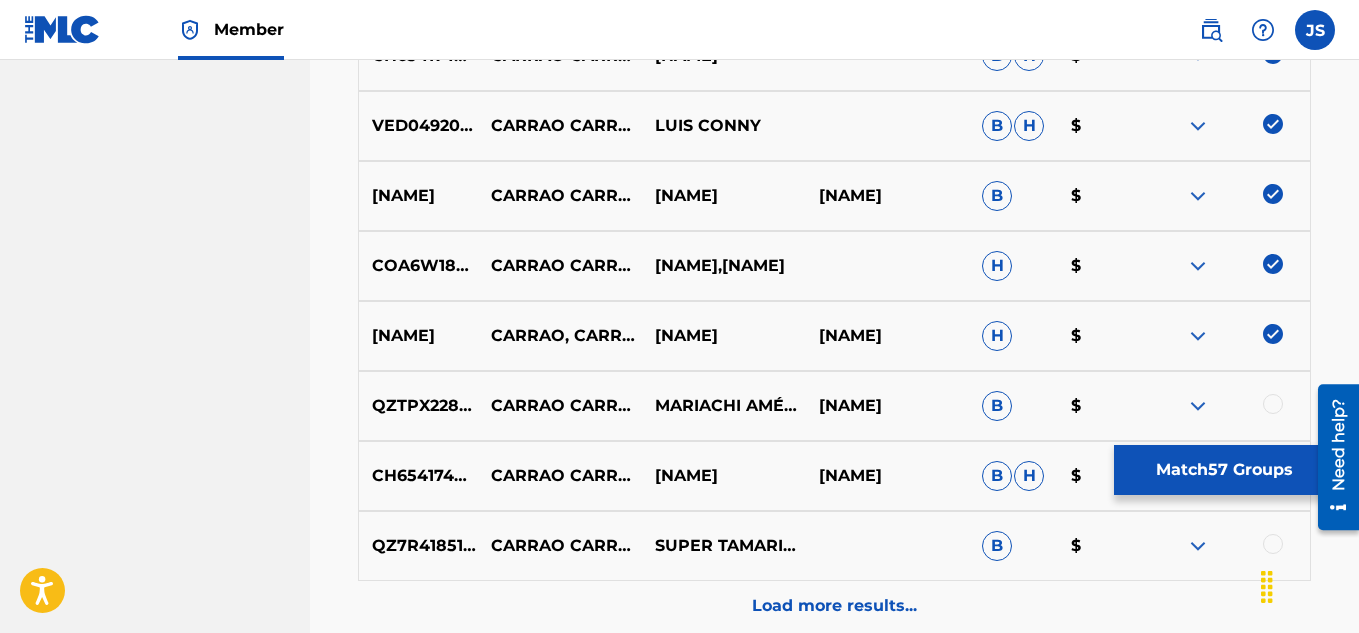 click at bounding box center [1273, 404] 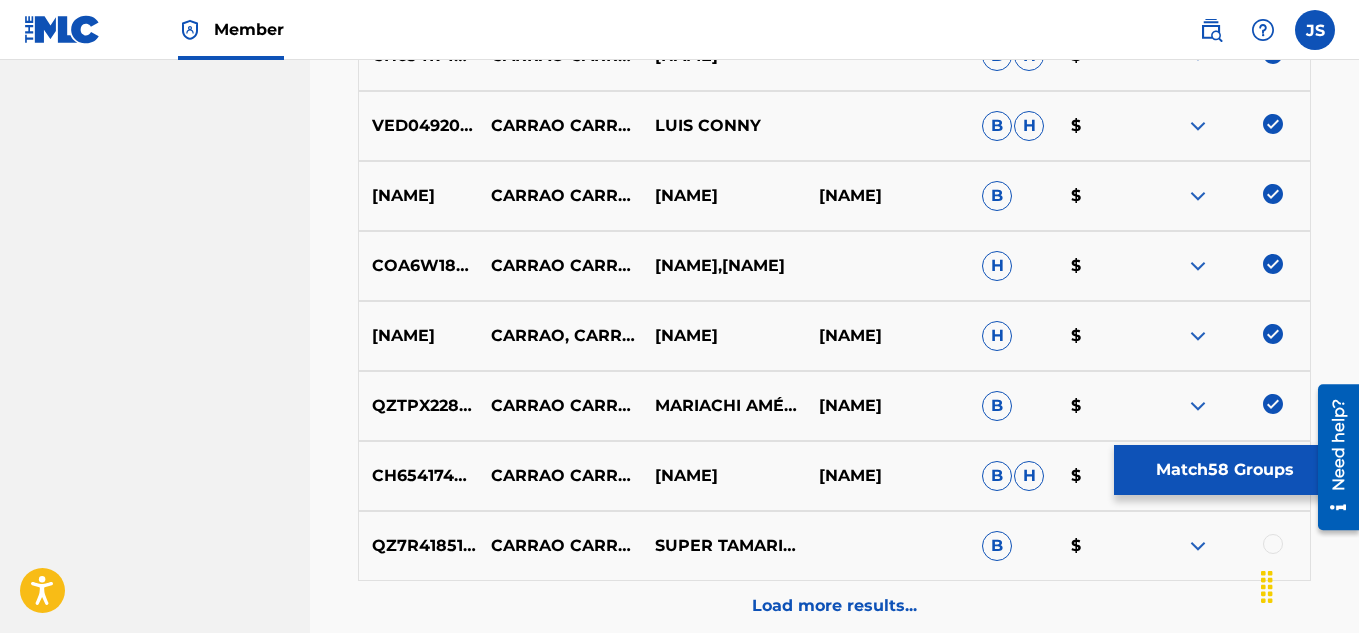 scroll, scrollTop: 4607, scrollLeft: 0, axis: vertical 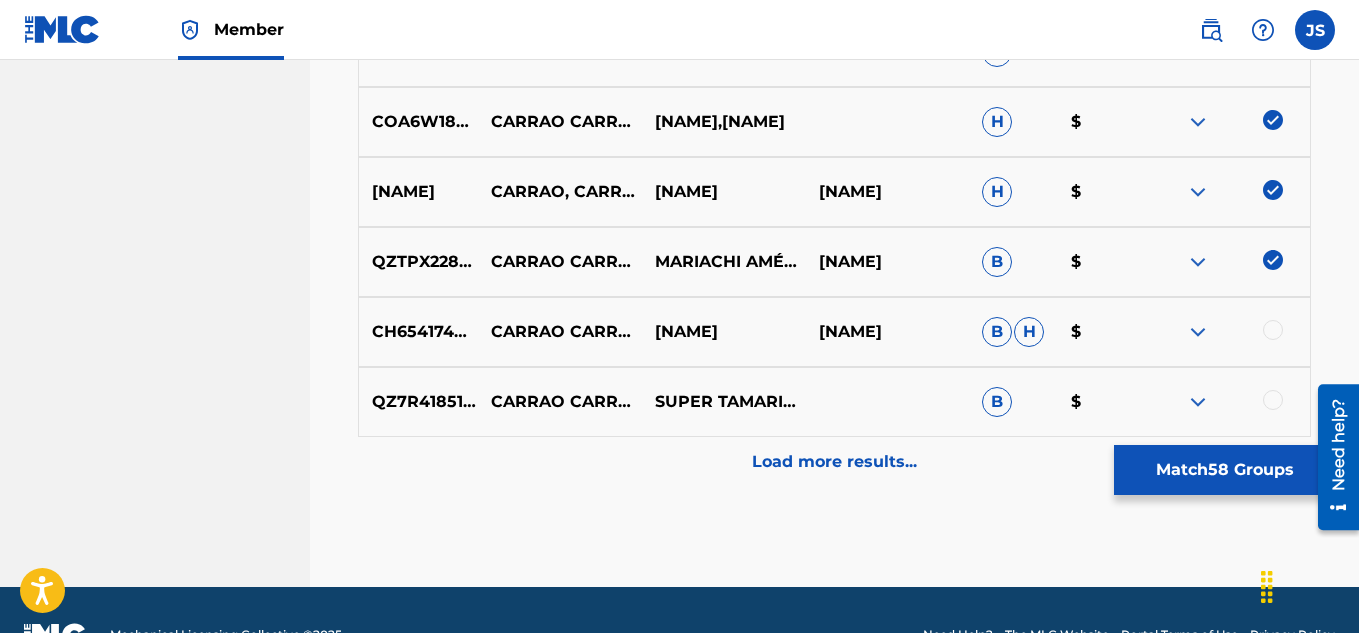 click at bounding box center [1273, 330] 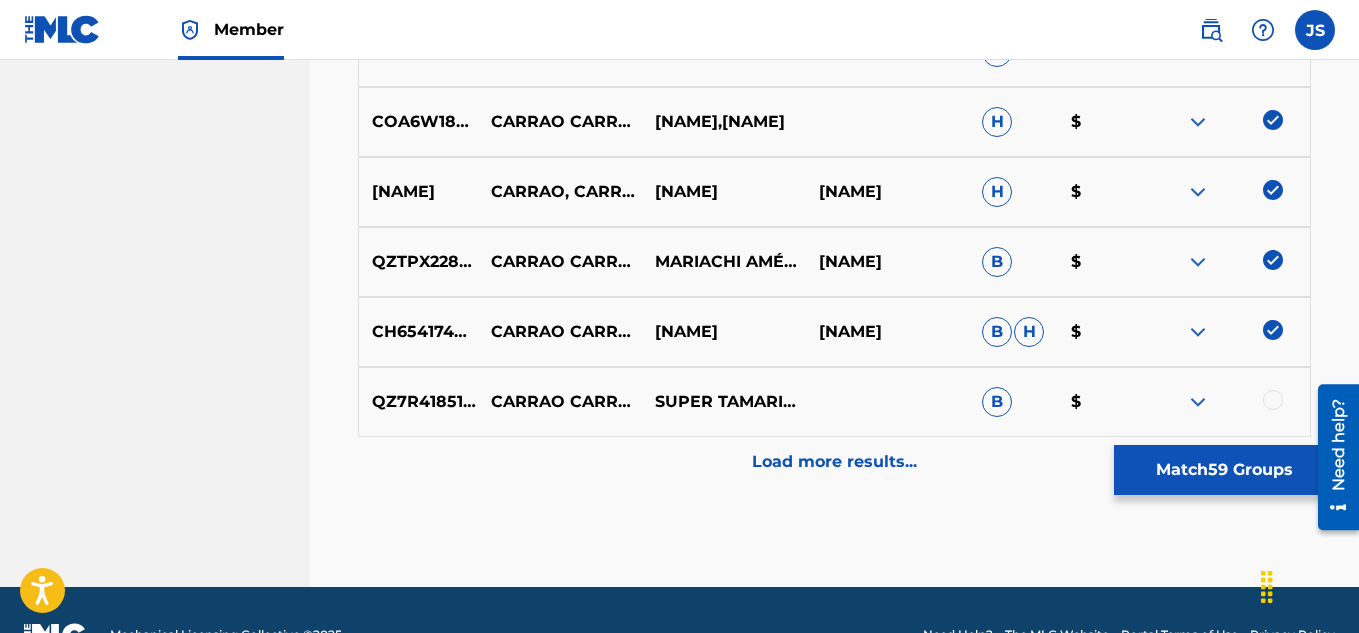 click at bounding box center (1273, 400) 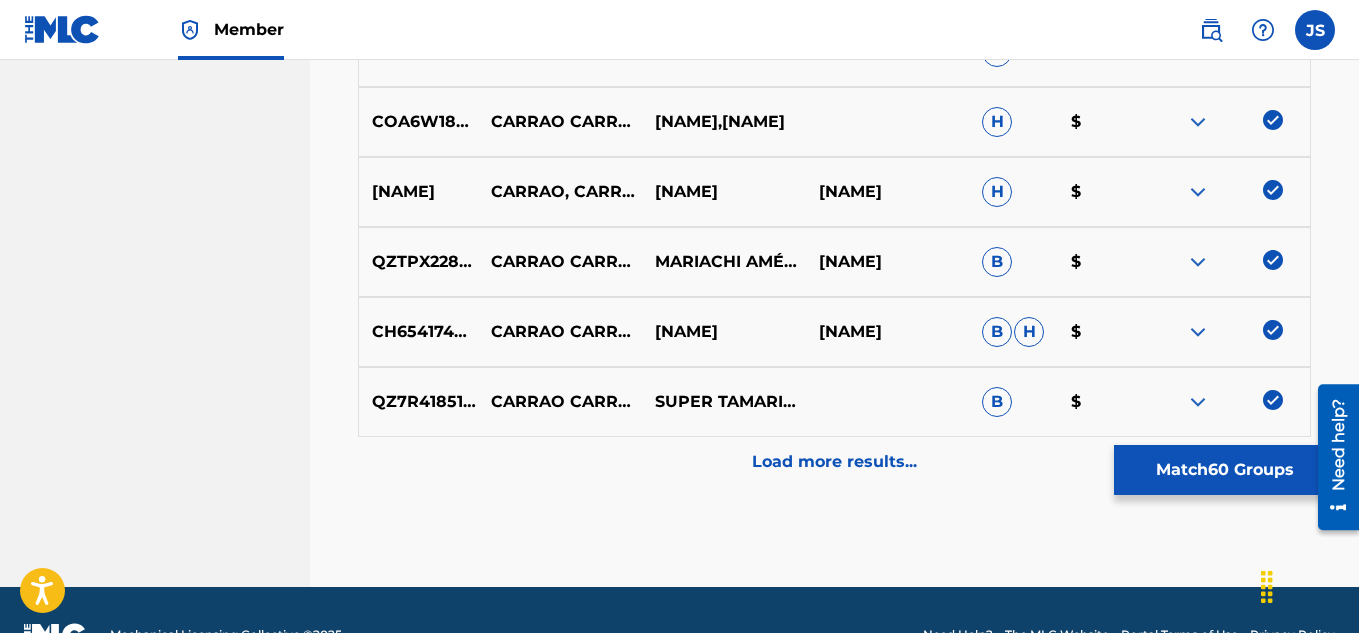 click on "Load more results..." at bounding box center [834, 462] 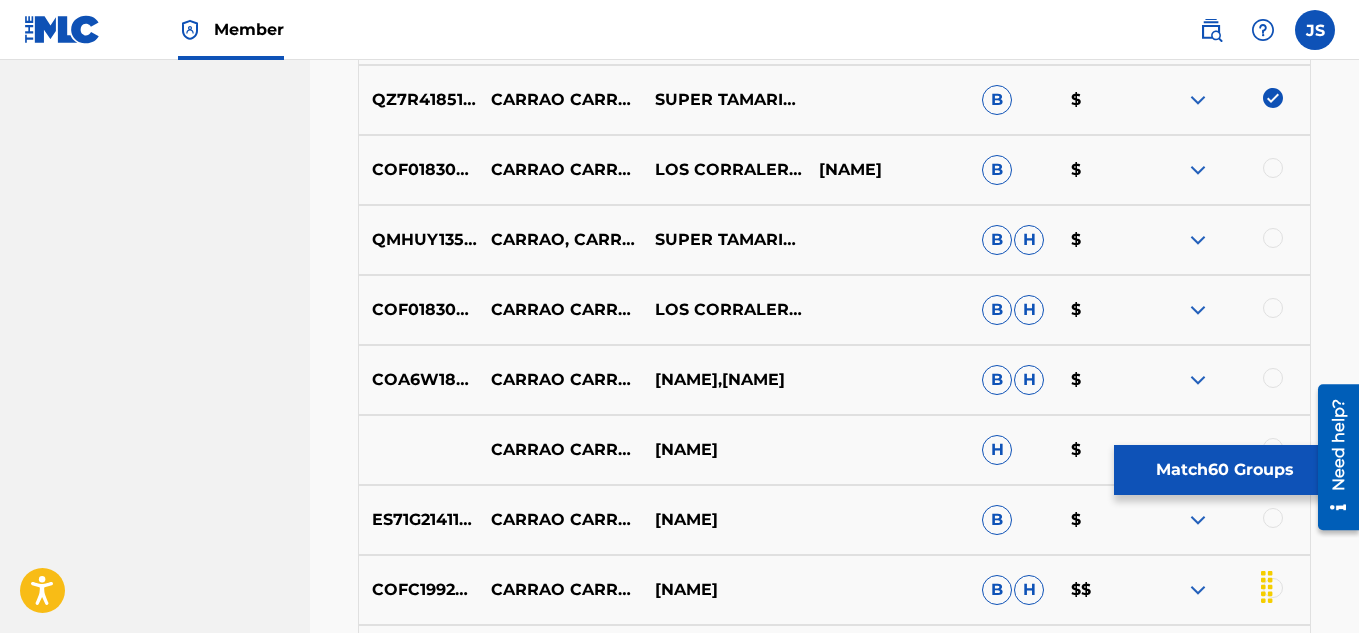 scroll, scrollTop: 4929, scrollLeft: 0, axis: vertical 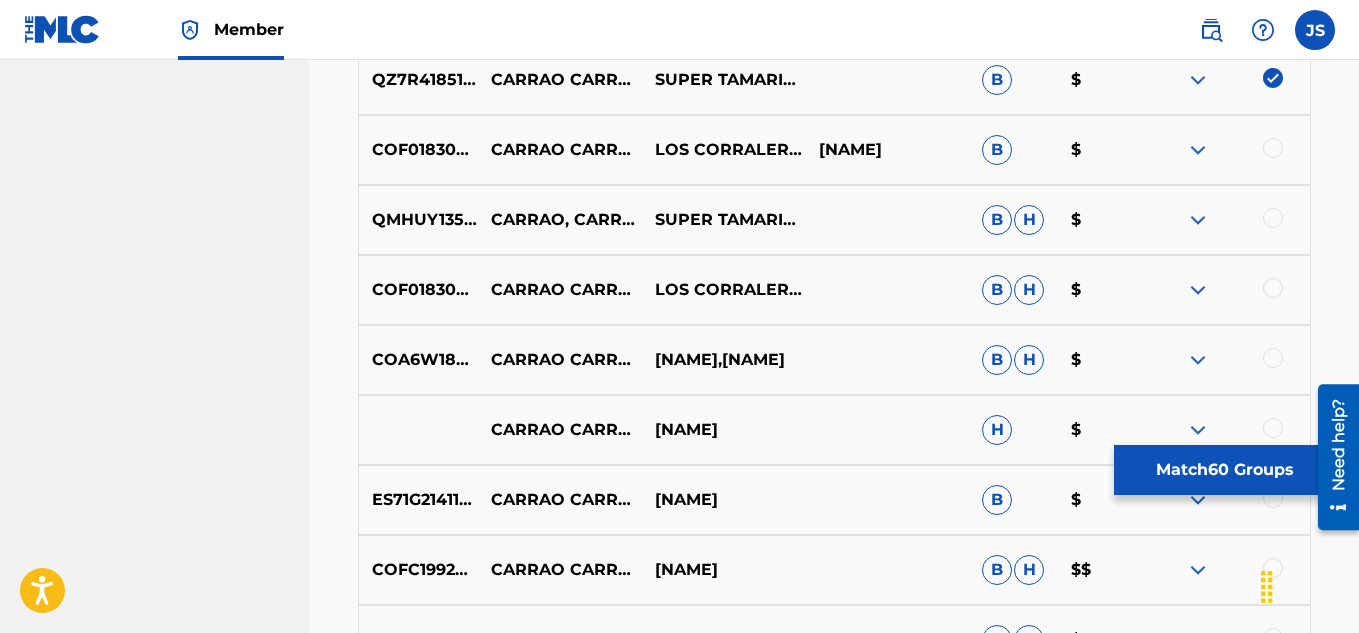 click at bounding box center [1273, 148] 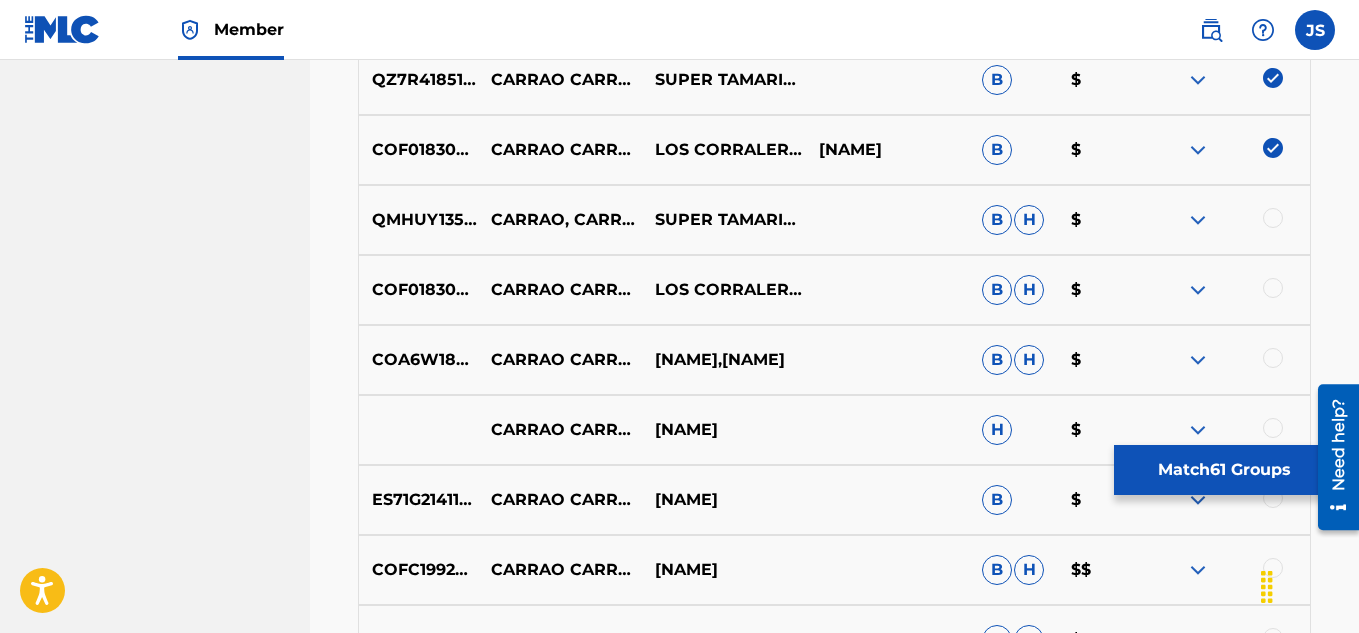 click on "QMHUY1350719 CARRAO, CARRAO SUPER TAMARINDO ALL STARS B H $" at bounding box center [834, 220] 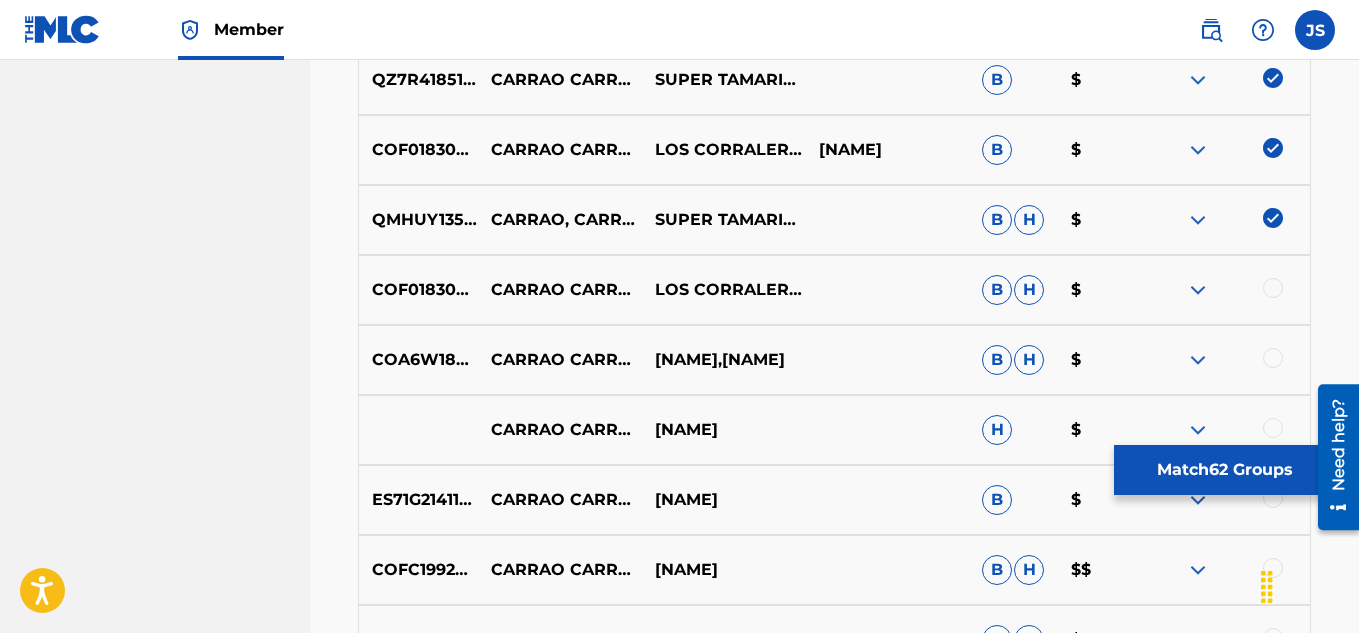 click at bounding box center (1273, 288) 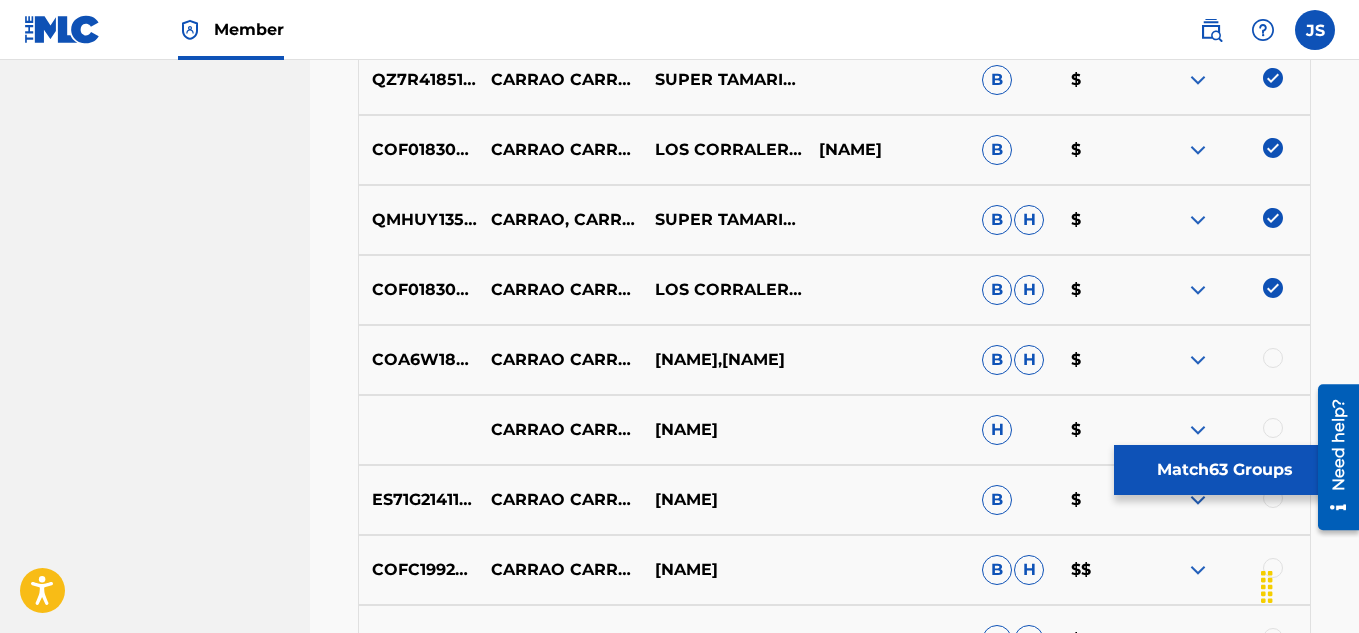 click at bounding box center [1273, 358] 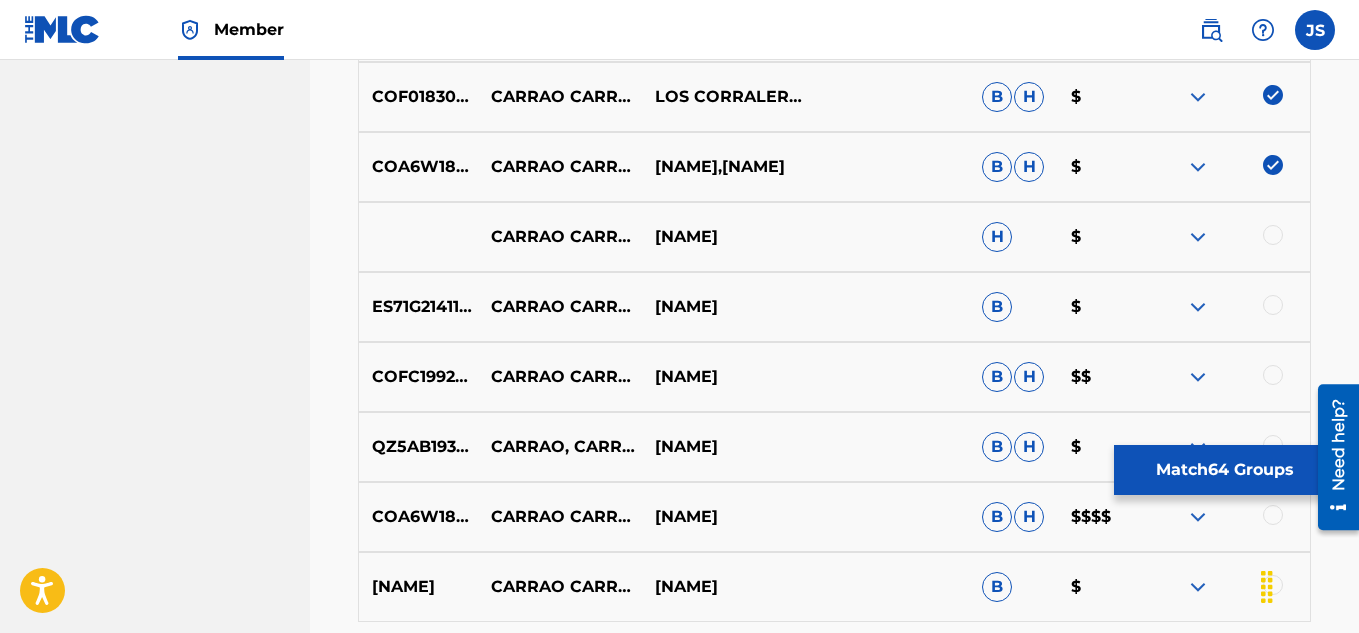scroll, scrollTop: 5123, scrollLeft: 0, axis: vertical 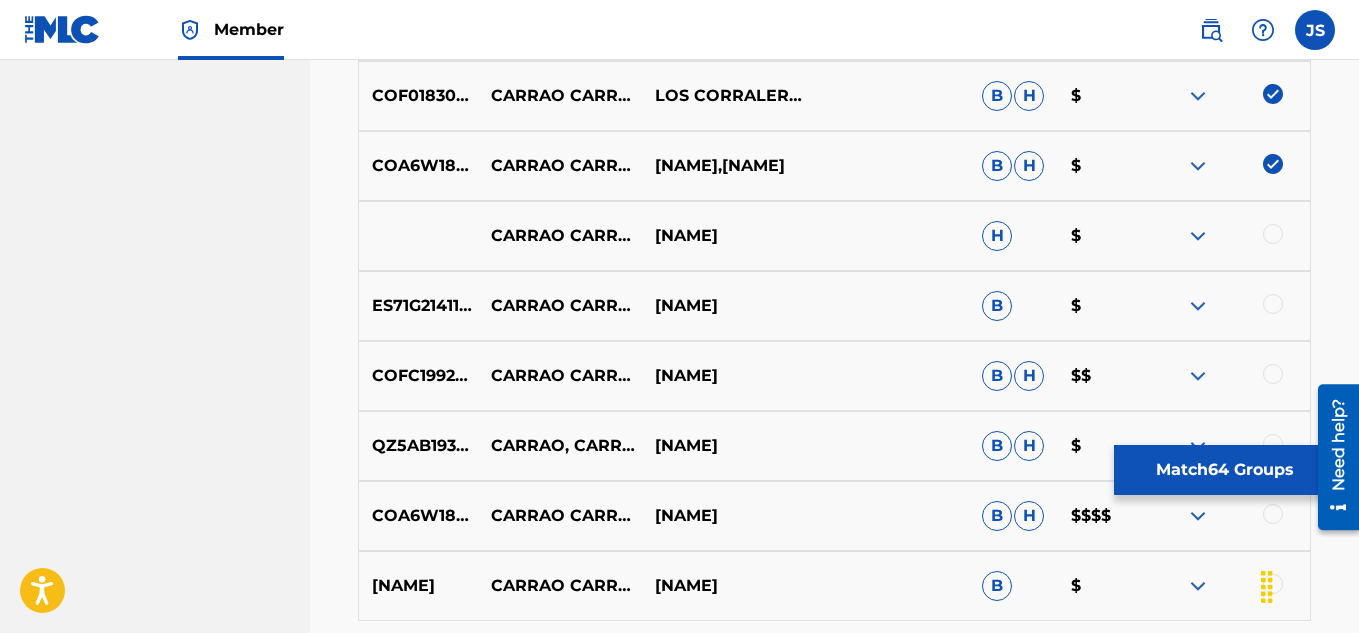 click at bounding box center (1273, 234) 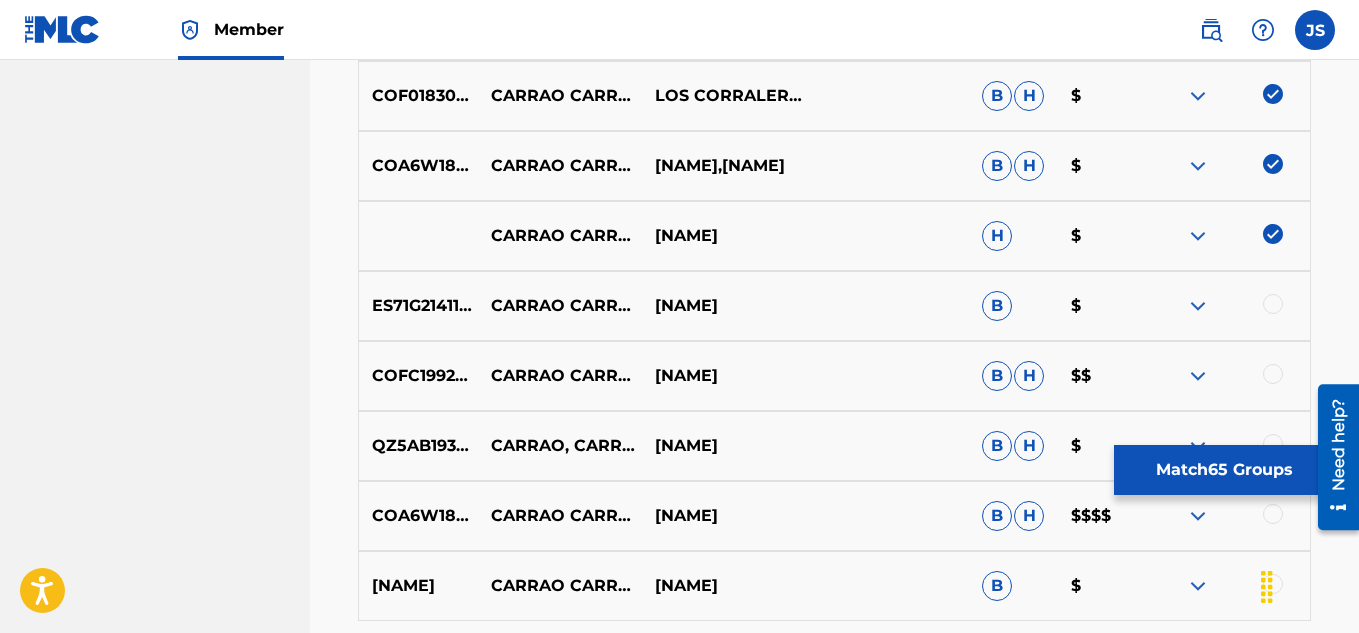 click at bounding box center (1273, 304) 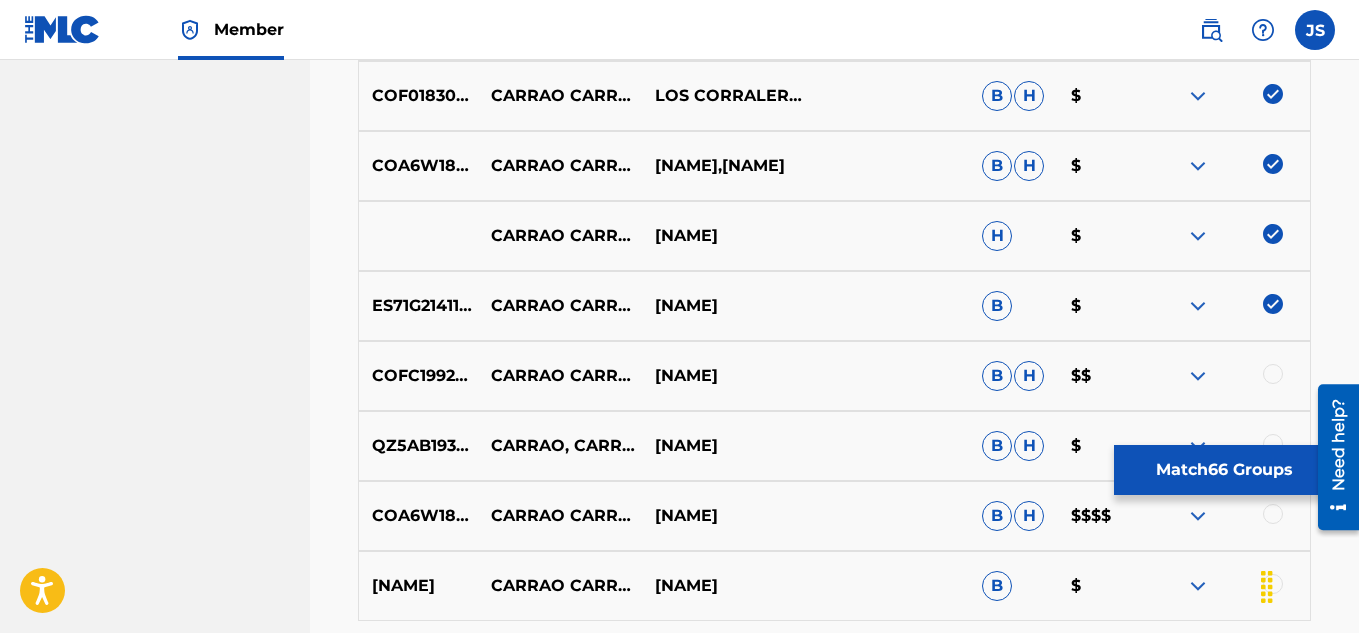 click at bounding box center [1273, 374] 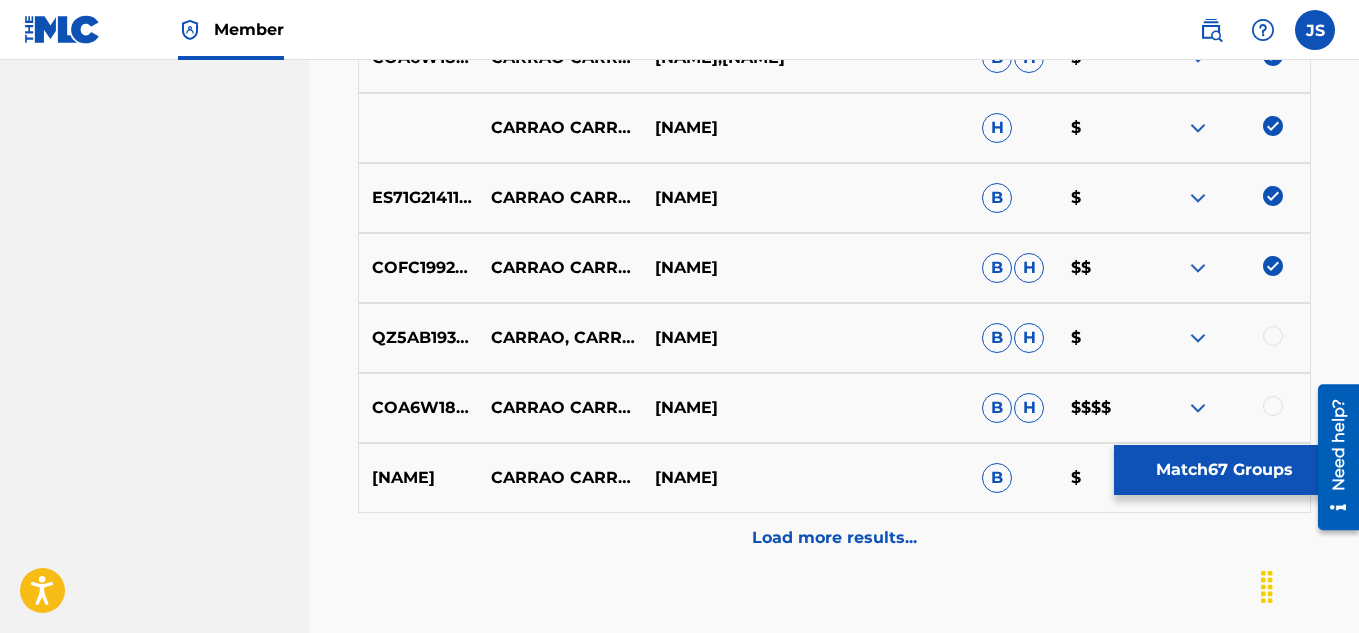 scroll, scrollTop: 5233, scrollLeft: 0, axis: vertical 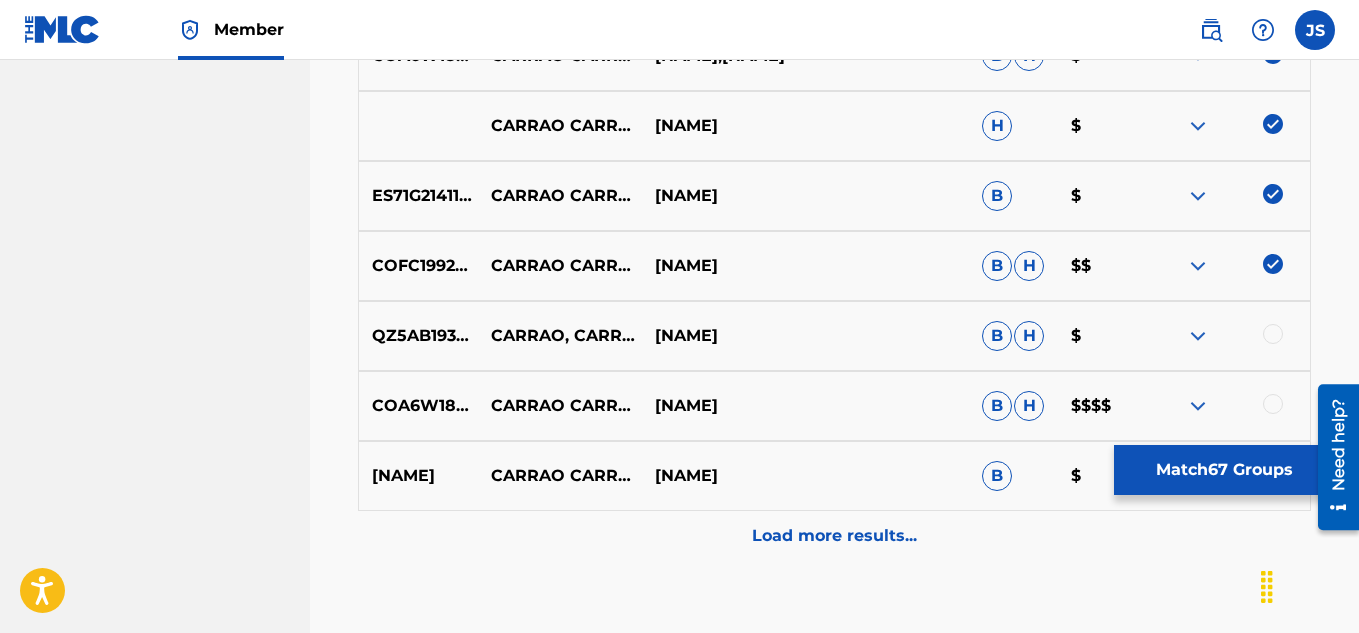 click on "QZ5AB1934125 CARRAO, CARRAO YENSY ROZO B H $" at bounding box center (834, 336) 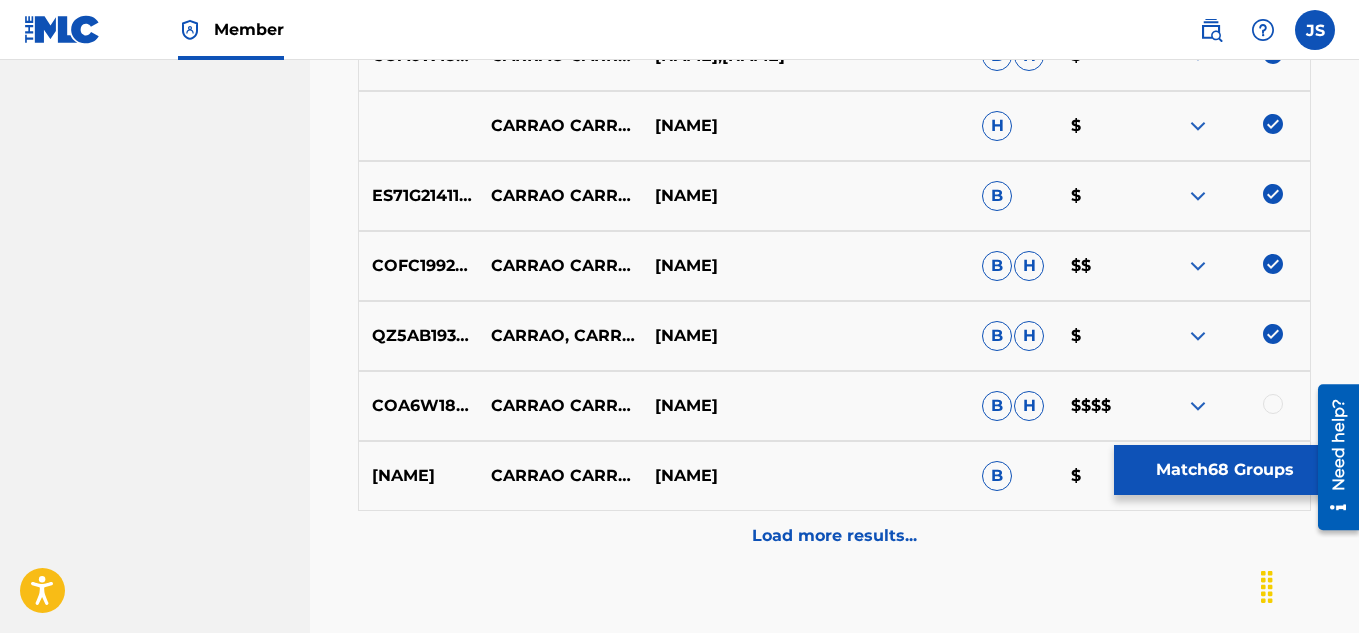 click at bounding box center [1273, 404] 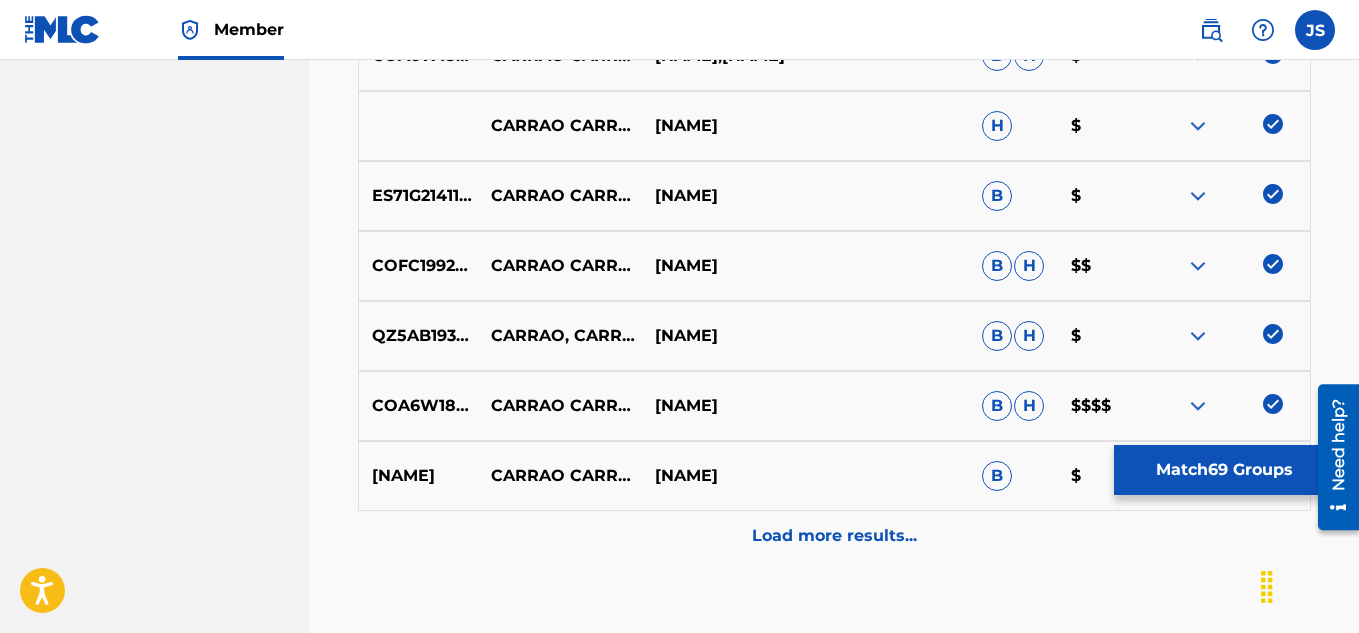 scroll, scrollTop: 5357, scrollLeft: 0, axis: vertical 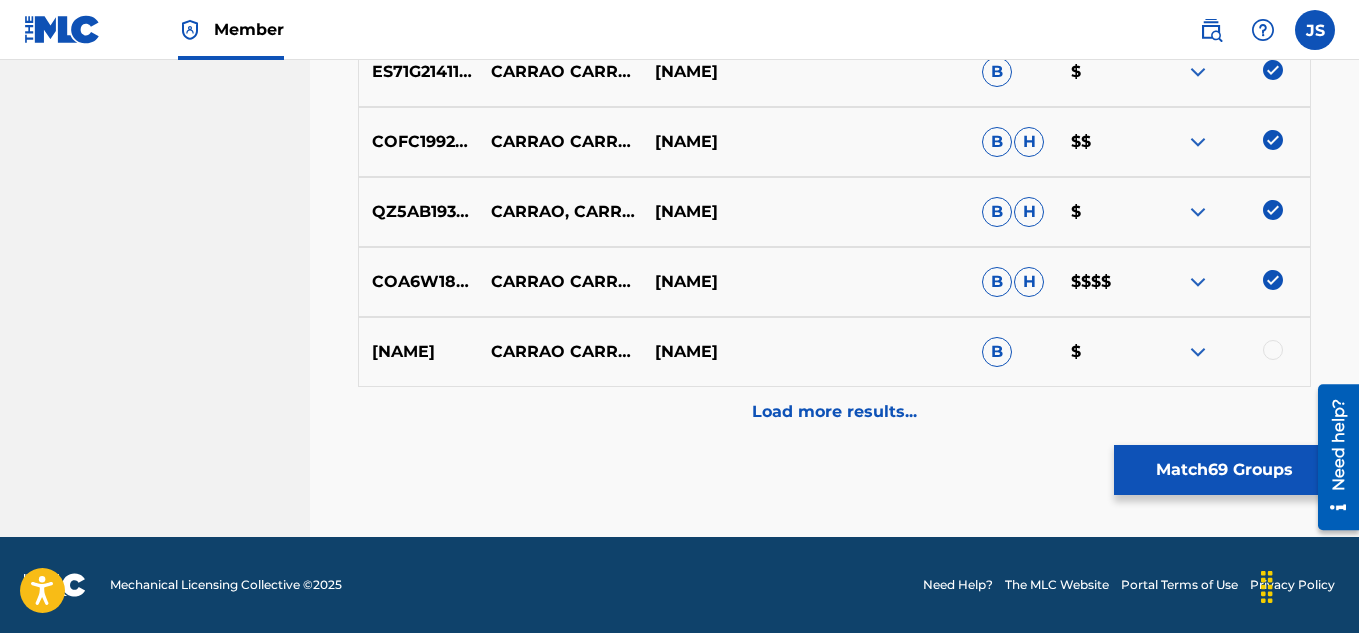 click at bounding box center (1228, 352) 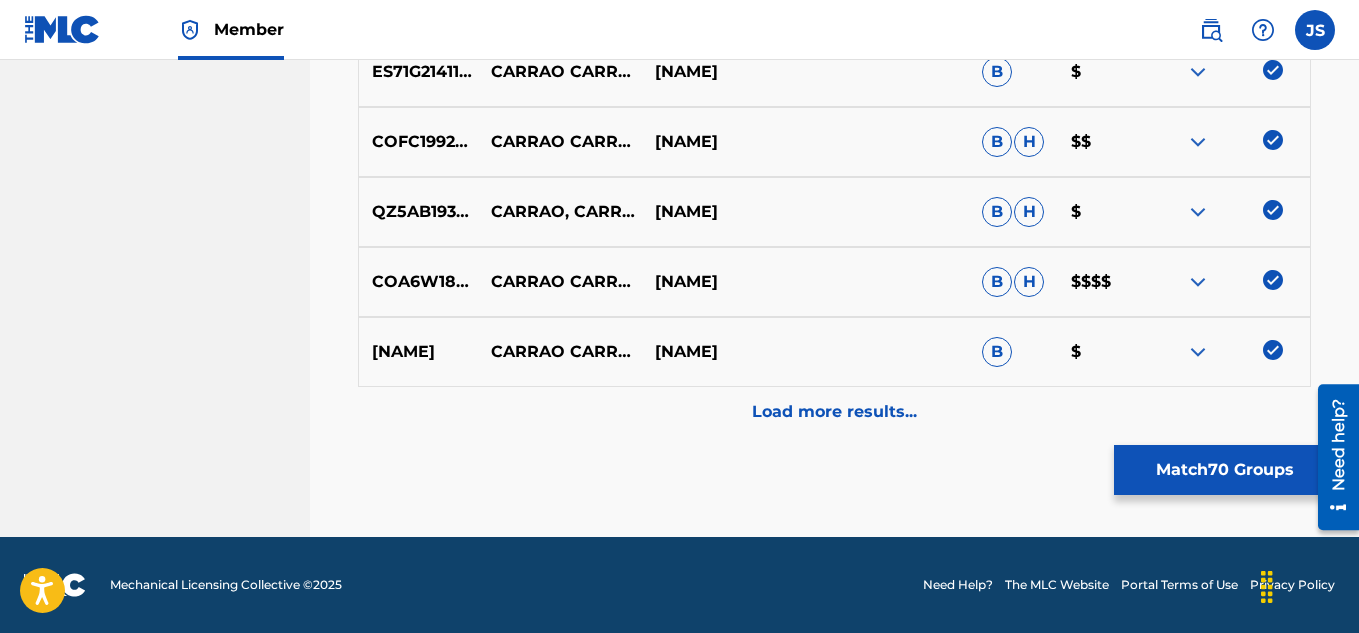 click on "Load more results..." at bounding box center [834, 412] 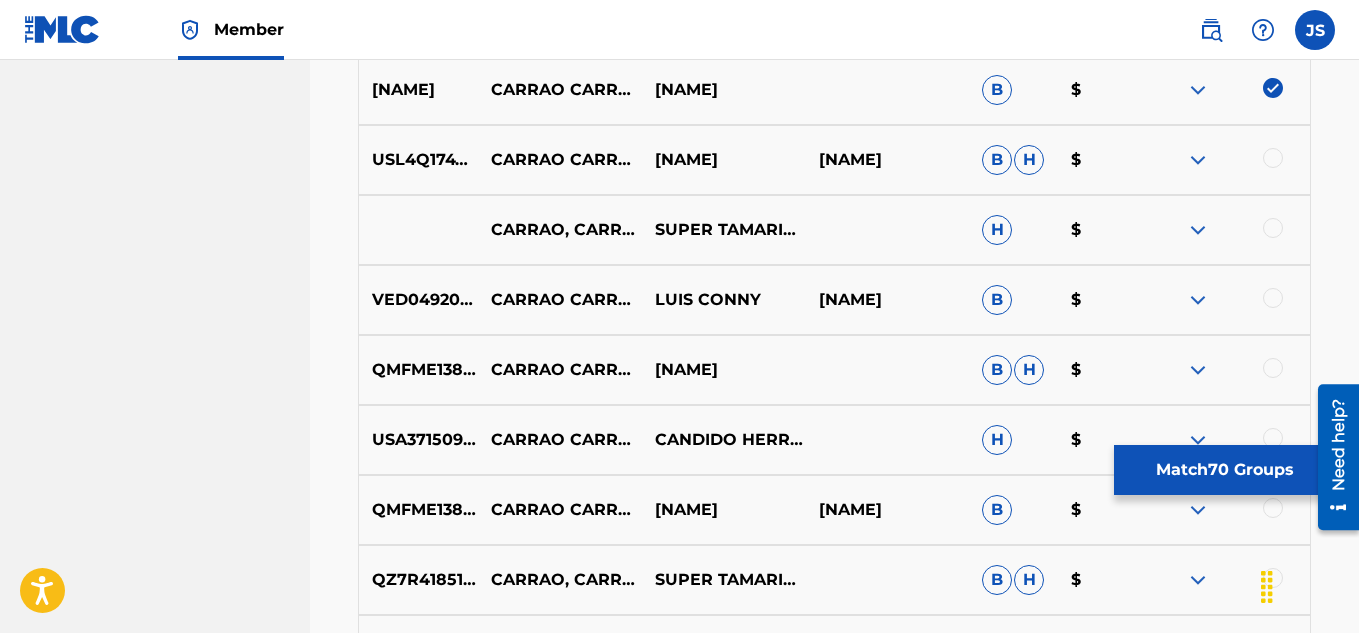 scroll, scrollTop: 5620, scrollLeft: 0, axis: vertical 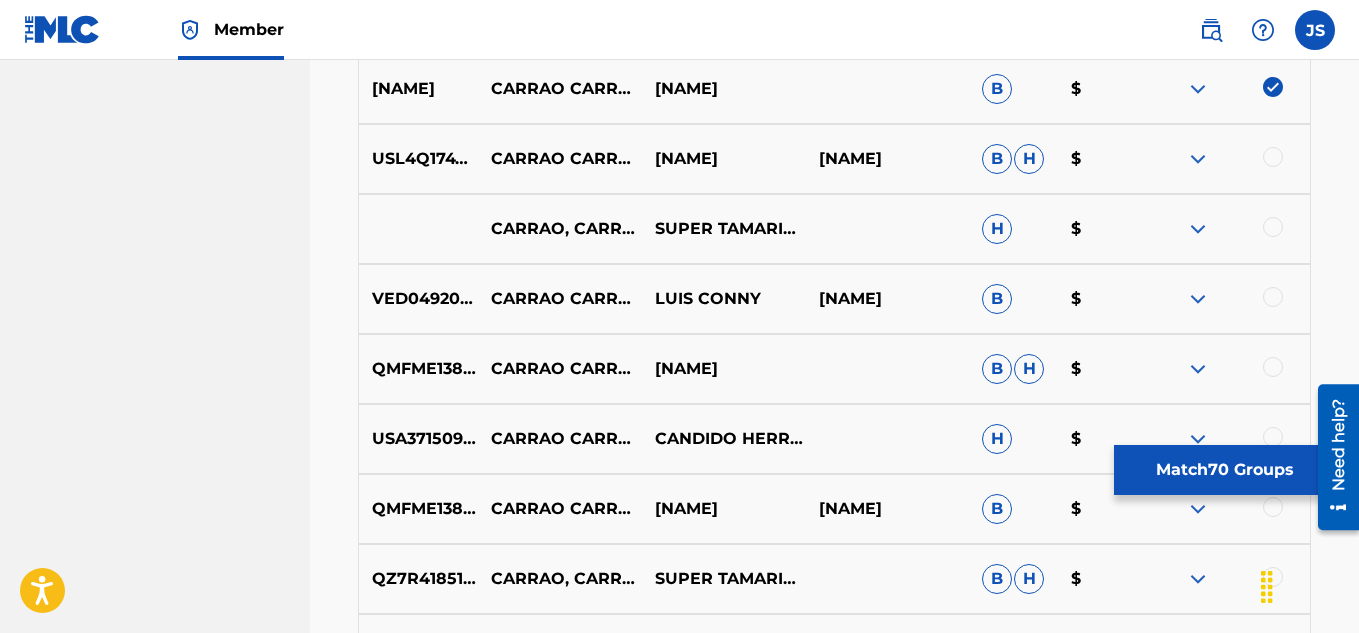 click at bounding box center (1273, 157) 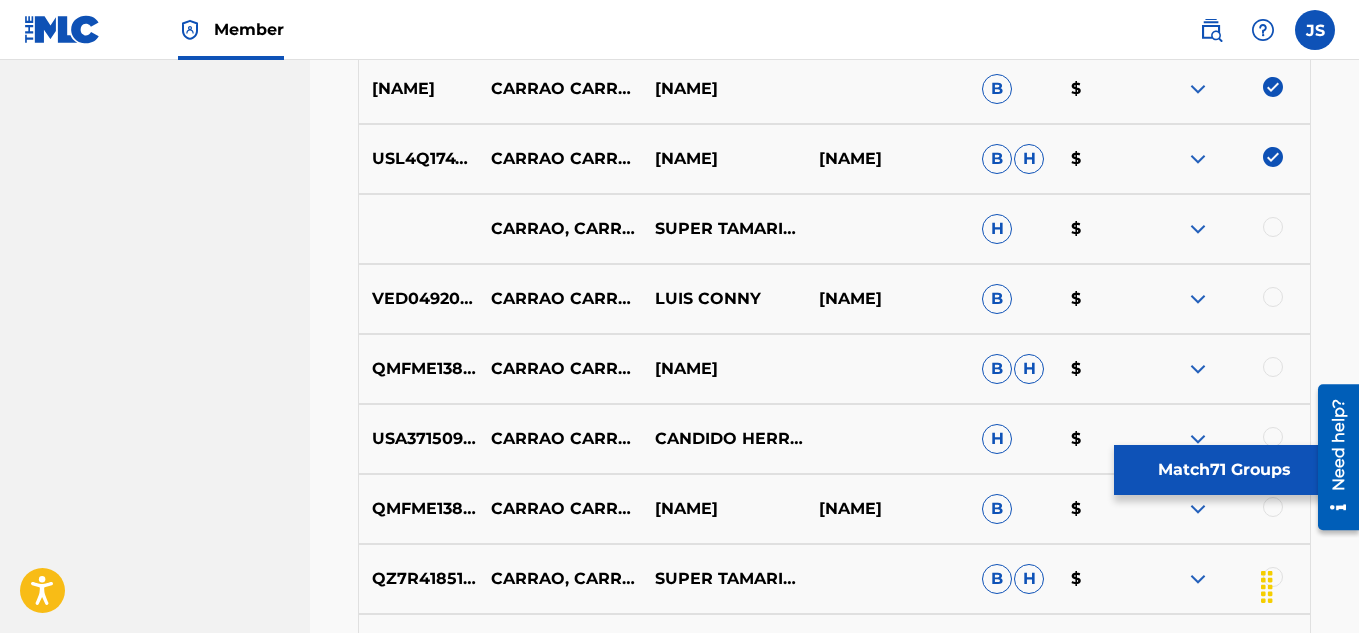 click at bounding box center [1228, 229] 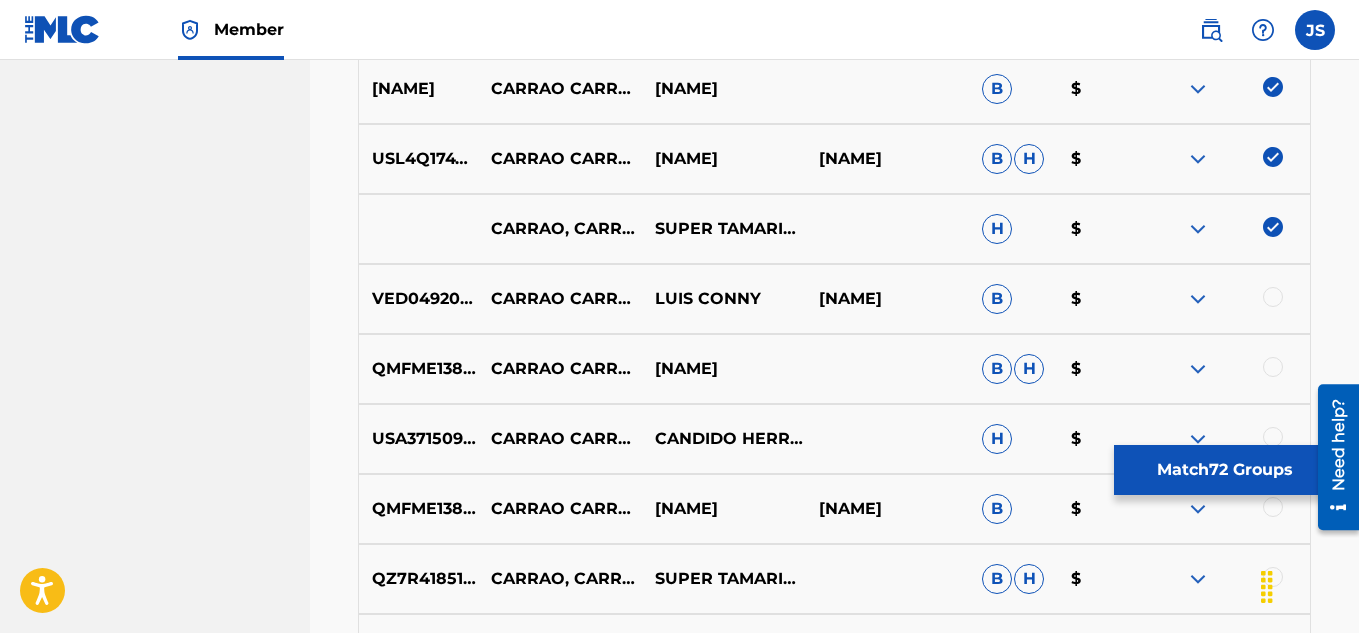click on "VED049200249 CARRAO CARRAO LUIS CONNY JOSE CHEO RAMIREZ B $" at bounding box center [834, 299] 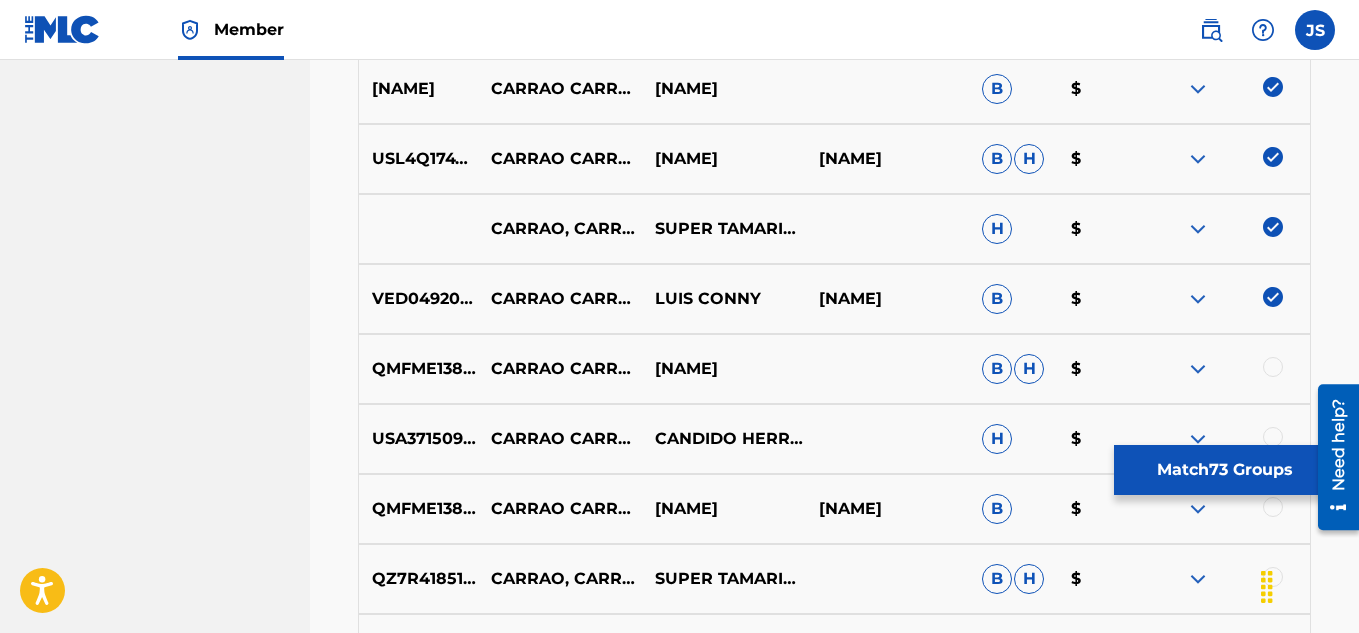 click at bounding box center (1273, 367) 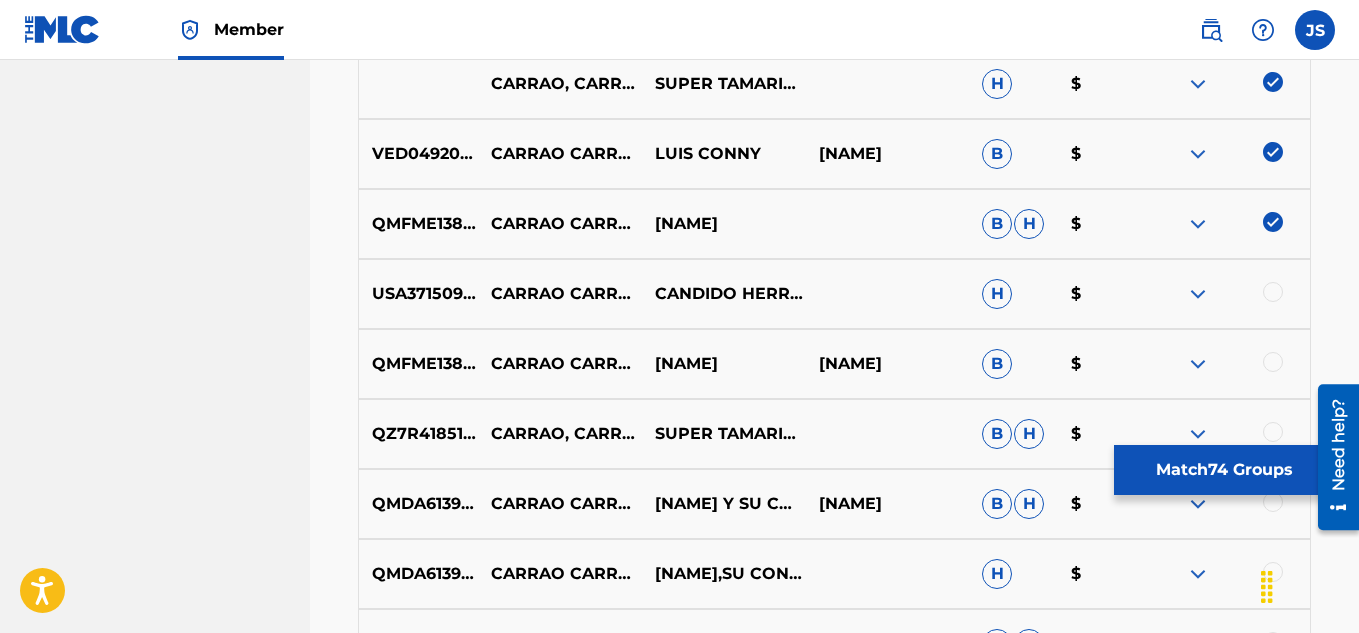 scroll, scrollTop: 5767, scrollLeft: 0, axis: vertical 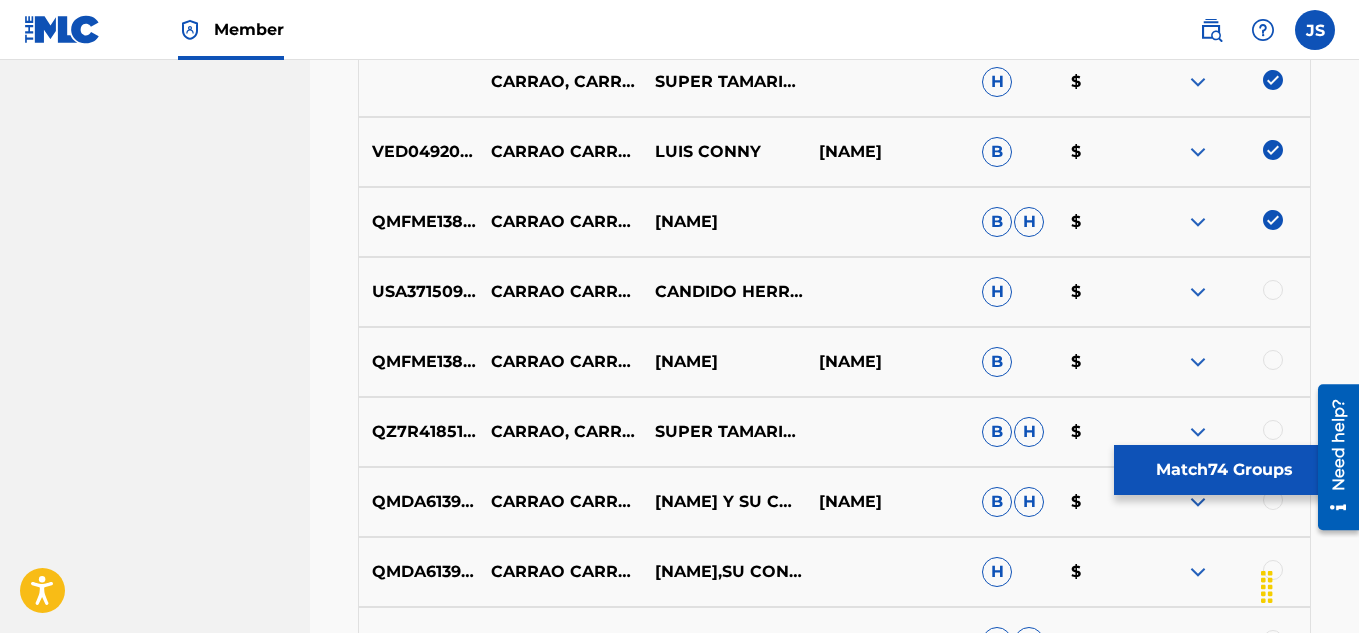 click at bounding box center [1273, 290] 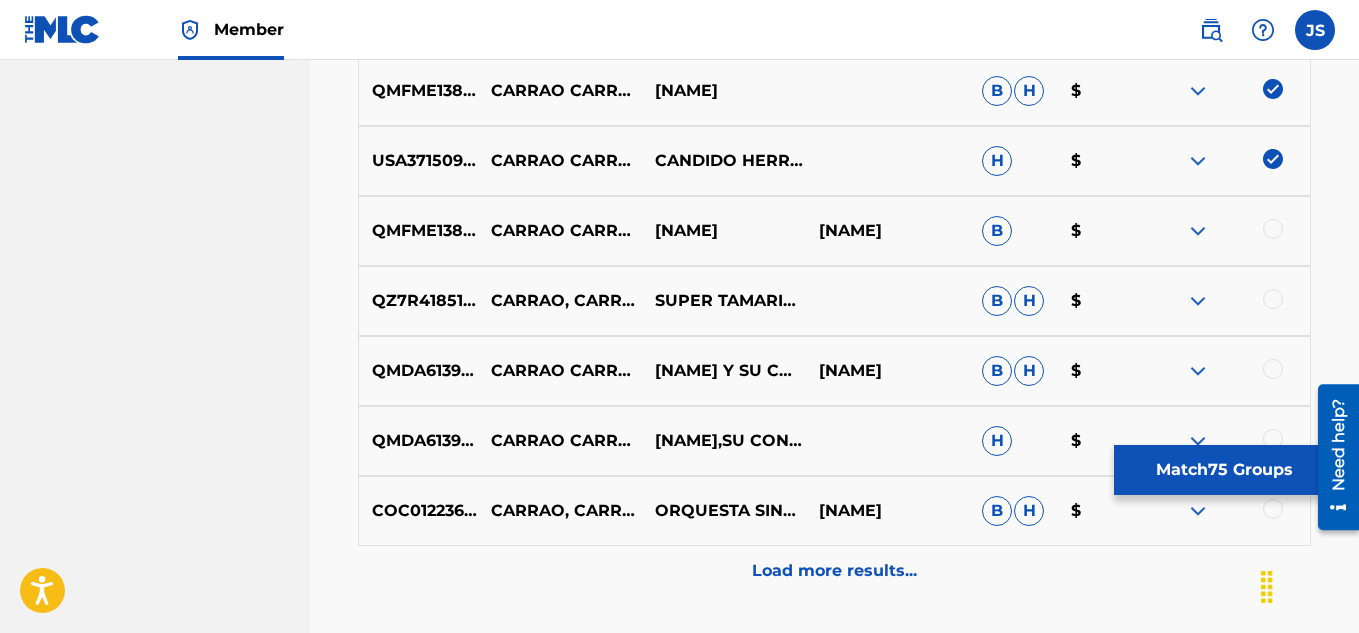 scroll, scrollTop: 5899, scrollLeft: 0, axis: vertical 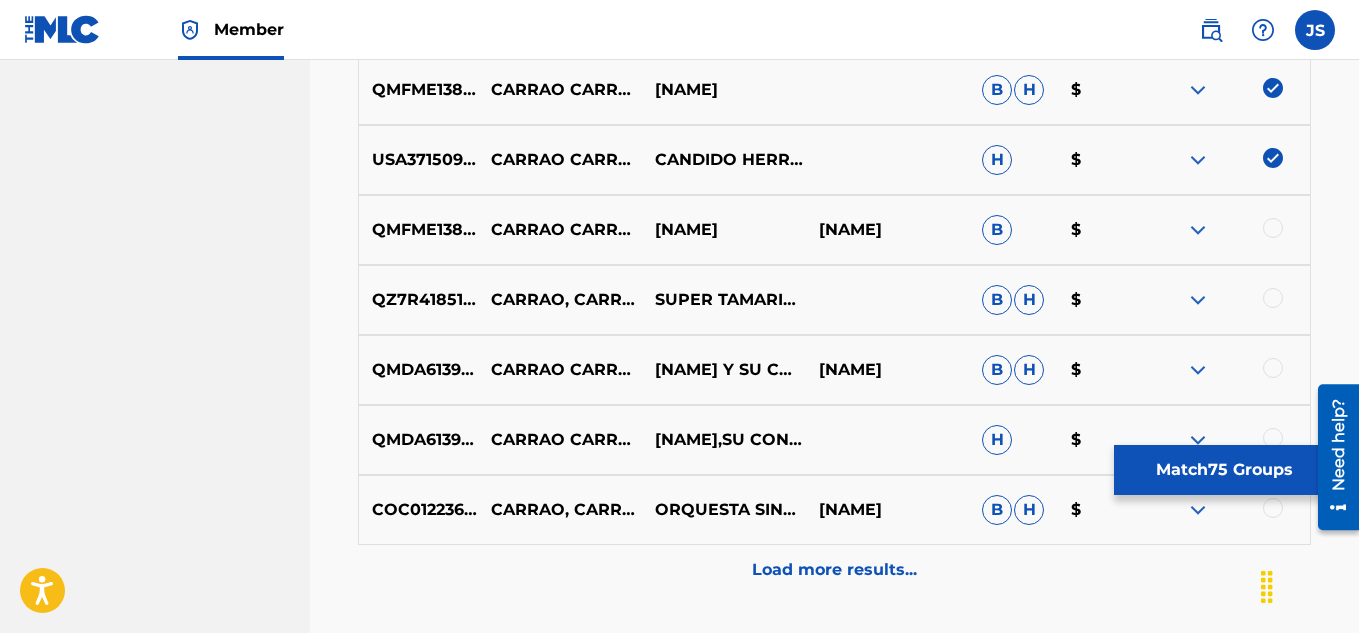 click at bounding box center [1273, 228] 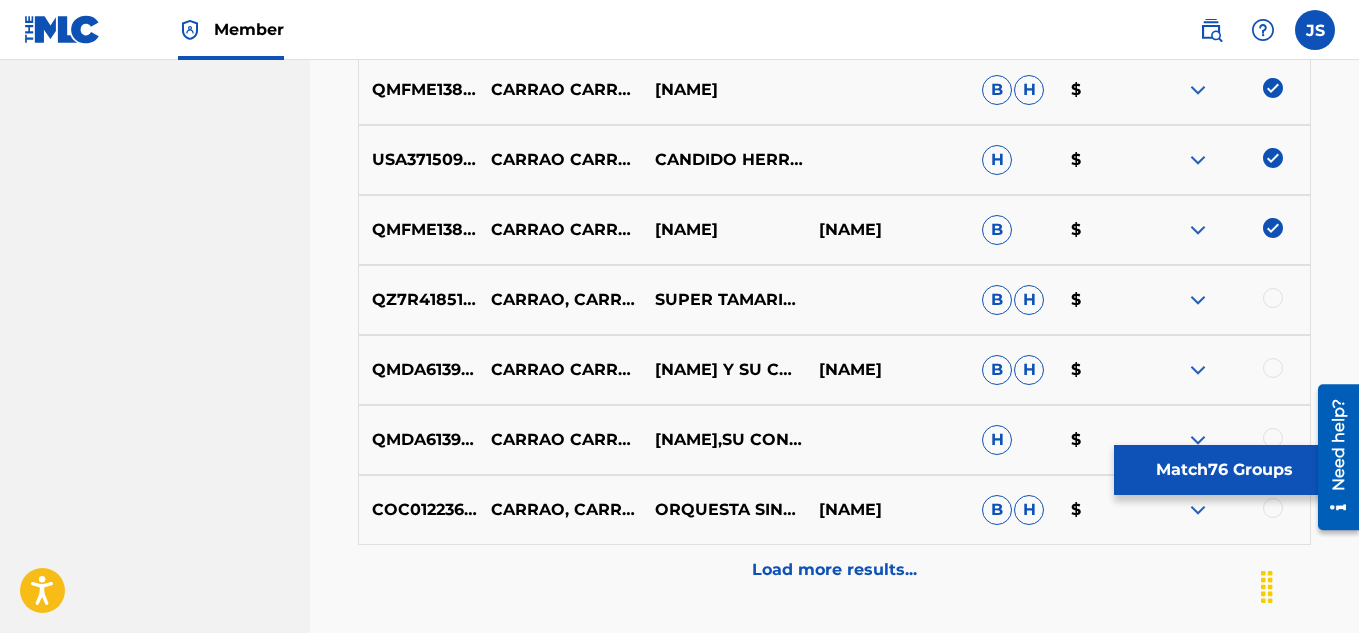 click at bounding box center (1273, 298) 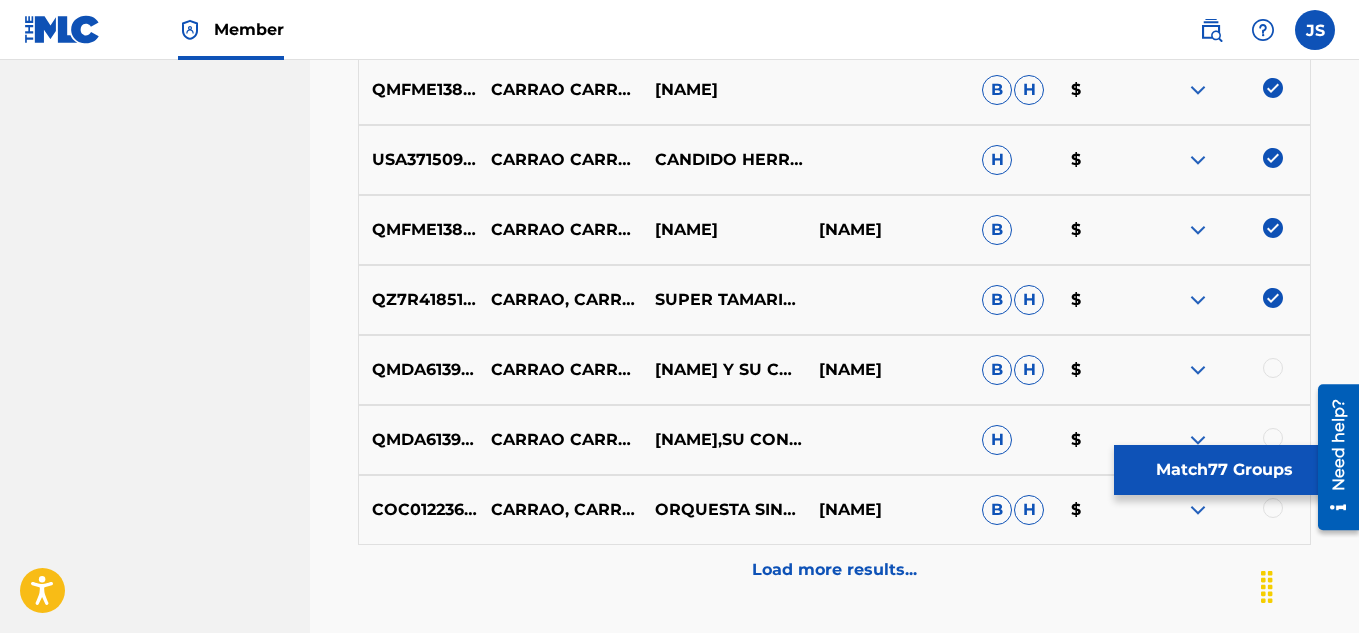 click at bounding box center (1273, 368) 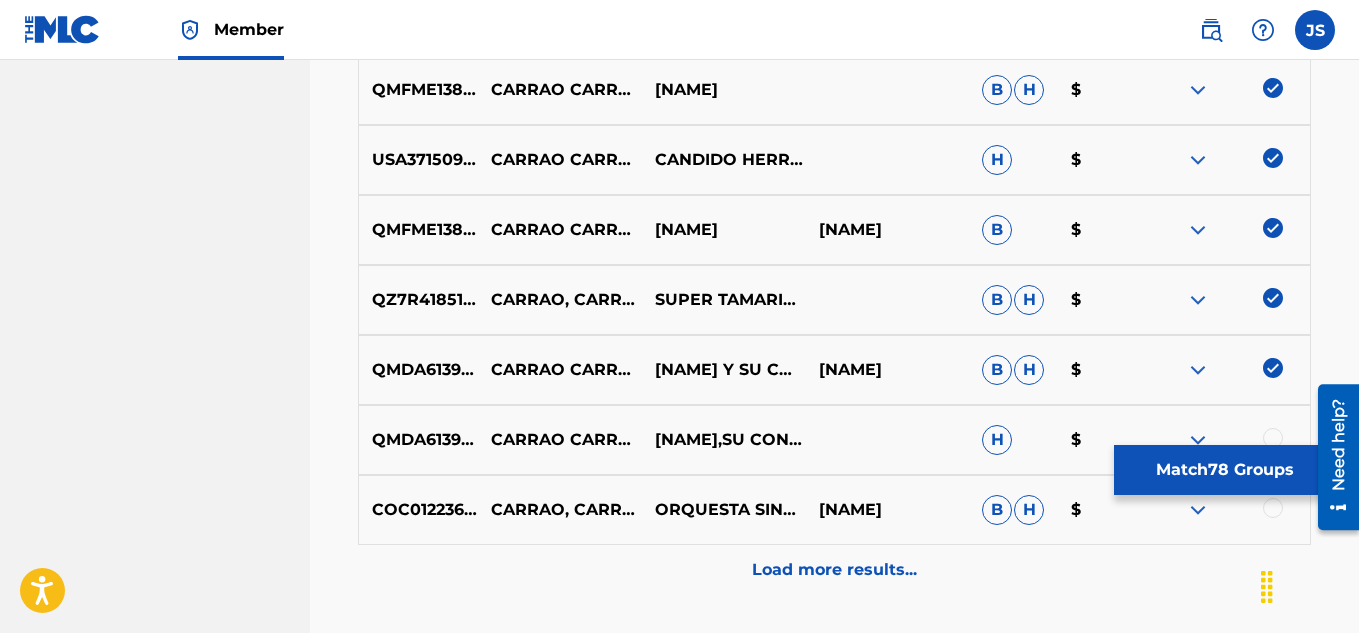 scroll, scrollTop: 6041, scrollLeft: 0, axis: vertical 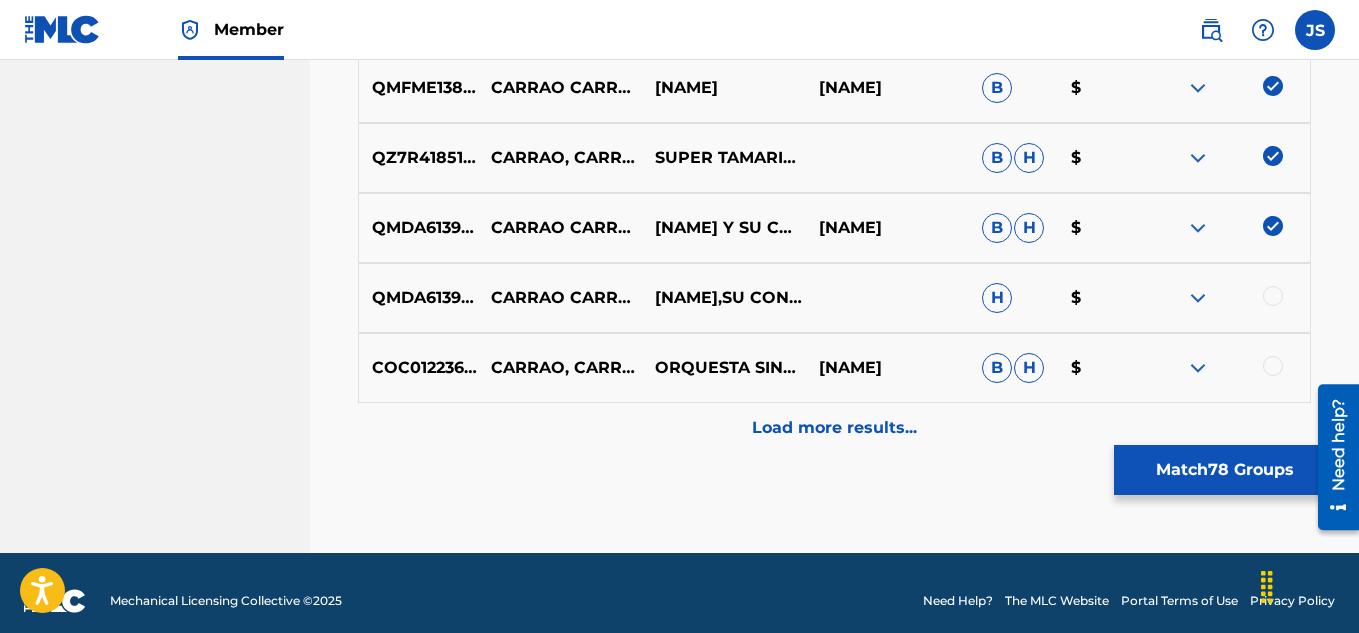 click at bounding box center [1273, 296] 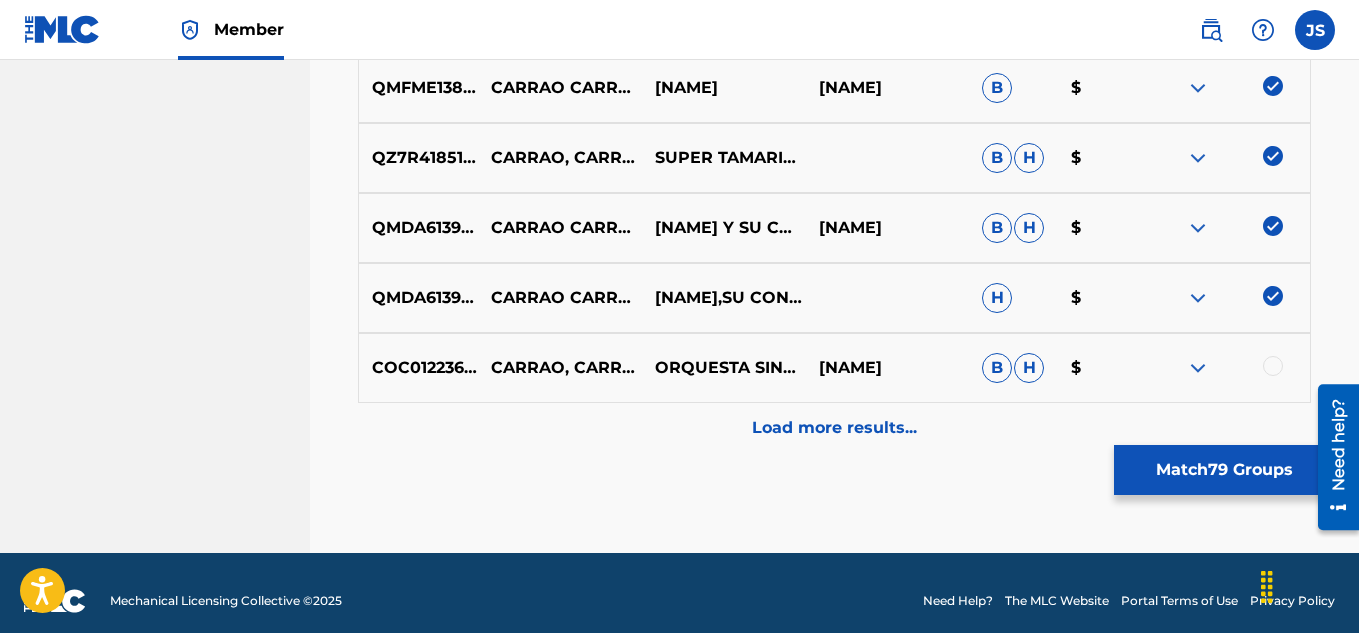 click on "COC012236588 CARRAO, CARRAO ORQUESTA SINFÓNICA VENEZUELA JOSÉ CHEO RAMÍREZ B H $" at bounding box center (834, 368) 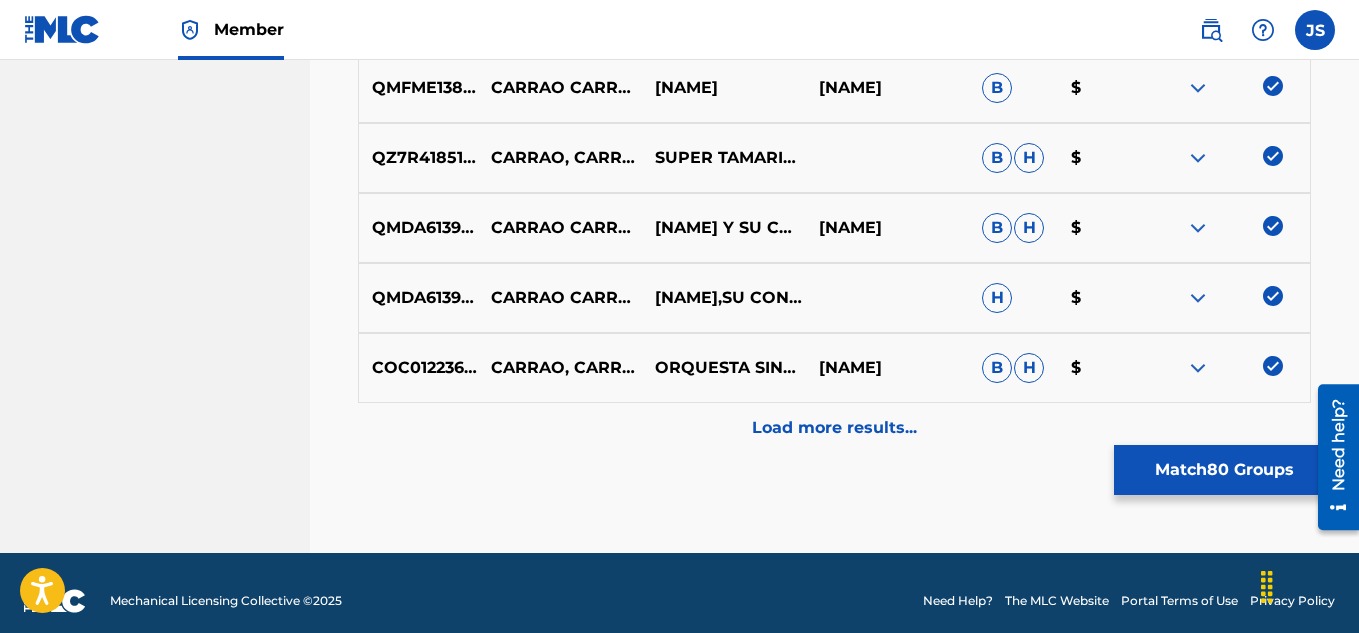 click on "Load more results..." at bounding box center [834, 428] 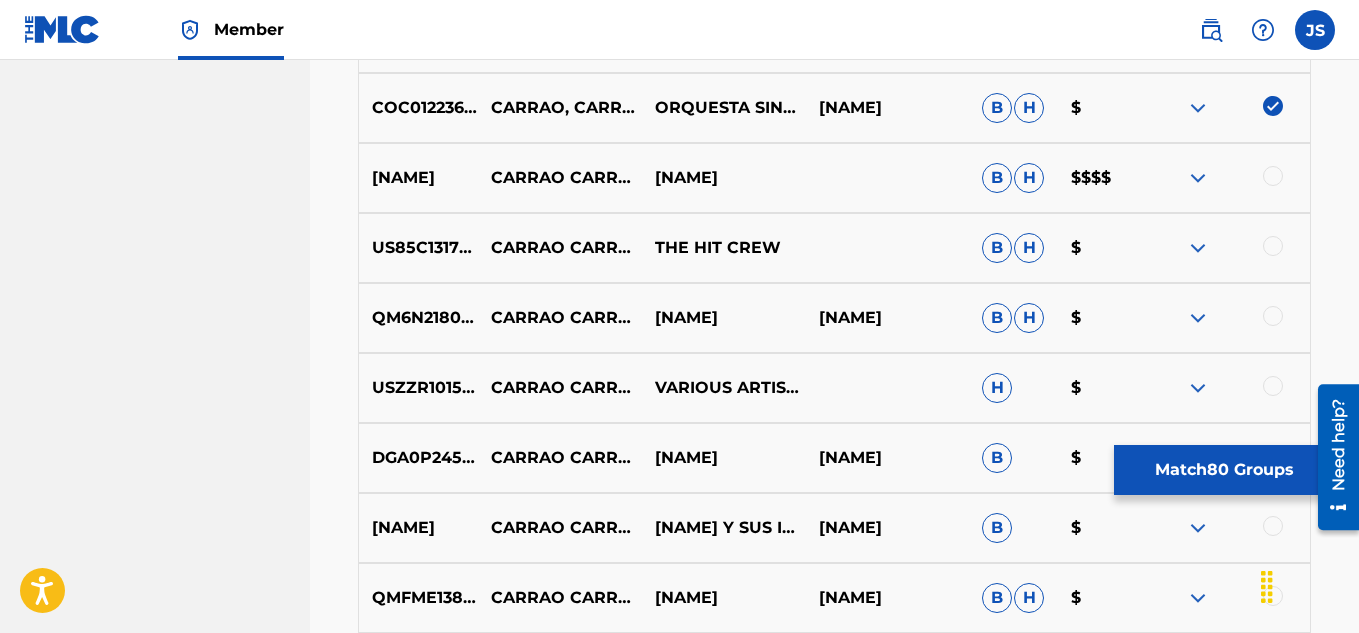 scroll, scrollTop: 6321, scrollLeft: 0, axis: vertical 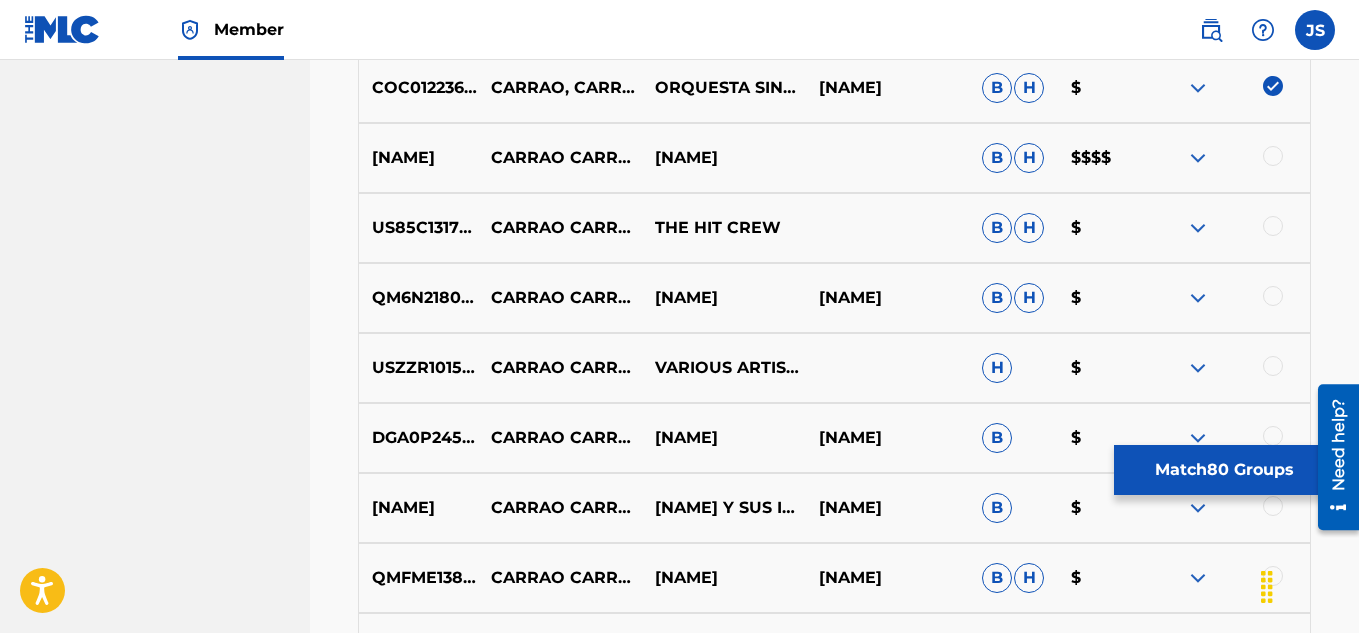 click at bounding box center [1273, 156] 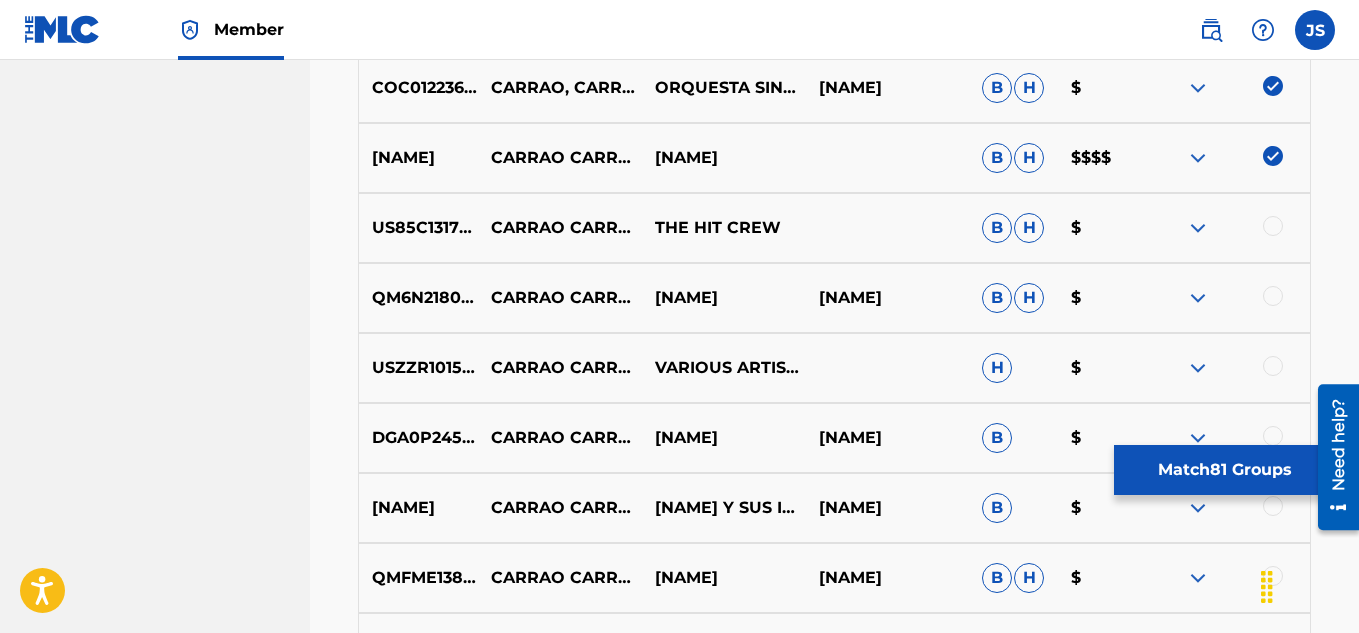 click at bounding box center [1273, 226] 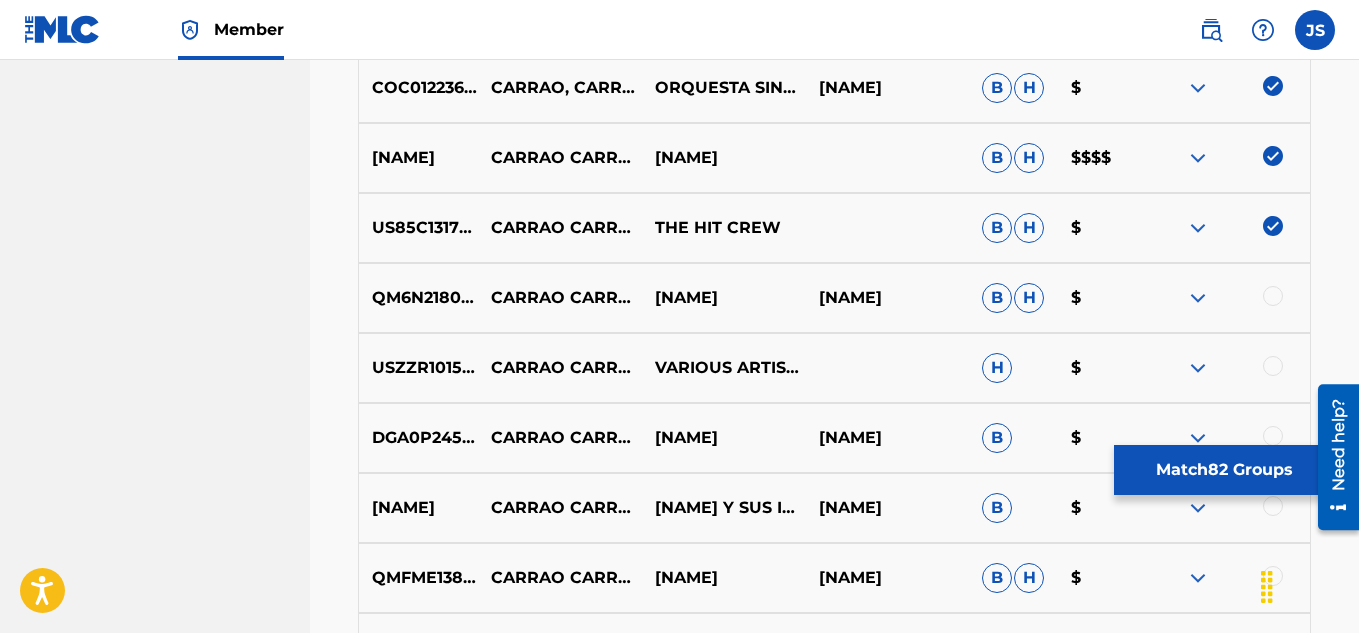 click on "QM6N21801604 CARRAO CARRAO JOSÉ CATIRE CARPIO JOSÉ RAMÍREZ B H $" at bounding box center [834, 298] 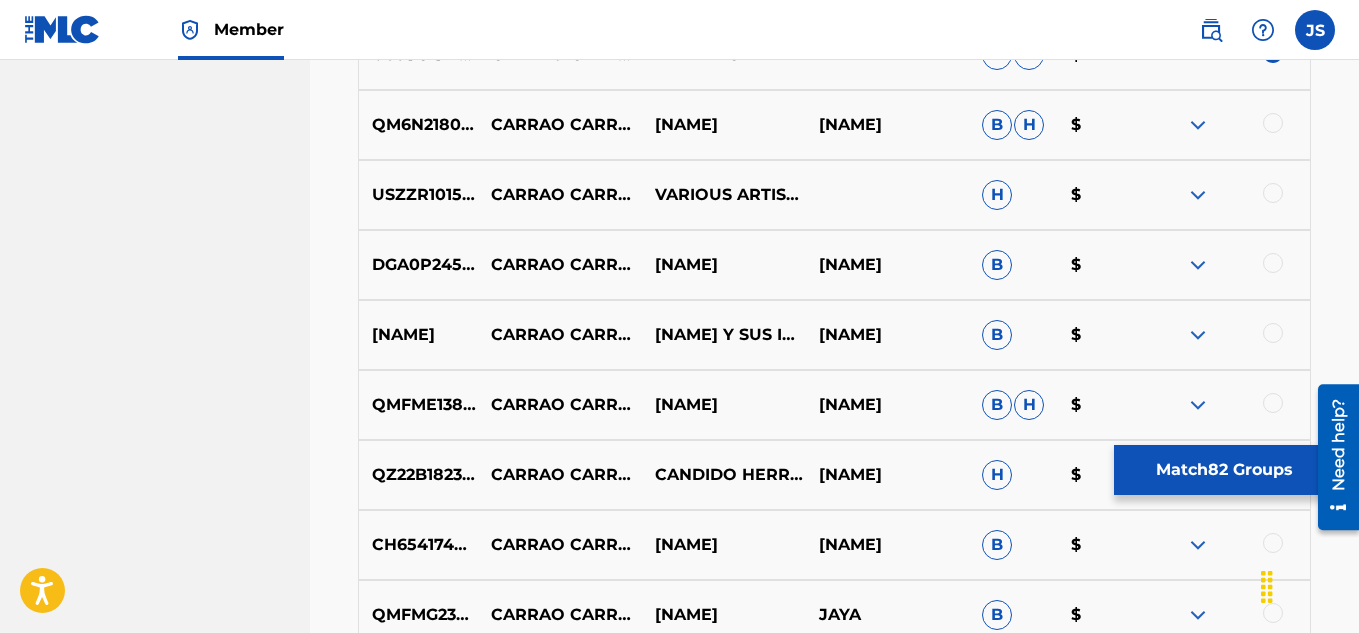 scroll, scrollTop: 6503, scrollLeft: 0, axis: vertical 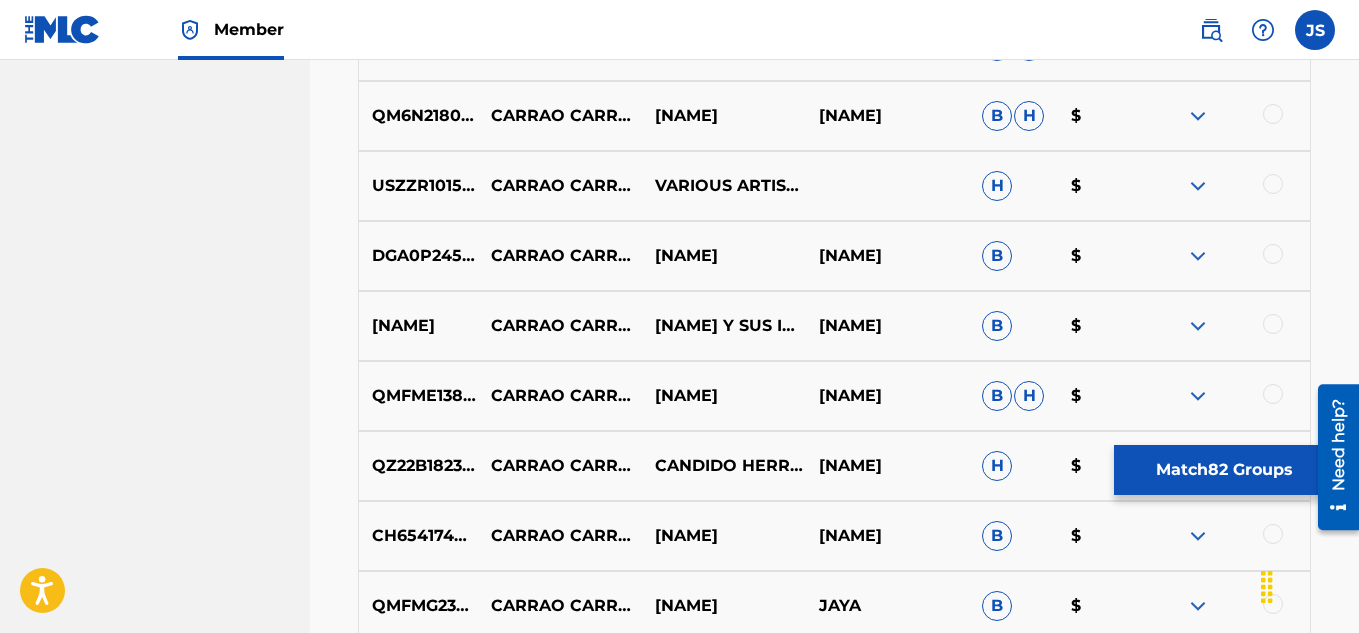 click at bounding box center [1273, 114] 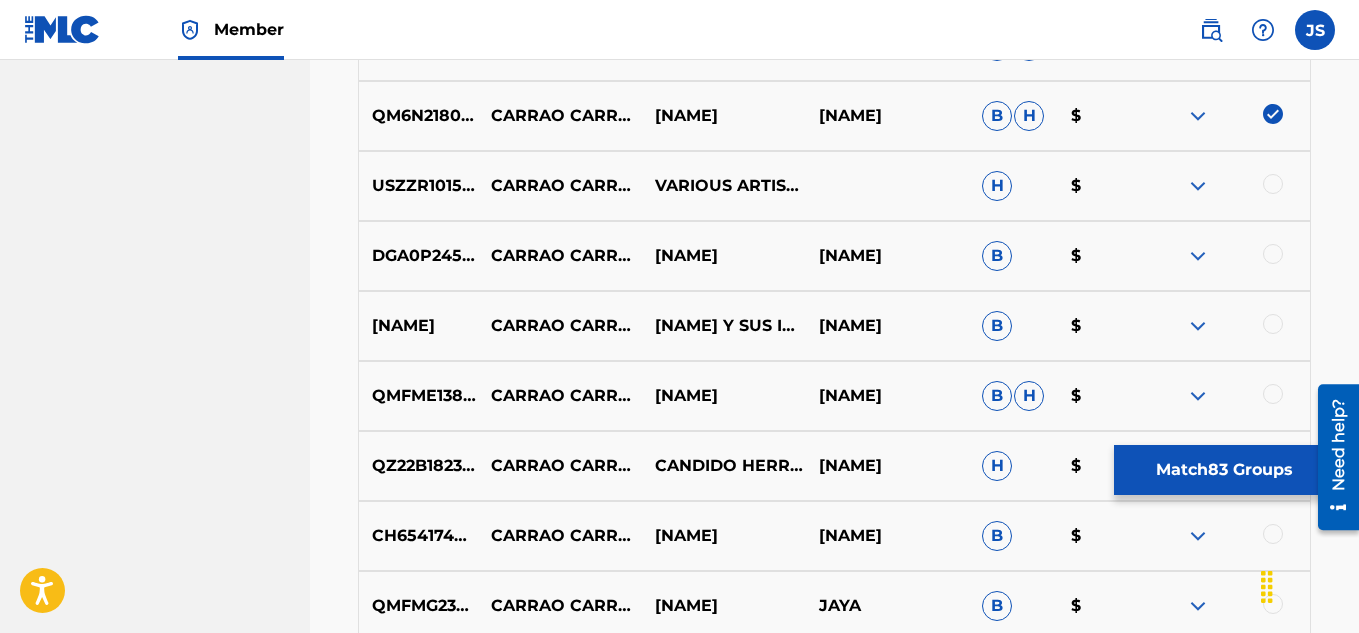 click at bounding box center [1273, 184] 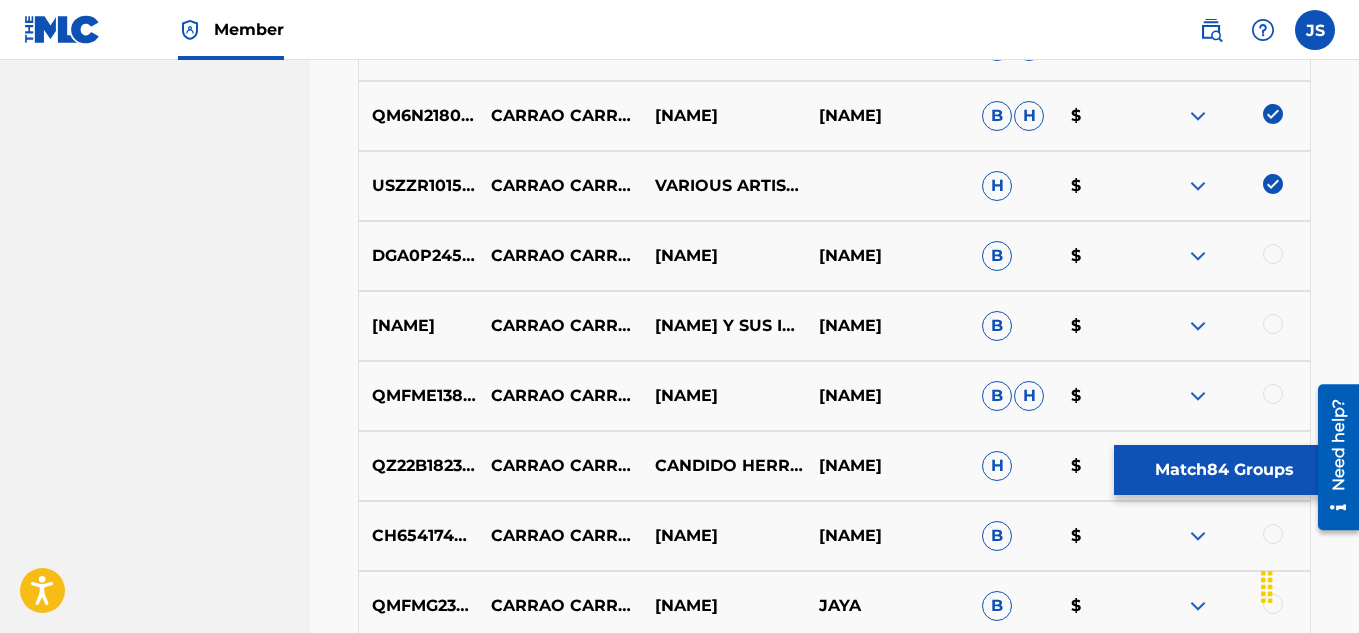 click at bounding box center [1273, 254] 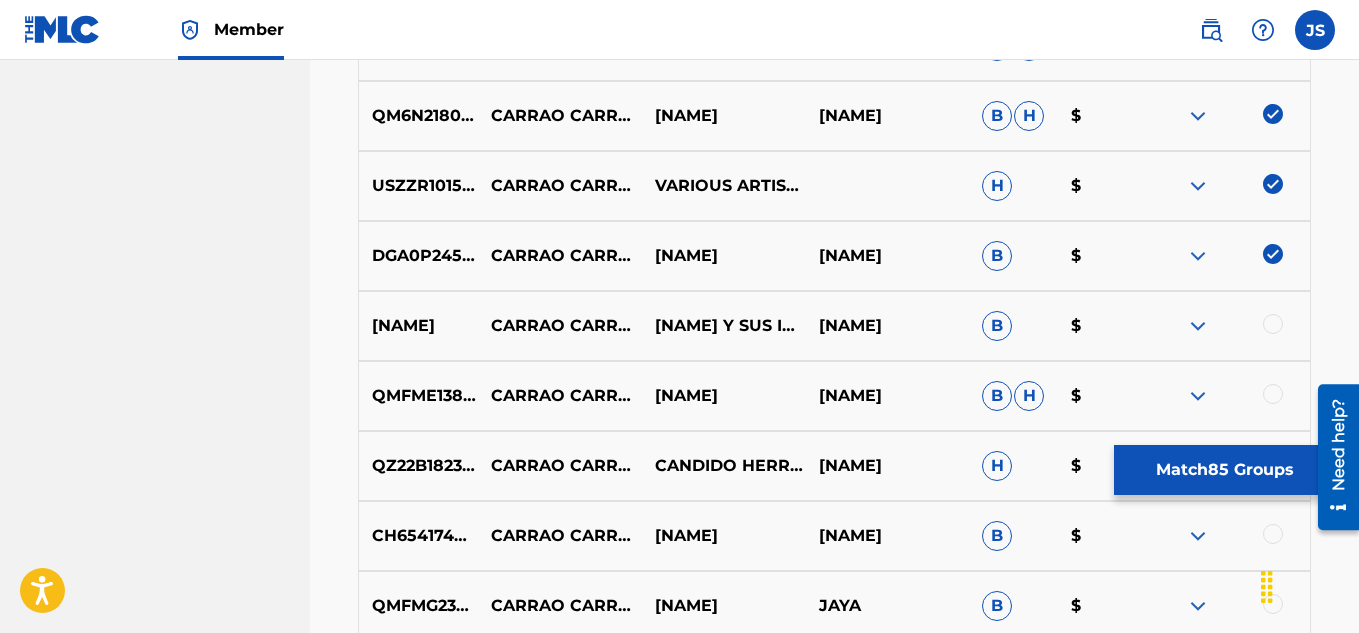 click at bounding box center [1228, 326] 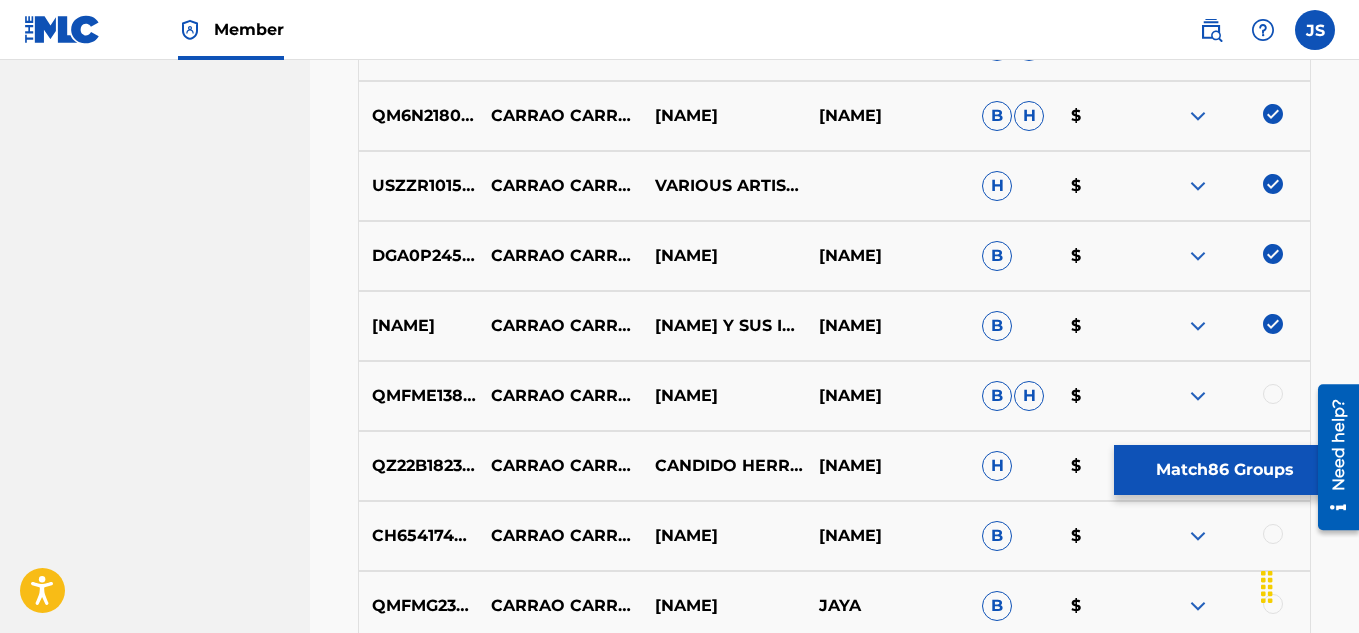click on "QMFME1380715 CARRAO CARRAO OLGA TERESA MACHADO JOSE CHEO GARCIA B H $" at bounding box center (834, 396) 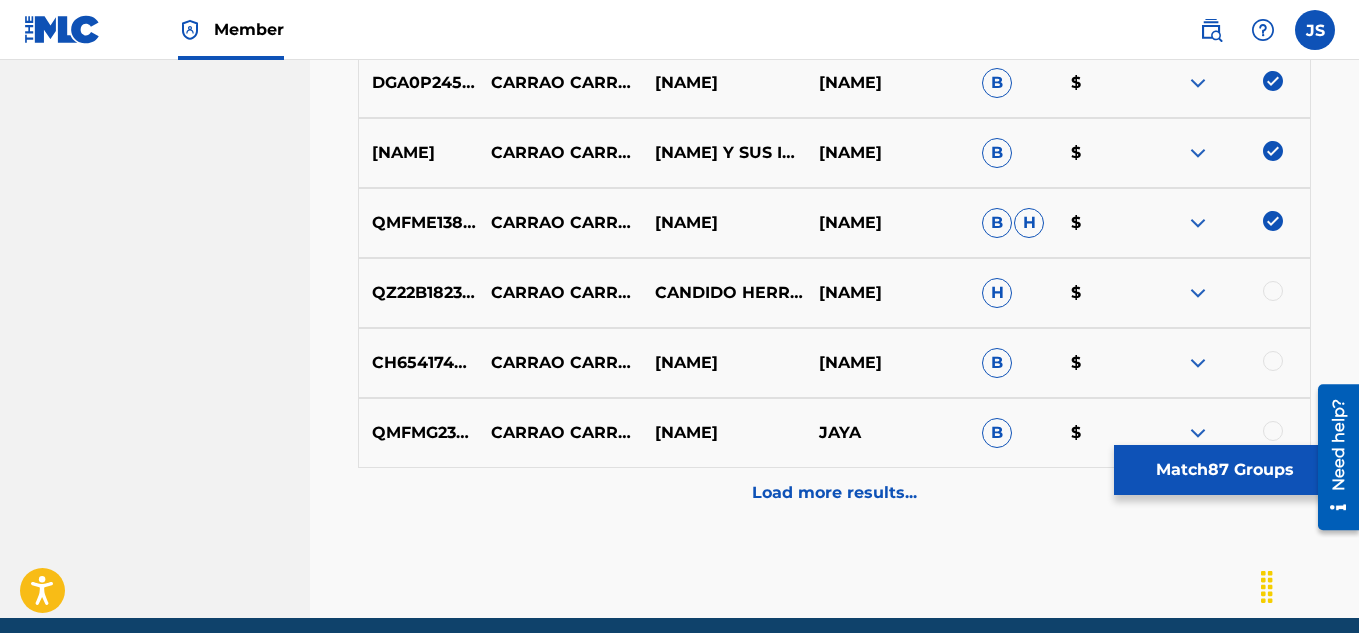 scroll, scrollTop: 6691, scrollLeft: 0, axis: vertical 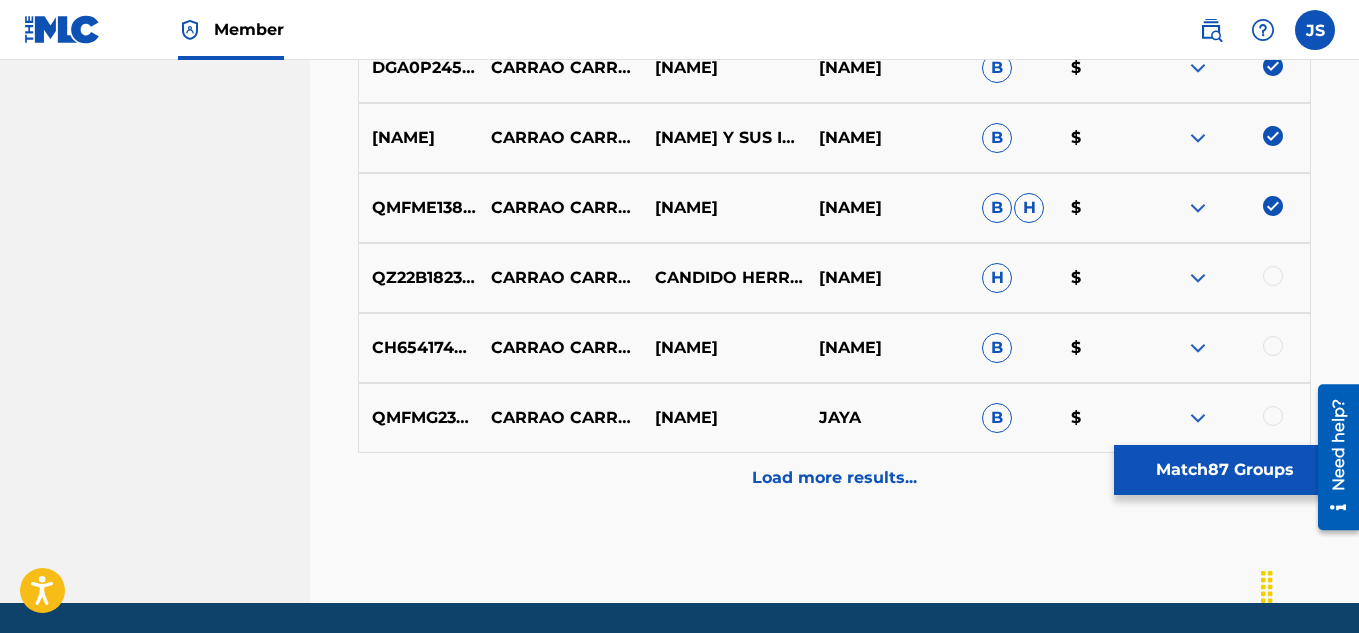 click at bounding box center (1273, 276) 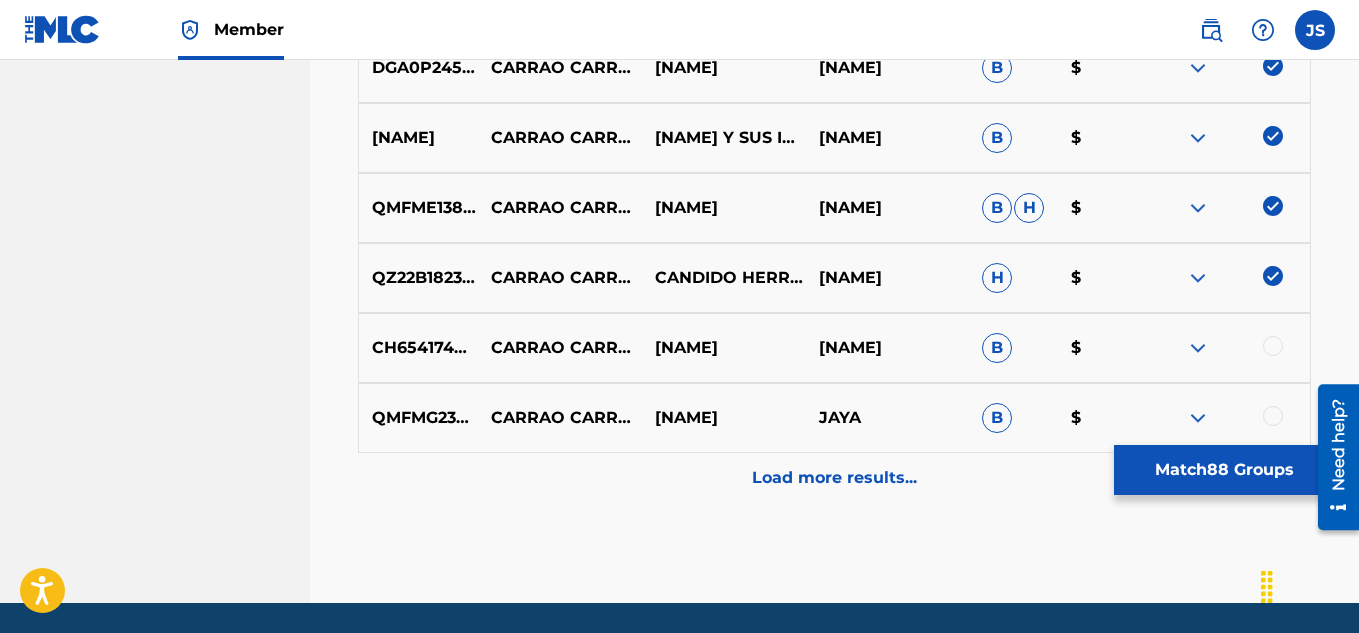 click on "Load more results..." at bounding box center (834, 478) 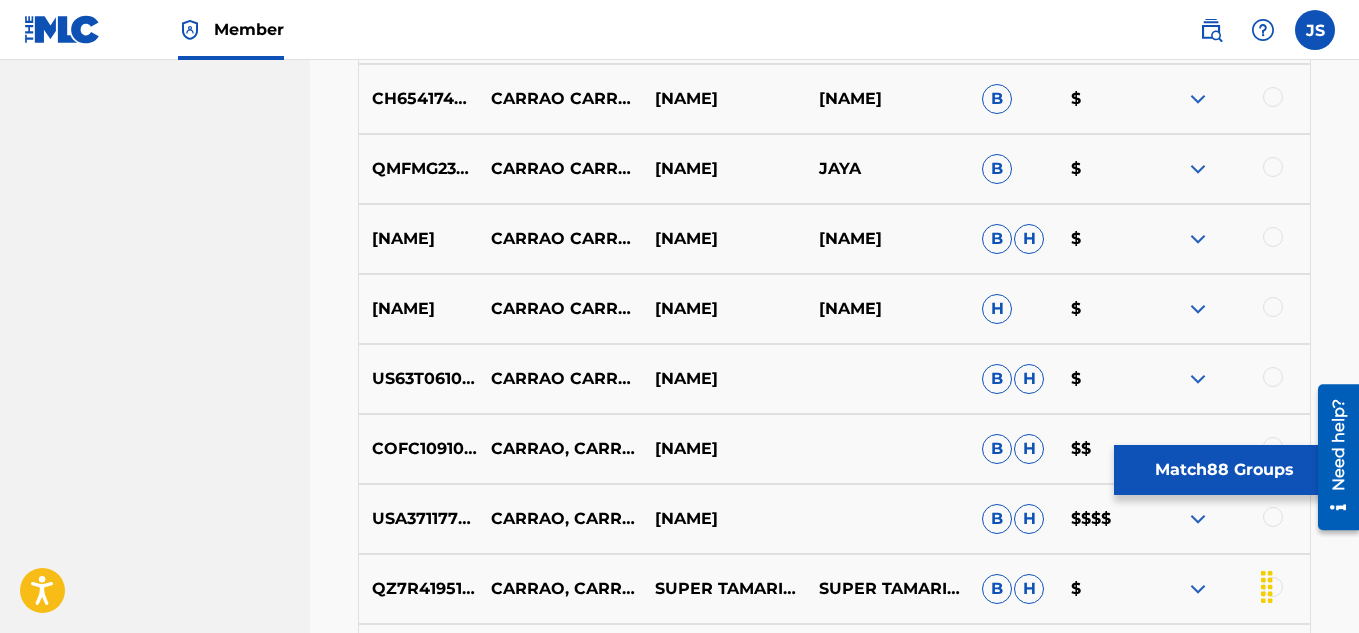 scroll, scrollTop: 6941, scrollLeft: 0, axis: vertical 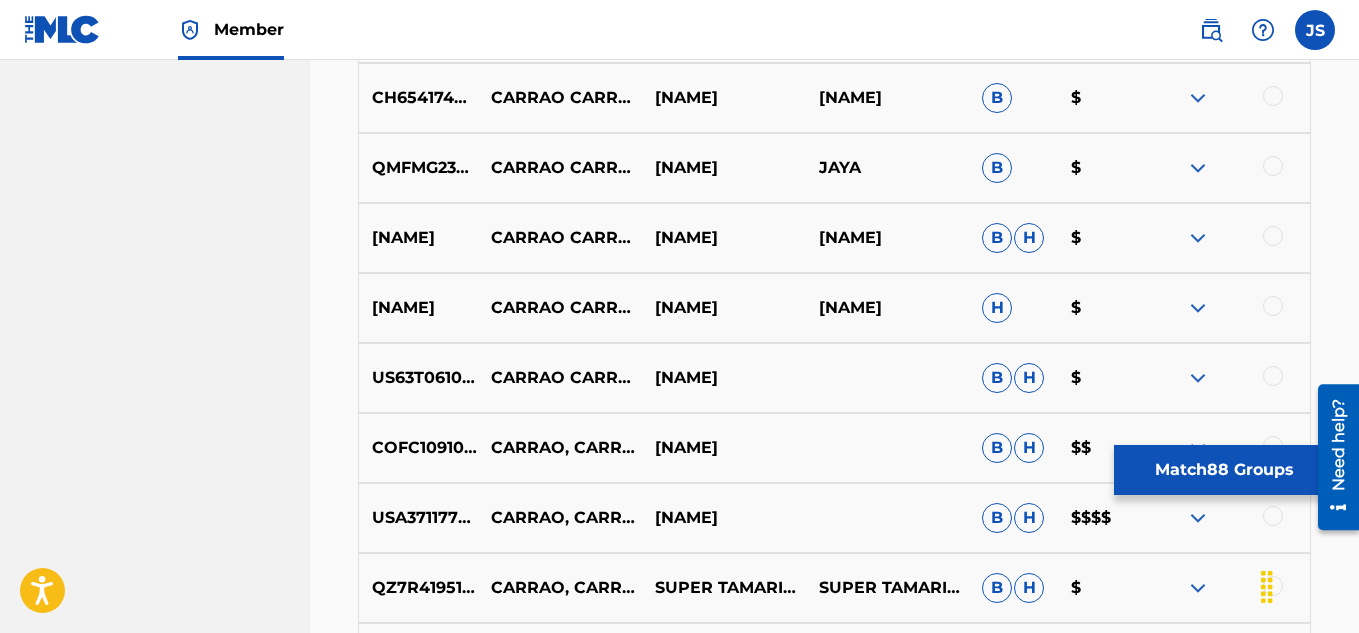 click at bounding box center [1228, 238] 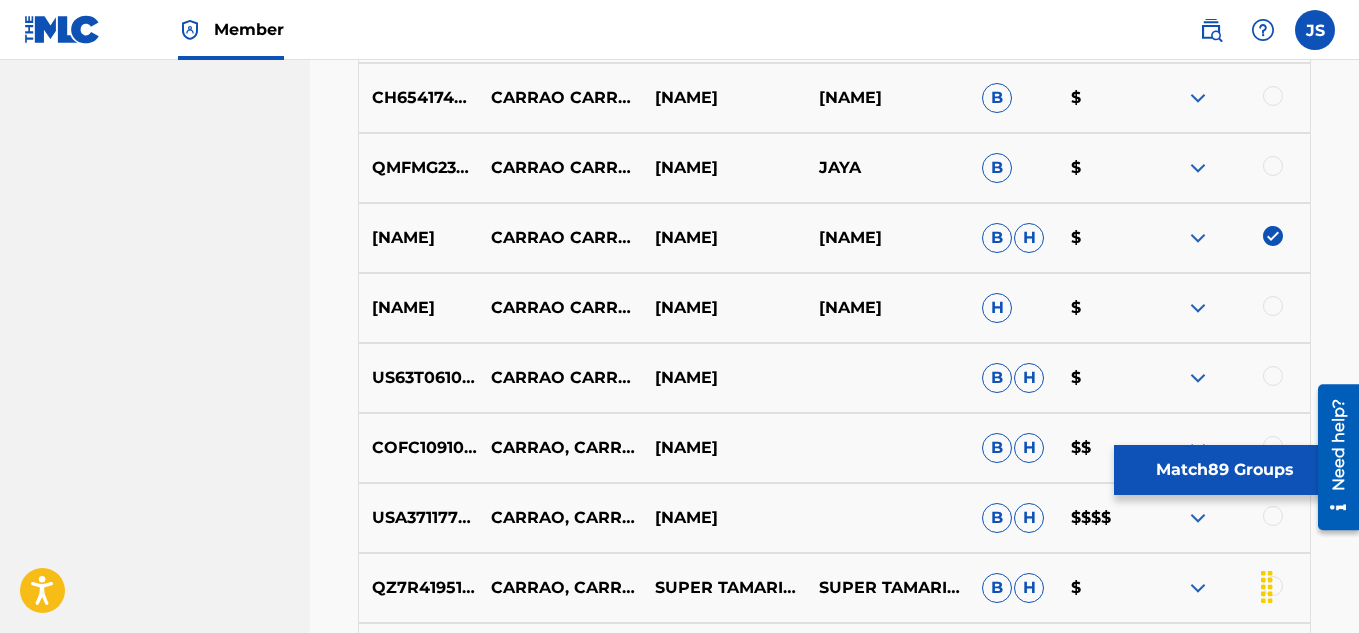 click on "QM6P41854370 CARRAO CARRAO LADY LARA FABIANA OCHOA H $" at bounding box center (834, 308) 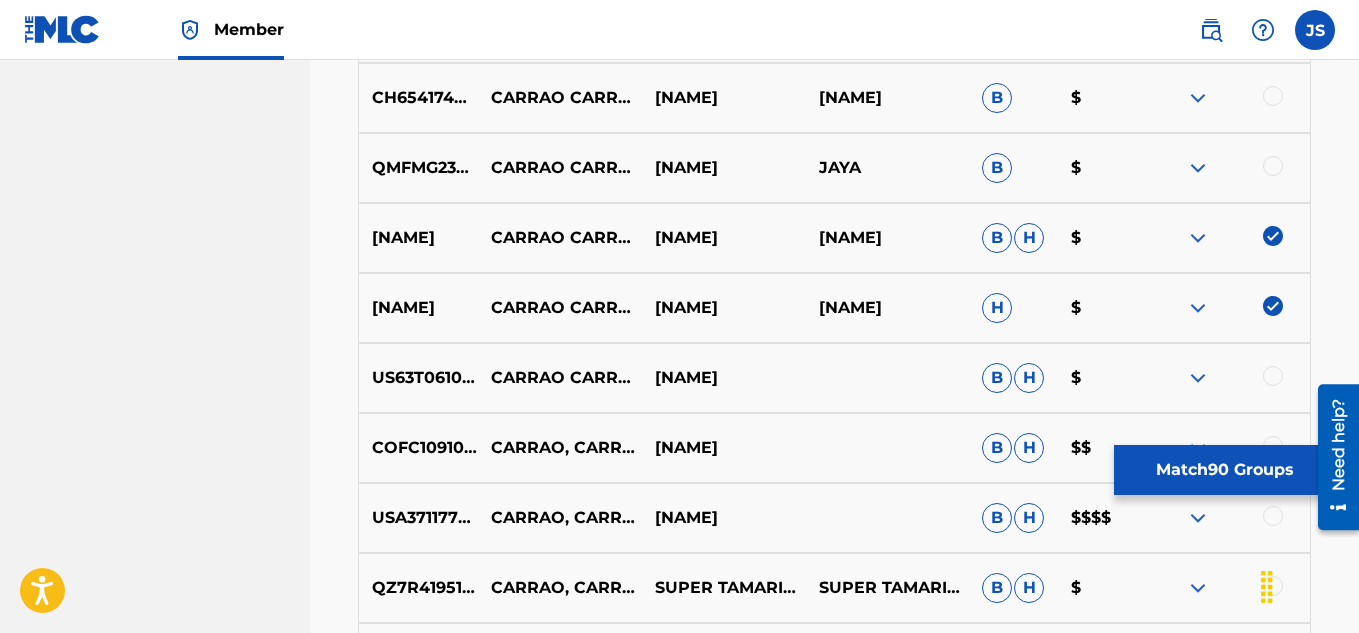 click at bounding box center (1273, 166) 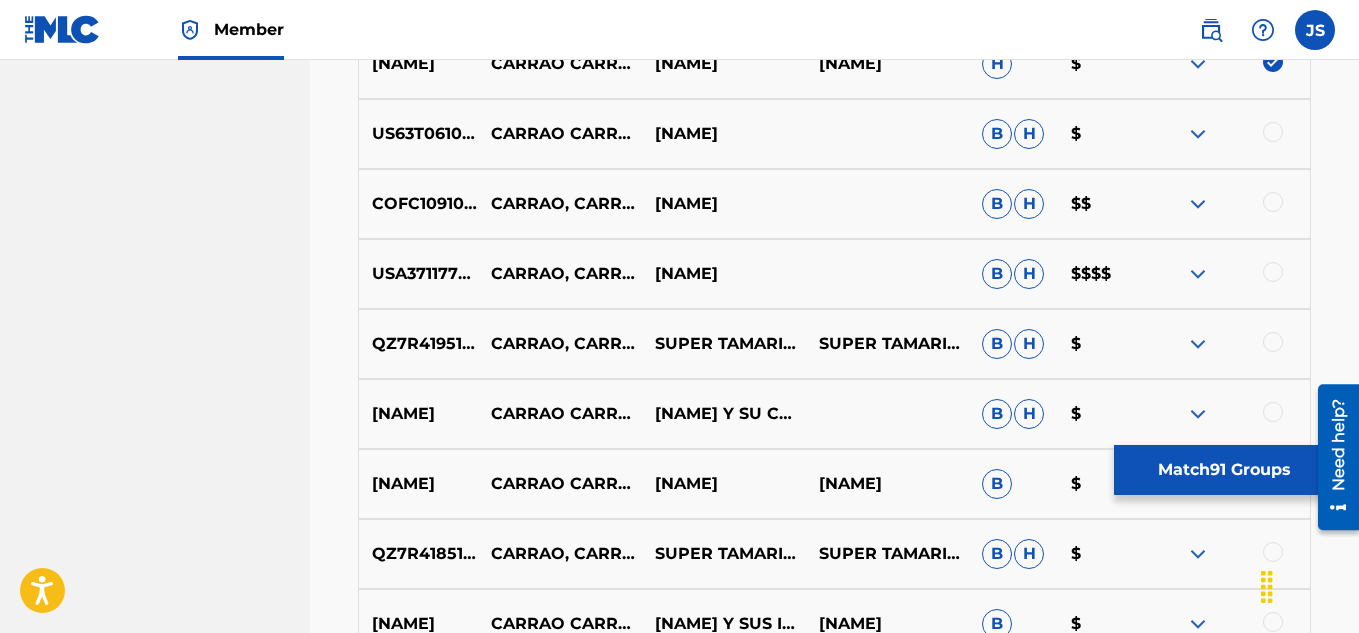 scroll, scrollTop: 7208, scrollLeft: 0, axis: vertical 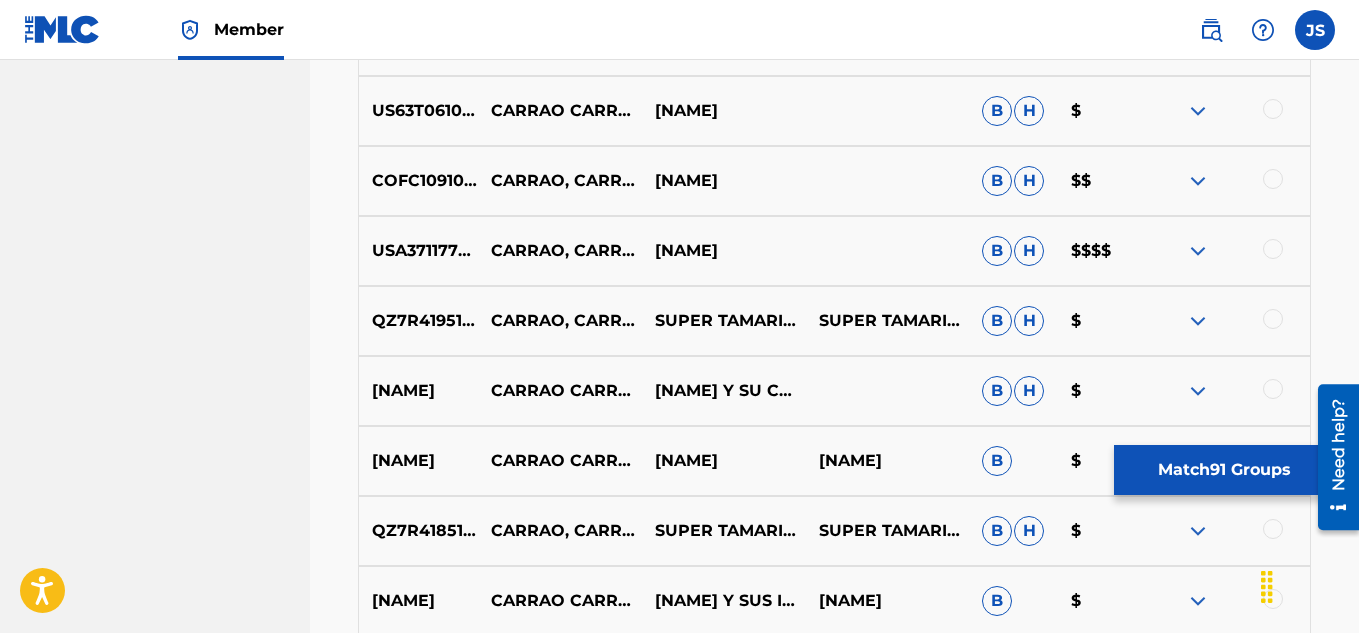 click at bounding box center (1273, 109) 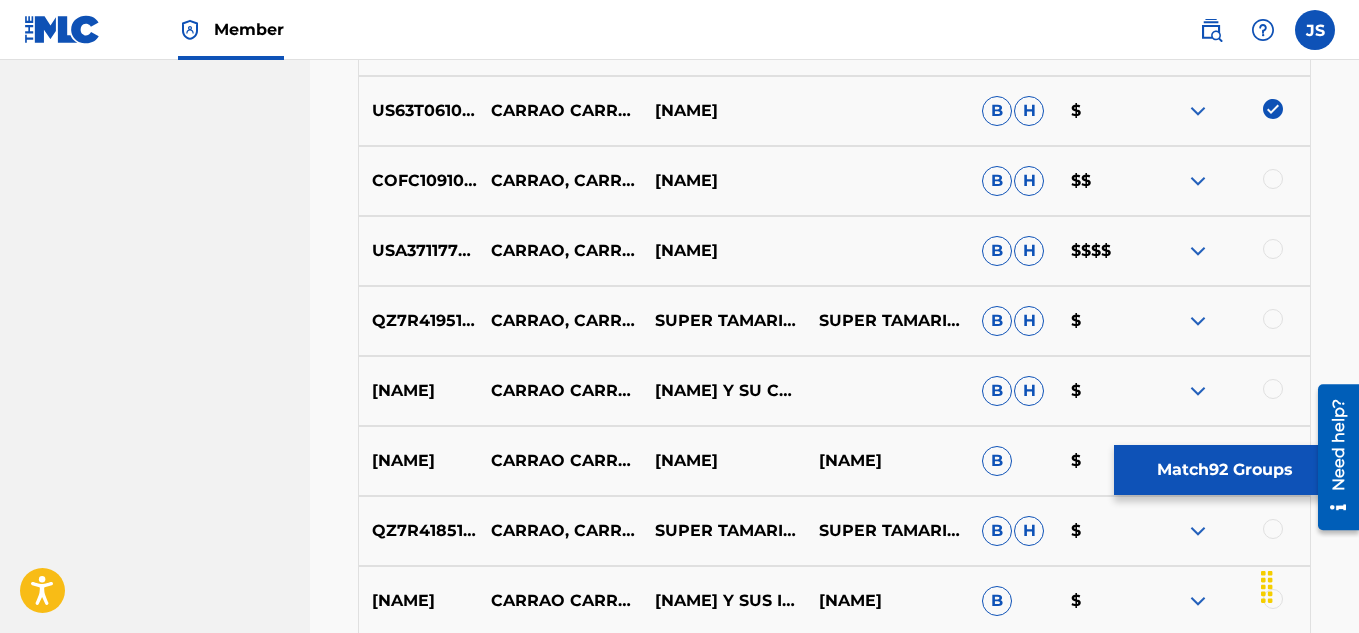 click at bounding box center [1273, 179] 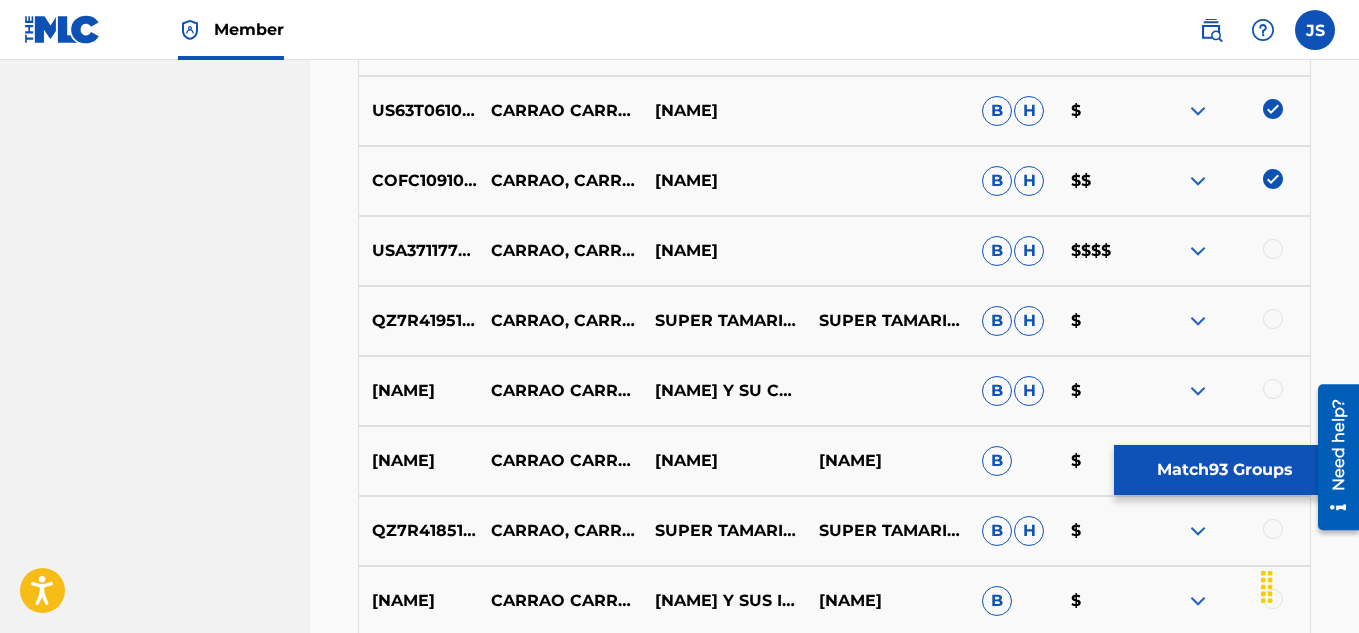 click at bounding box center [1273, 249] 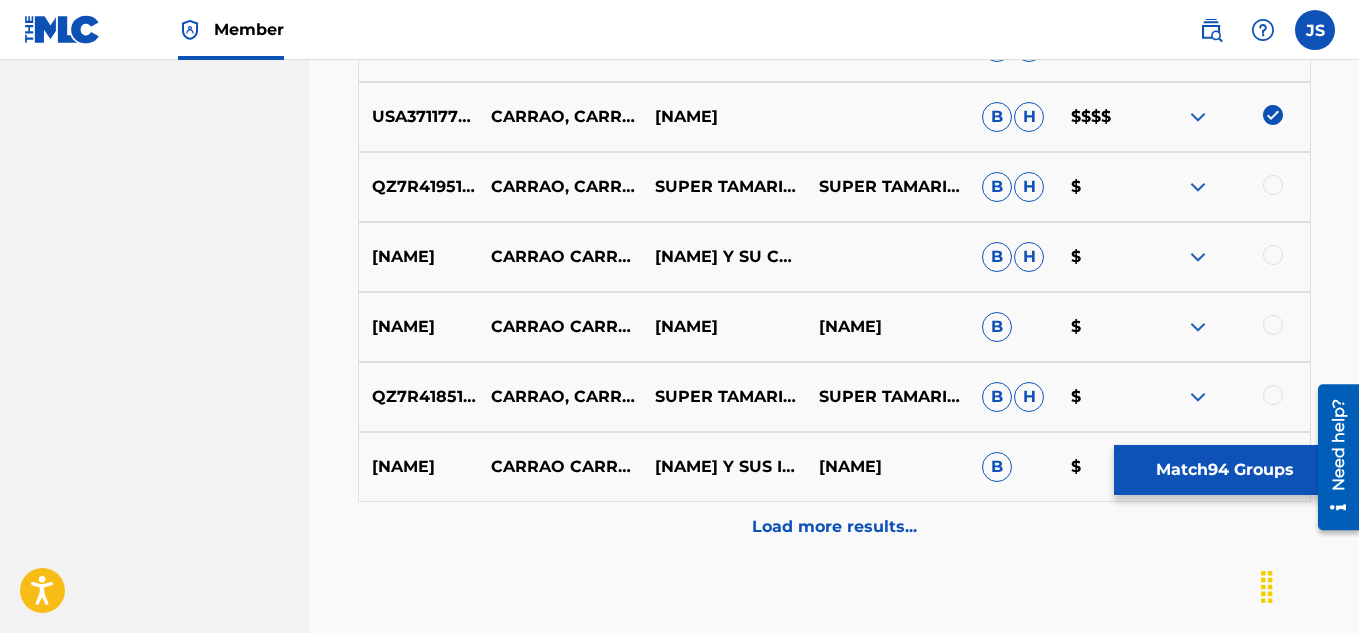 scroll, scrollTop: 7343, scrollLeft: 0, axis: vertical 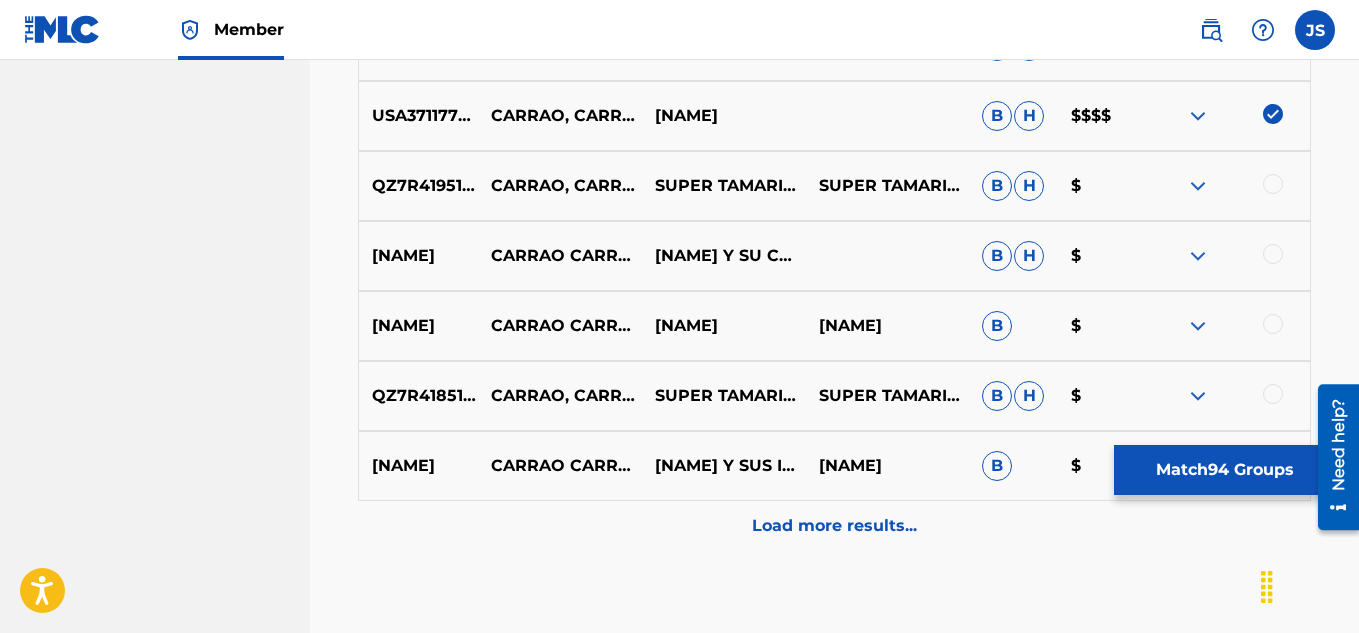 click at bounding box center (1273, 324) 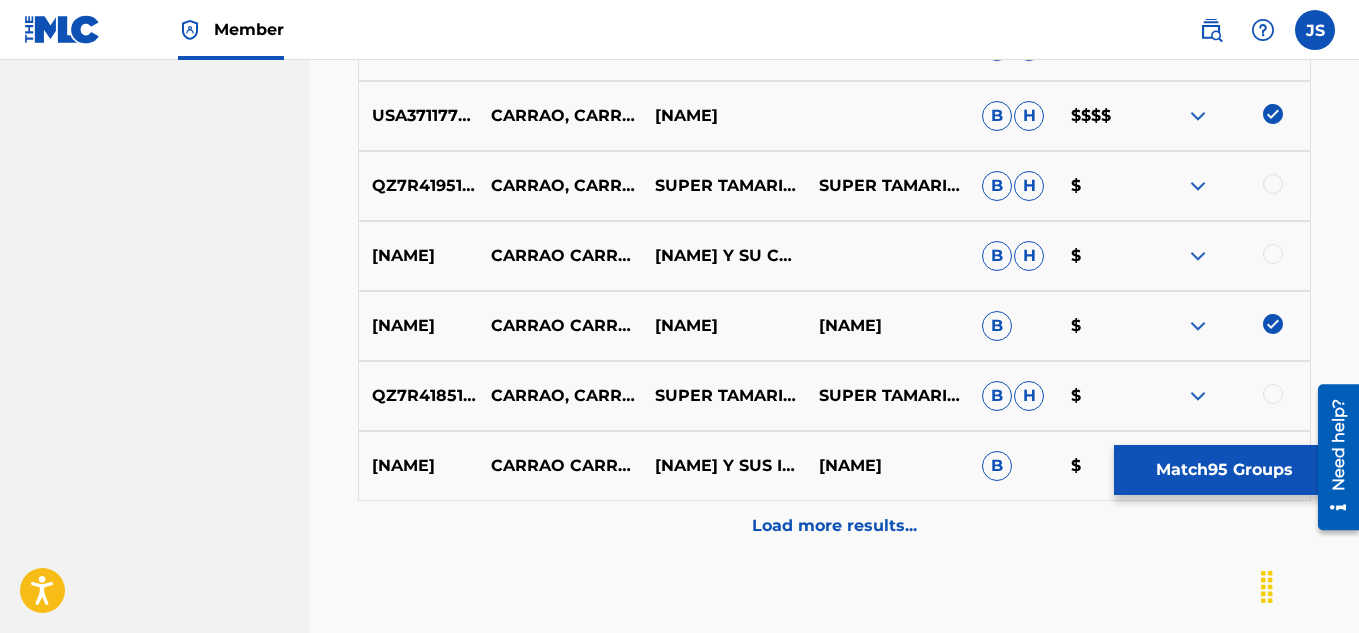 click at bounding box center (1273, 254) 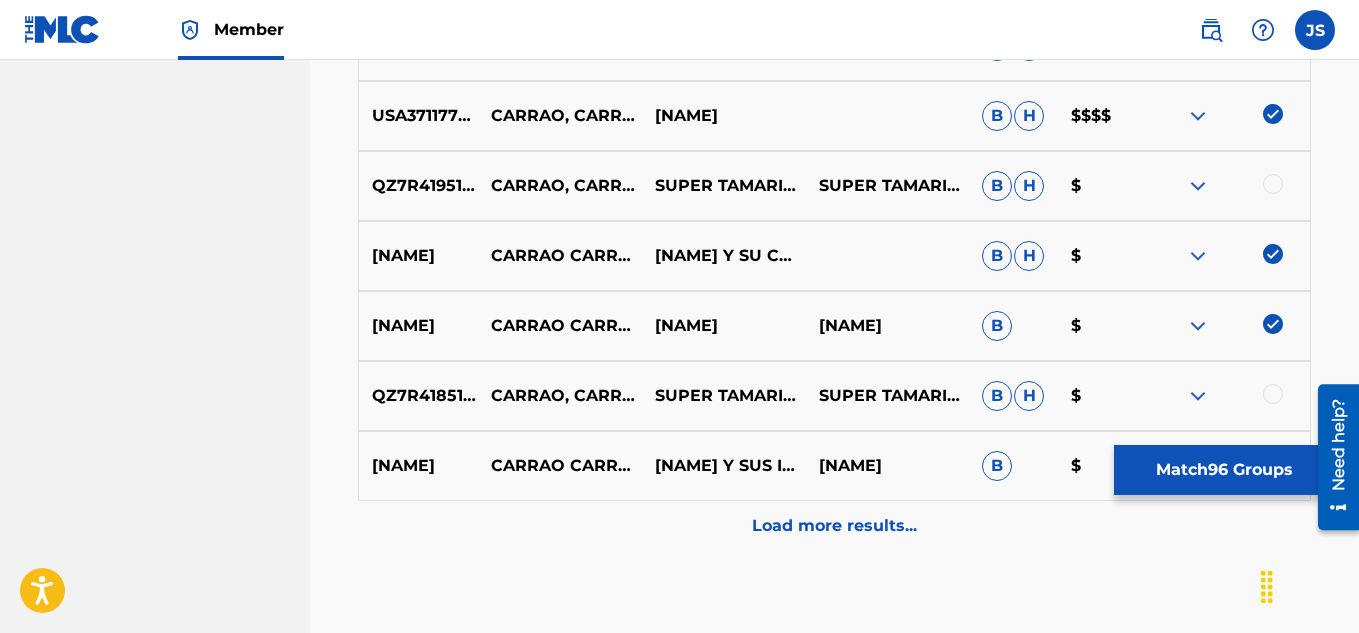 scroll, scrollTop: 7457, scrollLeft: 0, axis: vertical 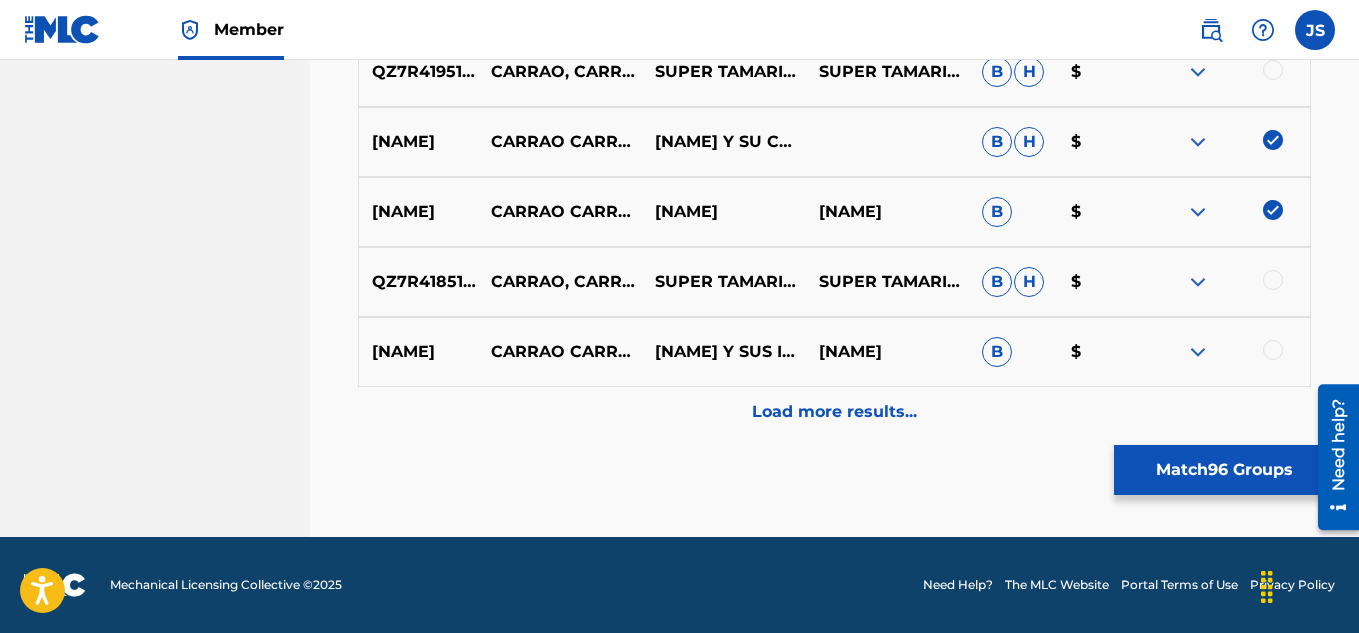 click at bounding box center [1273, 350] 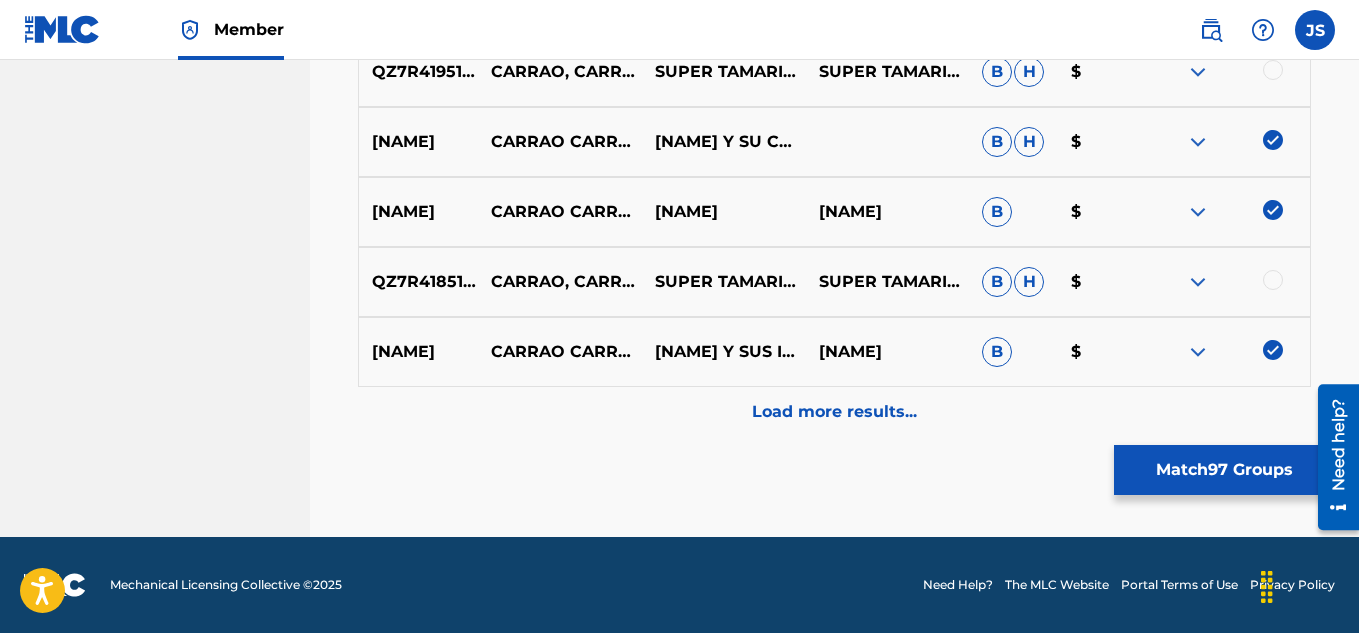 click on "Load more results..." at bounding box center (834, 412) 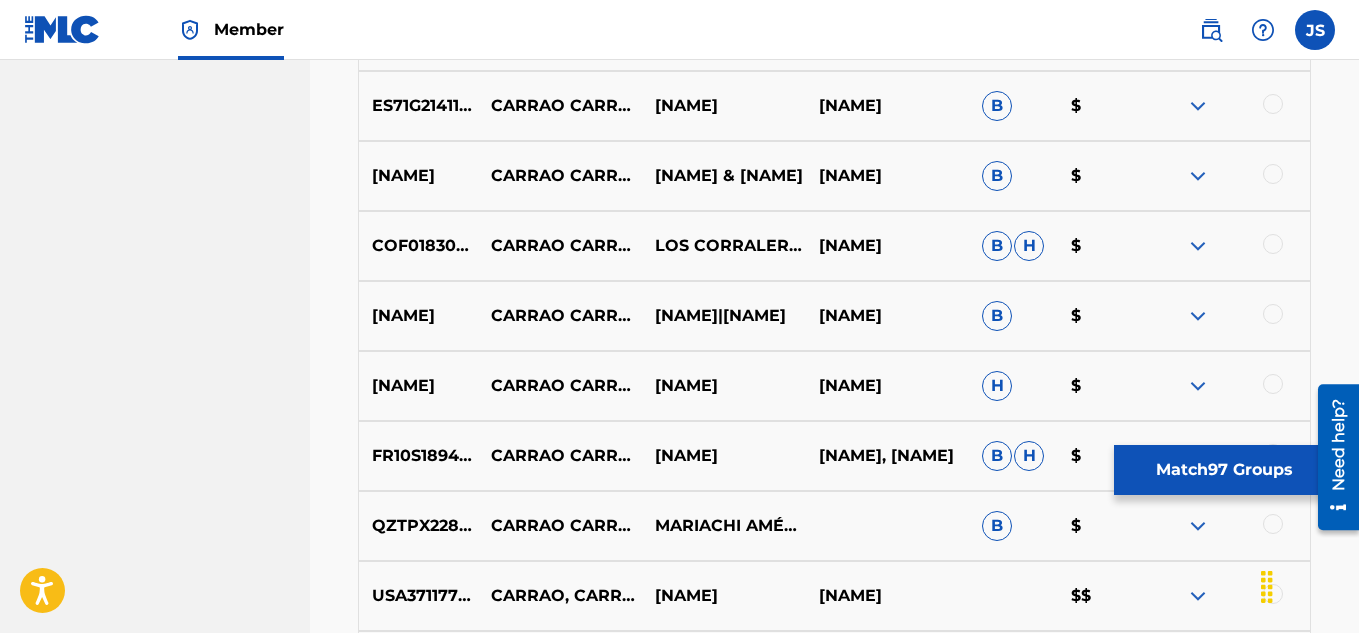 scroll, scrollTop: 7774, scrollLeft: 0, axis: vertical 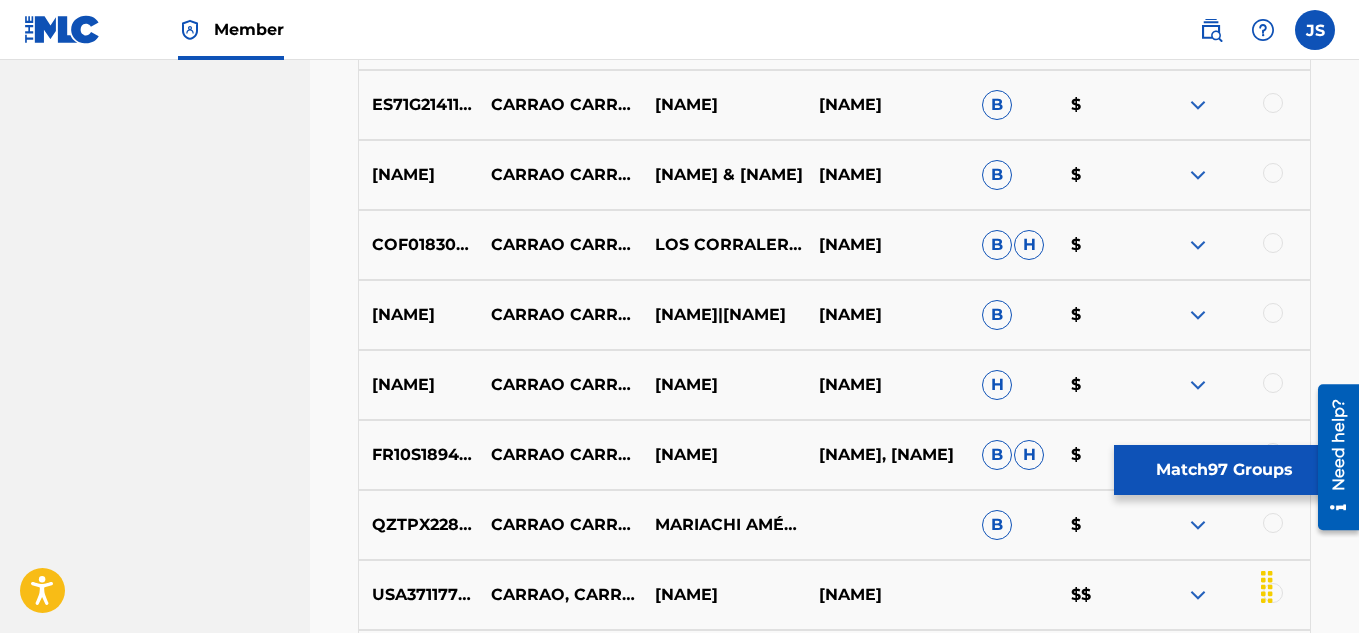 click at bounding box center (1273, 103) 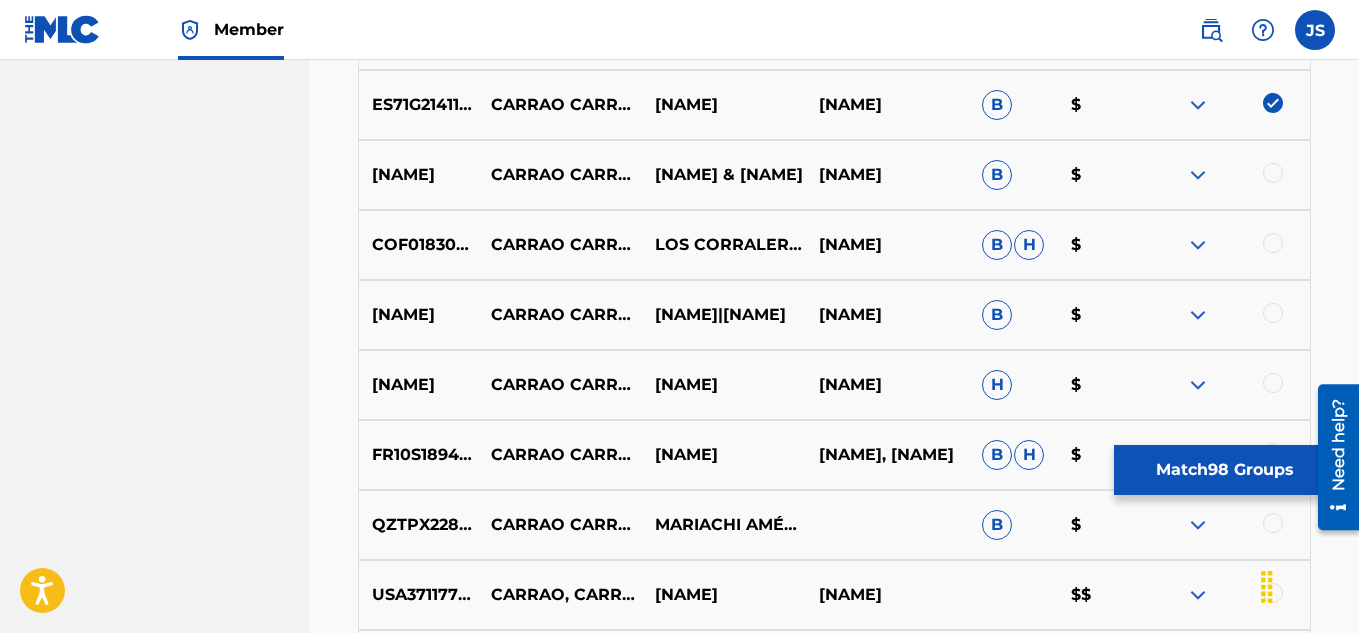 click at bounding box center (1273, 173) 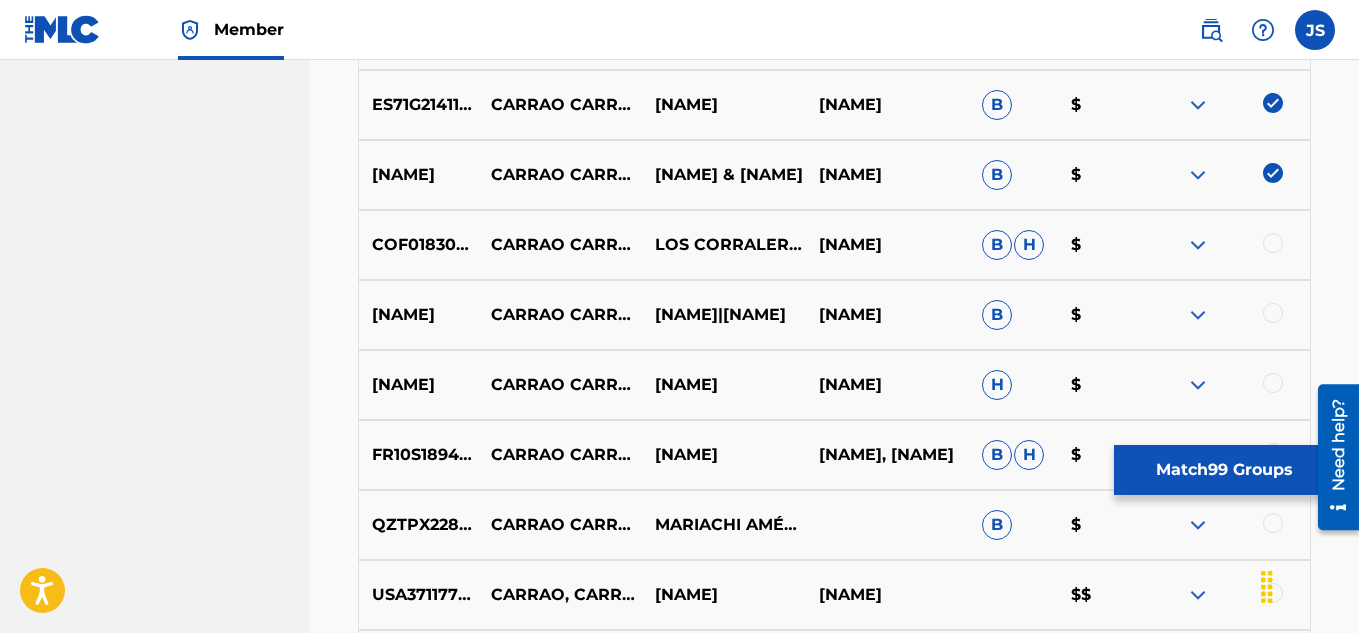 click at bounding box center (1273, 243) 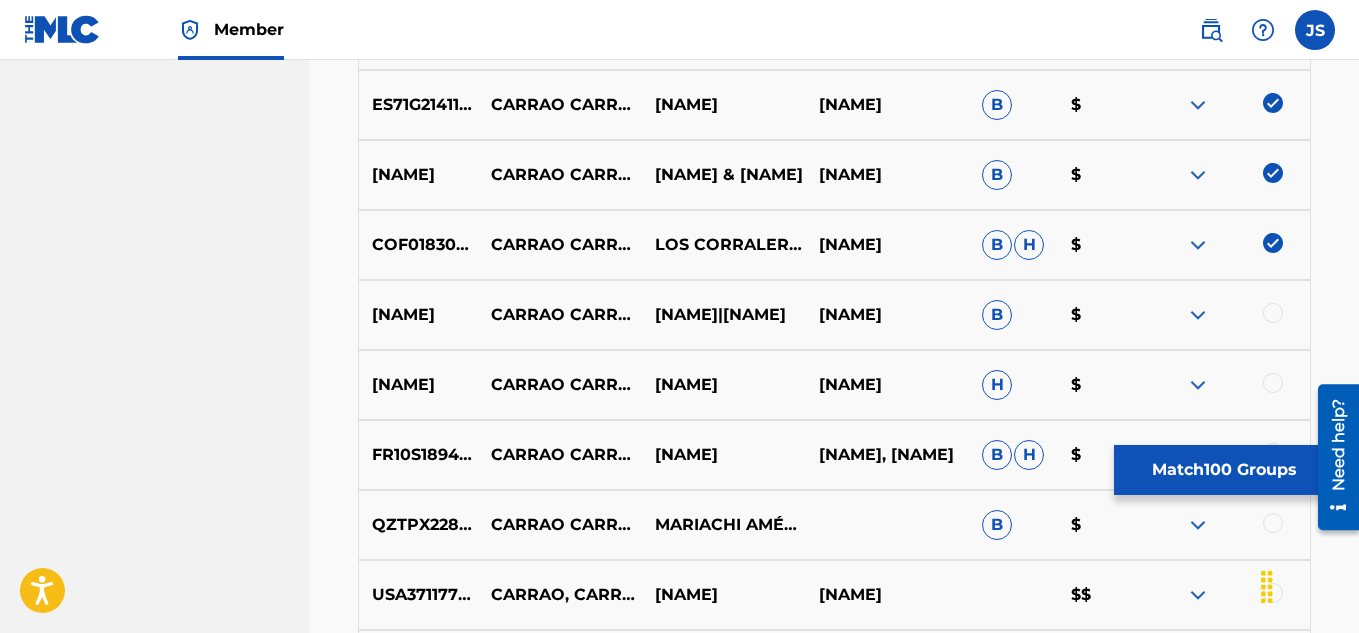 click on "USHM82145727 CARRAO CARRAO JOSÉ MOROCHO|GANDY LÓPEZ JOSE CH RAMIREZ B $" at bounding box center (834, 315) 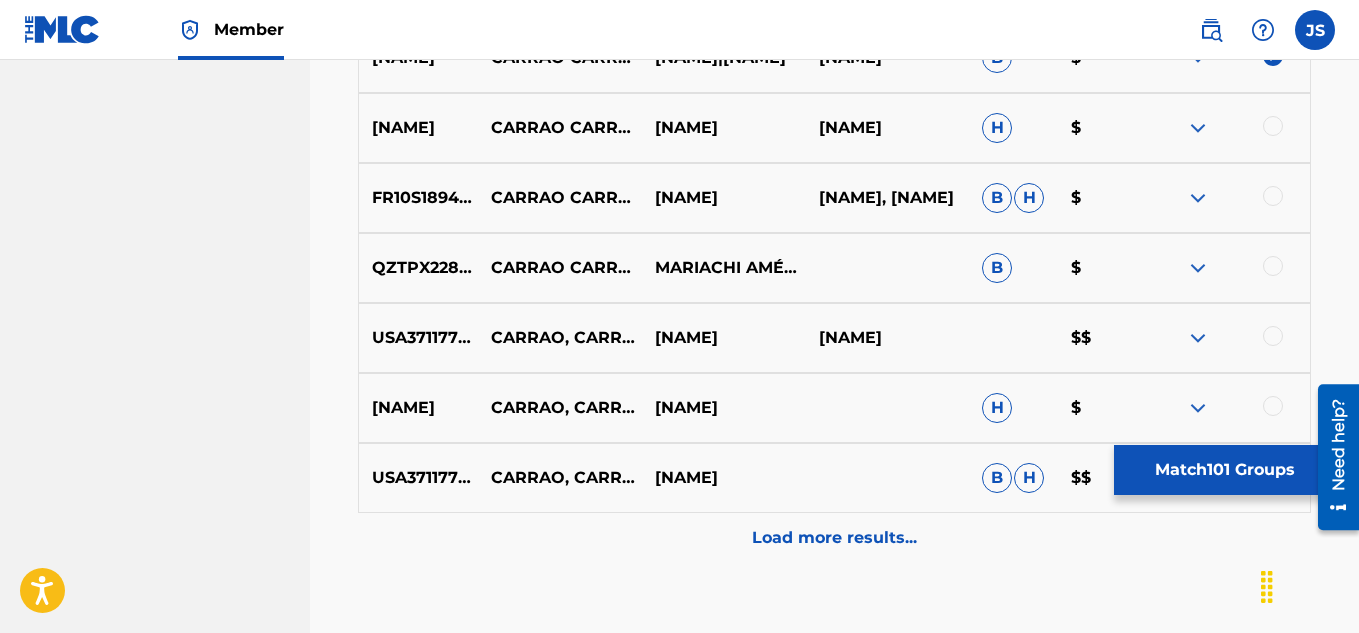 scroll, scrollTop: 8032, scrollLeft: 0, axis: vertical 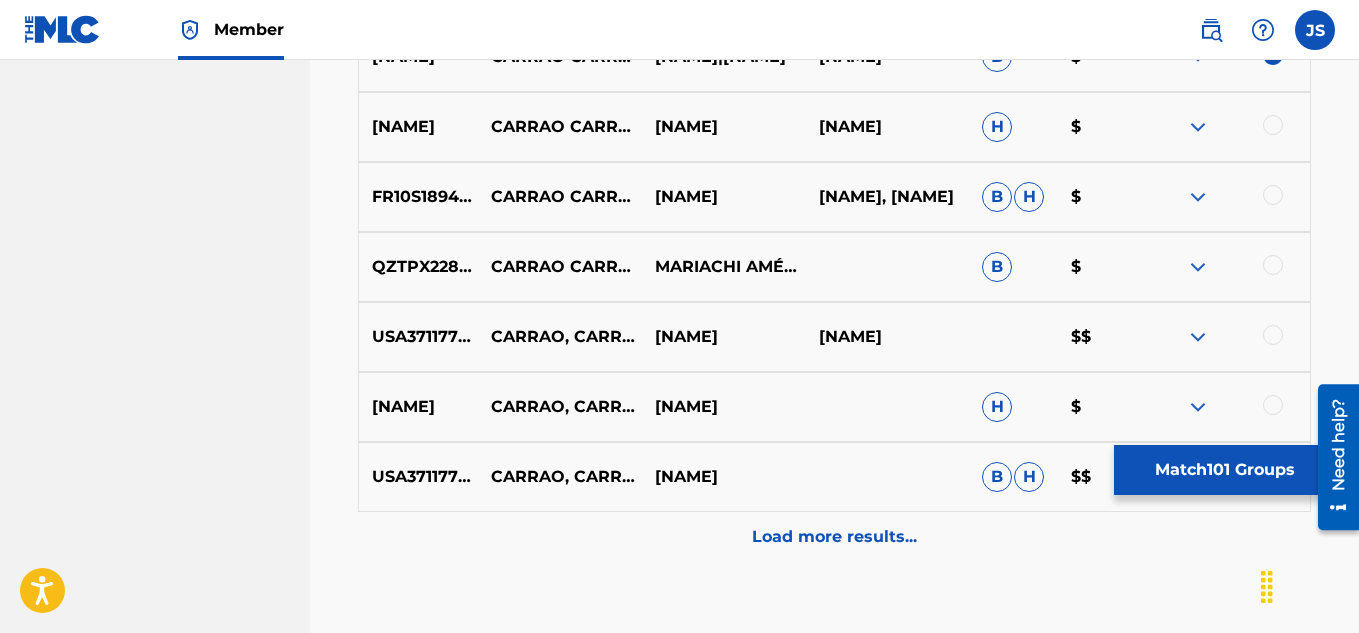 click at bounding box center (1273, 125) 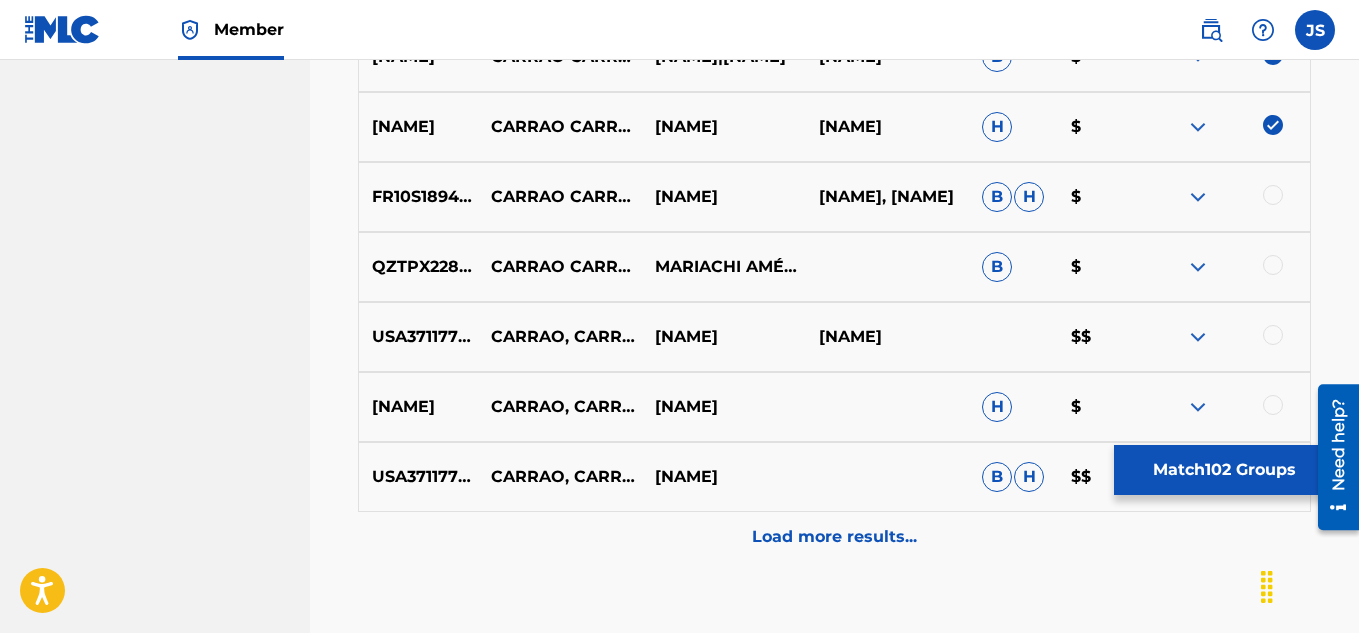 click at bounding box center (1273, 195) 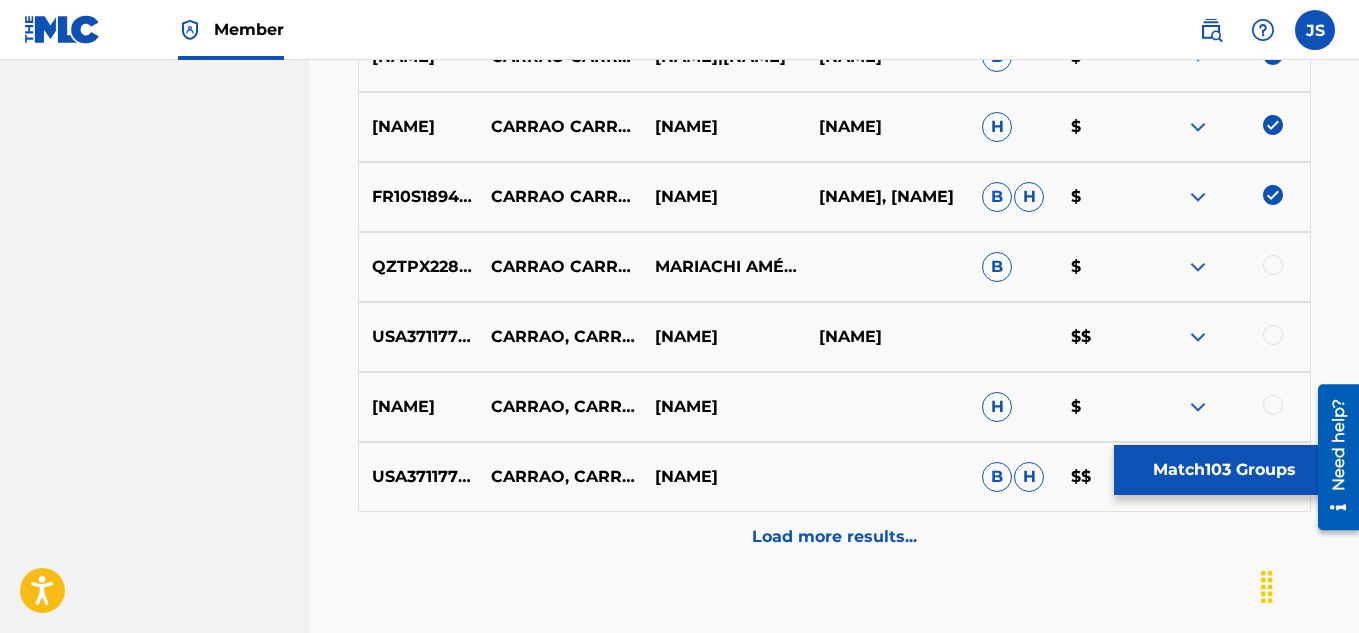 click on "USA371177740 CARRAO, CARRAO LUIS ARISMENDI JOSE CHEO RAMIREZ $$" at bounding box center [834, 337] 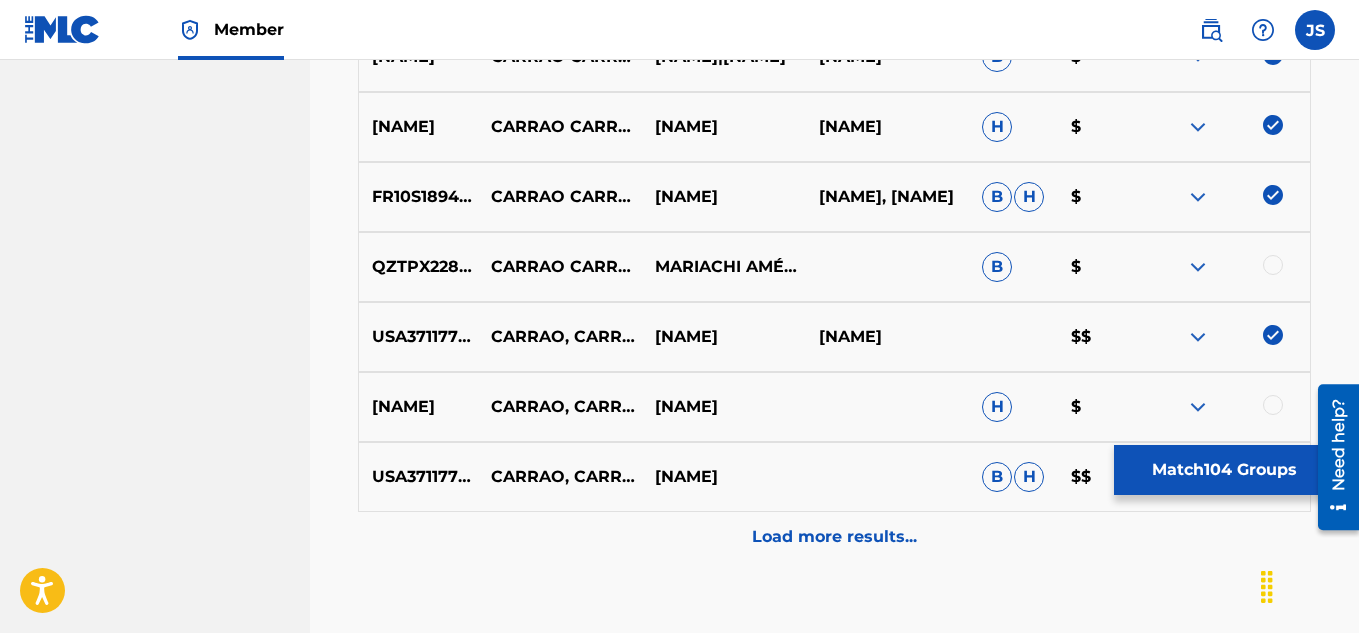 click at bounding box center [1273, 265] 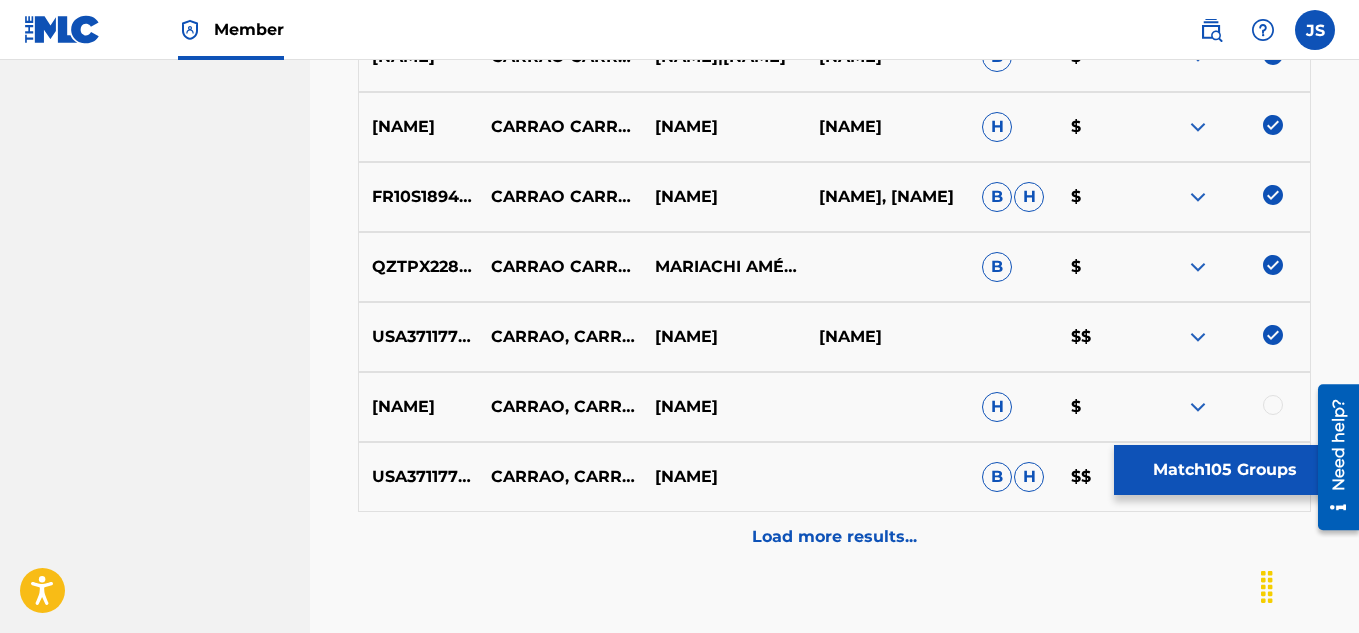 scroll, scrollTop: 8157, scrollLeft: 0, axis: vertical 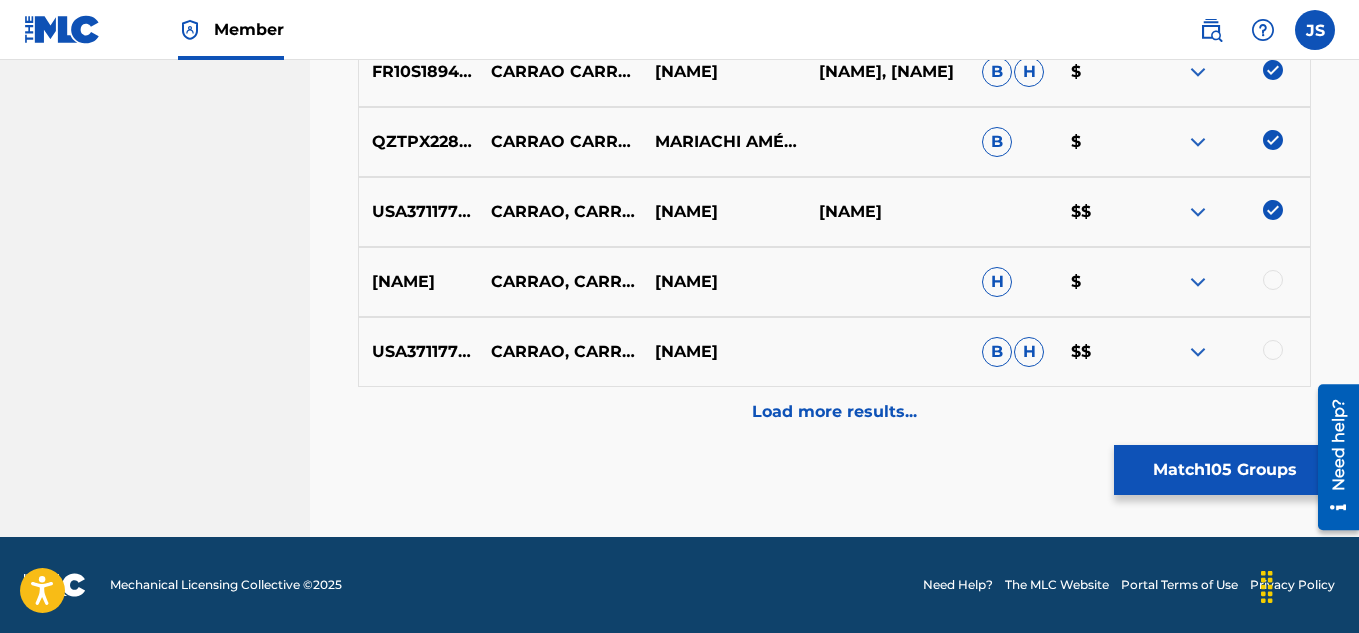 click at bounding box center (1273, 280) 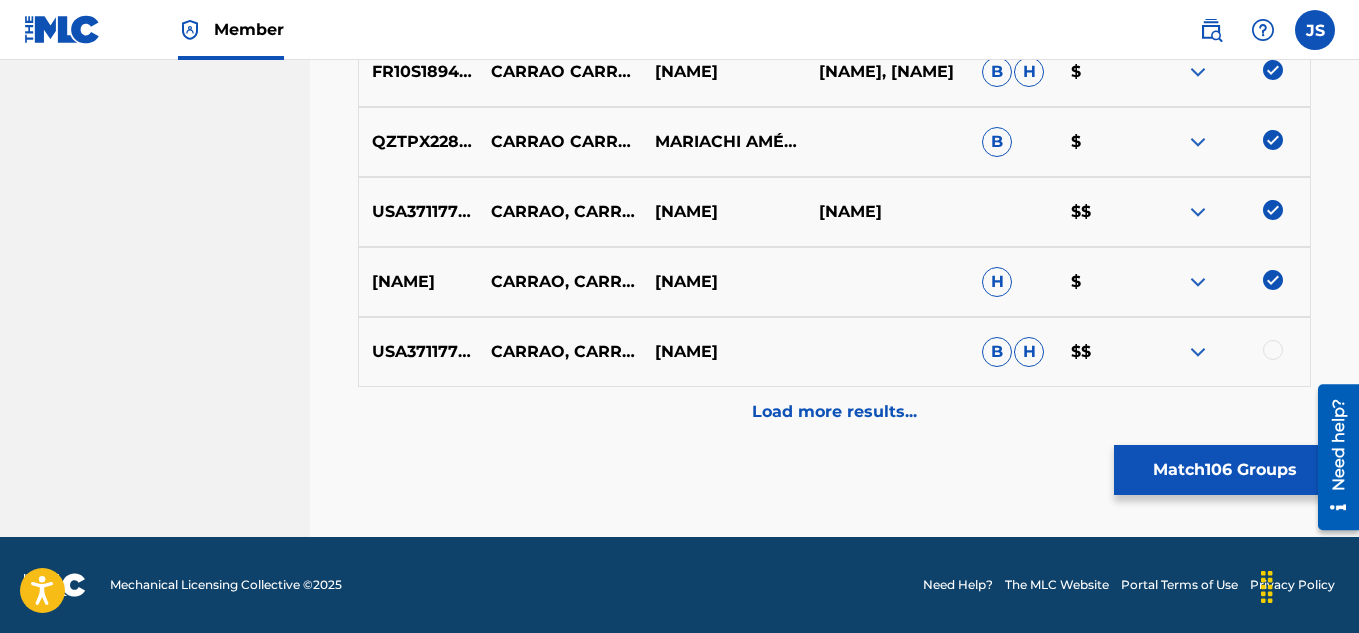 click at bounding box center (1273, 350) 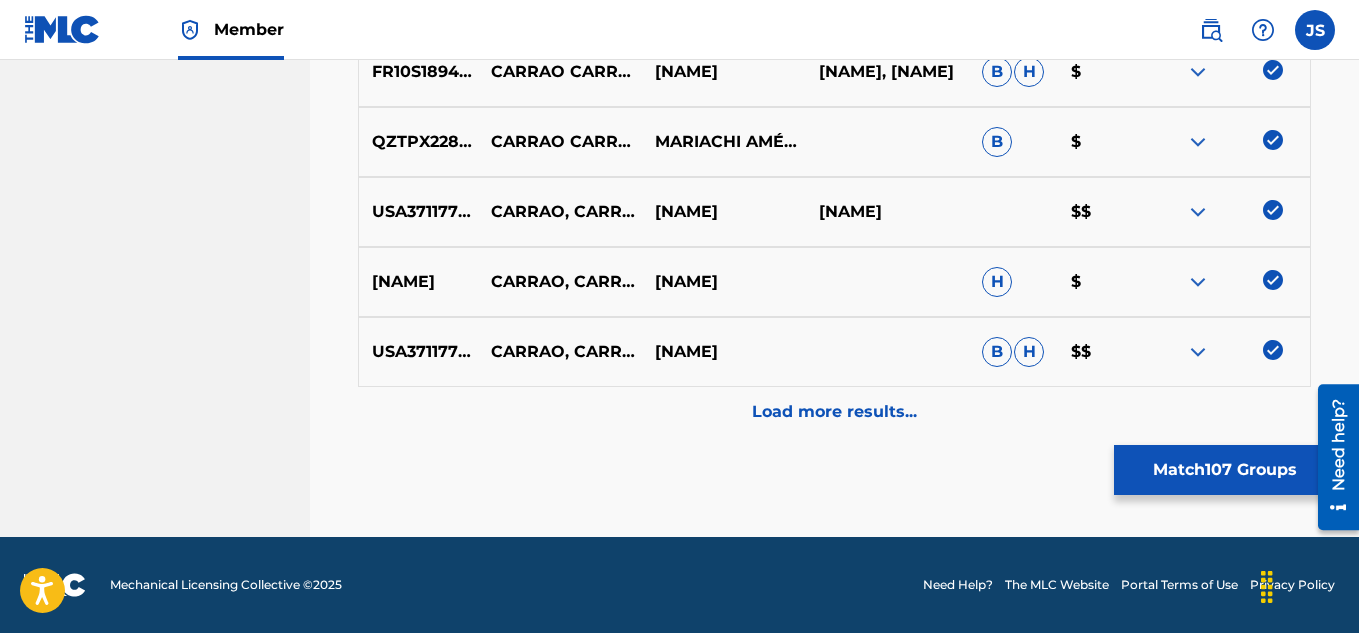 click on "Matching Tool The Matching Tool allows Members to match  sound recordings  to works within their catalog. This ensures you'll collect the royalties you're owed for your work(s). The first step is to locate recordings not yet matched to your works by entering criteria in the search fields below. Search results are sorted by relevance and will be grouped together based on similar data. In the next step, you can locate the specific work in your catalog that you want to match. SearchWithCriteria654bfce2-74cd-462b-869d-afebad4a2cb9 Recording Title CARRAO CARRAO SearchWithCriteria5a5658fd-3011-4f05-a260-648ccbcdc847 Recording ISRC Add Criteria Filter Estimated Value All $$$$$ $$$$ $$$ $$ $ Source All Blanket License Historical Unmatched Remove Filters Apply Filters Filters ( 0 ) Search Showing 1 - 110 of 200+ results ISRC Recording Title Recording Artist Writer(s) Source ? Estimated Value ? 107  Selected USHM22183491 CARRAO CARRAO REYNA LUCERO B H $ QZ5AB1934125 CARRAO, CARRAO YENSY ROZO|CHEO RAMIREZ H $ B $ H $" at bounding box center (834, -3730) 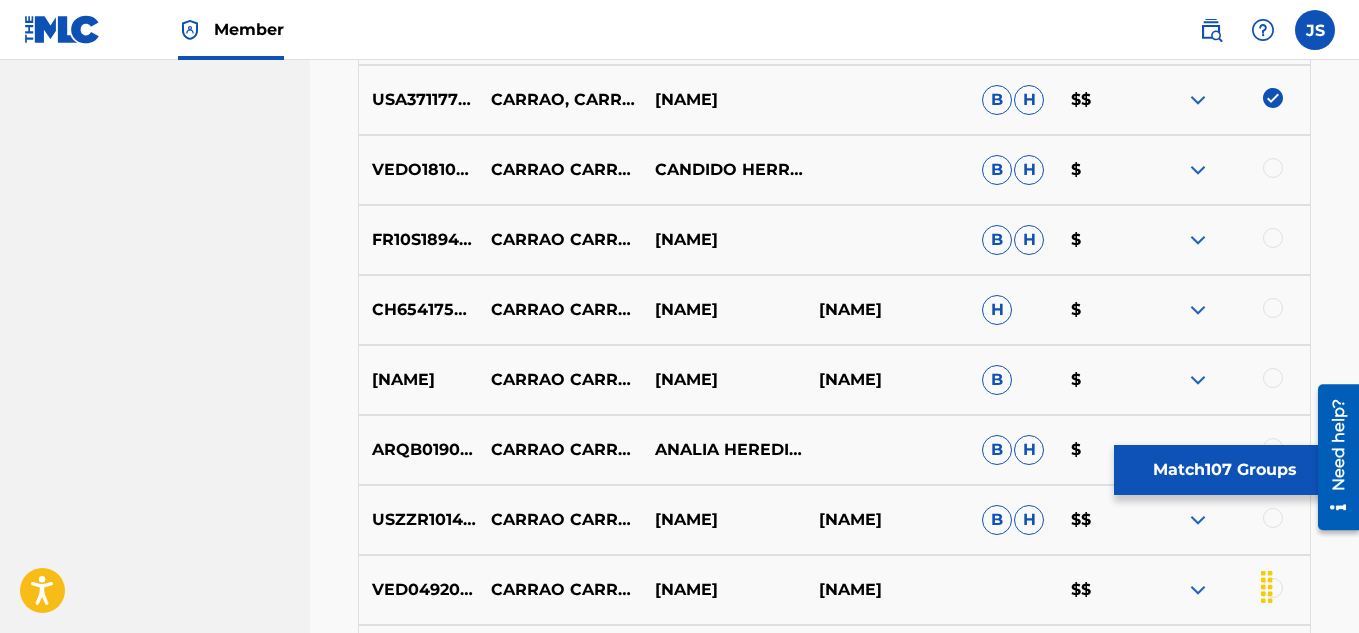 scroll, scrollTop: 8474, scrollLeft: 0, axis: vertical 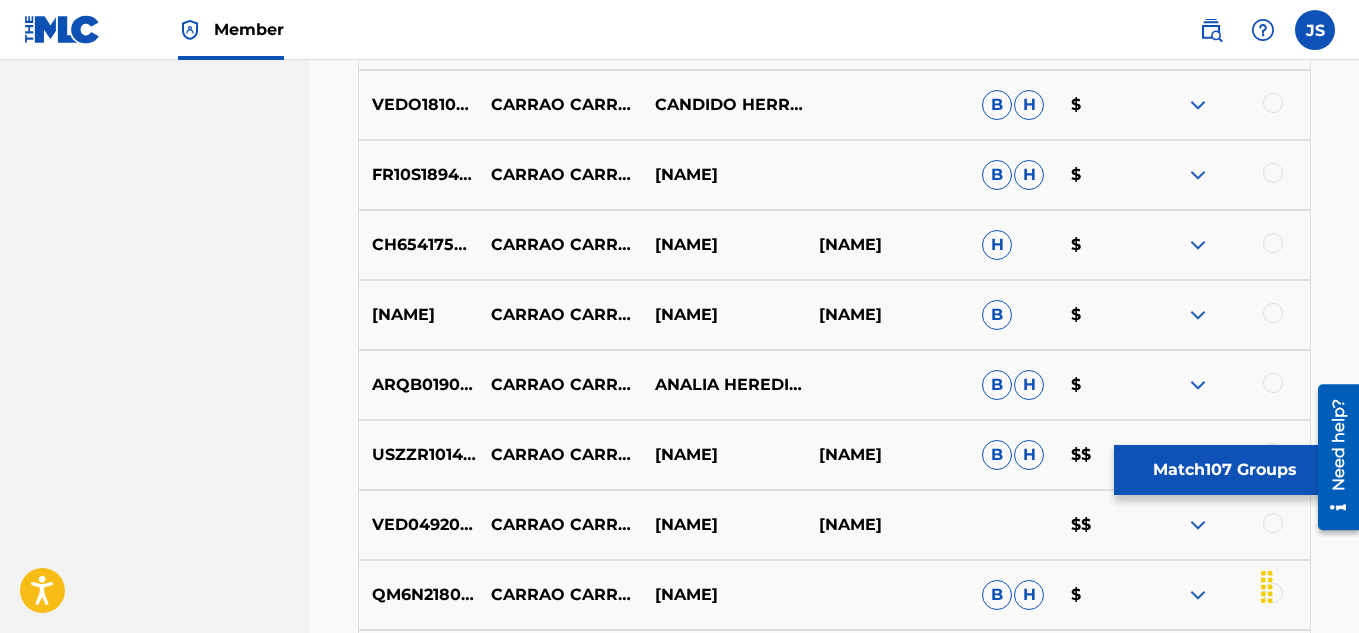 click at bounding box center [1273, 103] 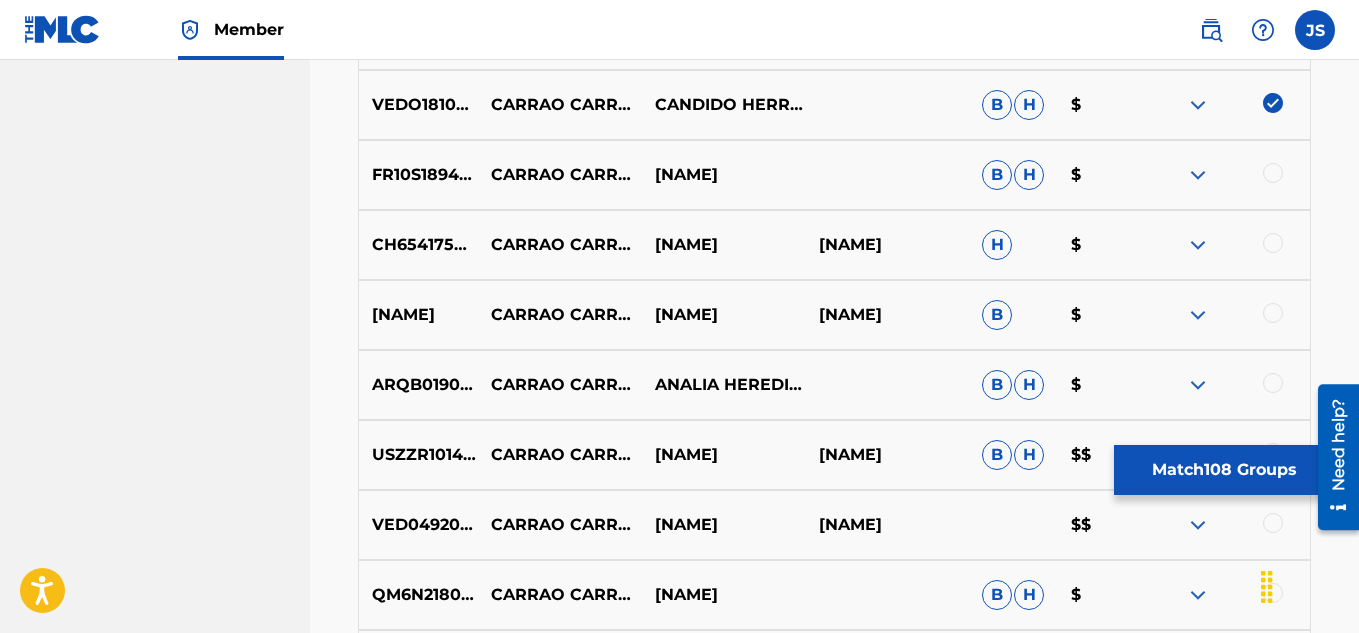 click at bounding box center [1273, 173] 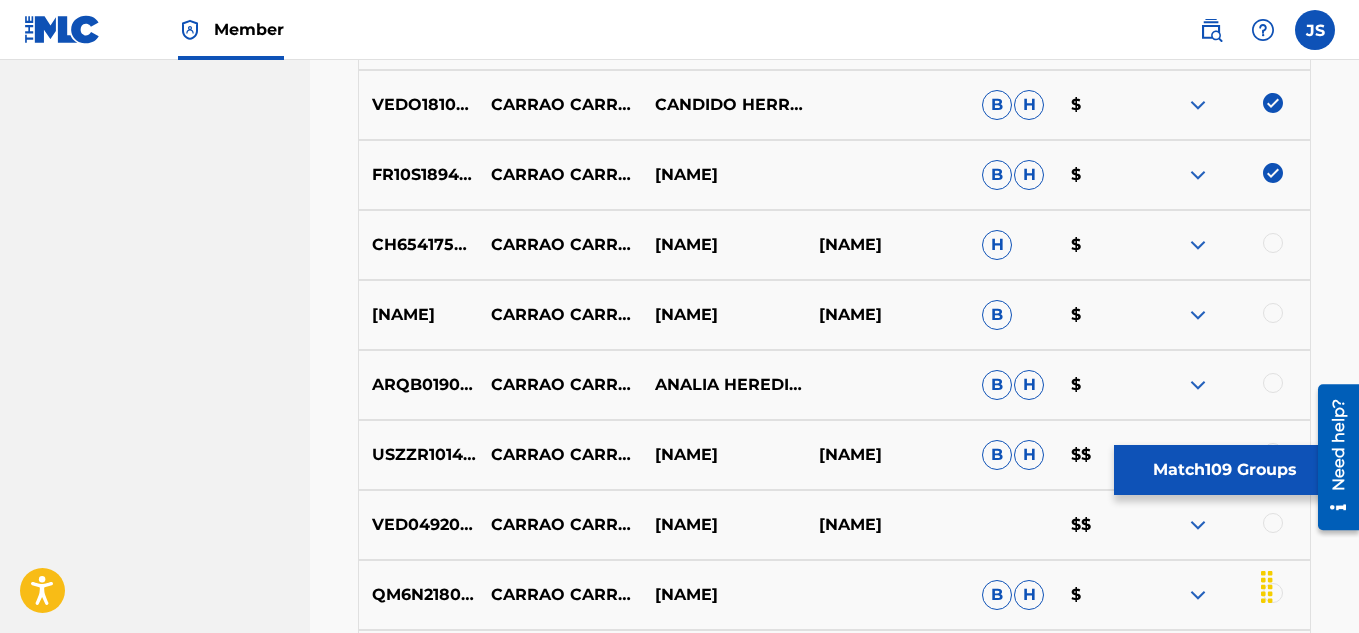 click at bounding box center [1273, 243] 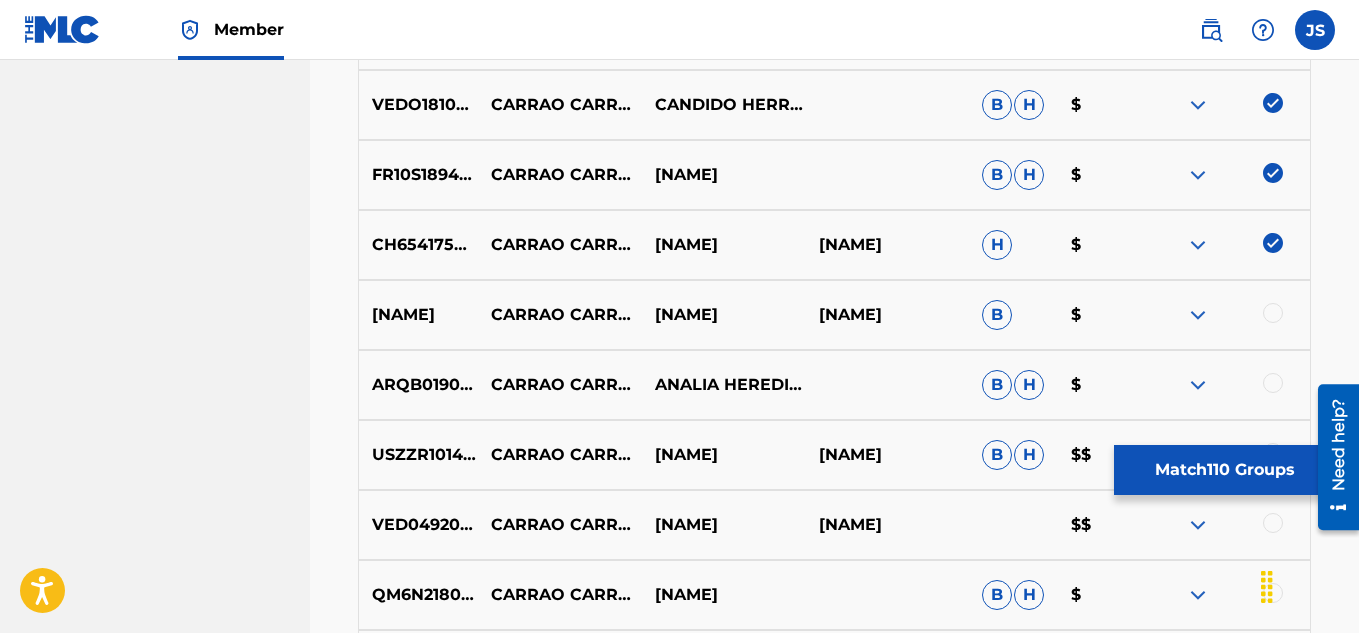 click on "USJE62110030 CARRAO CARRAO REYNA LUCERO JOSE RAMIREZ B $" at bounding box center [834, 315] 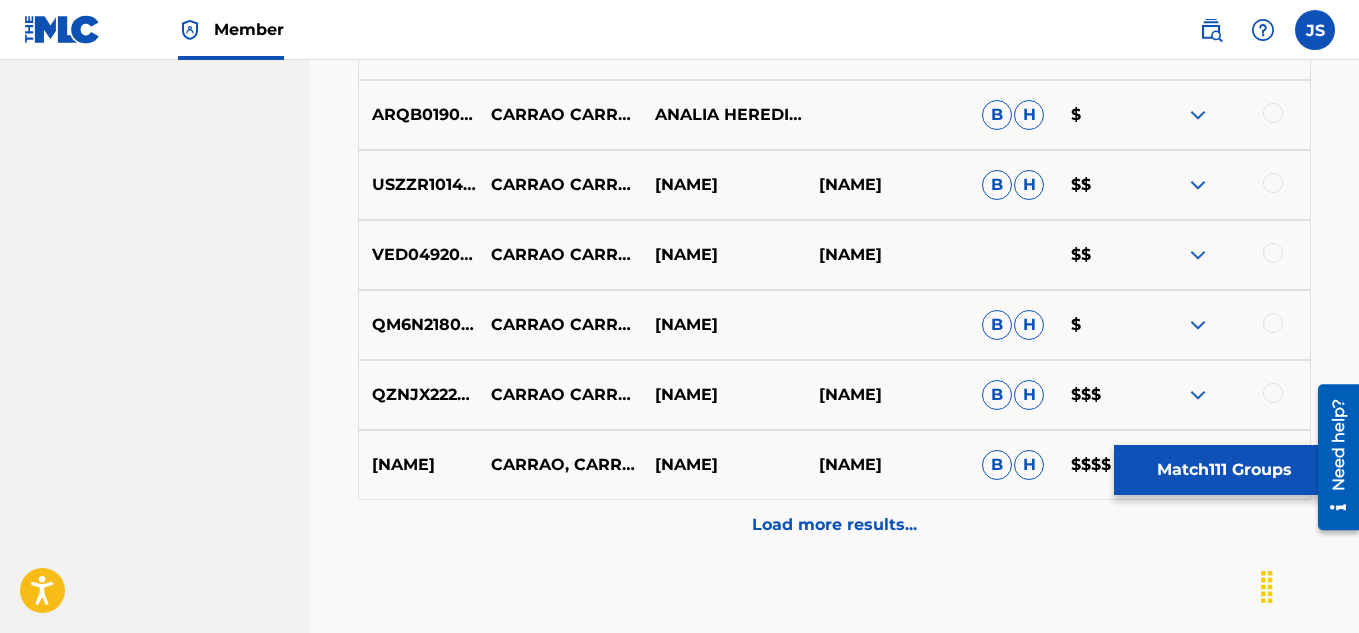 scroll, scrollTop: 8746, scrollLeft: 0, axis: vertical 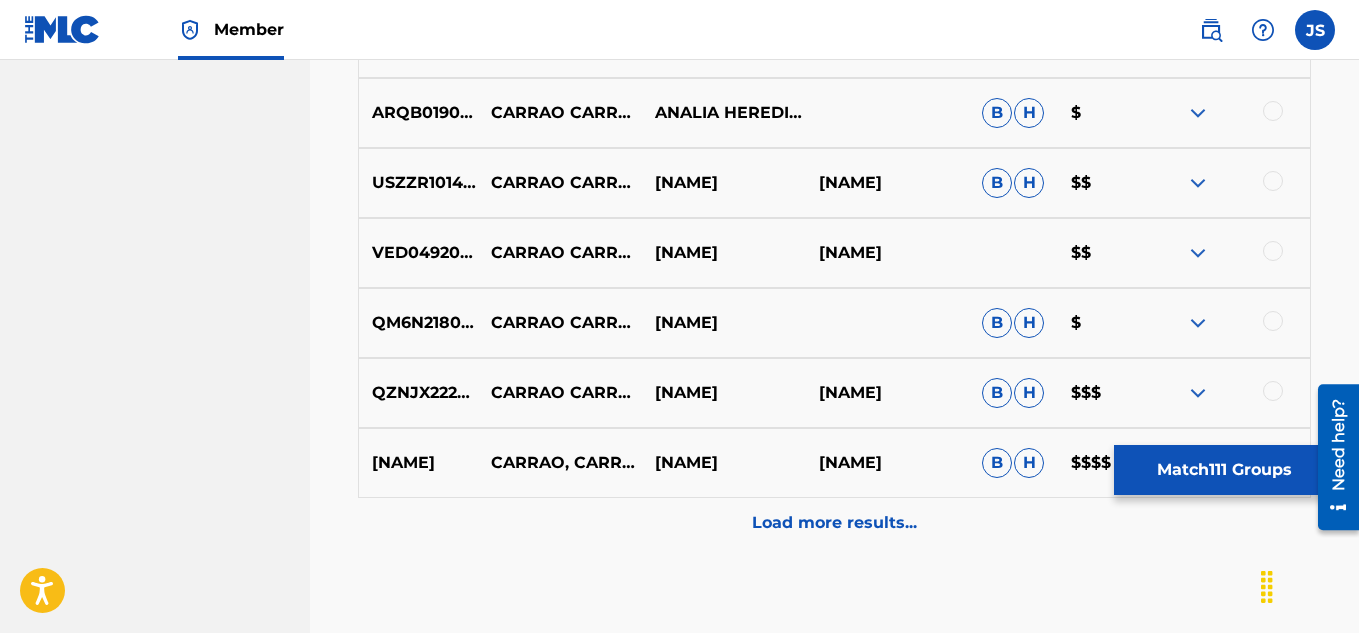 click on "ARQB01900079 CARRAO CARRAO ANALIA HEREDIA Y SU CONJUNTO B H $" at bounding box center (834, 113) 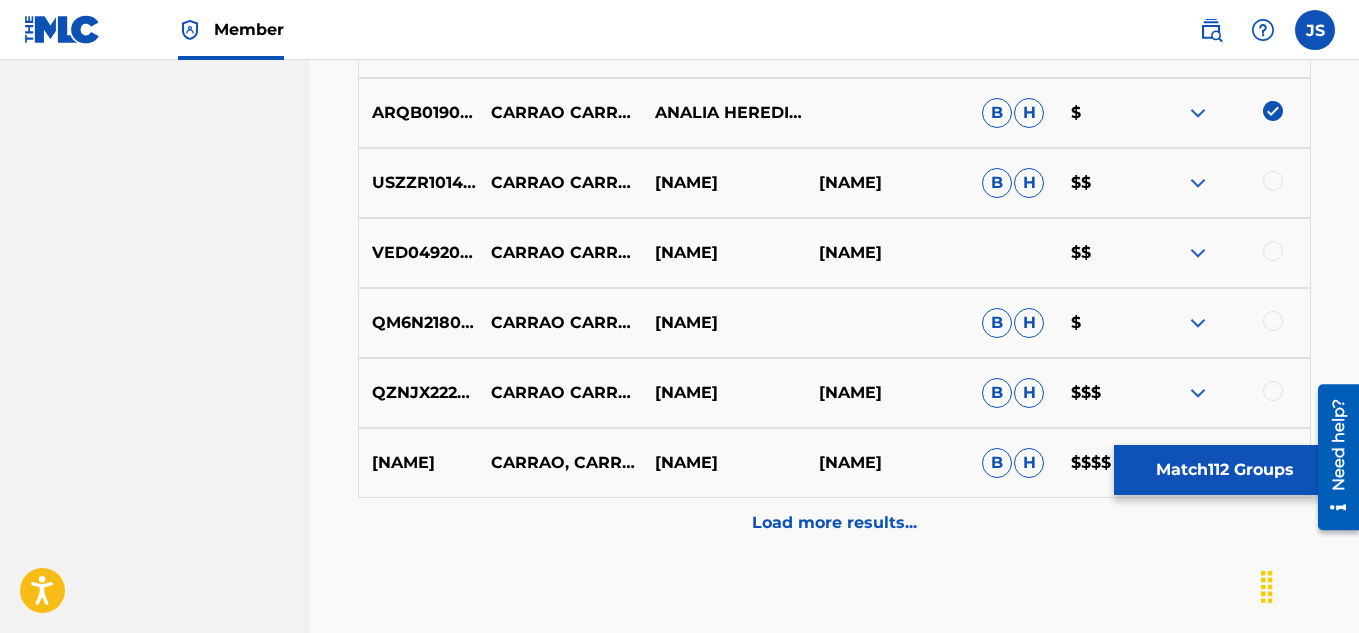 click at bounding box center [1273, 181] 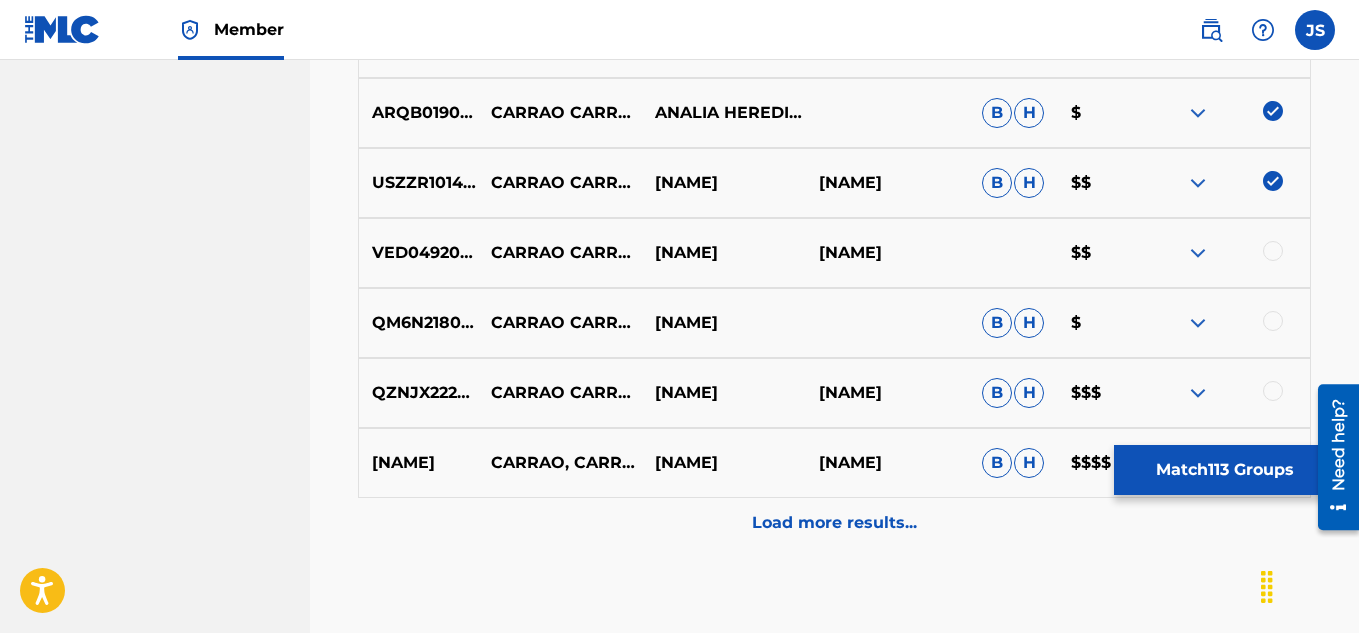 click at bounding box center [1273, 251] 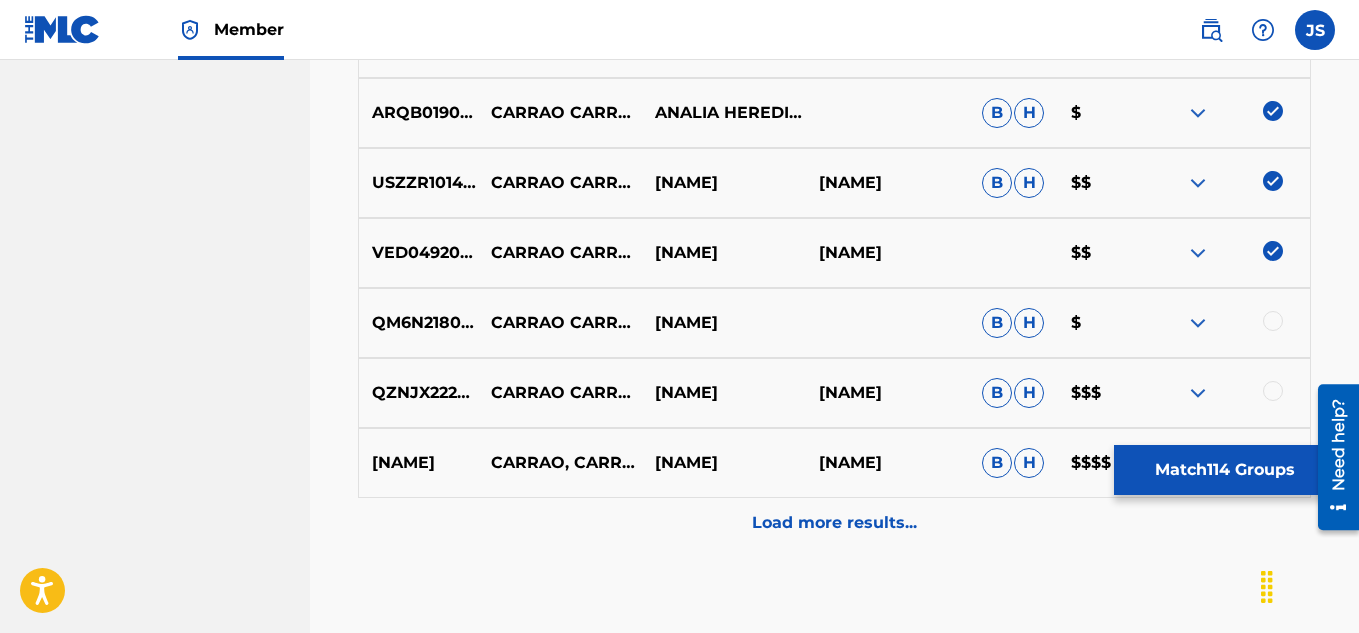 click at bounding box center [1273, 321] 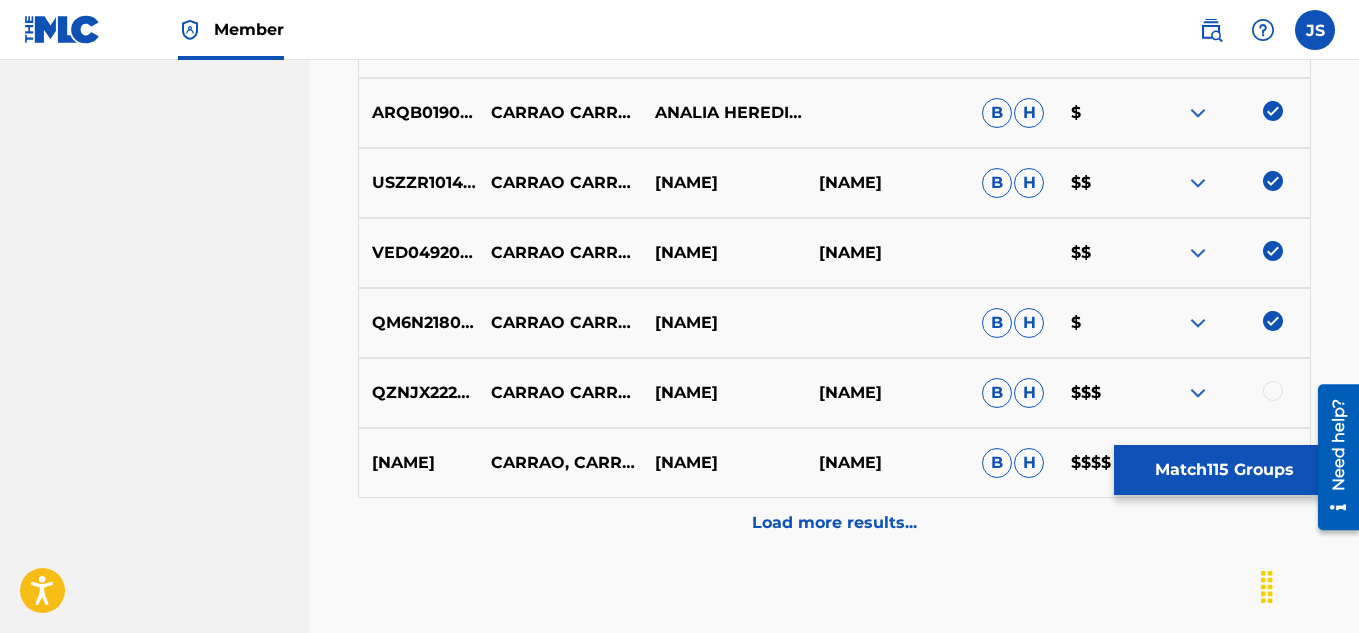 click at bounding box center [1273, 391] 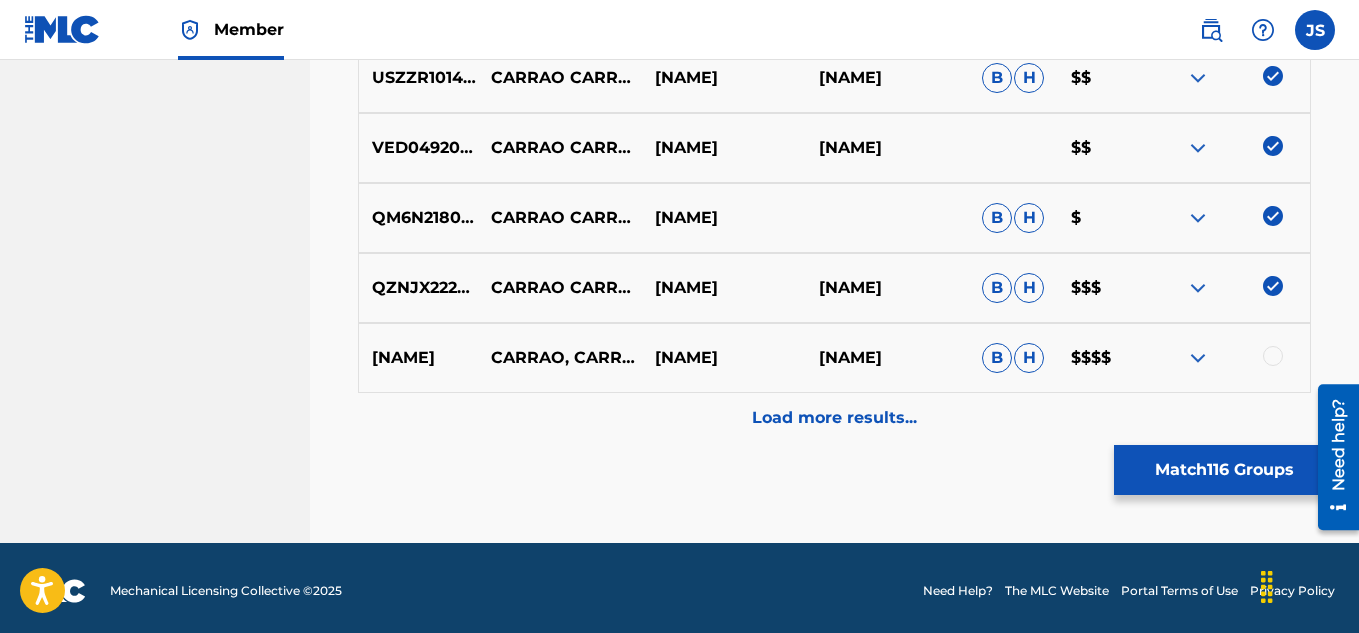 scroll, scrollTop: 8853, scrollLeft: 0, axis: vertical 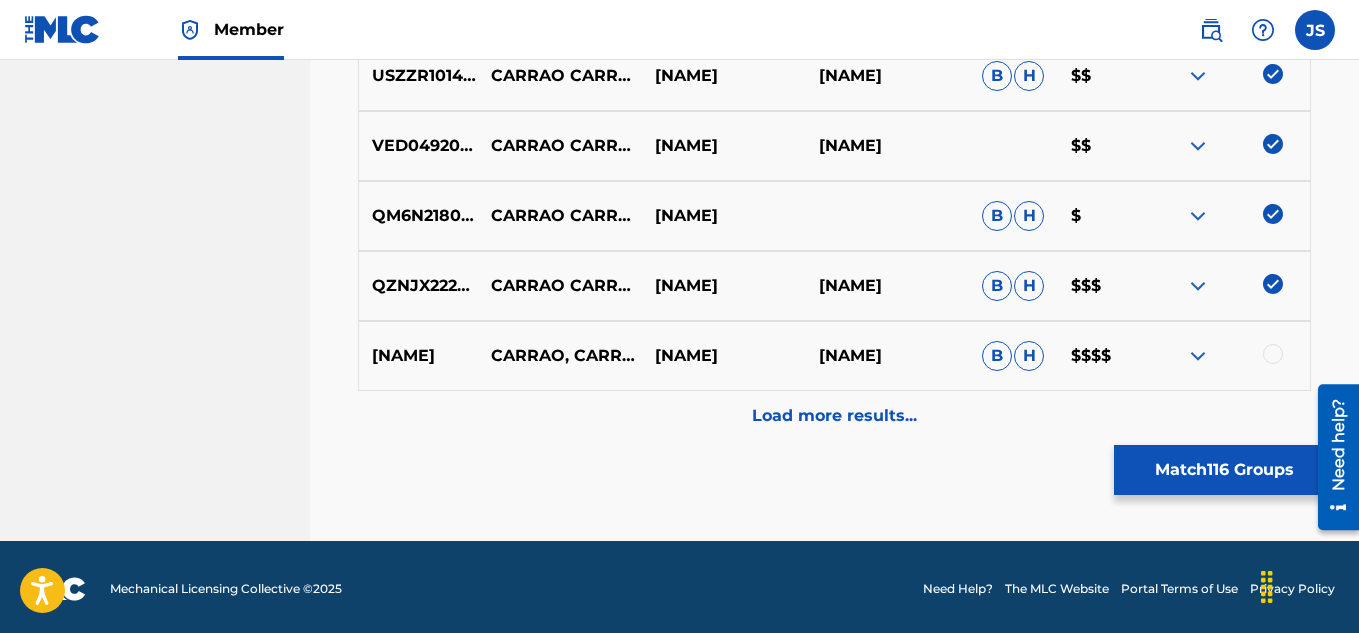 click at bounding box center (1273, 354) 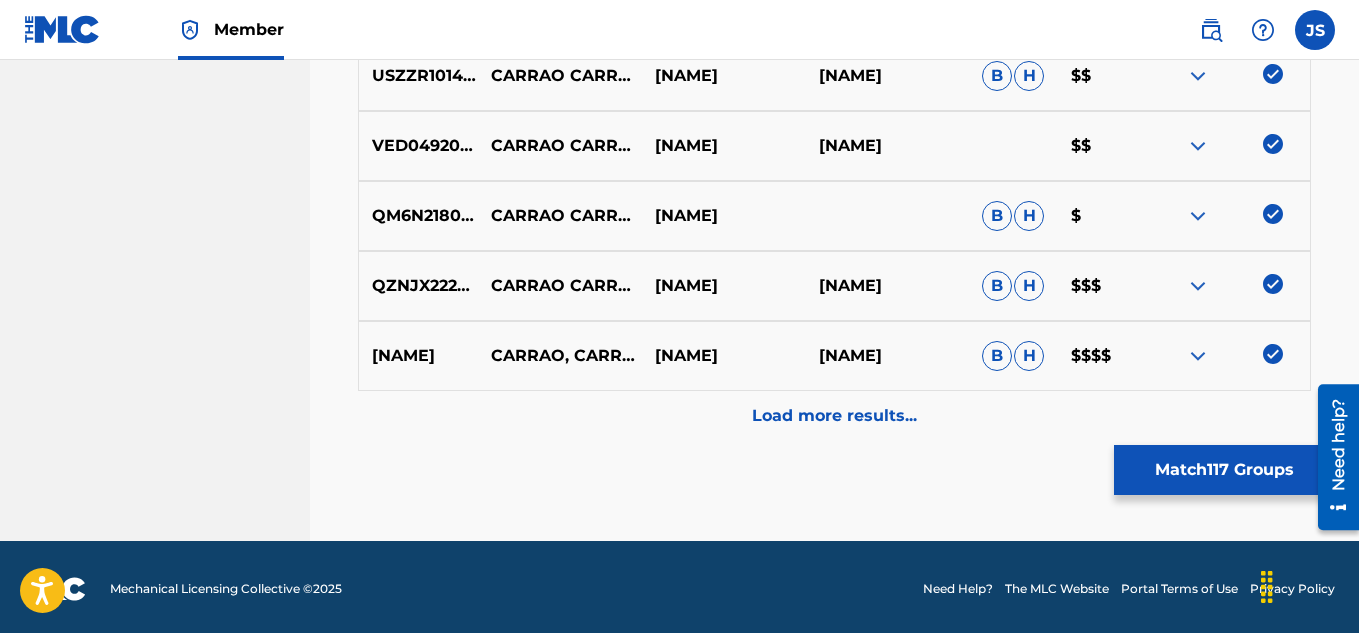 click on "Load more results..." at bounding box center [834, 416] 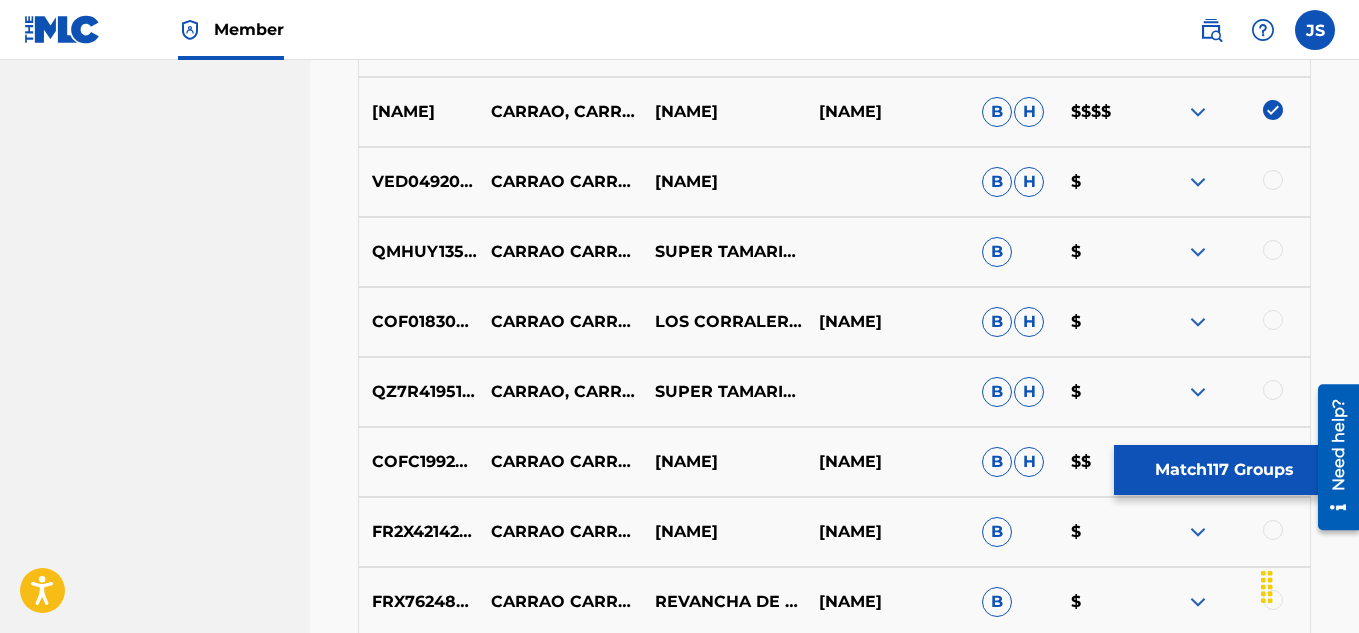 scroll, scrollTop: 9184, scrollLeft: 0, axis: vertical 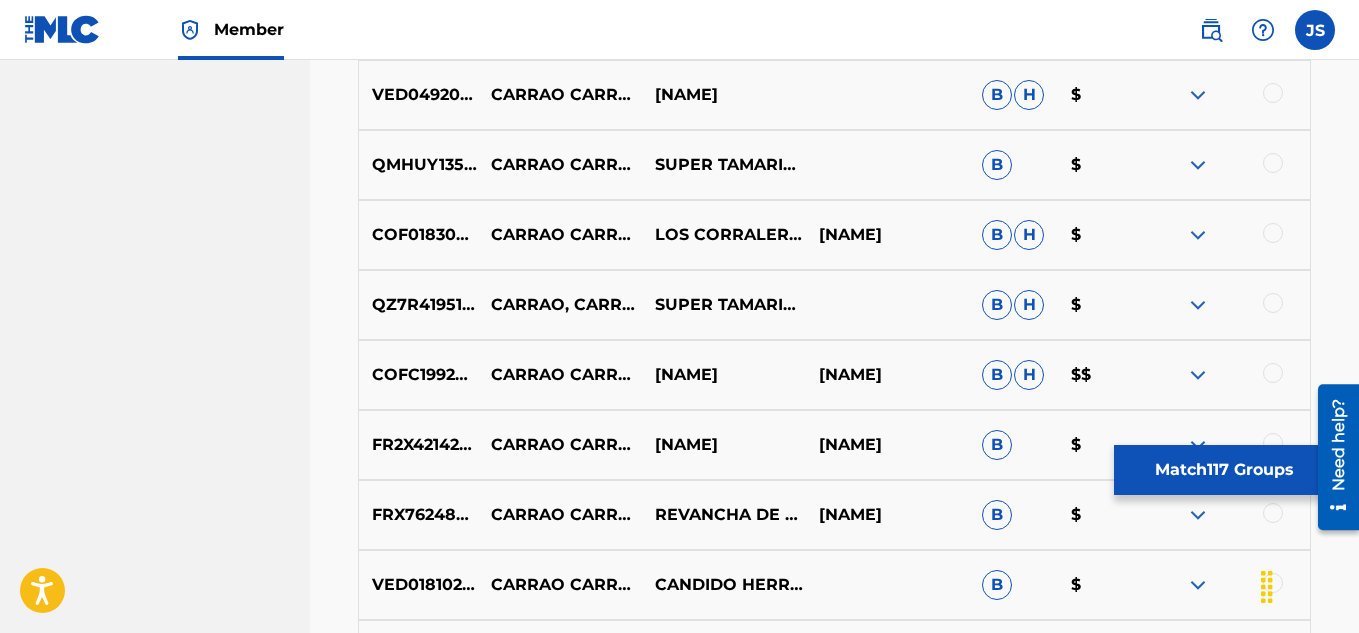 click at bounding box center (1273, 93) 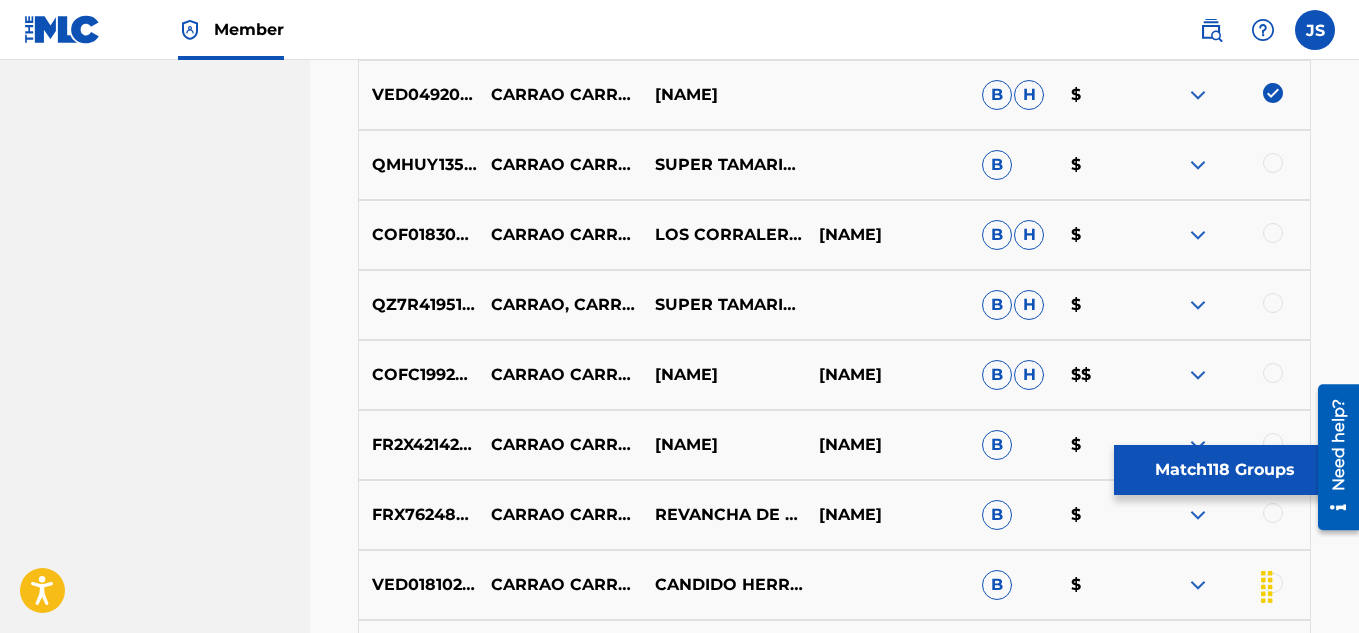 click at bounding box center [1273, 163] 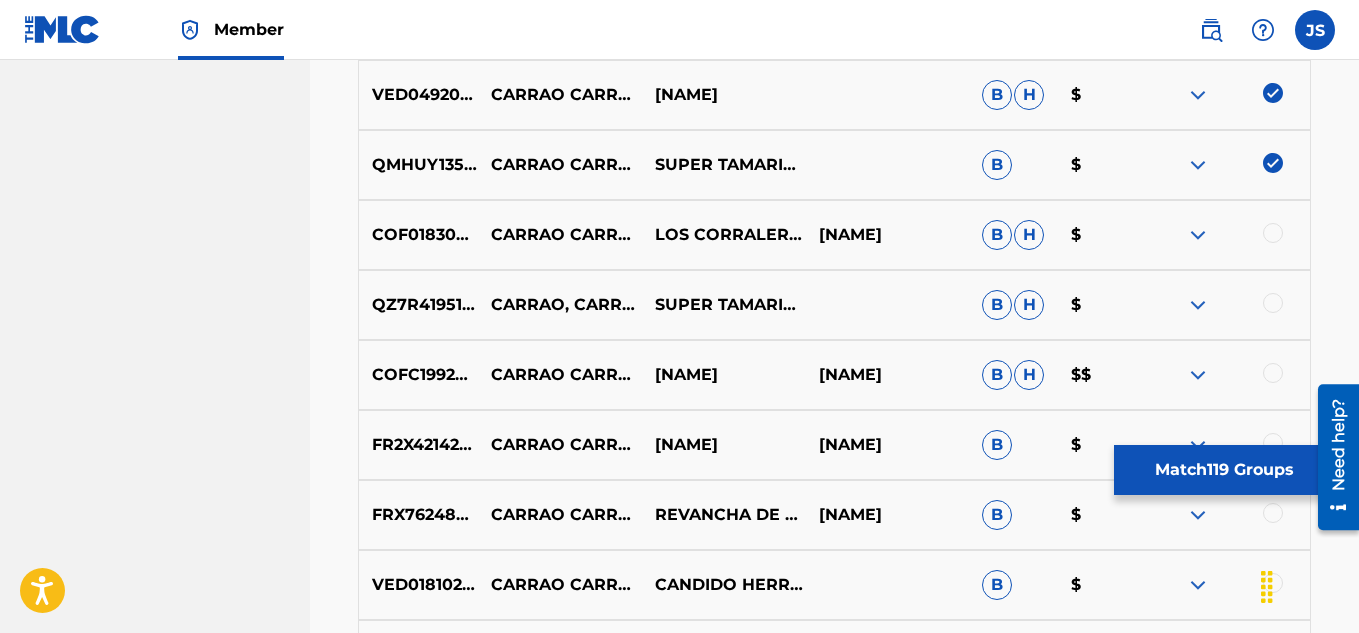 click at bounding box center [1273, 233] 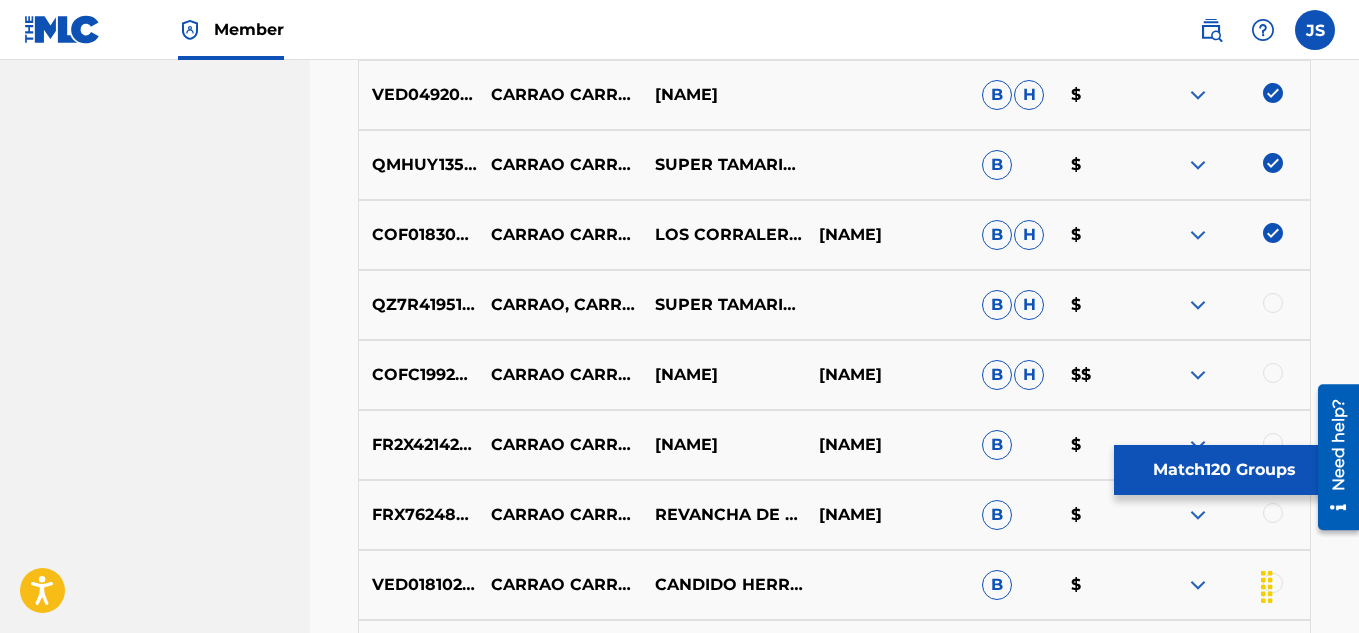 click at bounding box center (1273, 303) 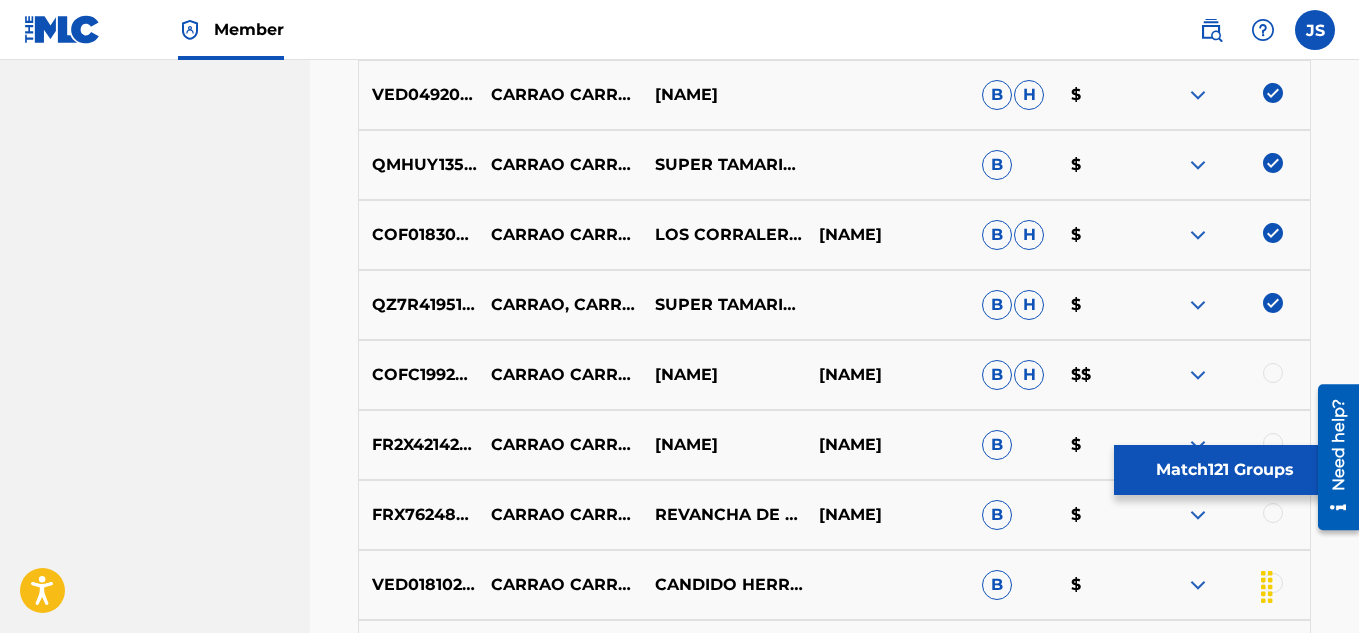 click at bounding box center (1273, 373) 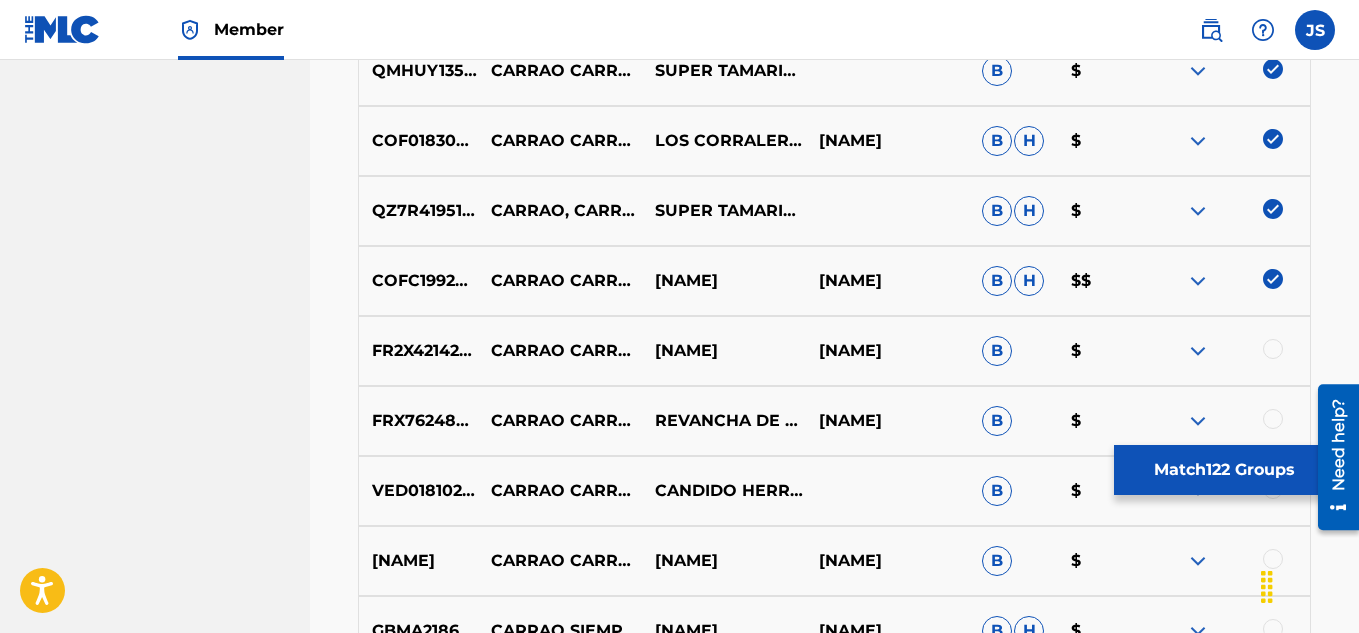 click at bounding box center (1273, 349) 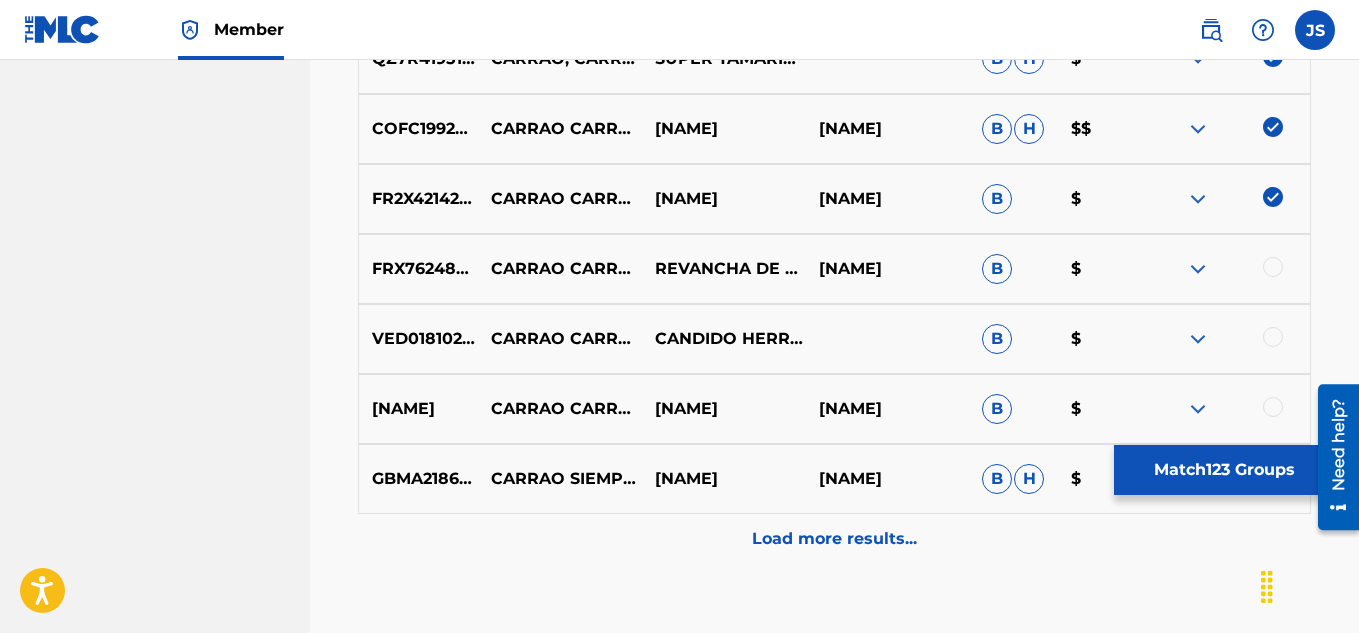 scroll, scrollTop: 9434, scrollLeft: 0, axis: vertical 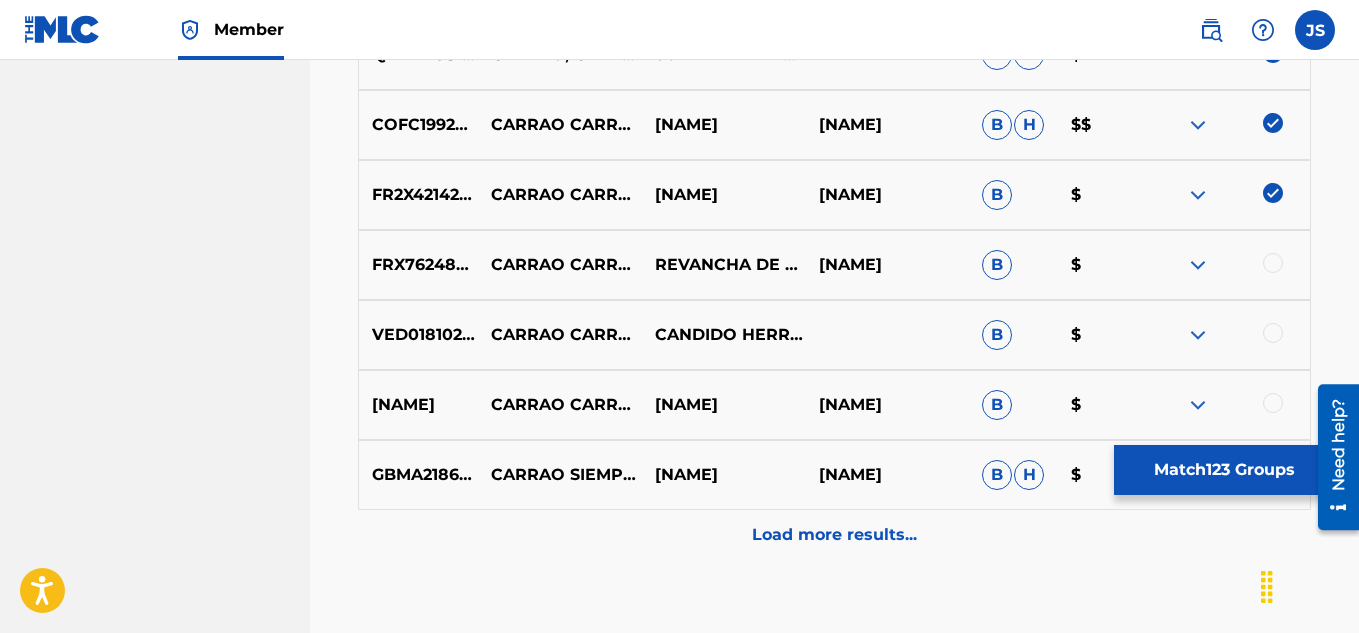click at bounding box center (1273, 263) 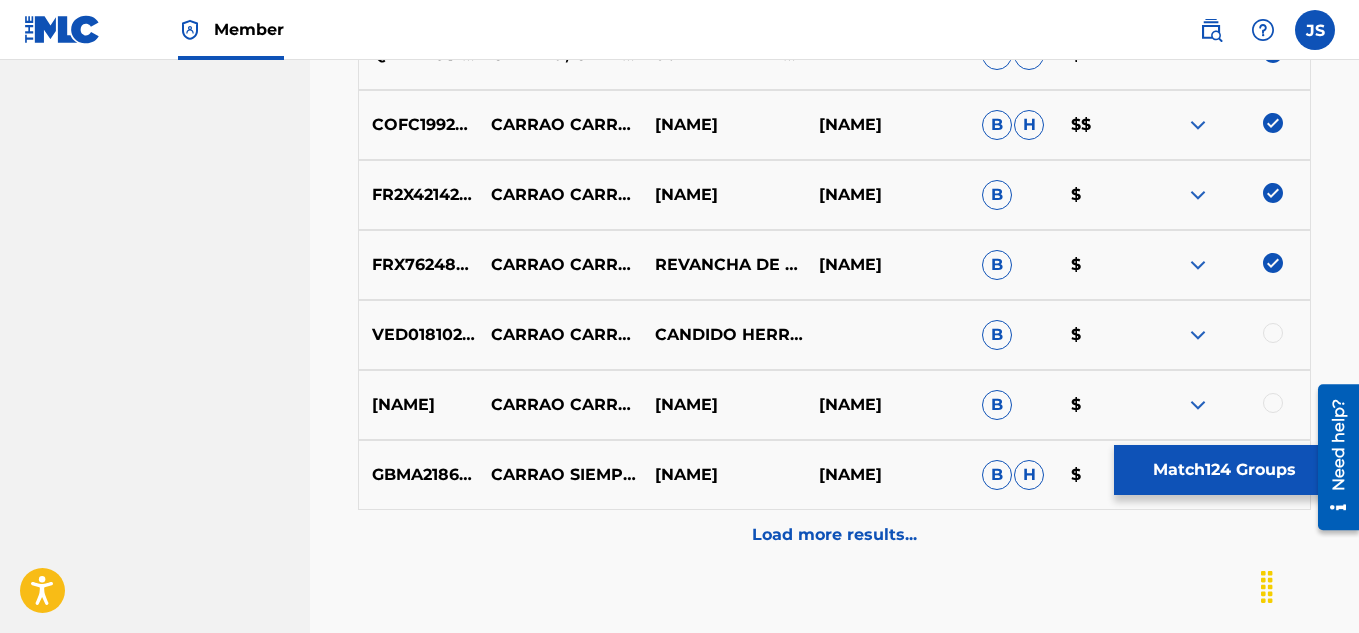 click at bounding box center [1273, 333] 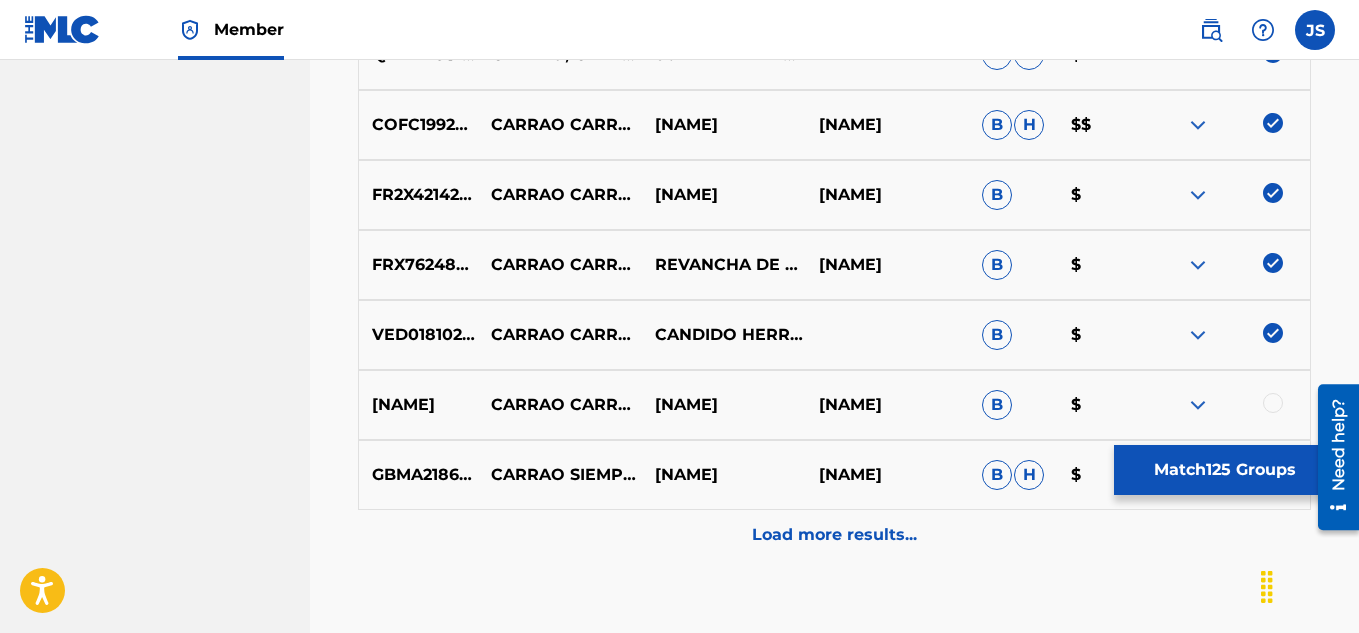 click at bounding box center [1273, 403] 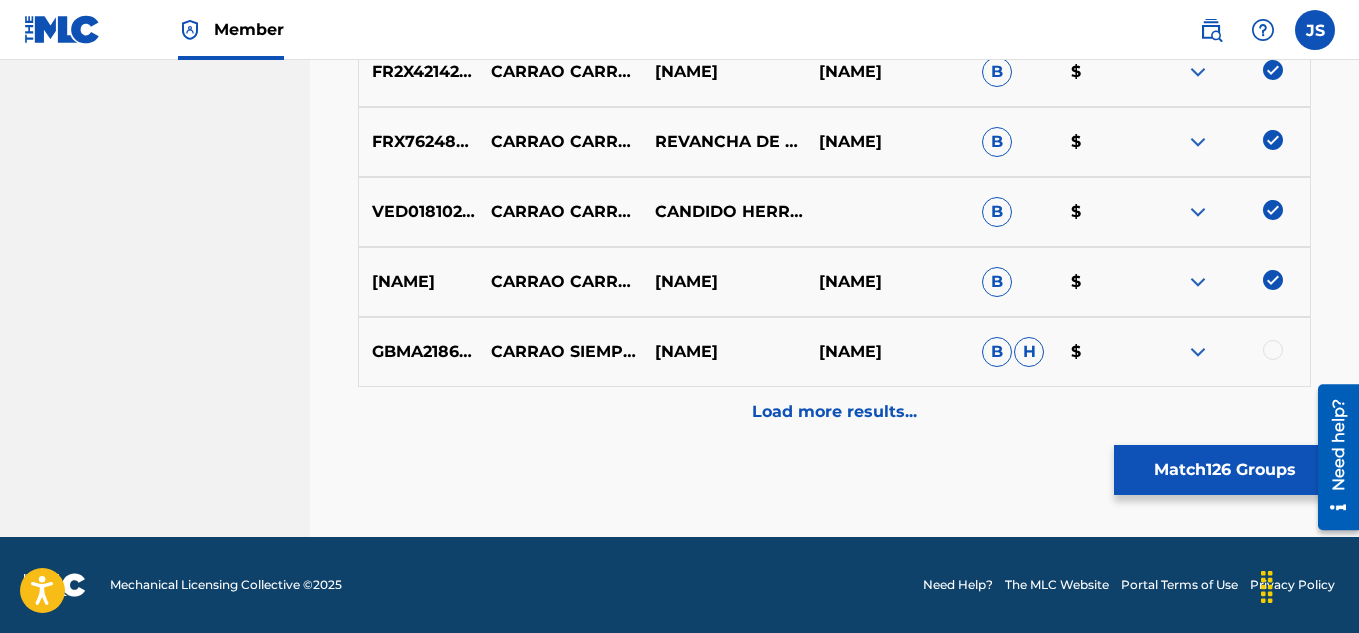 click on "Load more results..." at bounding box center [834, 412] 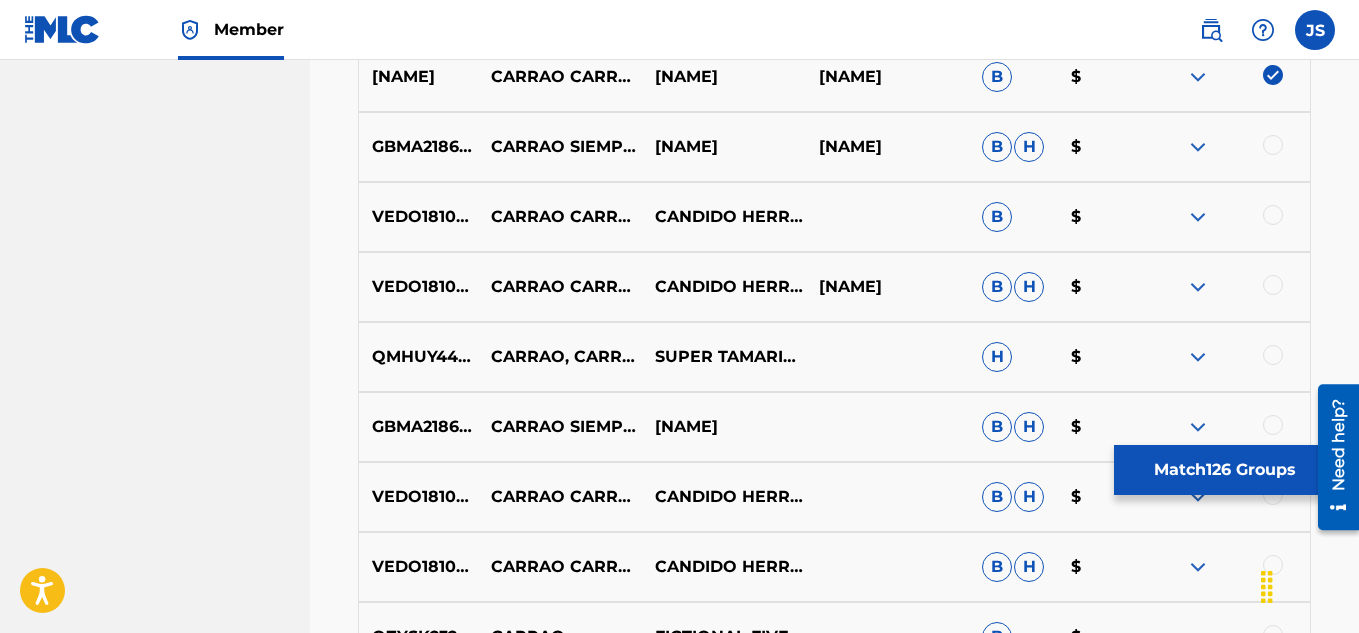 scroll, scrollTop: 9833, scrollLeft: 0, axis: vertical 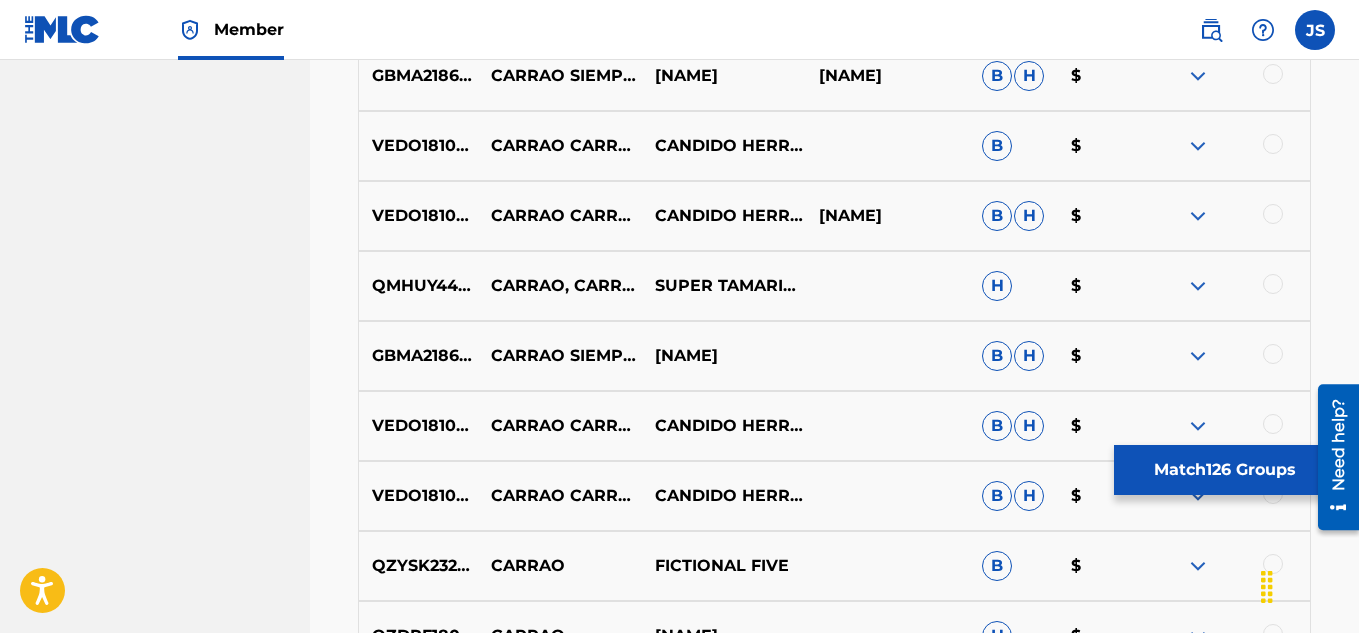 click at bounding box center [1273, 144] 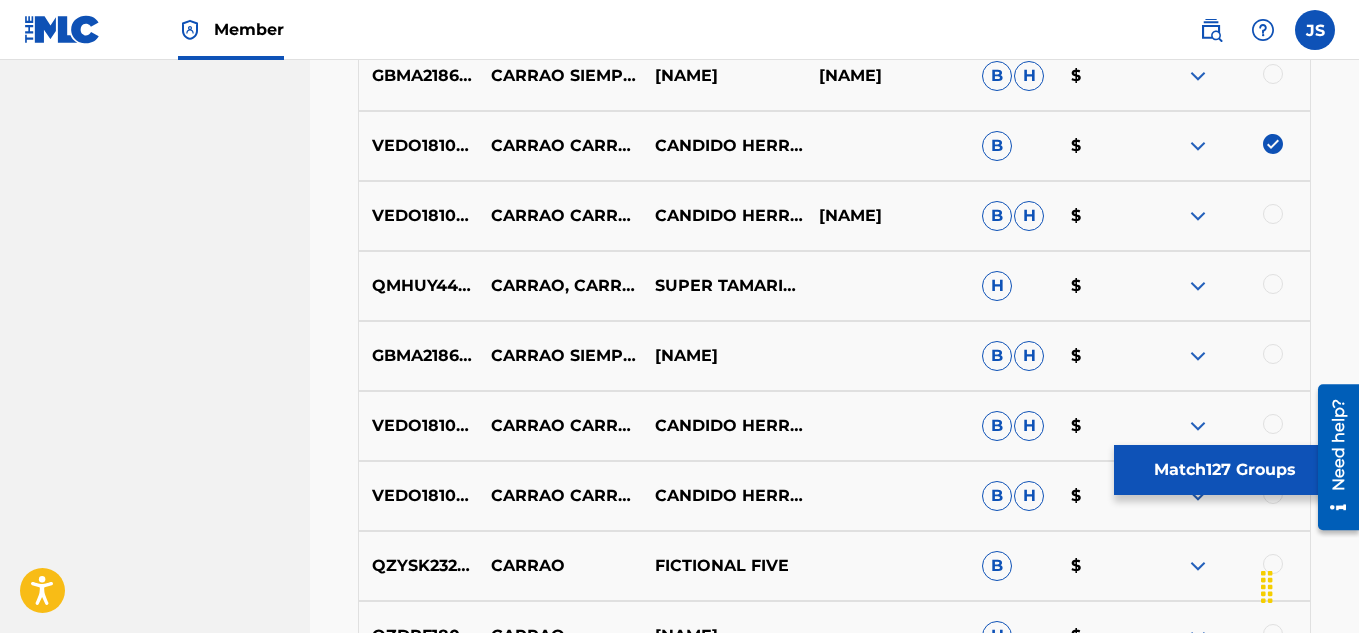 click on "VEDO18102061 CARRAO CARRAO - INSTRUMENTAL CANDIDO HERRERA Y SU CONJUNTO JOSÉ "CHEO” RAMÍREZ B H $" at bounding box center (834, 216) 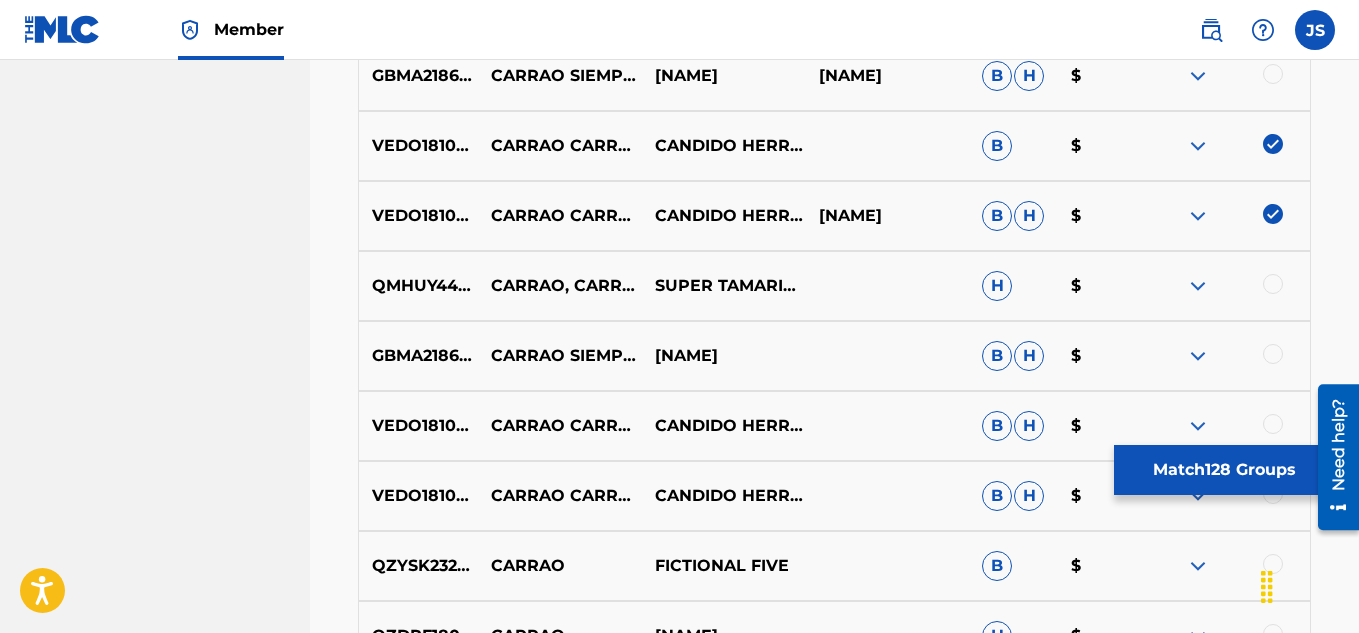 click at bounding box center (1273, 284) 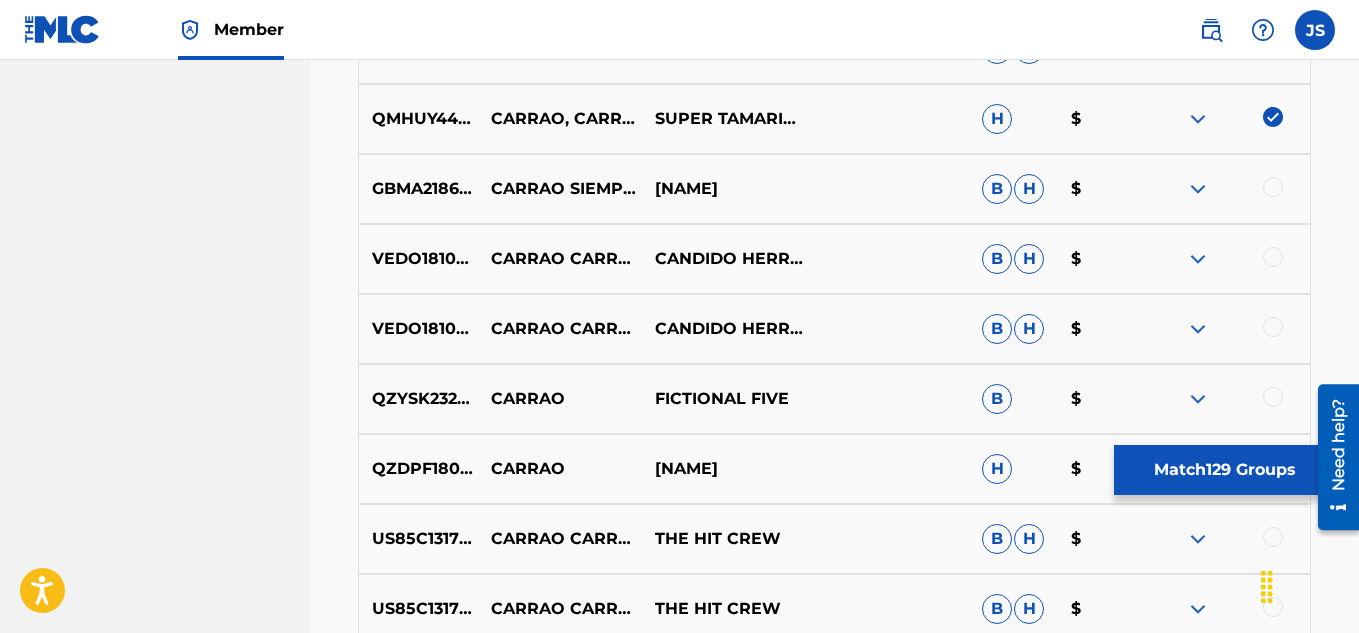 scroll, scrollTop: 10001, scrollLeft: 0, axis: vertical 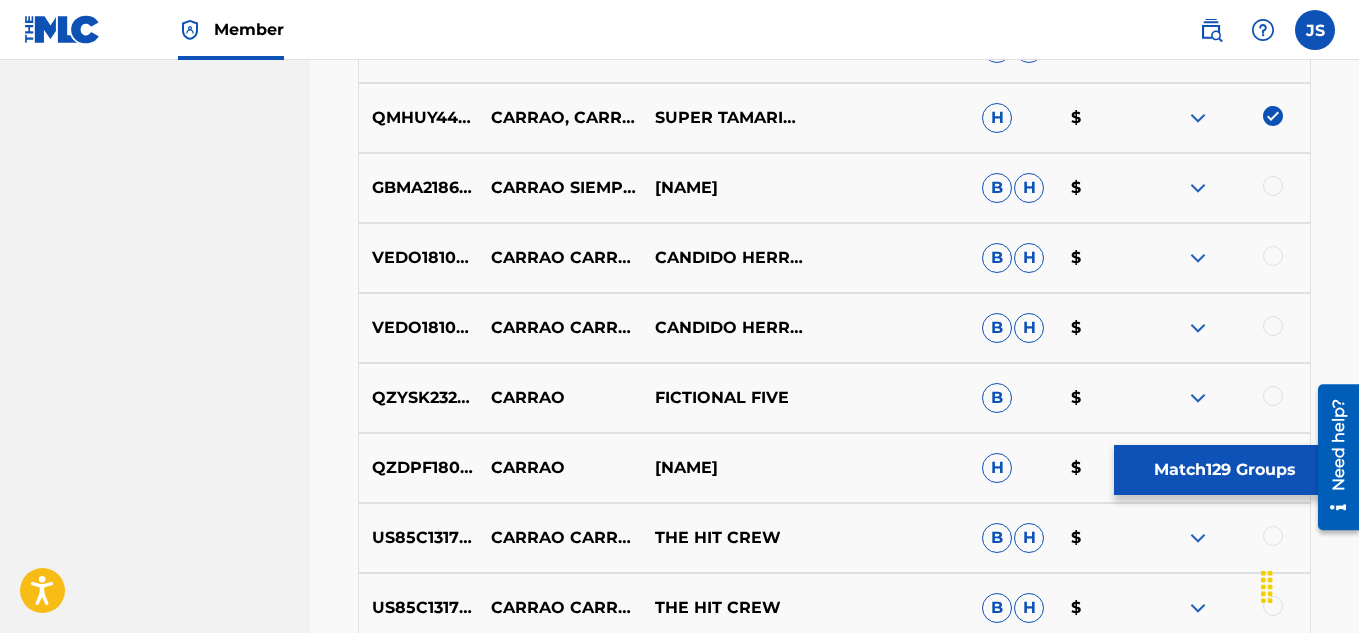 click at bounding box center (1273, 186) 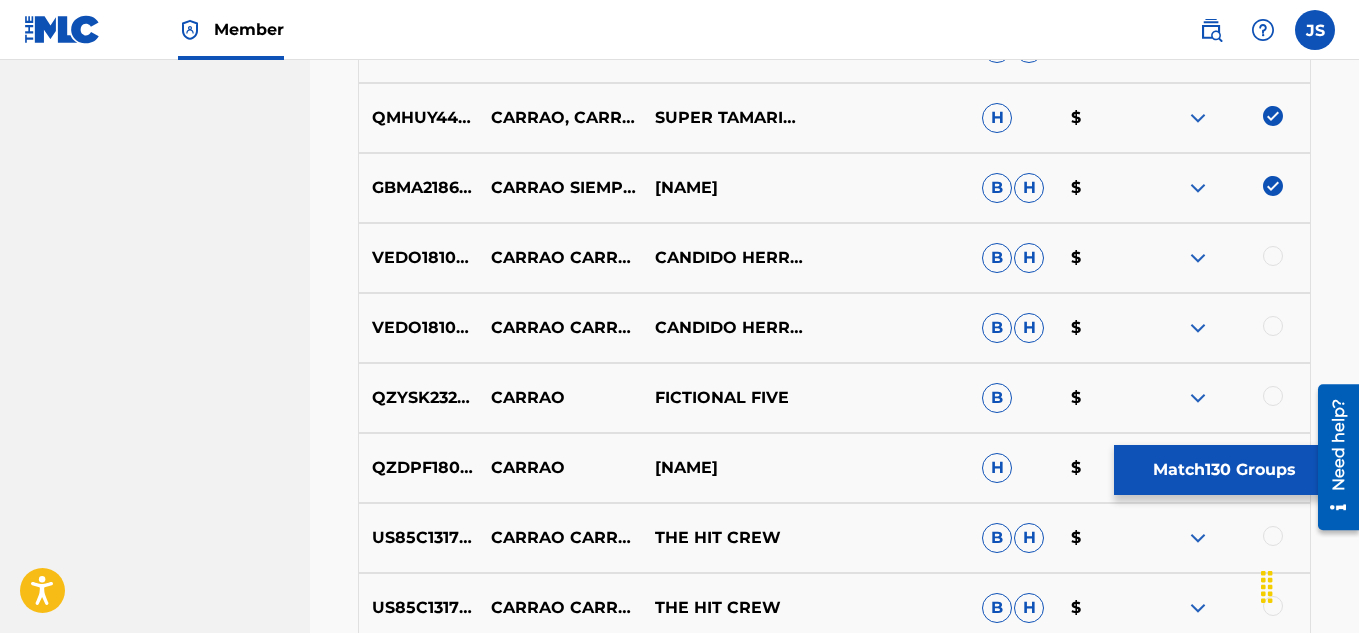 click at bounding box center [1273, 256] 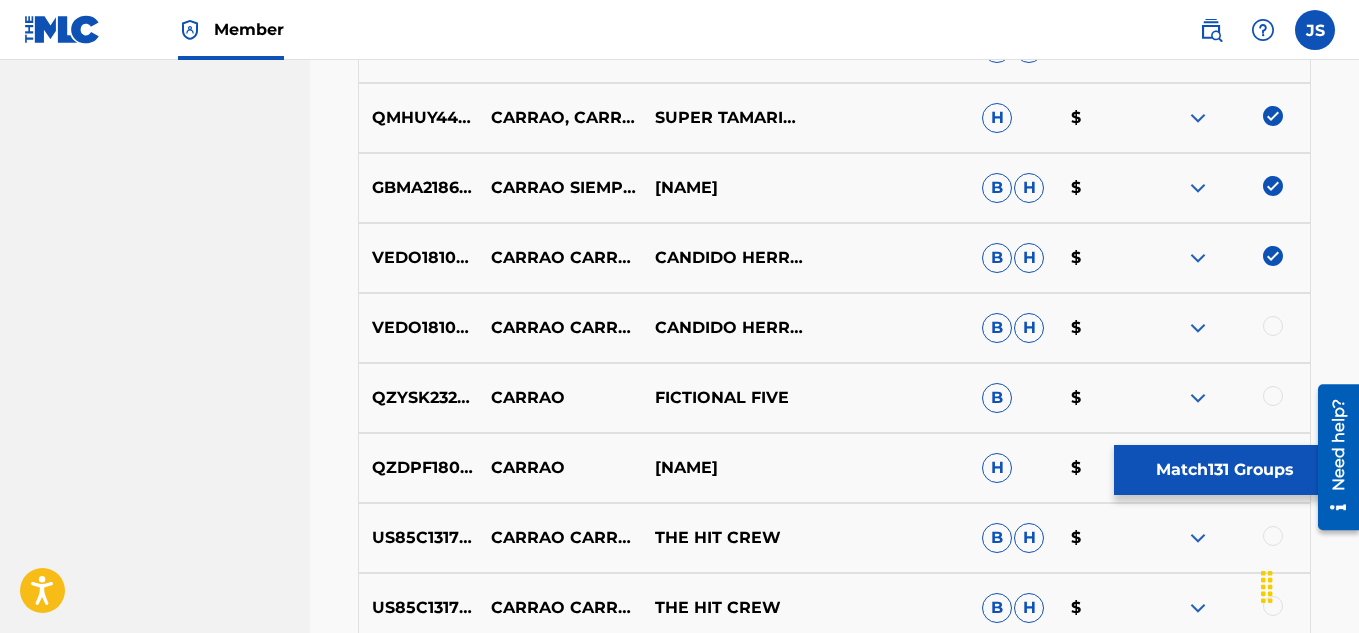 click at bounding box center (1228, 328) 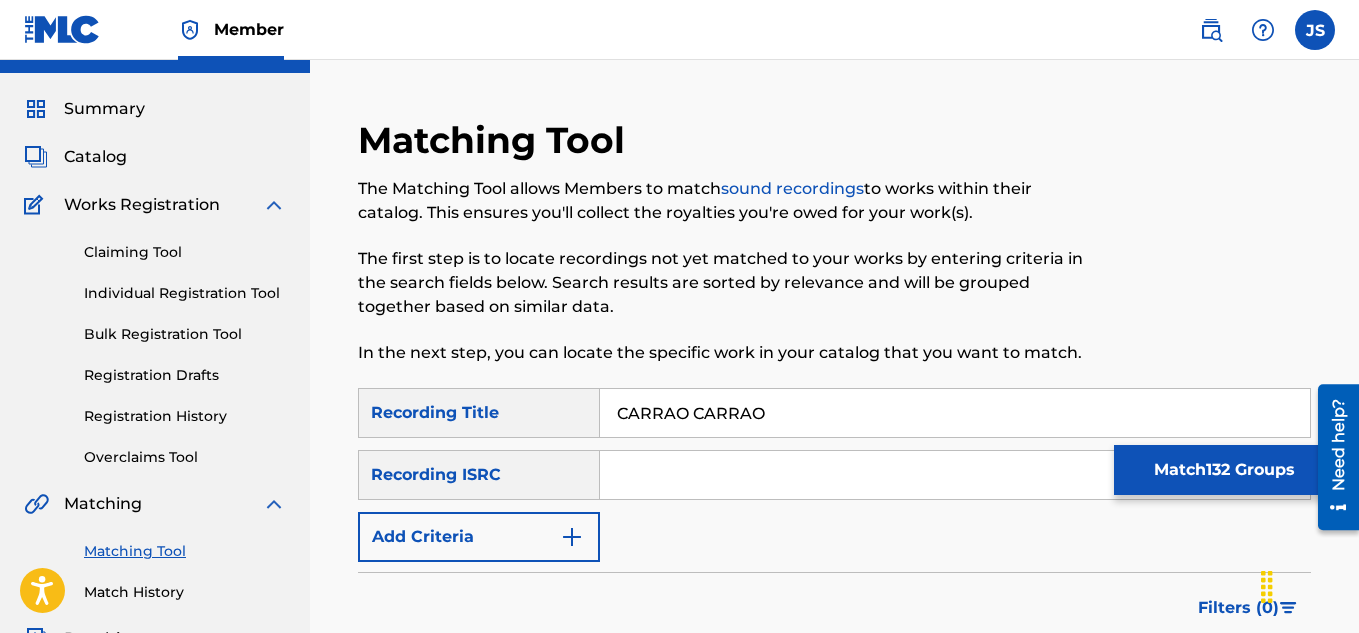 scroll, scrollTop: 0, scrollLeft: 0, axis: both 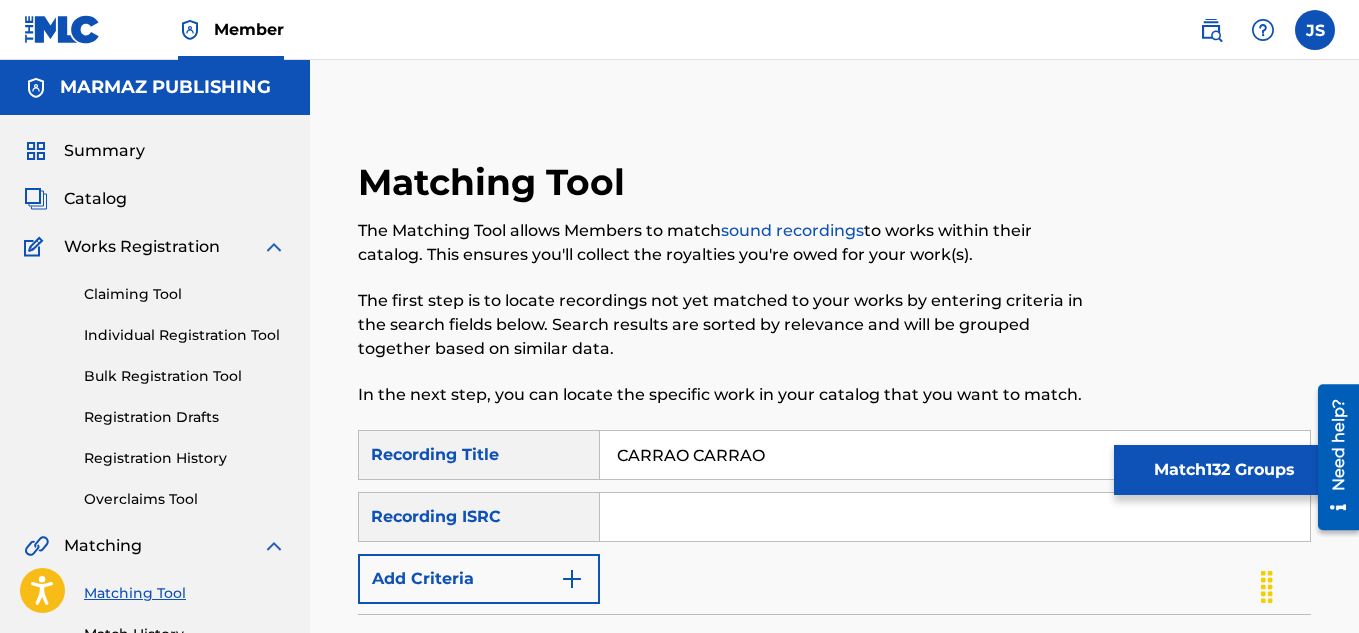 click on "Match  132 Groups" at bounding box center (1224, 470) 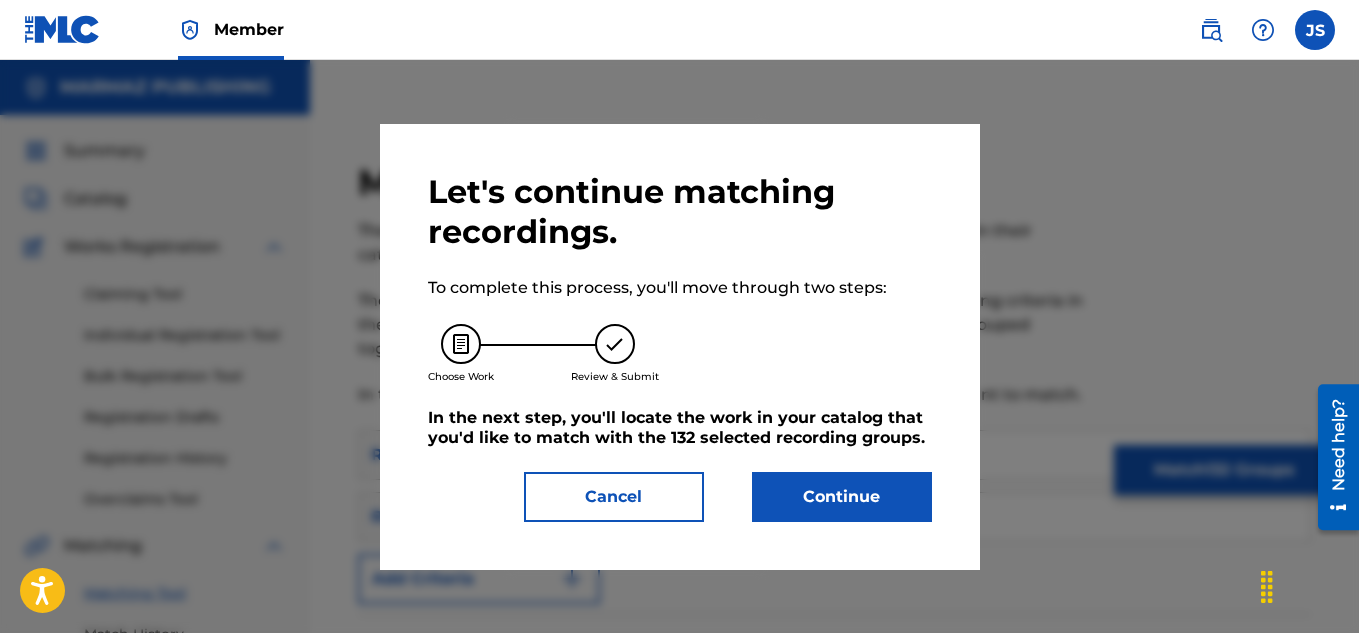 click on "Continue" at bounding box center (842, 497) 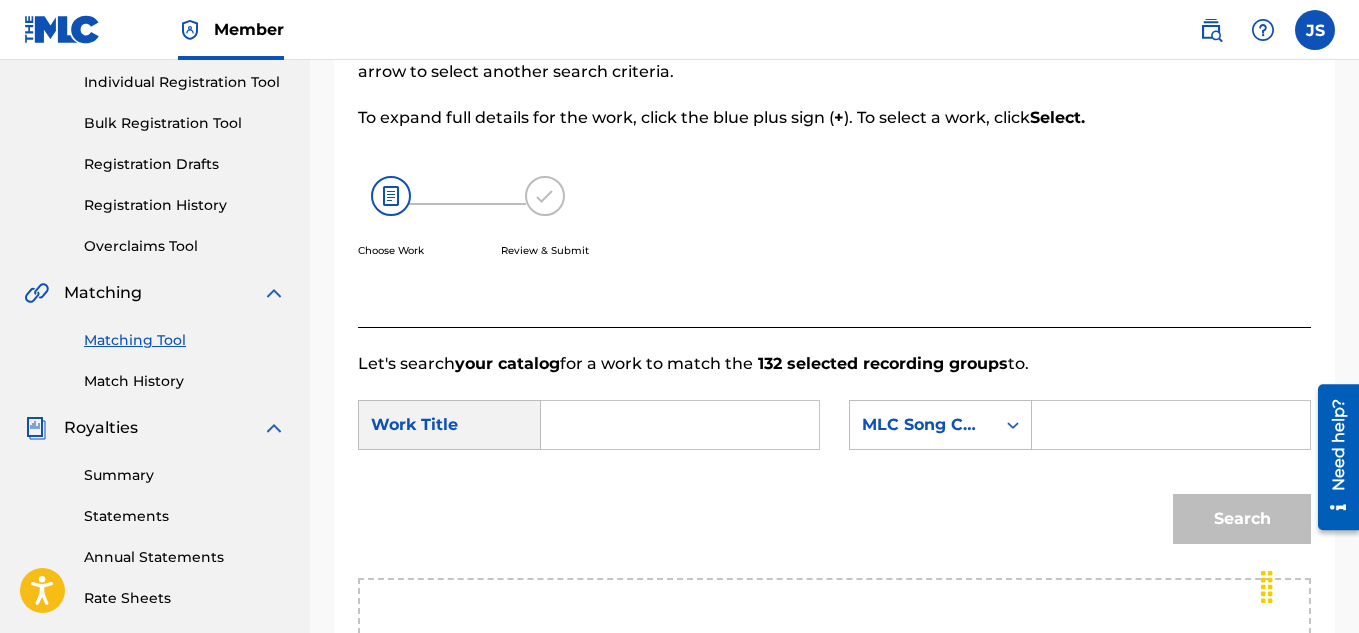 scroll, scrollTop: 257, scrollLeft: 0, axis: vertical 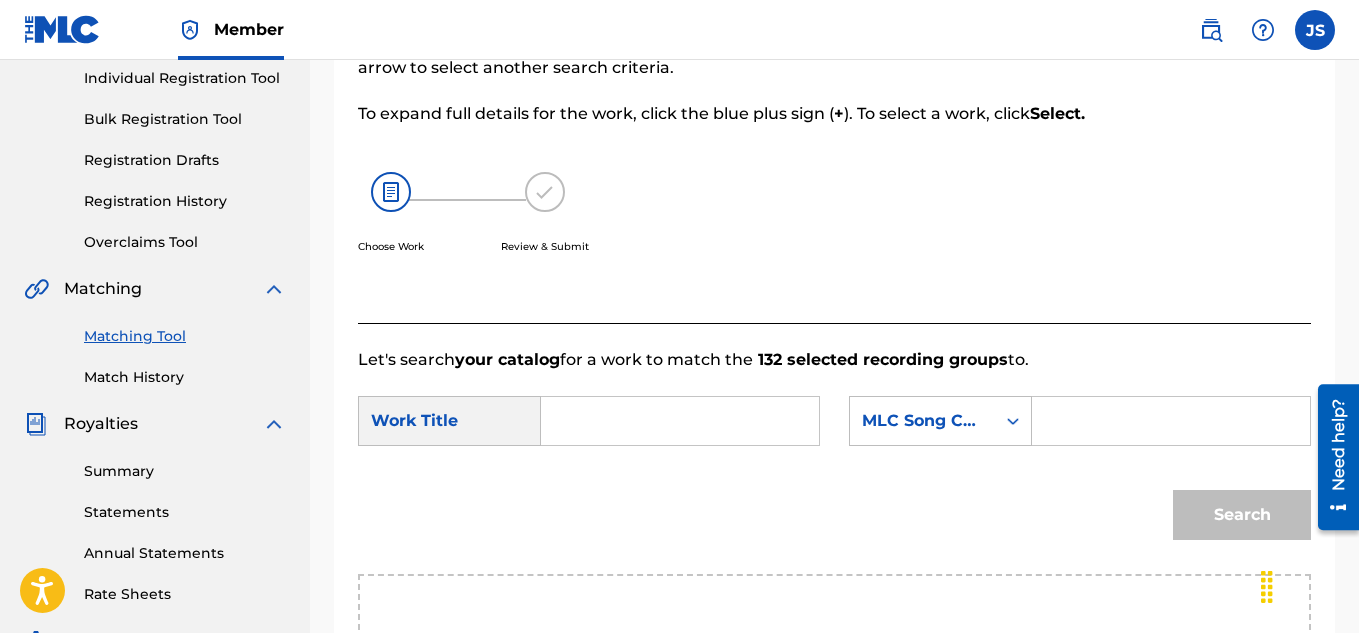 paste on "CK805A" 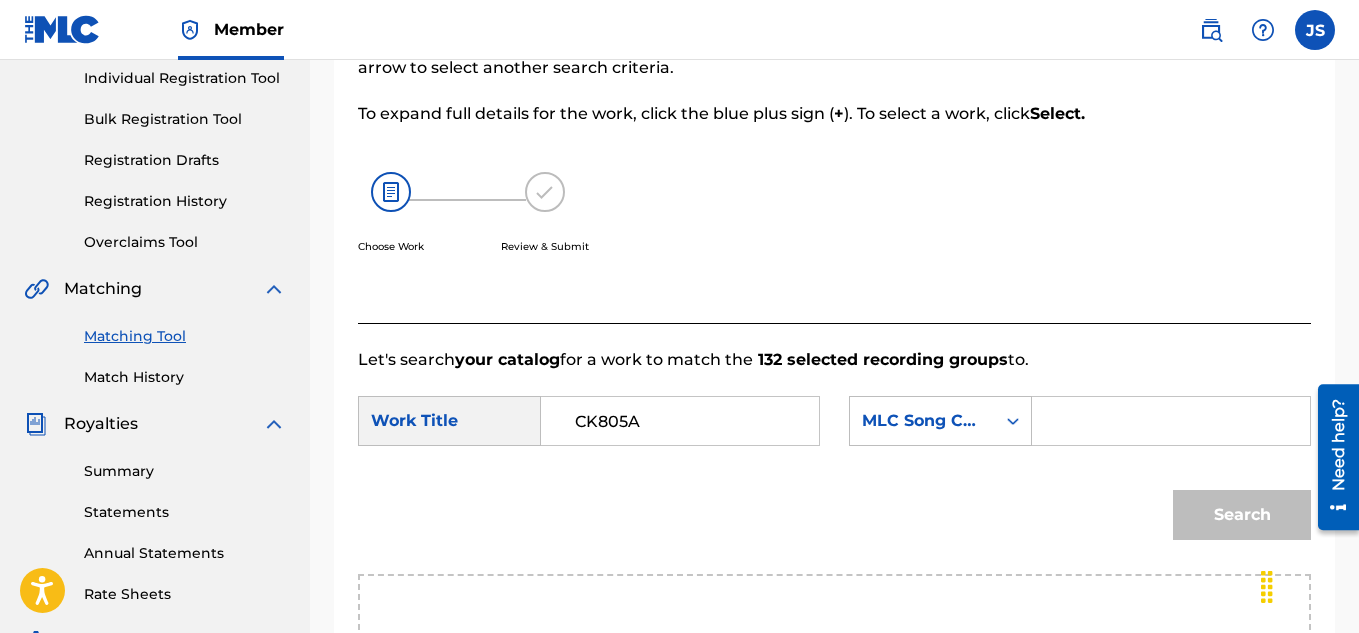 type 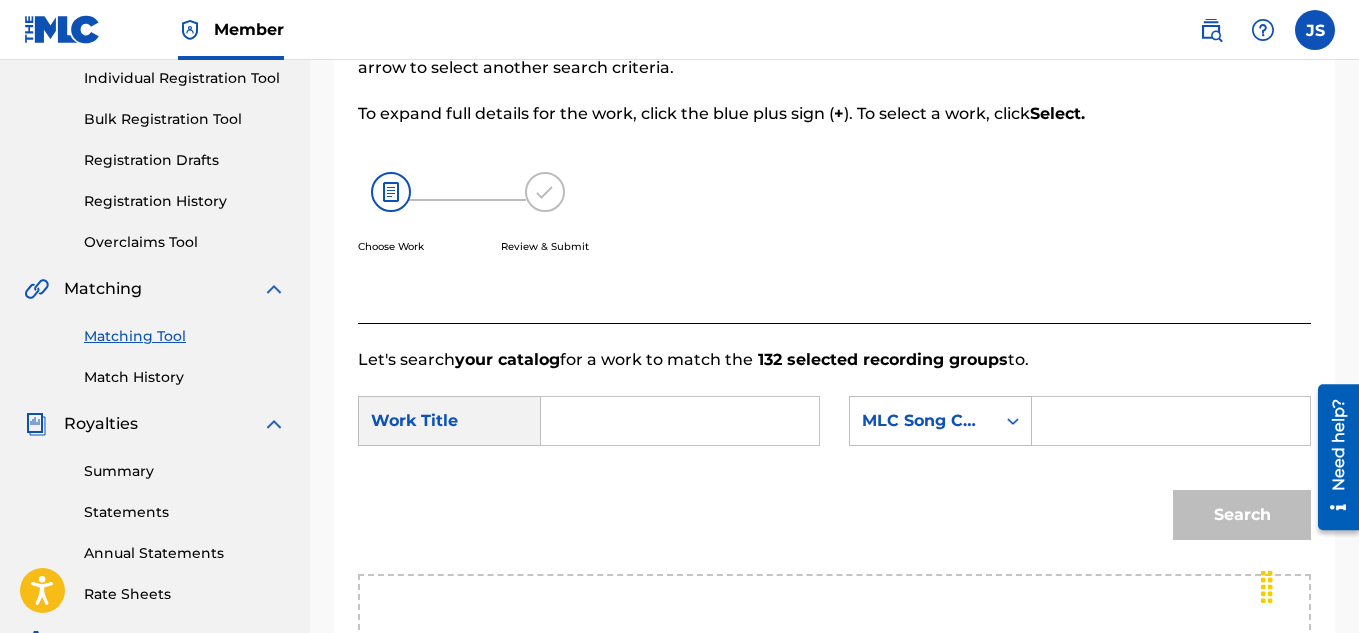 click at bounding box center (1171, 421) 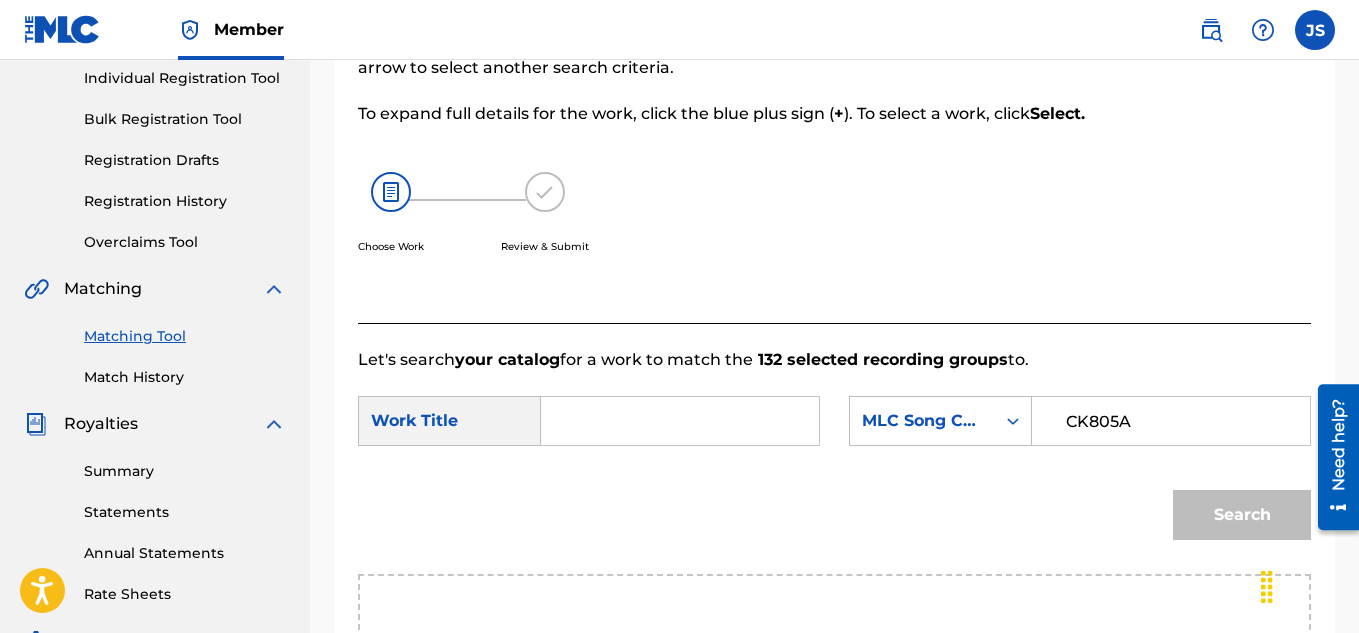 type on "CK805A" 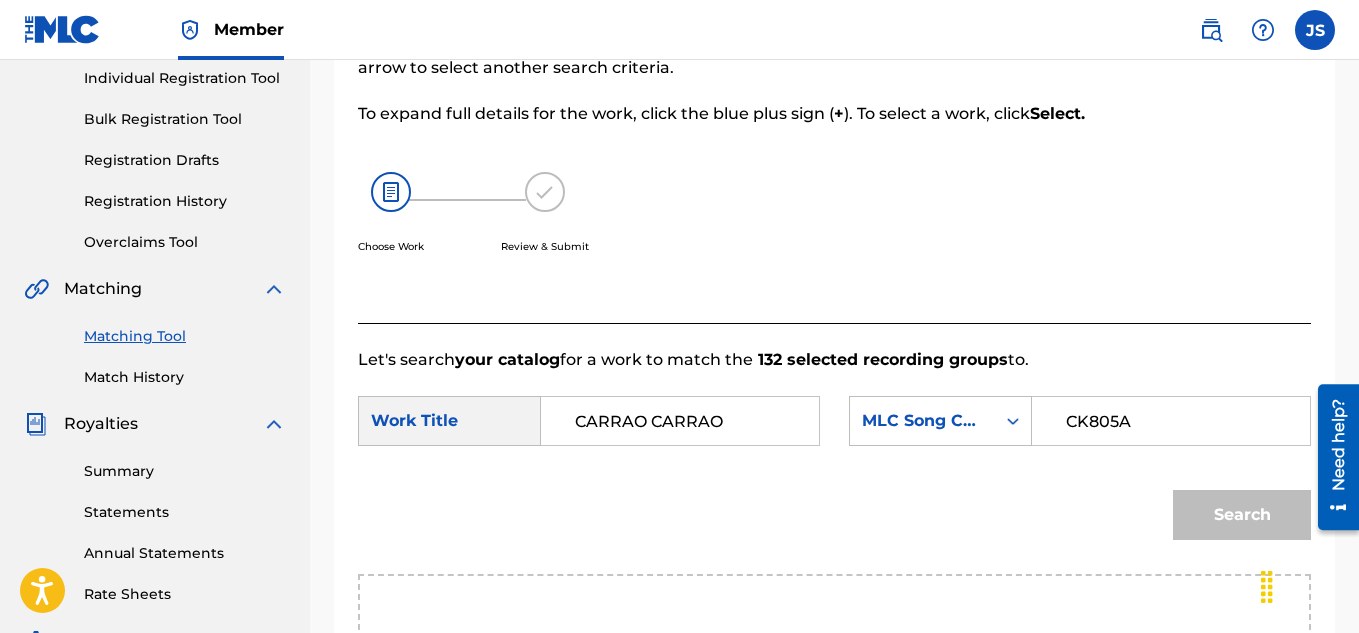click on "CARRAO CARRAO" at bounding box center [680, 421] 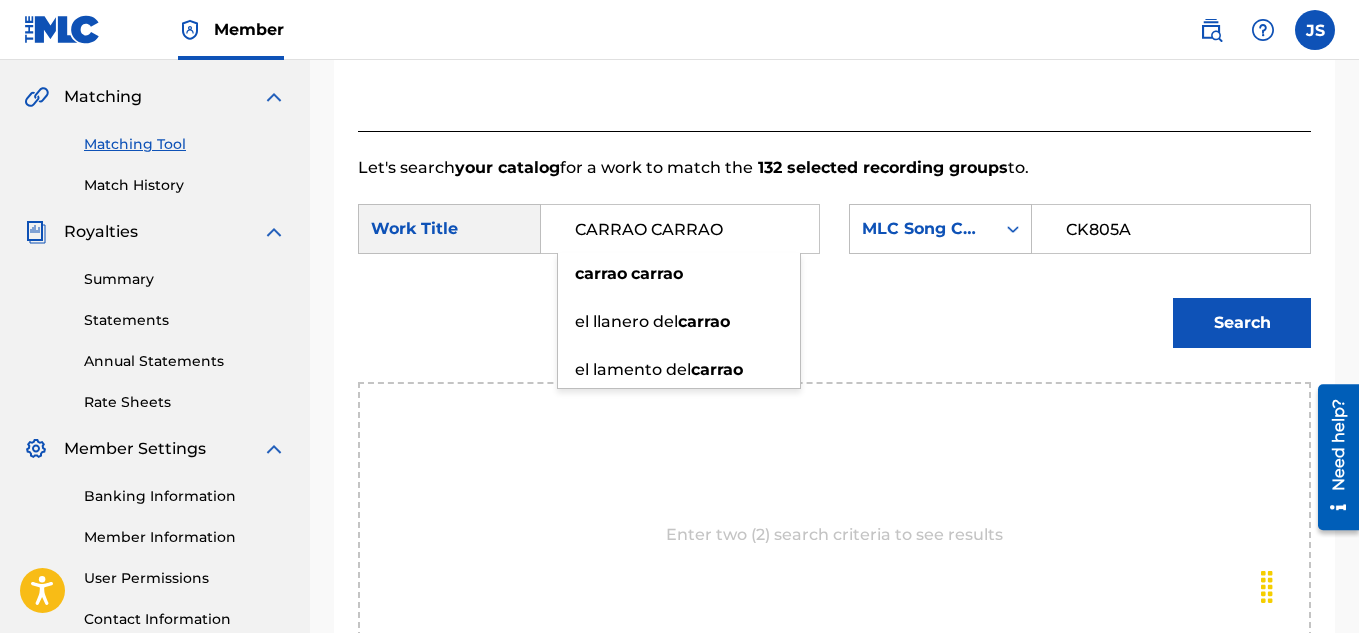 scroll, scrollTop: 430, scrollLeft: 0, axis: vertical 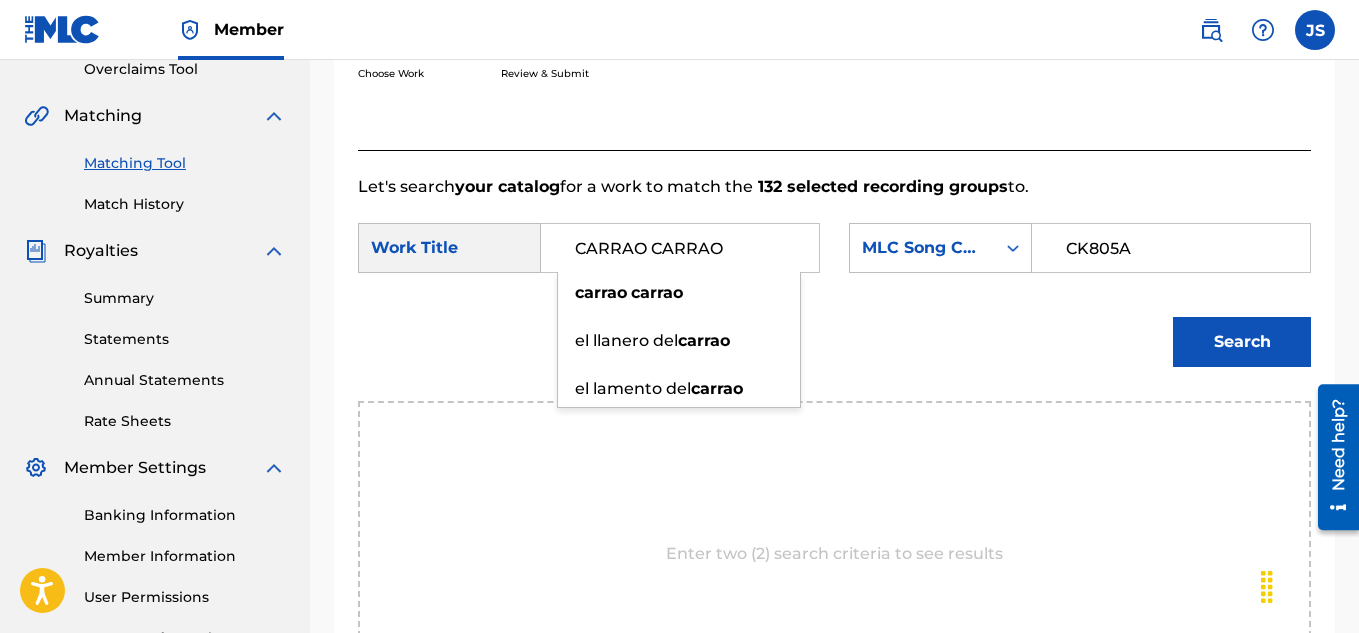 type on "CARRAO CARRAO" 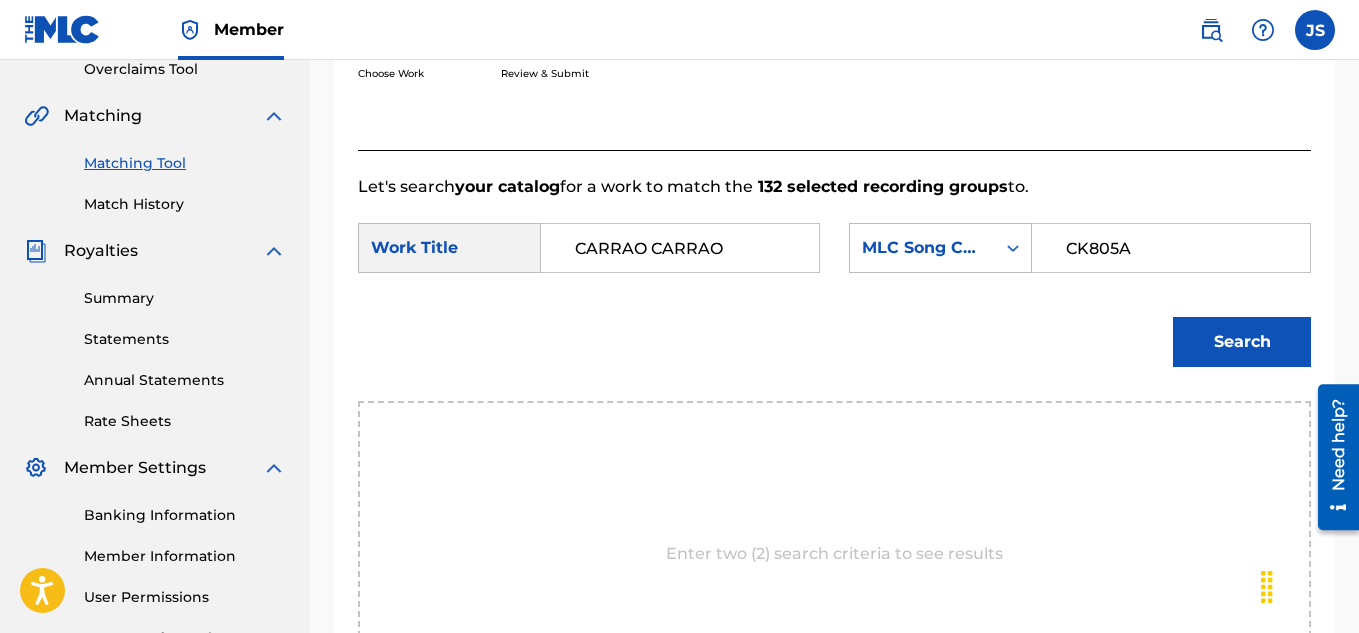 click on "Search" at bounding box center (834, 349) 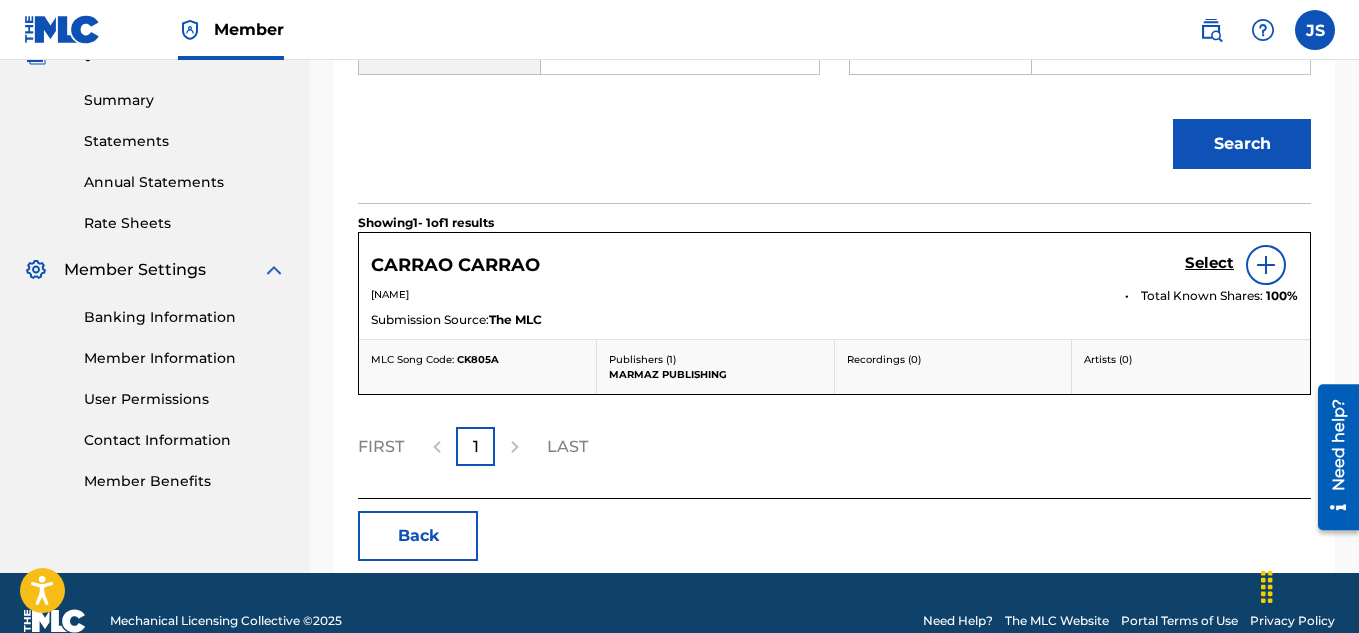 scroll, scrollTop: 629, scrollLeft: 0, axis: vertical 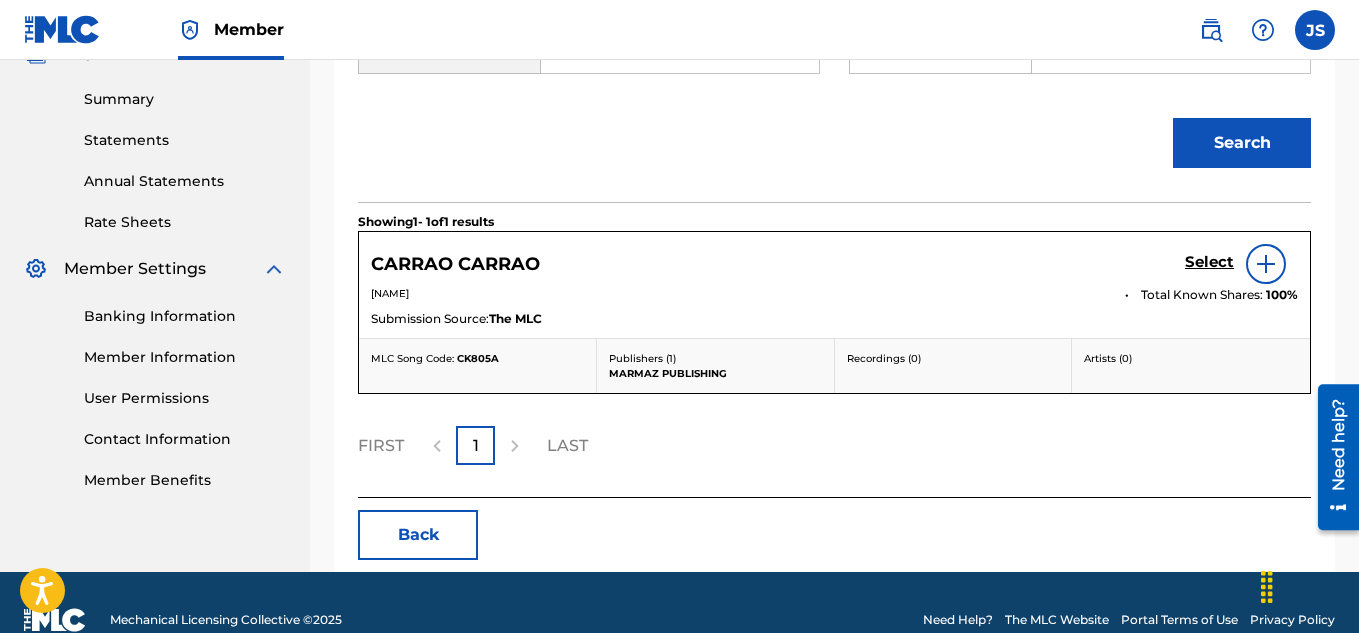 click on "Select" at bounding box center (1209, 262) 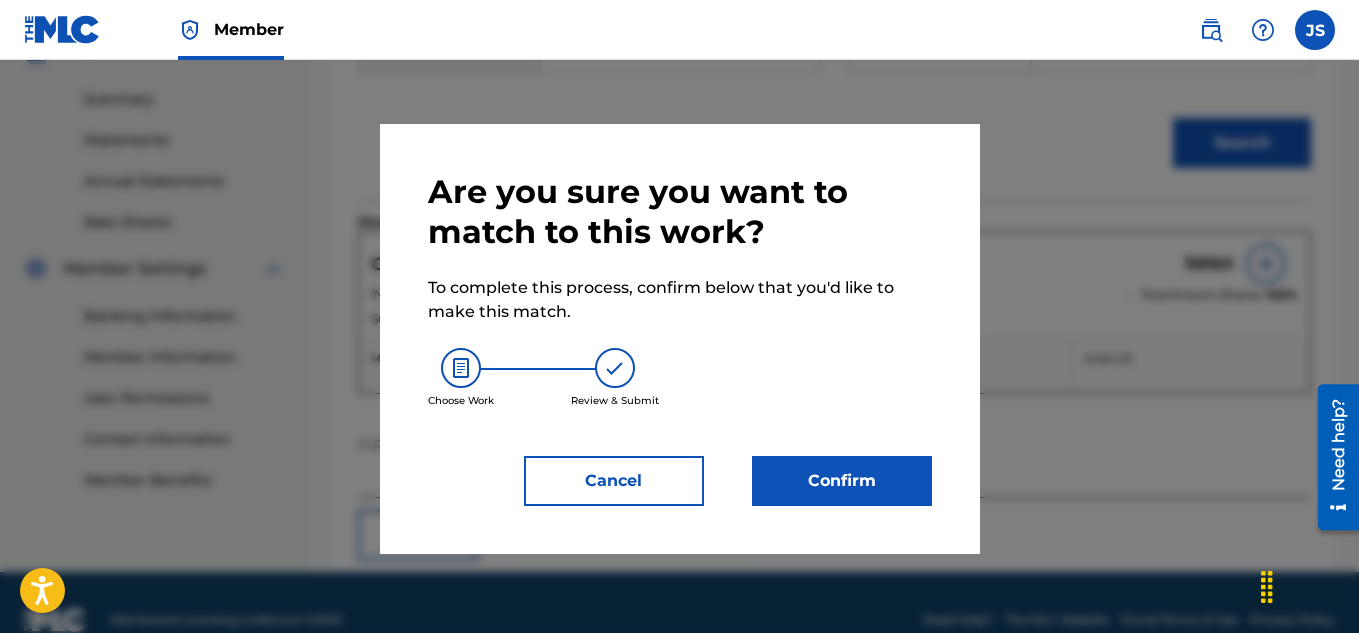 click on "Confirm" at bounding box center (842, 481) 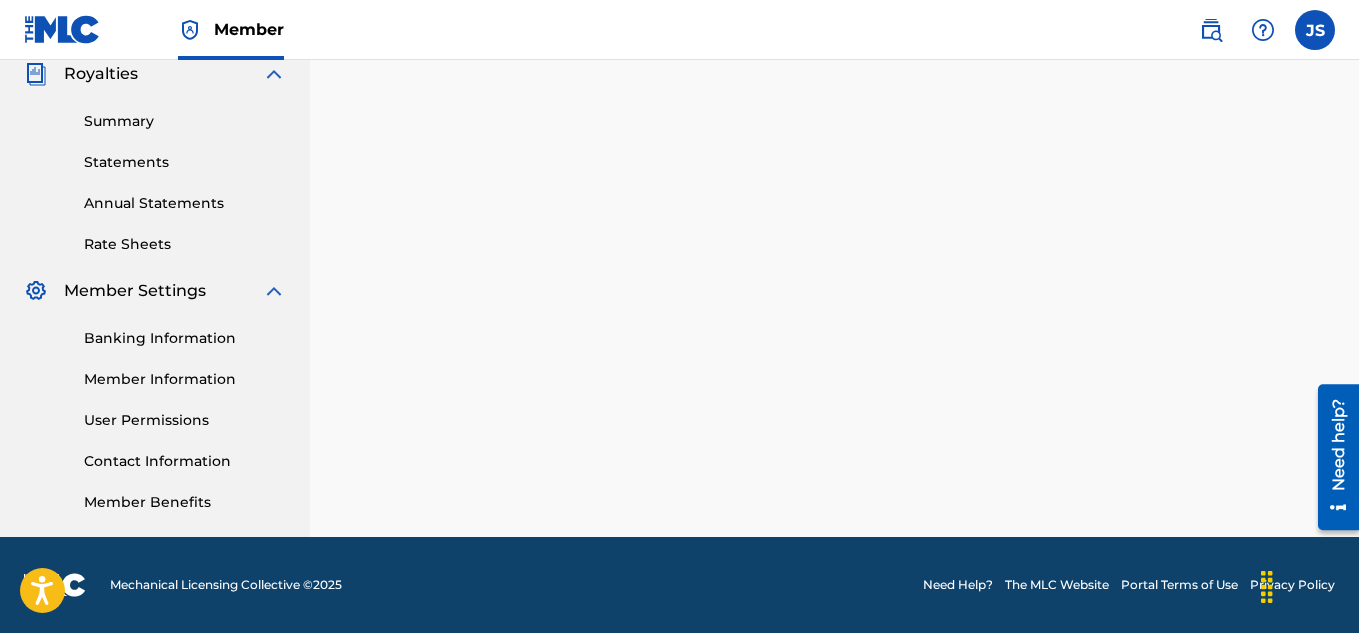 click on "132  Recording Groups   are pending usage match to the work  CARRAO CARRAO . Congratulations! You've matched recordings to your work. This match is now under review by our team. You can check its status by visiting the Match History tab in your Portal account navigation bar. Done" at bounding box center (834, 20) 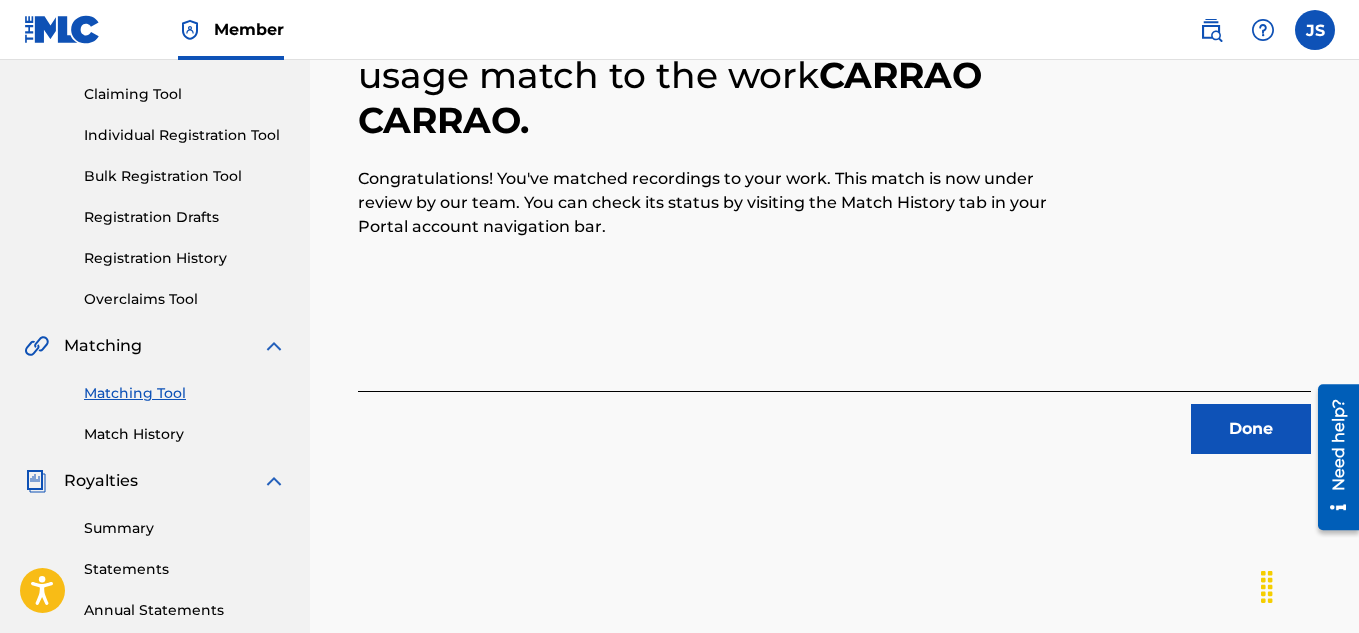 scroll, scrollTop: 201, scrollLeft: 0, axis: vertical 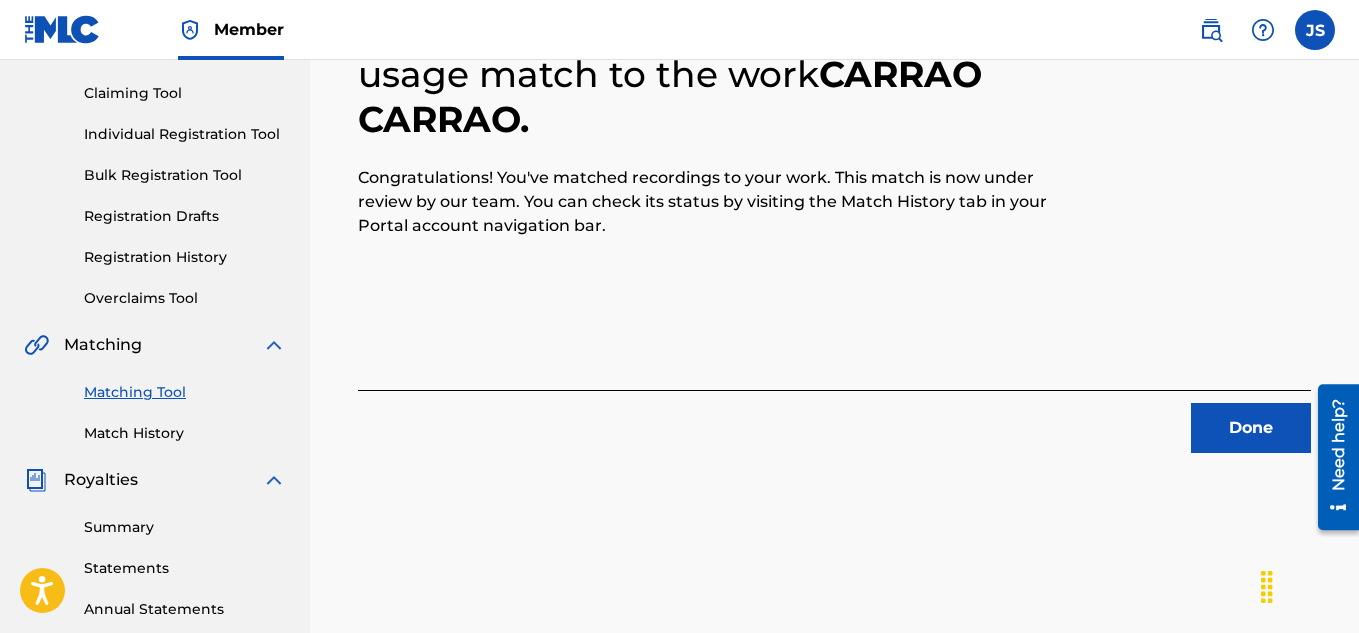 click on "Done" at bounding box center [1251, 428] 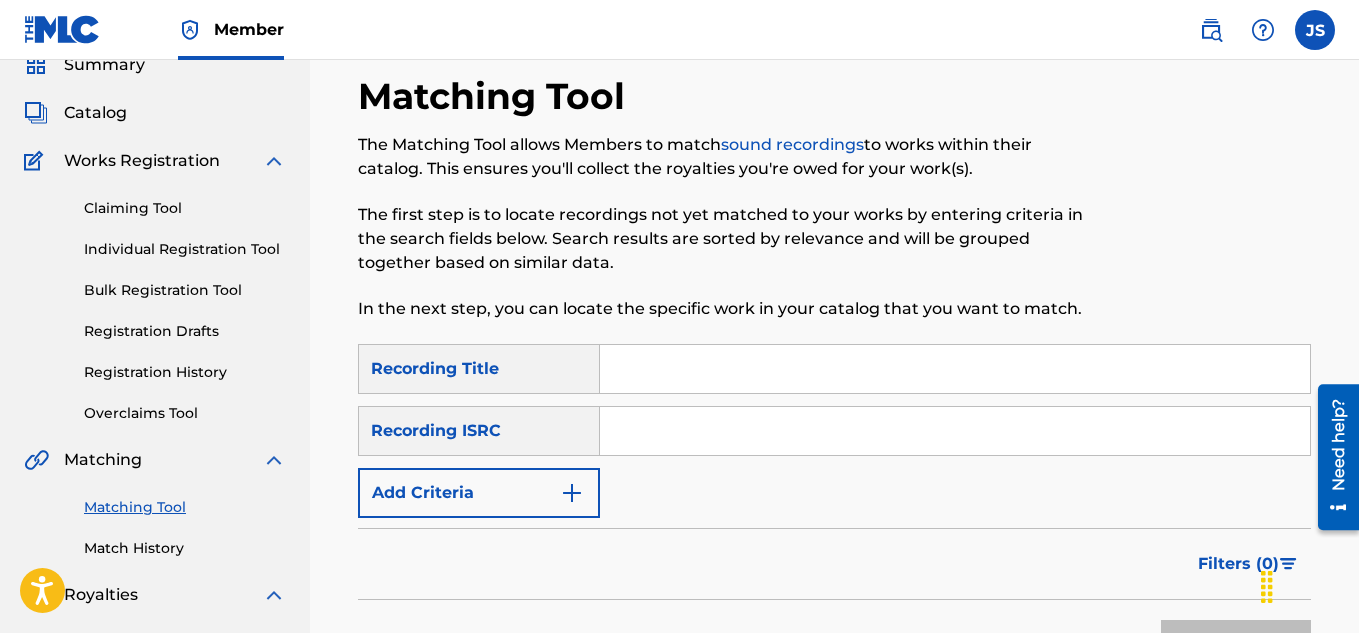 scroll, scrollTop: 87, scrollLeft: 0, axis: vertical 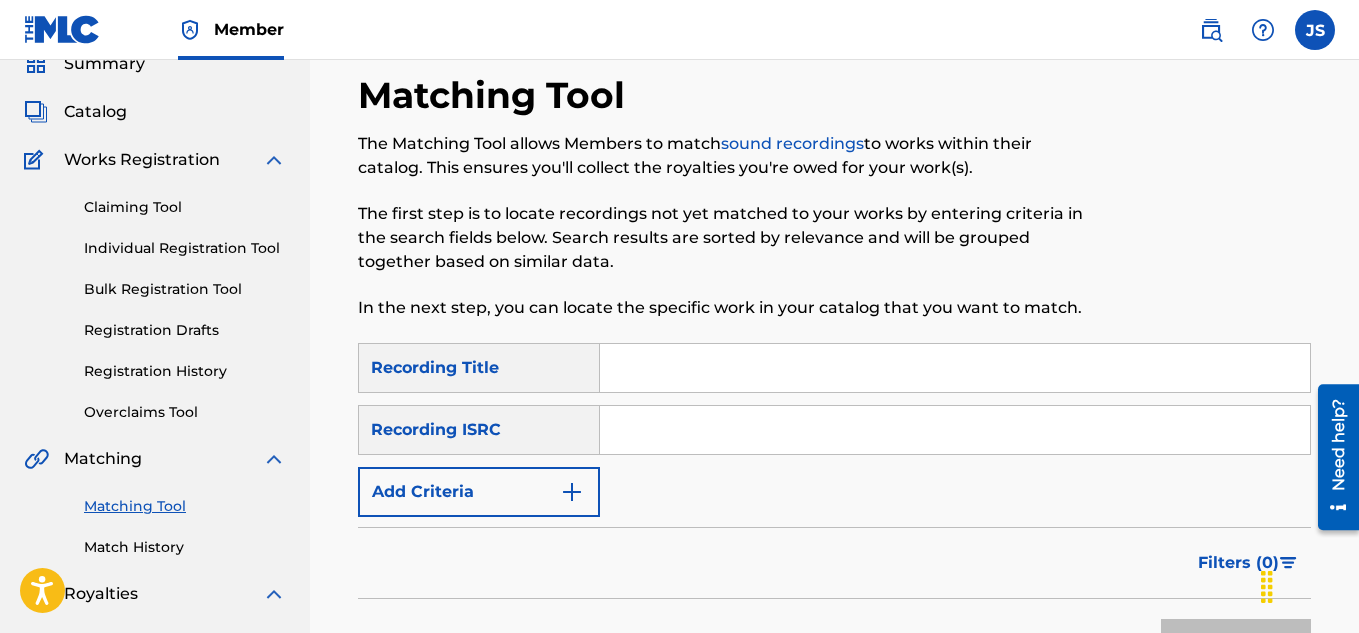 click at bounding box center (955, 368) 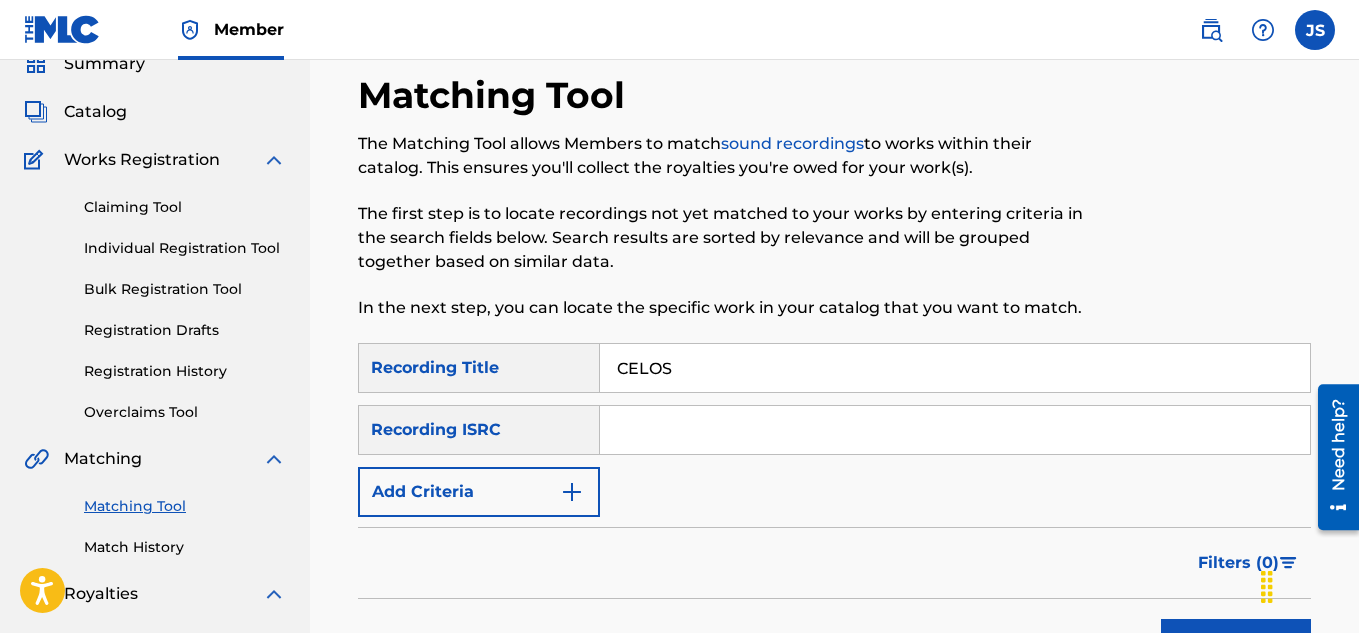 type on "CELOS" 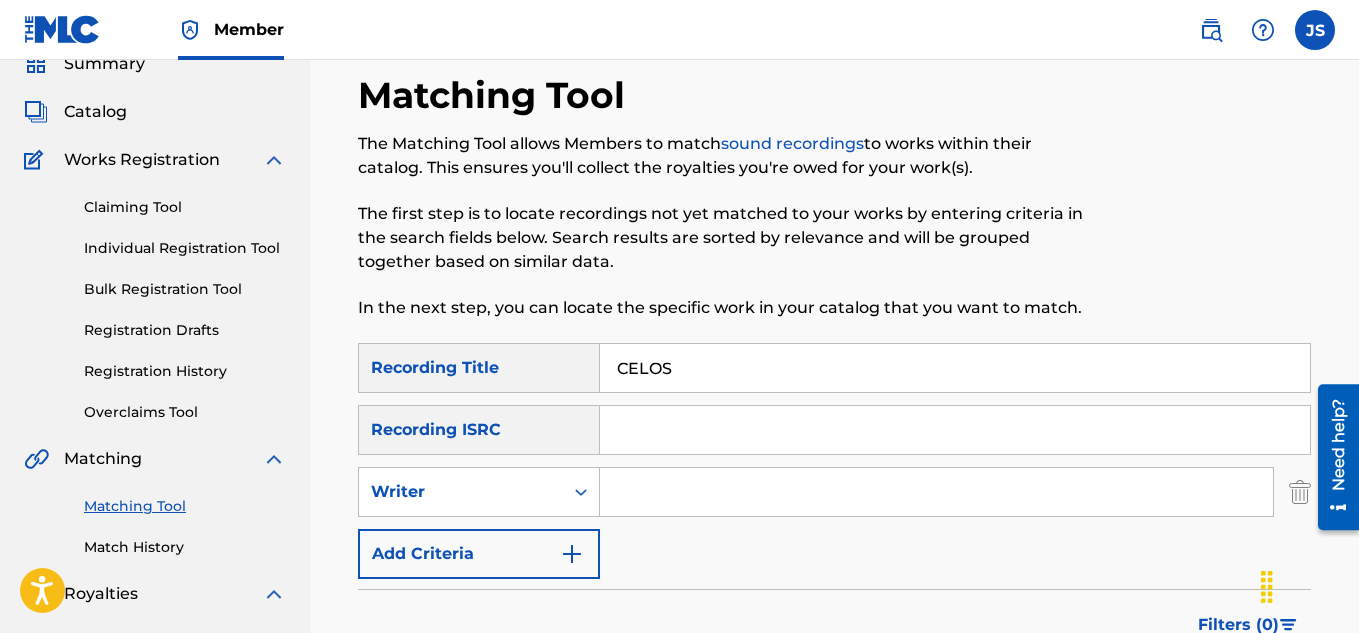 scroll, scrollTop: 222, scrollLeft: 0, axis: vertical 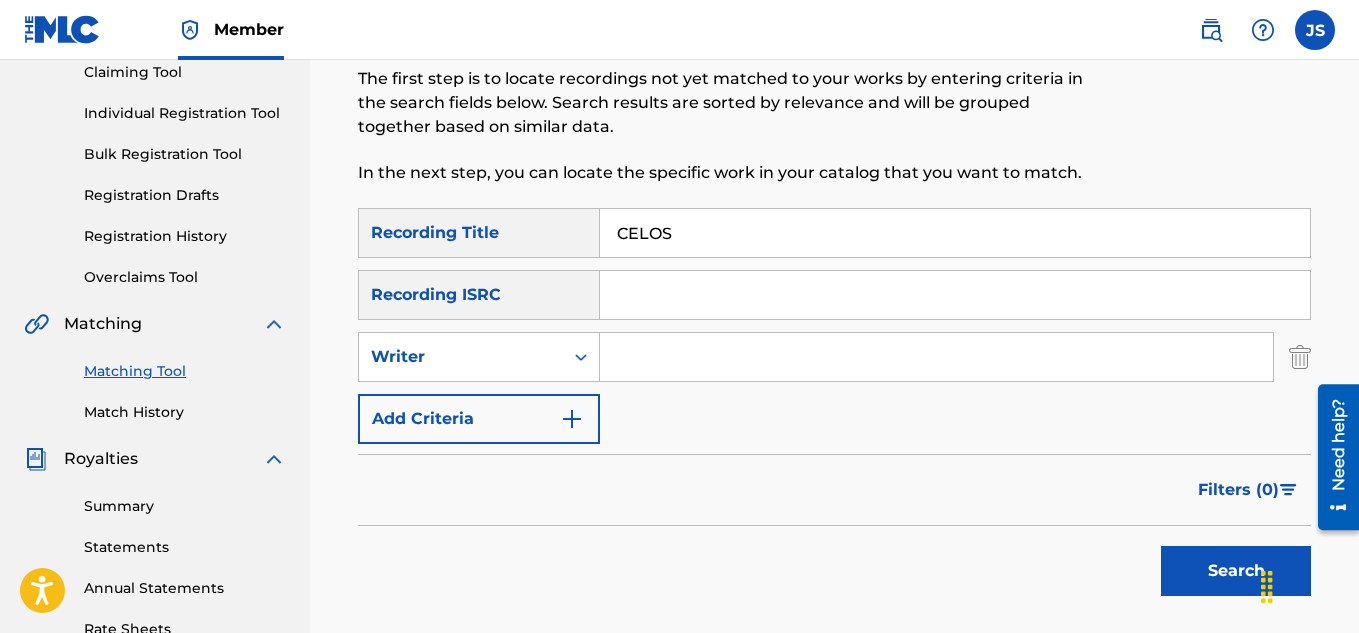 click at bounding box center [936, 357] 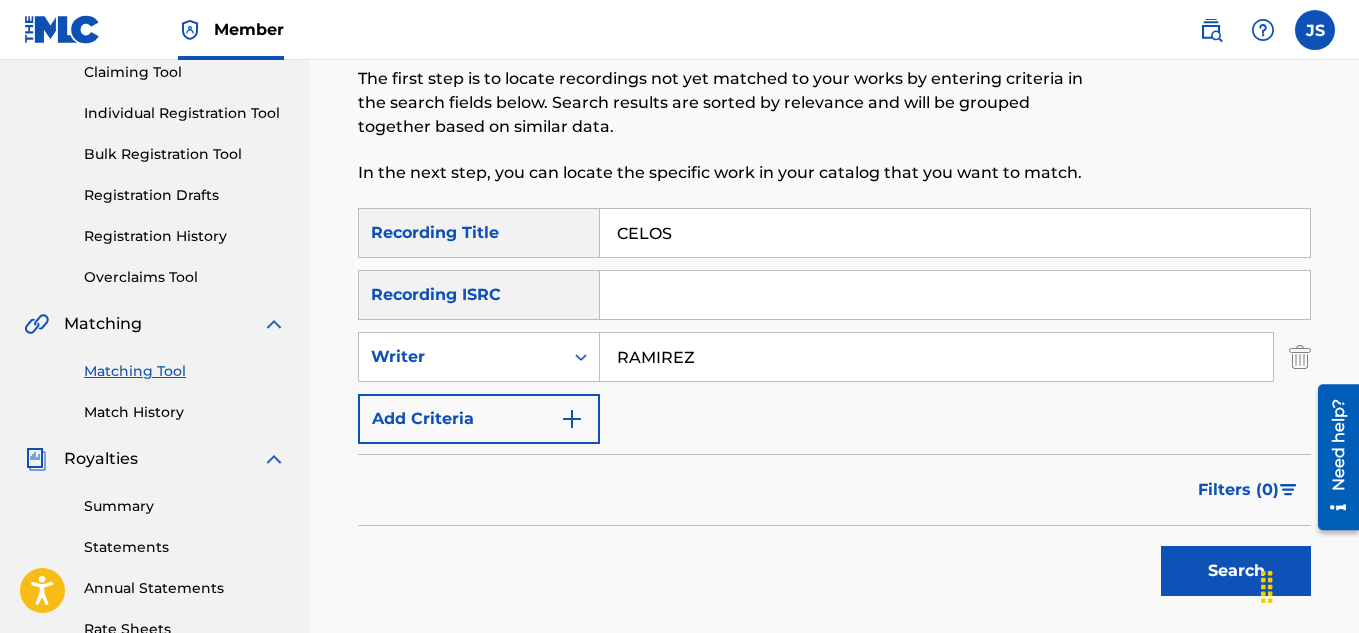 type on "RAMIREZ" 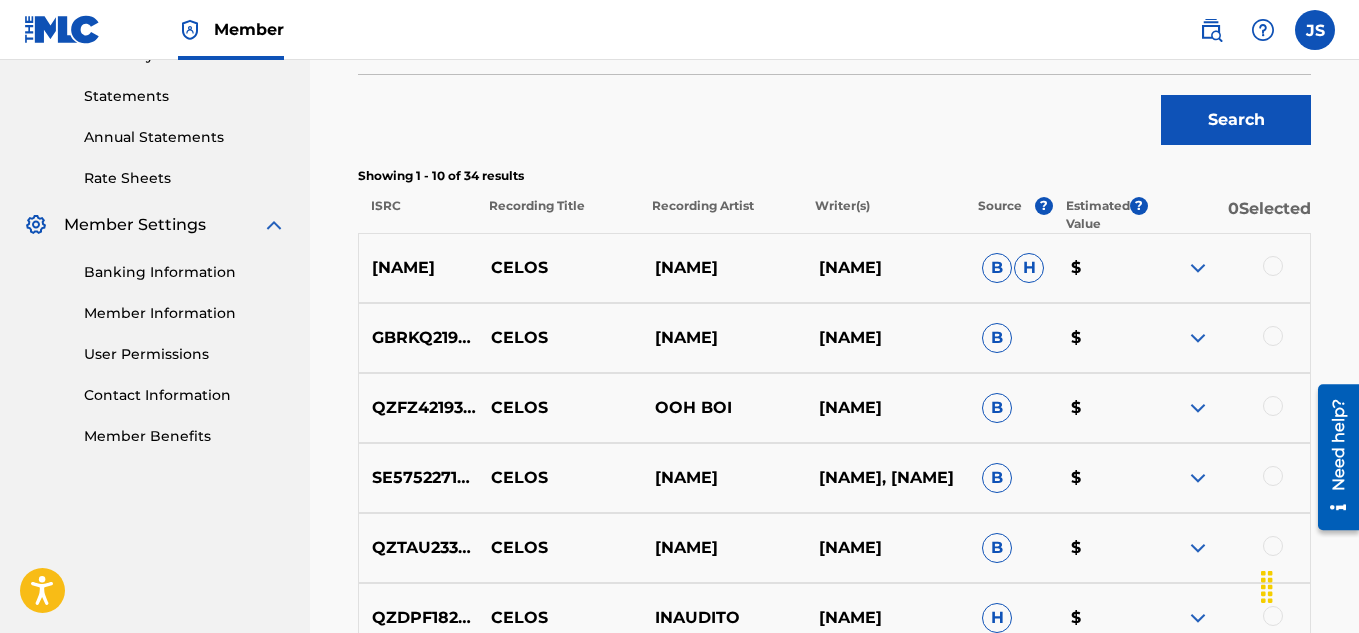 scroll, scrollTop: 674, scrollLeft: 0, axis: vertical 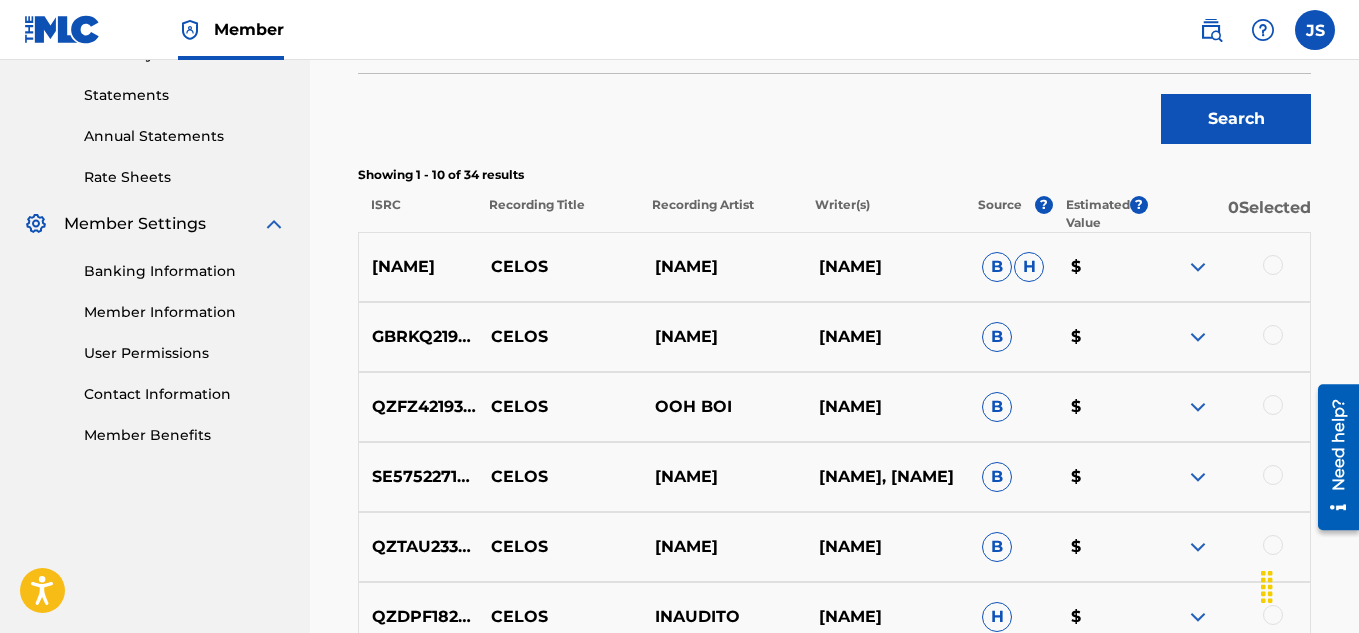 click at bounding box center (1273, 265) 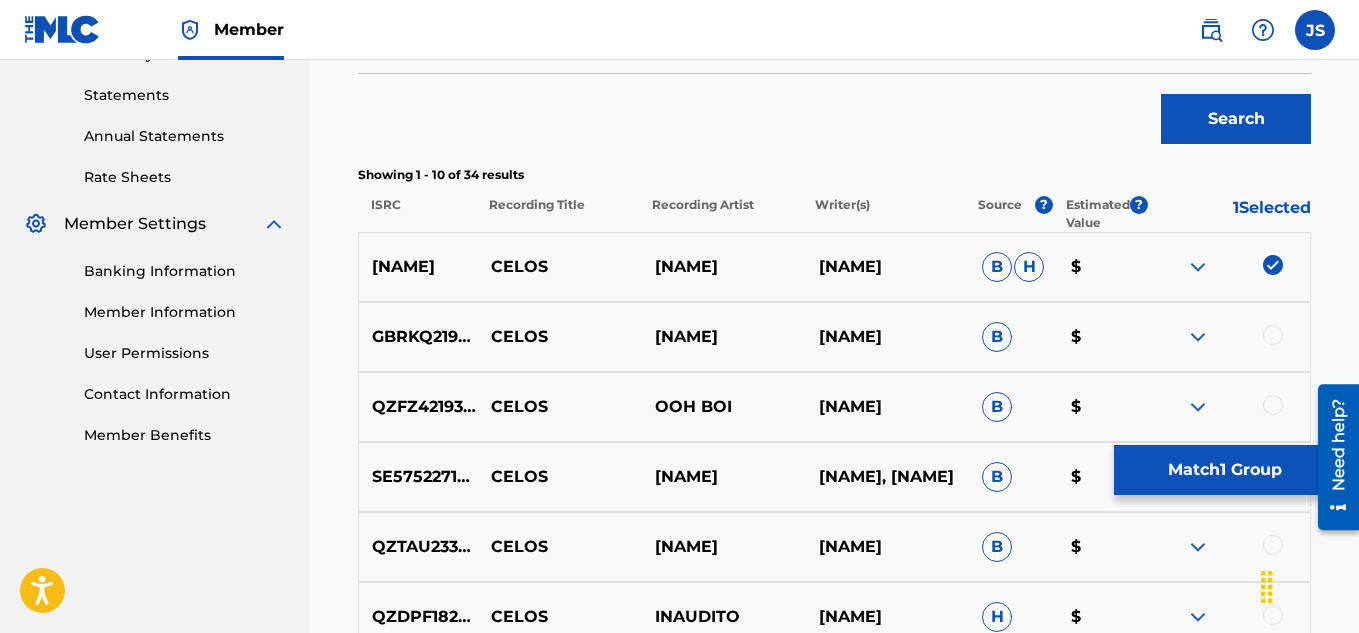 click on "GBRKQ2196784 CELOS NANCY VARGAS CHEO RAMIREZ B $" at bounding box center (834, 337) 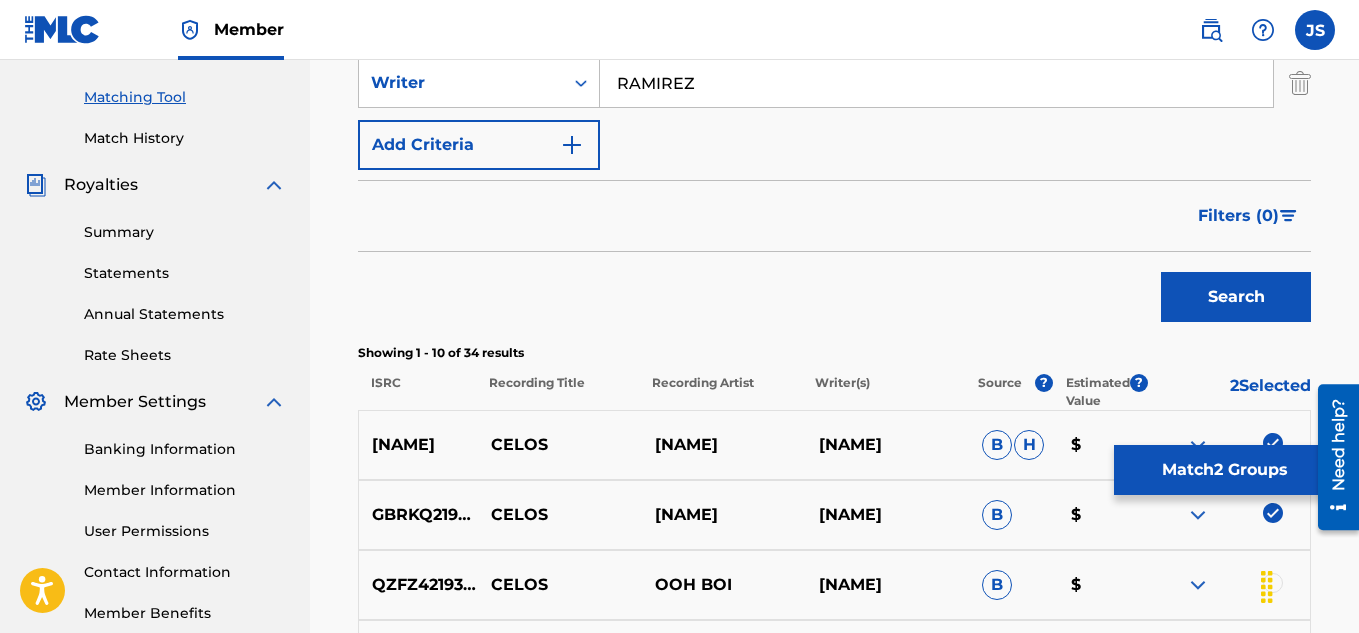 scroll, scrollTop: 305, scrollLeft: 0, axis: vertical 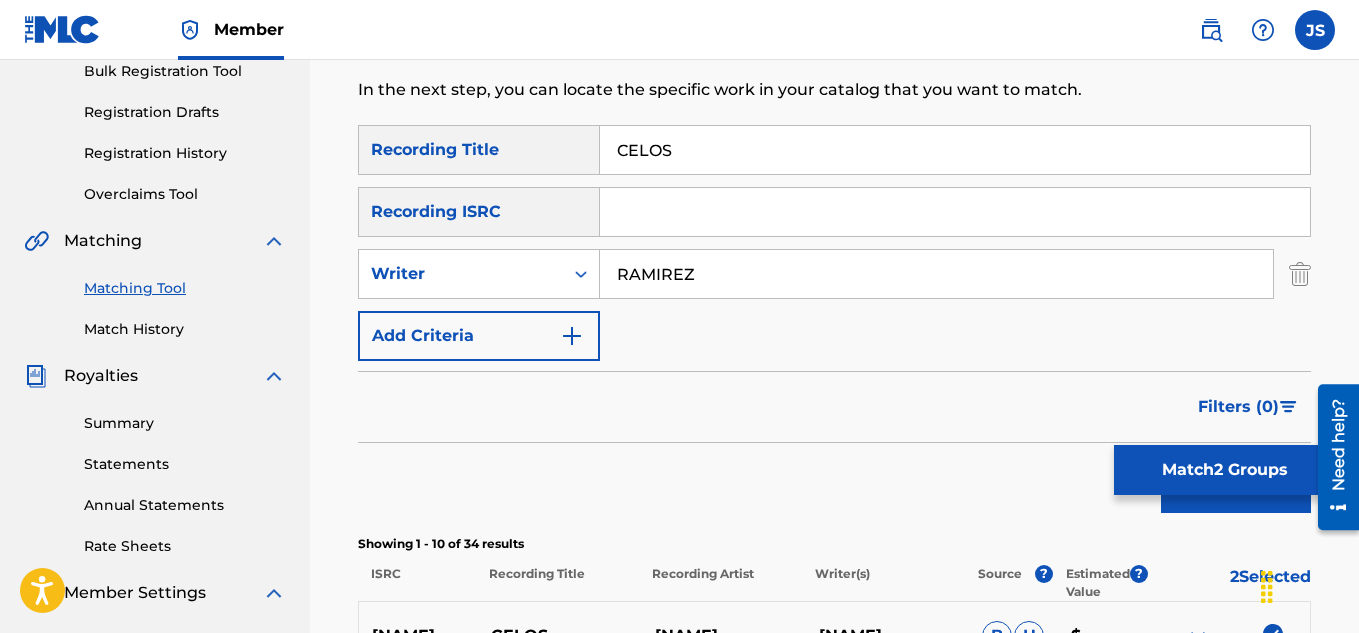 click on "RAMIREZ" at bounding box center (936, 274) 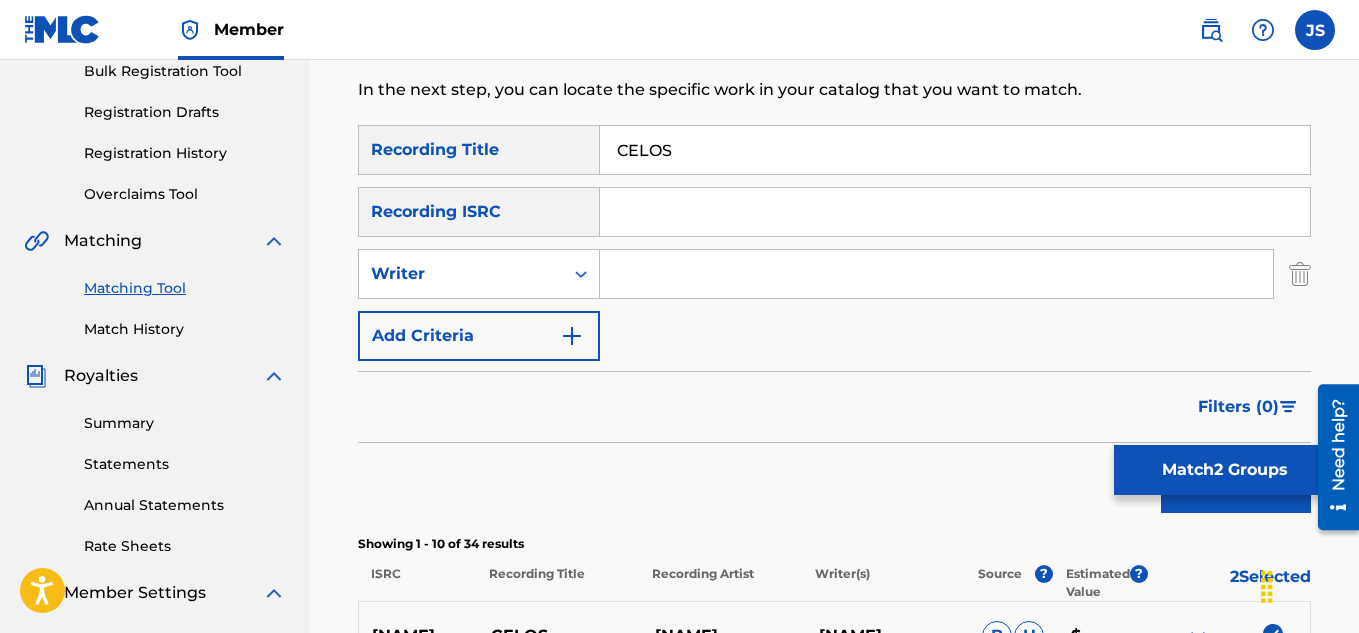 type 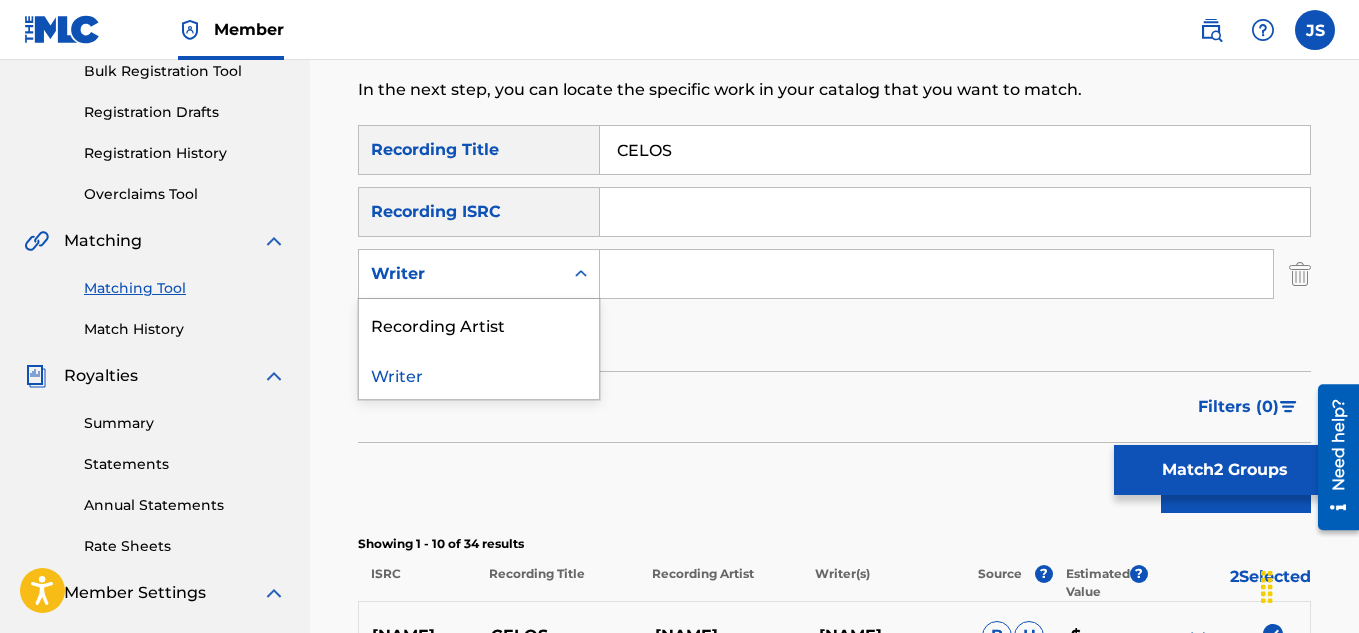 click on "Writer" at bounding box center (461, 274) 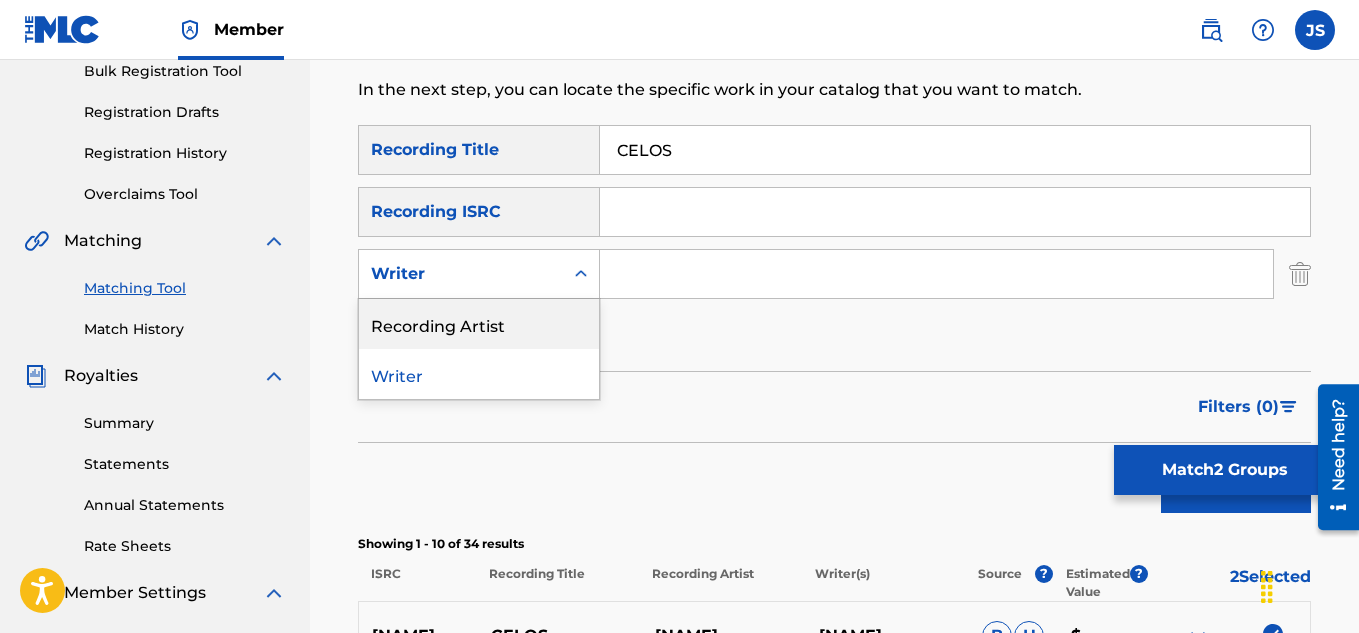 click on "Recording Artist" at bounding box center [479, 324] 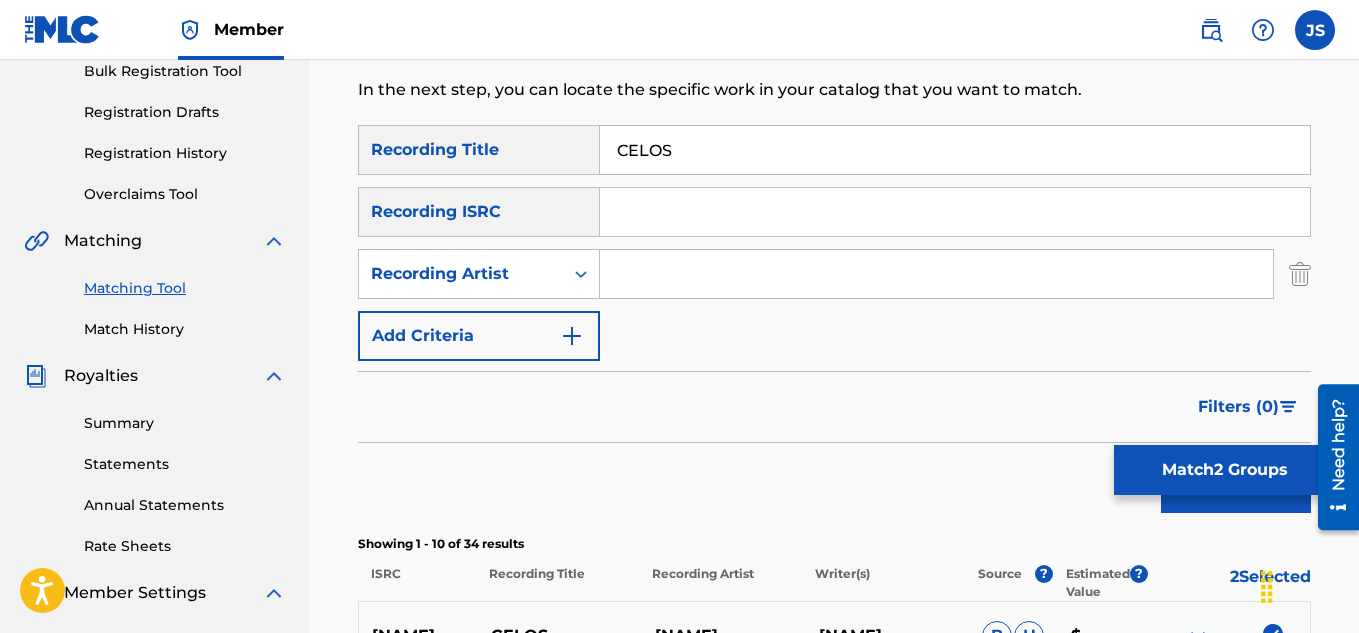 drag, startPoint x: 636, startPoint y: 296, endPoint x: 689, endPoint y: 276, distance: 56.648037 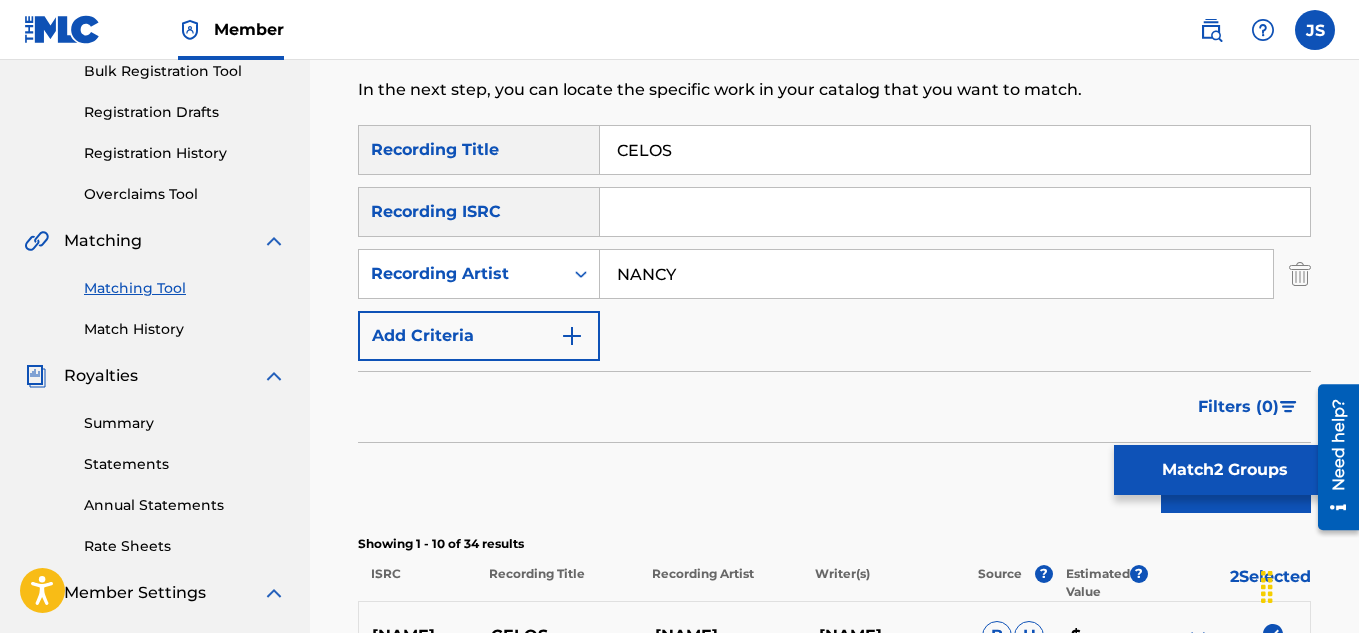 type on "NANCY" 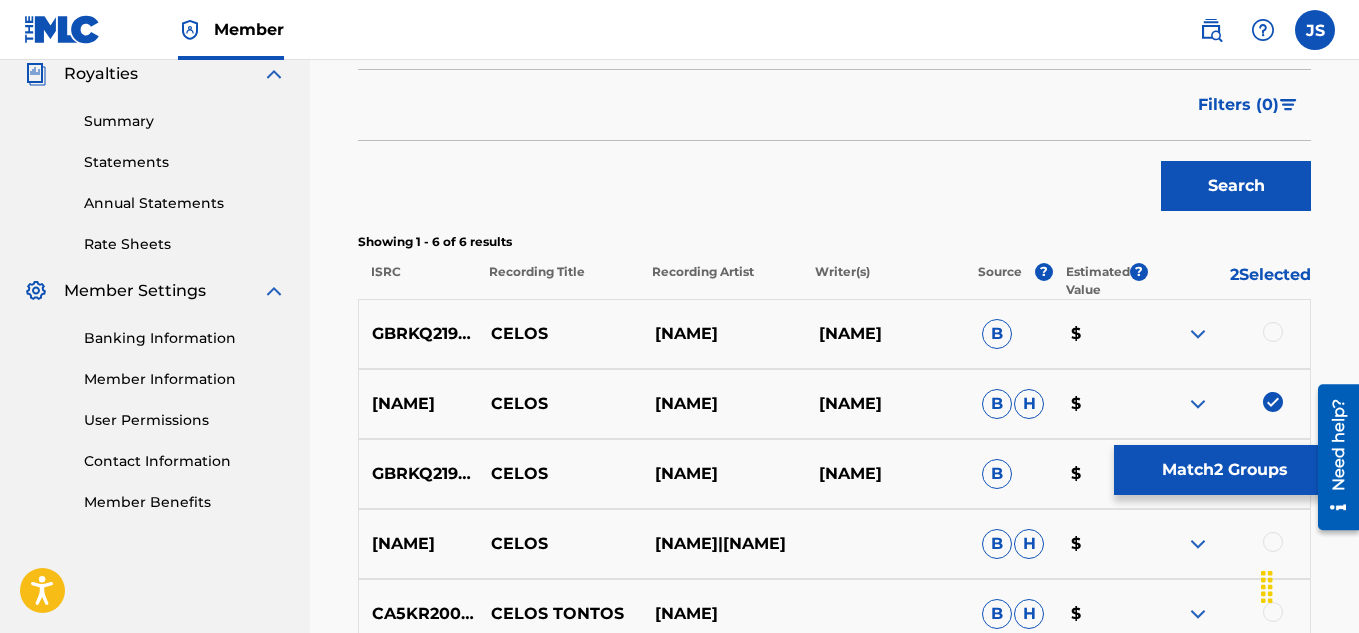 scroll, scrollTop: 804, scrollLeft: 0, axis: vertical 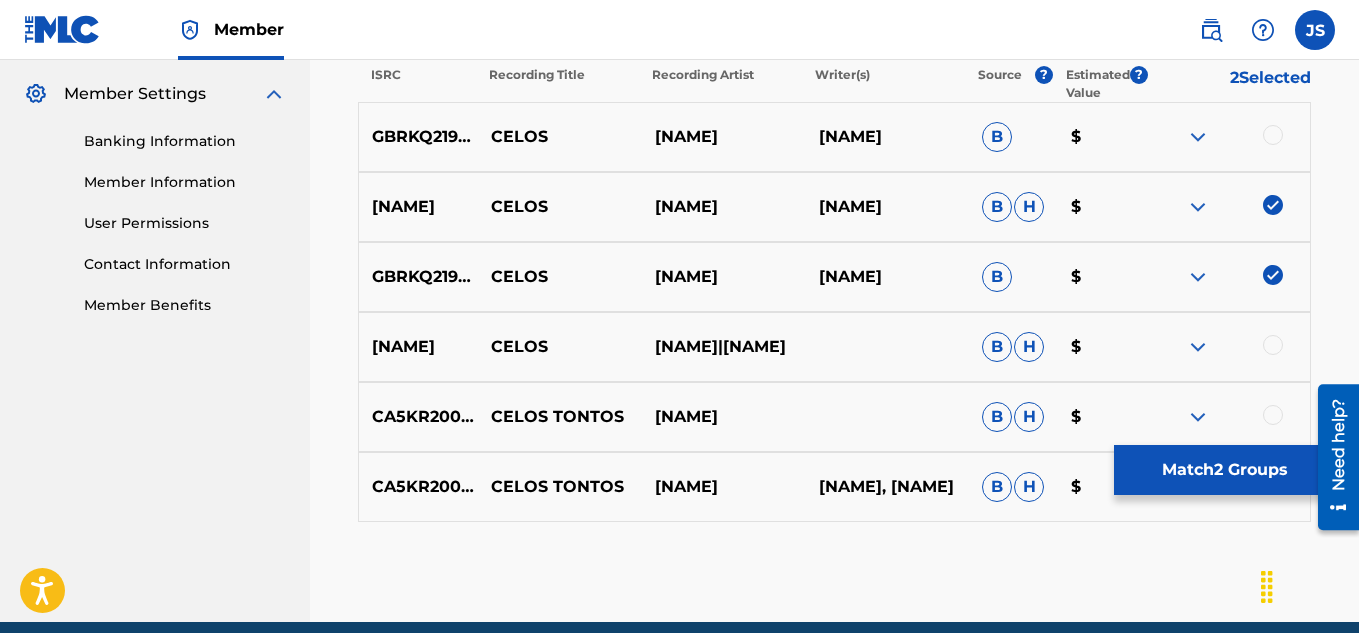 click at bounding box center [1273, 135] 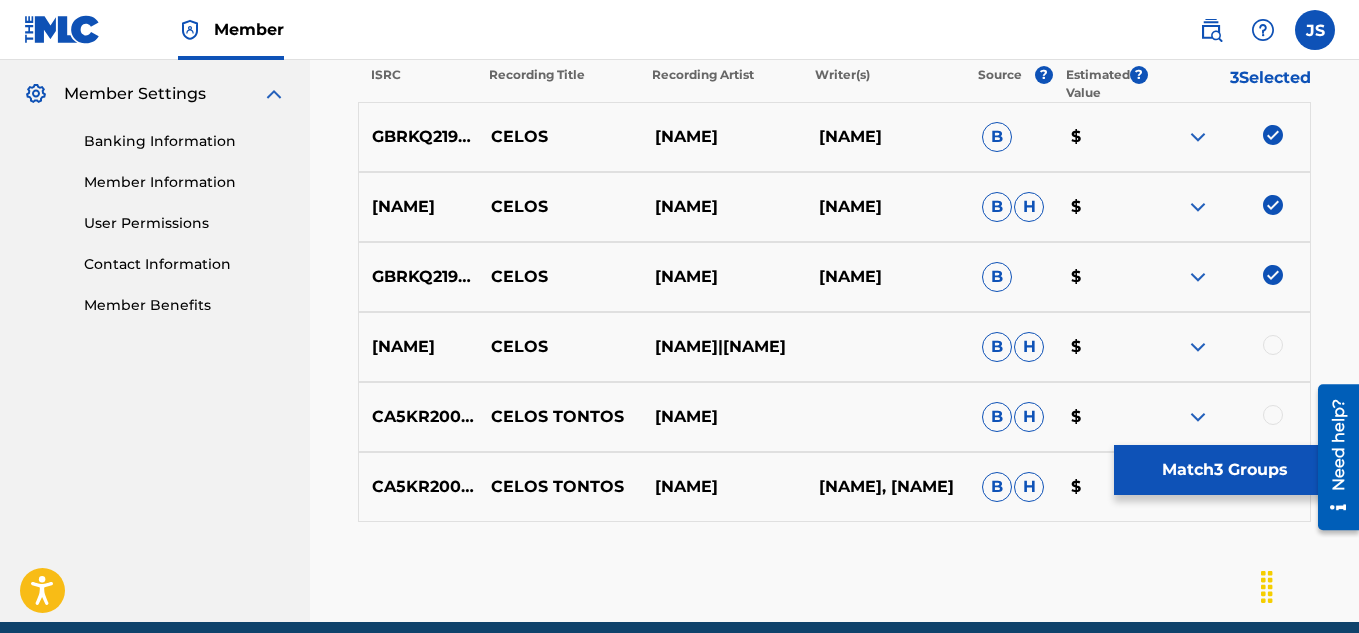 click on "GBSMU5743998 CELOS NANCY VARGAS|CHEO RAMIREZ B H $" at bounding box center [834, 347] 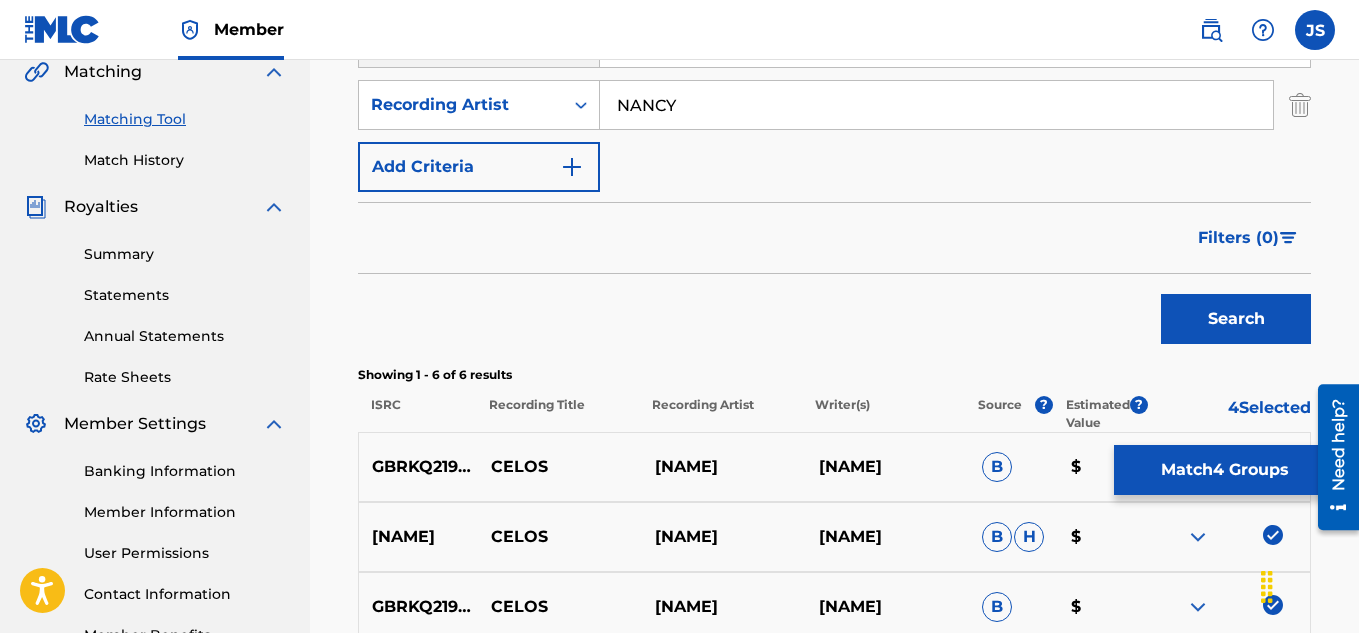 scroll, scrollTop: 485, scrollLeft: 0, axis: vertical 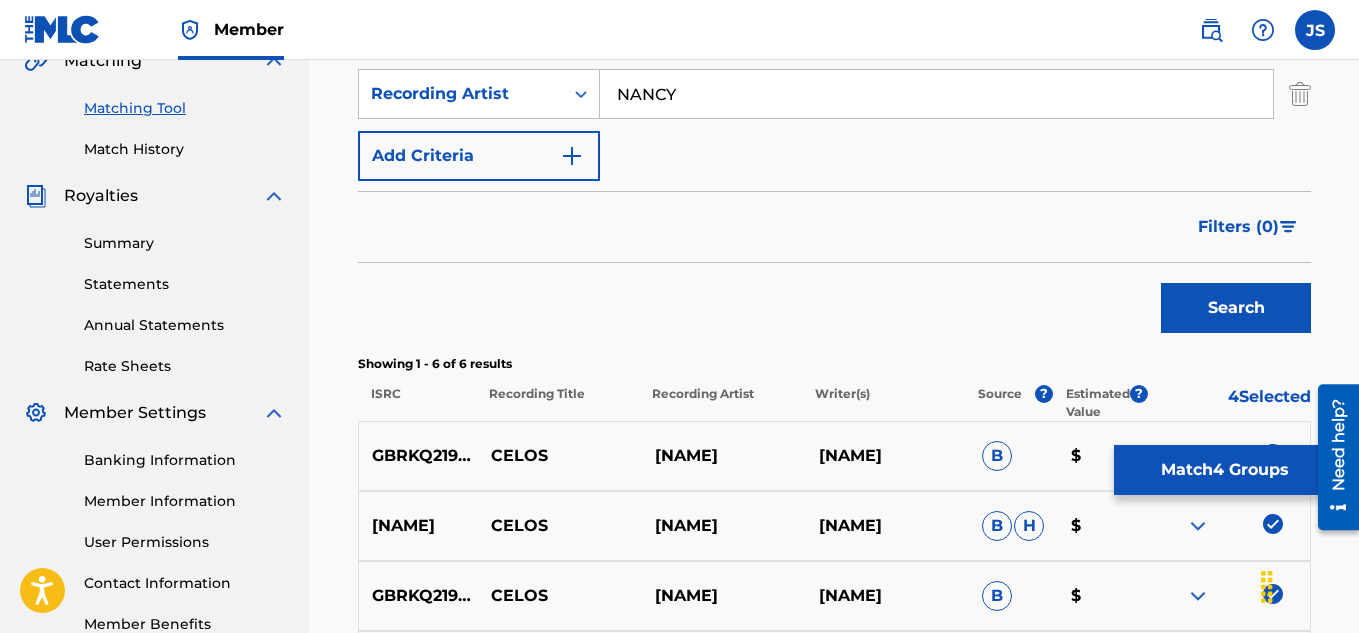 click on "Match  4 Groups" at bounding box center (1224, 470) 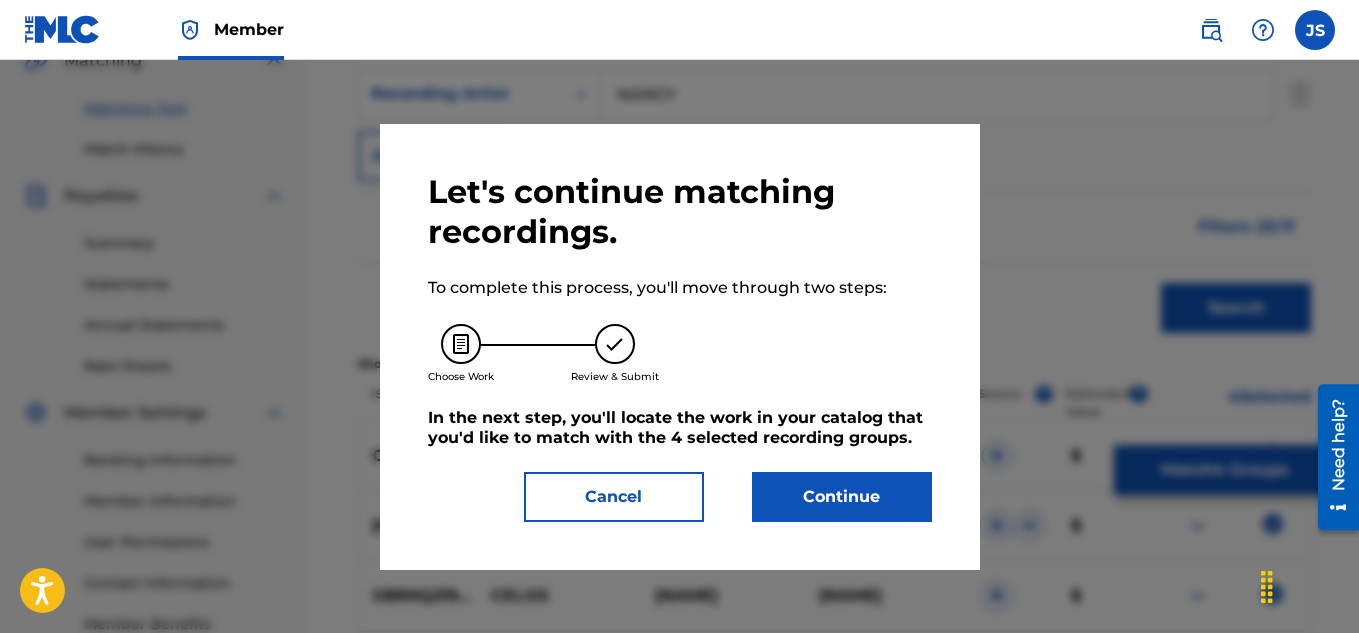 click on "Continue" at bounding box center (842, 497) 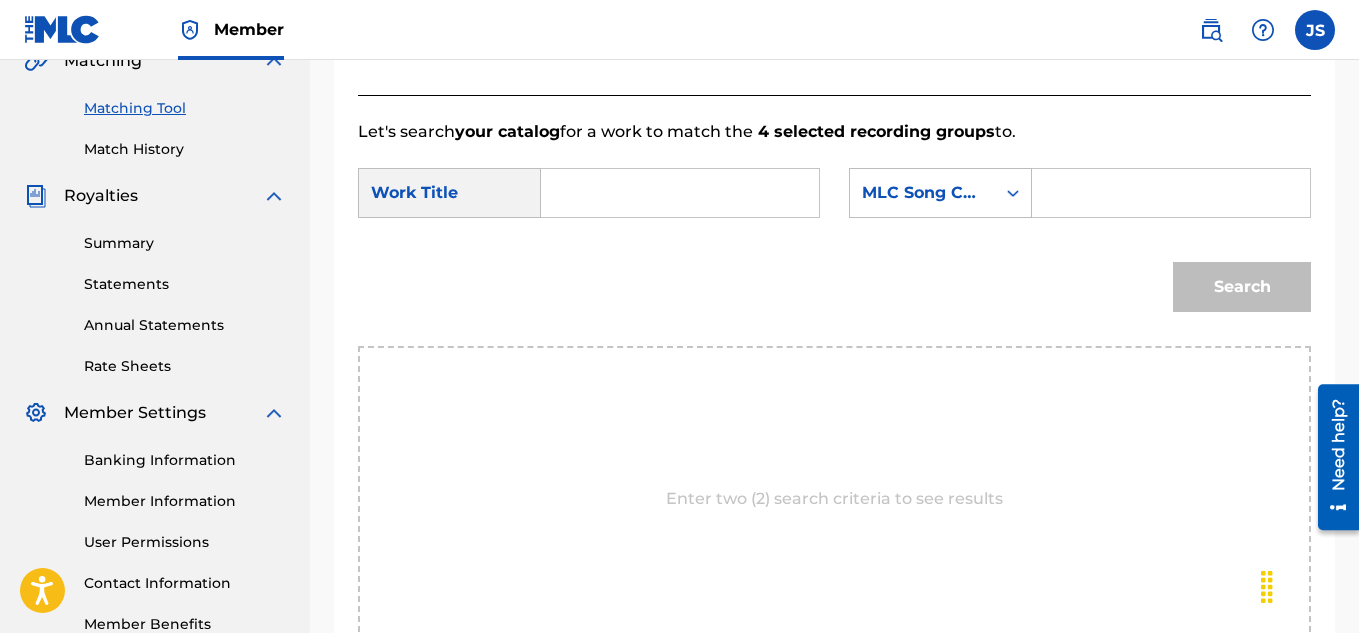 click at bounding box center (680, 193) 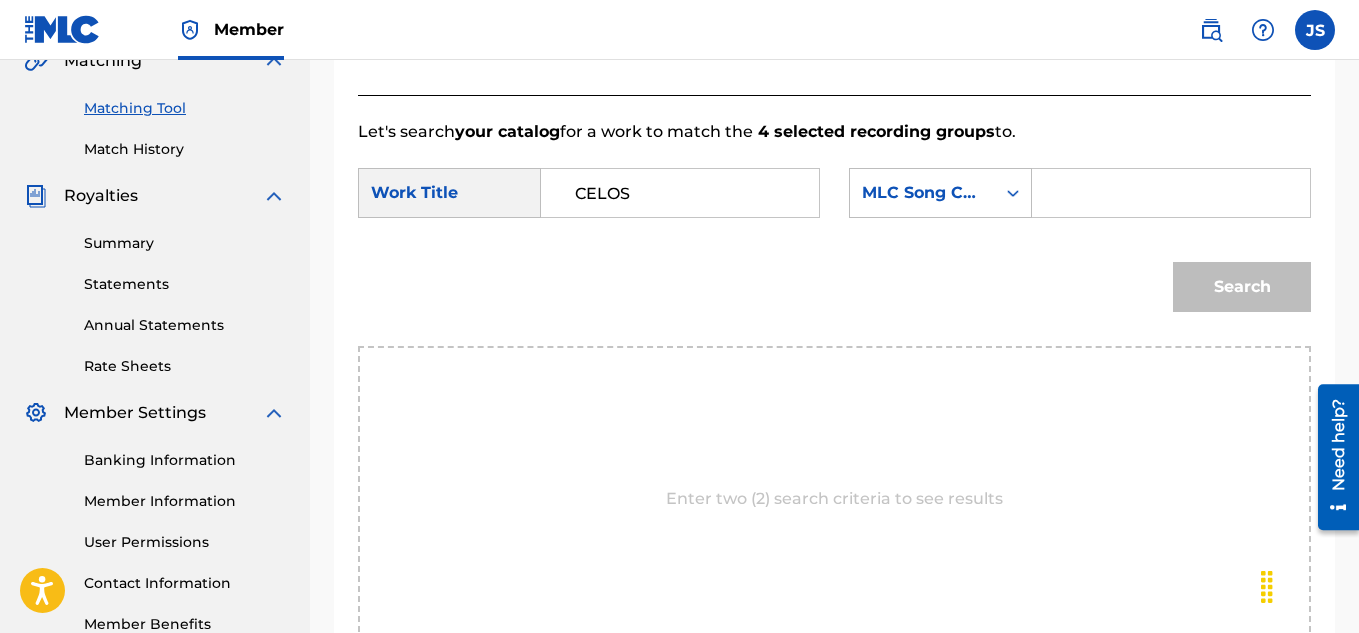 type on "CELOS" 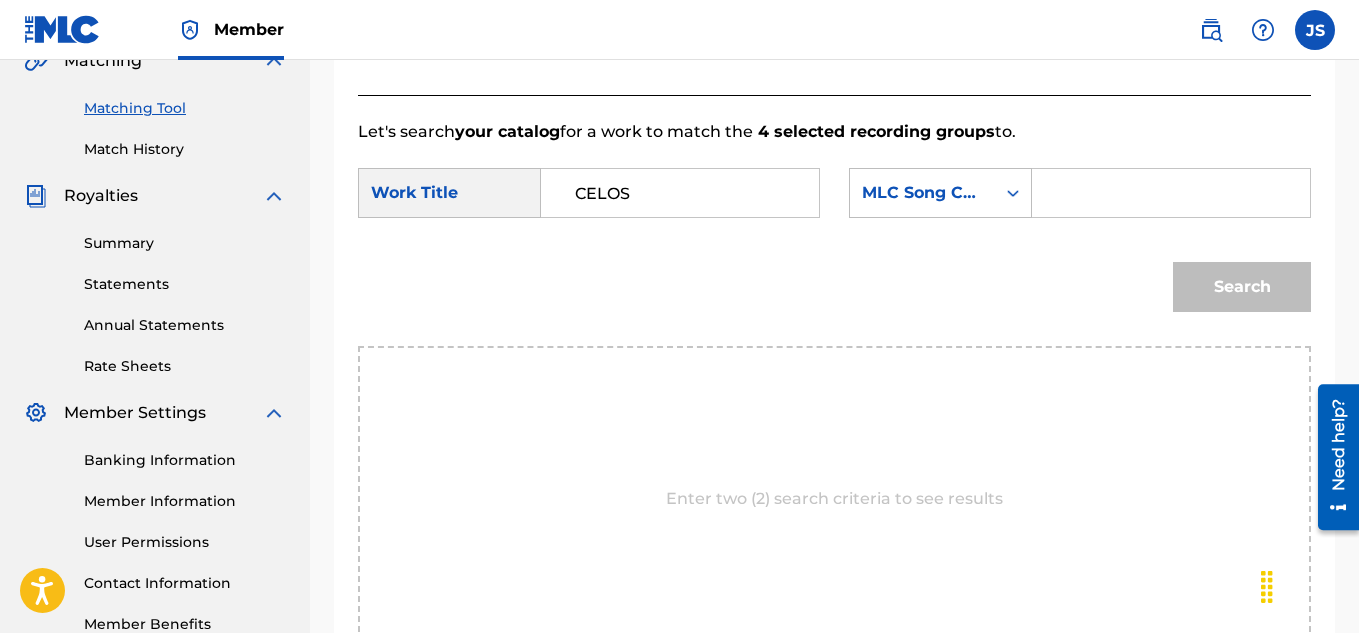 click at bounding box center [1171, 193] 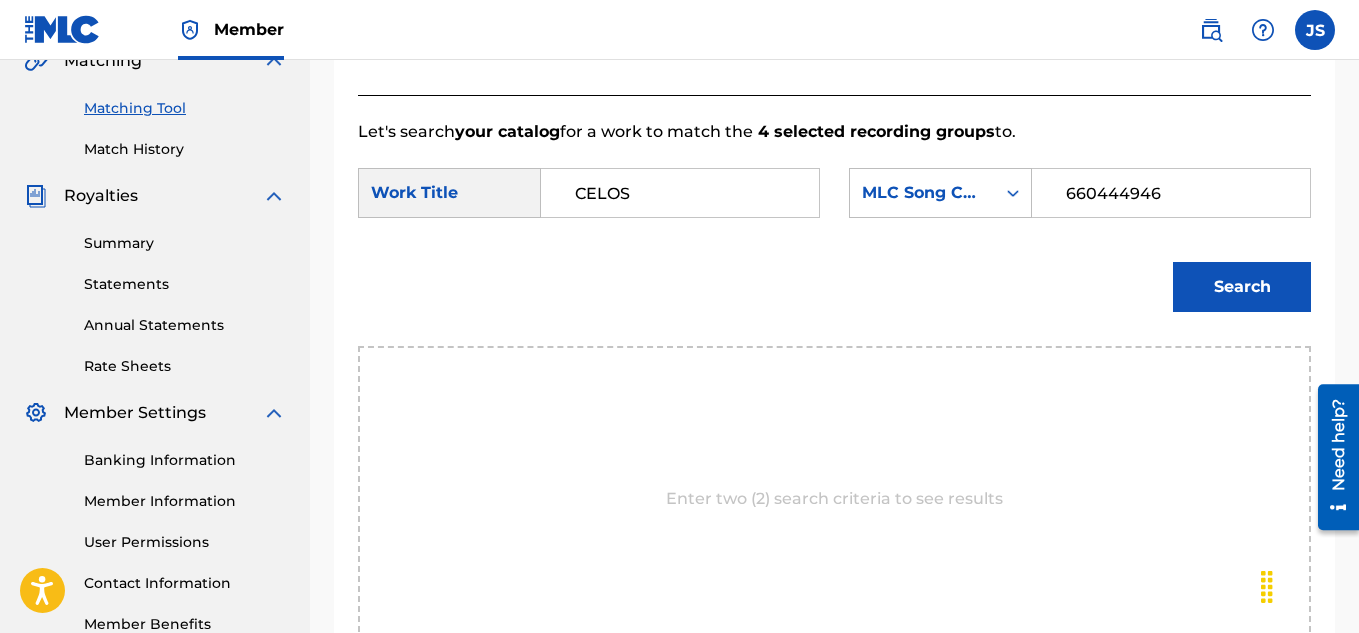 type on "660444946" 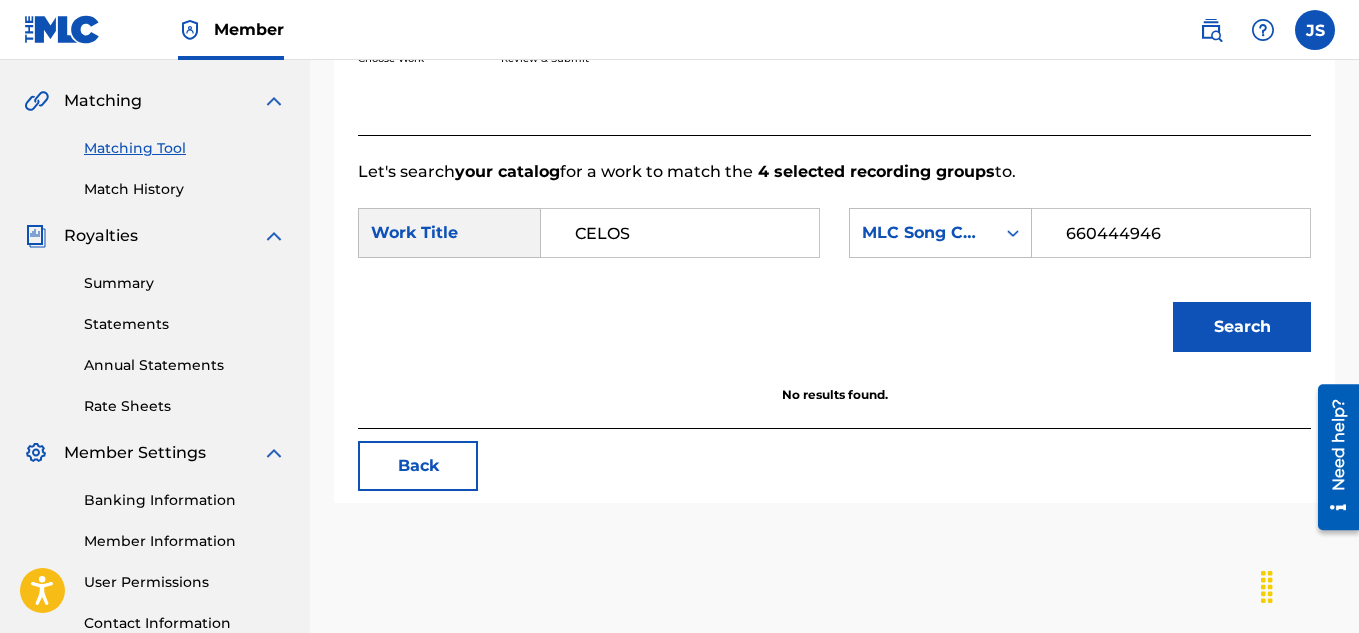 scroll, scrollTop: 453, scrollLeft: 0, axis: vertical 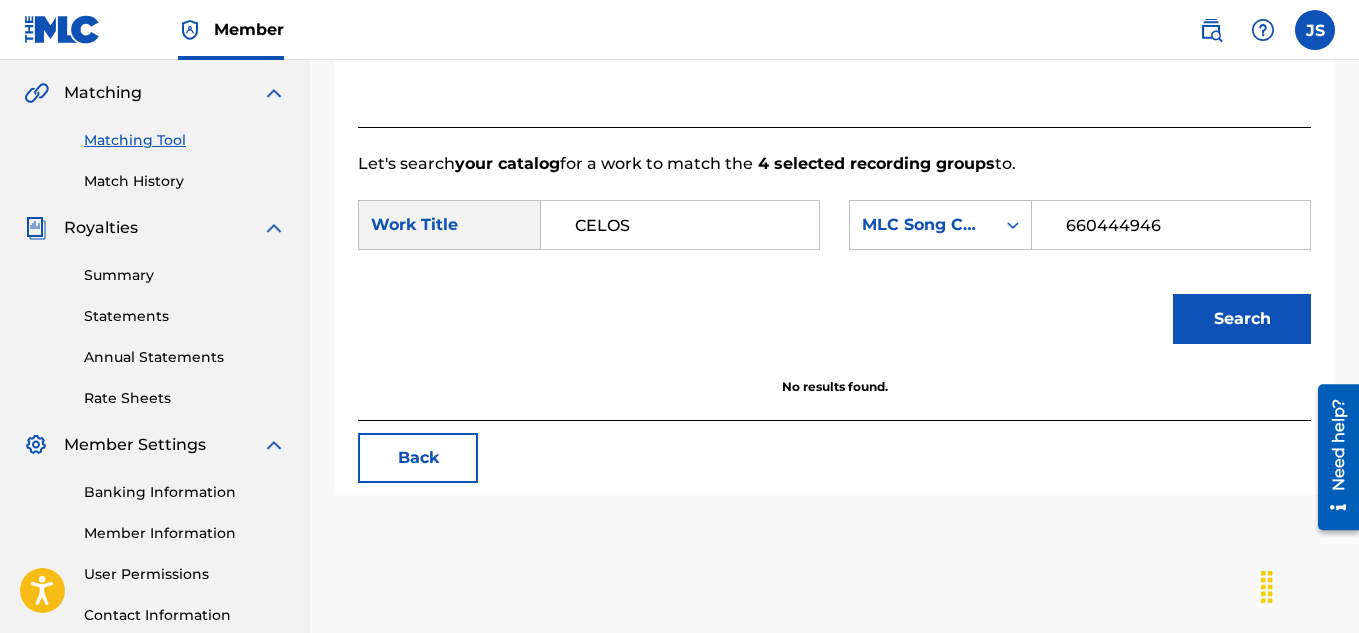 click on "660444946" at bounding box center (1171, 225) 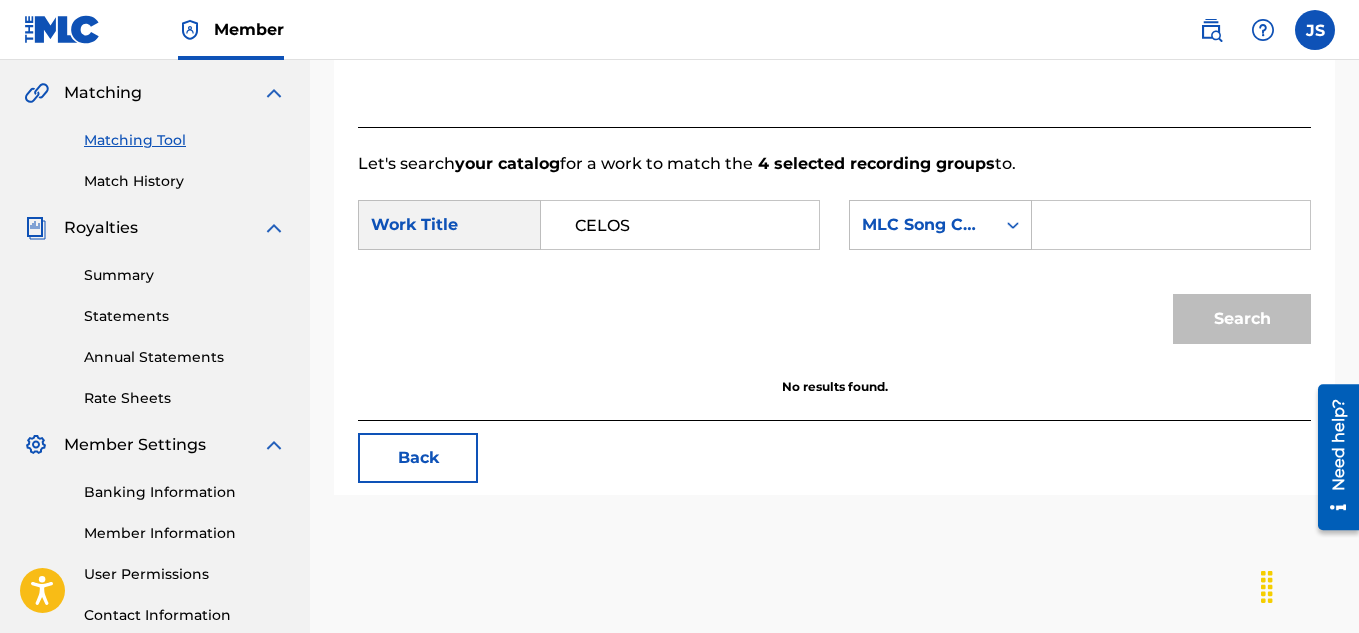 paste on "CK8049" 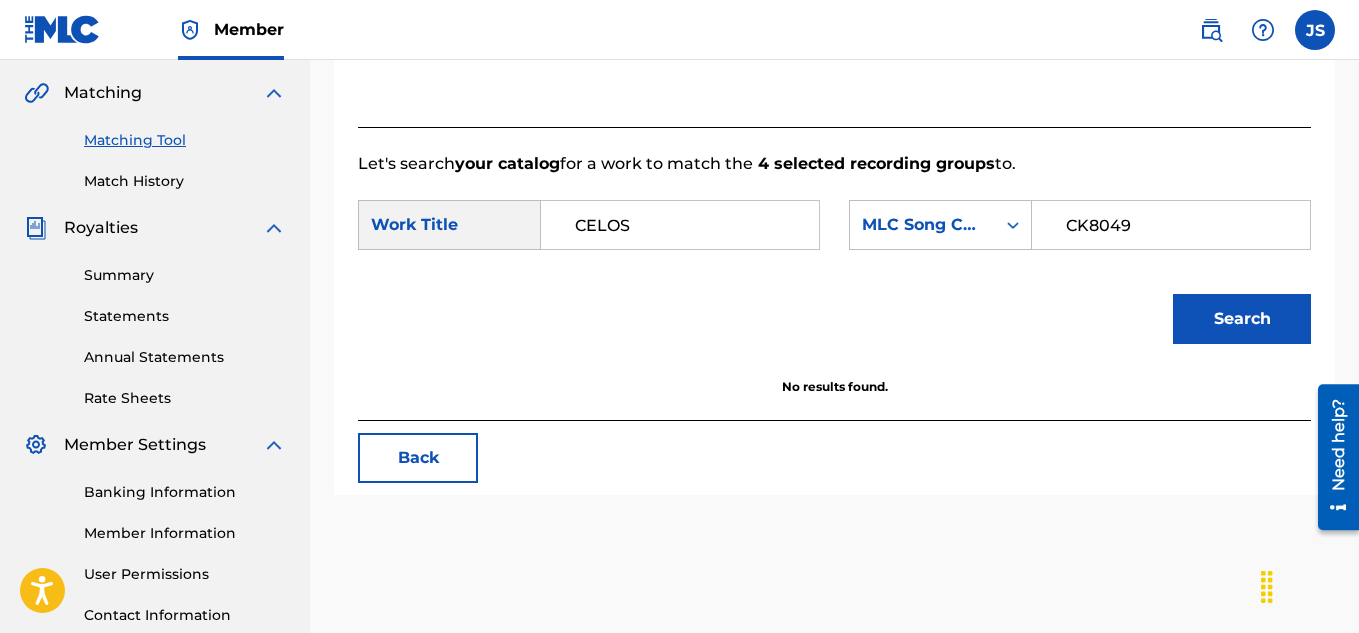 type on "CK8049" 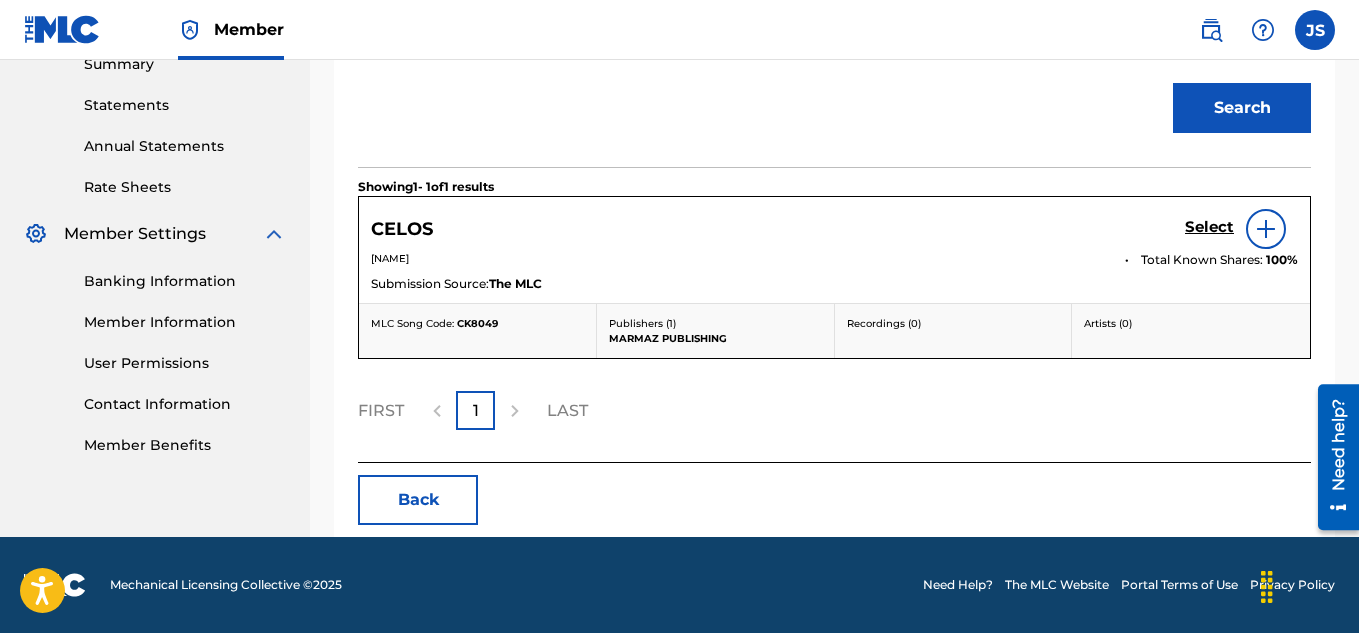 scroll, scrollTop: 671, scrollLeft: 0, axis: vertical 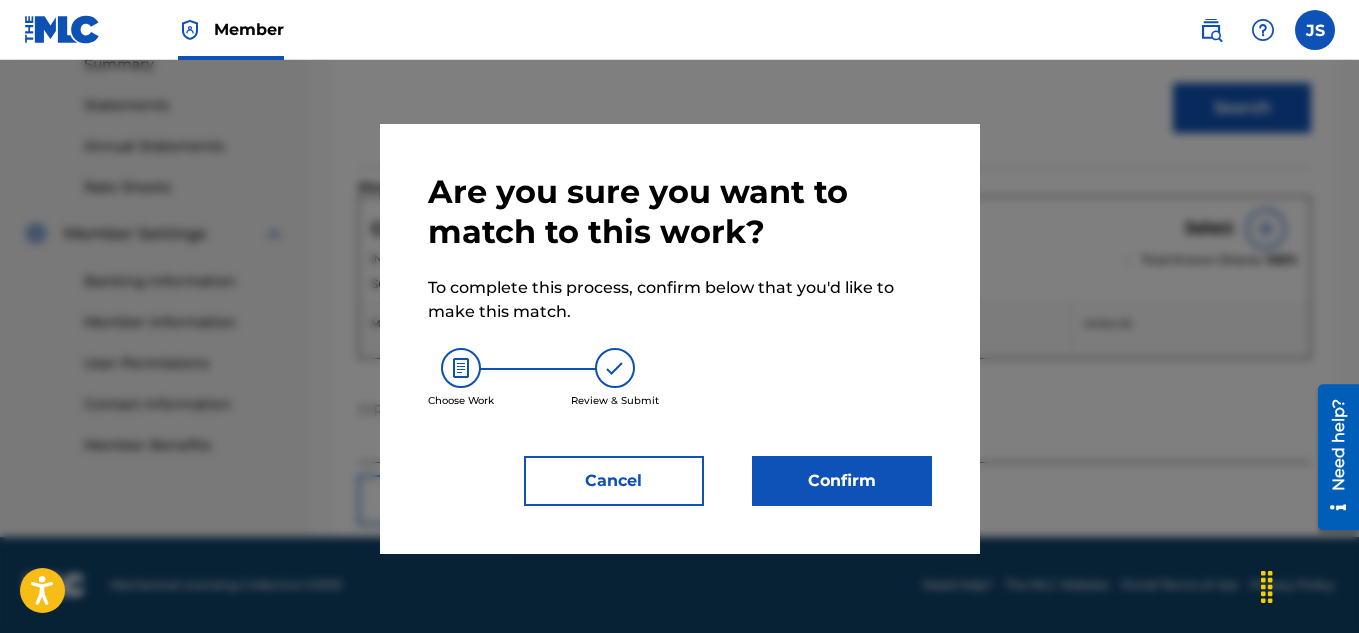 click on "Confirm" at bounding box center (842, 481) 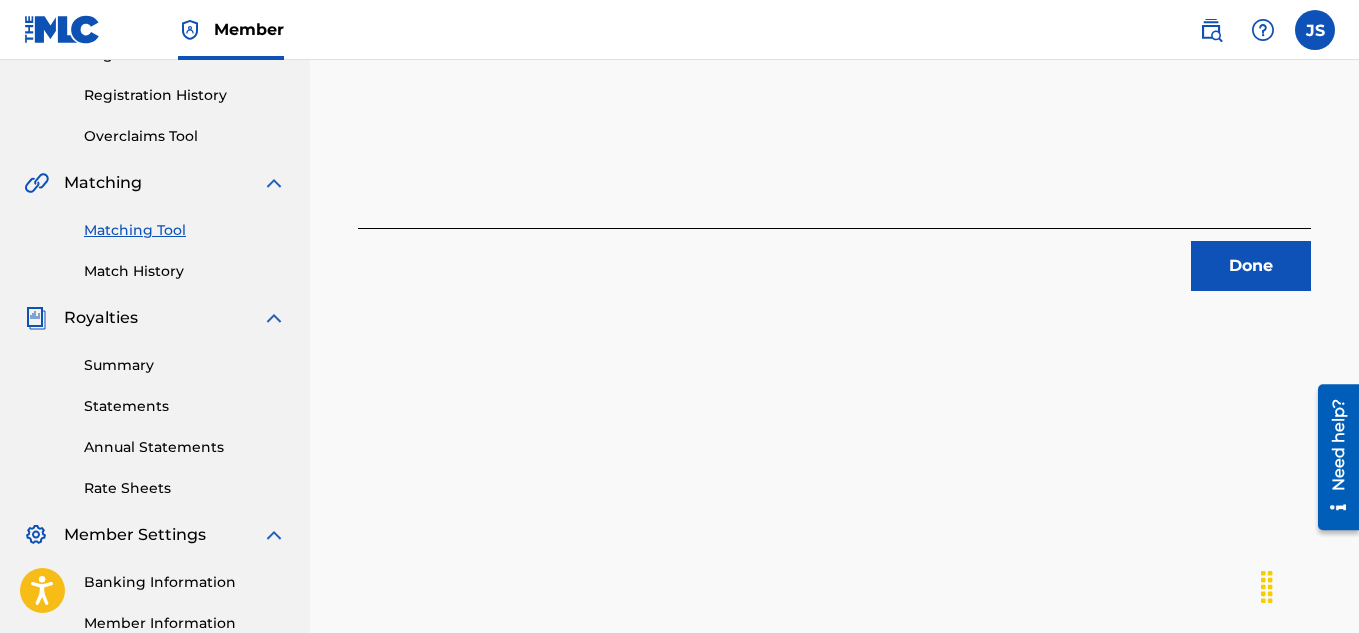 scroll, scrollTop: 365, scrollLeft: 0, axis: vertical 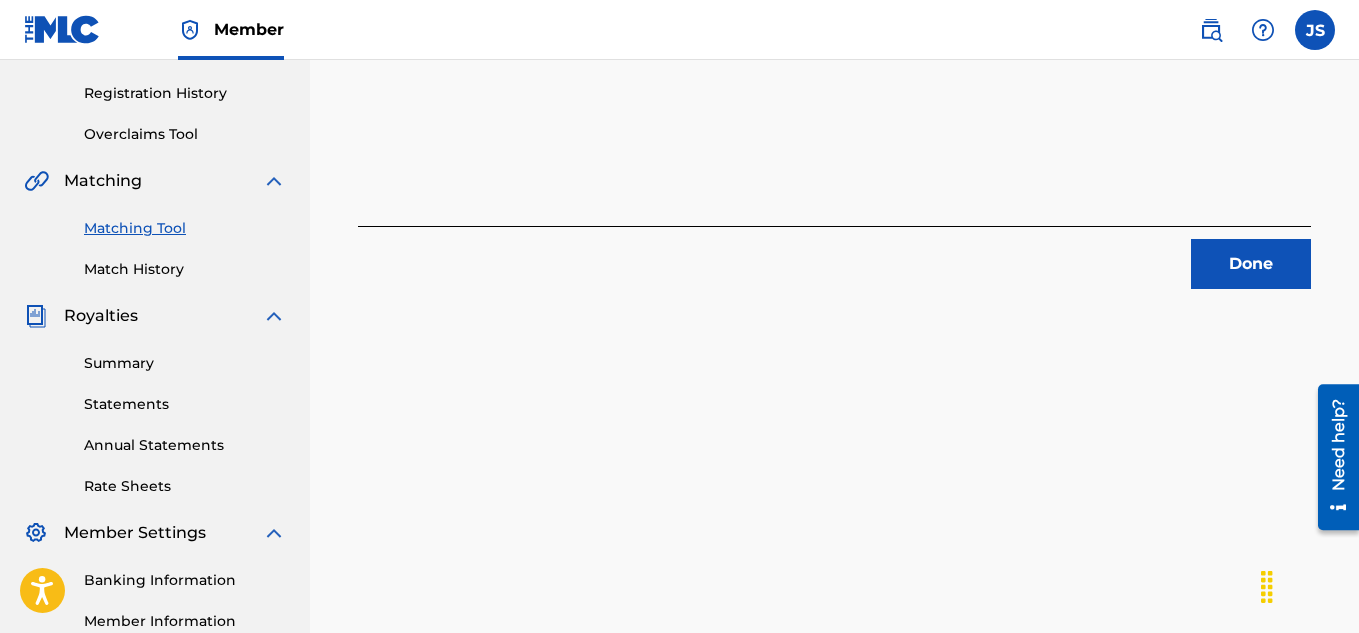 click on "Done" at bounding box center (1251, 264) 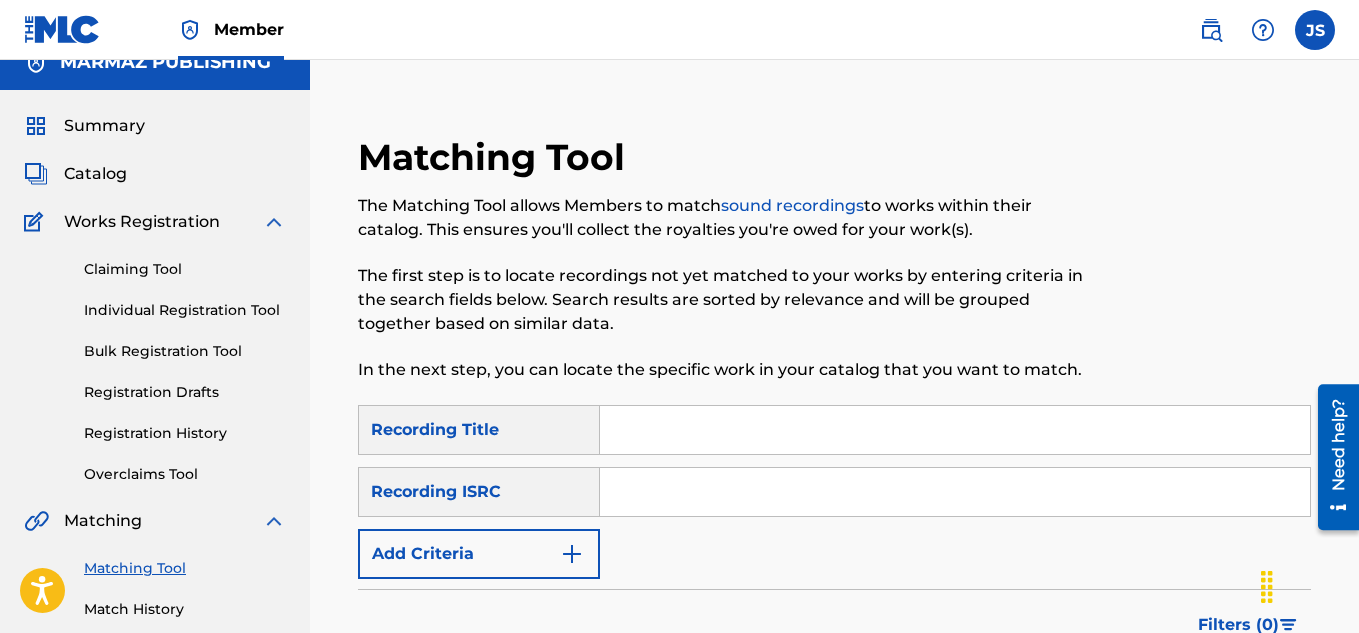 scroll, scrollTop: 0, scrollLeft: 0, axis: both 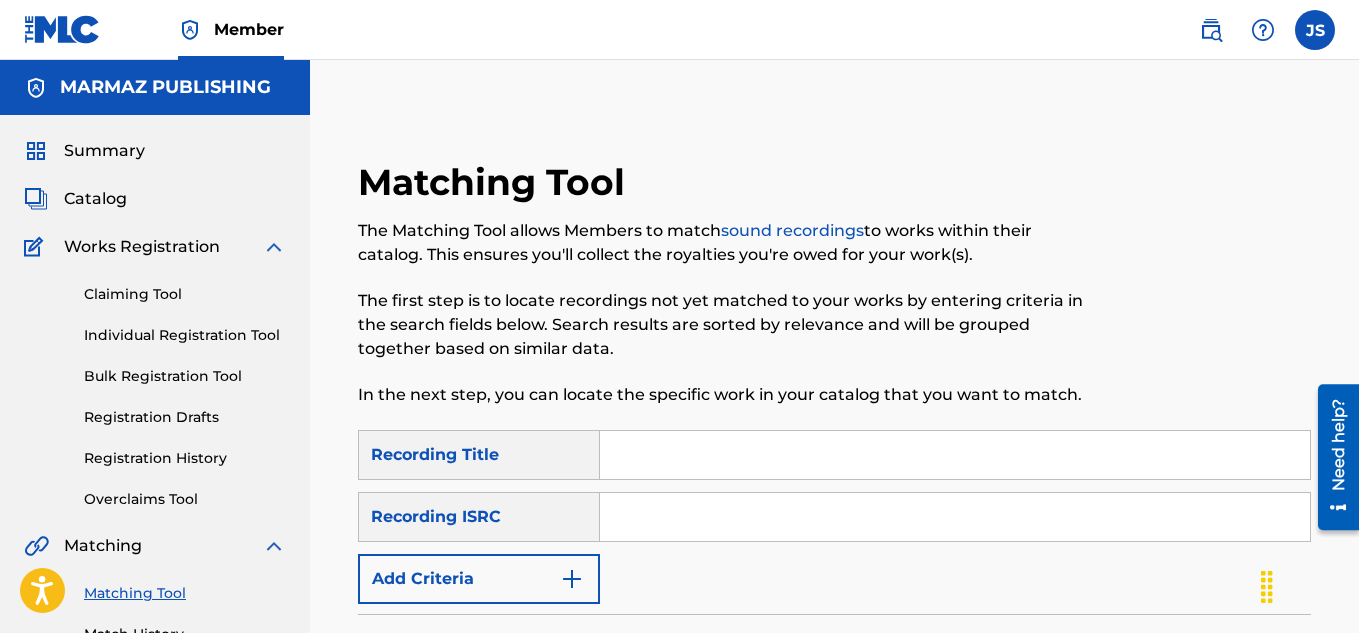 click at bounding box center (955, 455) 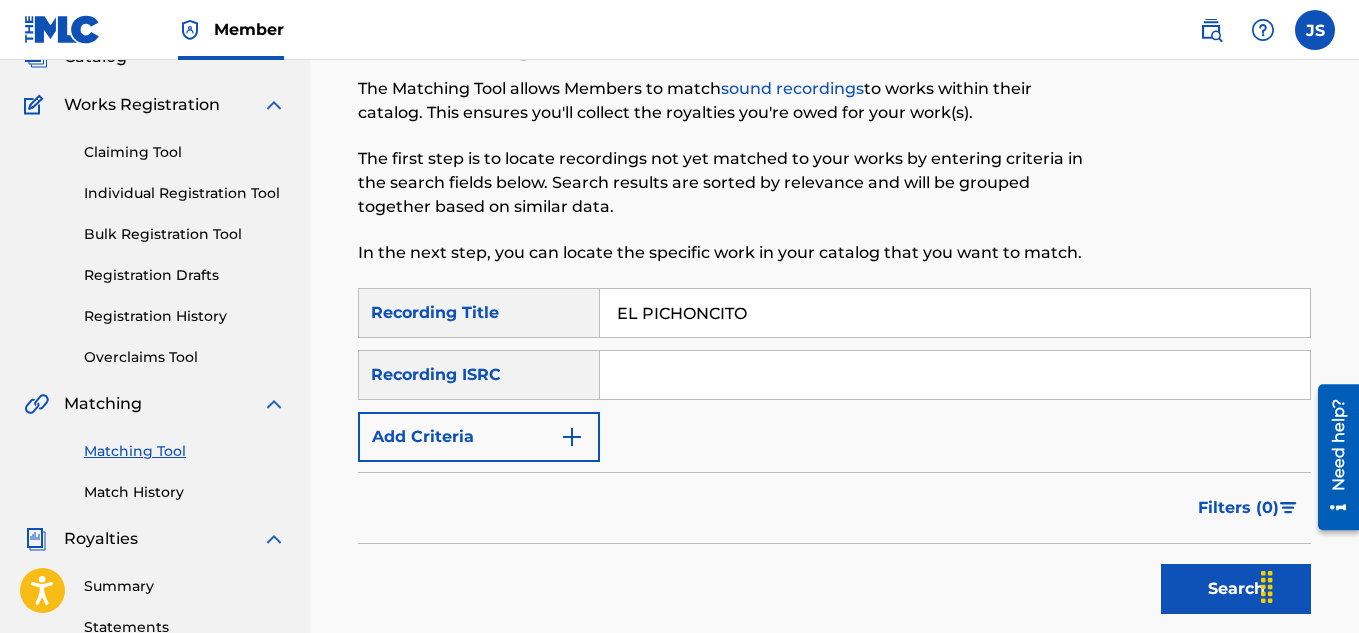 scroll, scrollTop: 116, scrollLeft: 0, axis: vertical 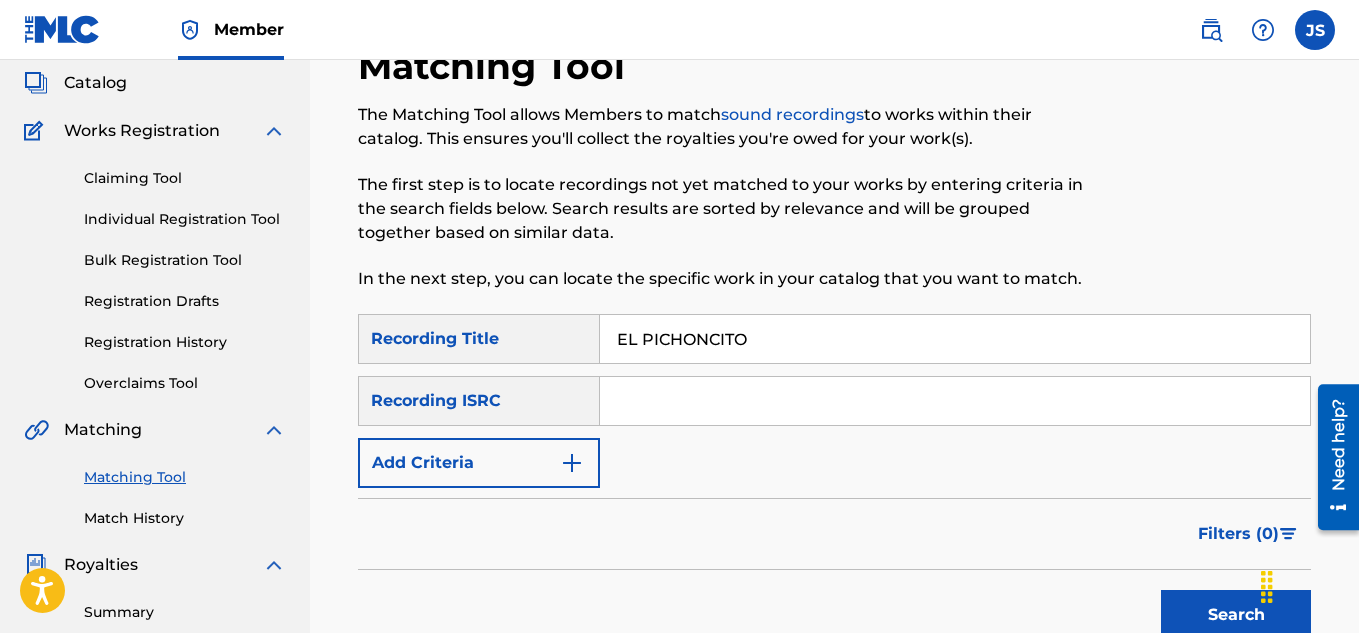 type on "EL PICHONCITO" 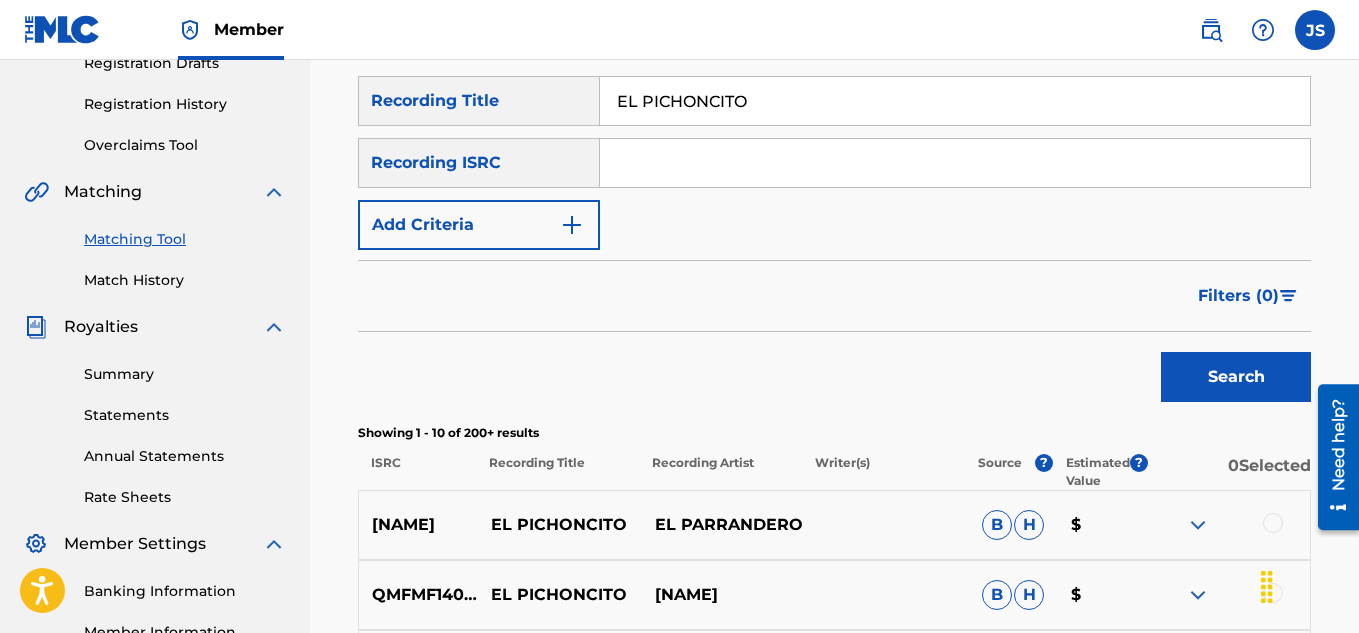 scroll, scrollTop: 352, scrollLeft: 0, axis: vertical 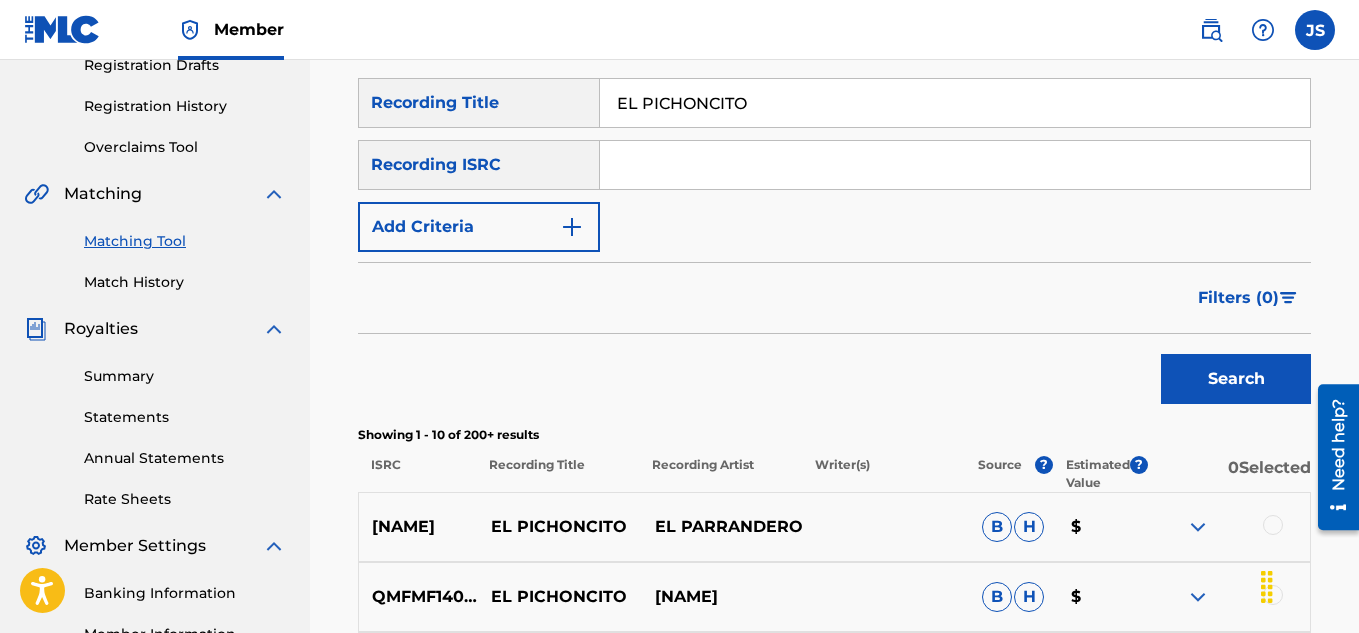 click on "Add Criteria" at bounding box center [479, 227] 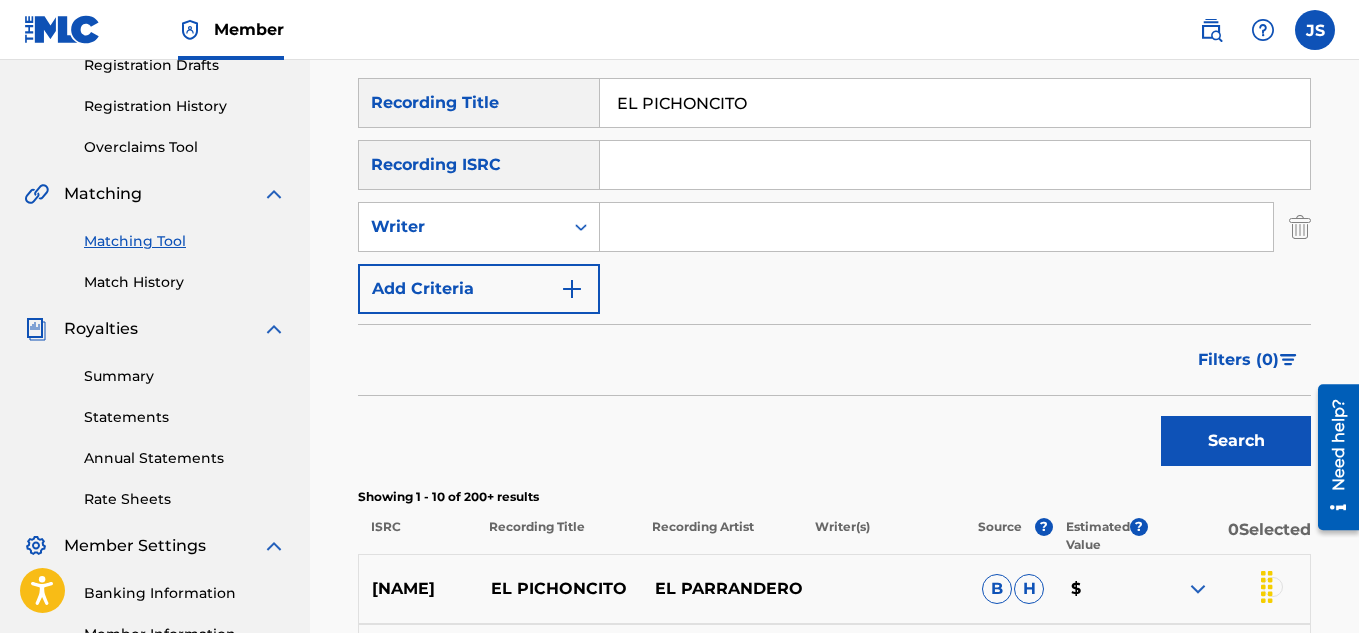 click at bounding box center [936, 227] 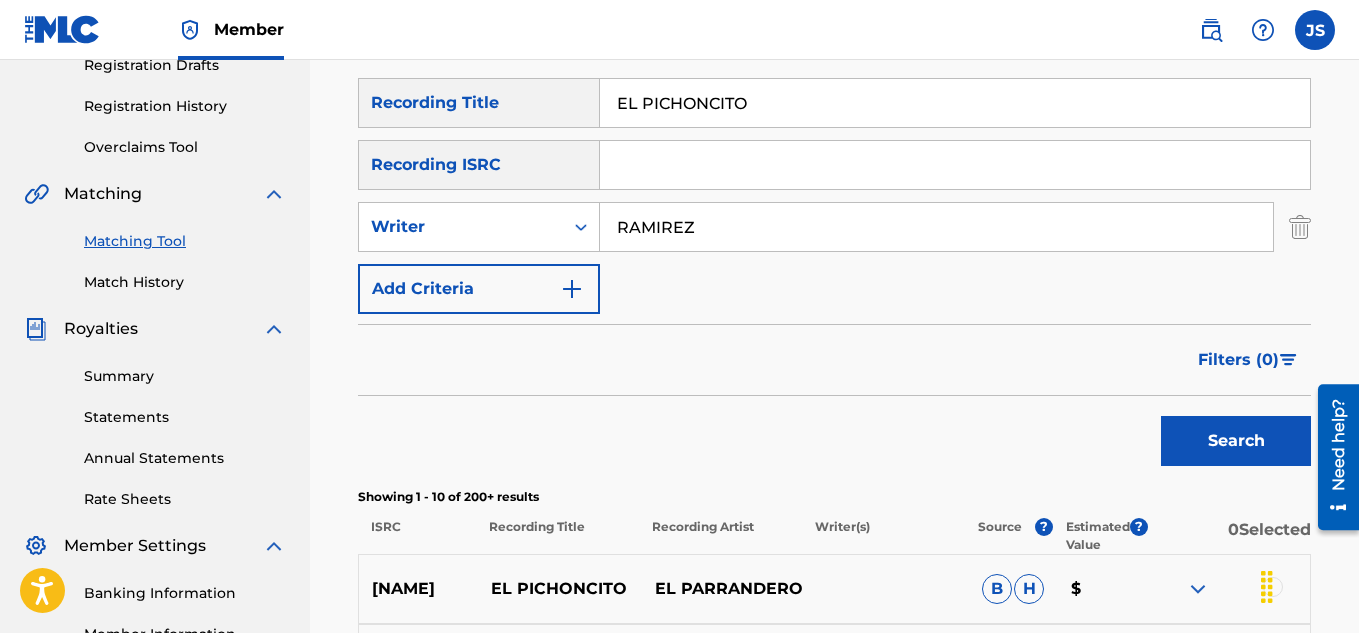 type on "RAMIREZ" 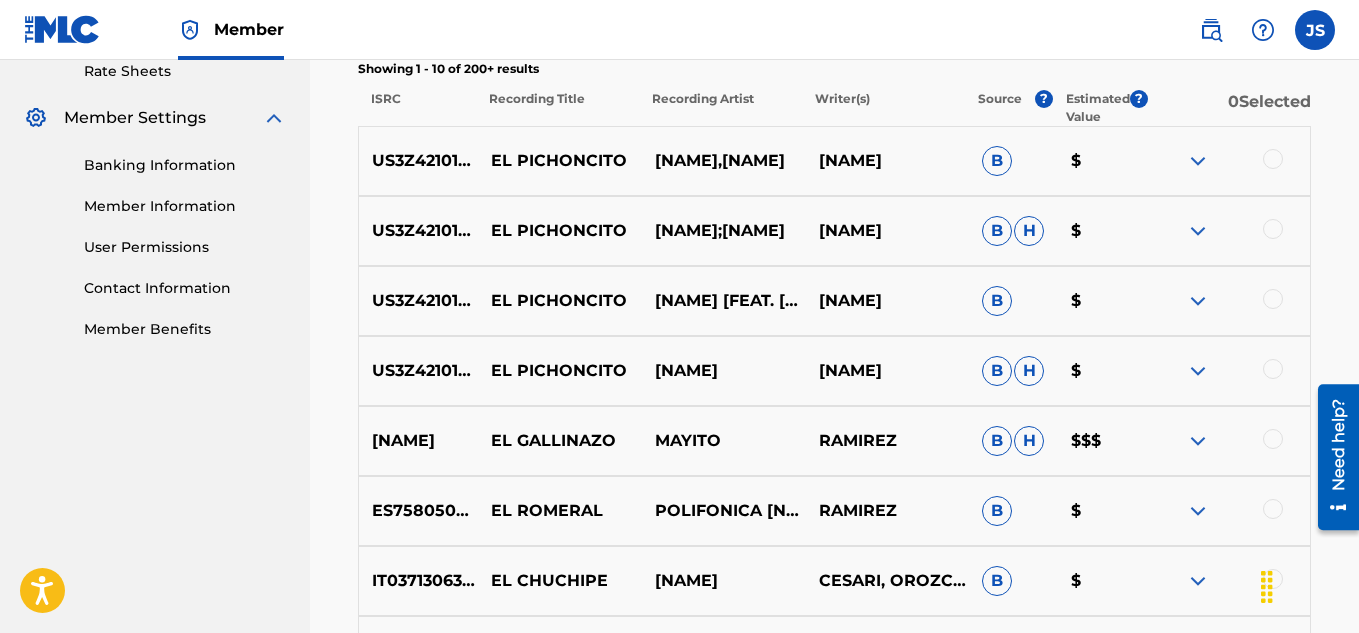 scroll, scrollTop: 778, scrollLeft: 0, axis: vertical 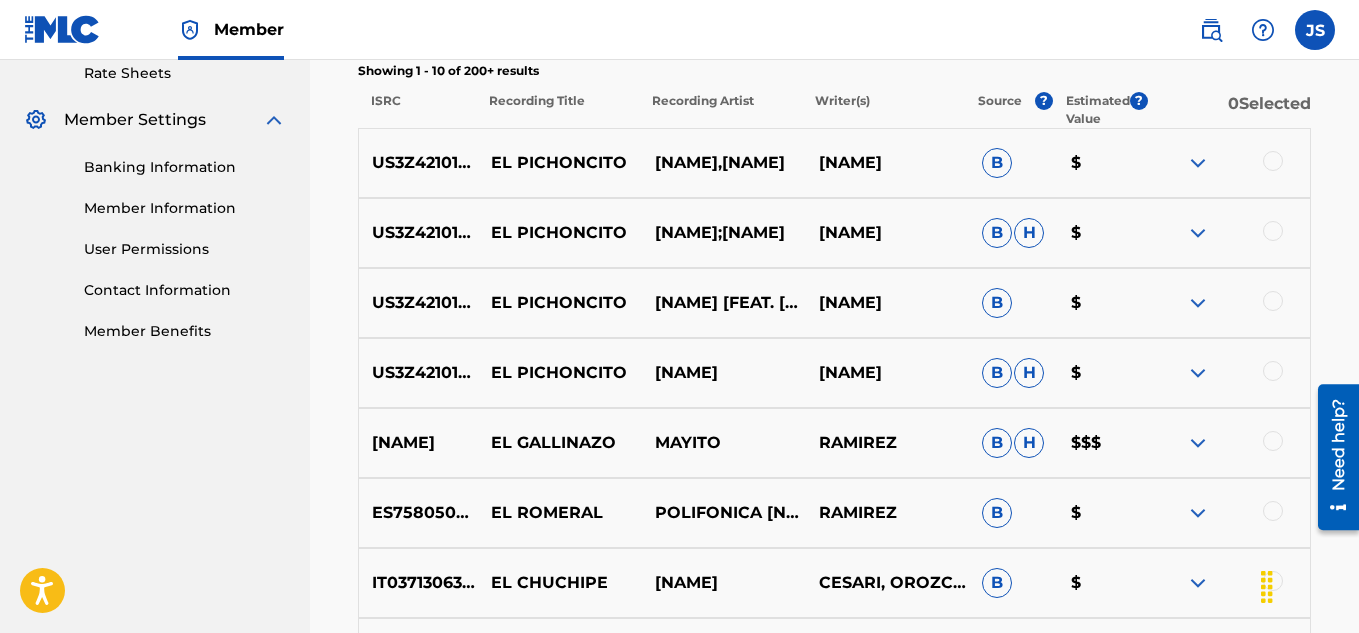 click at bounding box center (1273, 161) 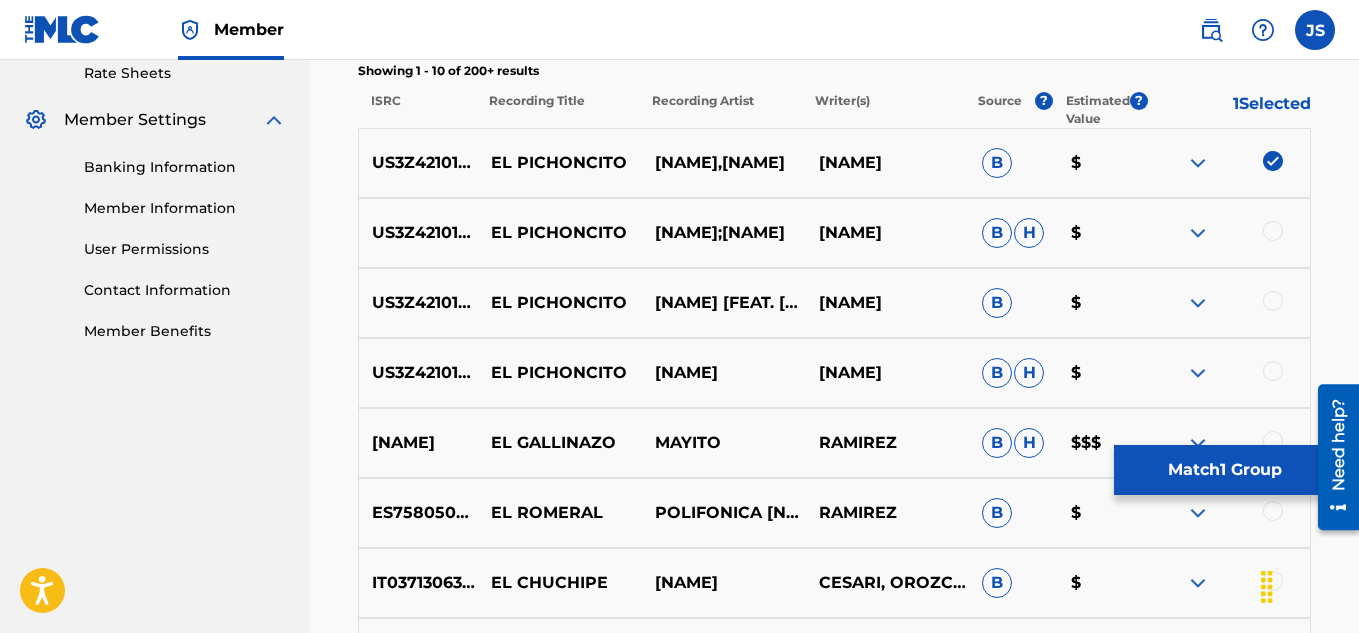 click at bounding box center [1273, 231] 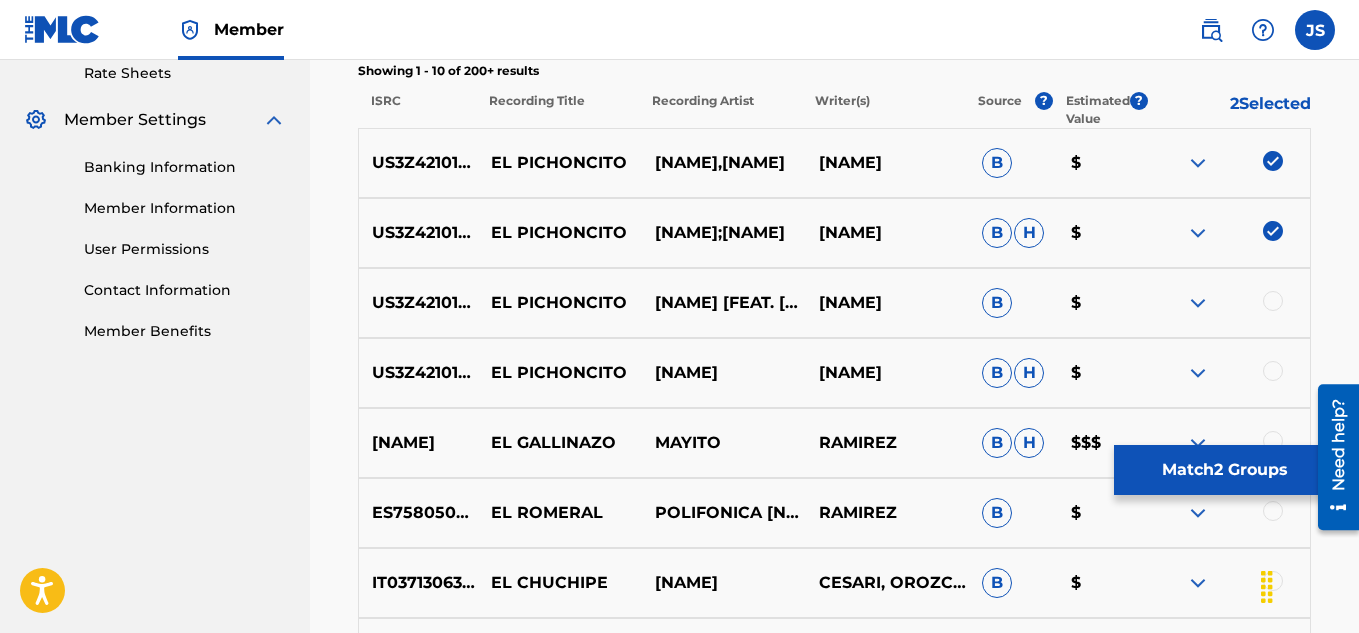 click at bounding box center (1273, 301) 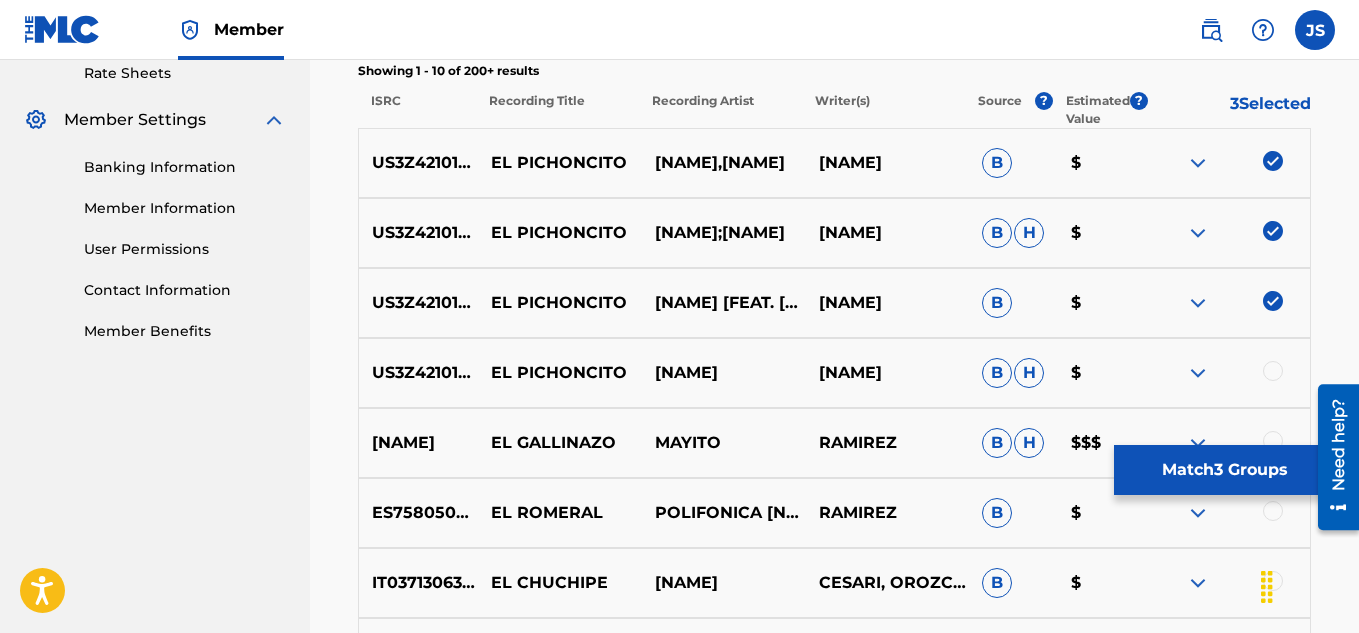 click on "US3Z42101692 EL PICHONCITO CHEO HERNANDEZ PRISCO JOSE CHEO RAMIREZ B H $" at bounding box center (834, 373) 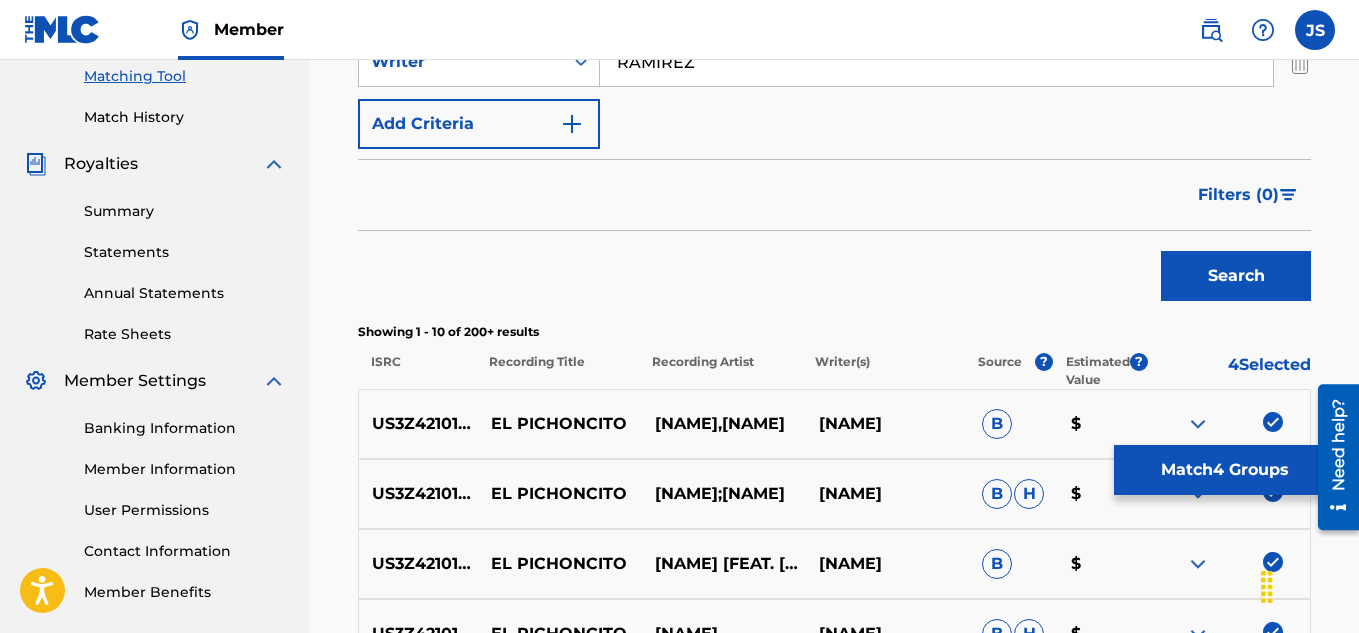 scroll, scrollTop: 516, scrollLeft: 0, axis: vertical 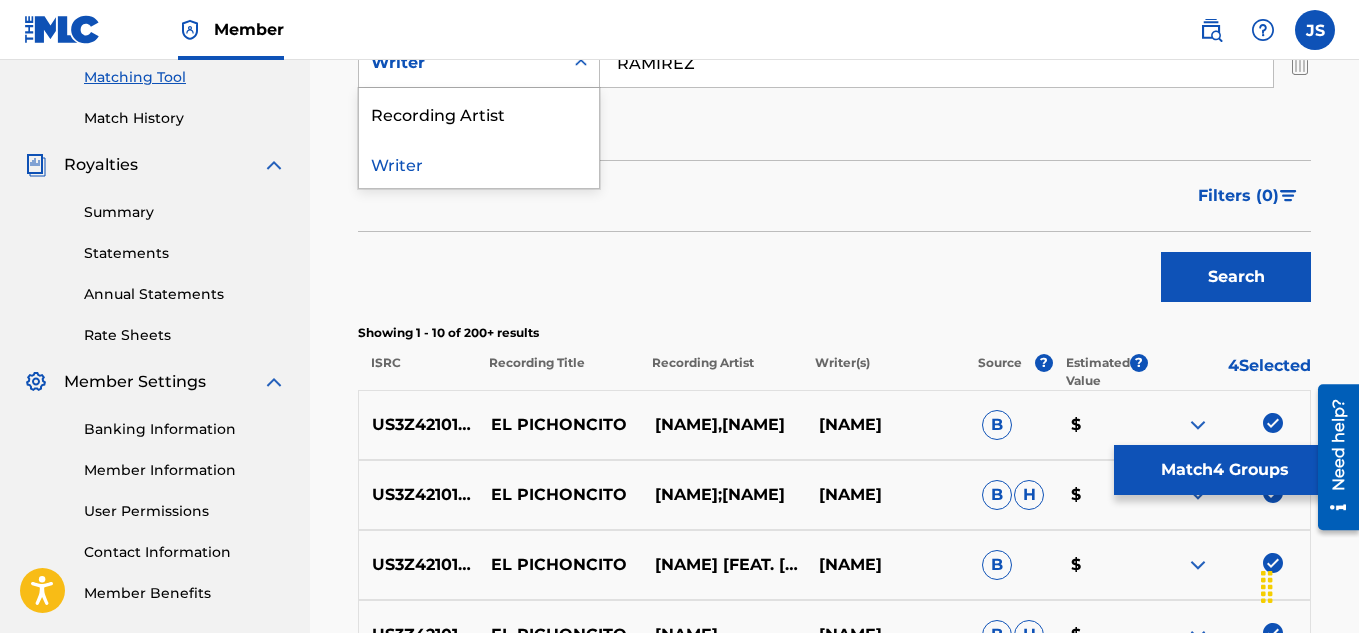 drag, startPoint x: 473, startPoint y: 71, endPoint x: 490, endPoint y: 103, distance: 36.23534 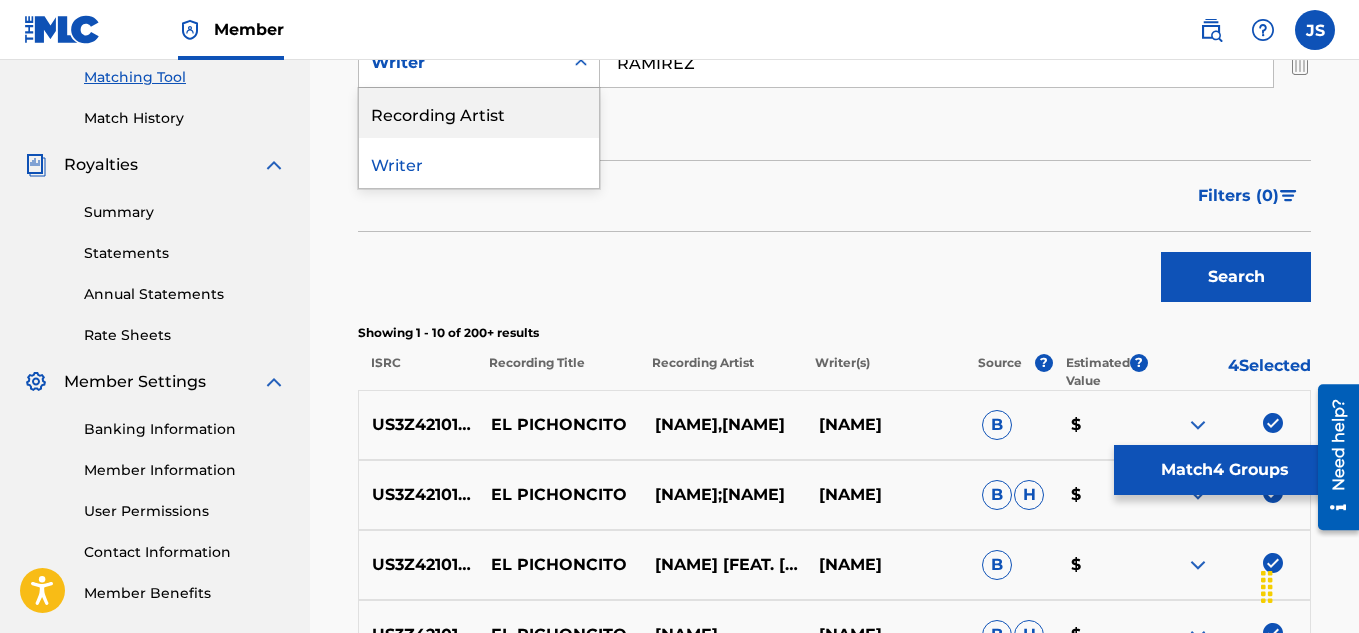 drag, startPoint x: 490, startPoint y: 103, endPoint x: 872, endPoint y: 124, distance: 382.57678 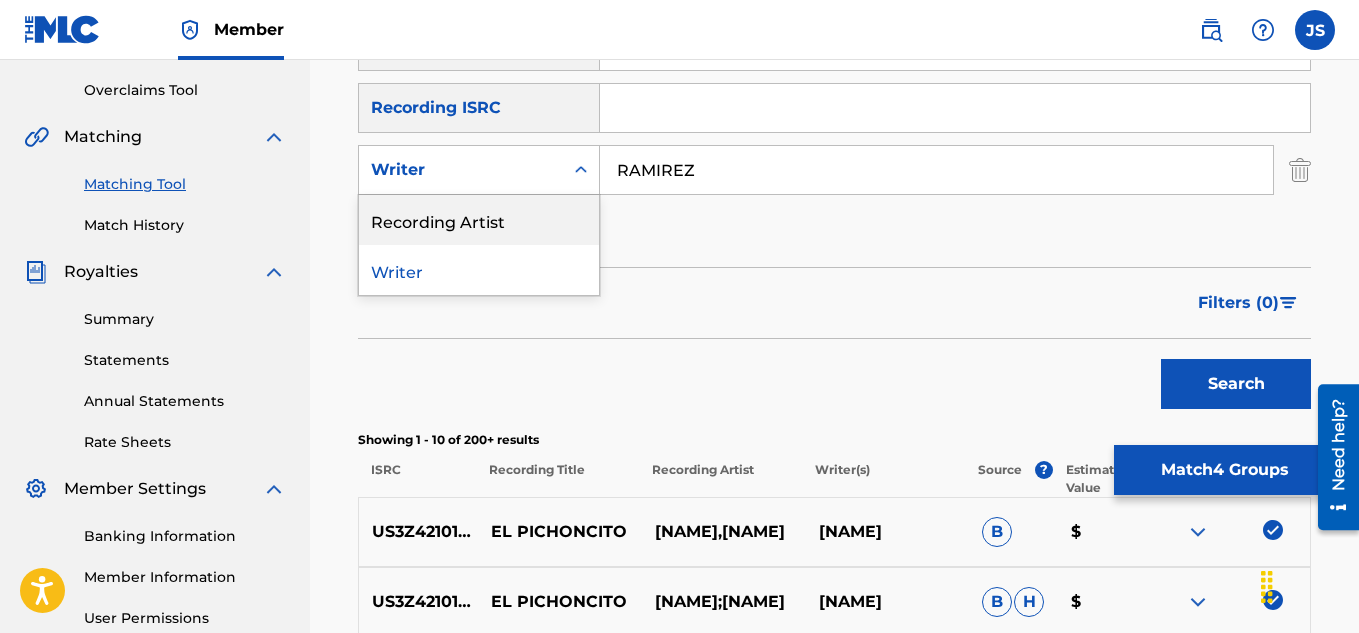 scroll, scrollTop: 408, scrollLeft: 0, axis: vertical 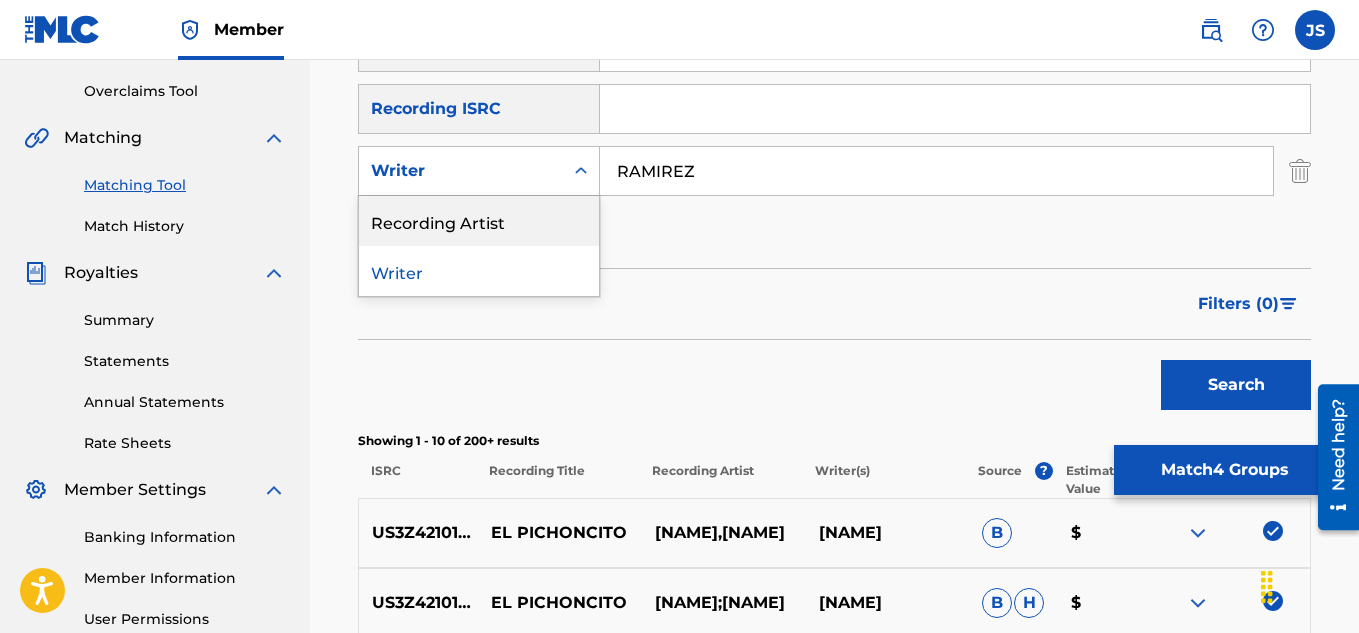 click on "Recording Artist" at bounding box center (479, 221) 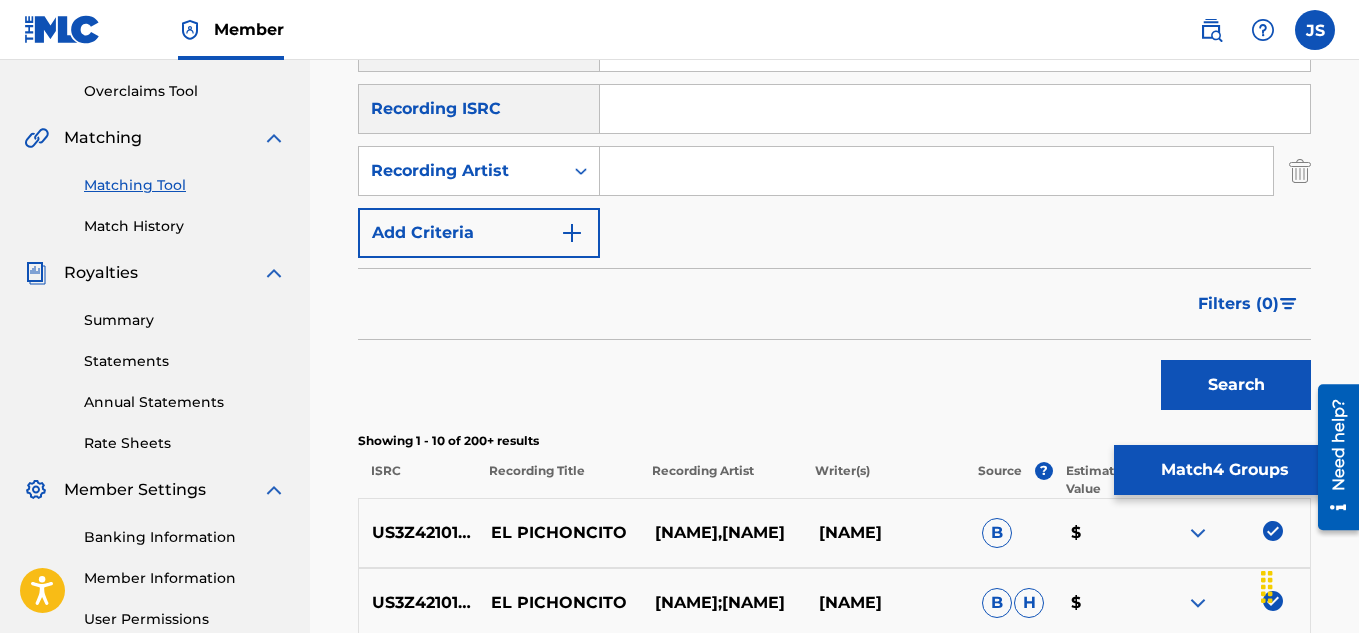 click at bounding box center [936, 171] 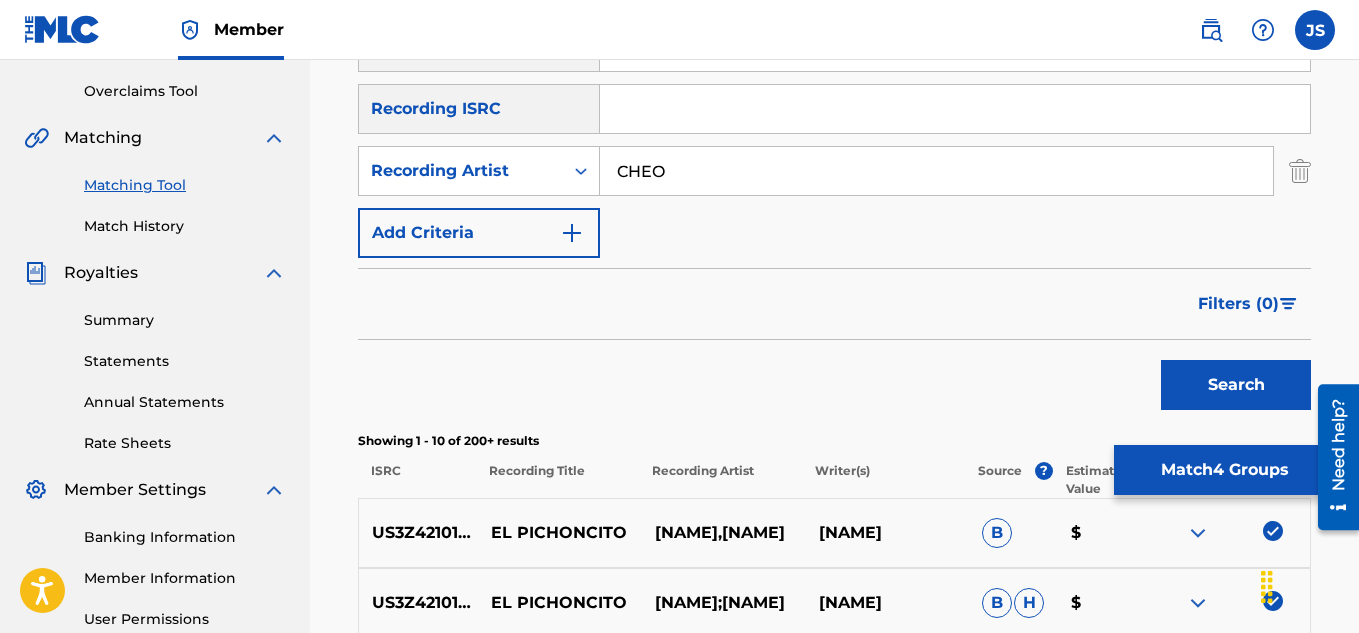 type on "CHEO" 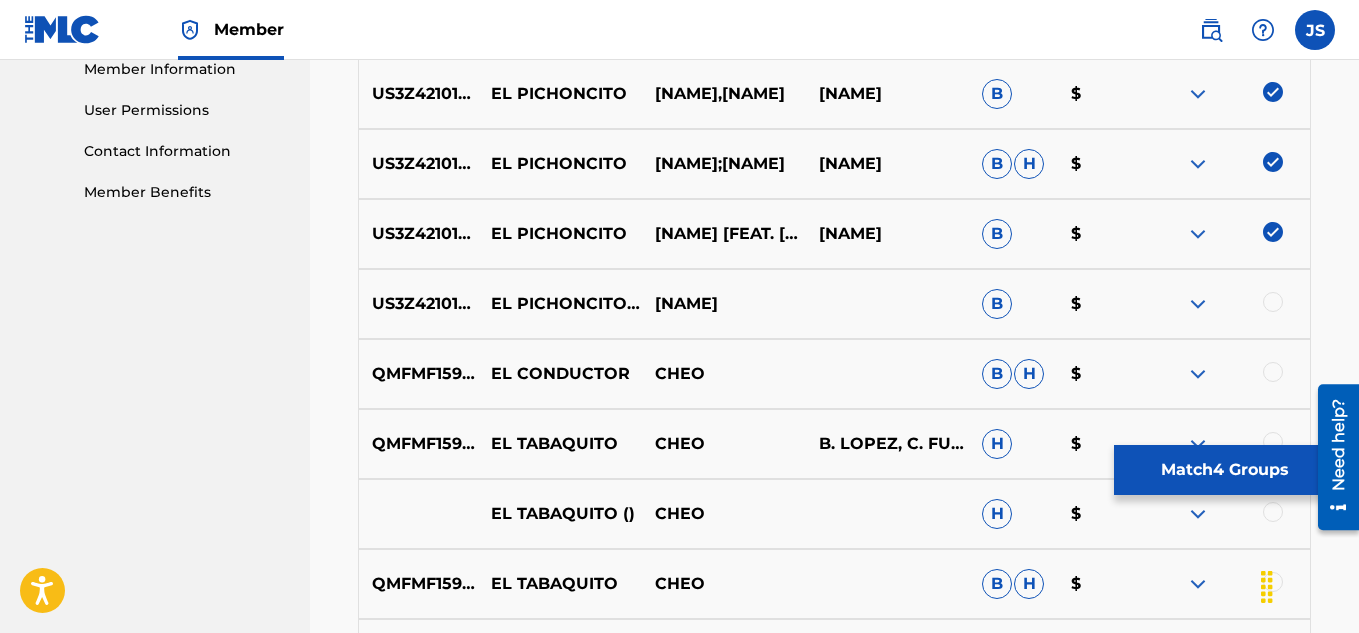 scroll, scrollTop: 919, scrollLeft: 0, axis: vertical 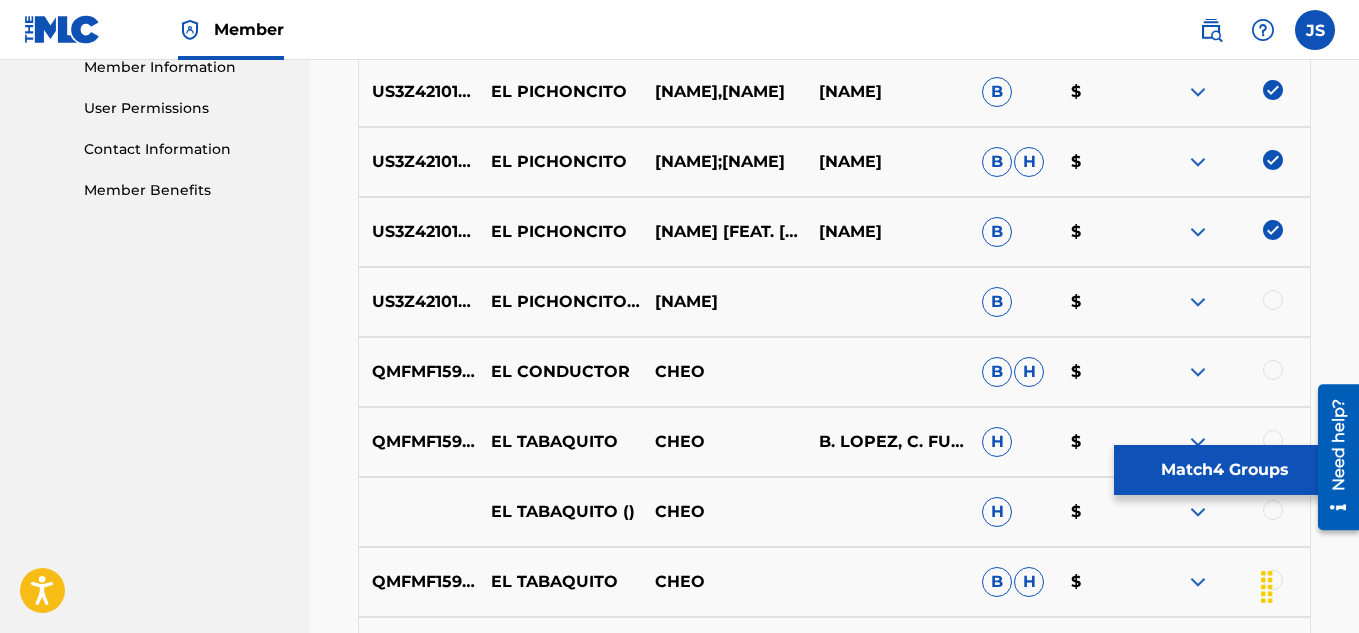 click at bounding box center [1228, 302] 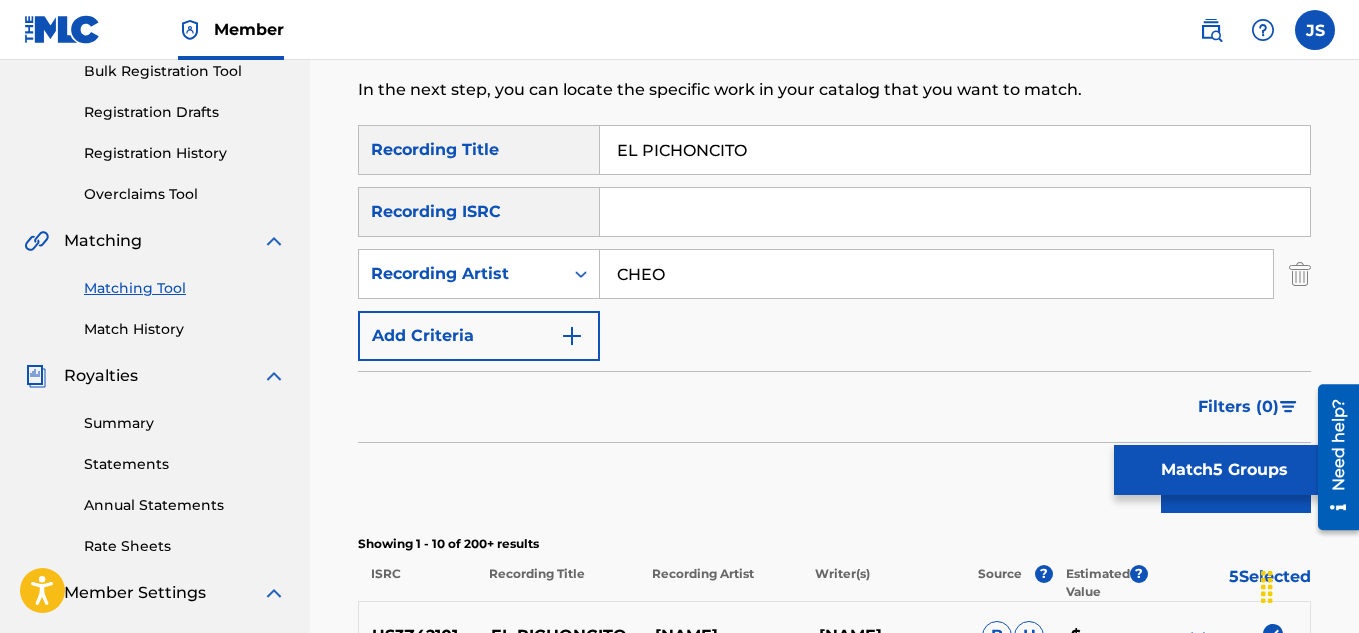 scroll, scrollTop: 304, scrollLeft: 0, axis: vertical 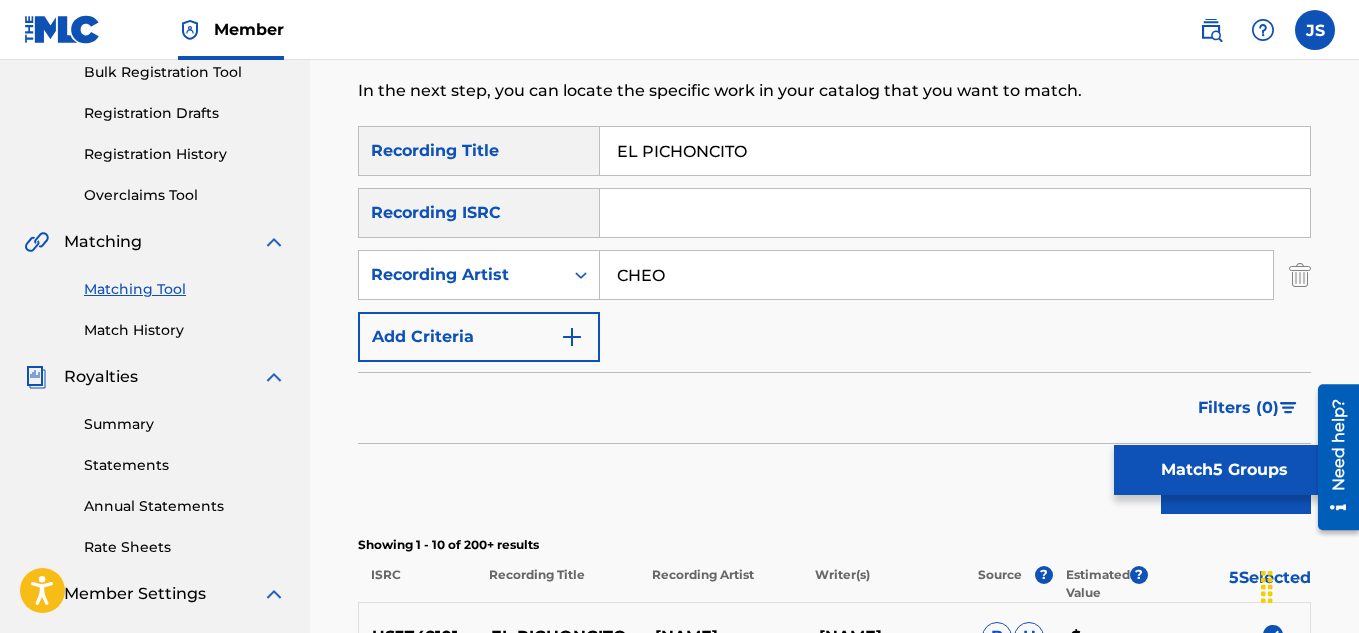 click on "CHEO" at bounding box center [936, 275] 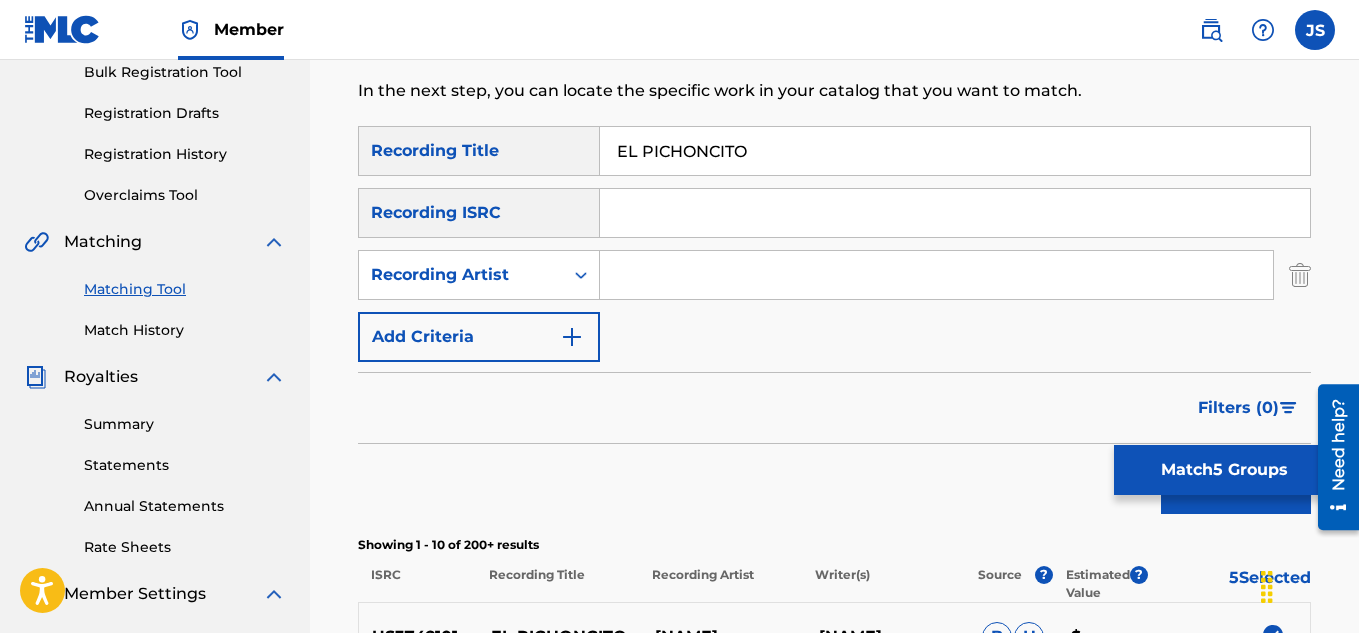 type 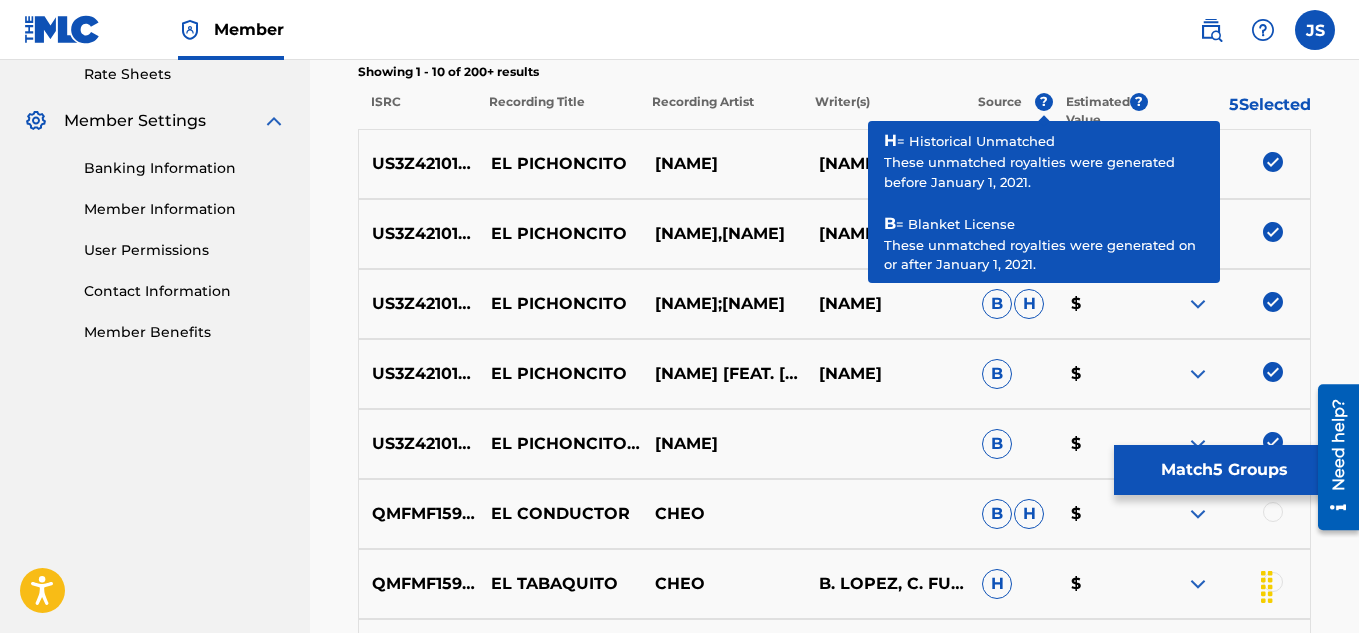 scroll, scrollTop: 778, scrollLeft: 0, axis: vertical 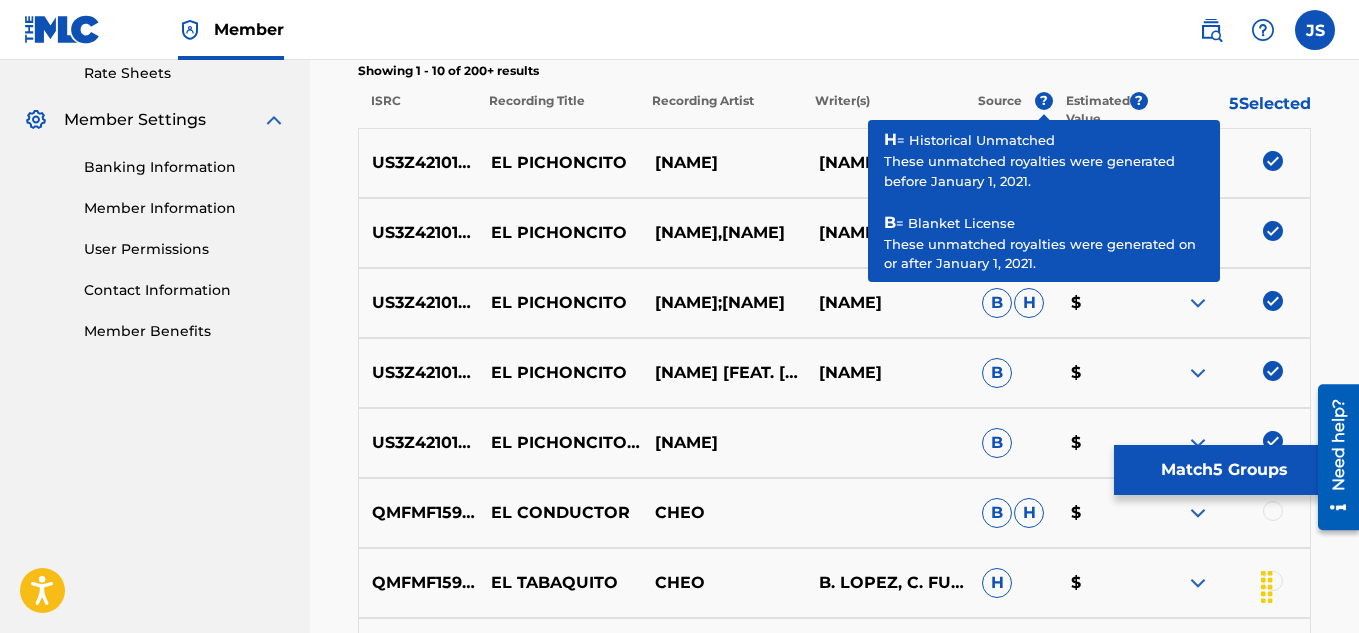 click on "Match  5 Groups" at bounding box center [1224, 470] 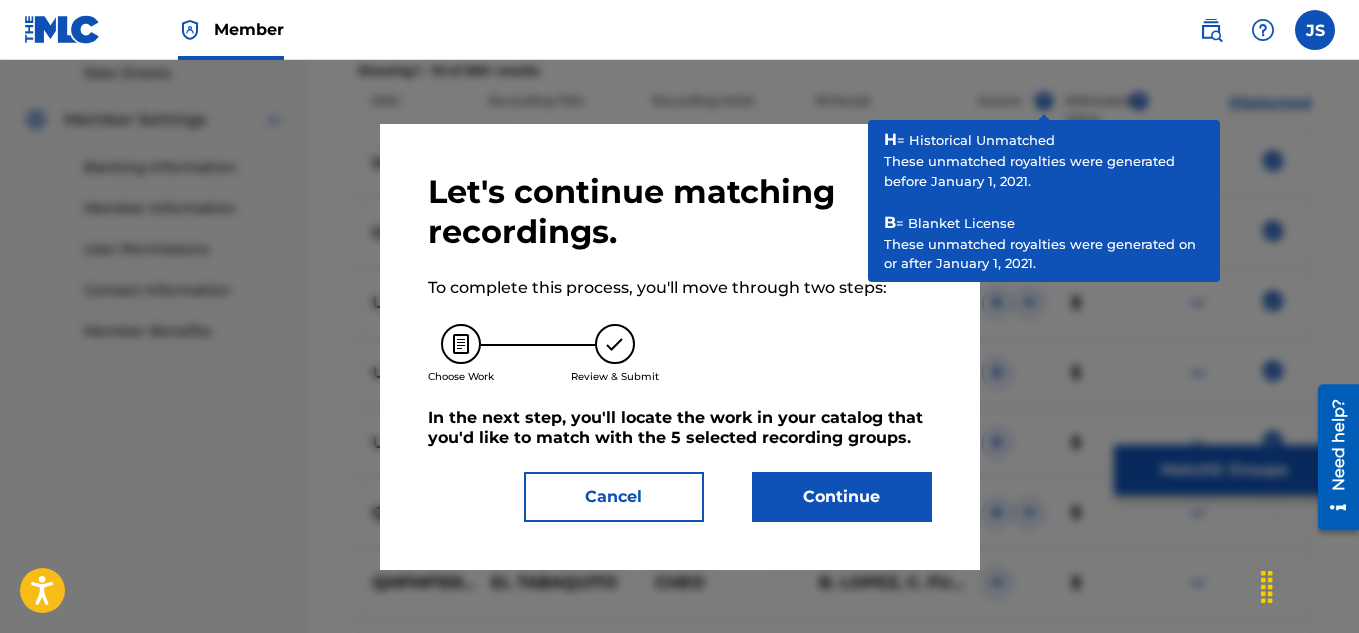 click on "Continue" at bounding box center (842, 497) 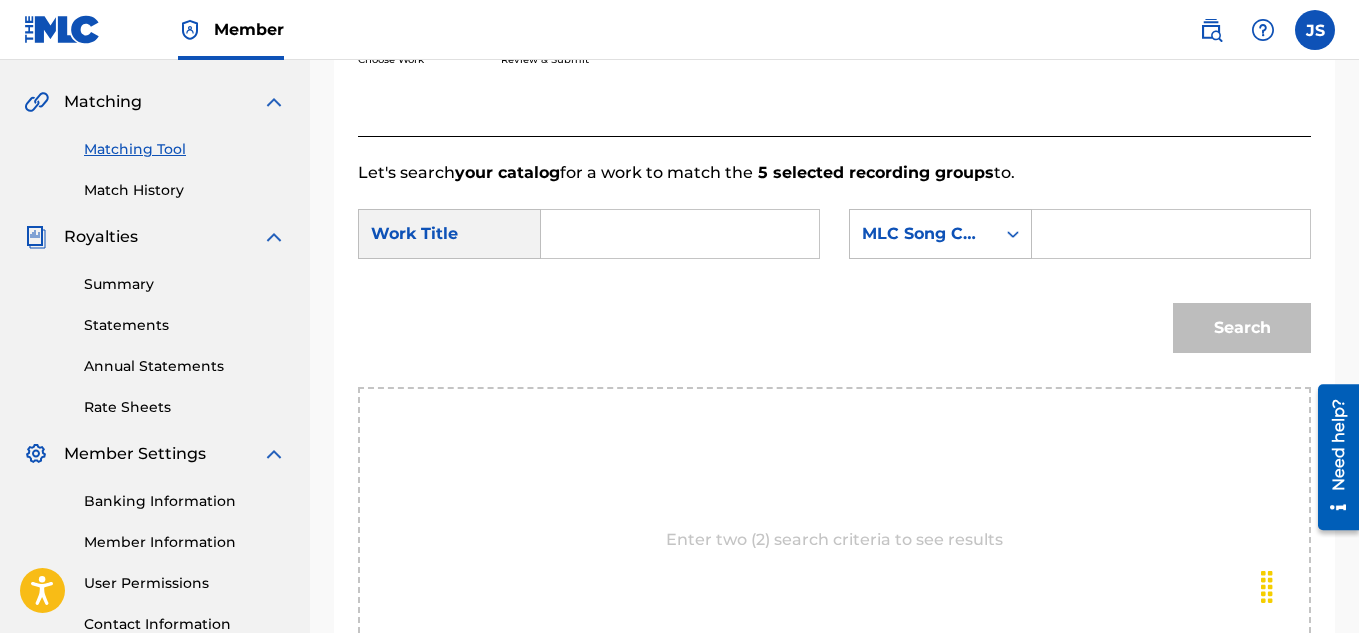 scroll, scrollTop: 435, scrollLeft: 0, axis: vertical 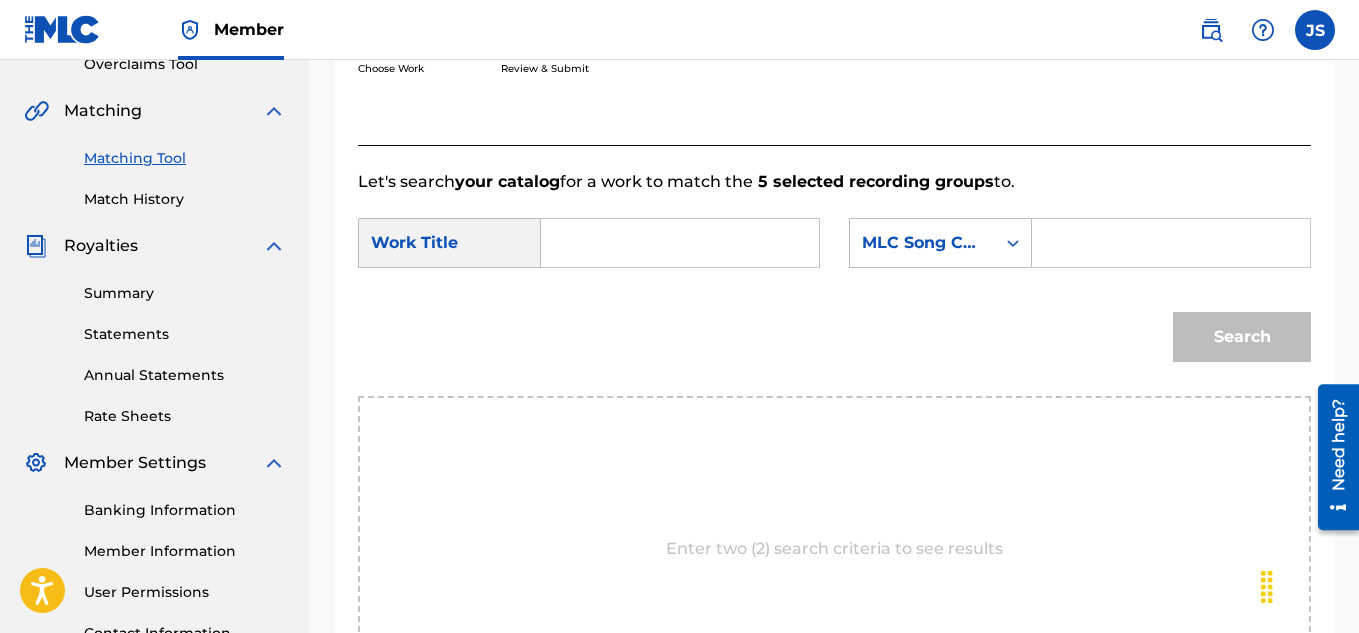 paste on "EL PICHONCITO" 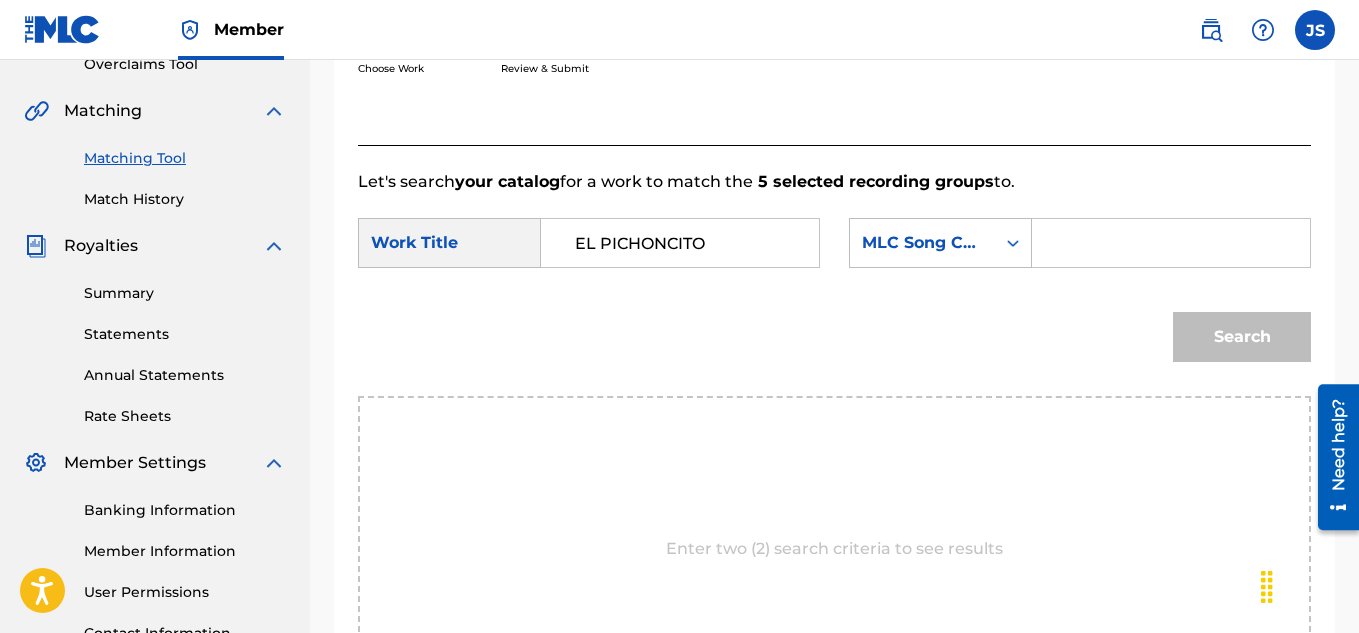 type on "EL PICHONCITO" 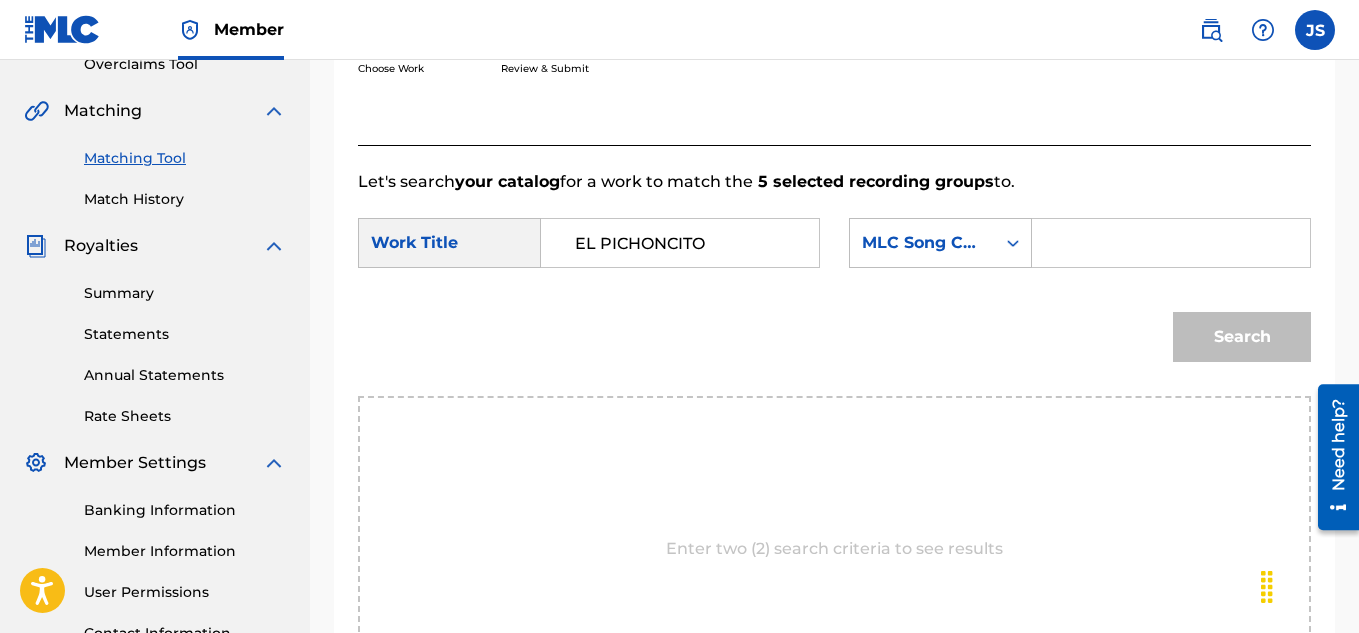 click on "Search" at bounding box center (834, 344) 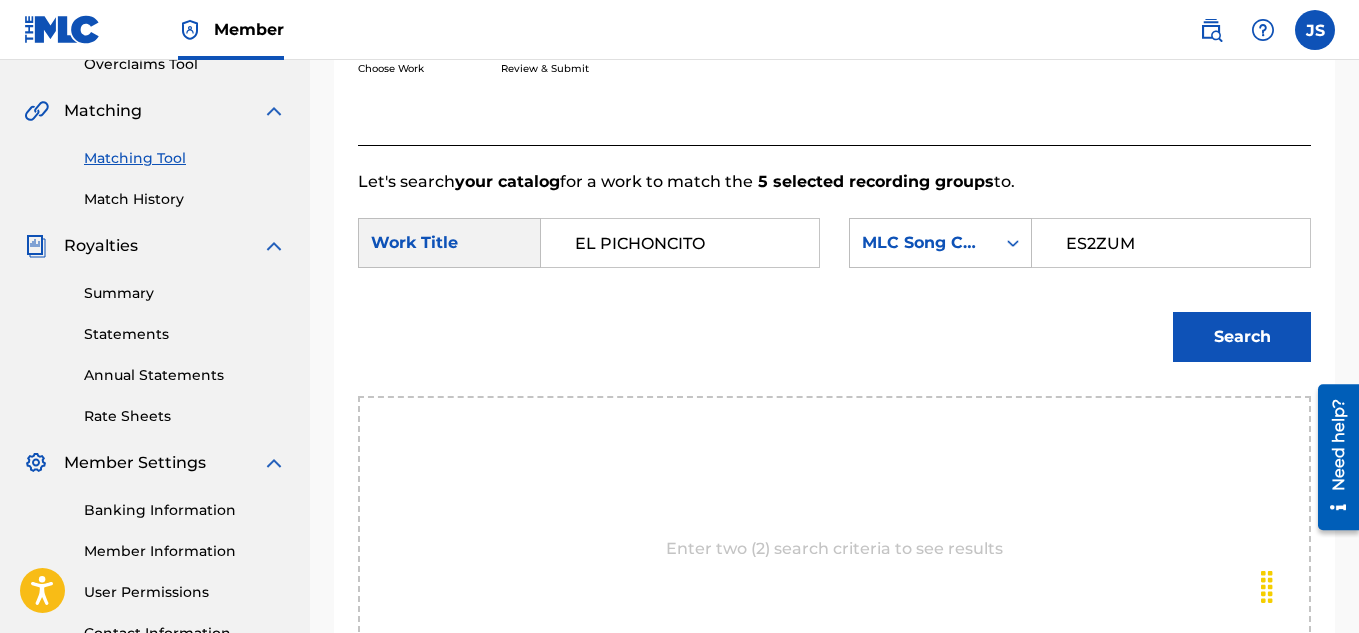 click on "ES2ZUM" at bounding box center (1171, 243) 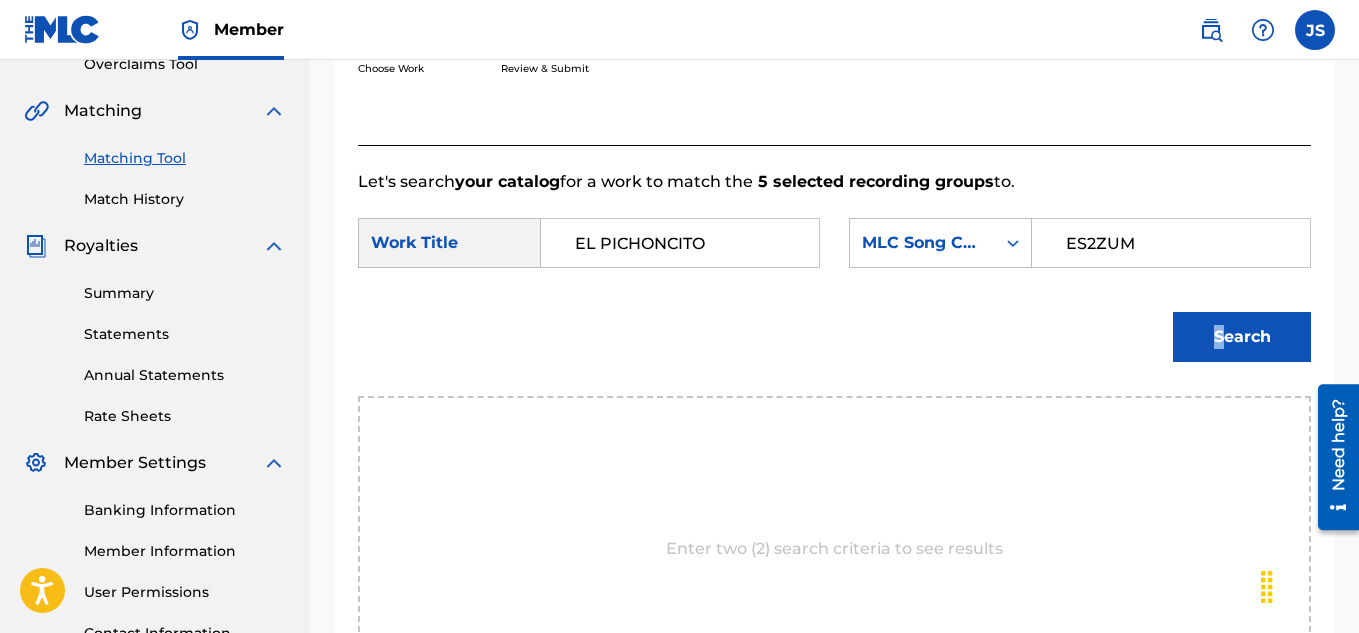 click on "Search" at bounding box center (1242, 337) 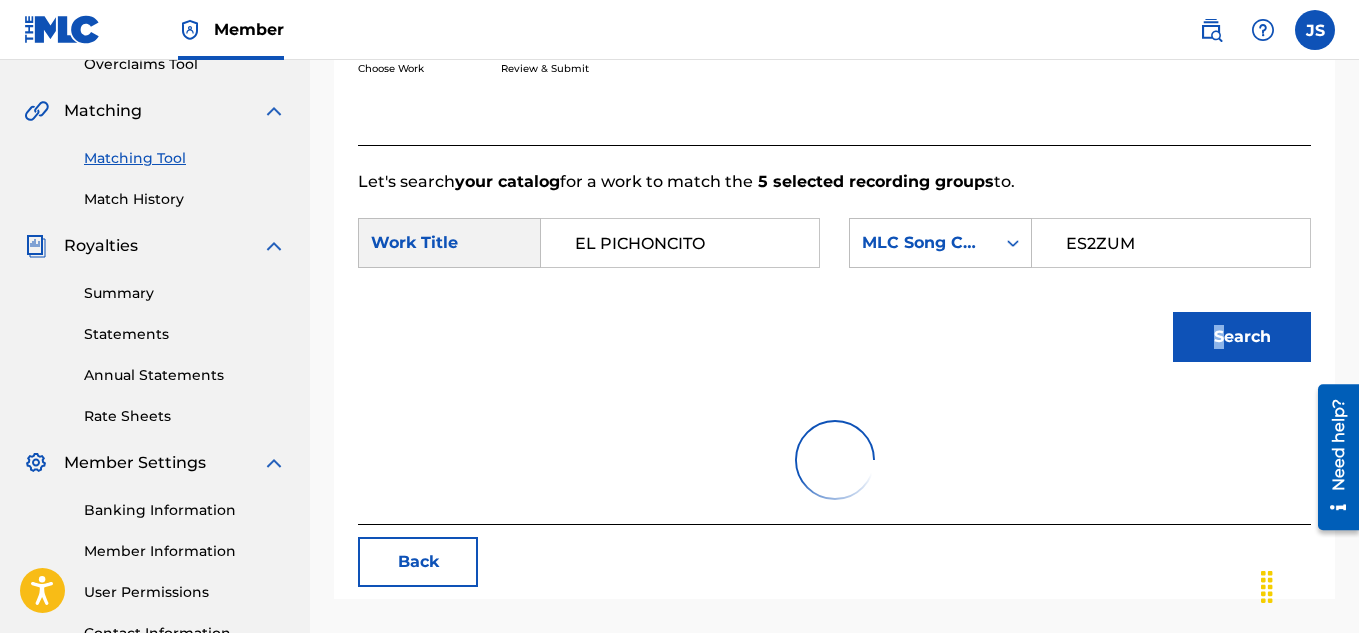 scroll, scrollTop: 607, scrollLeft: 0, axis: vertical 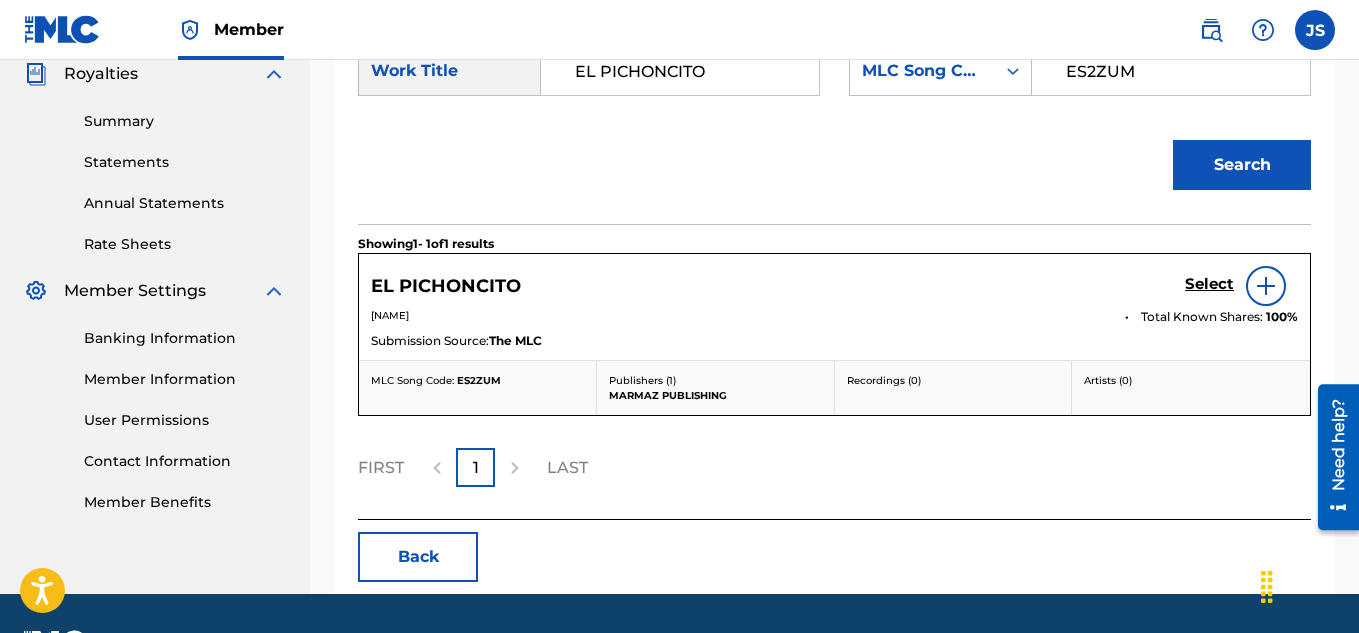 click on "Select" at bounding box center (1209, 284) 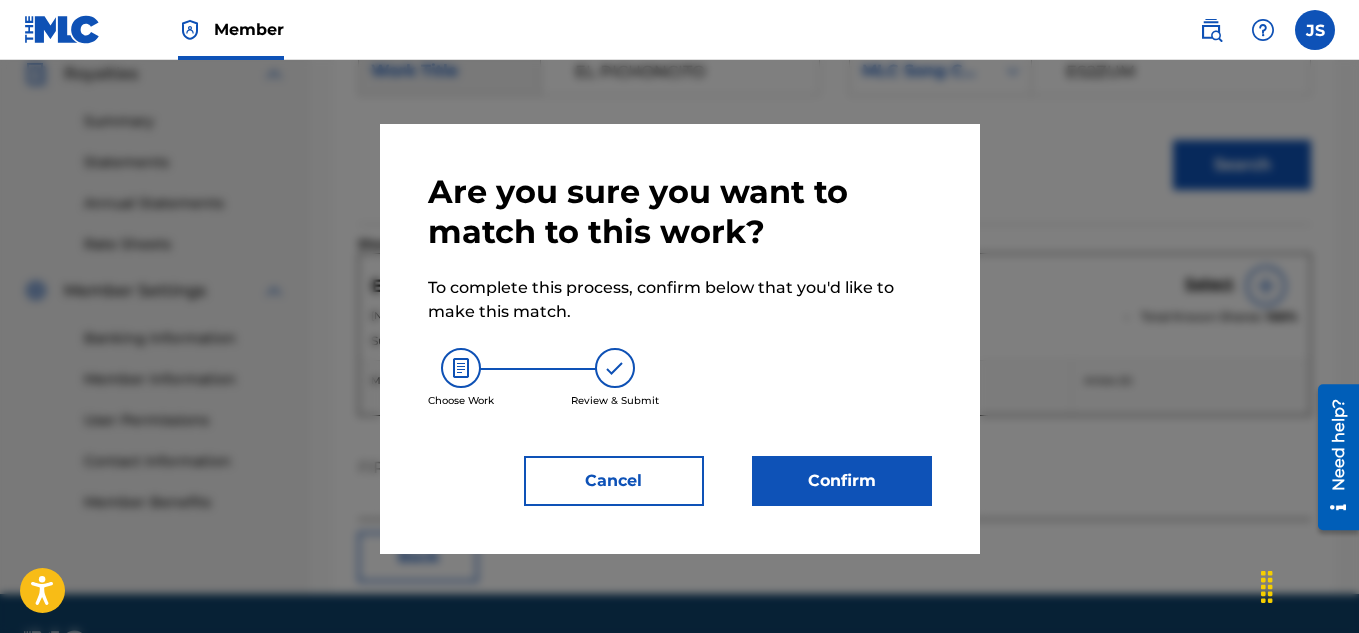 click on "Confirm" at bounding box center [842, 481] 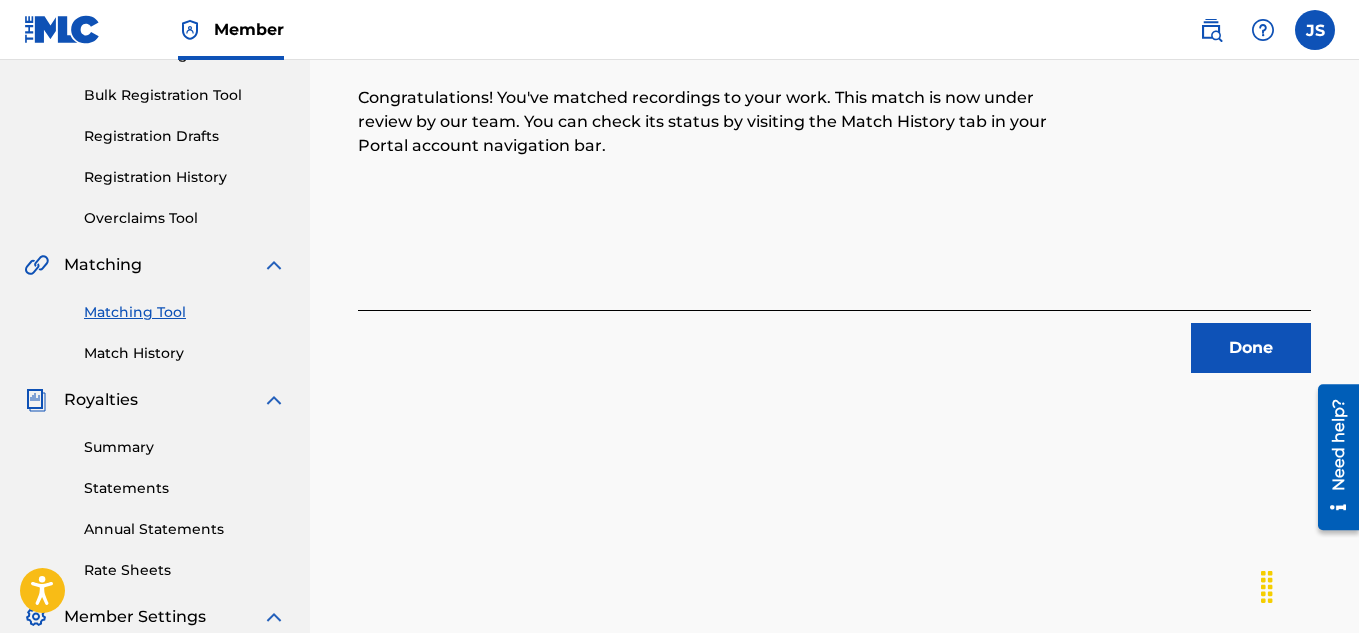 scroll, scrollTop: 286, scrollLeft: 0, axis: vertical 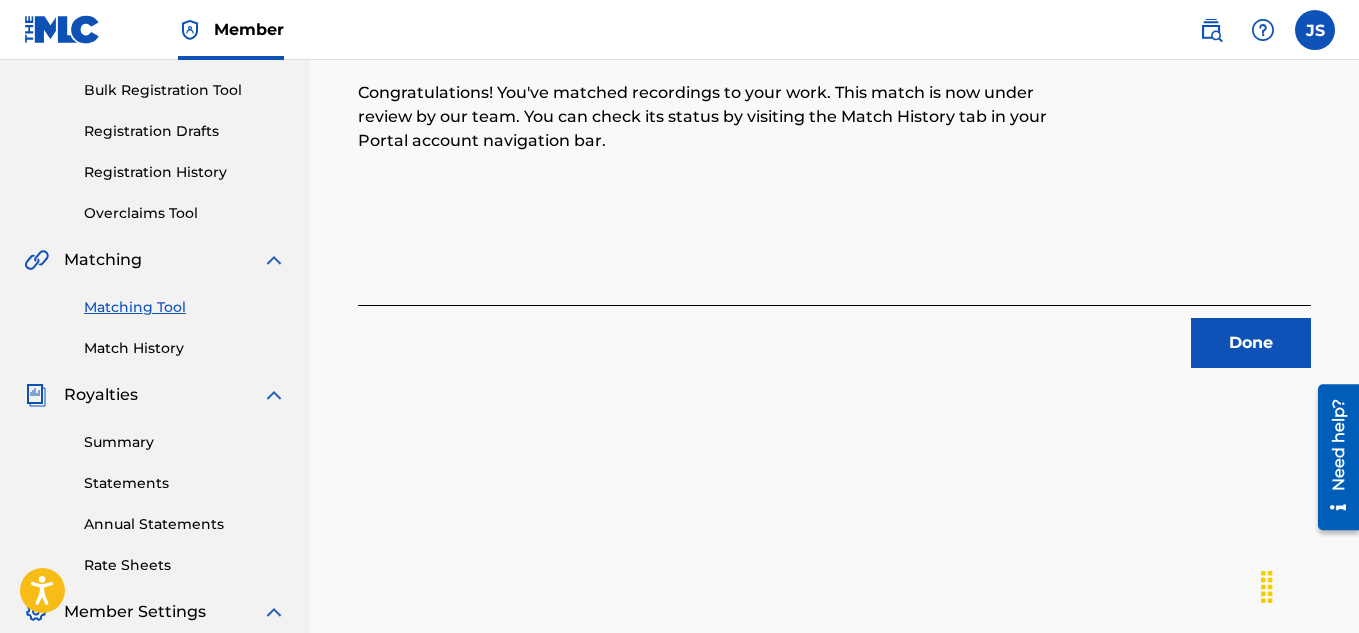 click on "Done" at bounding box center [1251, 343] 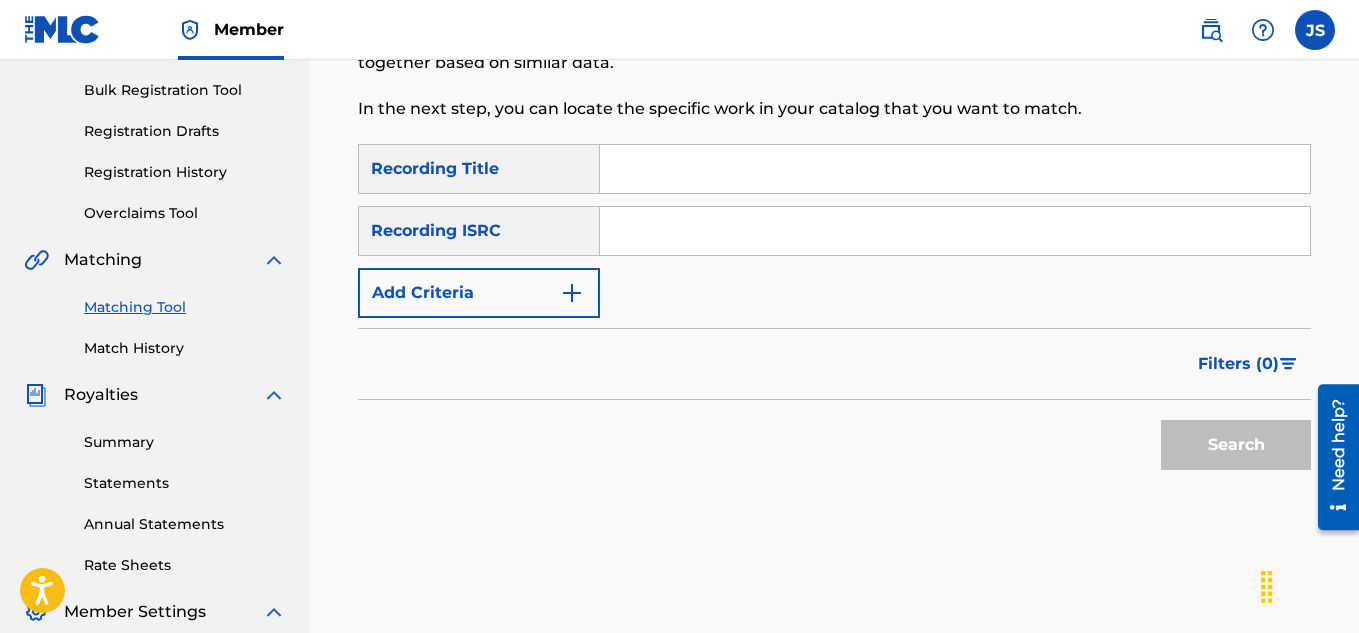 paste on "660444946" 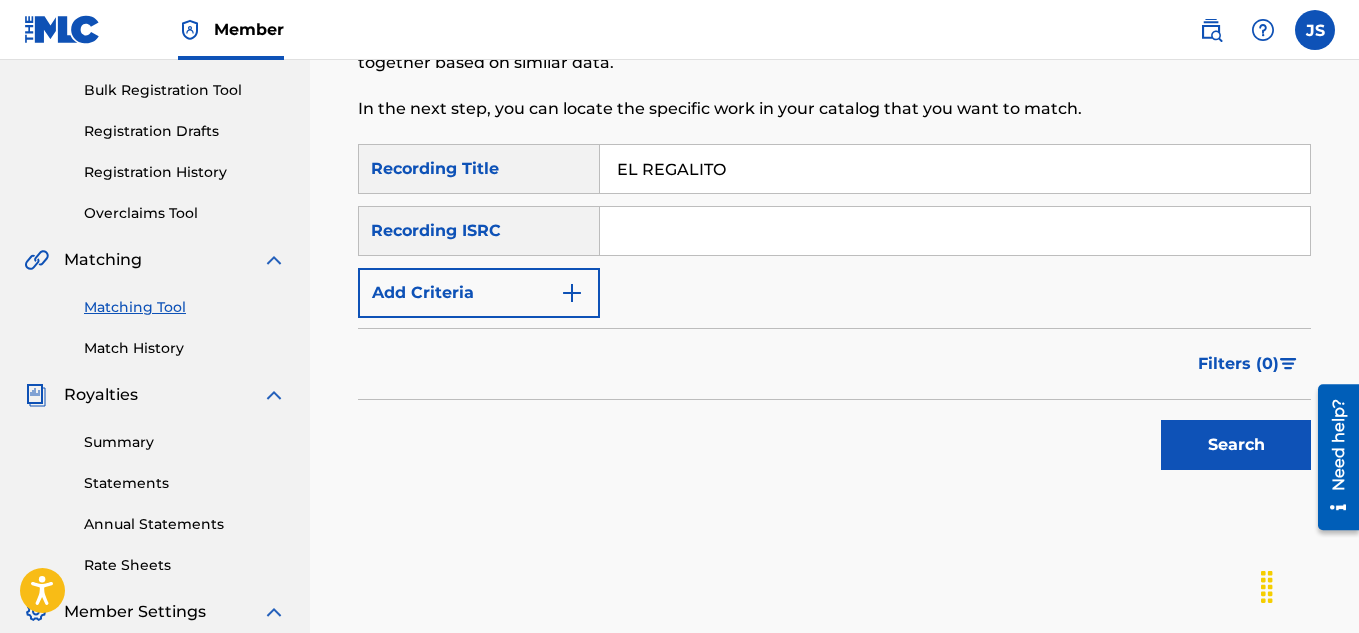 type on "EL REGALITO" 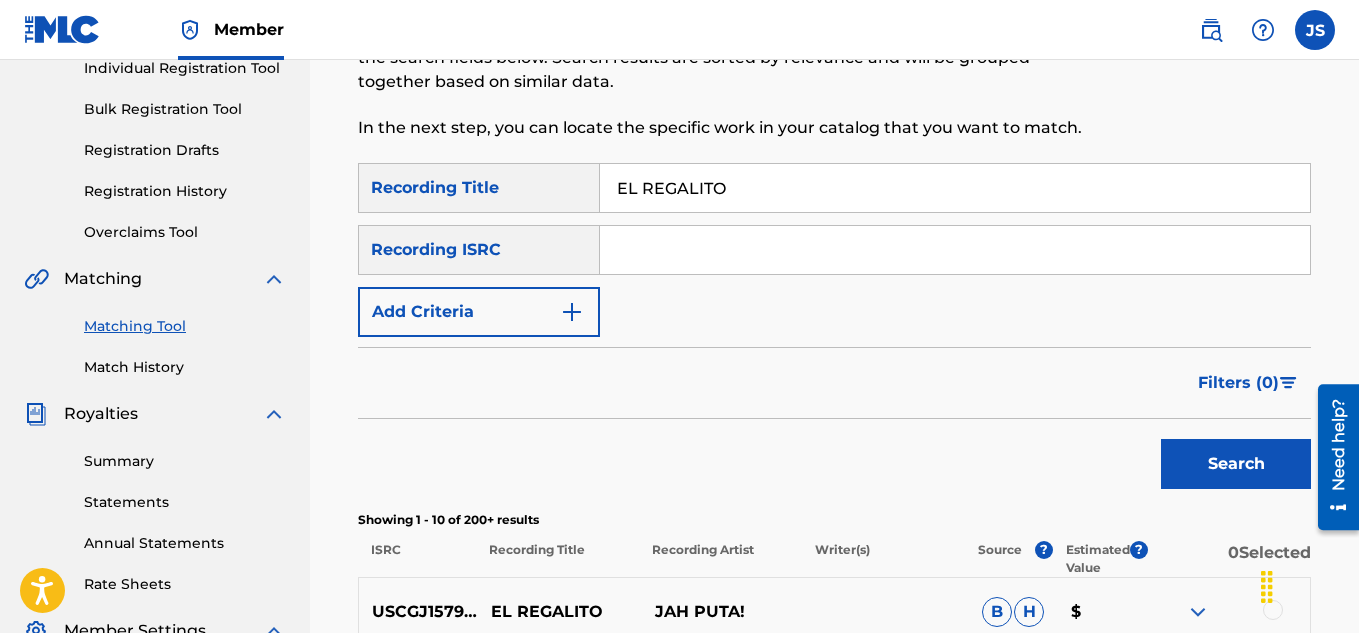 scroll, scrollTop: 300, scrollLeft: 0, axis: vertical 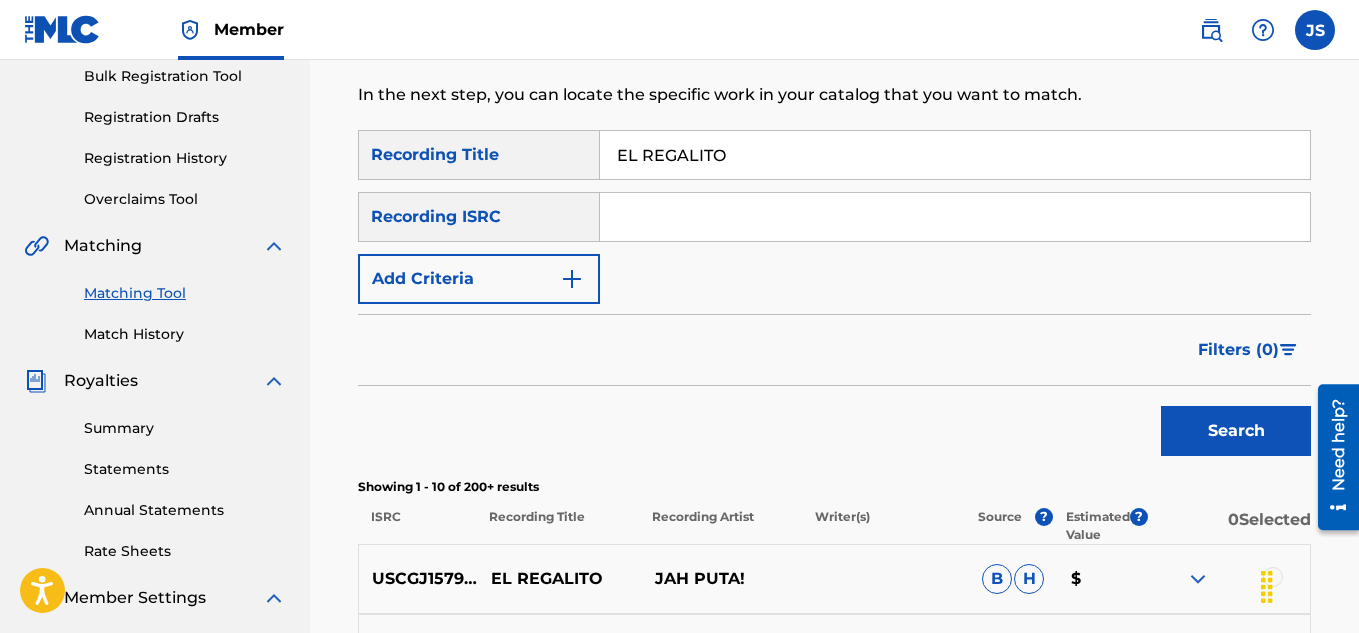drag, startPoint x: 454, startPoint y: 298, endPoint x: 695, endPoint y: 318, distance: 241.82845 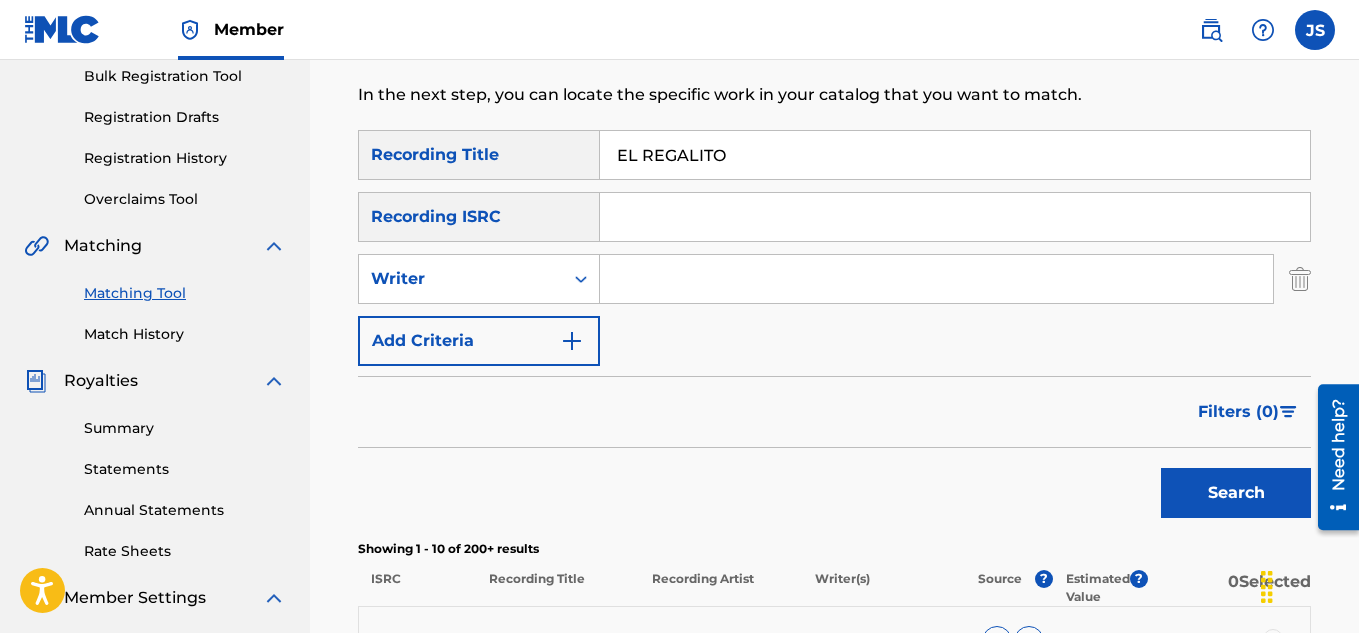 click at bounding box center [936, 279] 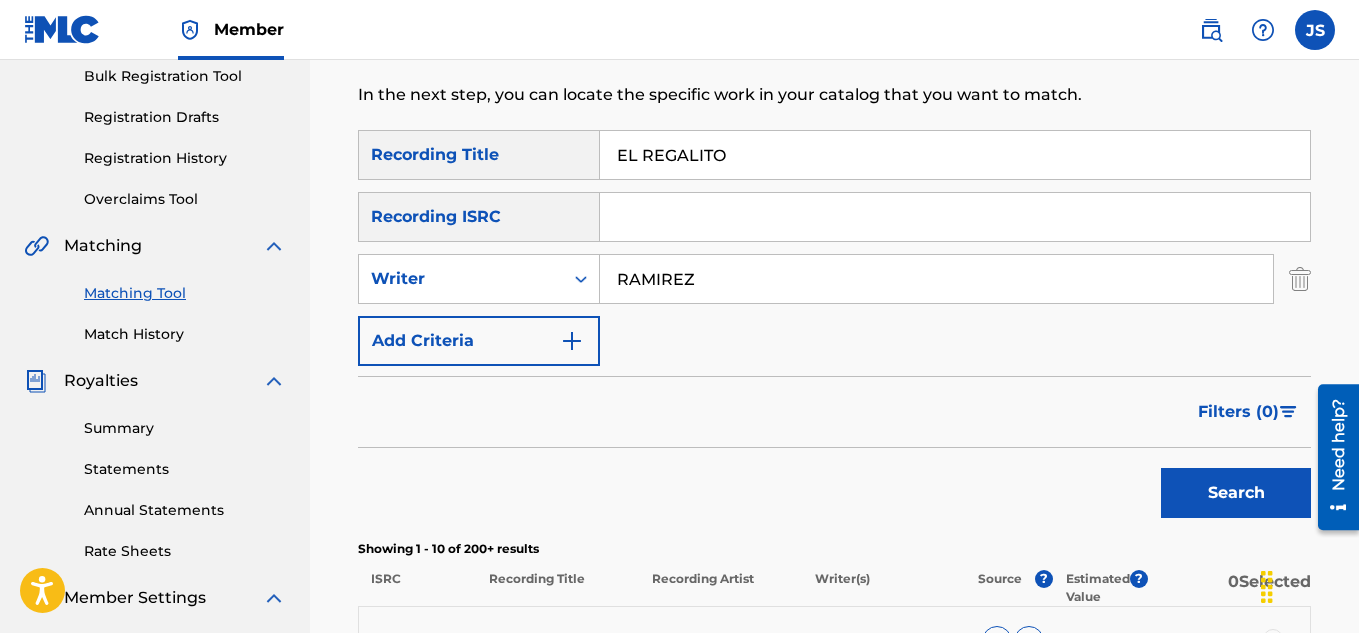 type on "RAMIREZ" 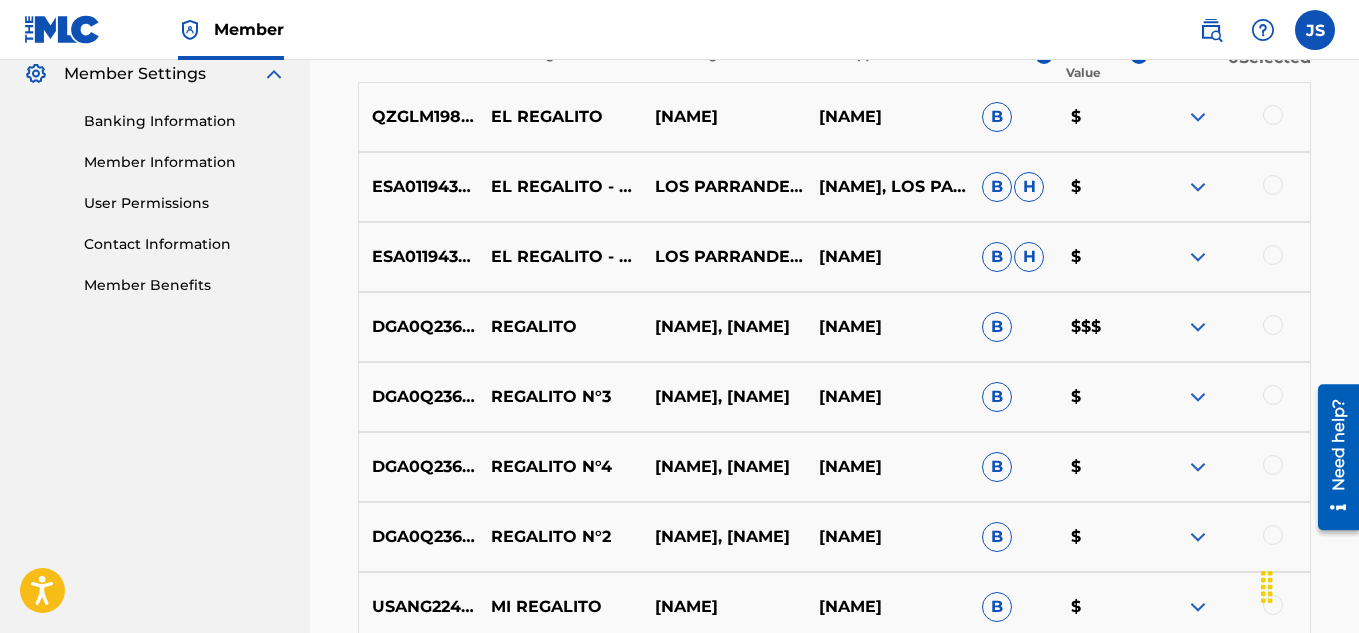 scroll, scrollTop: 825, scrollLeft: 0, axis: vertical 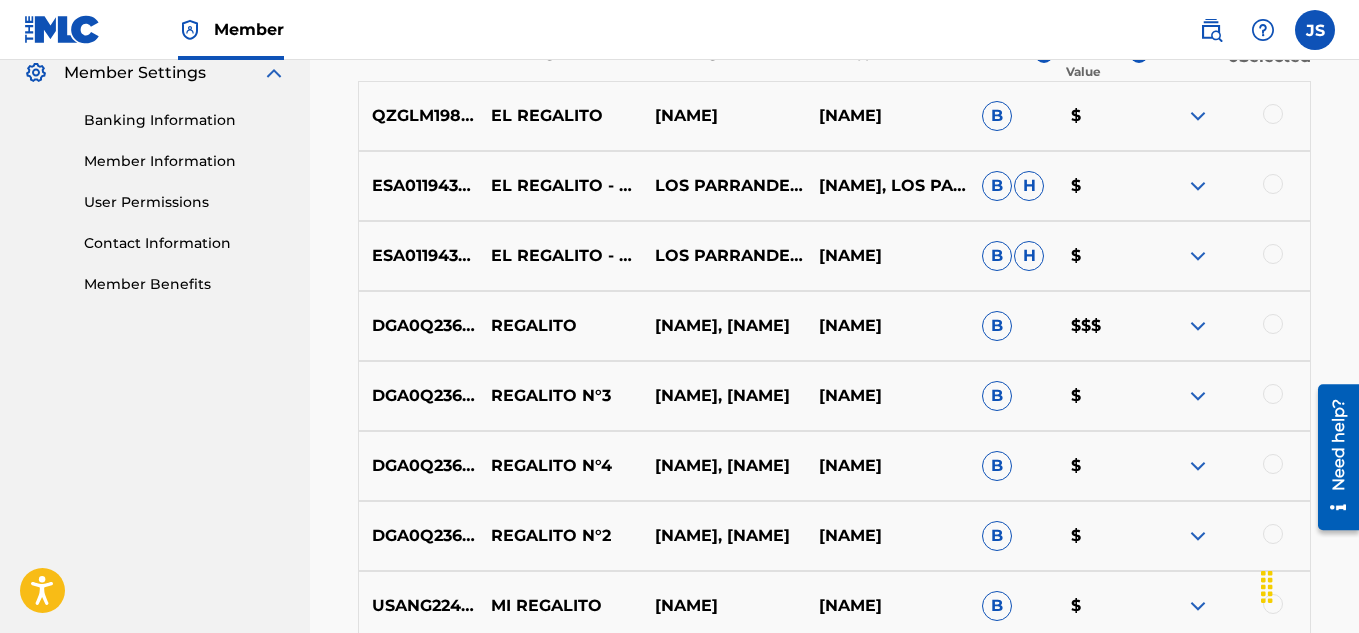 click at bounding box center [1273, 114] 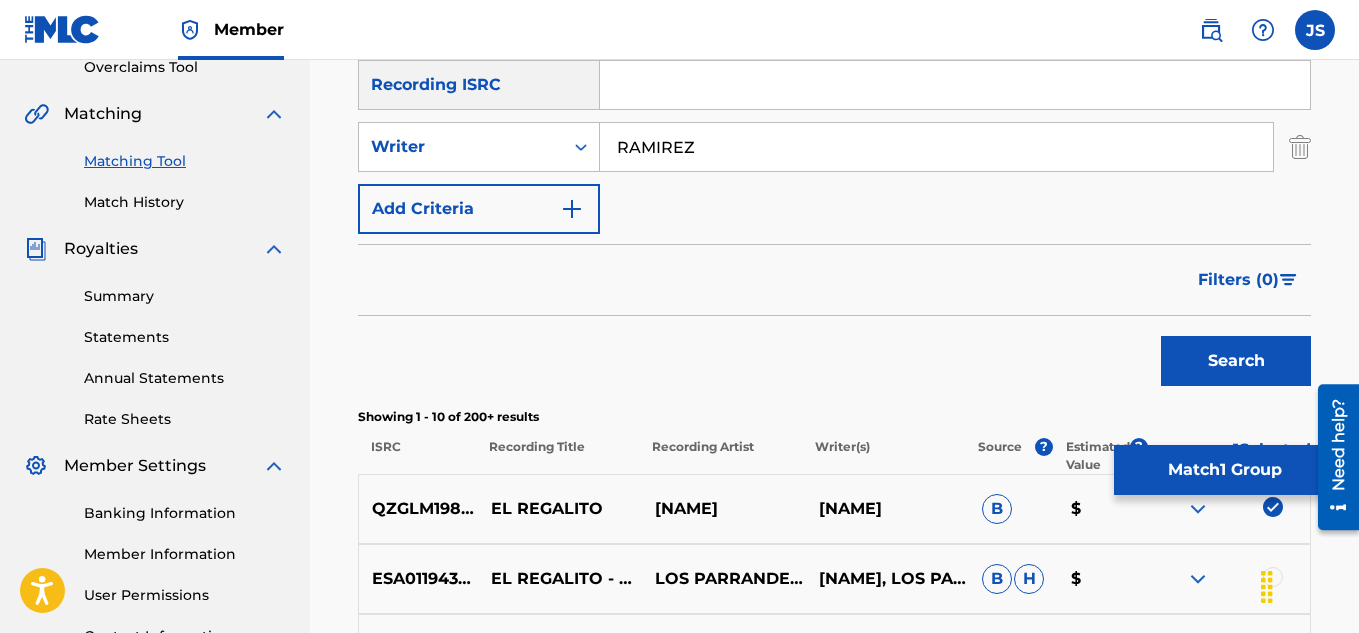 scroll, scrollTop: 412, scrollLeft: 0, axis: vertical 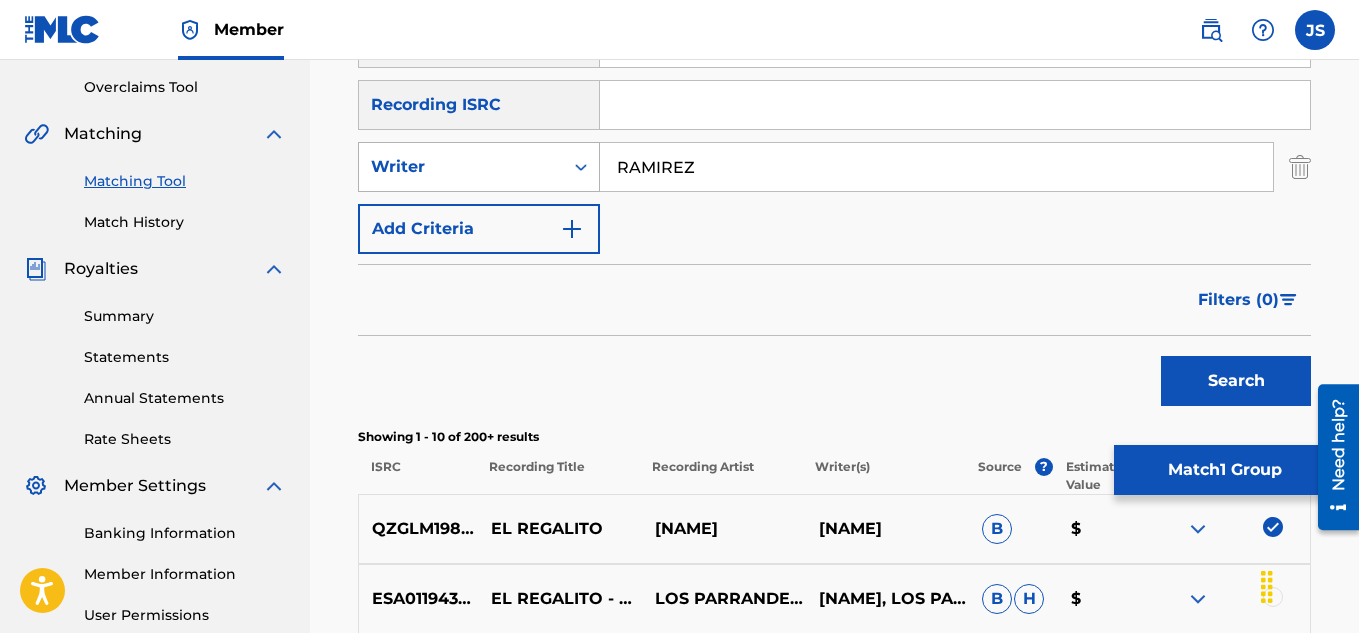 click on "Writer" at bounding box center (461, 167) 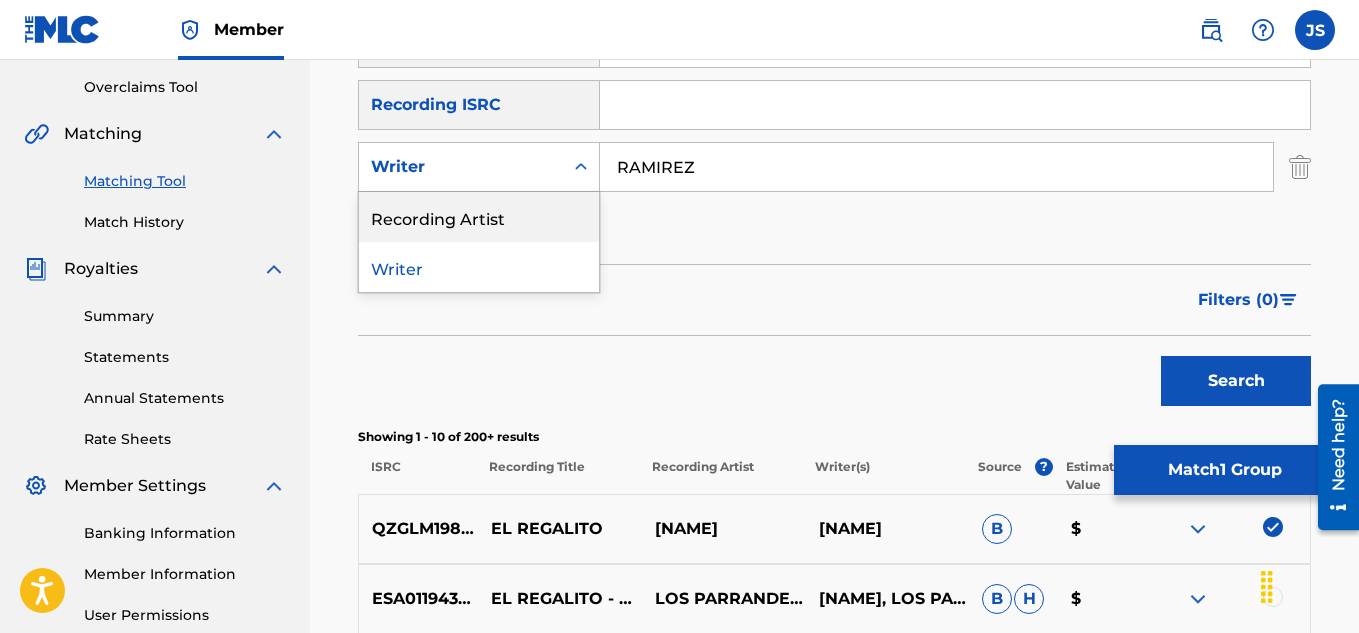 click on "Recording Artist" at bounding box center (479, 217) 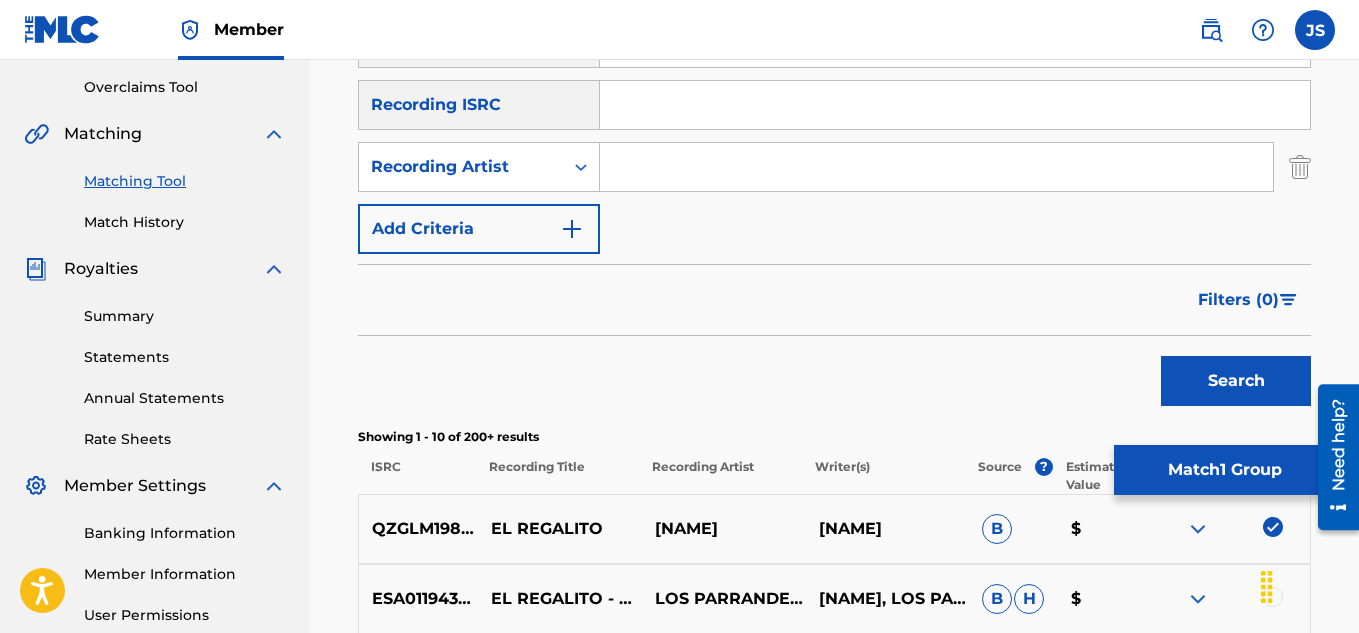 click at bounding box center (936, 167) 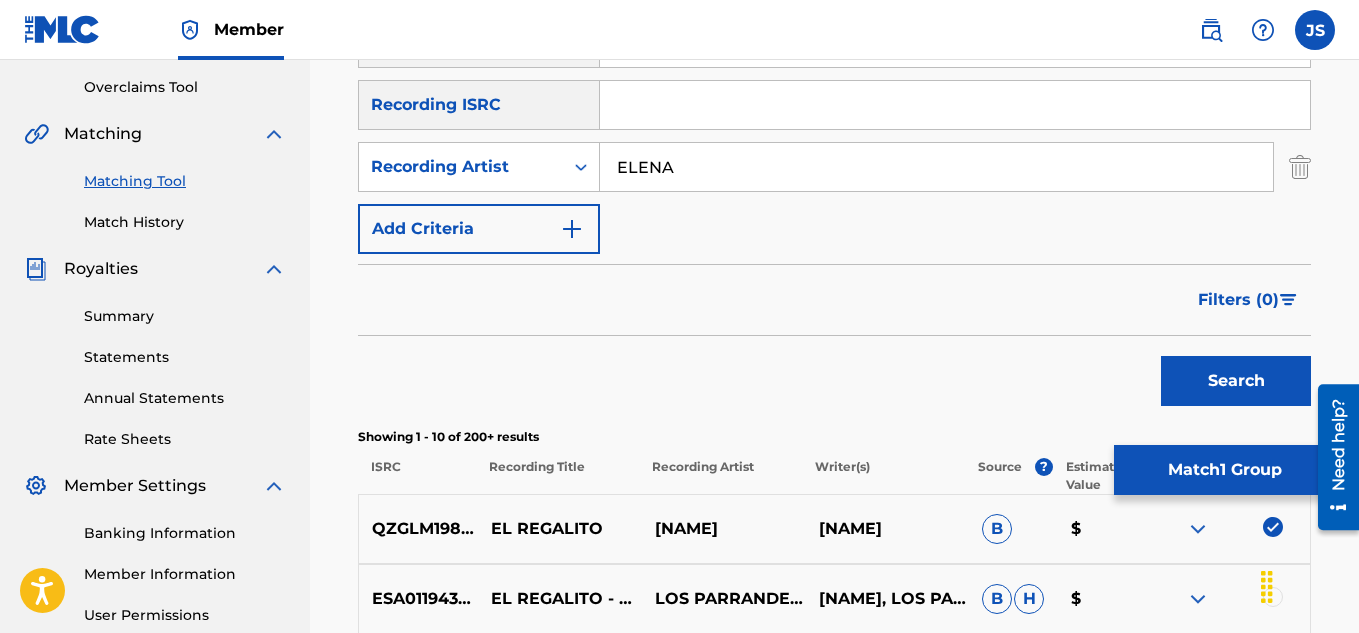 type on "ELENA" 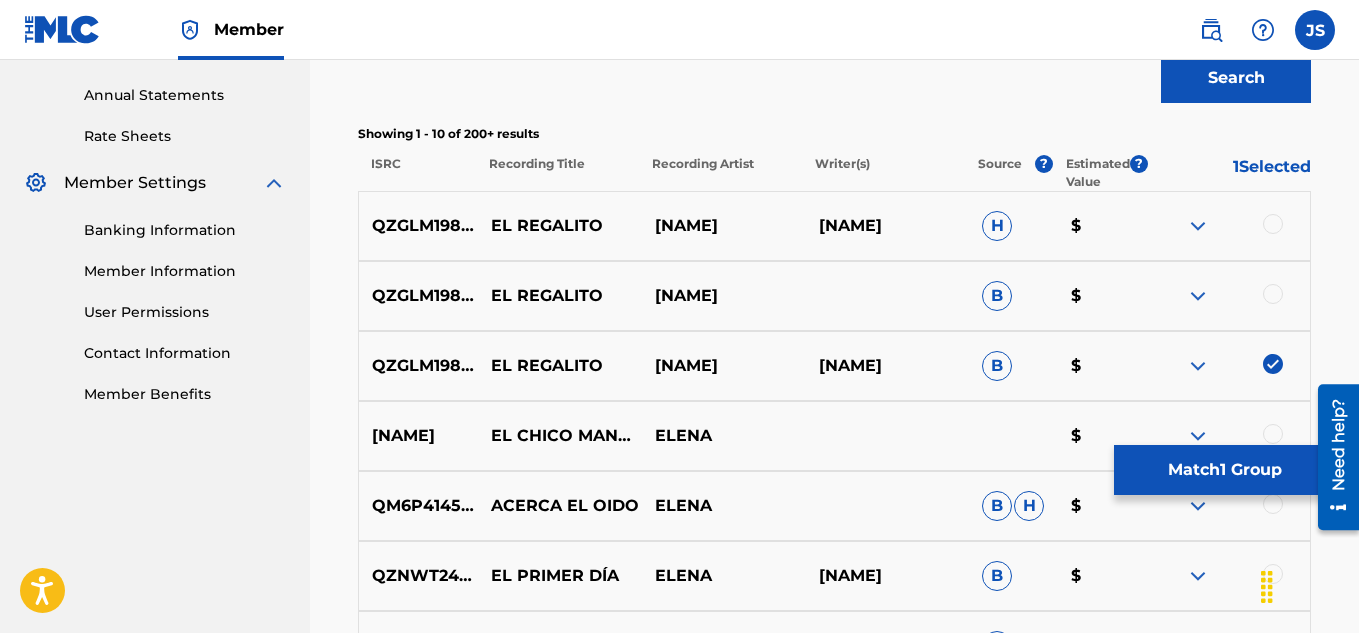 scroll, scrollTop: 712, scrollLeft: 0, axis: vertical 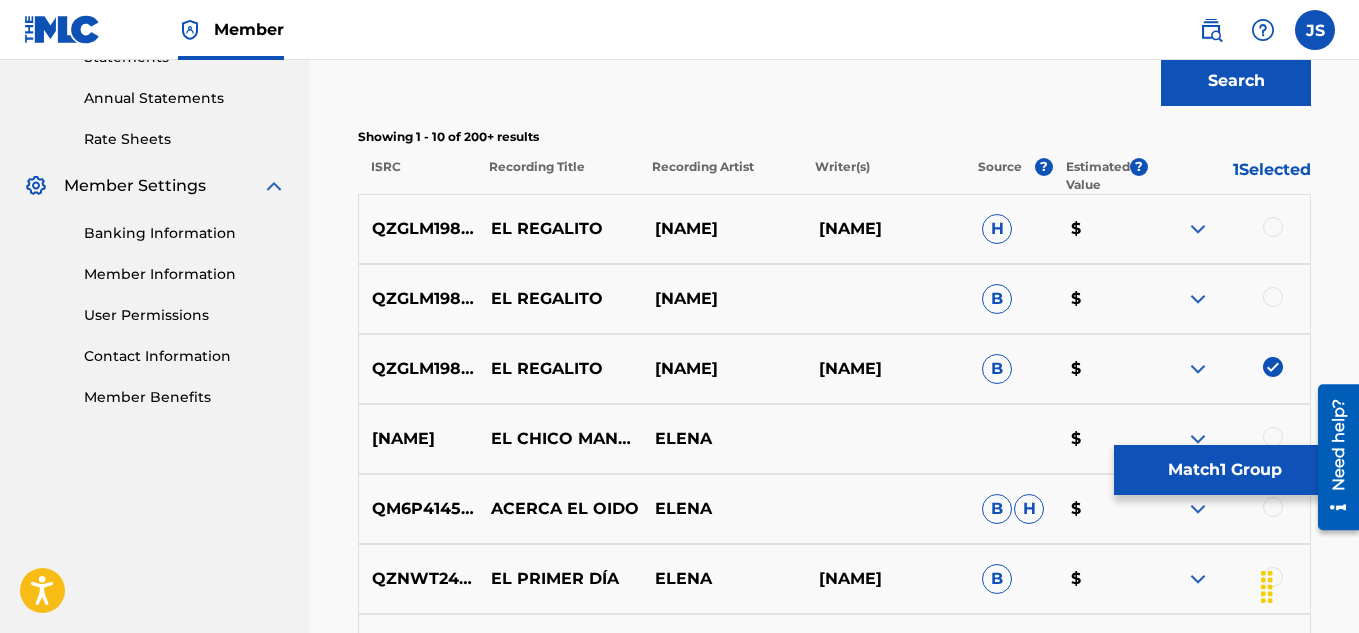 click on "QZGLM1980429 EL REGALITO ELENA PATRICIA B $" at bounding box center (834, 299) 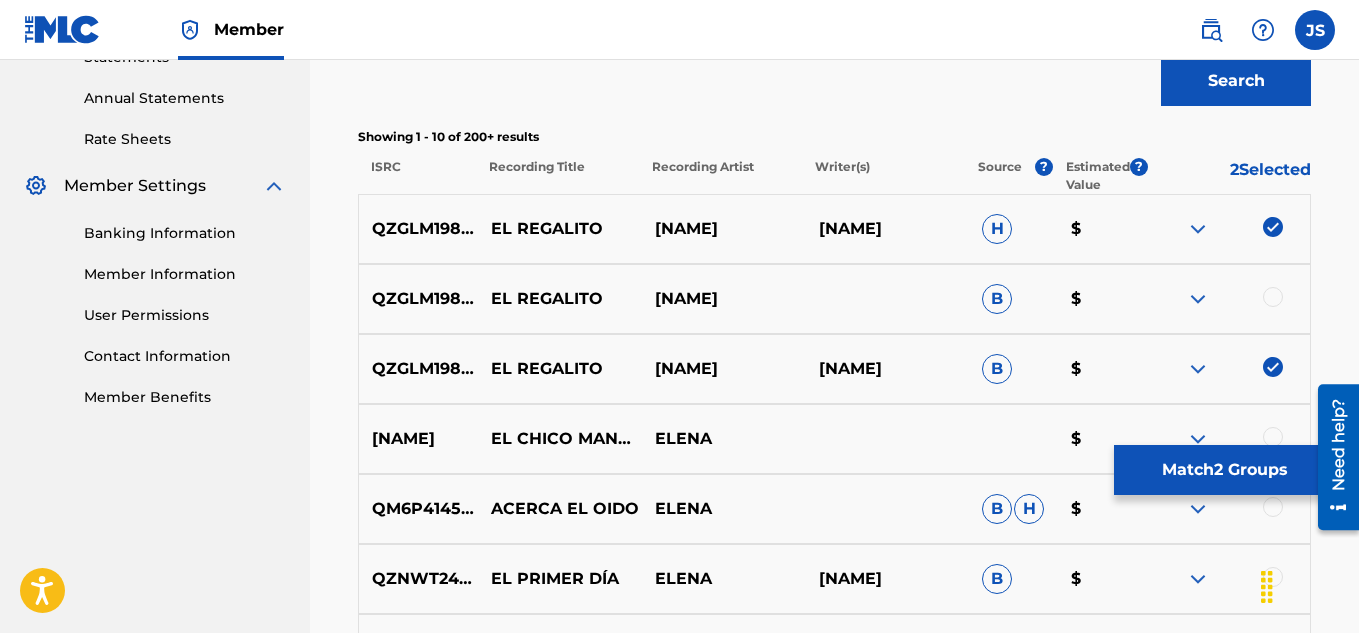 click at bounding box center [1273, 297] 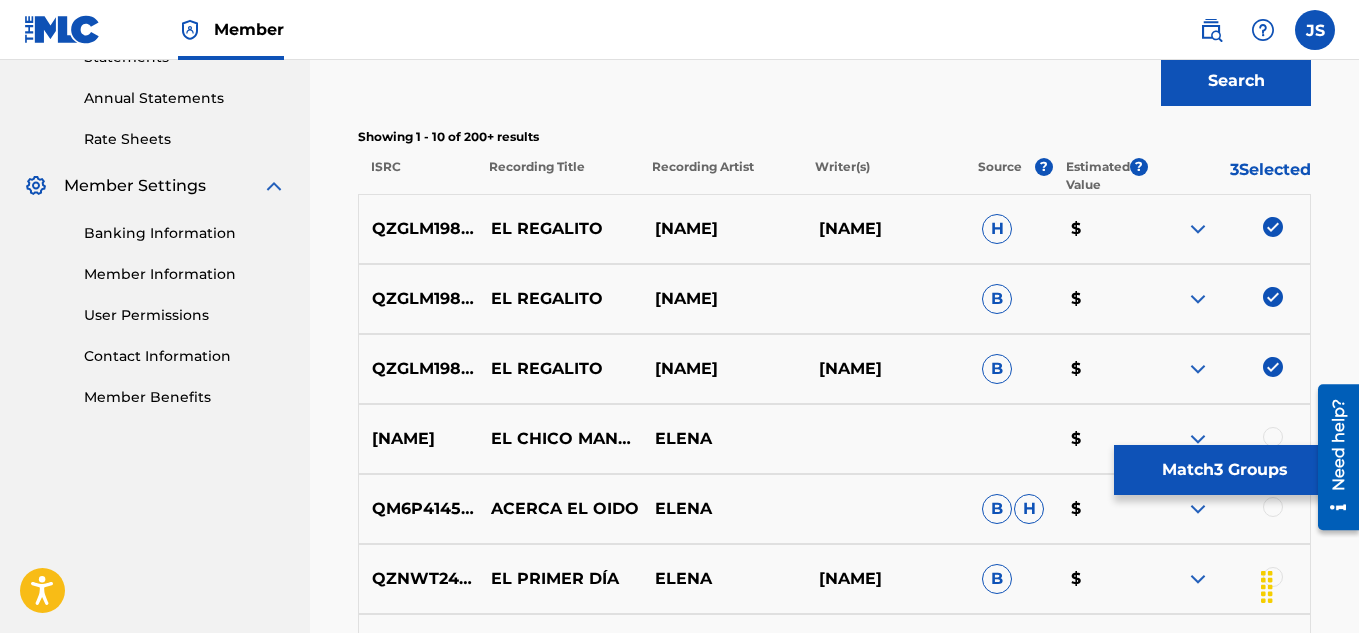 click on "Match  3 Groups" at bounding box center (1224, 470) 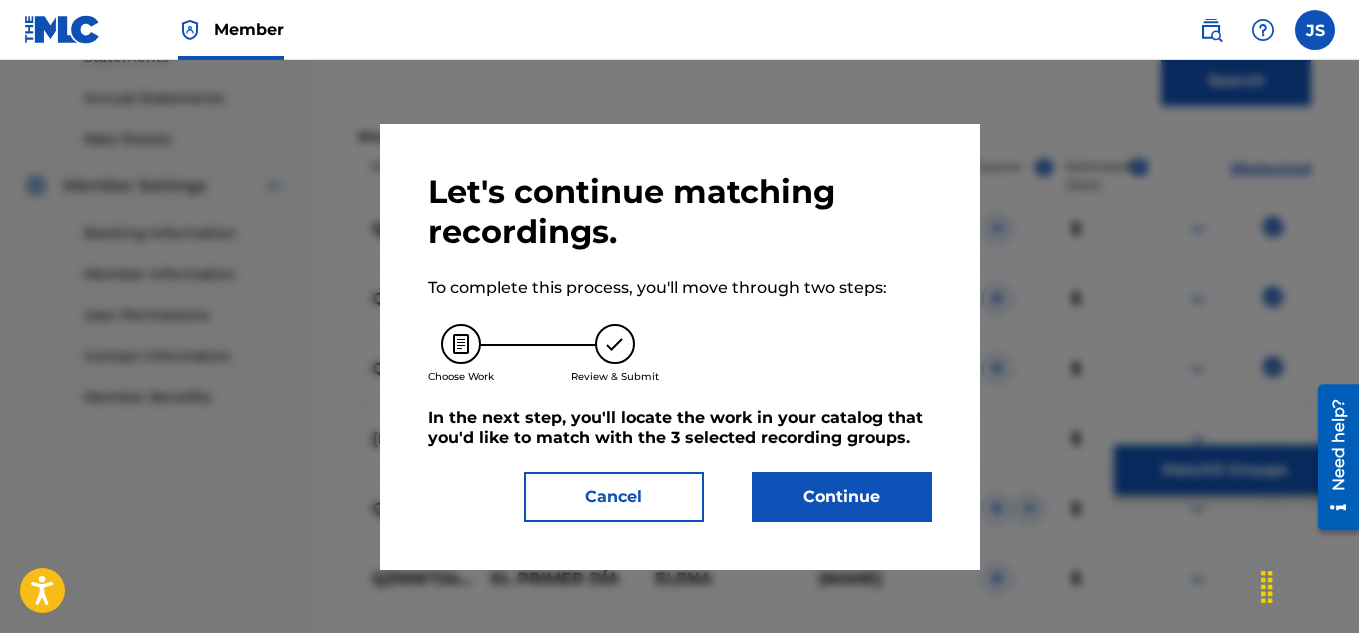 click on "Continue" at bounding box center (842, 497) 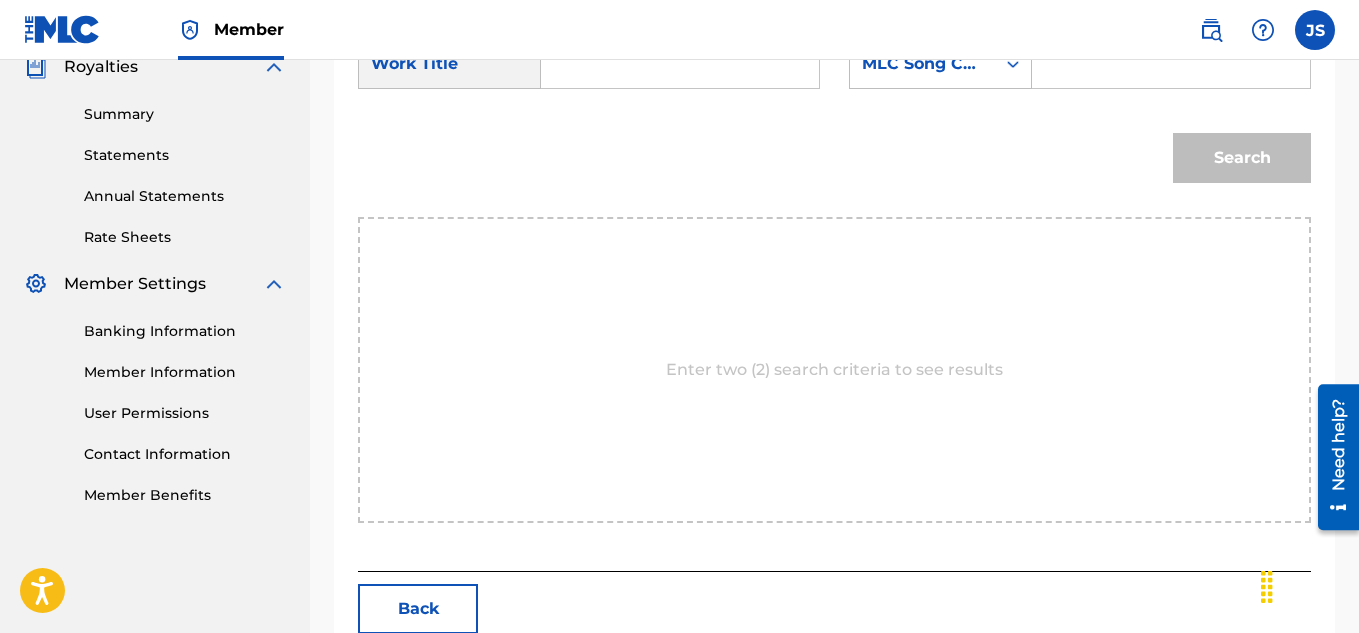scroll, scrollTop: 612, scrollLeft: 0, axis: vertical 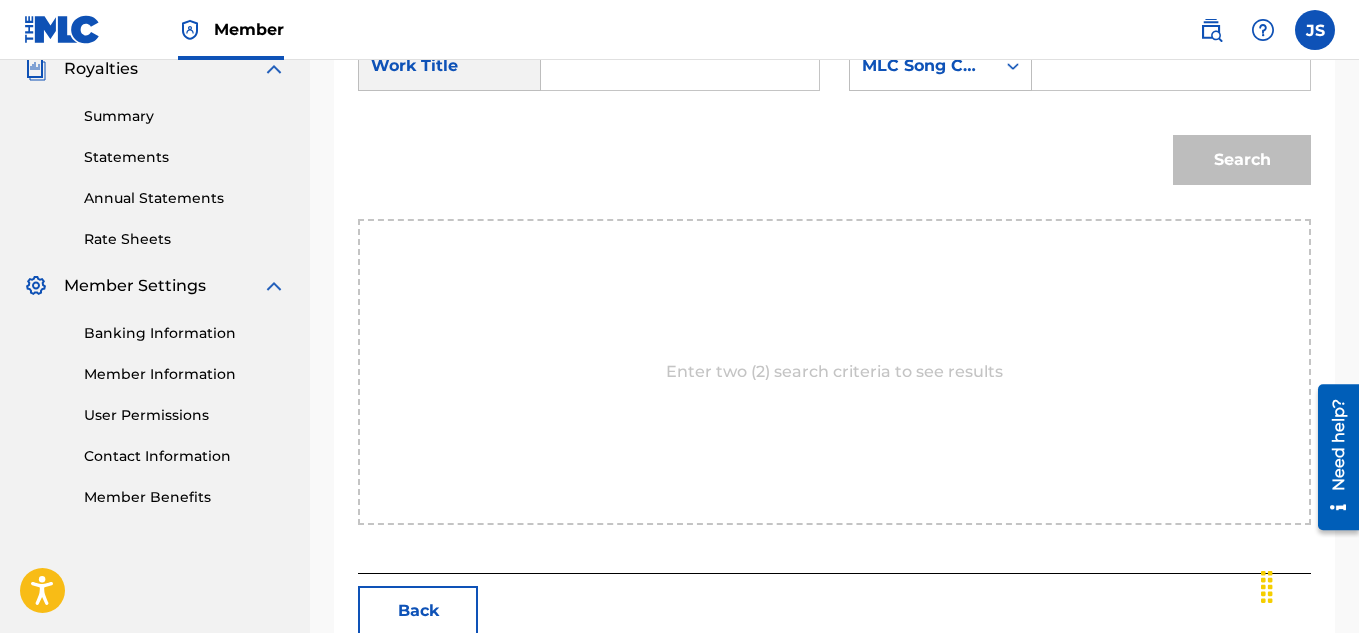 click at bounding box center [680, 66] 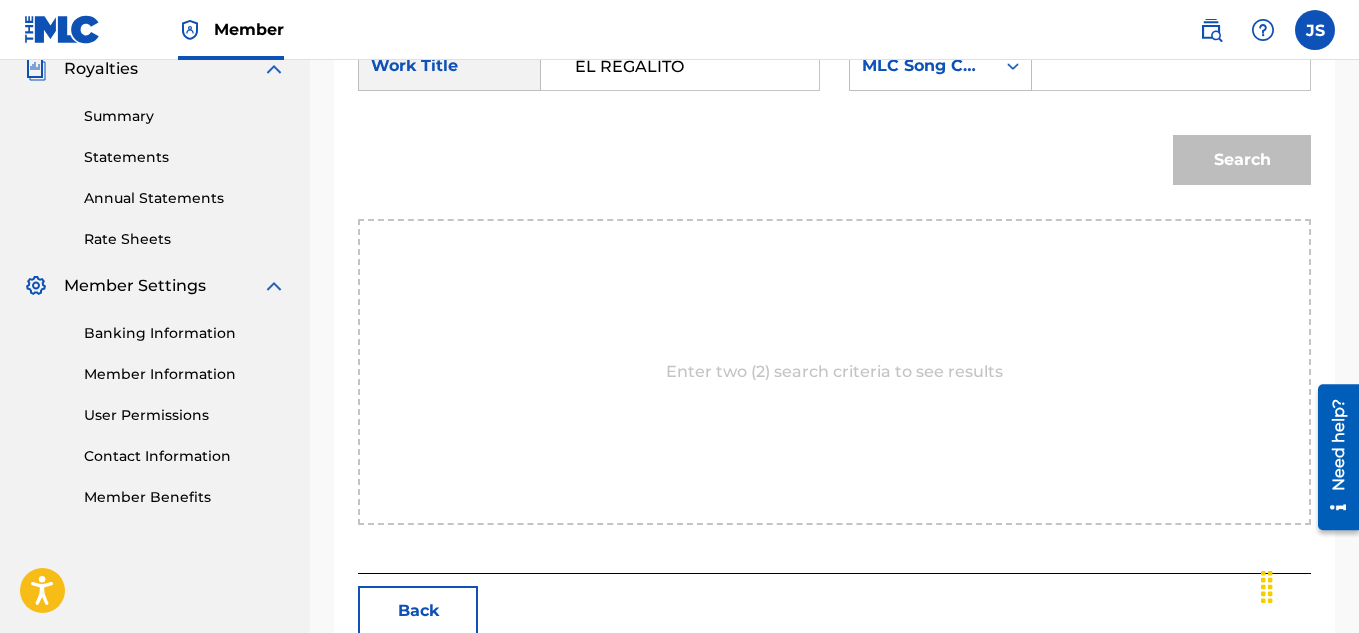 type on "EL REGALITO" 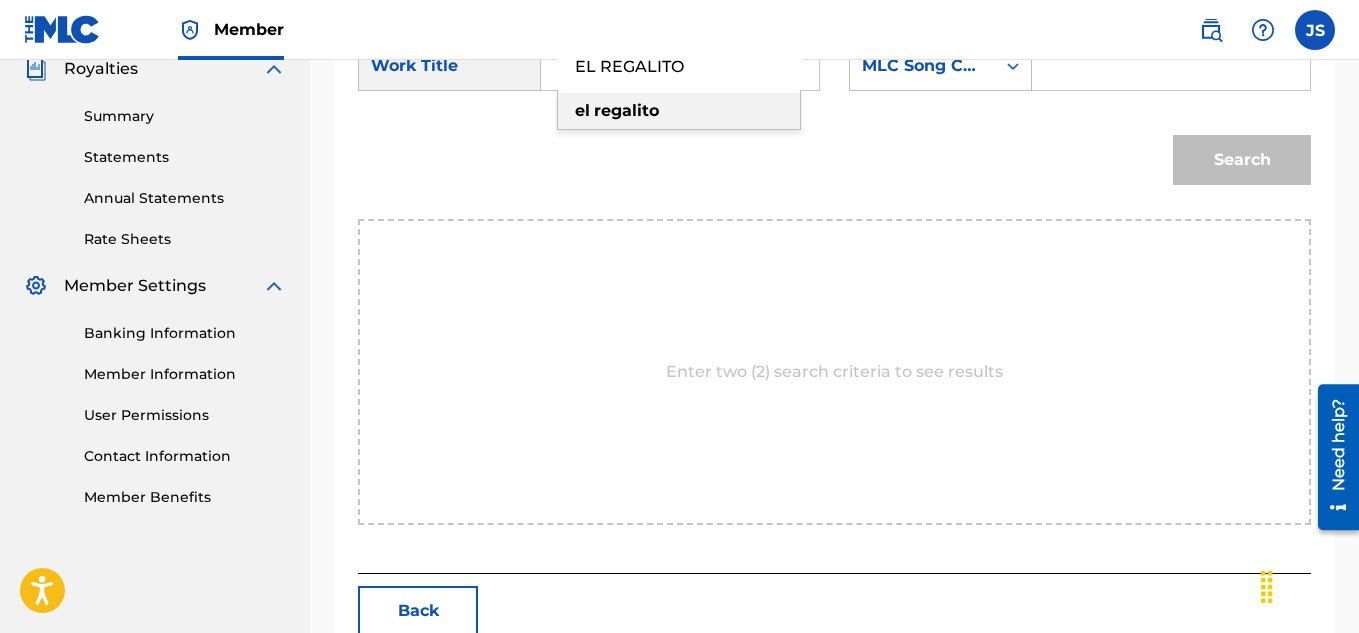scroll, scrollTop: 406, scrollLeft: 0, axis: vertical 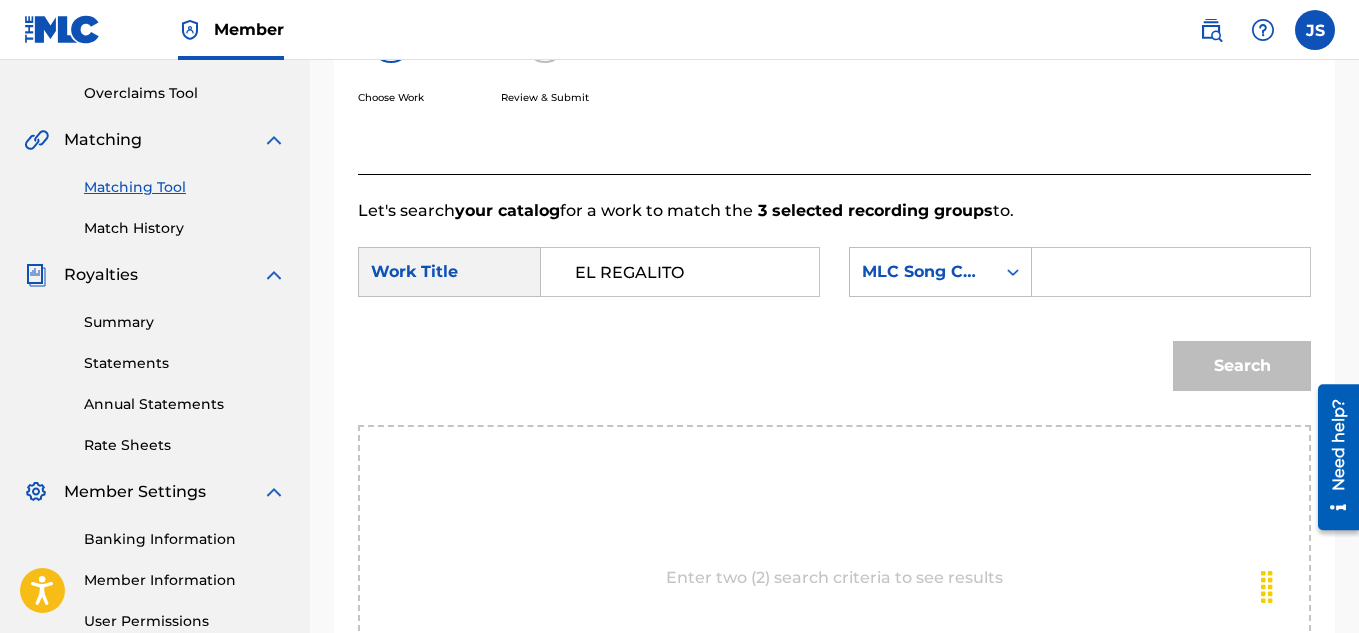 click on "Search" at bounding box center [834, 373] 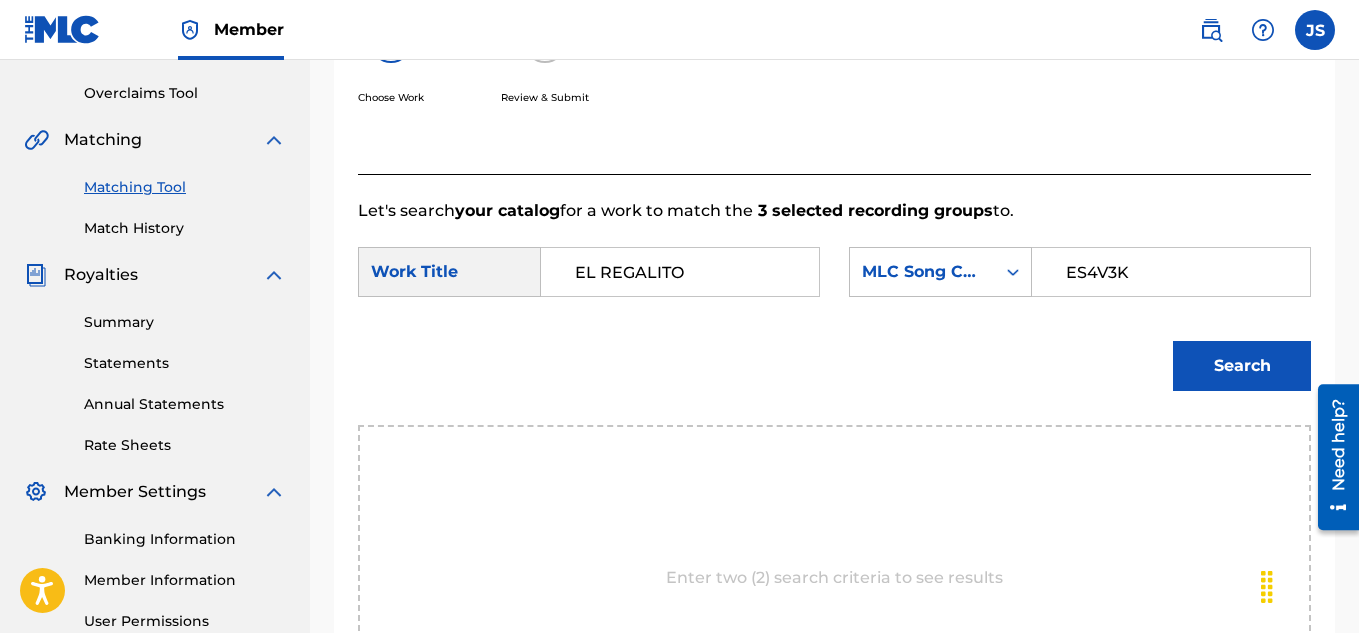 type on "ES4V3K" 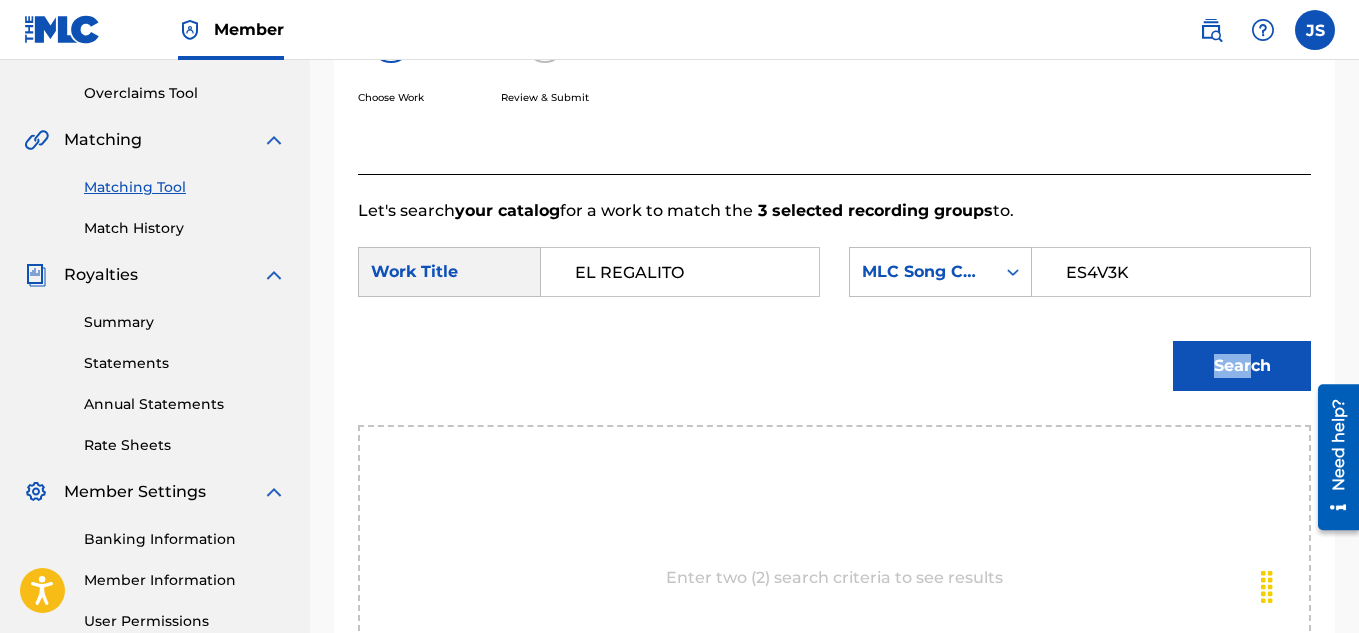click on "Search" at bounding box center (1242, 366) 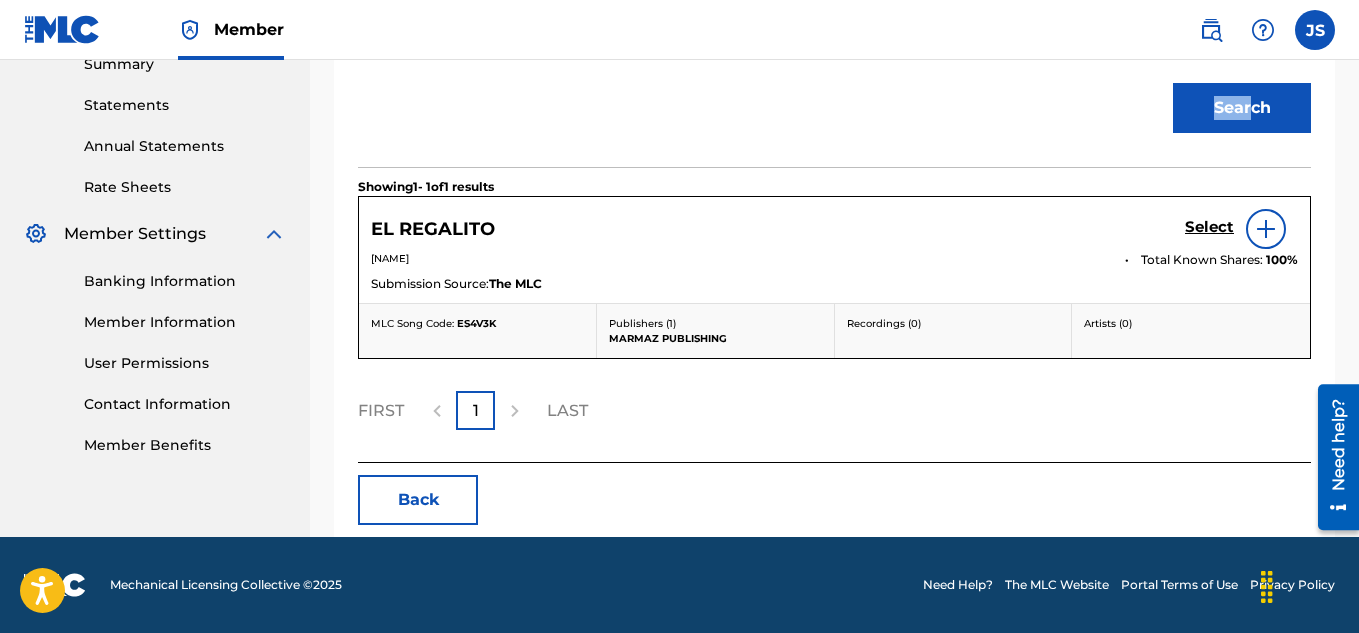 scroll, scrollTop: 688, scrollLeft: 0, axis: vertical 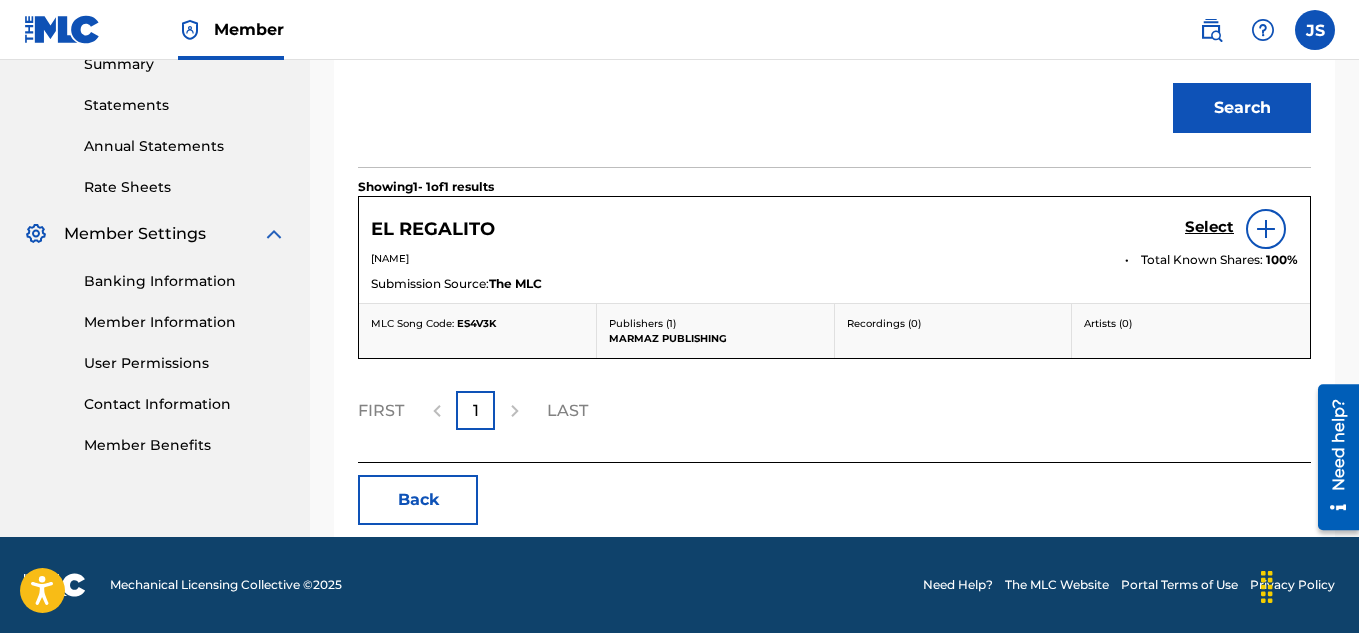 click on "Select" at bounding box center (1209, 227) 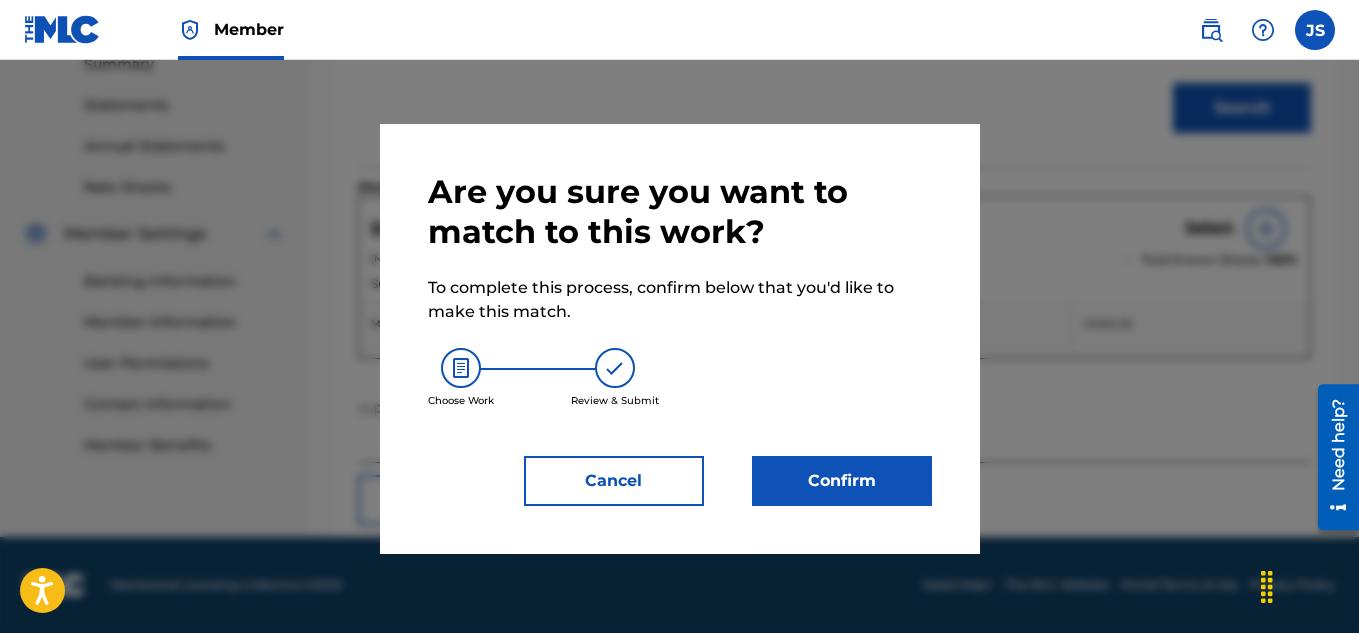 click on "Confirm" at bounding box center (842, 481) 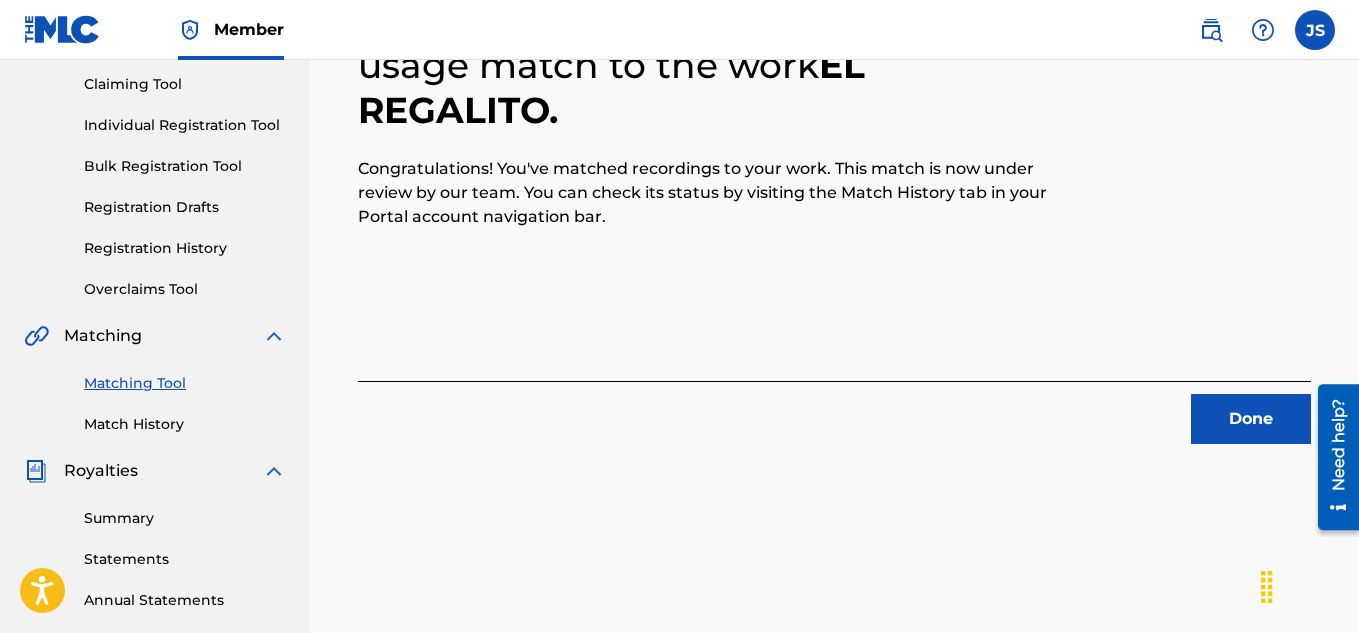 scroll, scrollTop: 211, scrollLeft: 0, axis: vertical 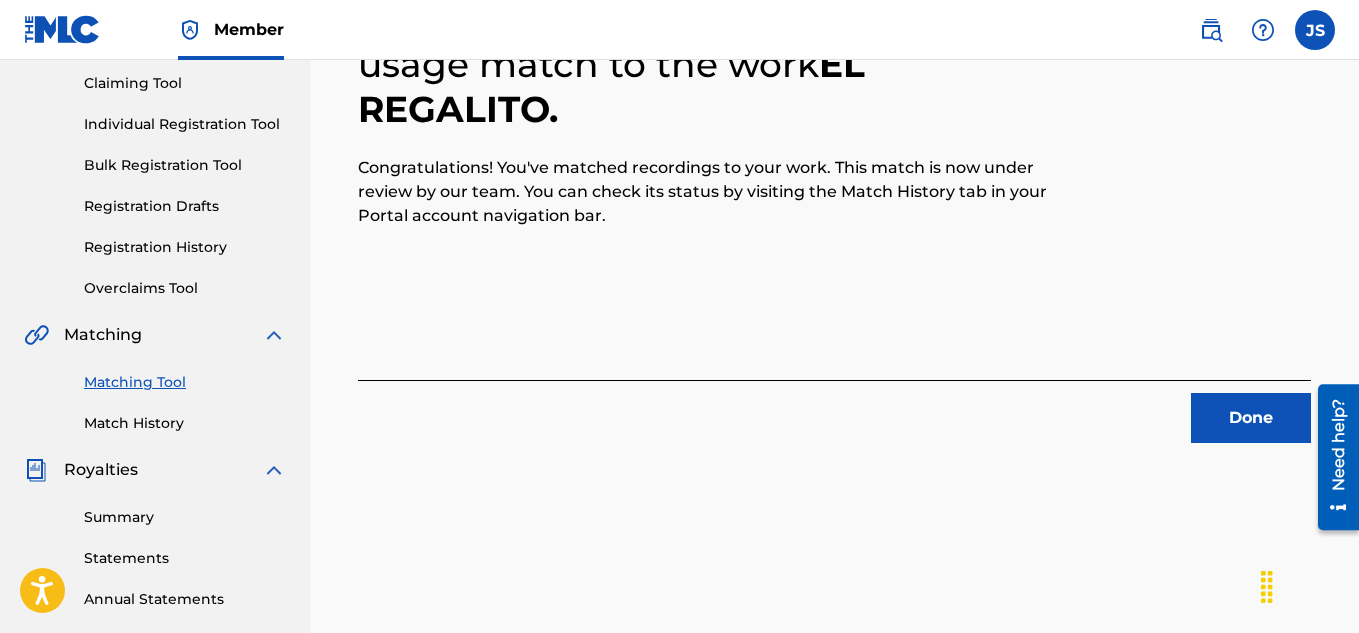 click on "Done" at bounding box center (1251, 418) 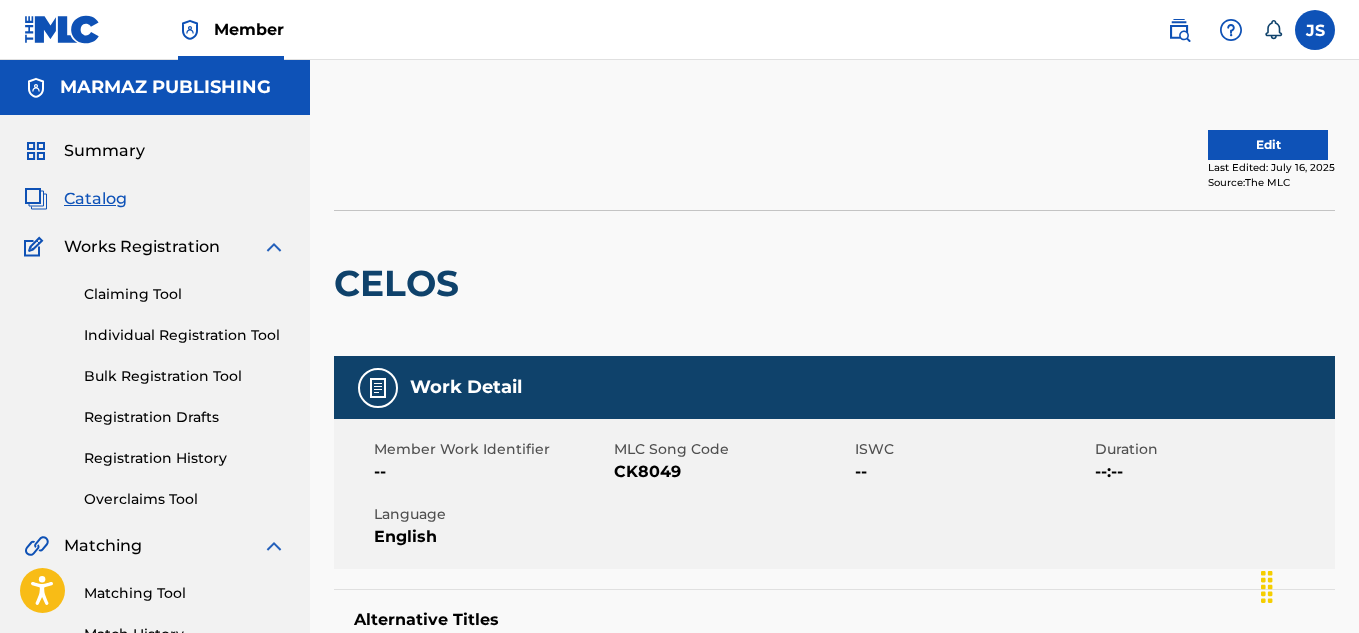 scroll, scrollTop: 0, scrollLeft: 0, axis: both 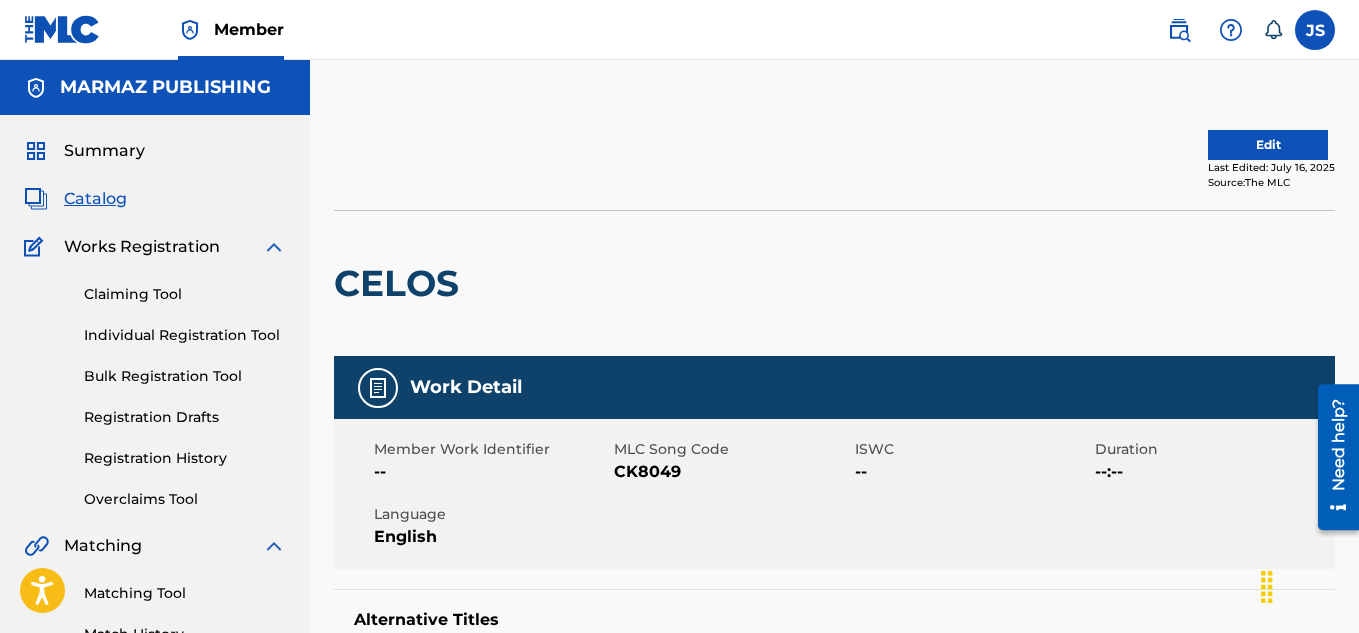 click on "Edit" at bounding box center (1268, 145) 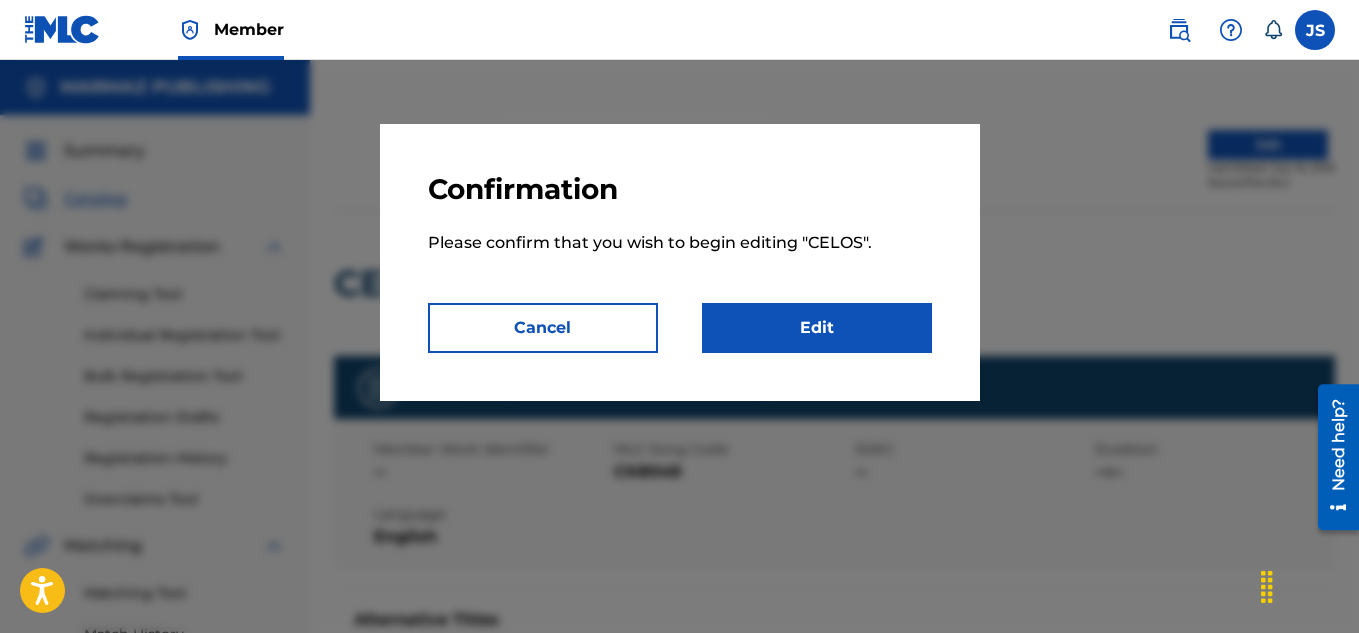 click on "Edit" at bounding box center [817, 328] 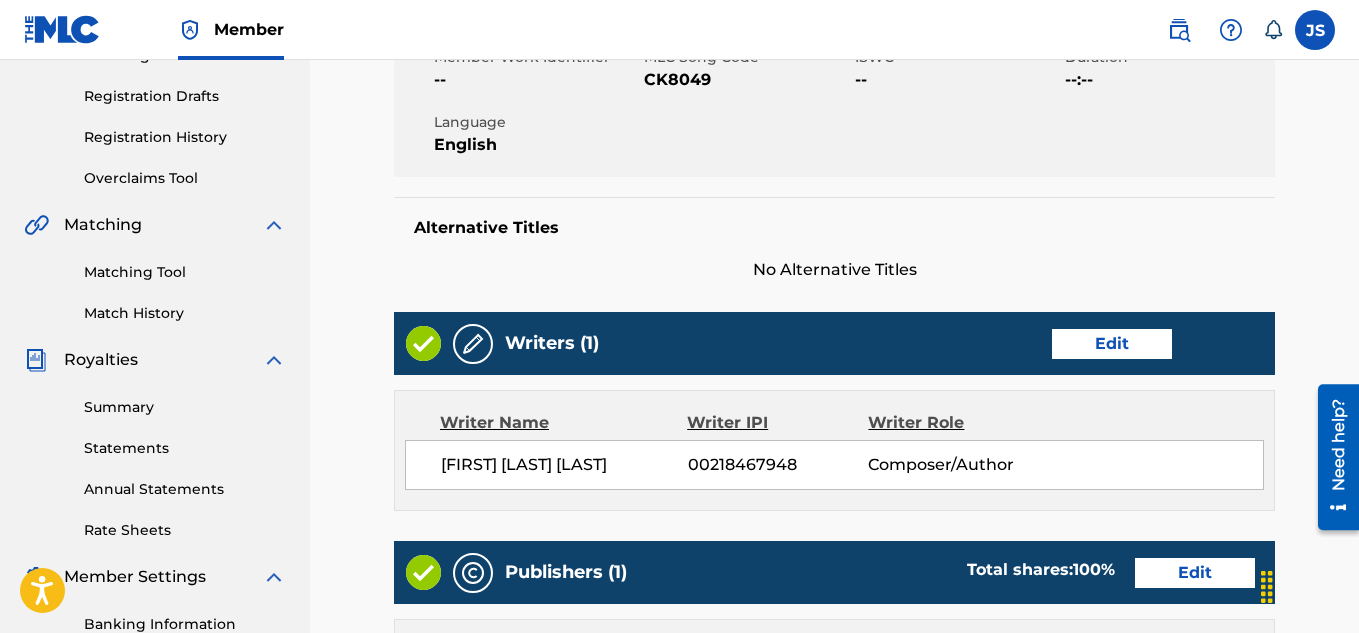 scroll, scrollTop: 264, scrollLeft: 0, axis: vertical 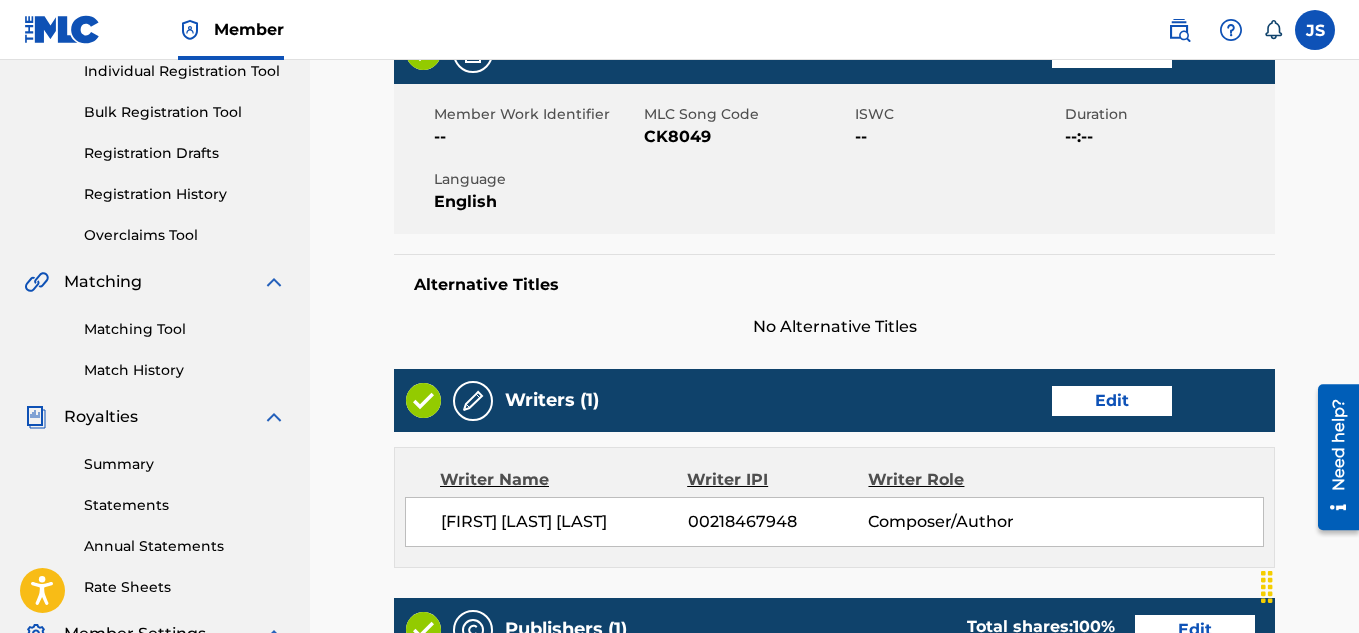 click on "Edit" at bounding box center [1112, 401] 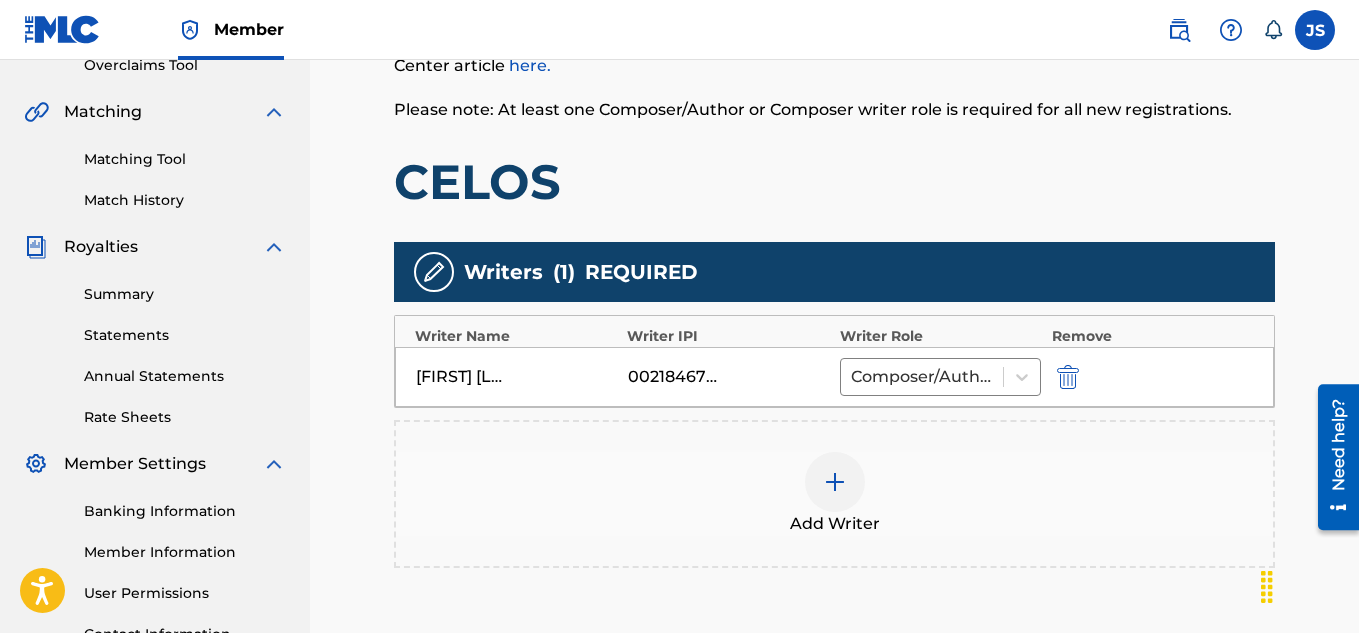 scroll, scrollTop: 439, scrollLeft: 0, axis: vertical 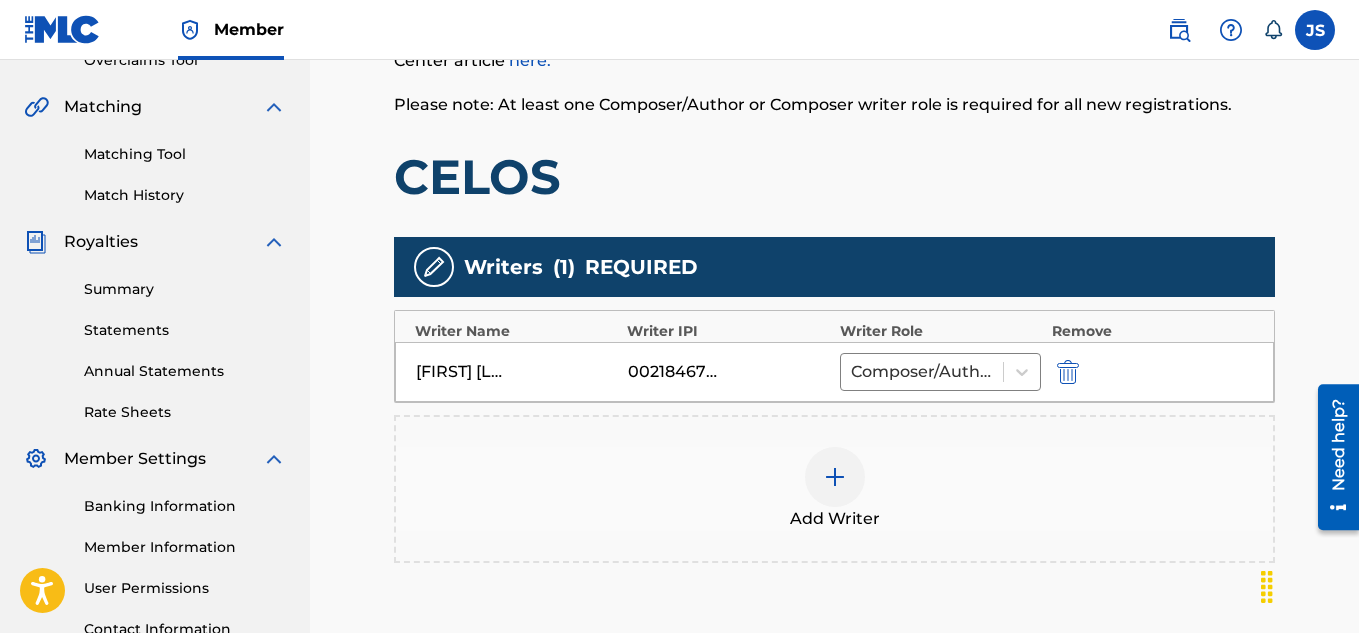click at bounding box center [1068, 372] 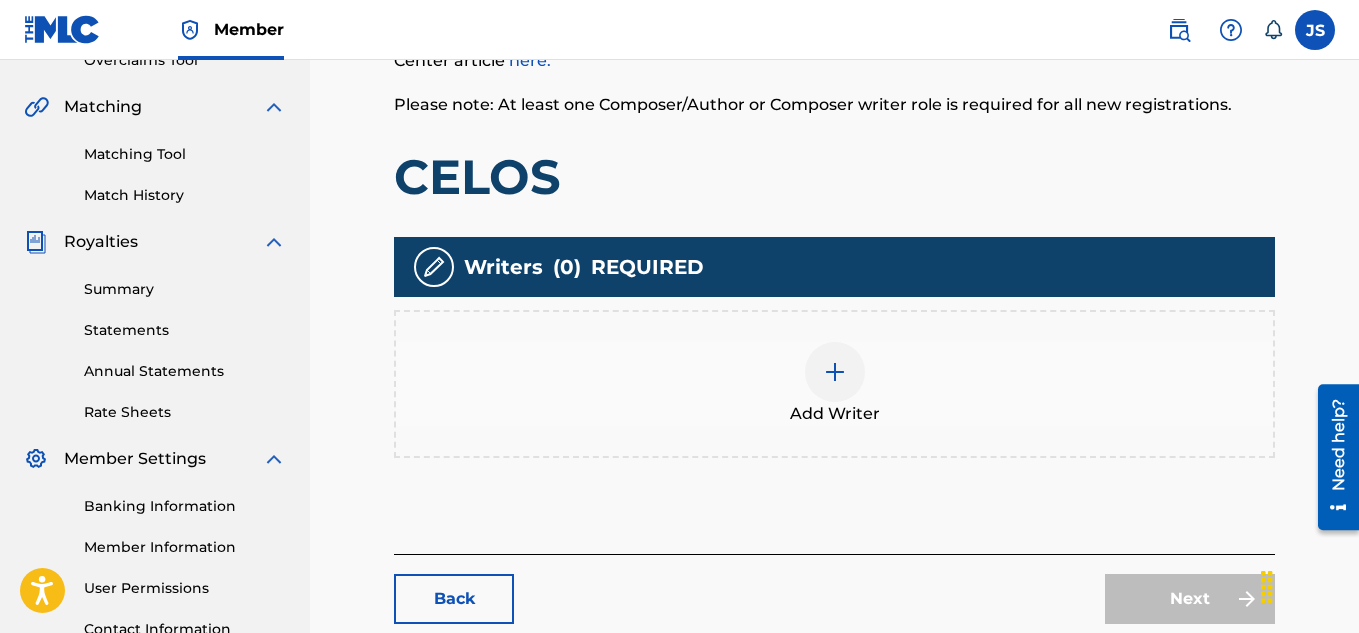 click at bounding box center [835, 372] 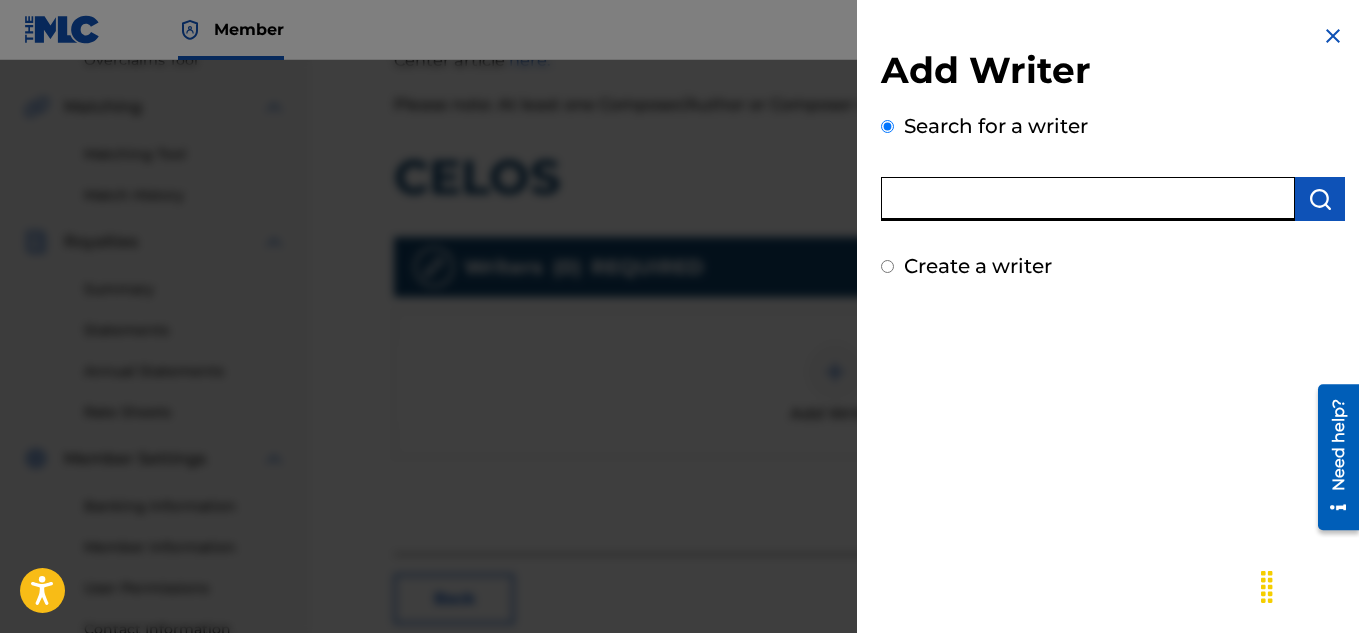 click at bounding box center [1088, 199] 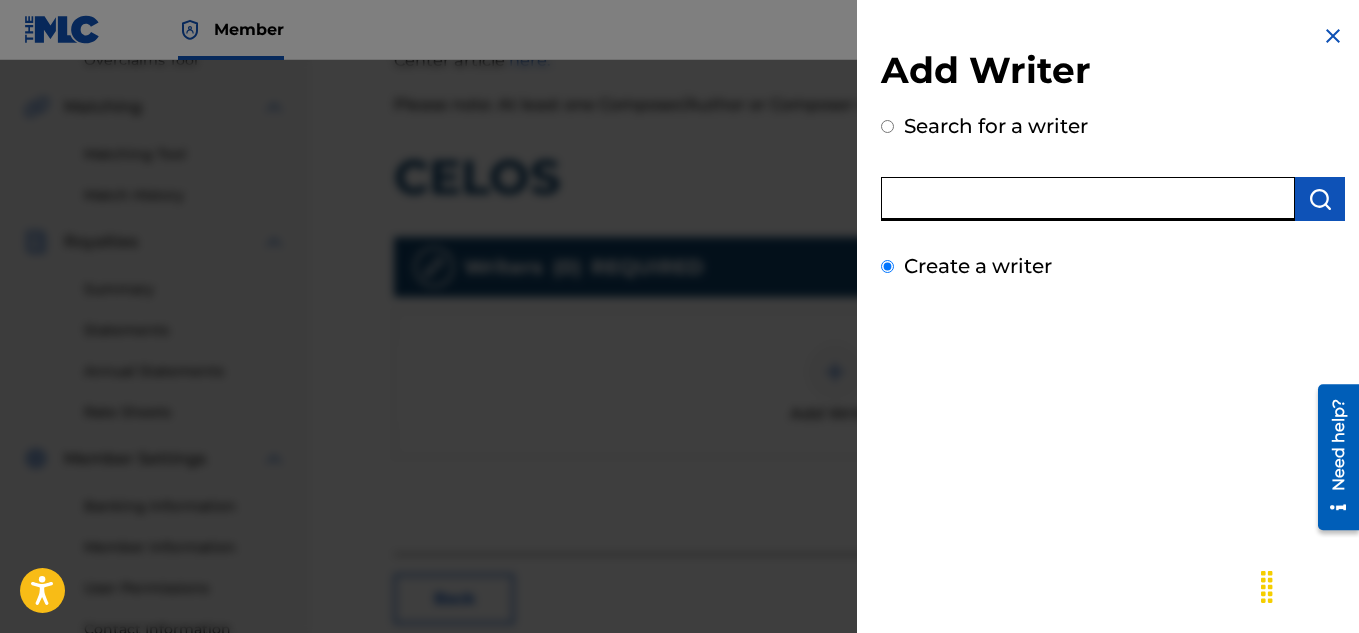 click on "Create a writer" at bounding box center (887, 266) 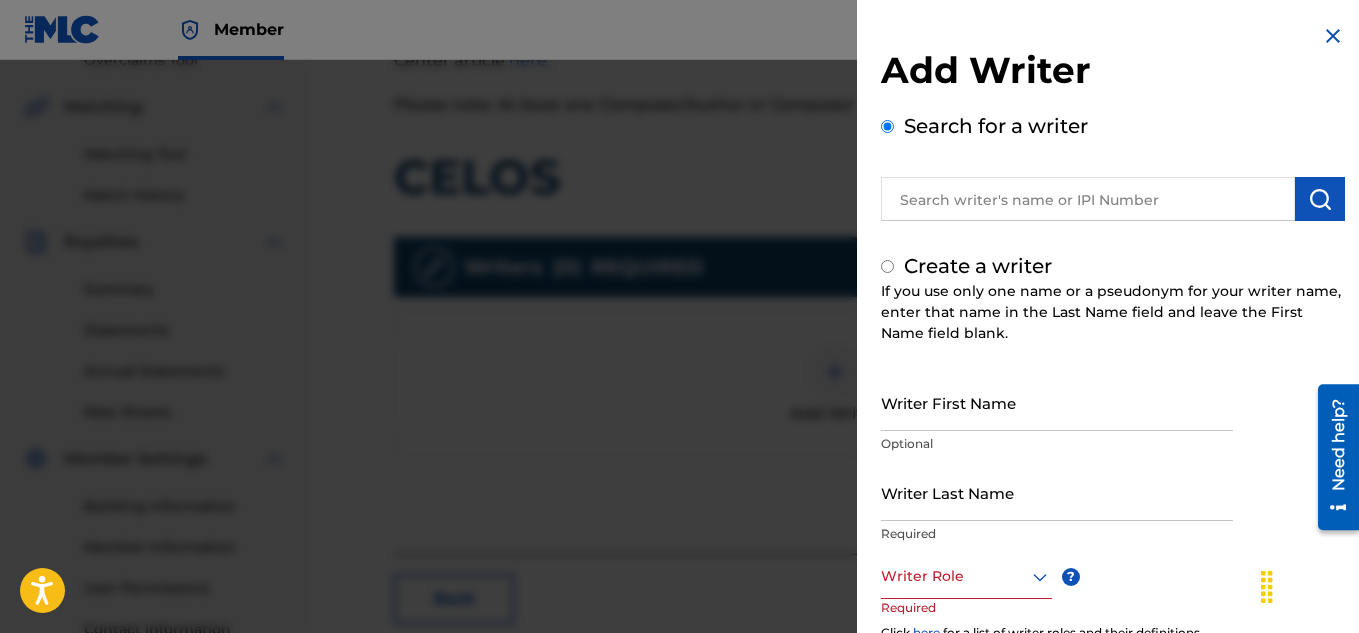 radio on "false" 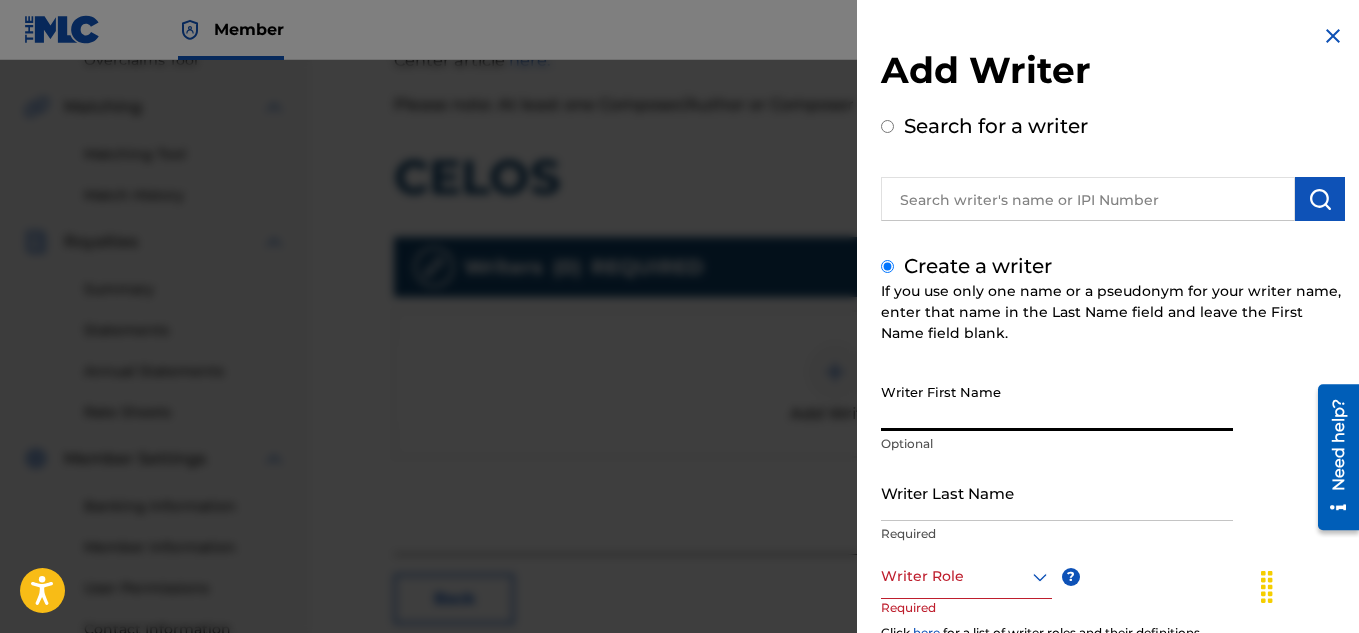 click on "Writer First Name" at bounding box center [1057, 402] 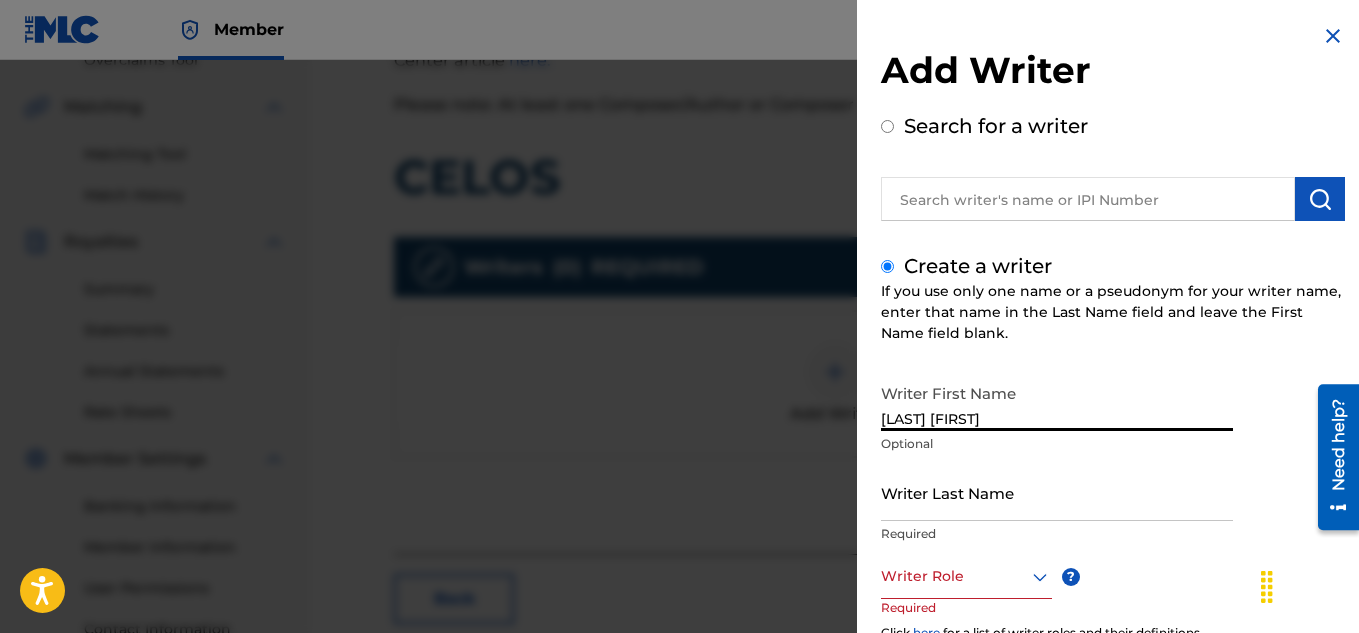 type on "[LAST] [FIRST]" 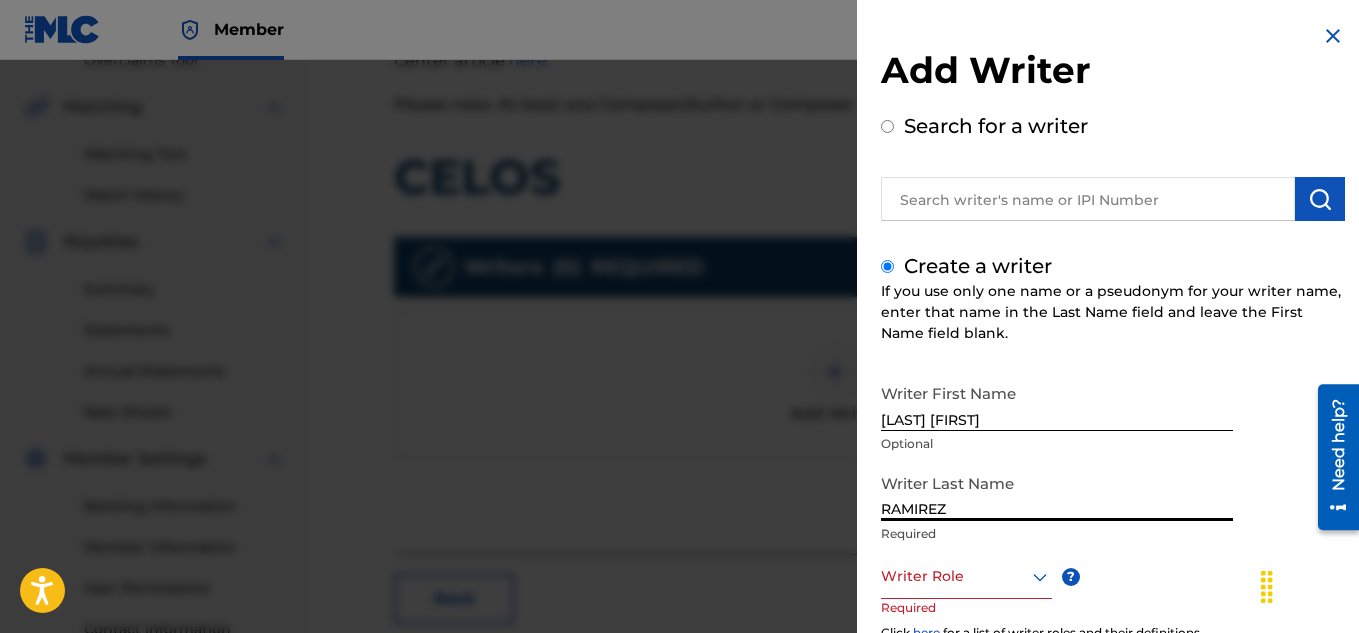 scroll, scrollTop: 233, scrollLeft: 0, axis: vertical 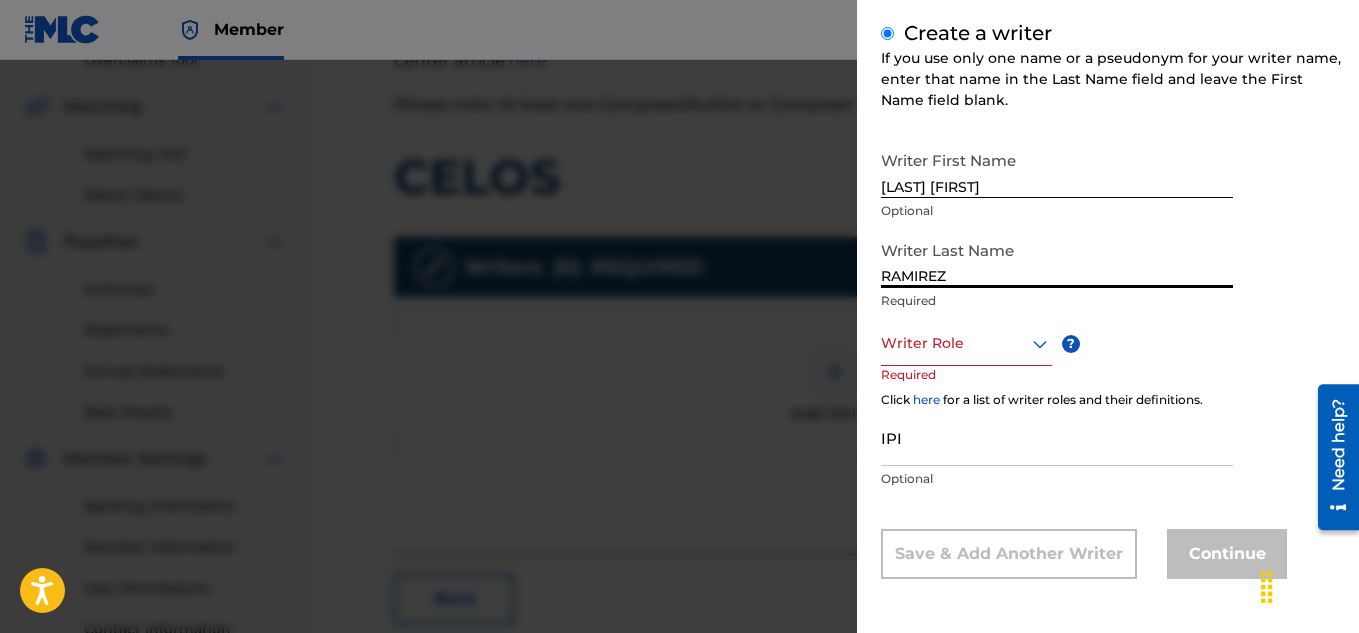 type on "RAMIREZ" 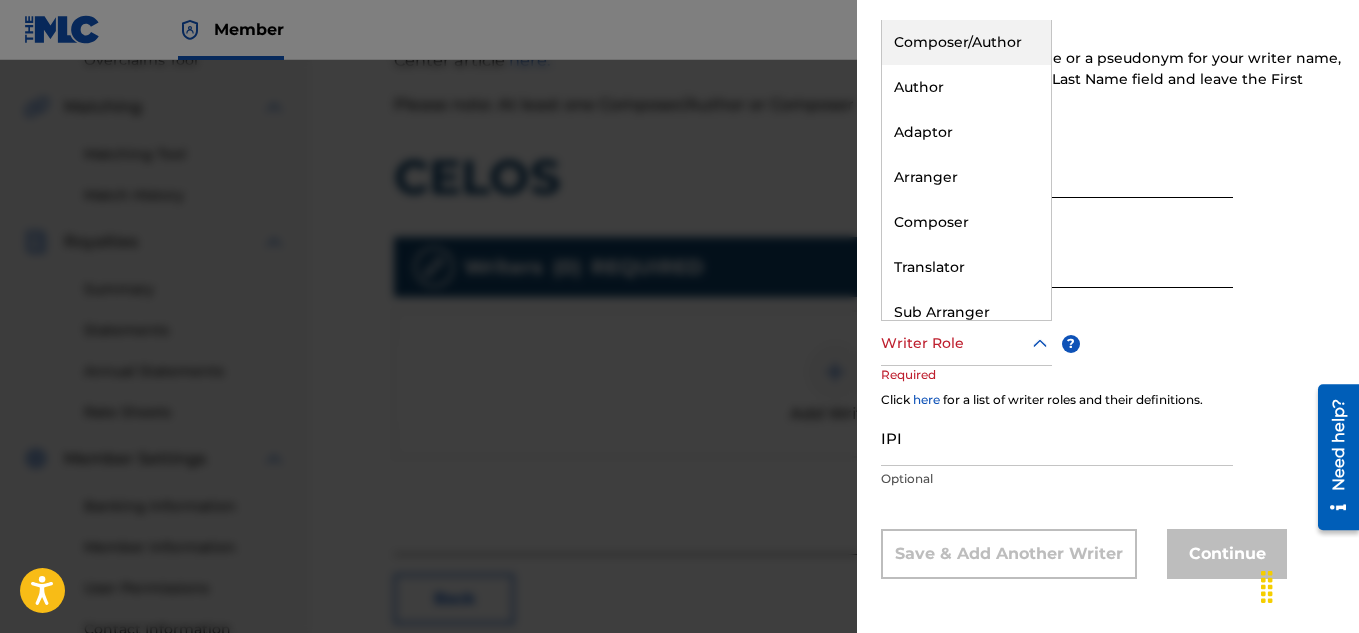 click on "Writer Role" at bounding box center [966, 343] 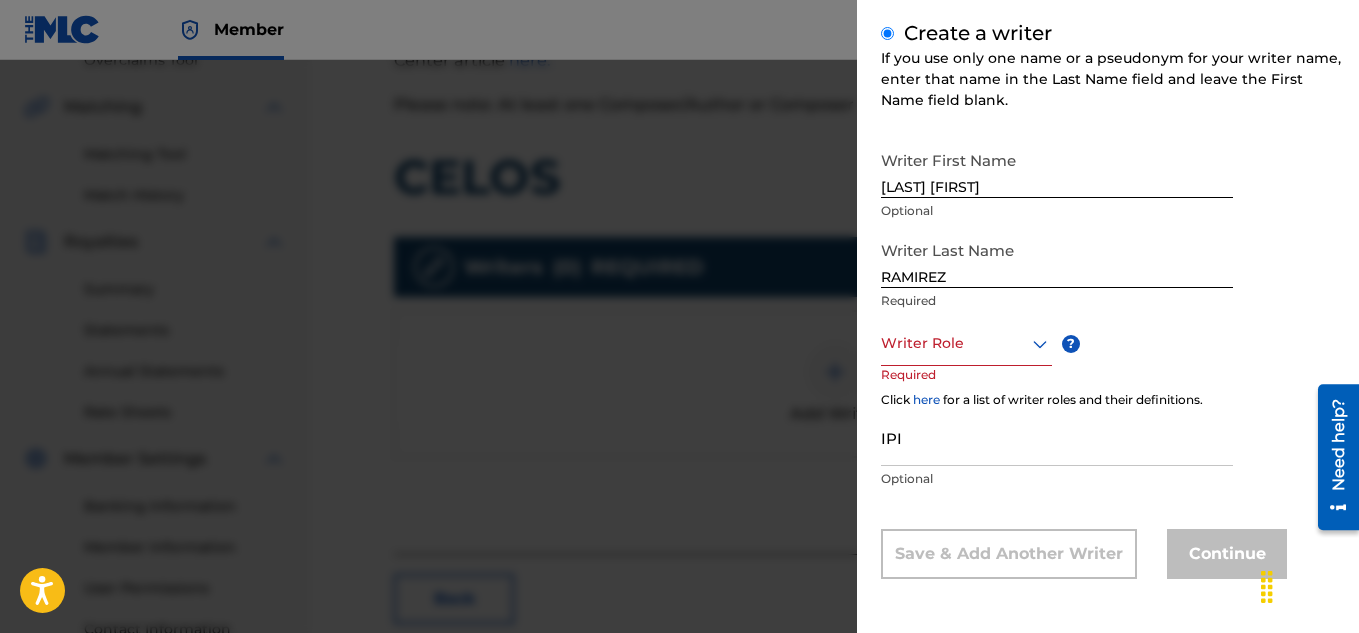 click on "Writer Role" at bounding box center [966, 343] 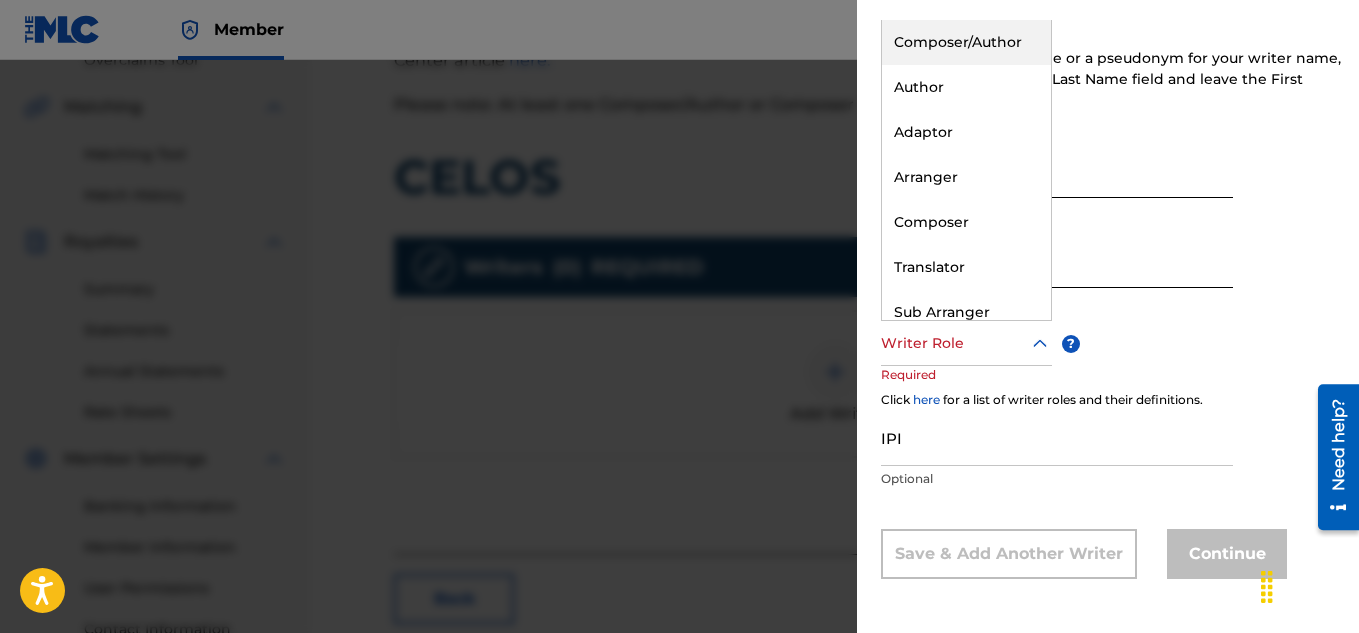 click on "Writer Role" at bounding box center [966, 343] 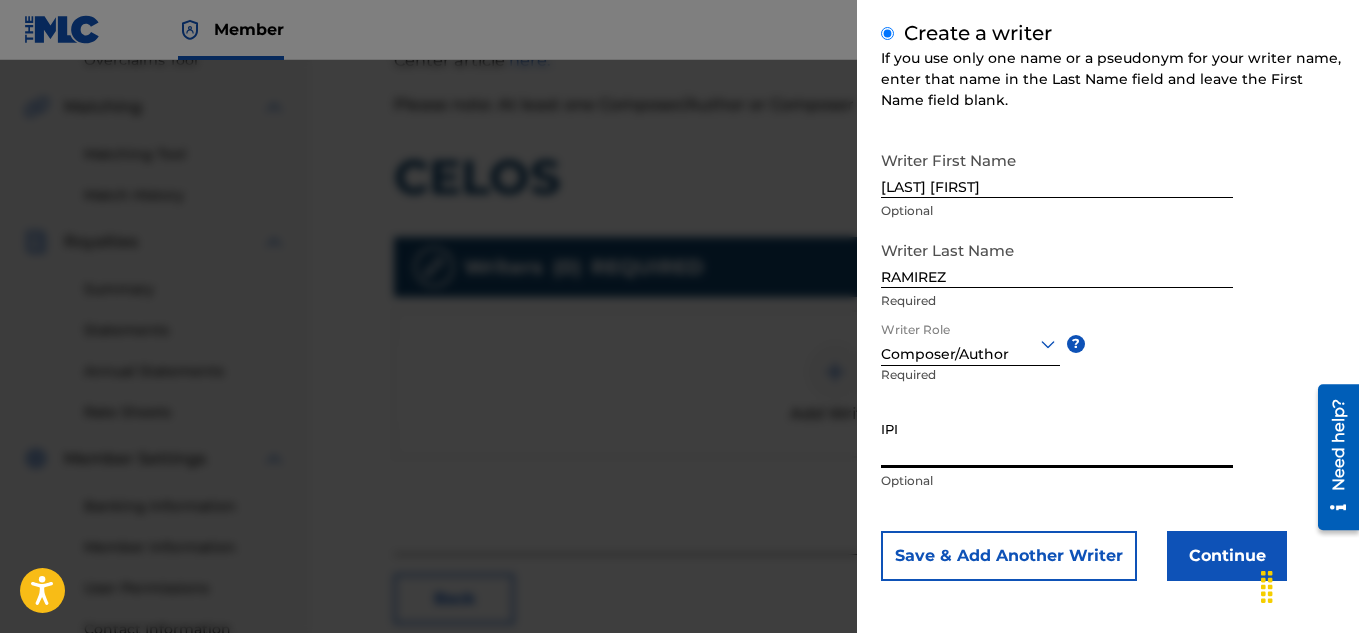 click on "IPI" at bounding box center (1057, 439) 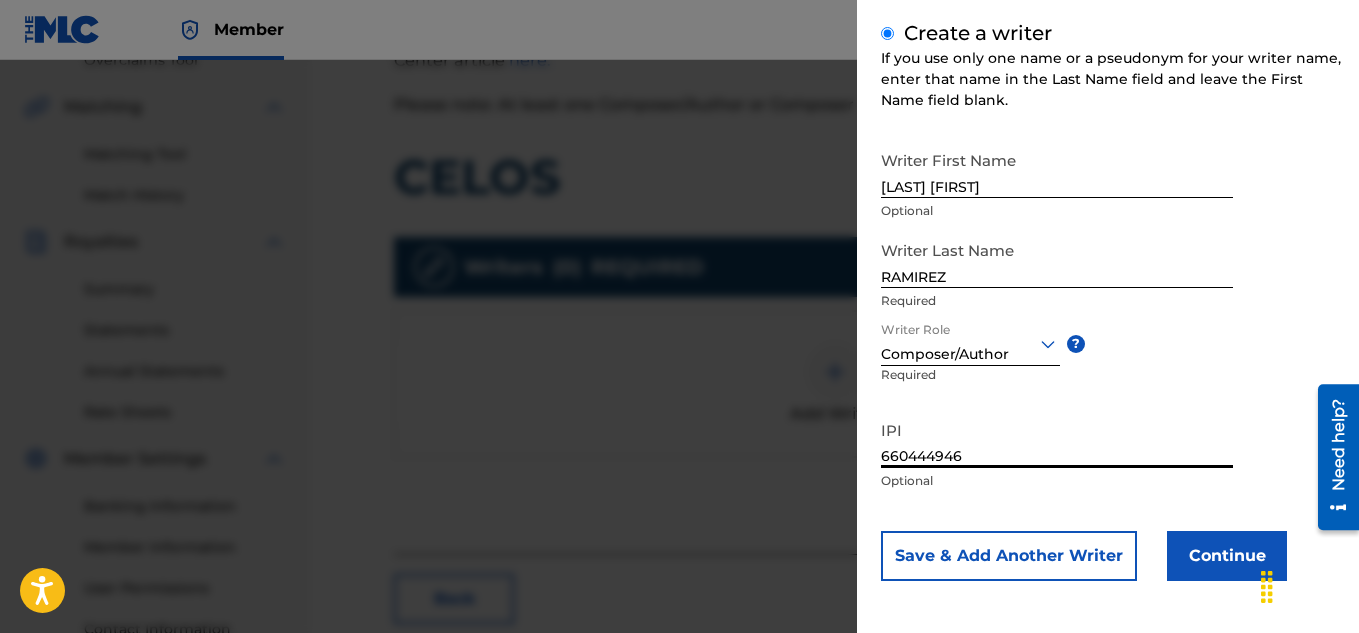 type on "660444946" 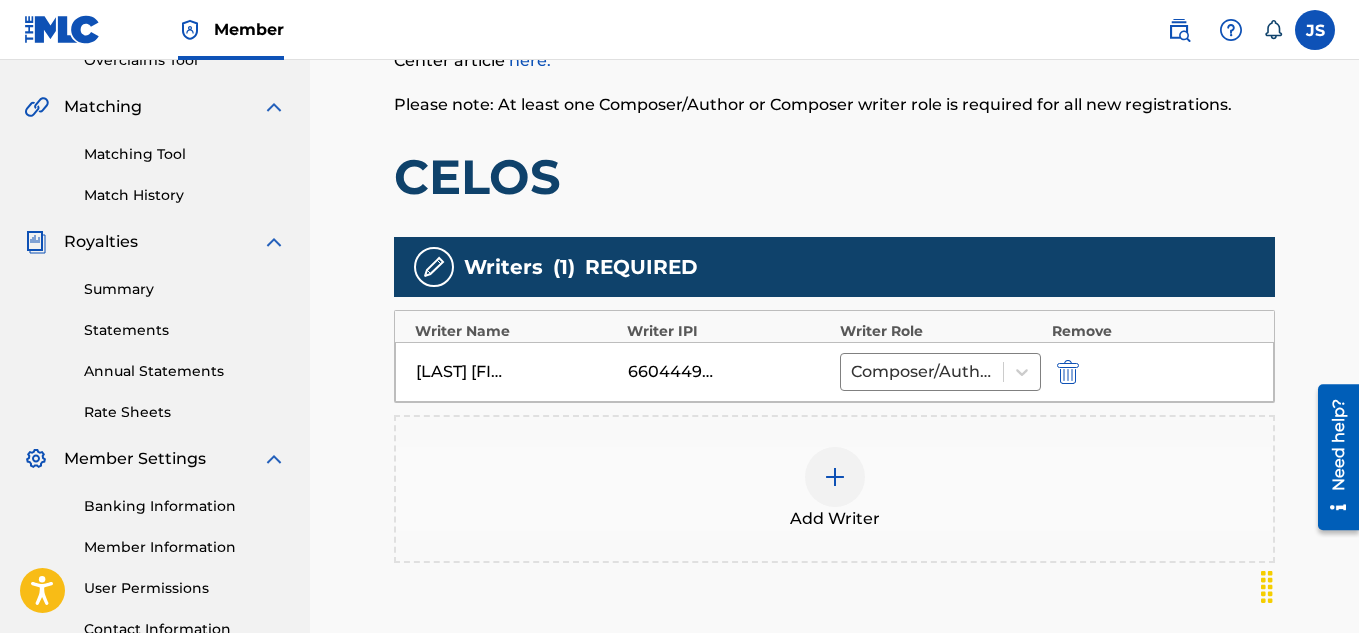 scroll, scrollTop: 661, scrollLeft: 0, axis: vertical 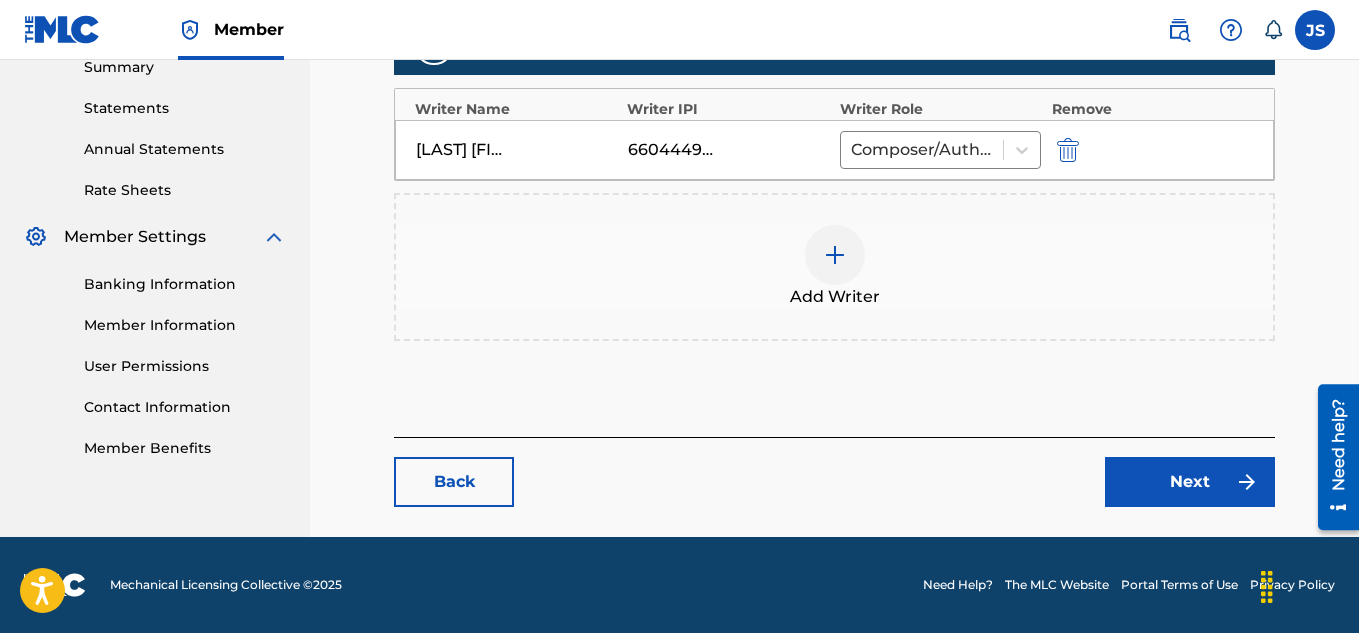 click on "Next" at bounding box center (1190, 482) 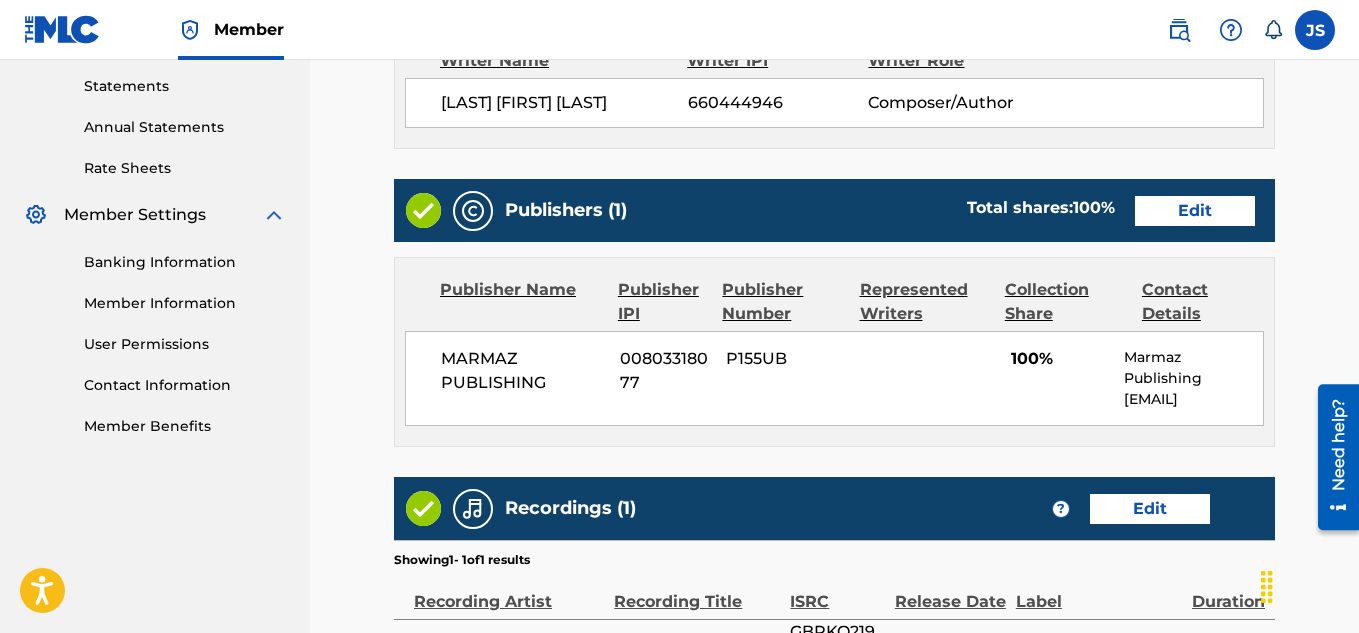 scroll, scrollTop: 682, scrollLeft: 0, axis: vertical 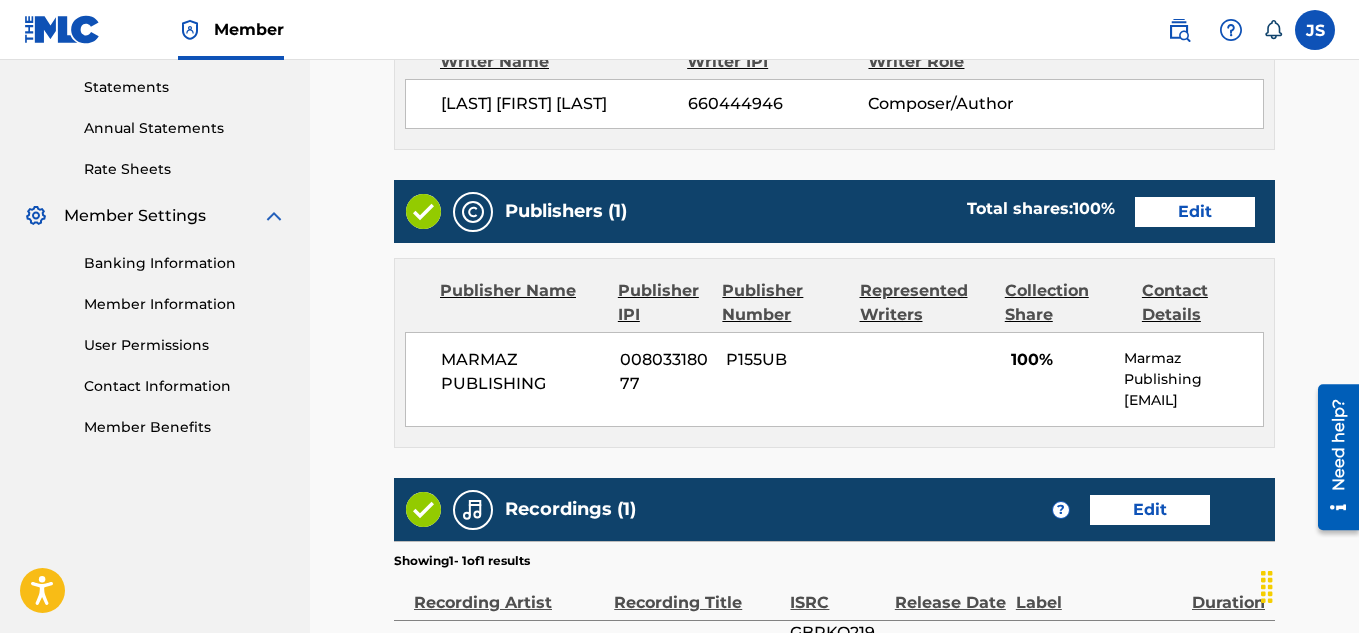 click on "Edit" at bounding box center (1195, 212) 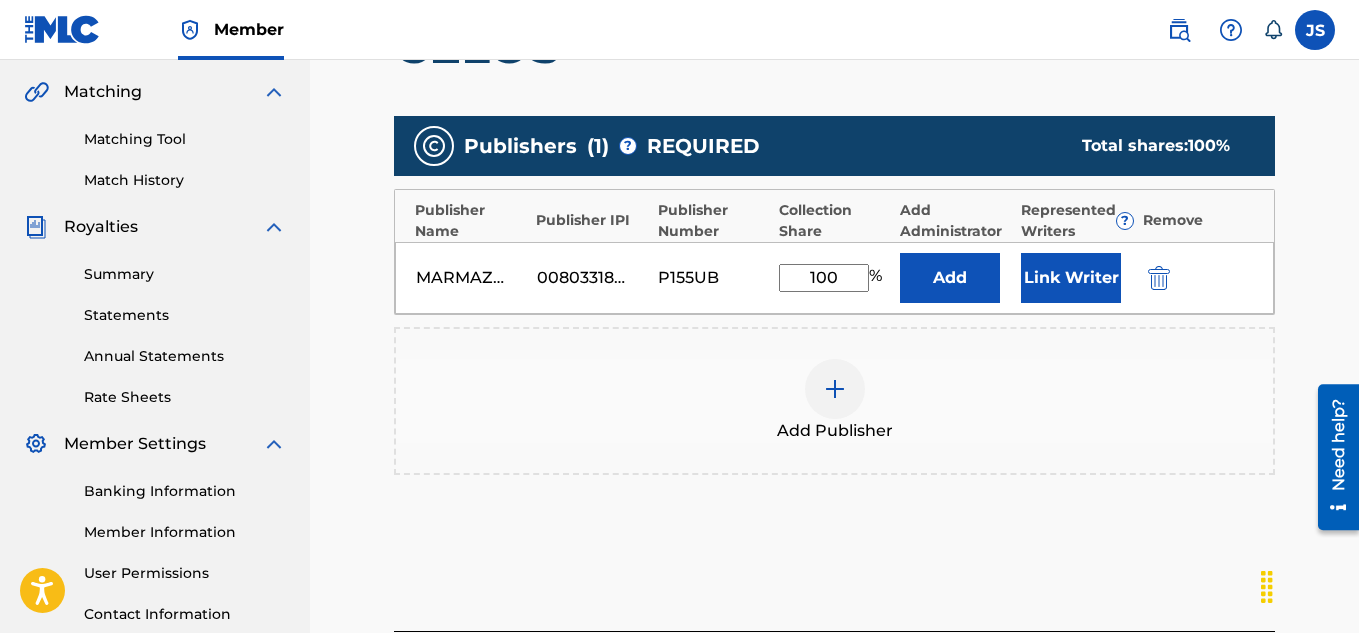 scroll, scrollTop: 486, scrollLeft: 0, axis: vertical 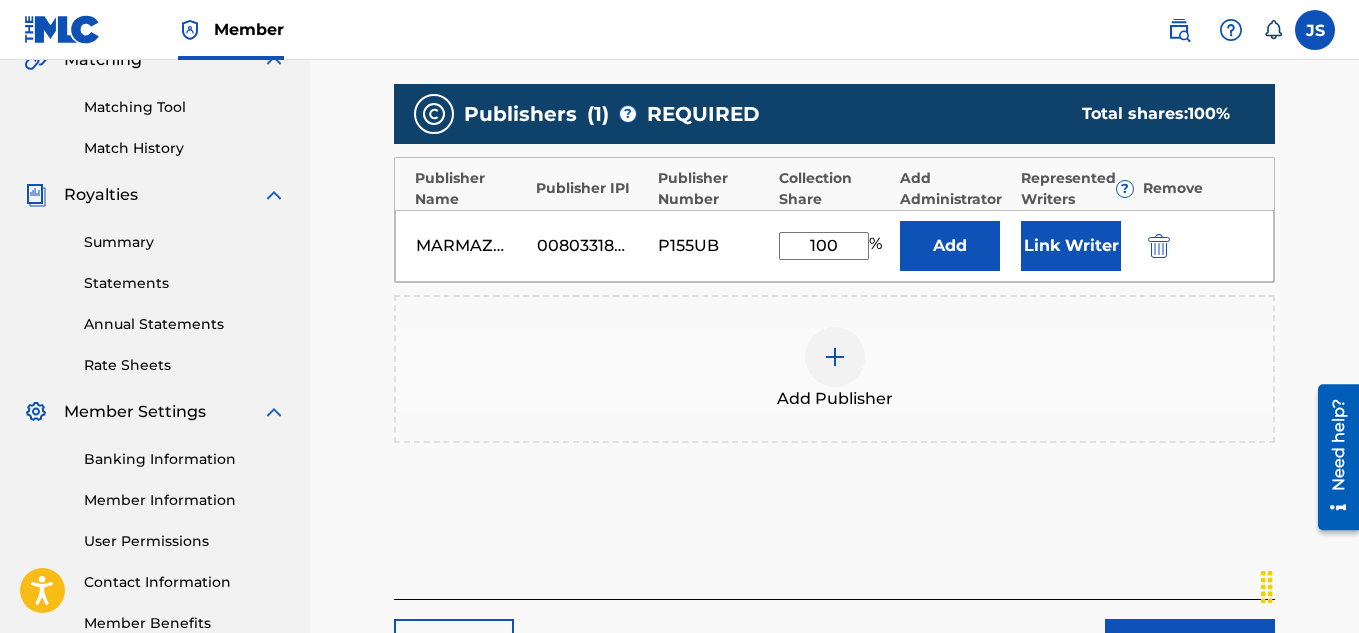click on "Link Writer" at bounding box center [1071, 246] 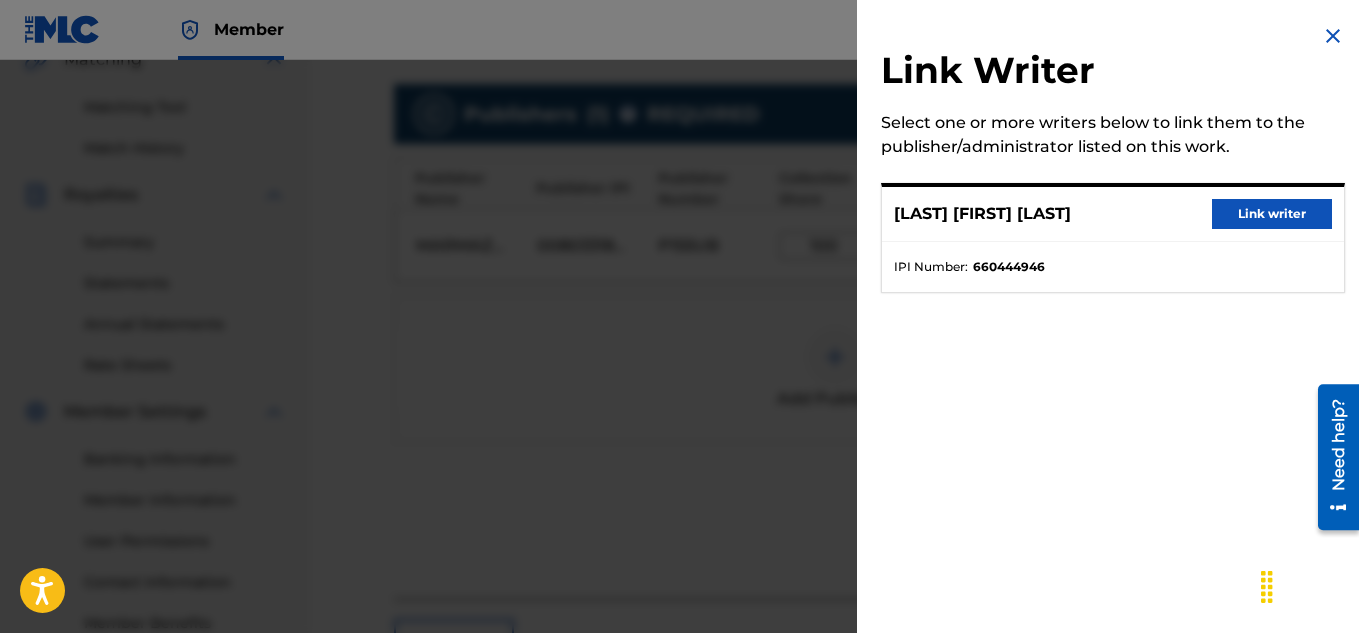drag, startPoint x: 1232, startPoint y: 232, endPoint x: 1219, endPoint y: 207, distance: 28.178005 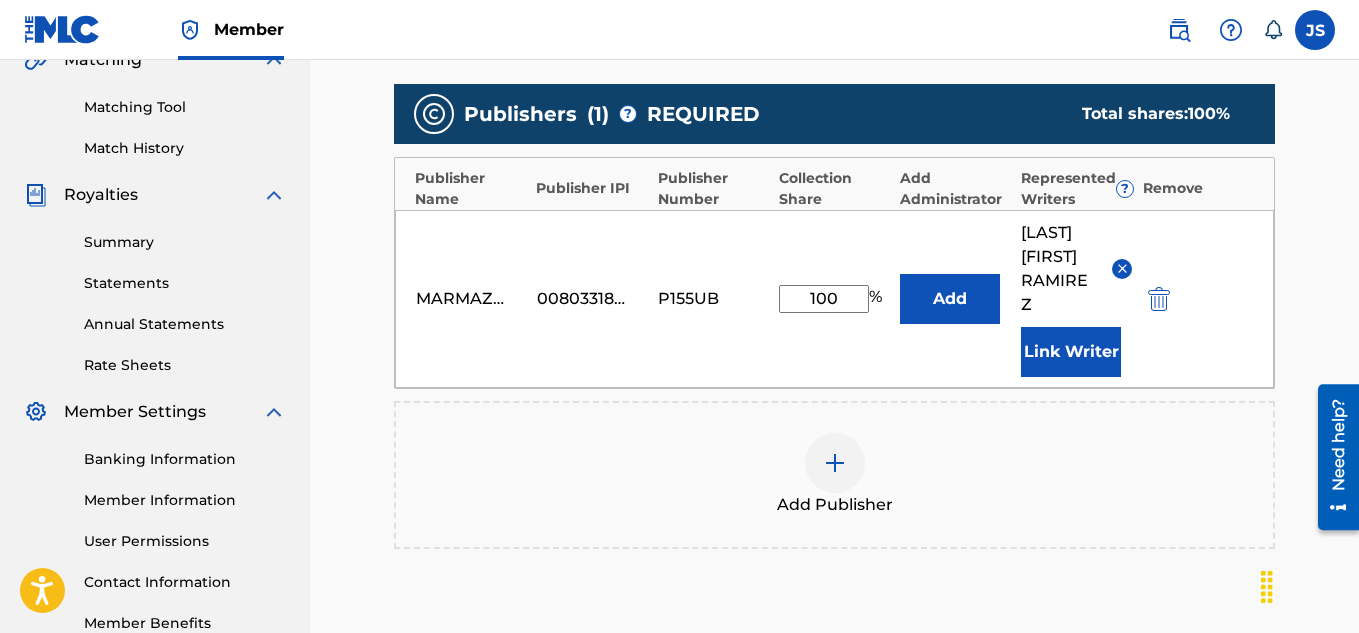 scroll, scrollTop: 754, scrollLeft: 0, axis: vertical 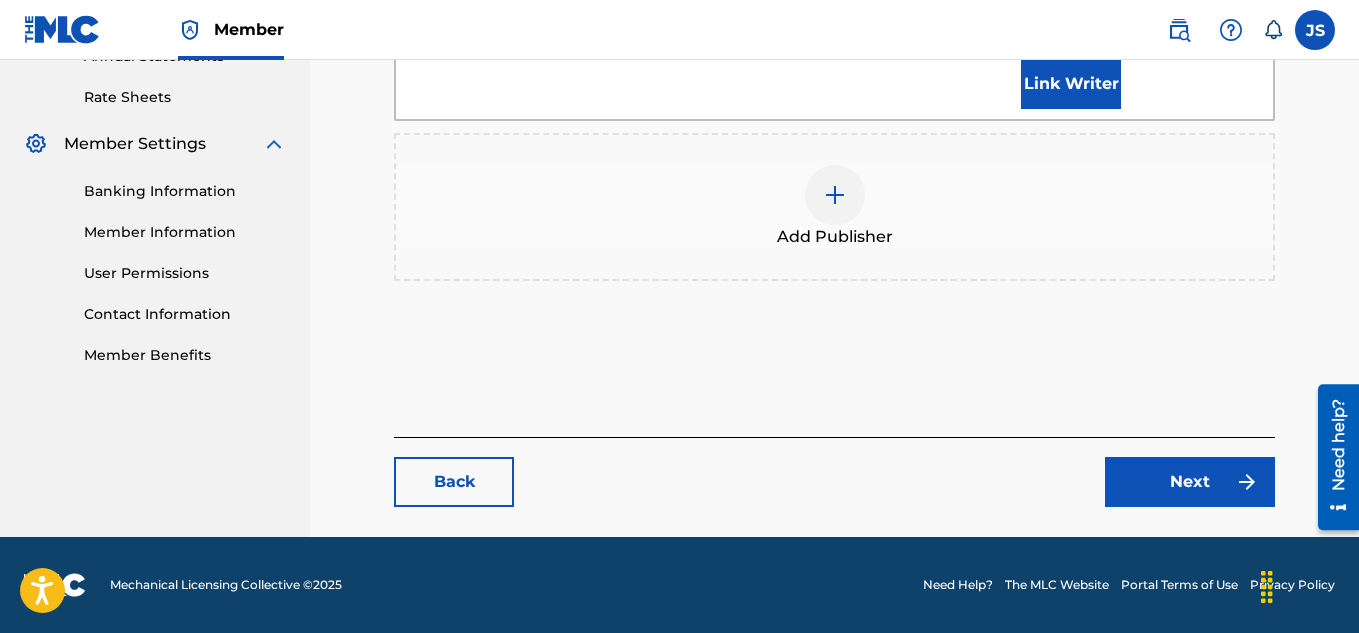 click on "Next" at bounding box center [1190, 482] 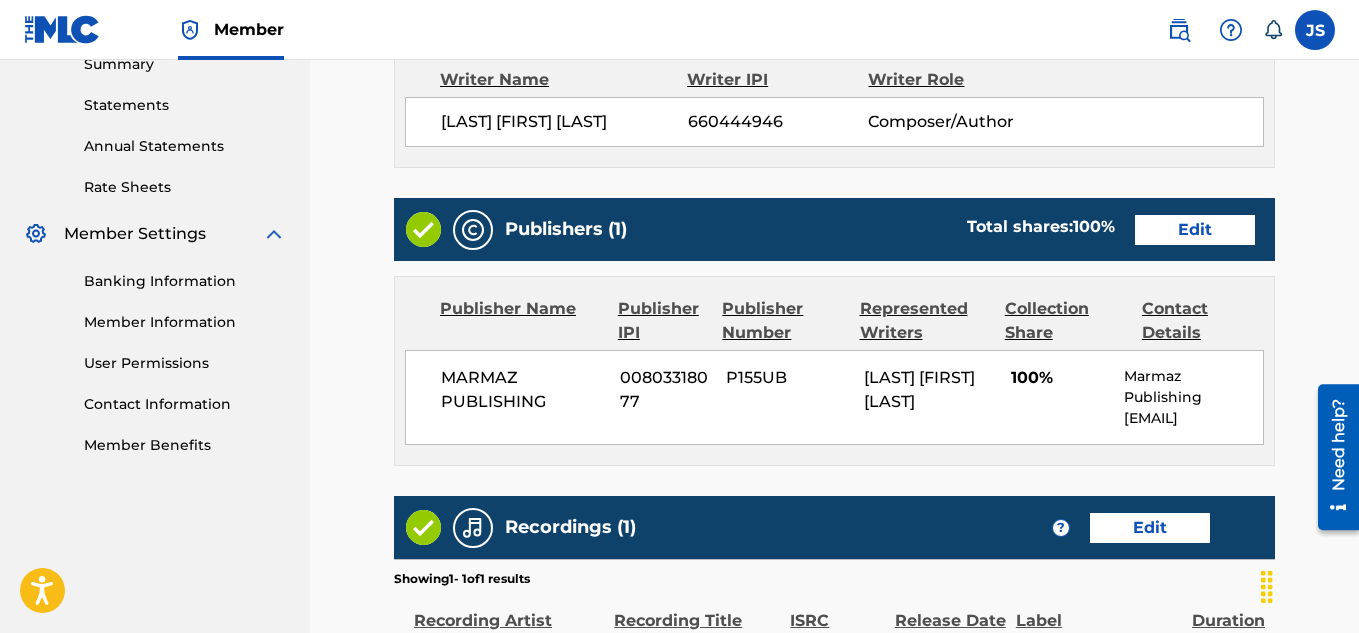 scroll, scrollTop: 0, scrollLeft: 0, axis: both 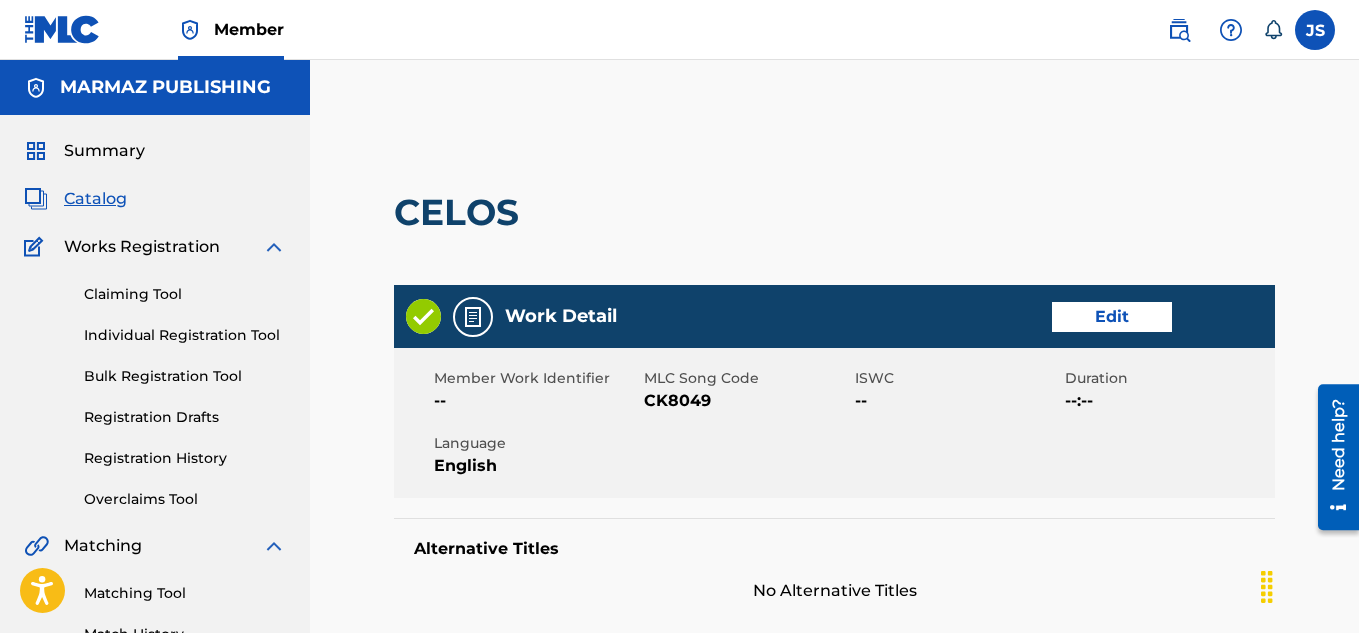 click on "CK8049" at bounding box center (746, 401) 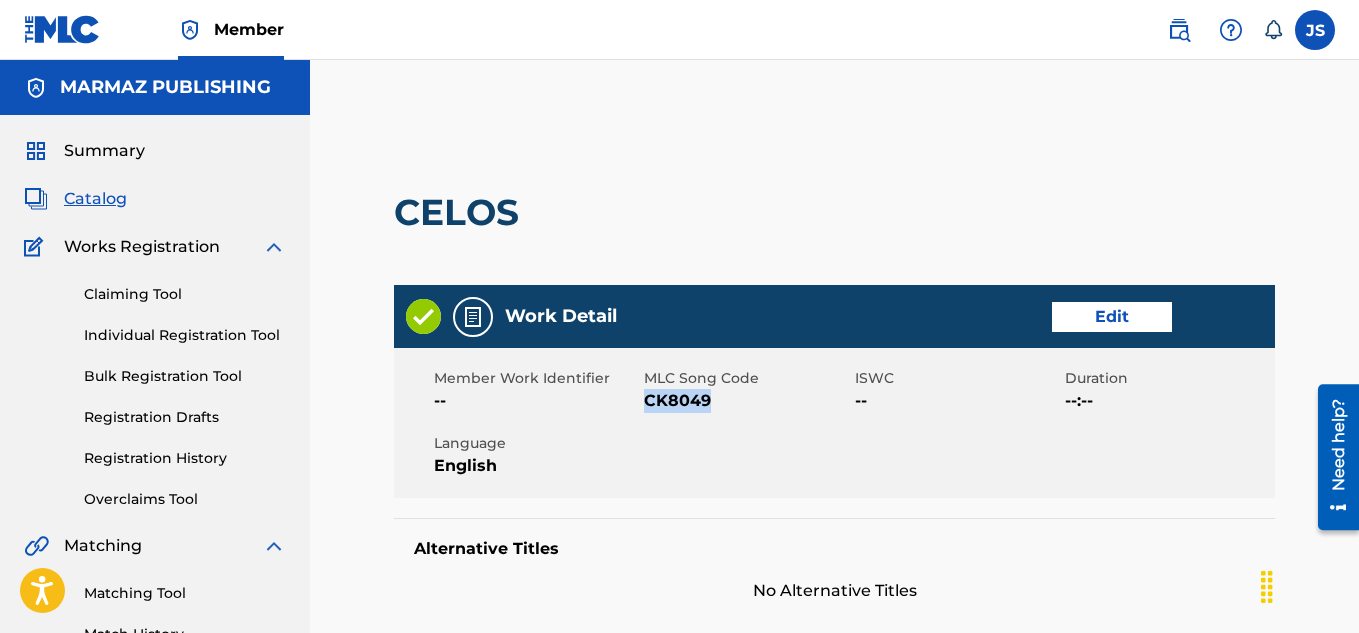 click on "CK8049" at bounding box center (746, 401) 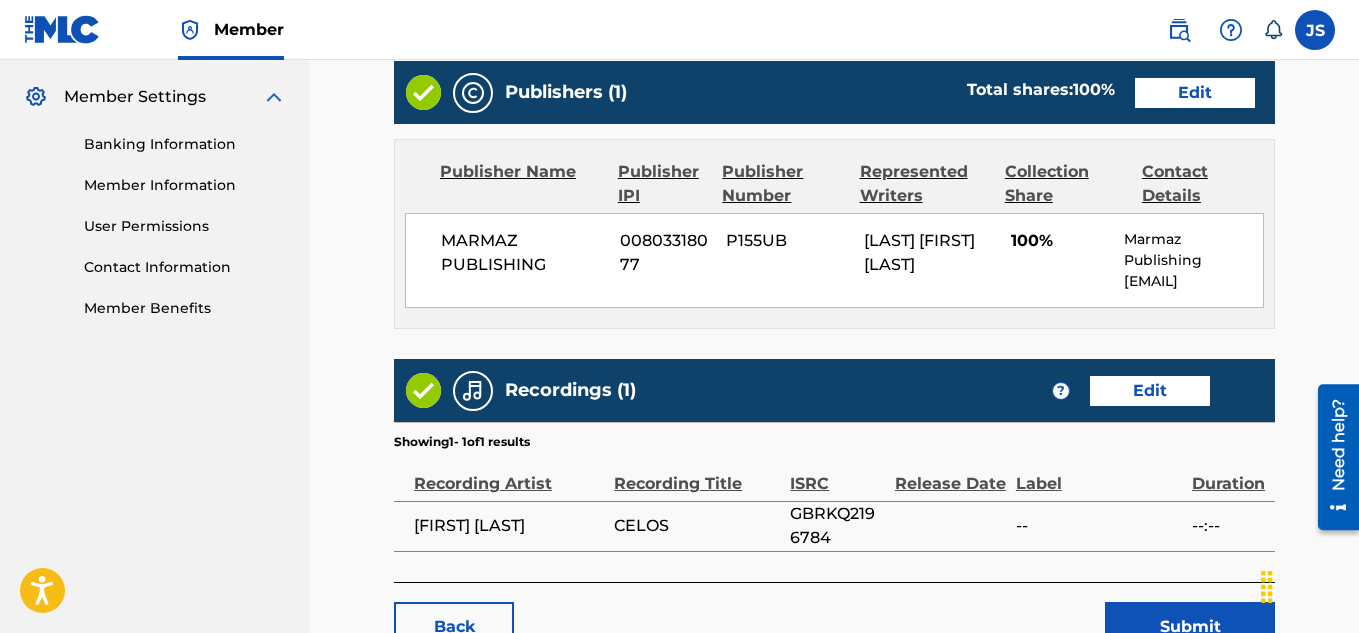 scroll, scrollTop: 946, scrollLeft: 0, axis: vertical 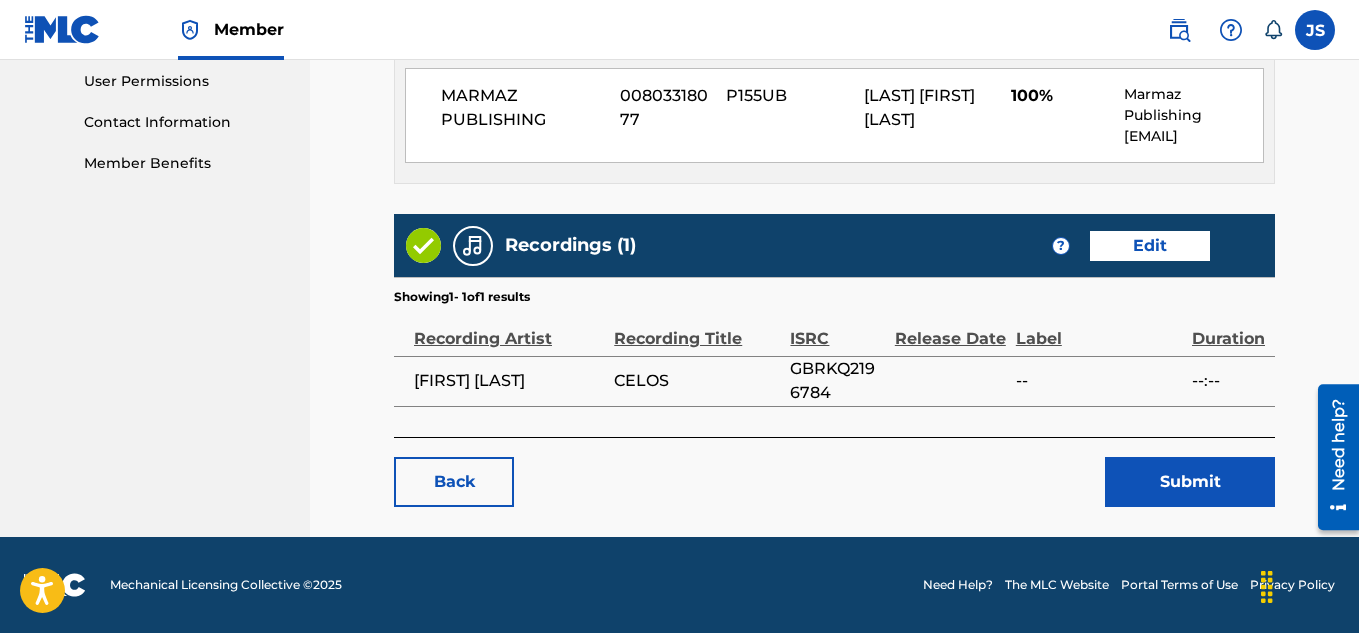 click on "Submit" at bounding box center [1190, 482] 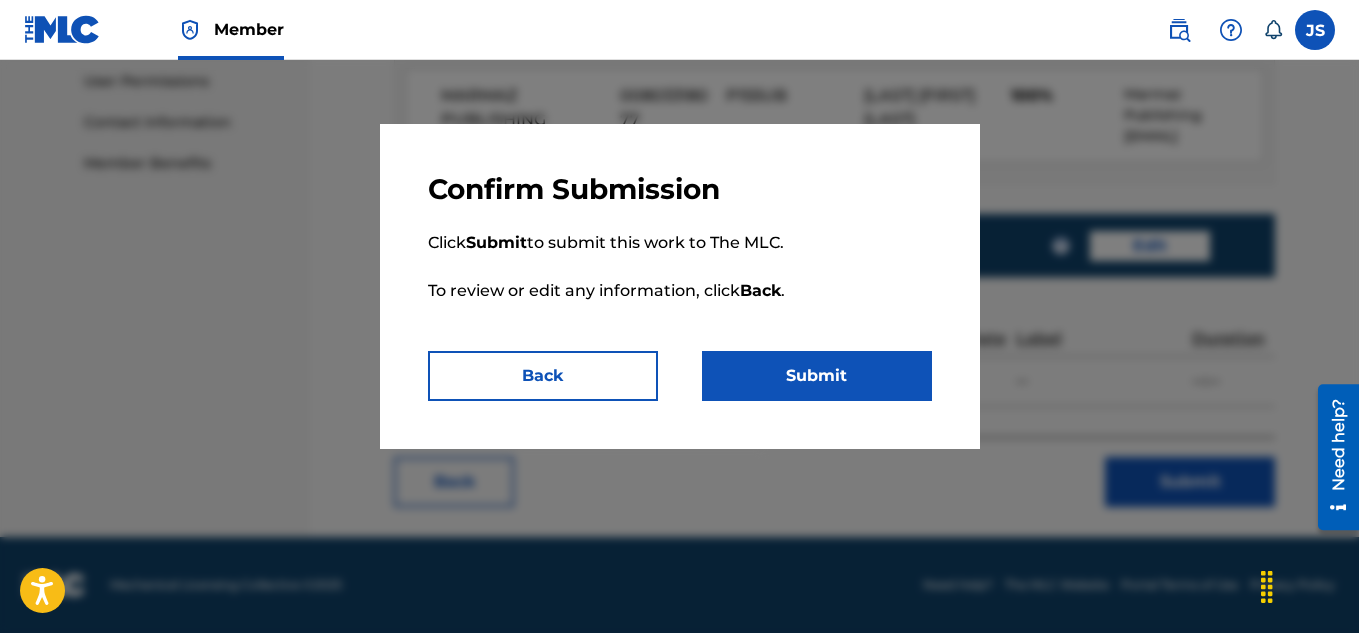 click on "Submit" at bounding box center [817, 376] 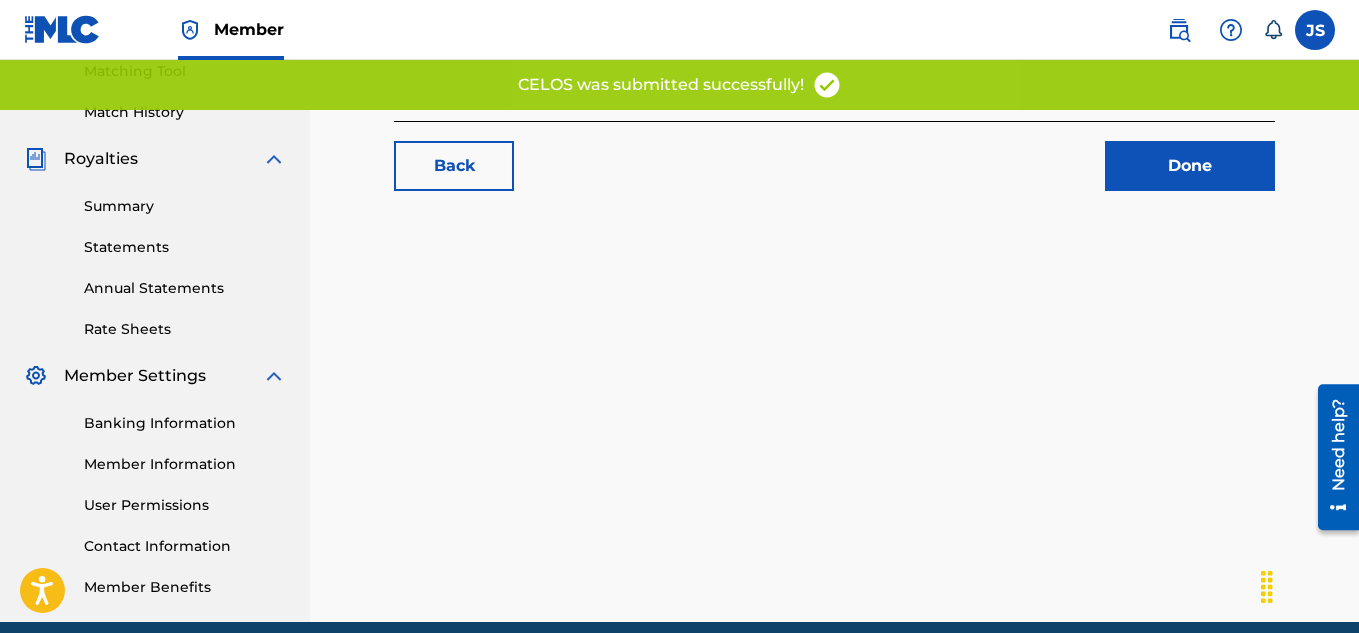 scroll, scrollTop: 523, scrollLeft: 0, axis: vertical 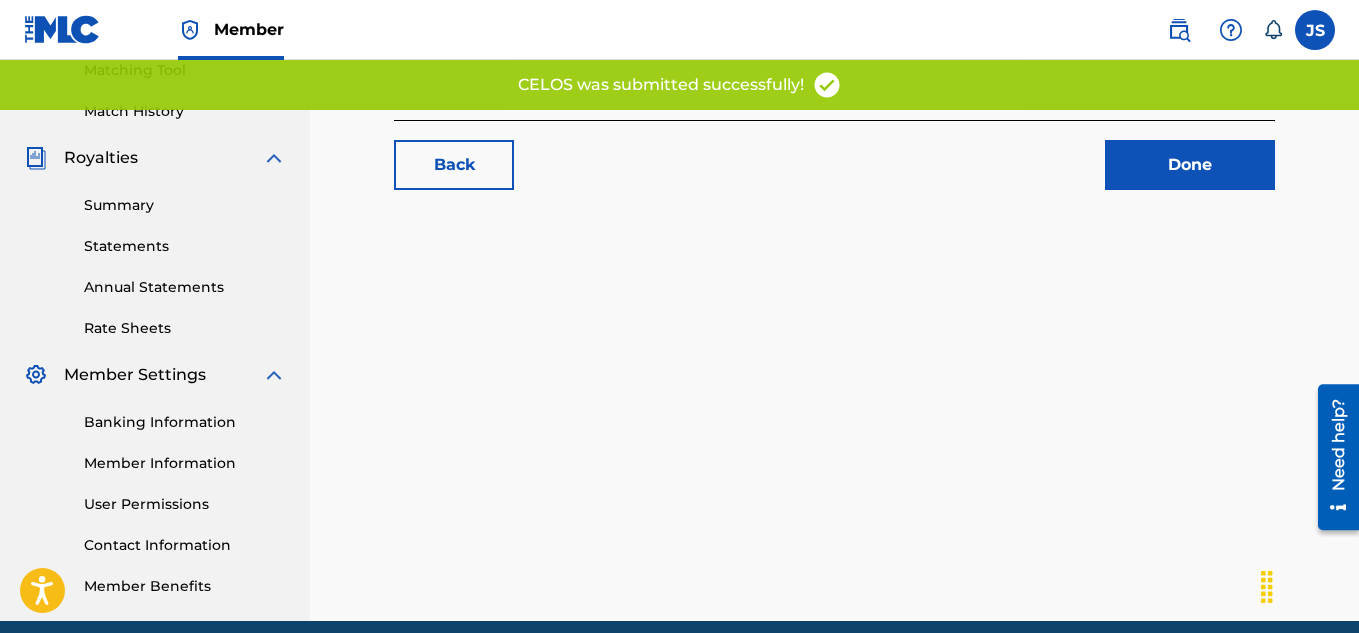click on "Done" at bounding box center [1190, 165] 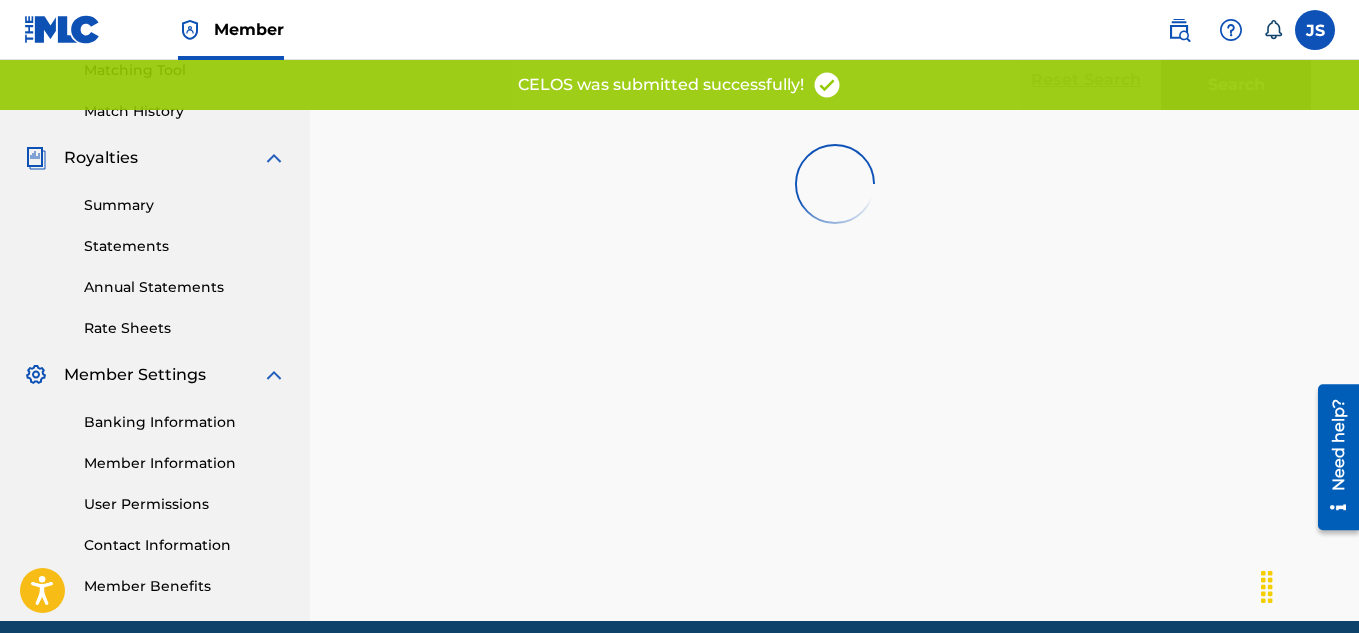 scroll, scrollTop: 0, scrollLeft: 0, axis: both 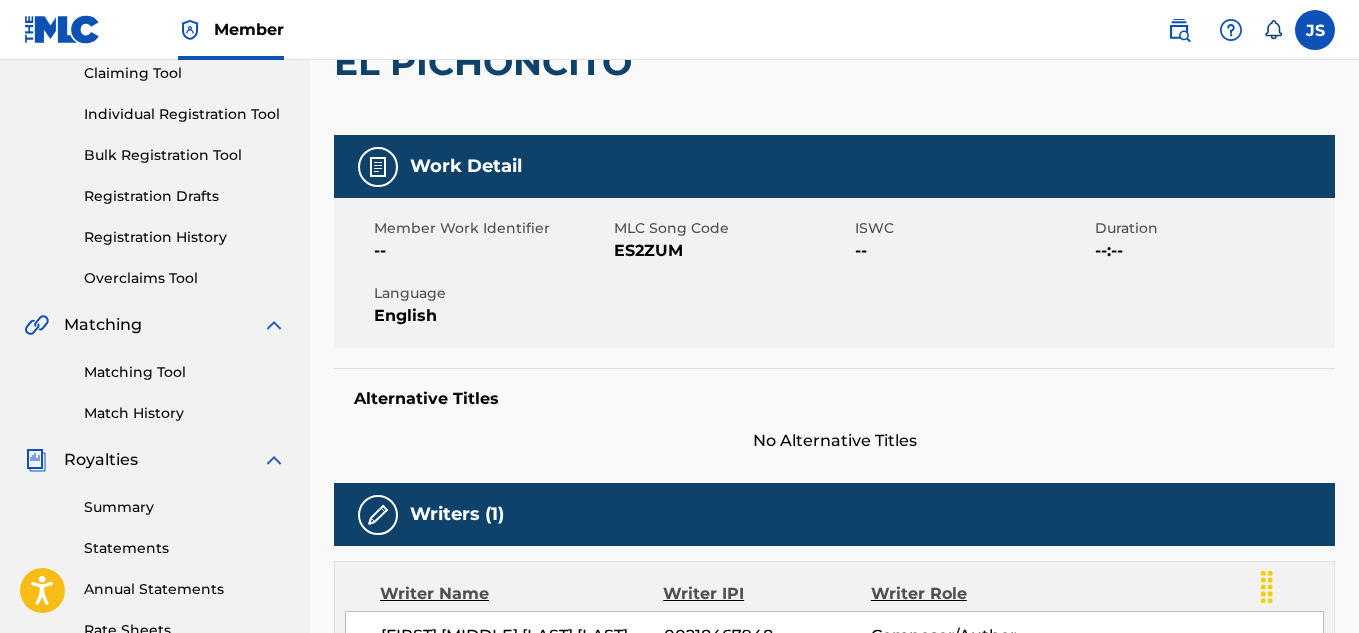 click on "ES2ZUM" at bounding box center [731, 251] 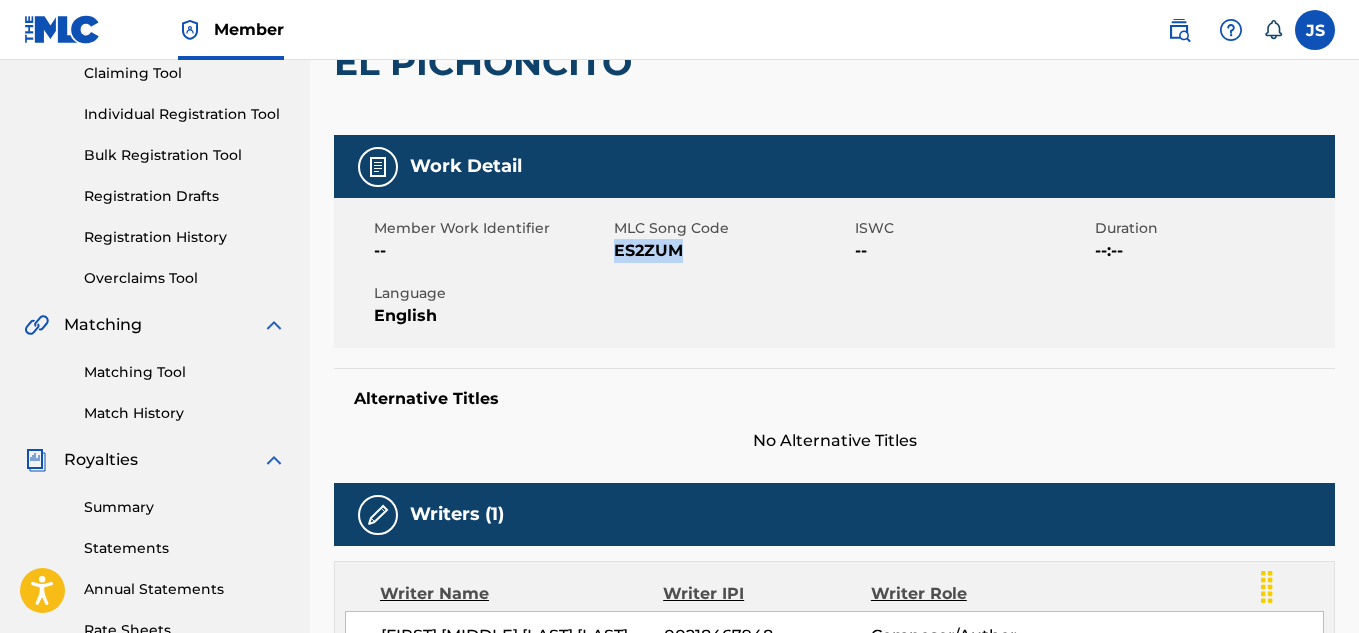 click on "ES2ZUM" at bounding box center (731, 251) 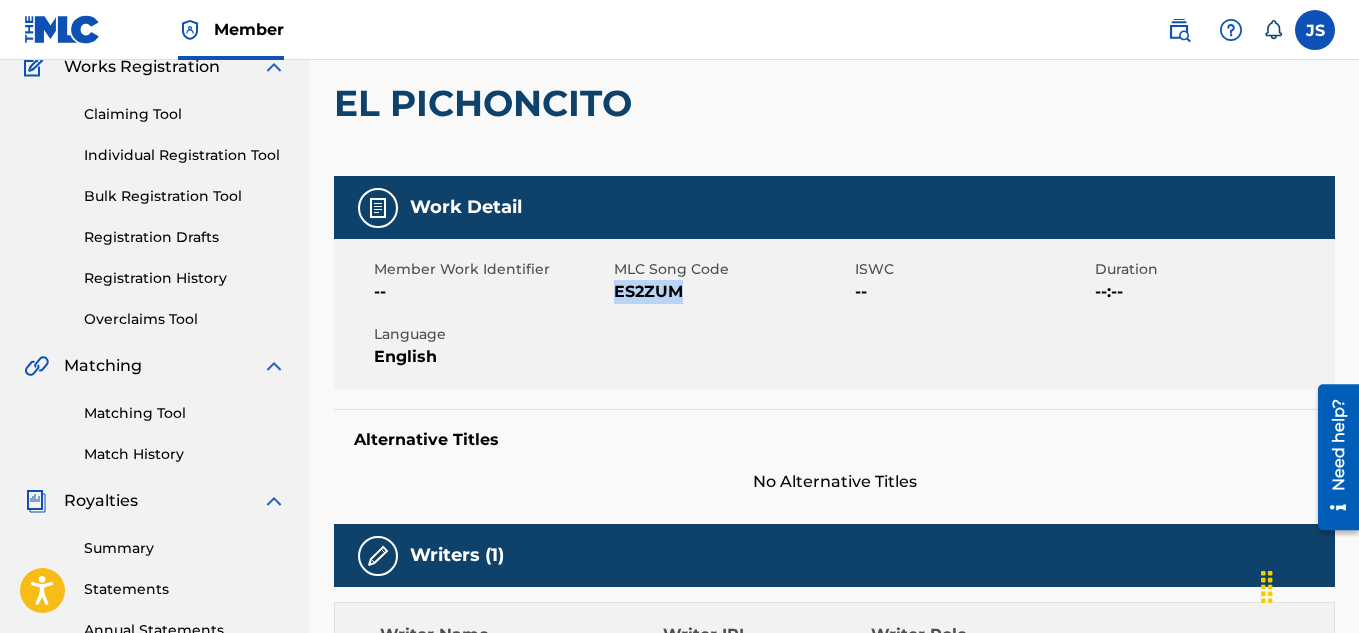 scroll, scrollTop: 0, scrollLeft: 0, axis: both 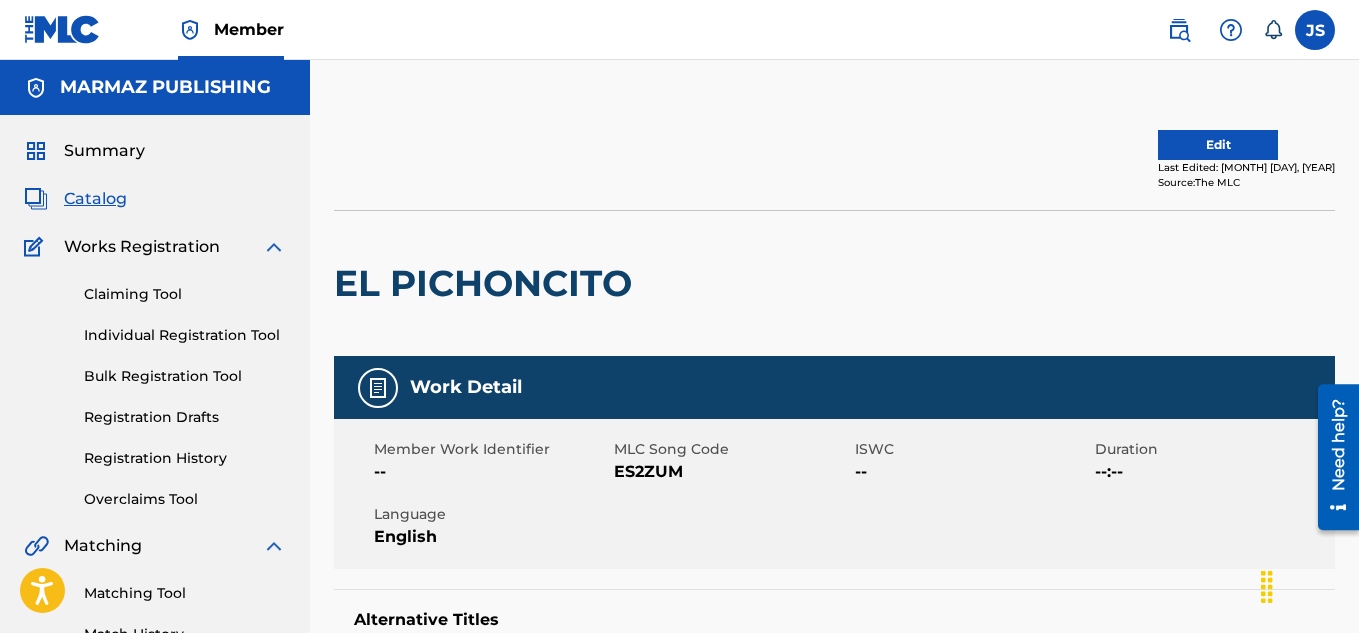 click on "Edit Last Edited: [MONTH] [DAY], [YEAR] Source: The MLC" at bounding box center (834, 160) 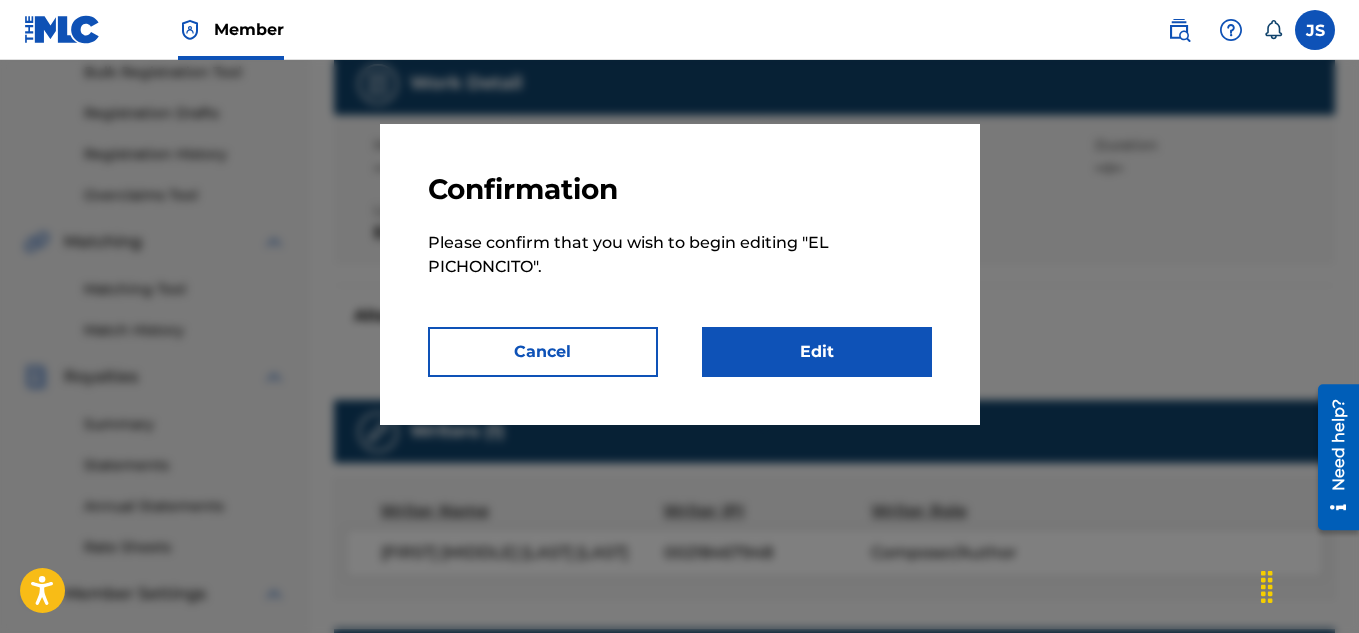 scroll, scrollTop: 305, scrollLeft: 0, axis: vertical 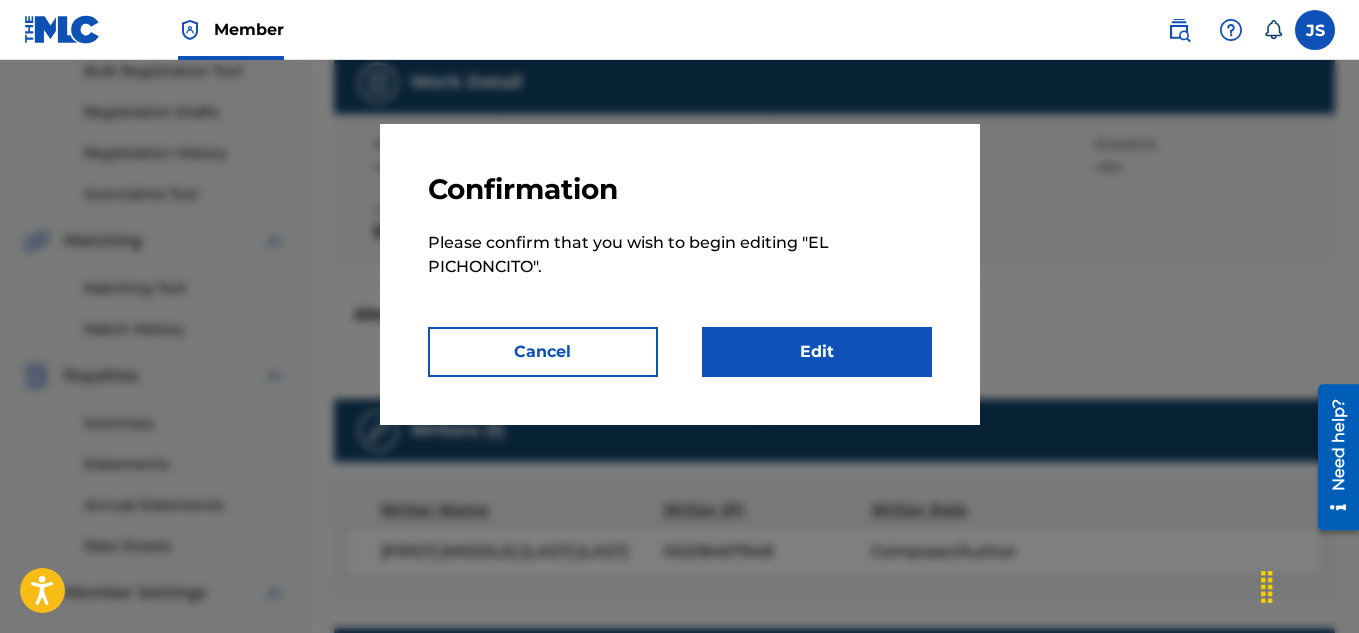 click on "Edit" at bounding box center [817, 352] 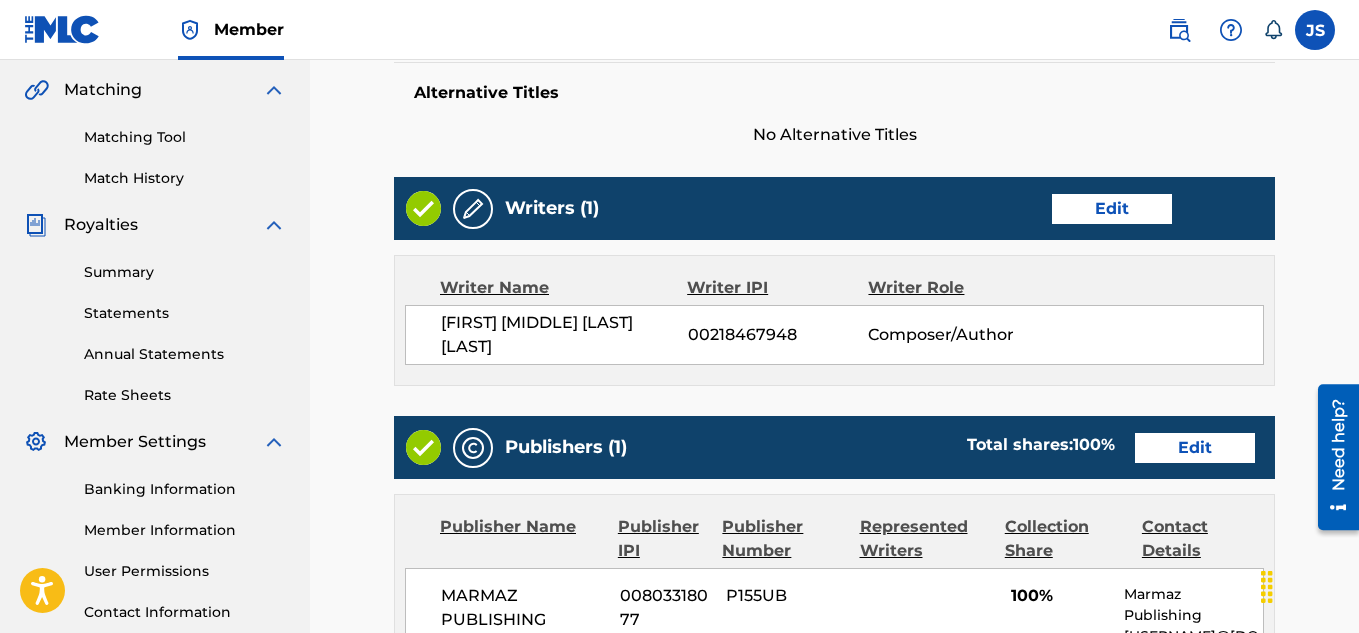 scroll, scrollTop: 452, scrollLeft: 0, axis: vertical 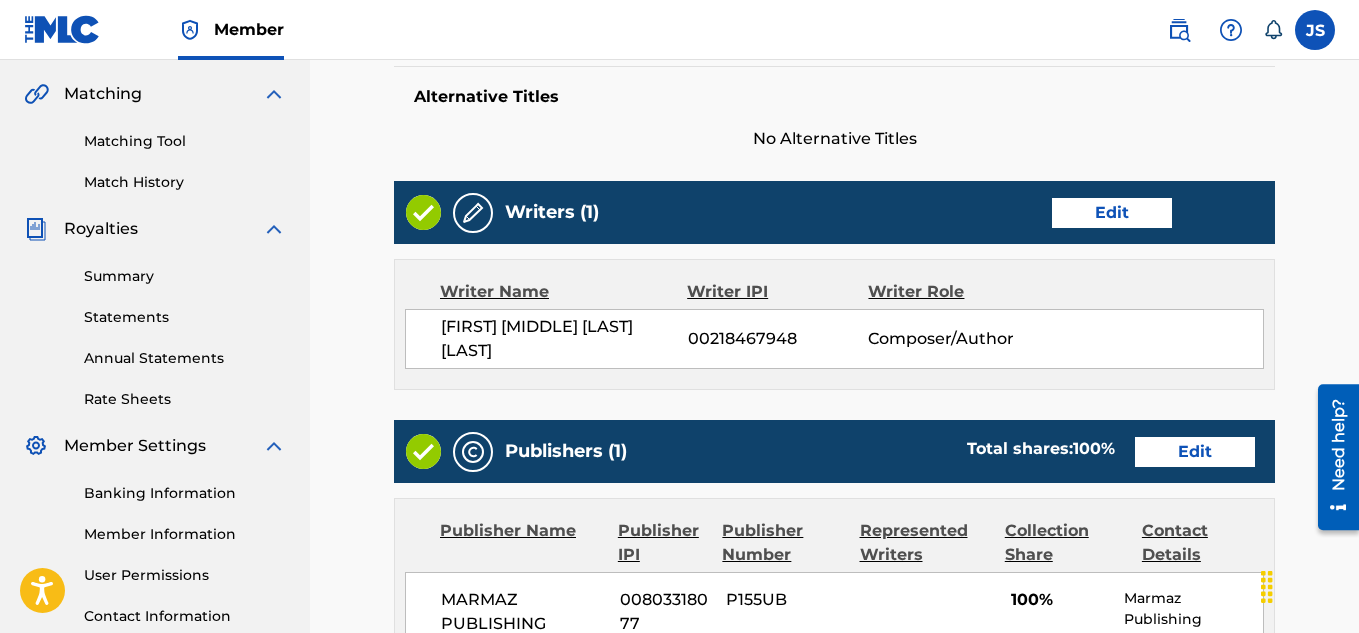 click on "Edit" at bounding box center [1112, 213] 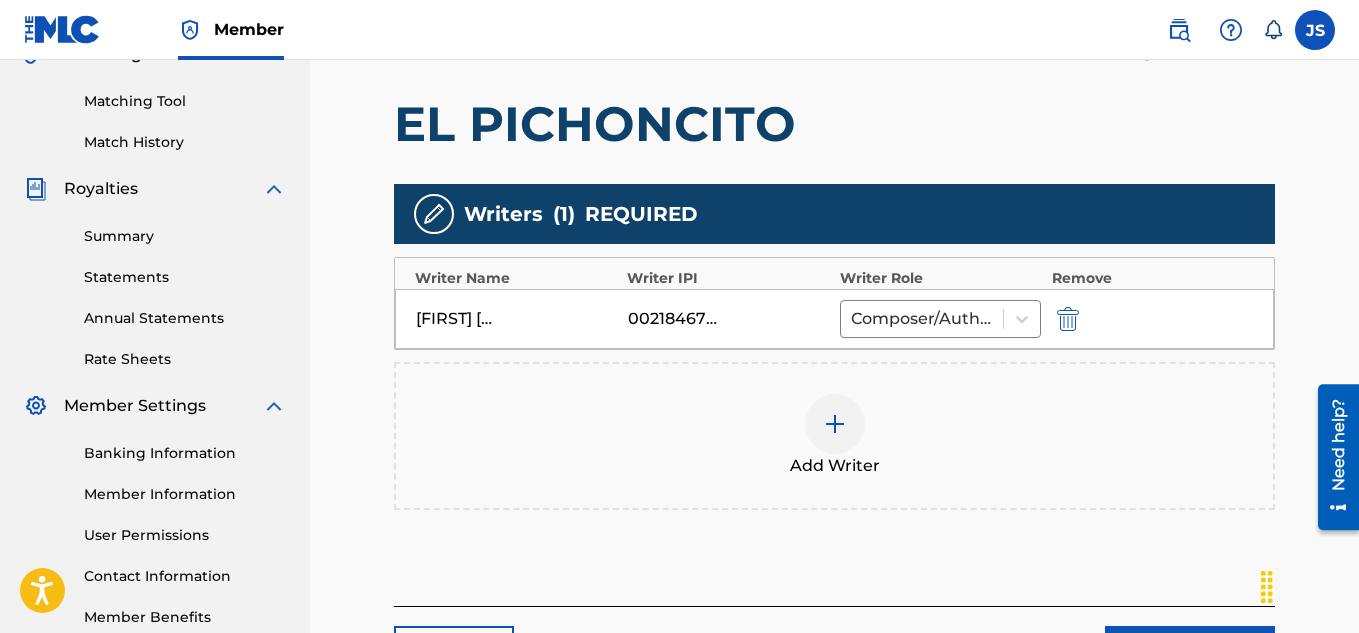 scroll, scrollTop: 511, scrollLeft: 0, axis: vertical 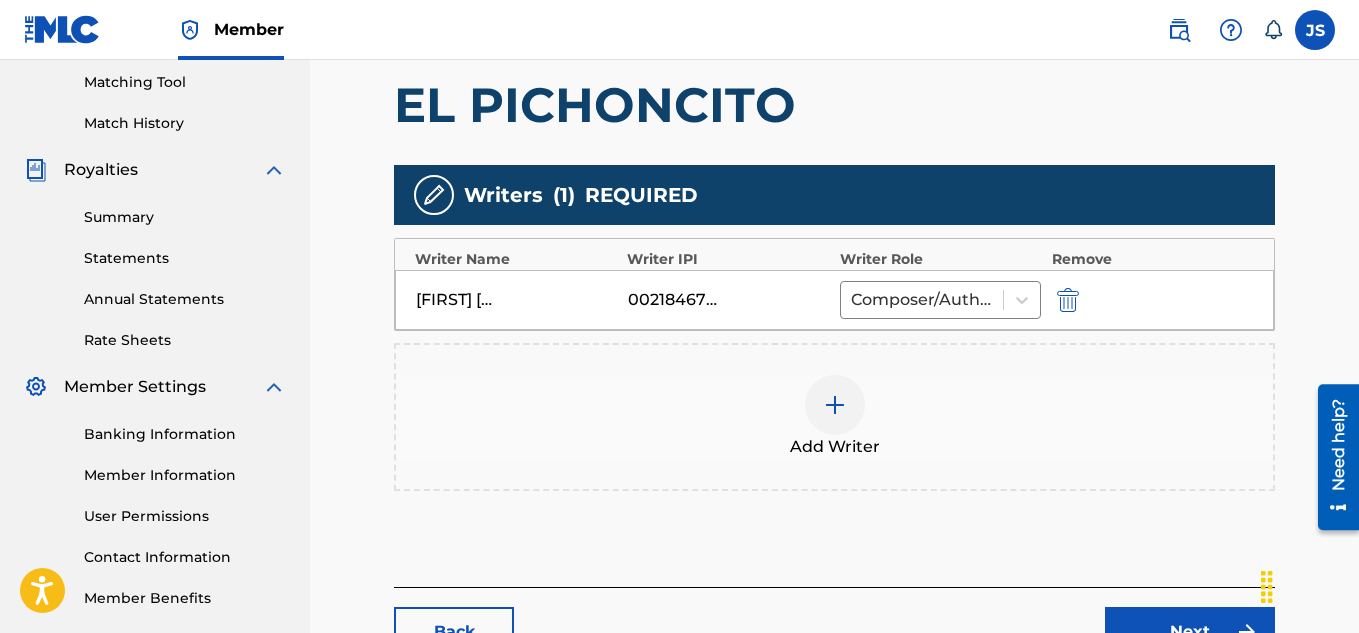click at bounding box center [1068, 300] 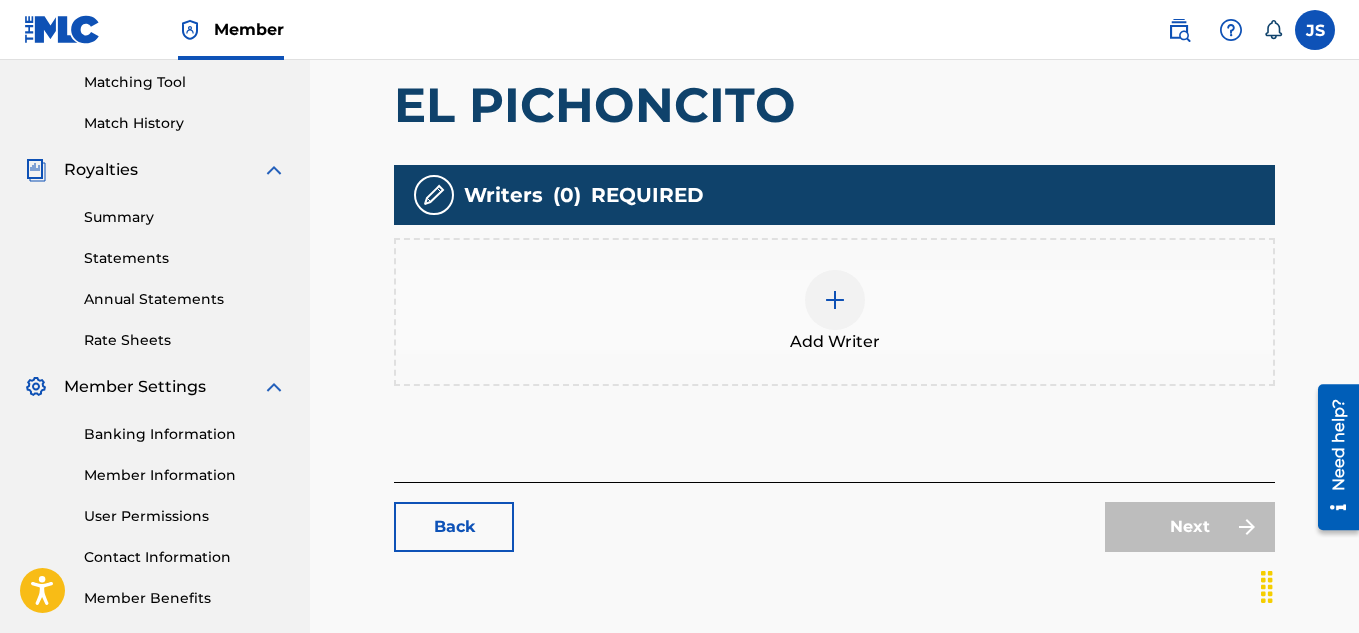 click at bounding box center [835, 300] 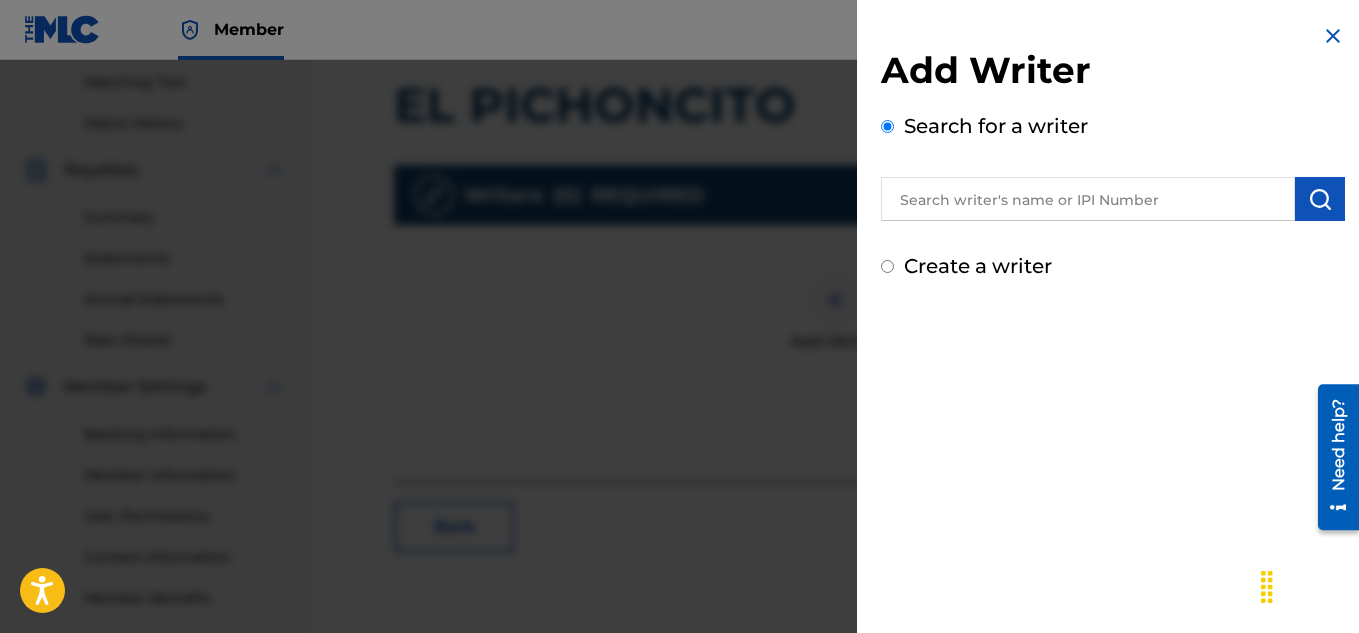 click on "Create a writer" at bounding box center (978, 266) 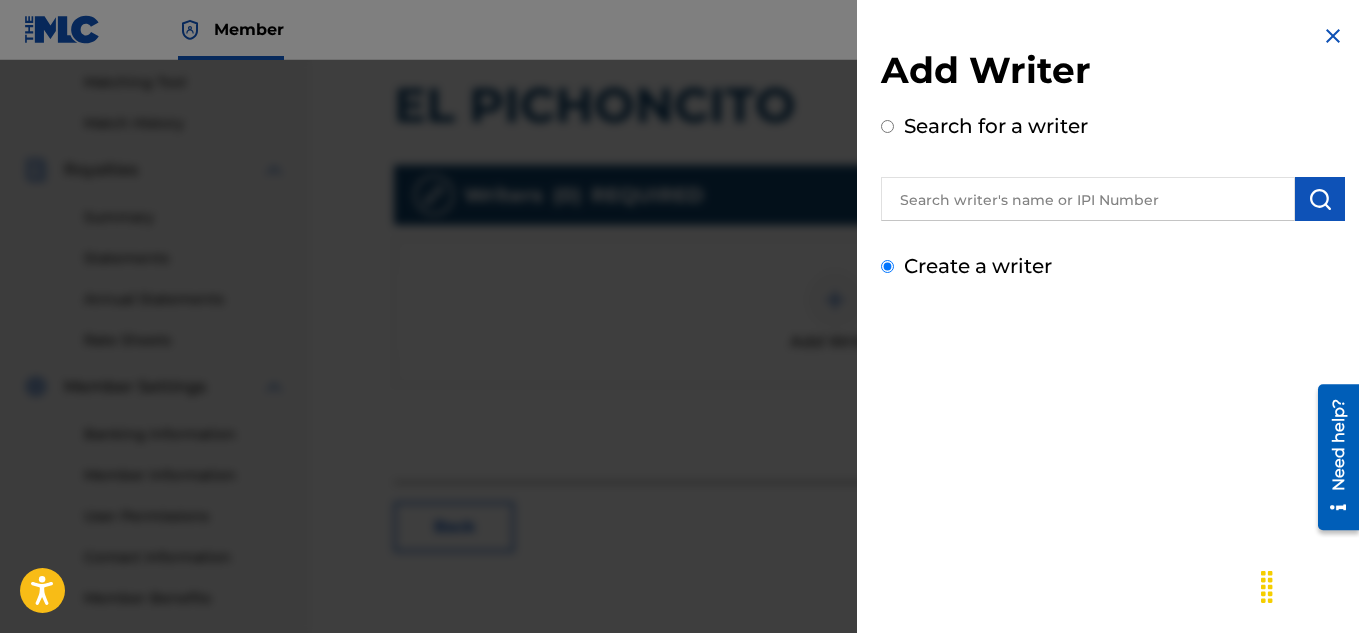 click on "Create a writer" at bounding box center (887, 266) 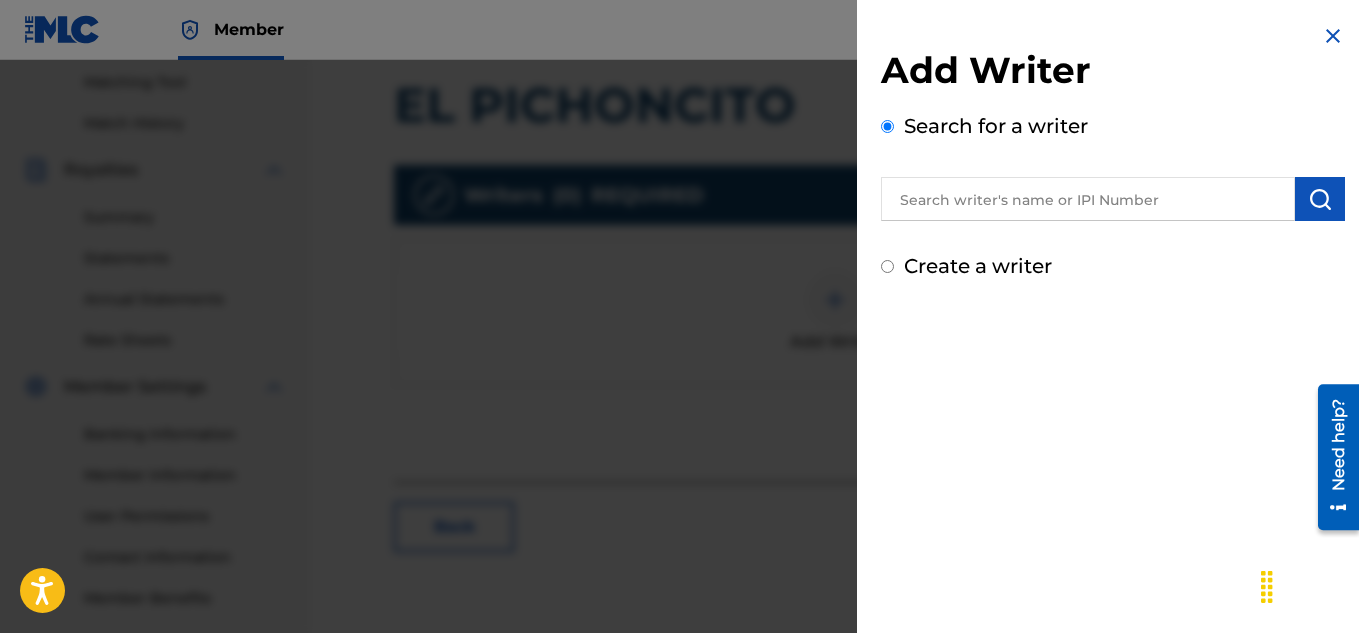 radio on "false" 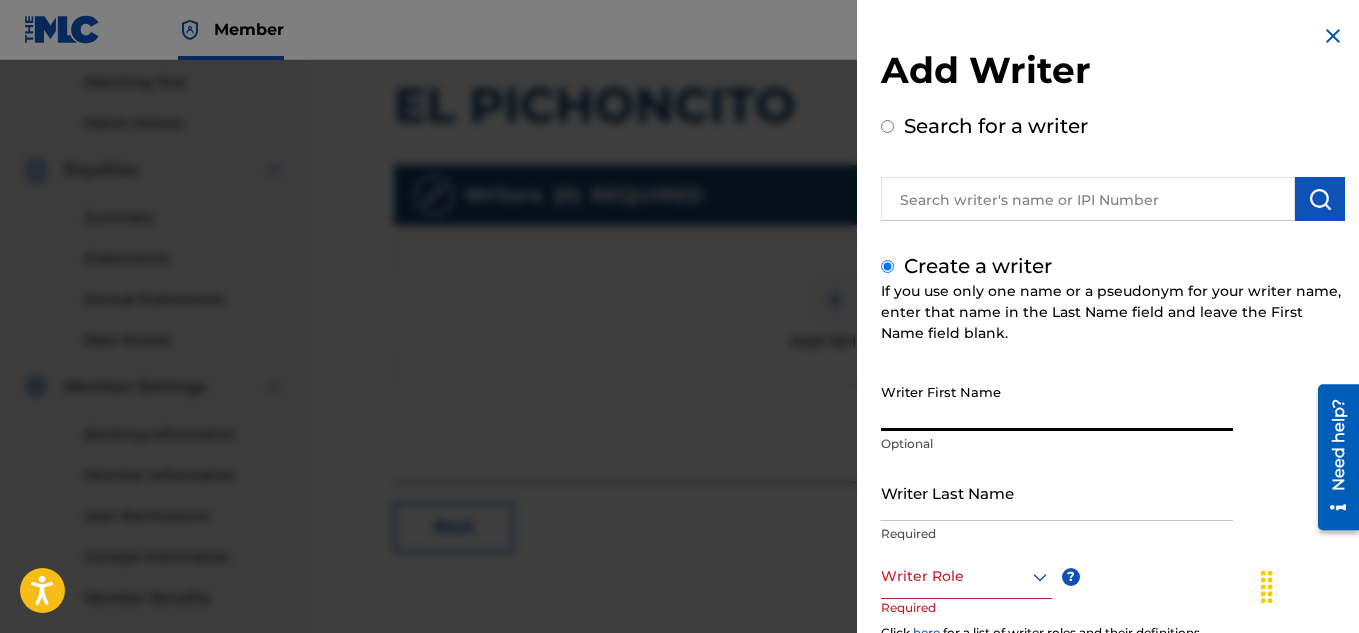 click on "Writer First Name" at bounding box center [1057, 402] 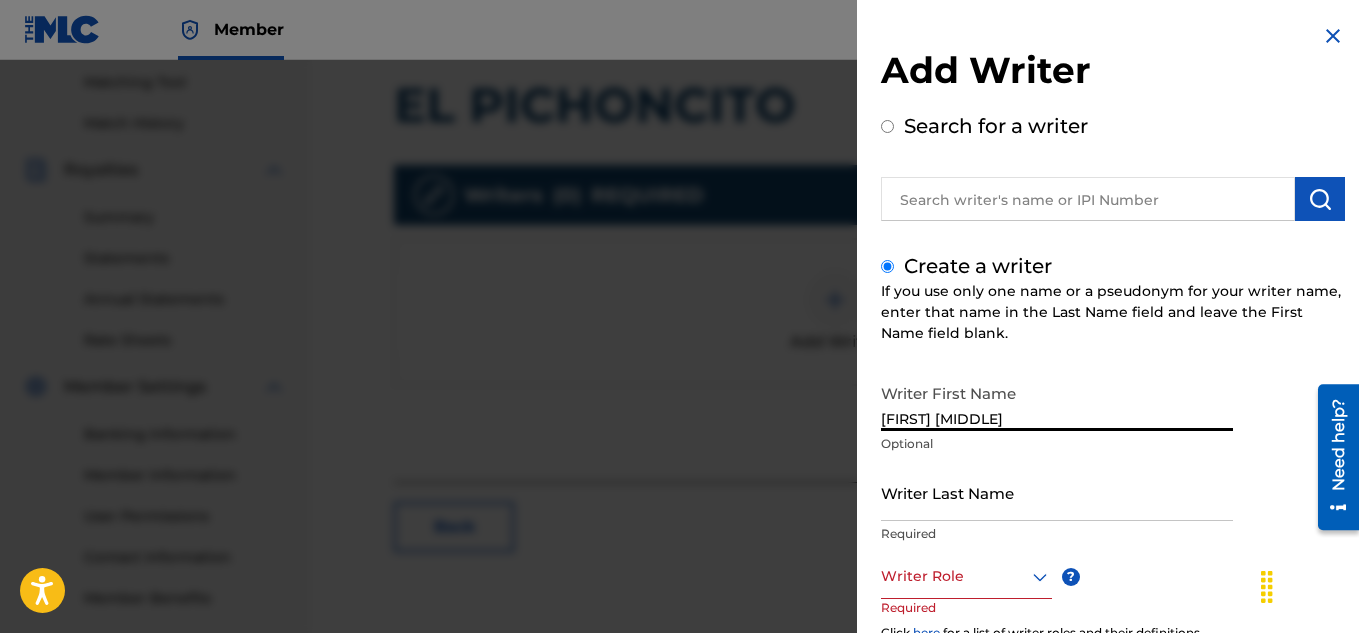 type on "[FIRST] [MIDDLE]" 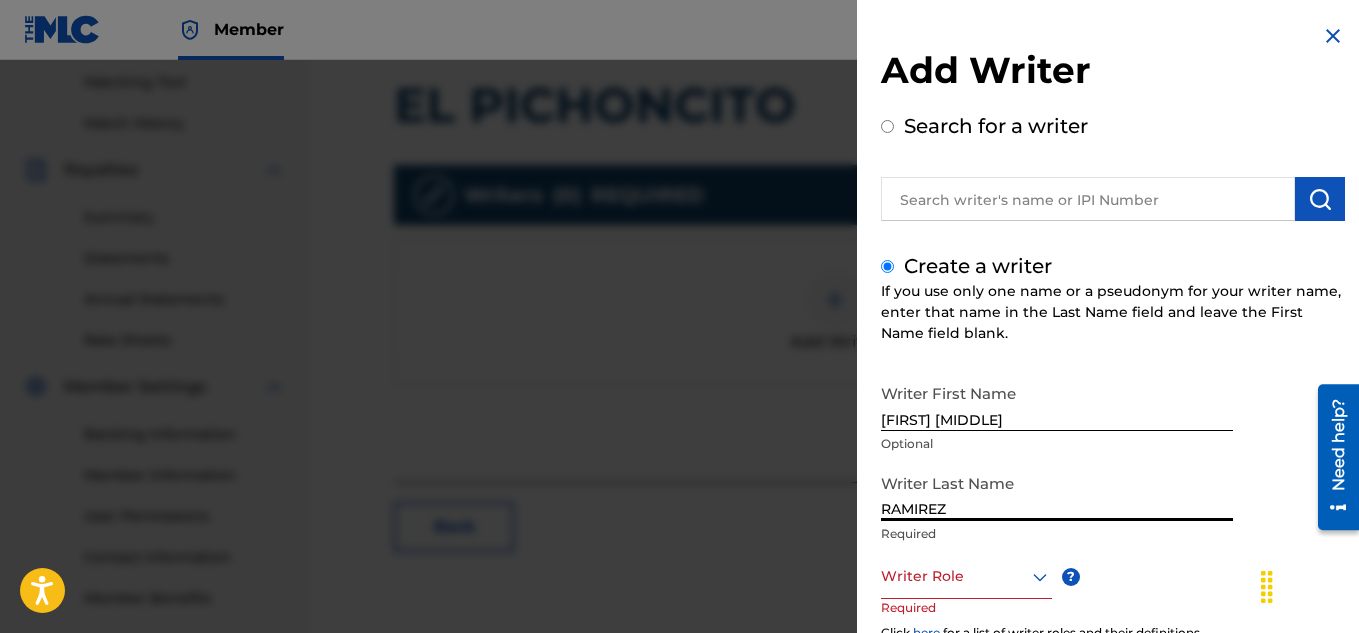 scroll, scrollTop: 233, scrollLeft: 0, axis: vertical 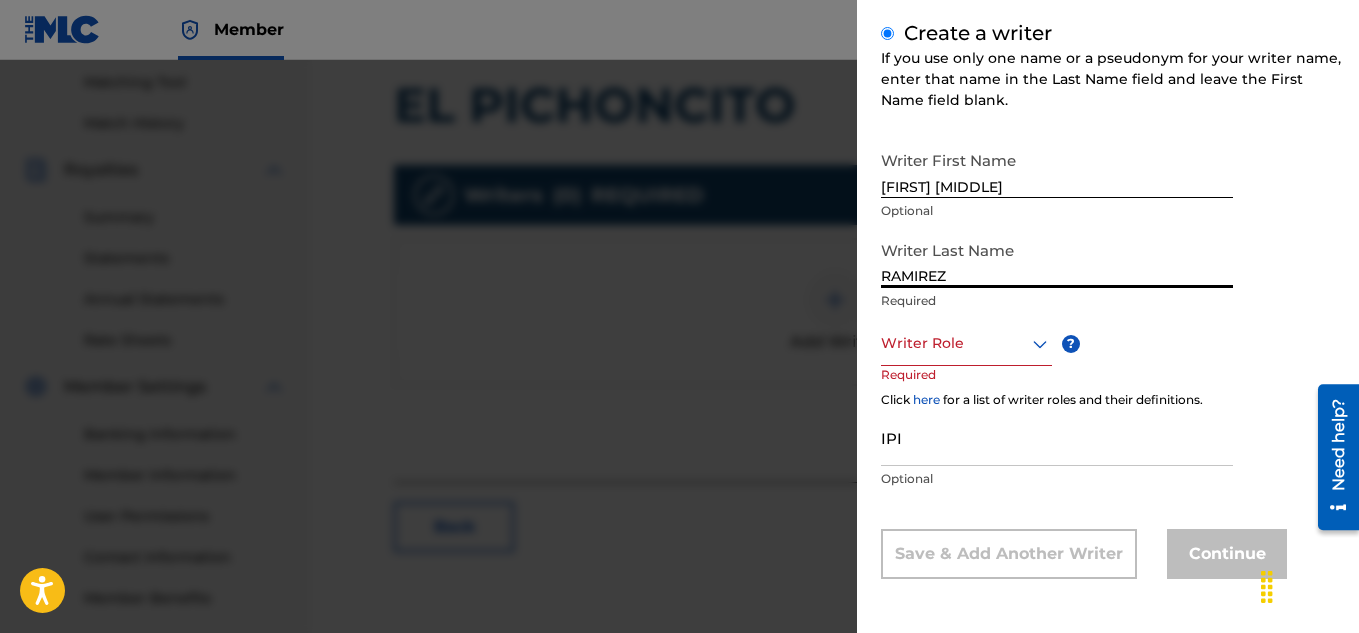 type on "RAMIREZ" 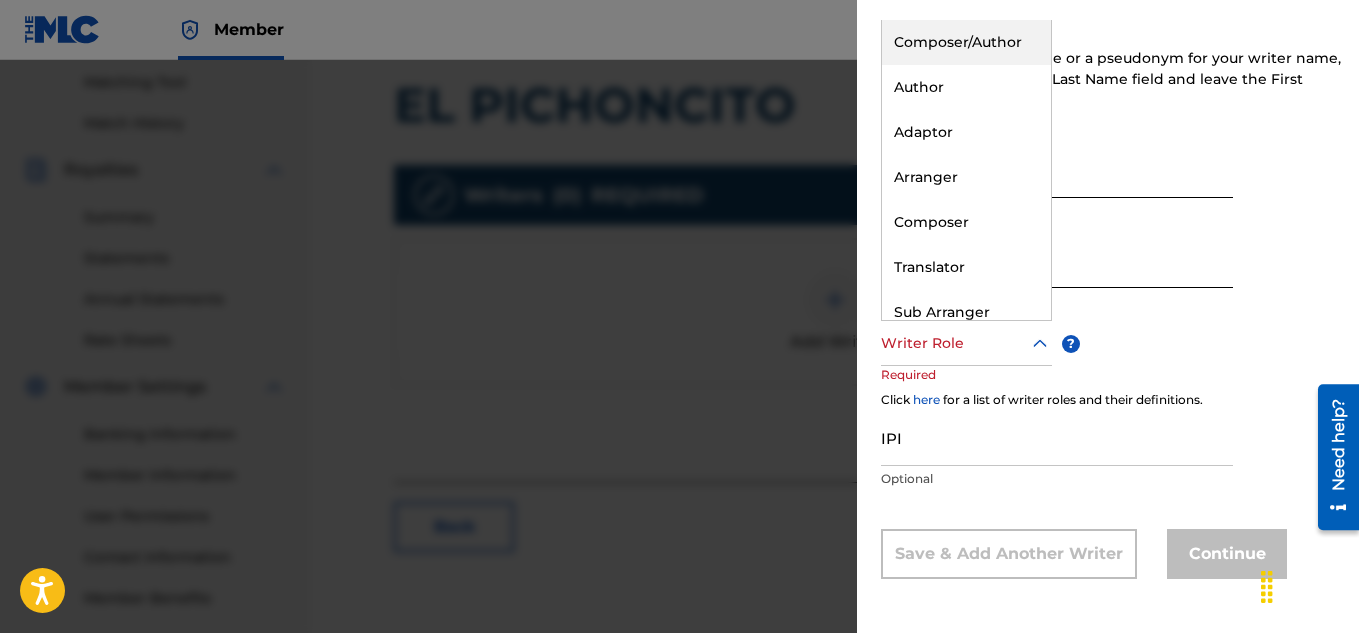 click on "Writer Role" at bounding box center [966, 343] 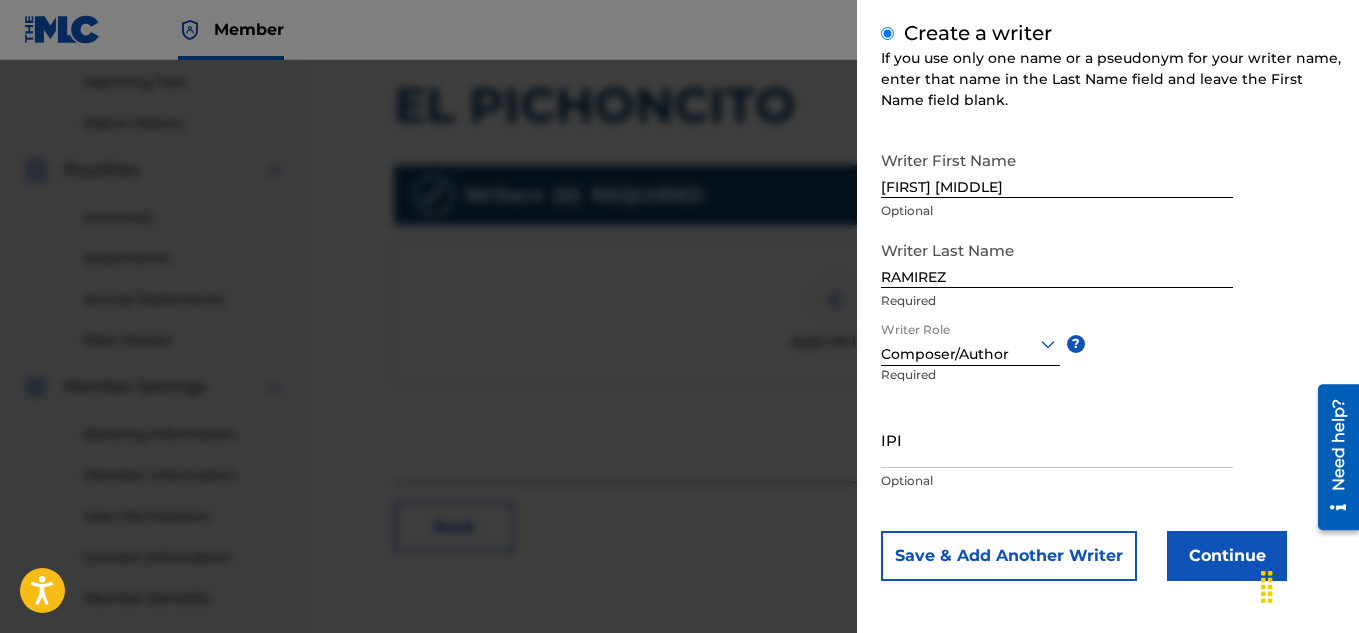 click on "IPI" at bounding box center (1057, 439) 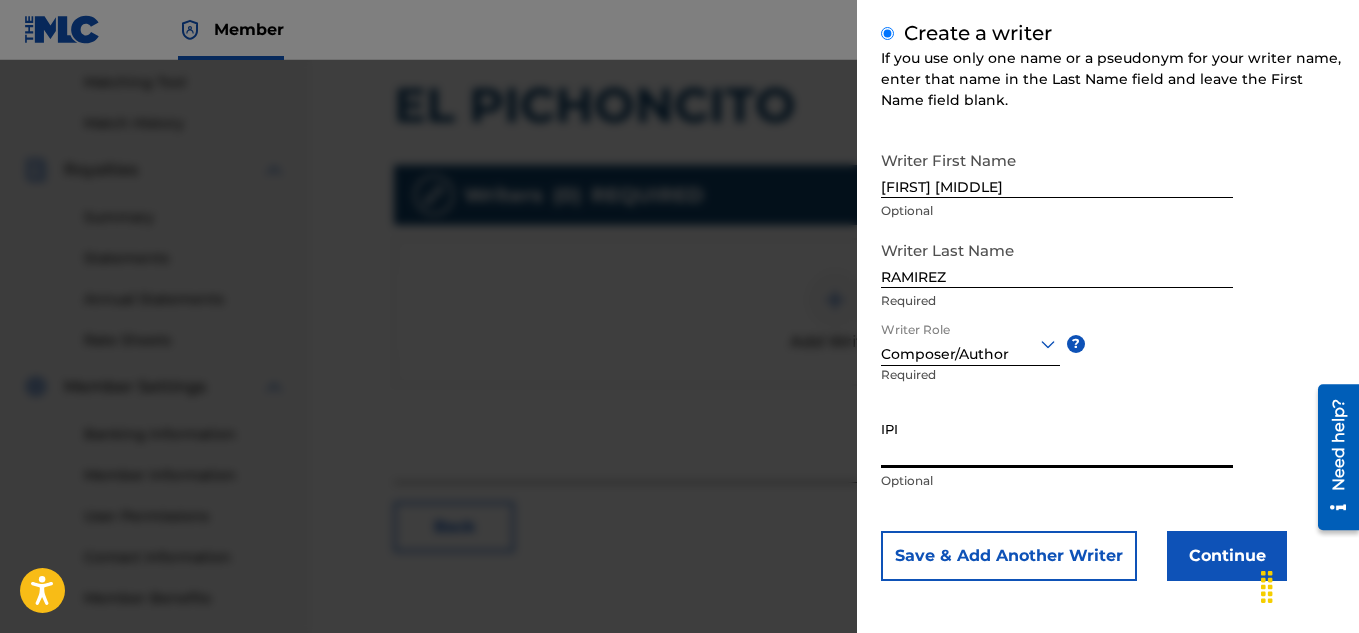 click on "IPI" at bounding box center [1057, 439] 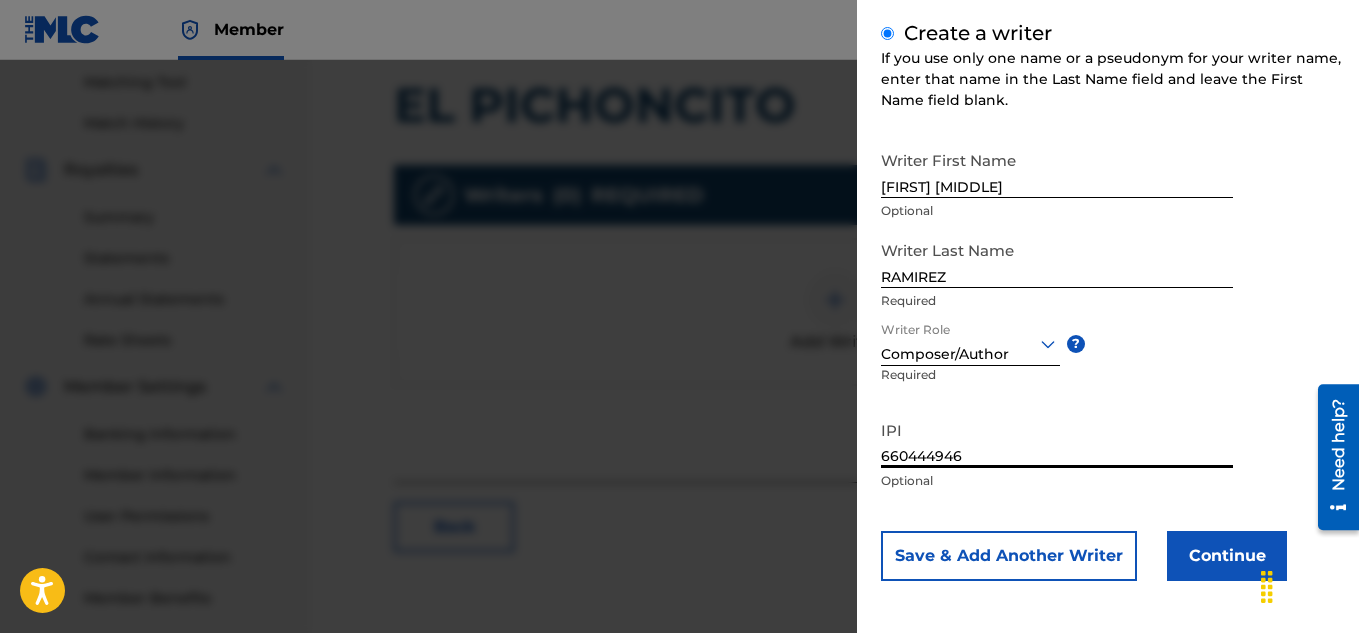 type on "660444946" 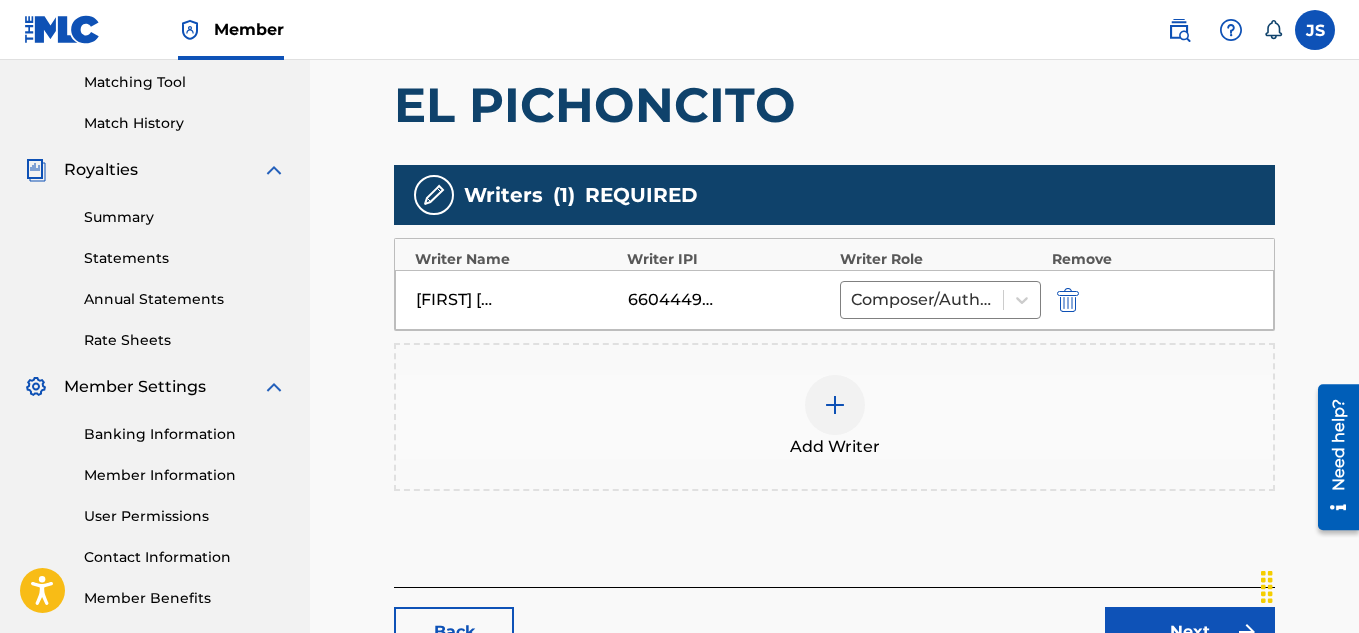 scroll, scrollTop: 588, scrollLeft: 0, axis: vertical 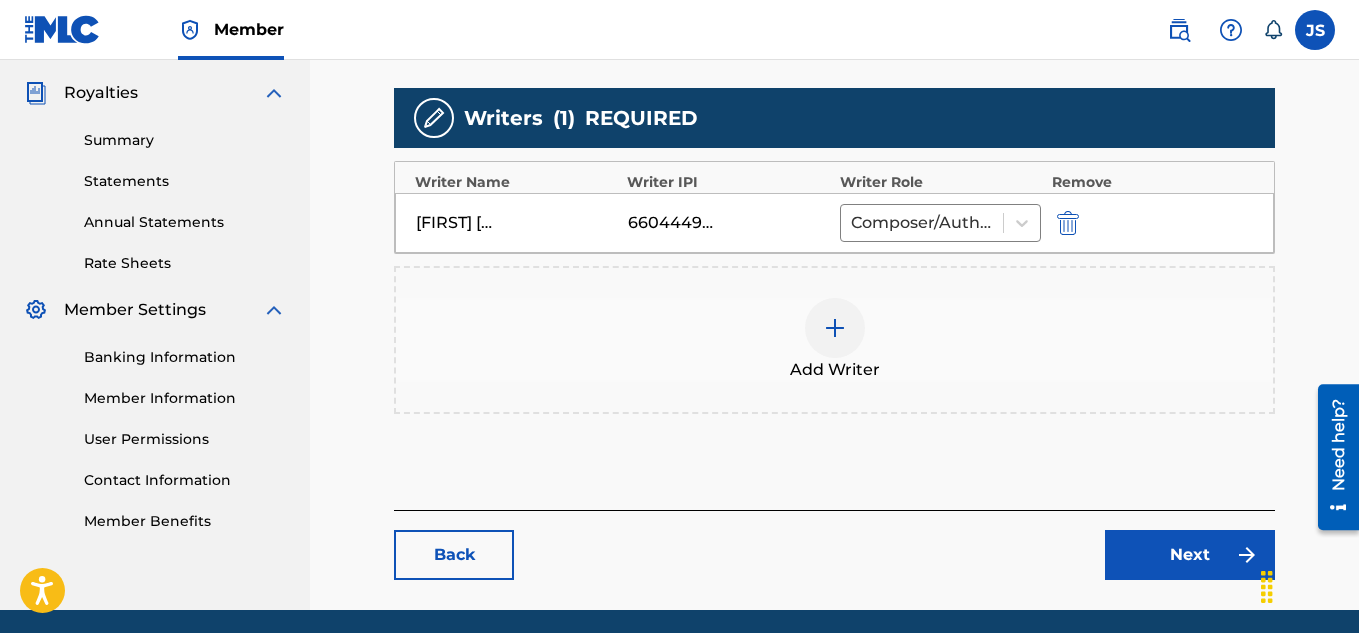 click on "Next" at bounding box center [1190, 555] 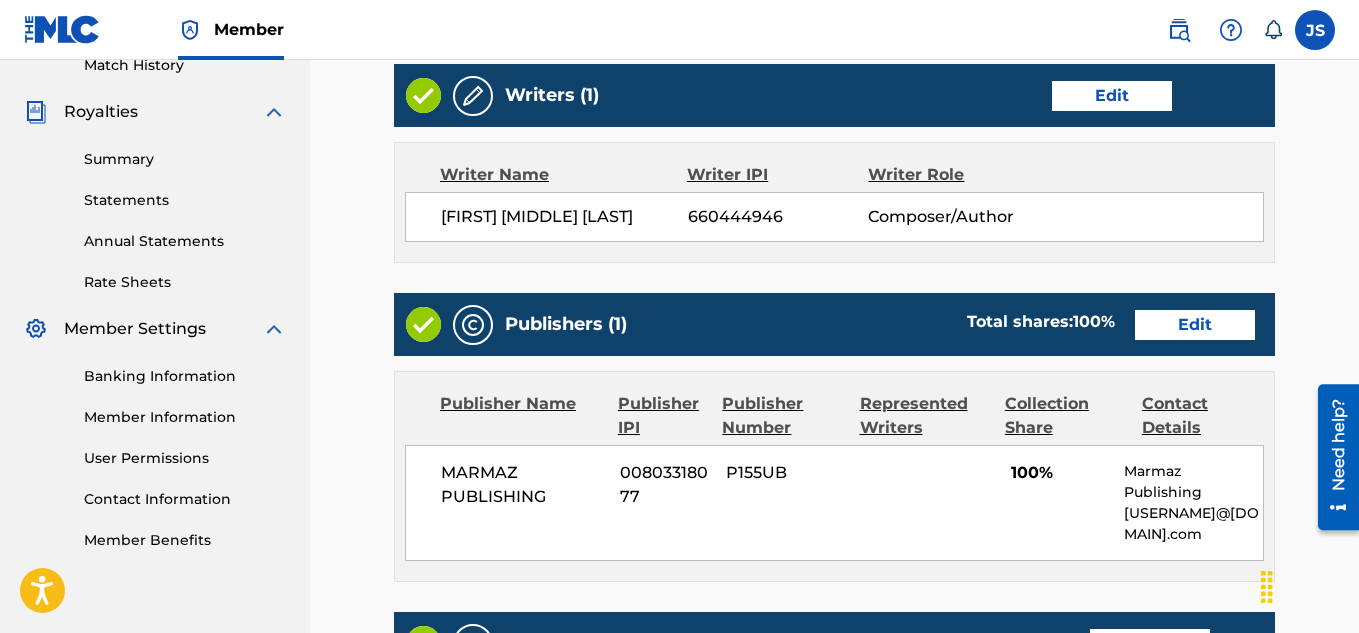 scroll, scrollTop: 574, scrollLeft: 0, axis: vertical 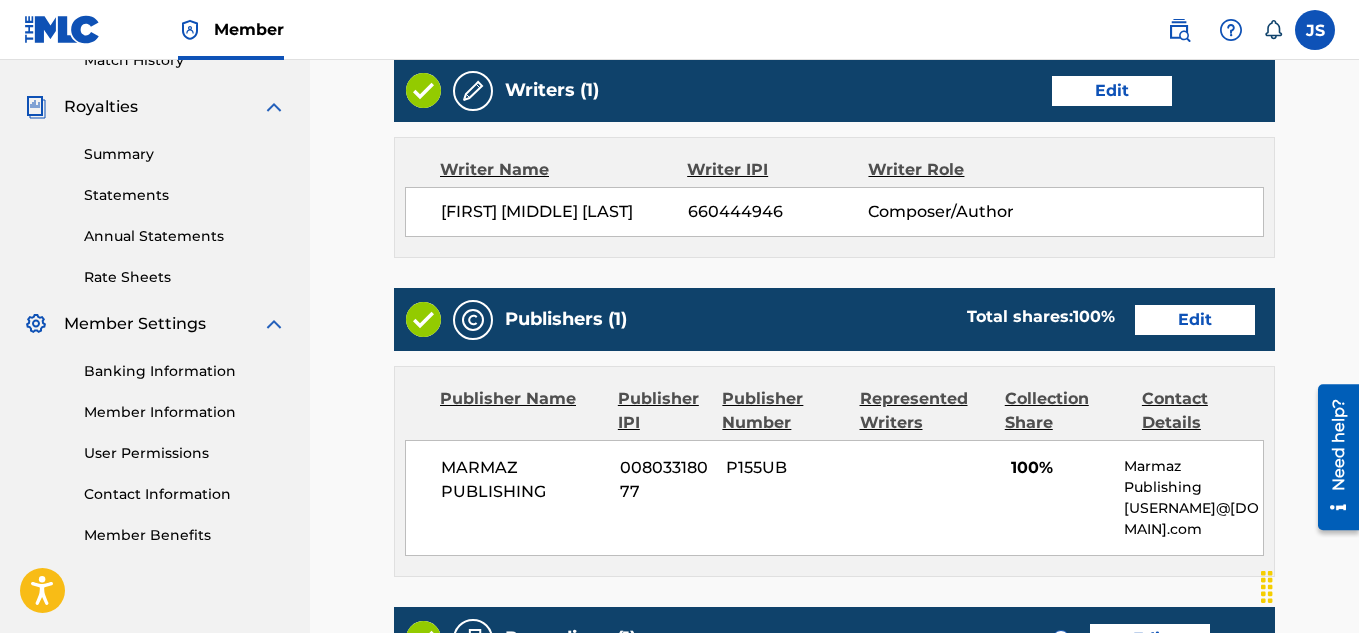 click on "Edit" at bounding box center (1195, 320) 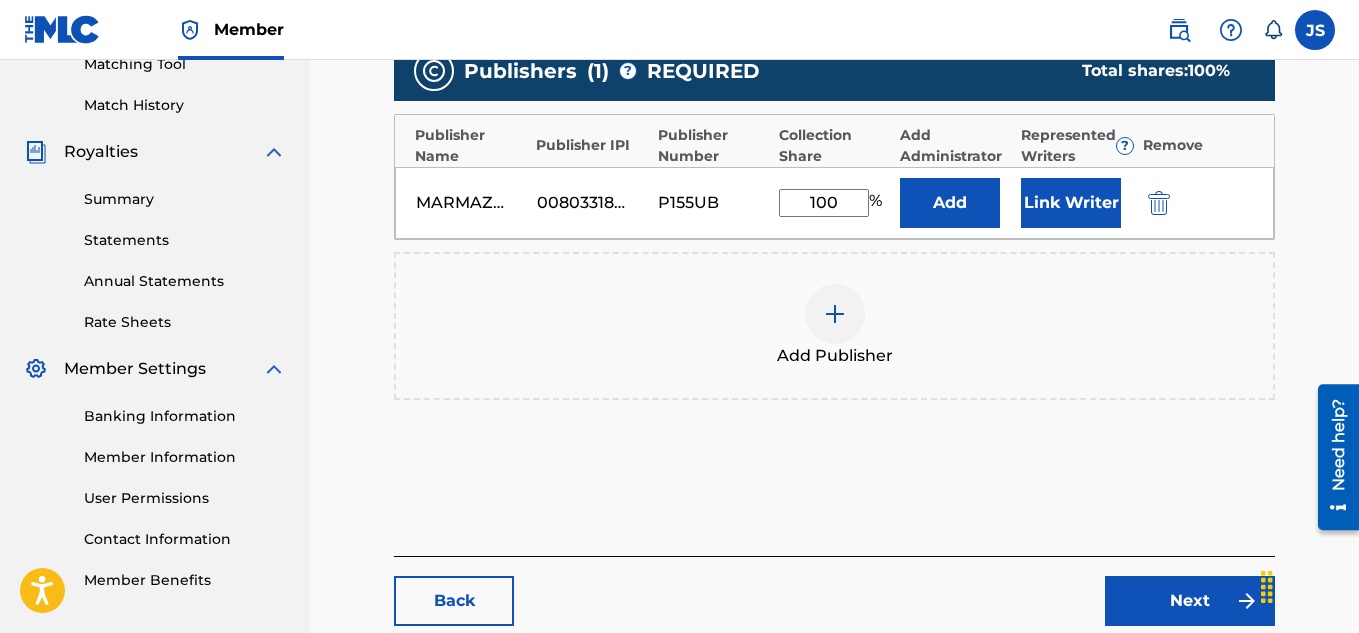 scroll, scrollTop: 530, scrollLeft: 0, axis: vertical 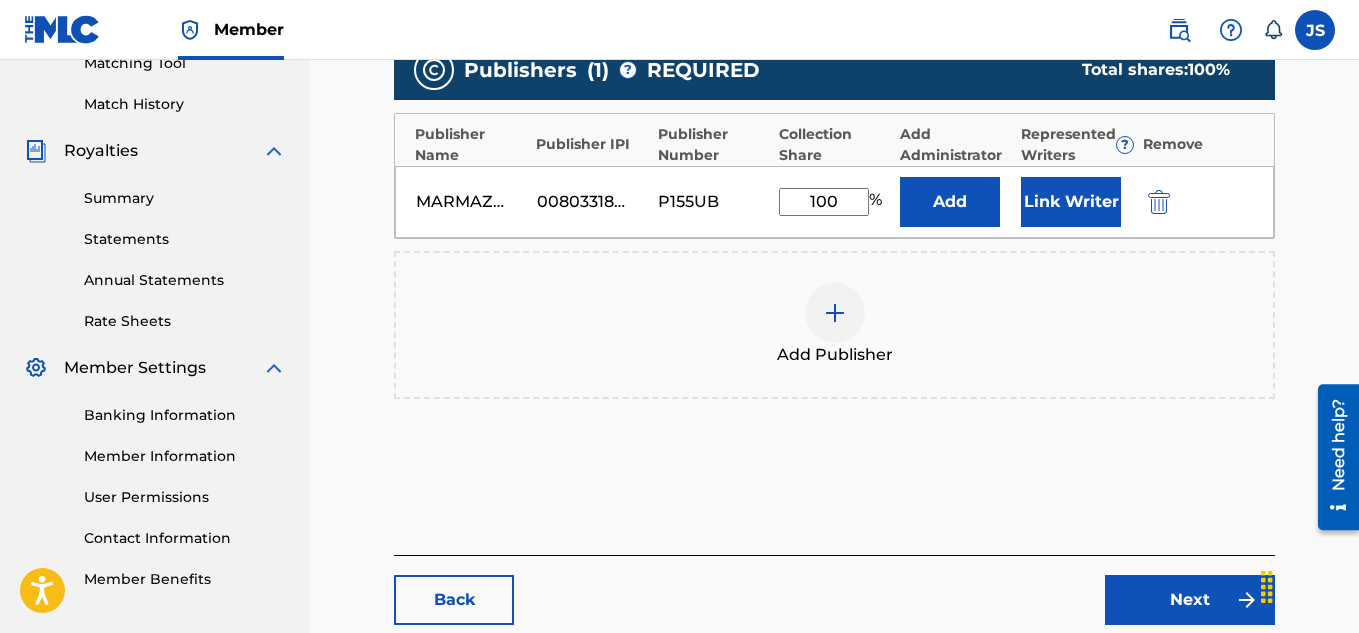 click on "Link Writer" at bounding box center [1071, 202] 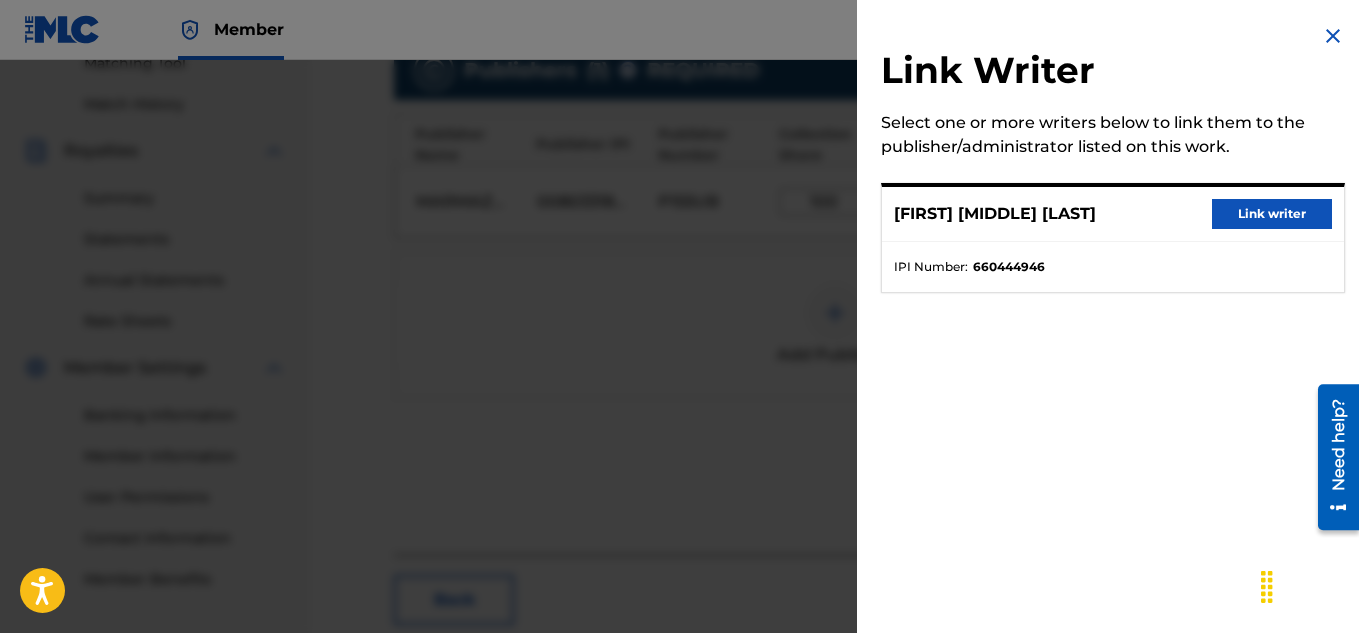 click on "Link writer" at bounding box center (1272, 214) 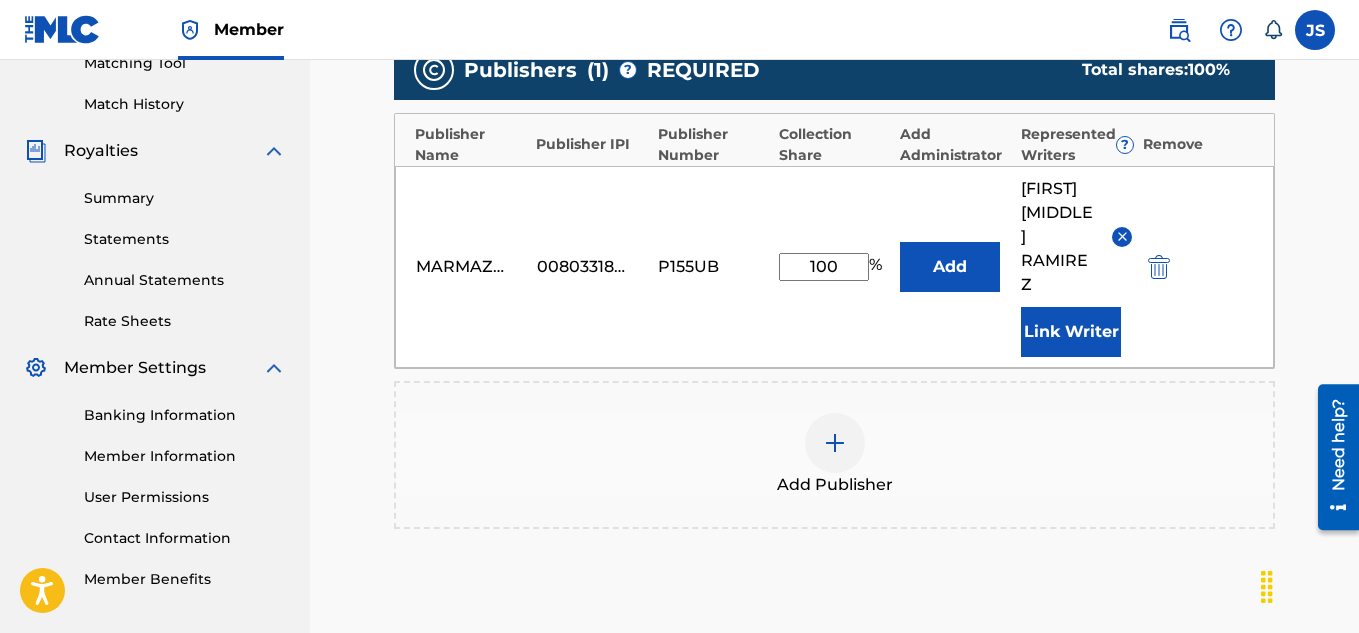 scroll, scrollTop: 754, scrollLeft: 0, axis: vertical 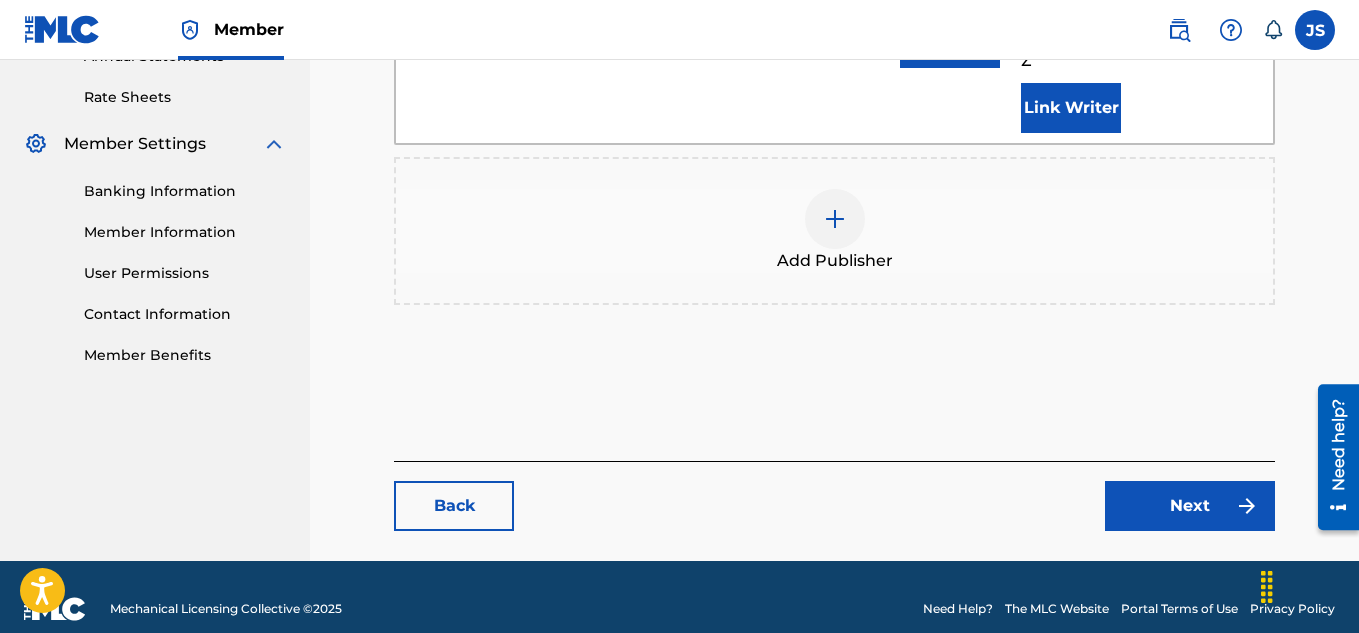 drag, startPoint x: 1161, startPoint y: 510, endPoint x: 1124, endPoint y: 485, distance: 44.65423 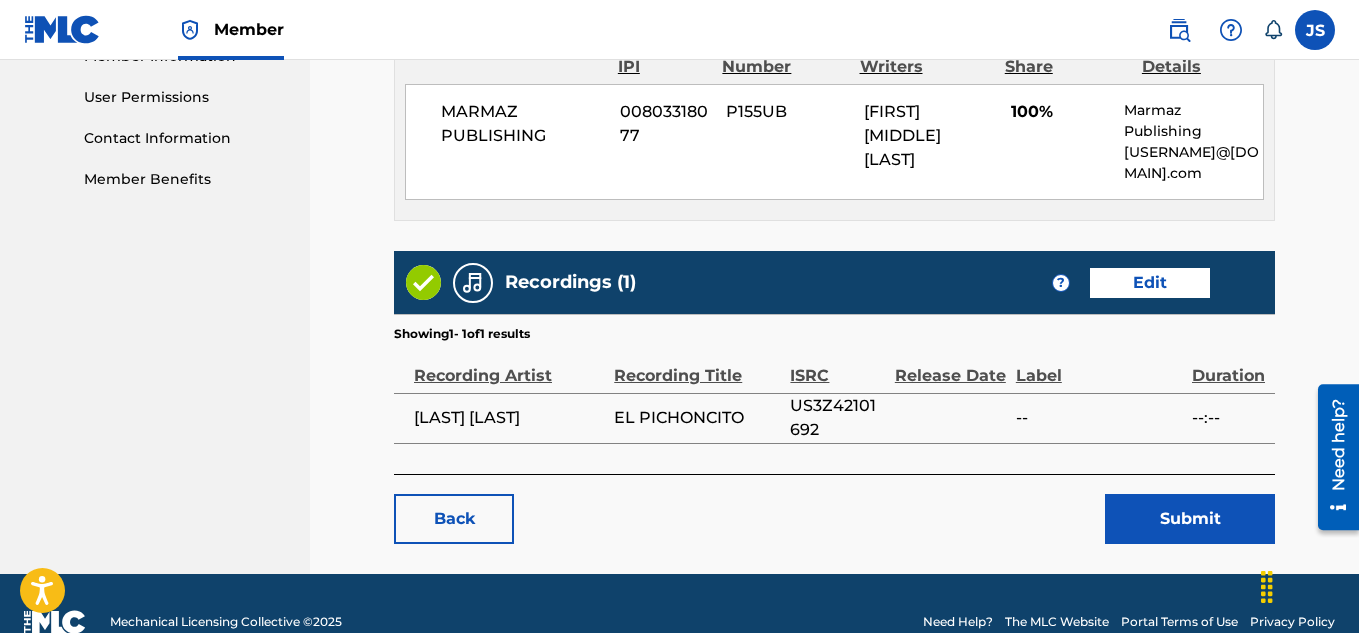 scroll, scrollTop: 946, scrollLeft: 0, axis: vertical 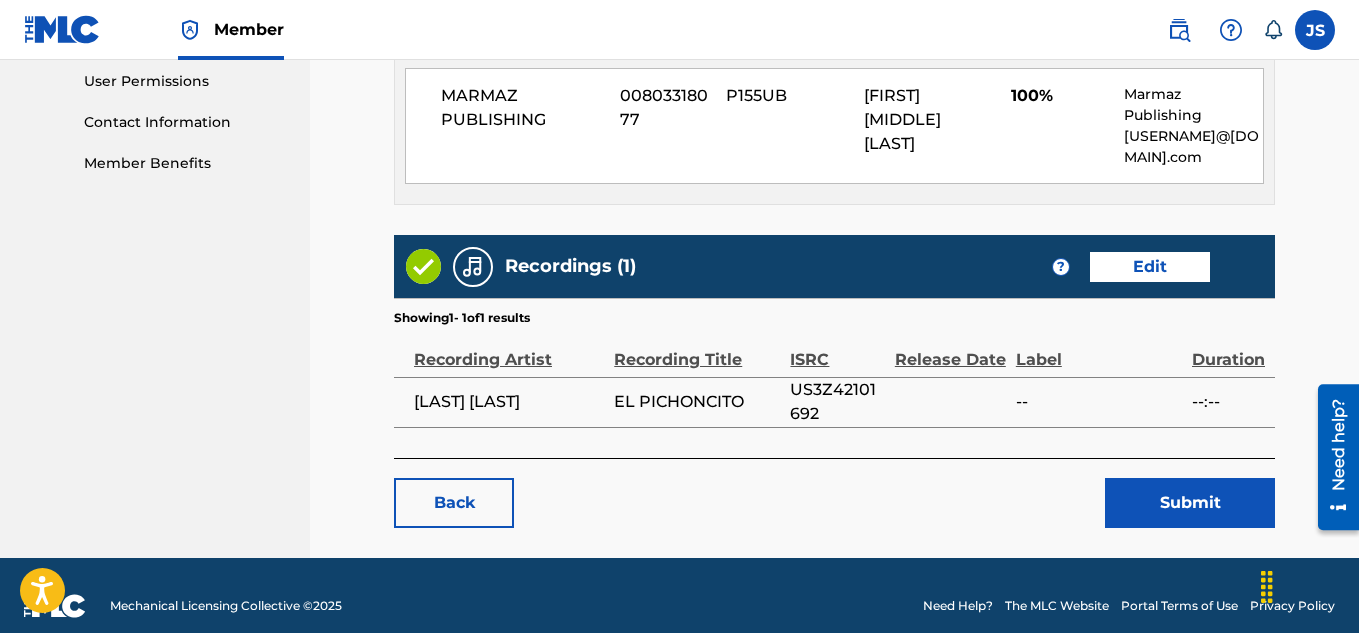 click on "Submit" at bounding box center (1190, 503) 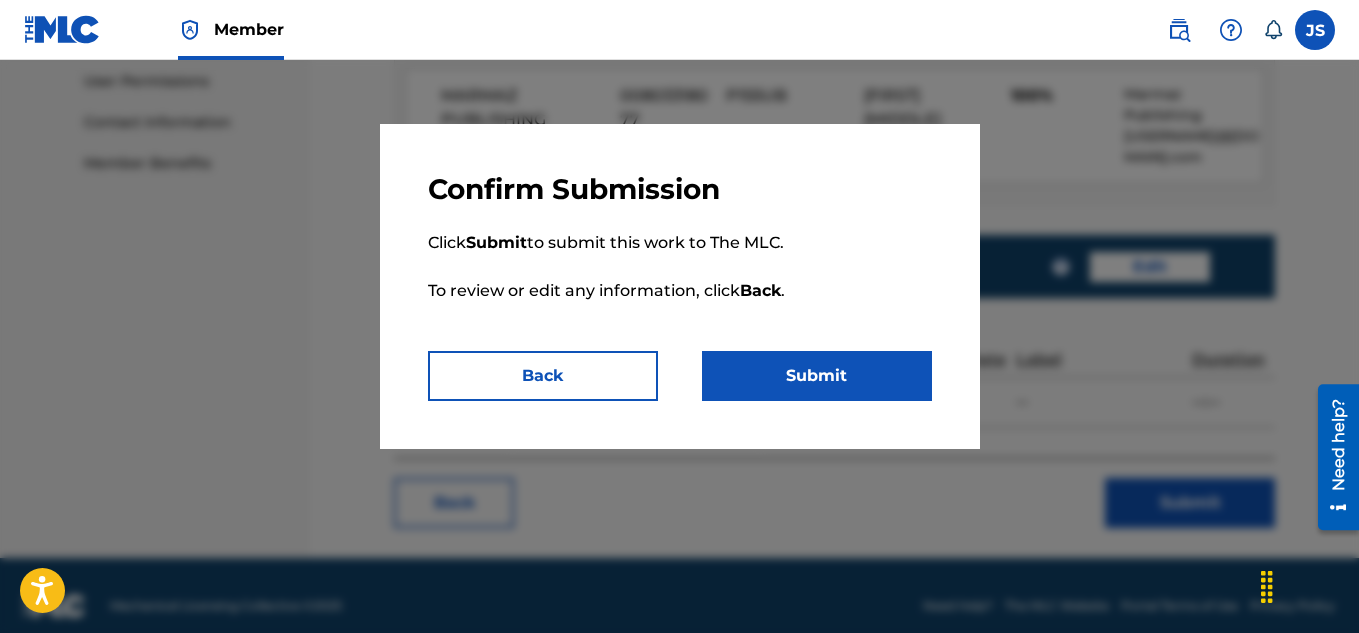 click on "Submit" at bounding box center (817, 376) 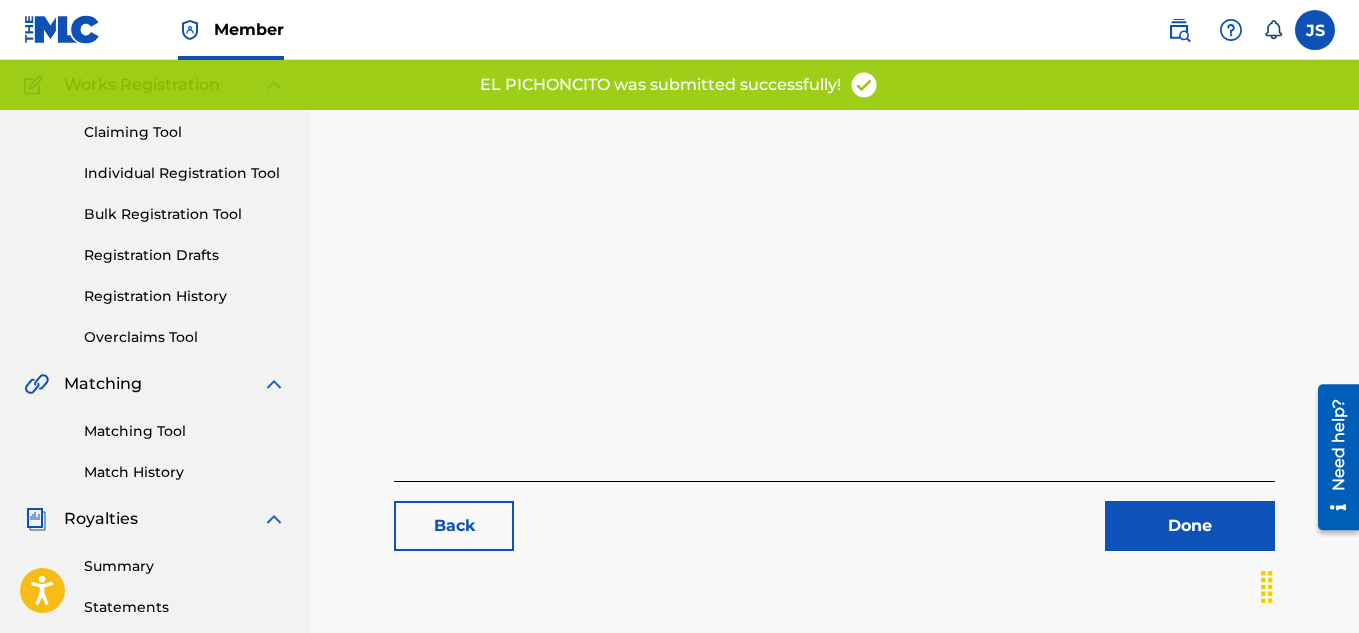 scroll, scrollTop: 192, scrollLeft: 0, axis: vertical 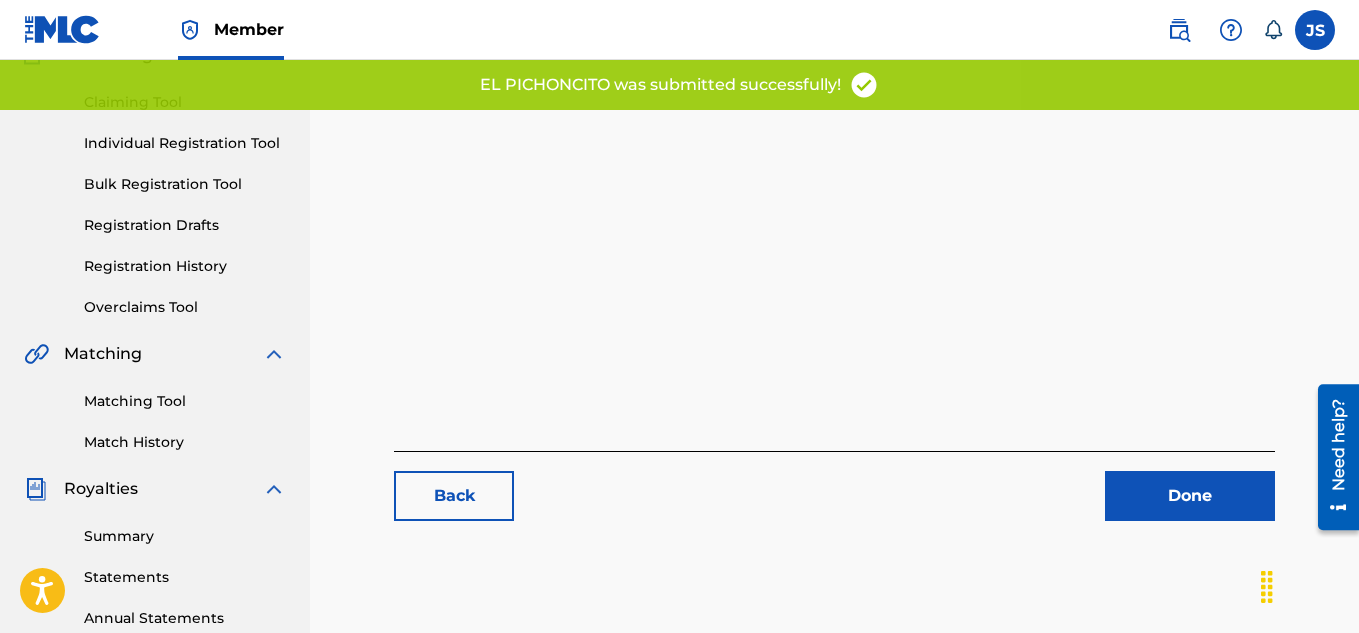 click on "Done" at bounding box center (1190, 496) 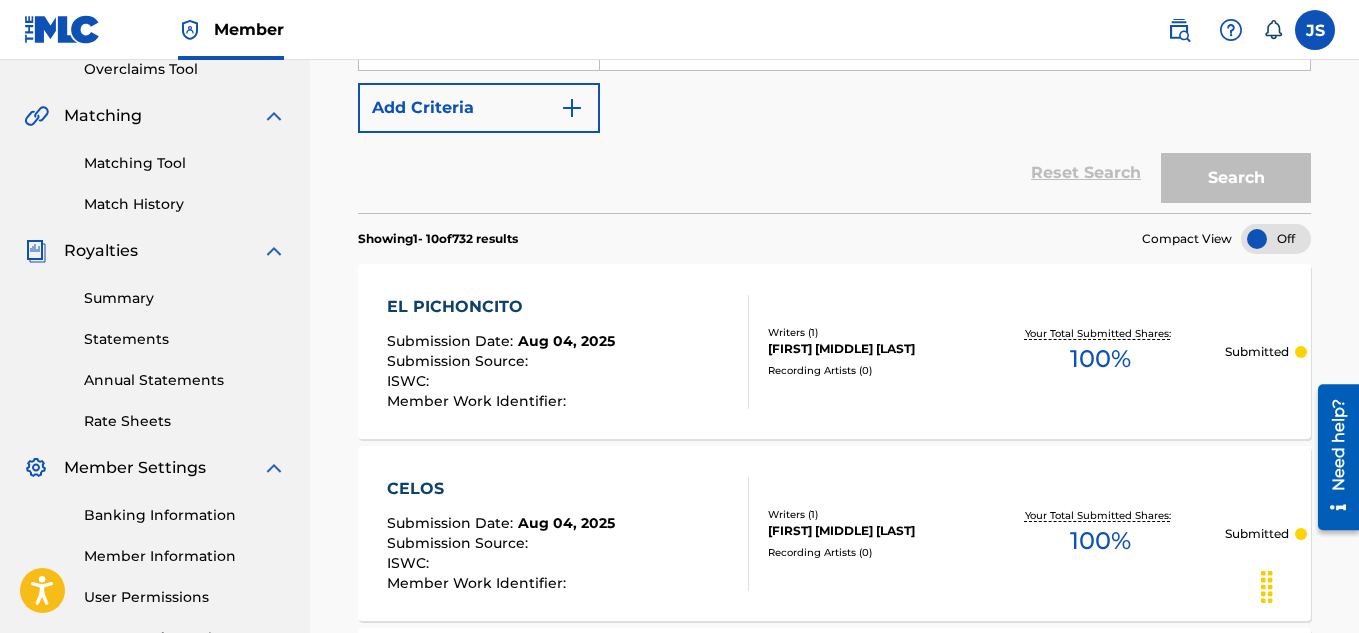 scroll, scrollTop: 458, scrollLeft: 0, axis: vertical 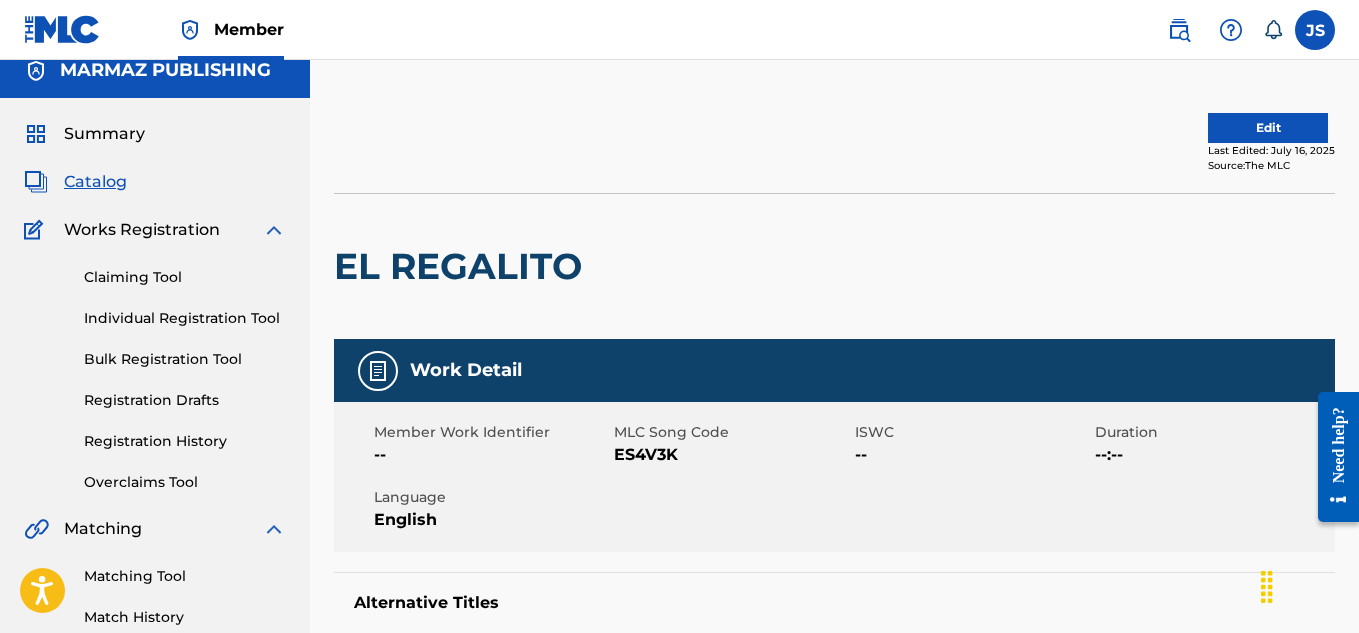 drag, startPoint x: 0, startPoint y: 0, endPoint x: 559, endPoint y: 200, distance: 593.7011 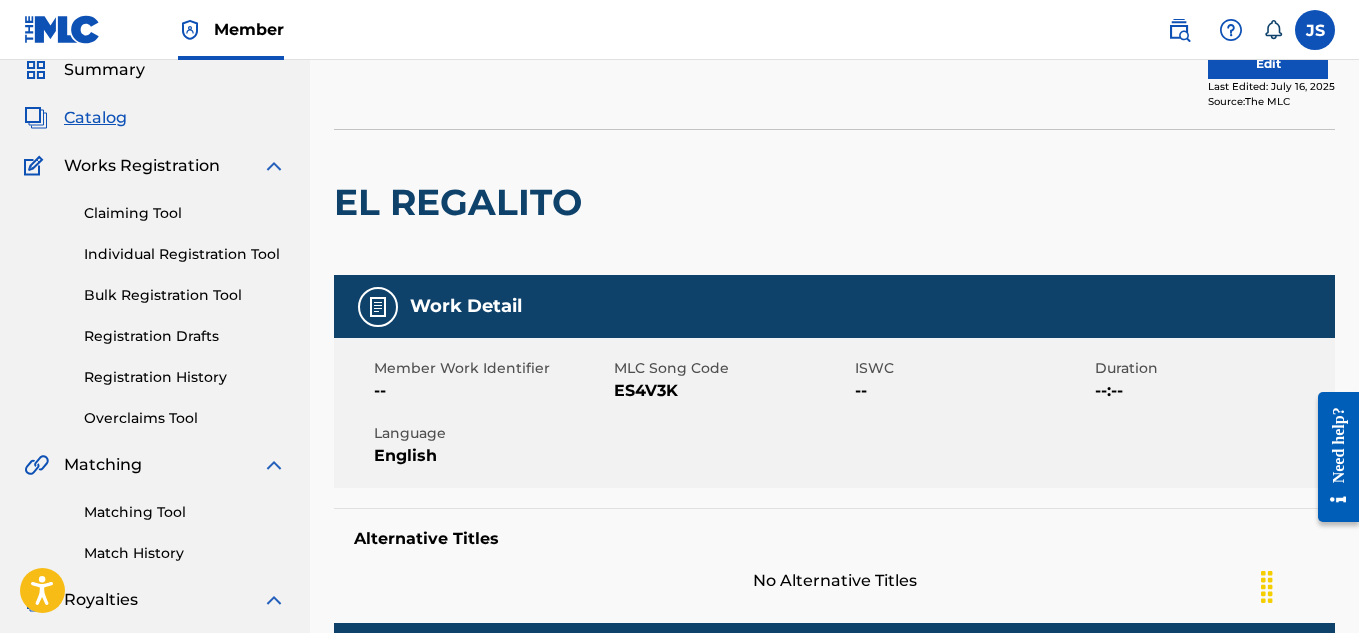 scroll, scrollTop: 0, scrollLeft: 0, axis: both 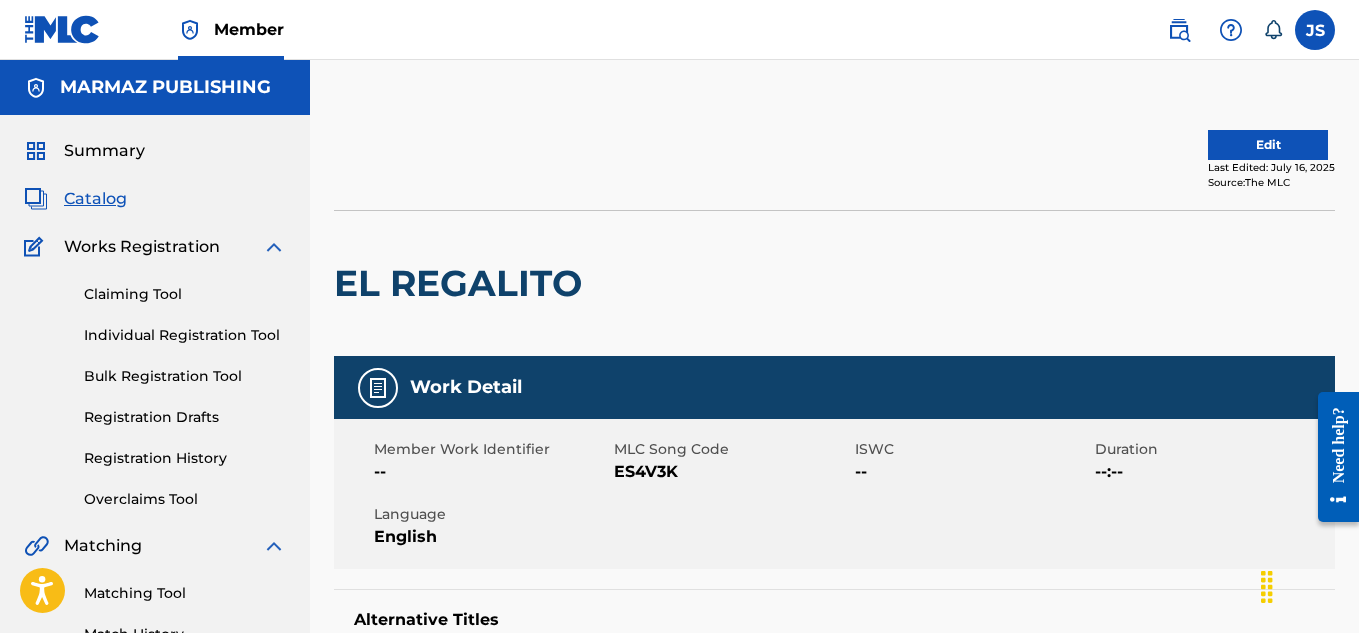 click on "Edit" at bounding box center (1268, 145) 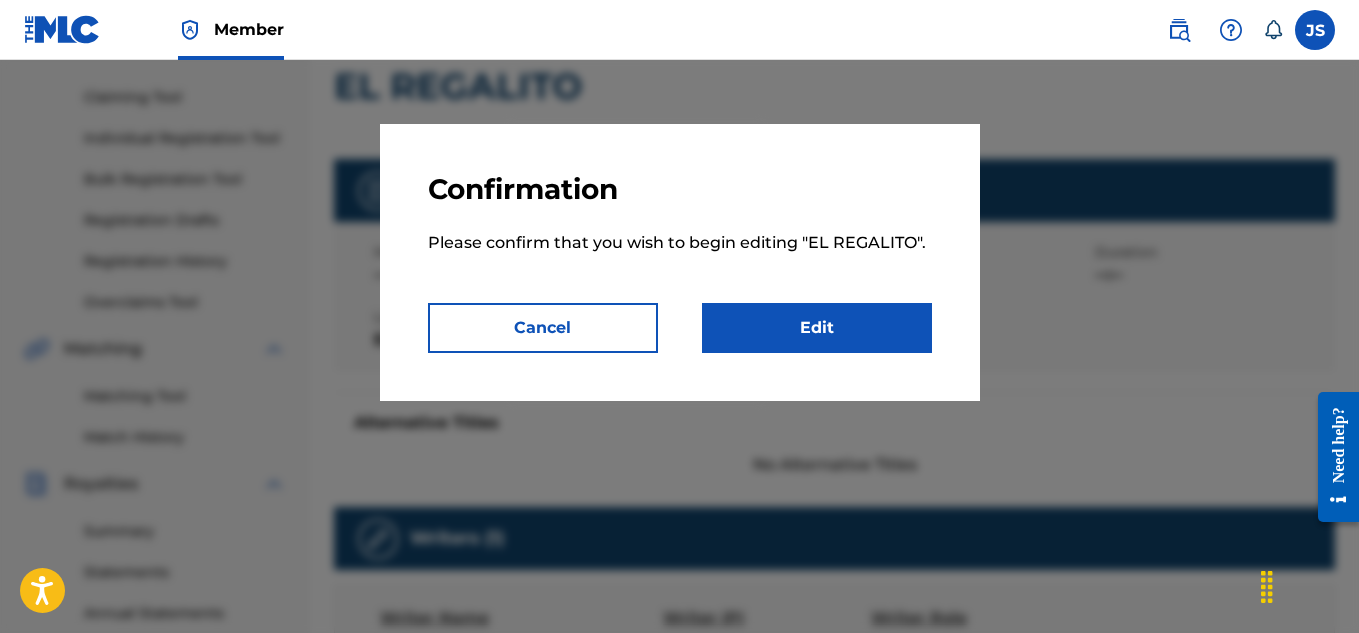 scroll, scrollTop: 202, scrollLeft: 0, axis: vertical 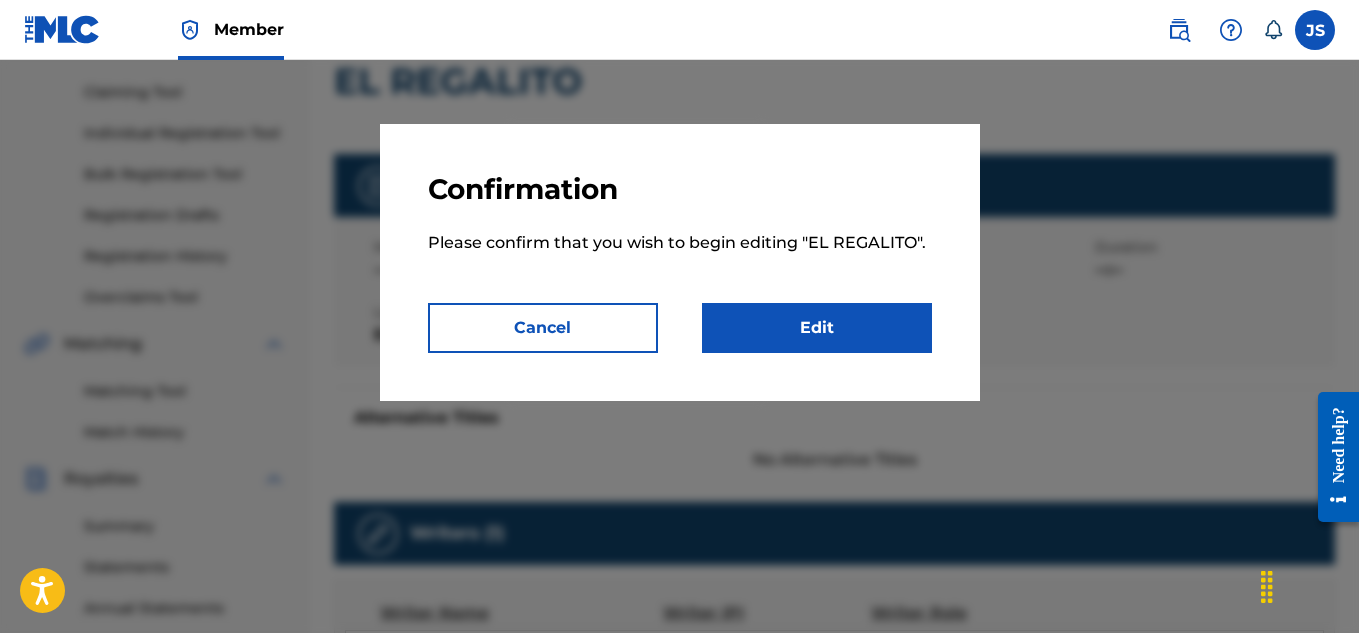 click on "Edit" at bounding box center (817, 328) 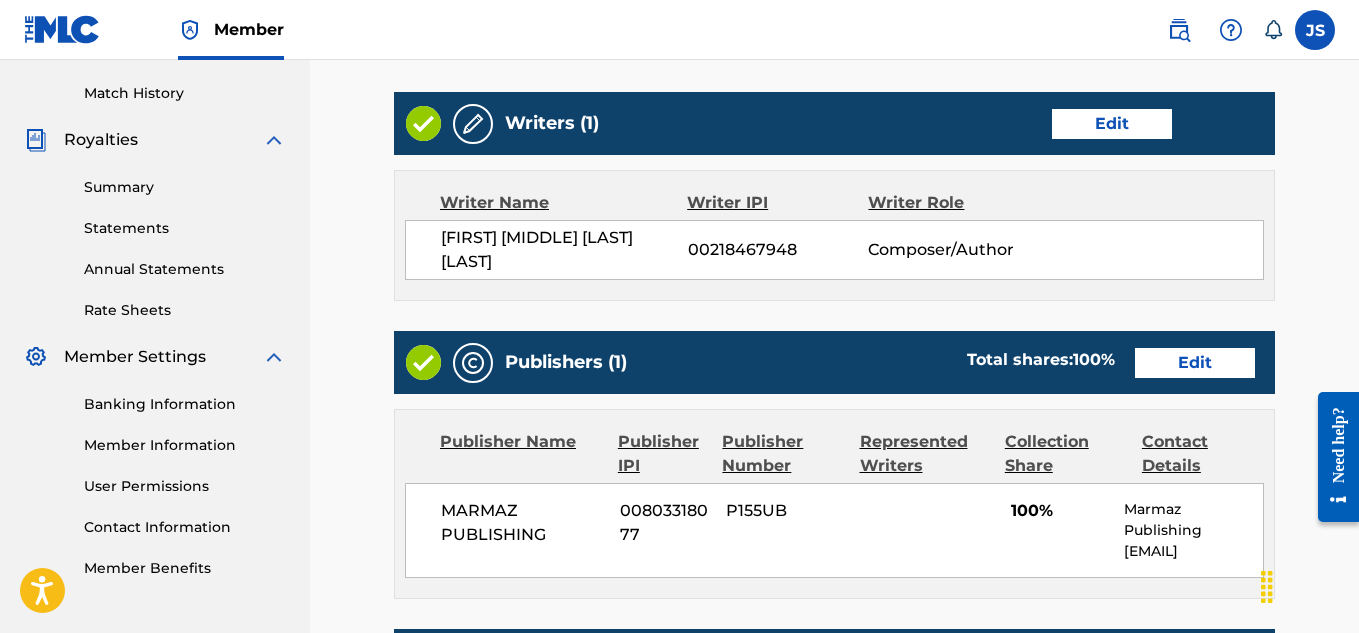 scroll, scrollTop: 548, scrollLeft: 0, axis: vertical 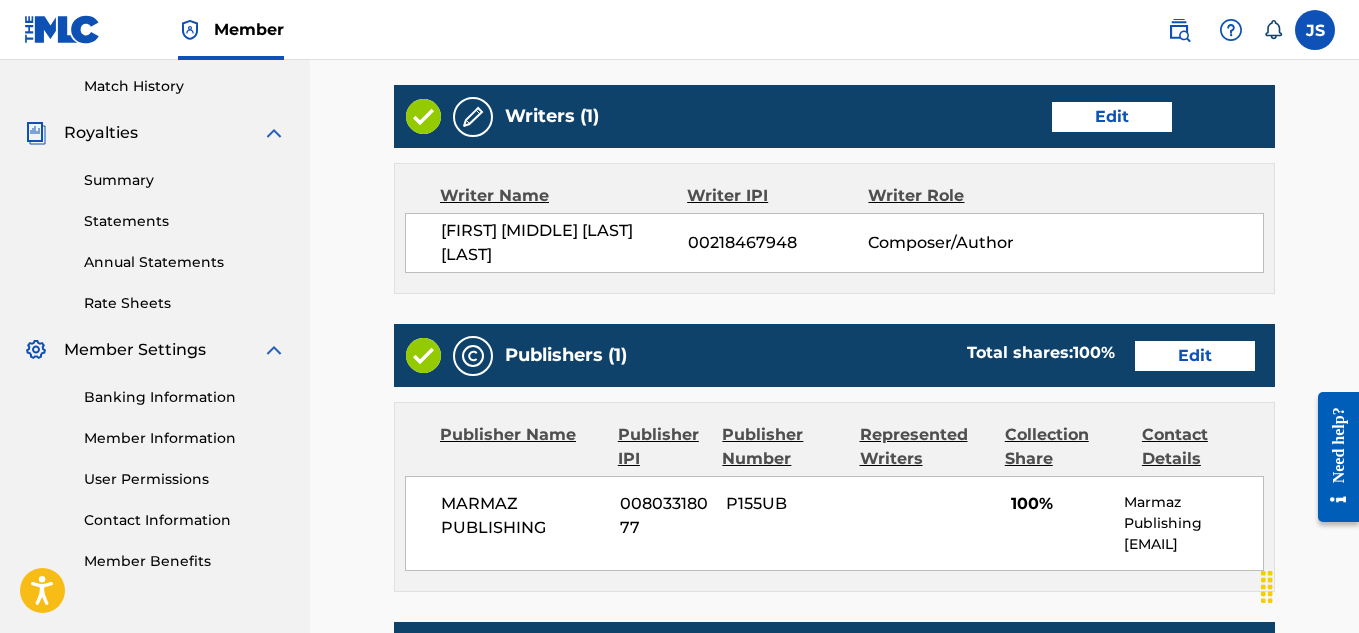 click on "Edit" at bounding box center (1112, 117) 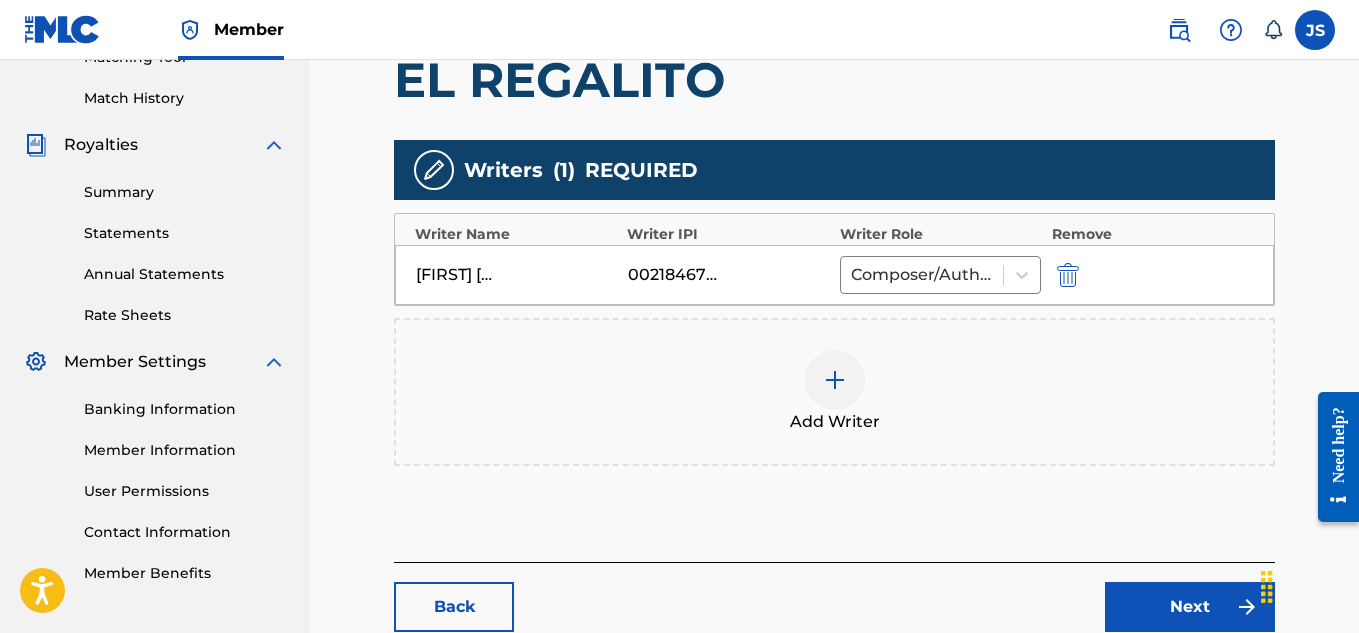 scroll, scrollTop: 537, scrollLeft: 0, axis: vertical 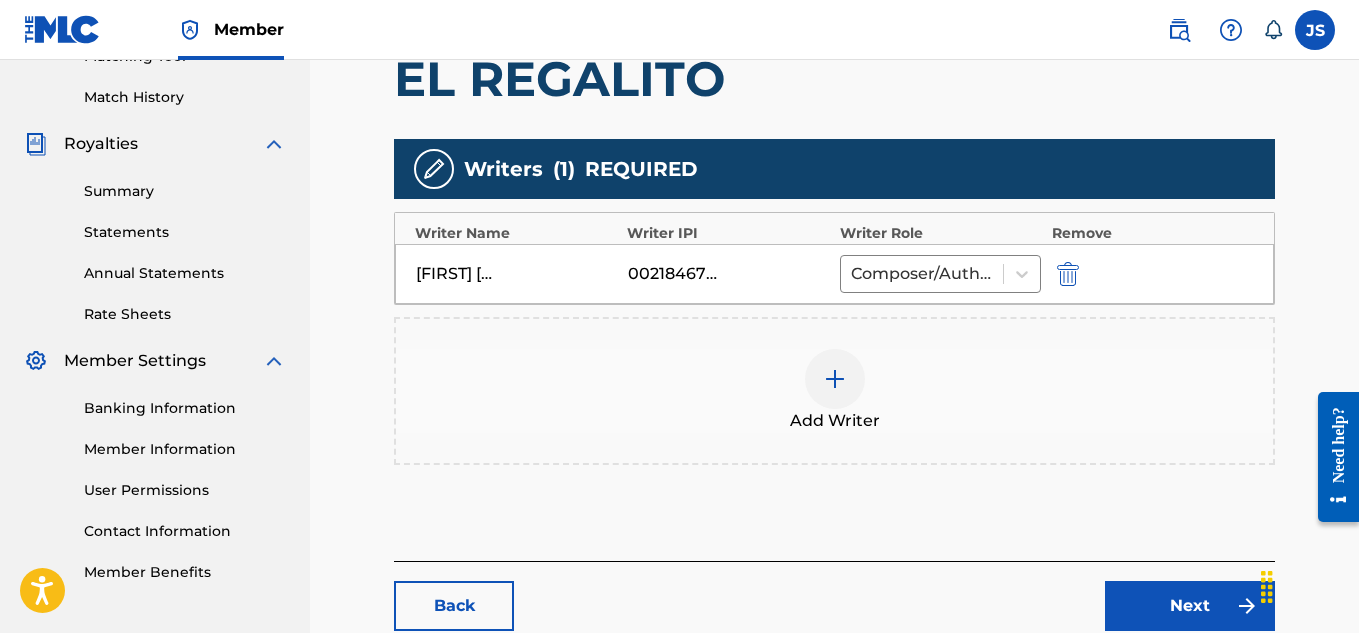 click at bounding box center [1068, 274] 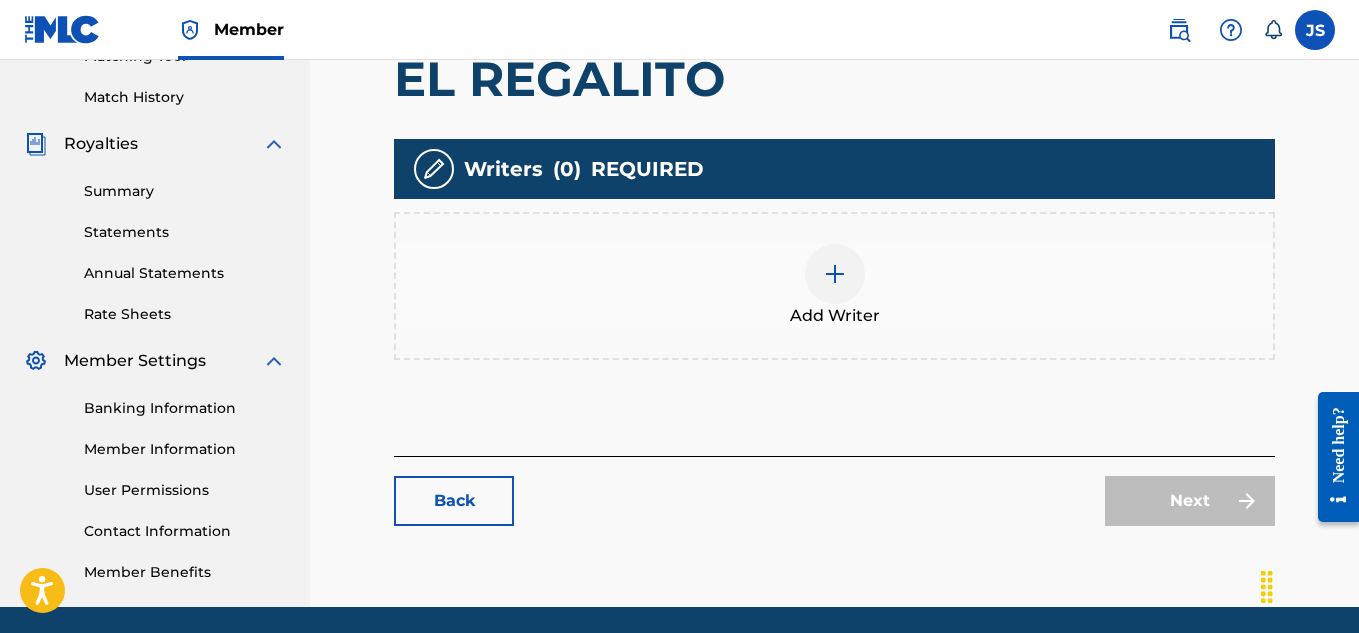 click on "Add Writer" at bounding box center [835, 316] 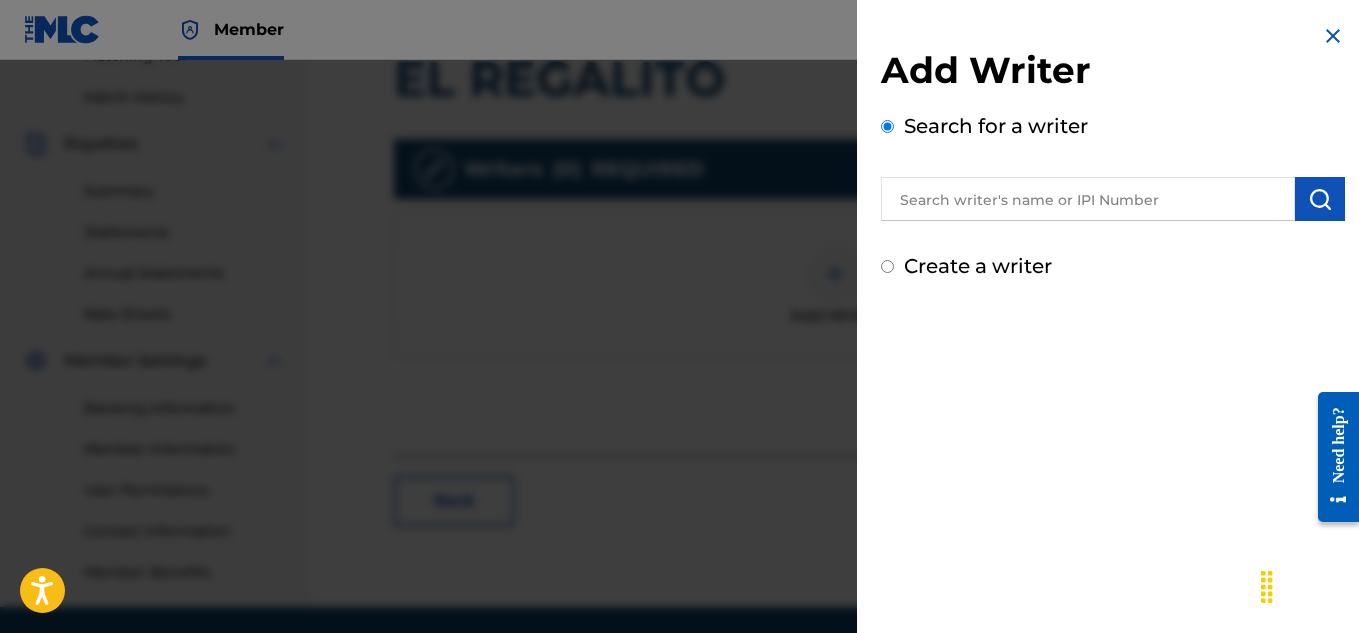 click on "Create a writer" at bounding box center (978, 266) 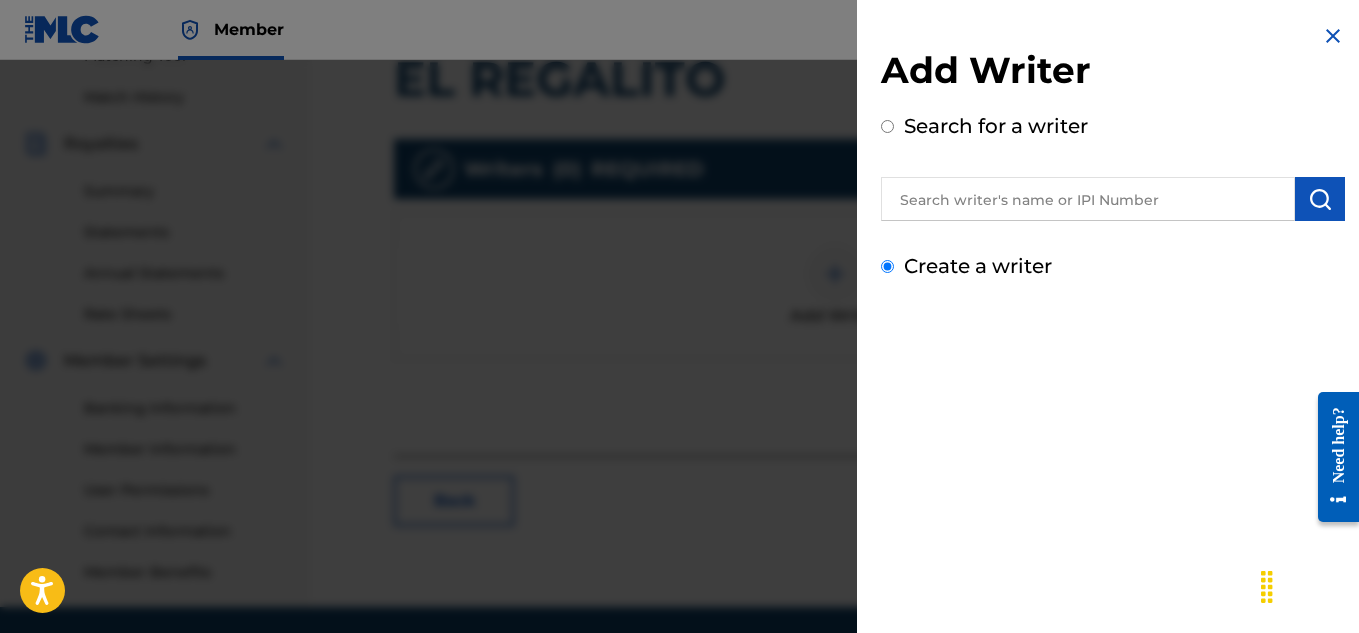click on "Create a writer" at bounding box center (887, 266) 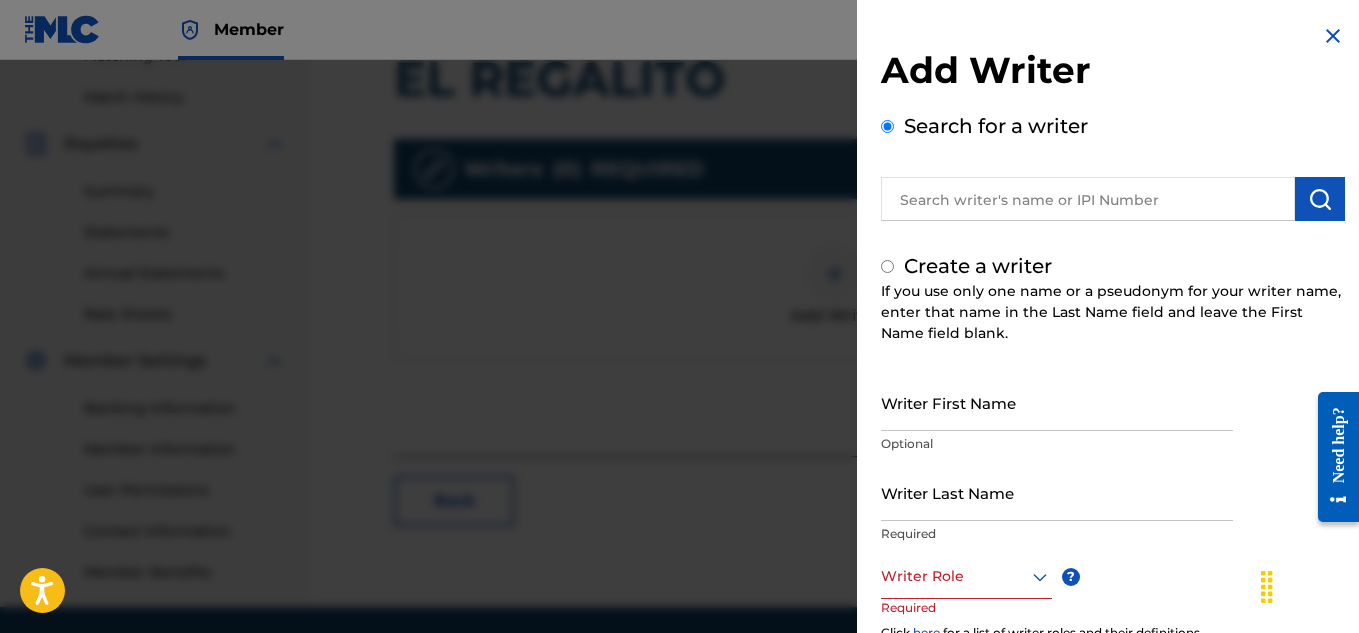 radio on "false" 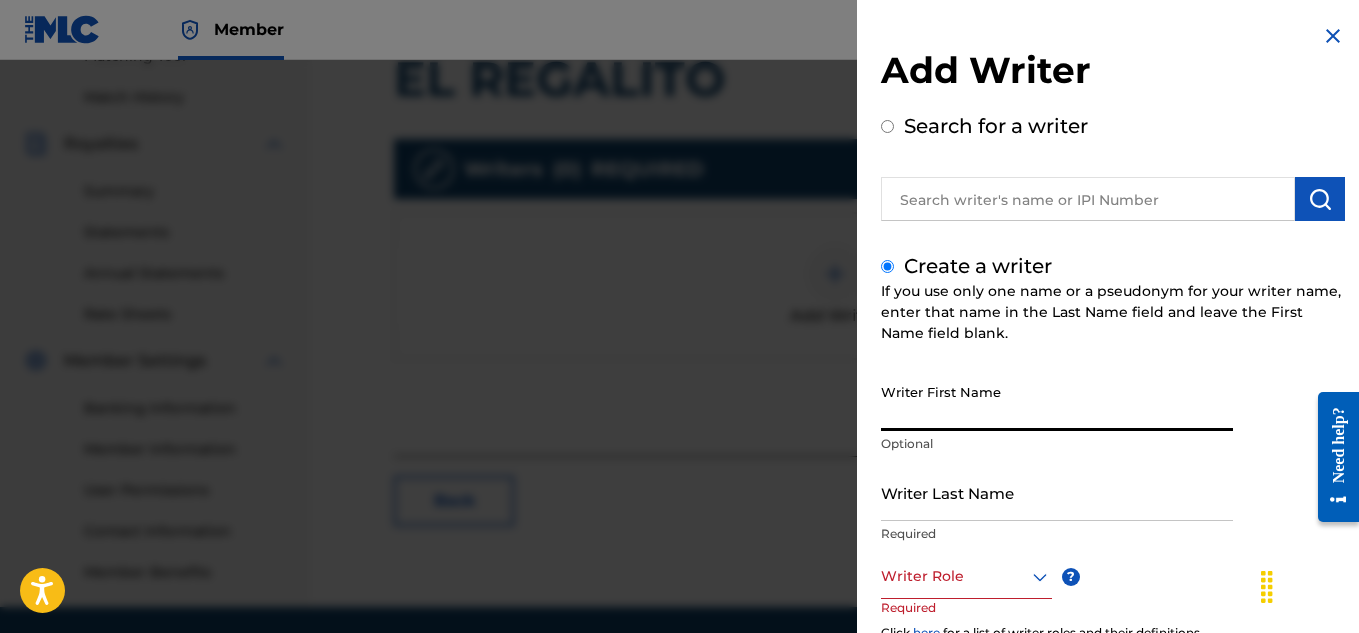 click on "Writer First Name" at bounding box center (1057, 402) 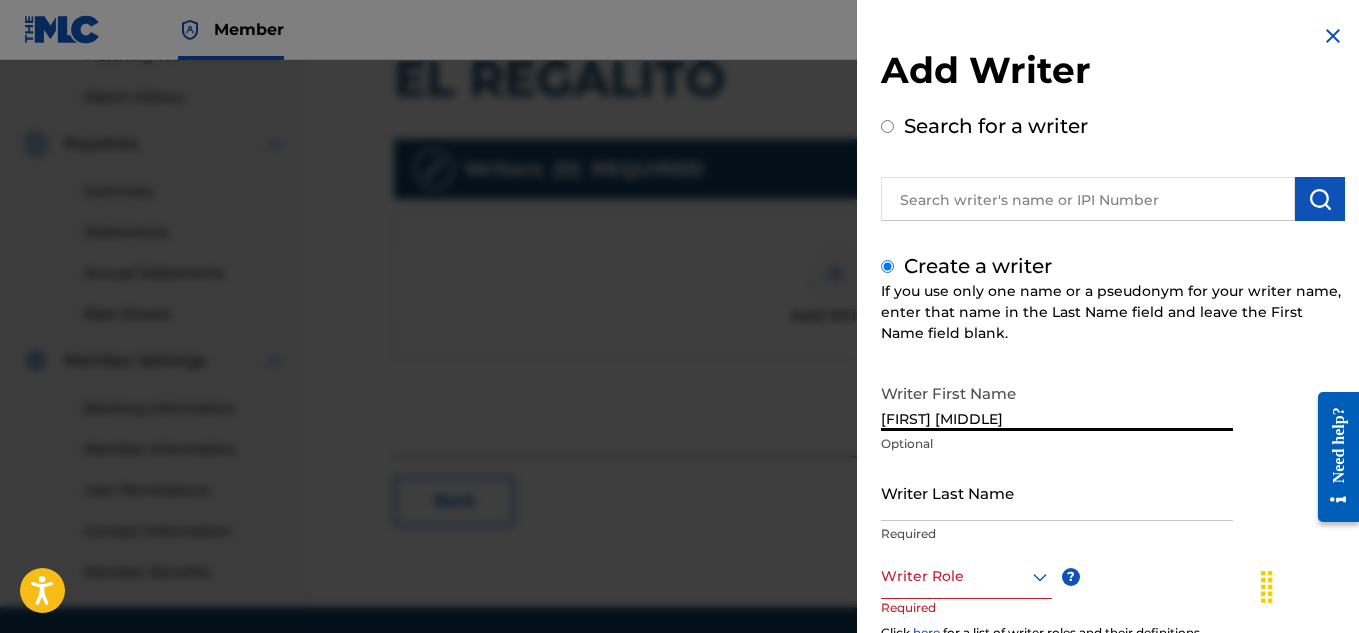 type on "[FIRST] [MIDDLE]" 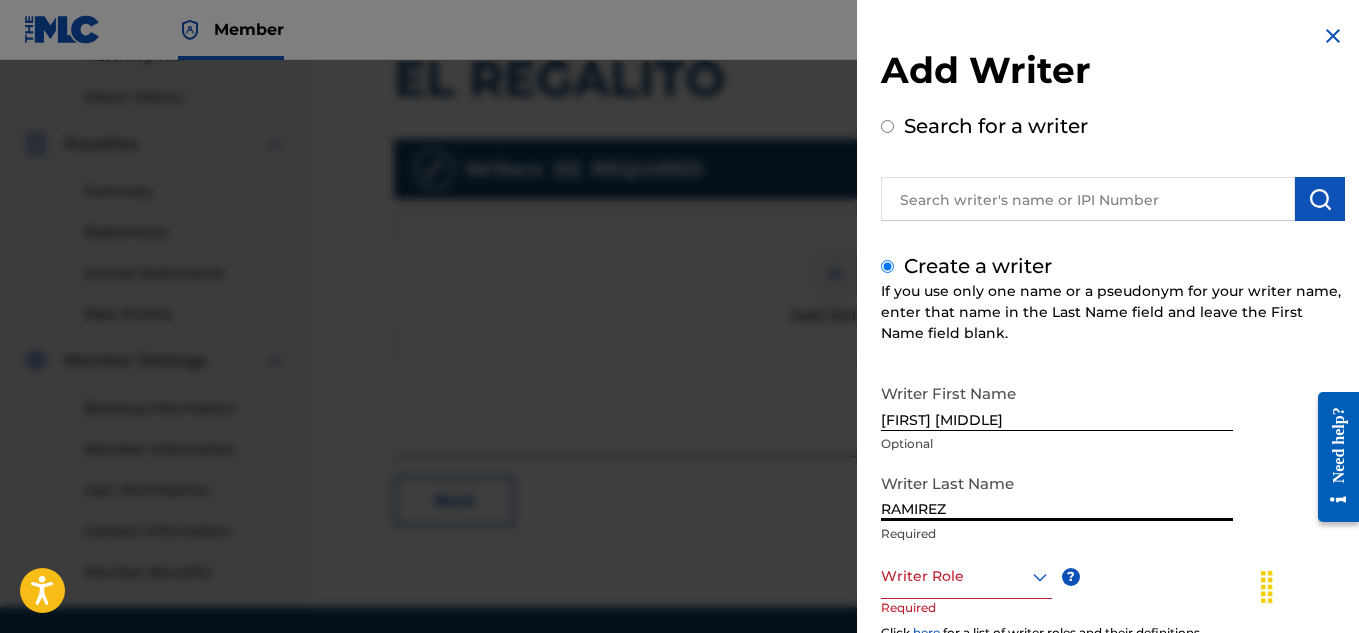 scroll, scrollTop: 233, scrollLeft: 0, axis: vertical 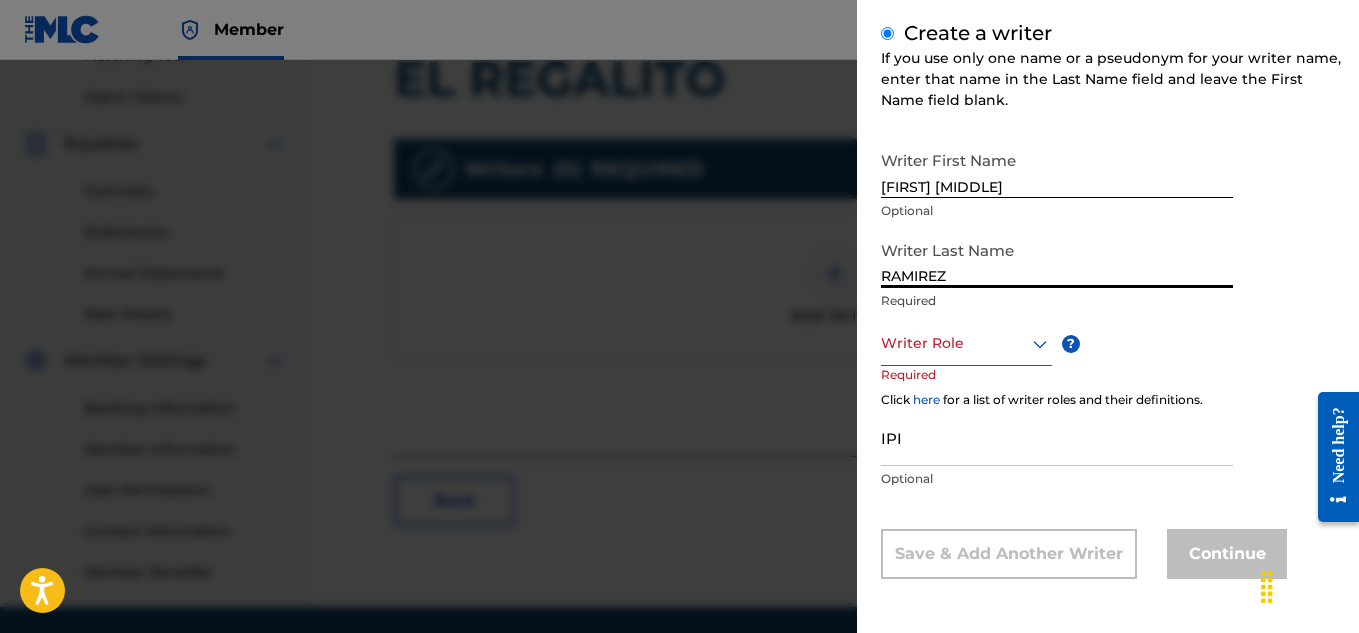 type on "RAMIREZ" 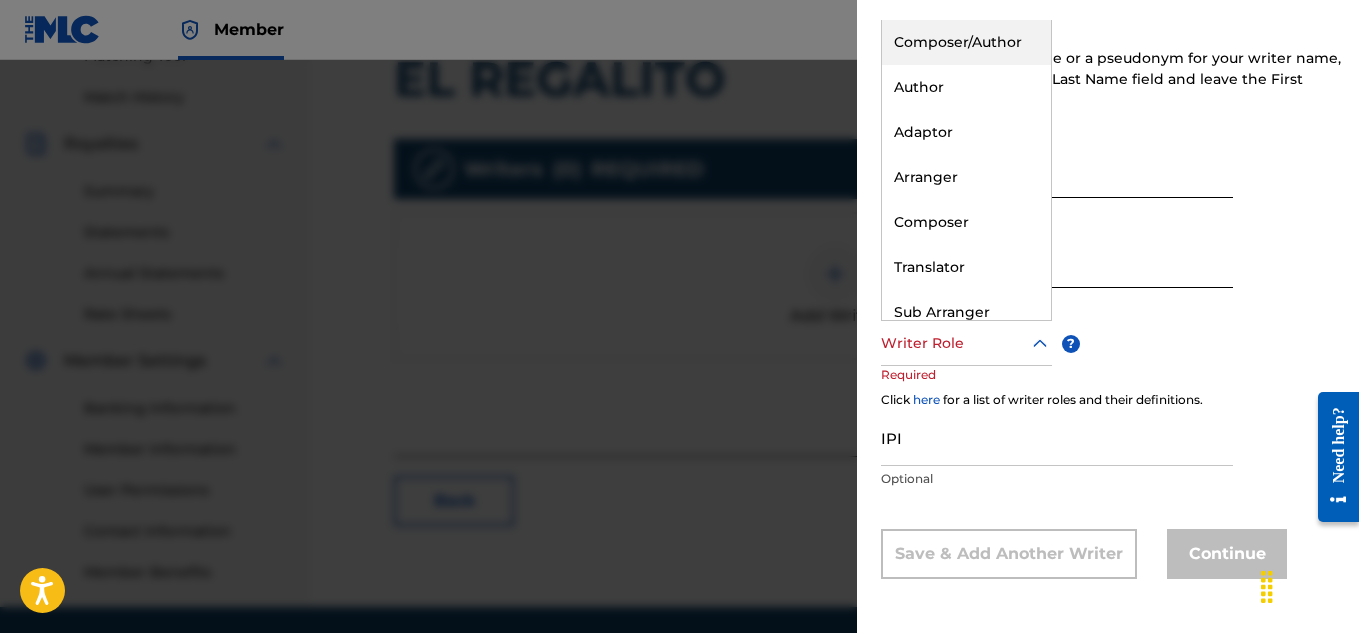 click on "Composer/Author" at bounding box center (966, 42) 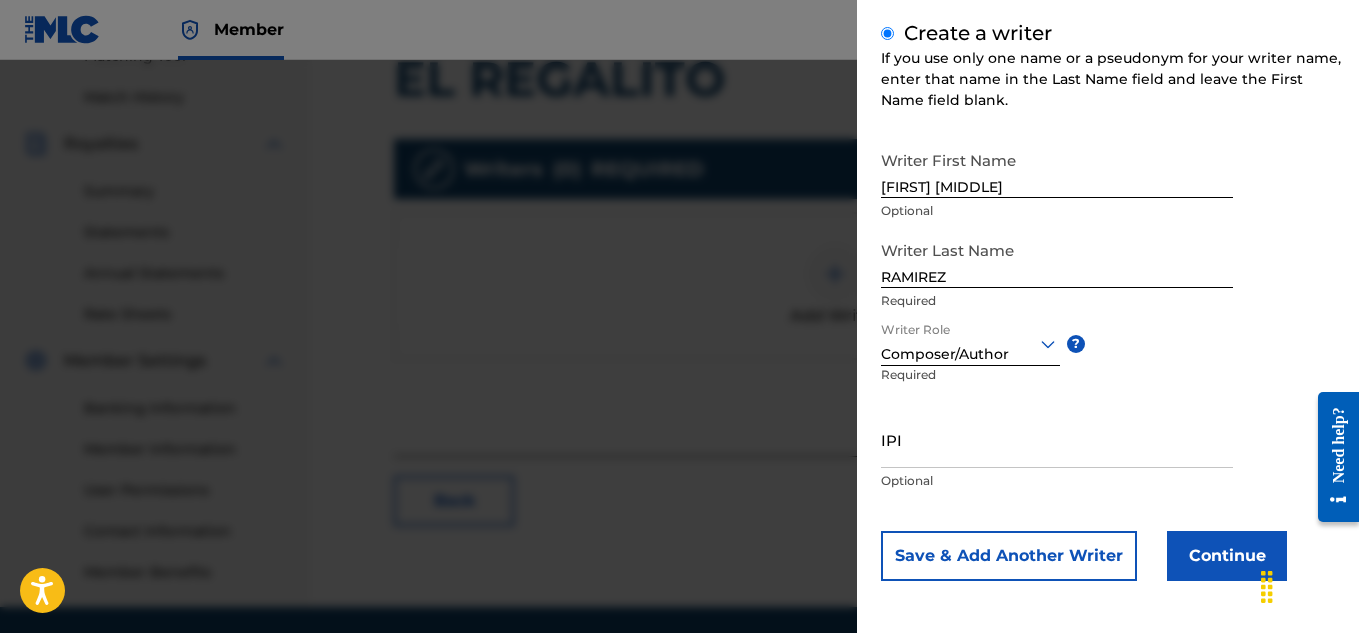 click on "Optional" at bounding box center [1057, 481] 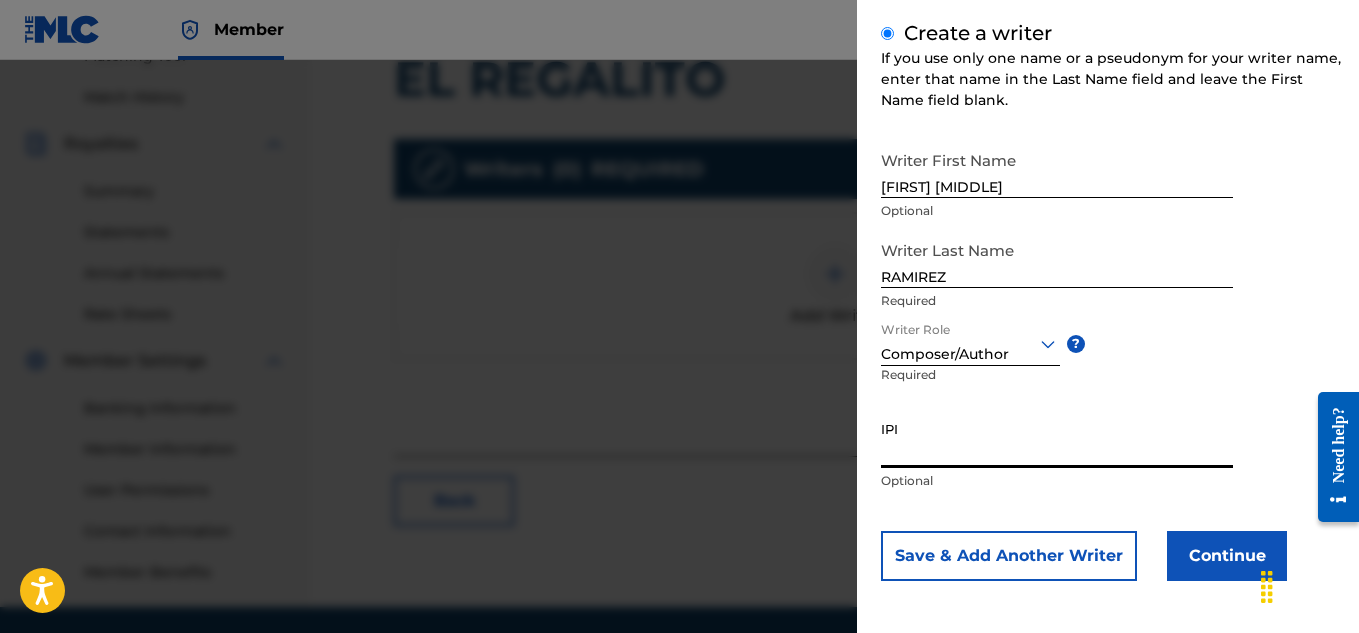 click on "IPI" at bounding box center [1057, 439] 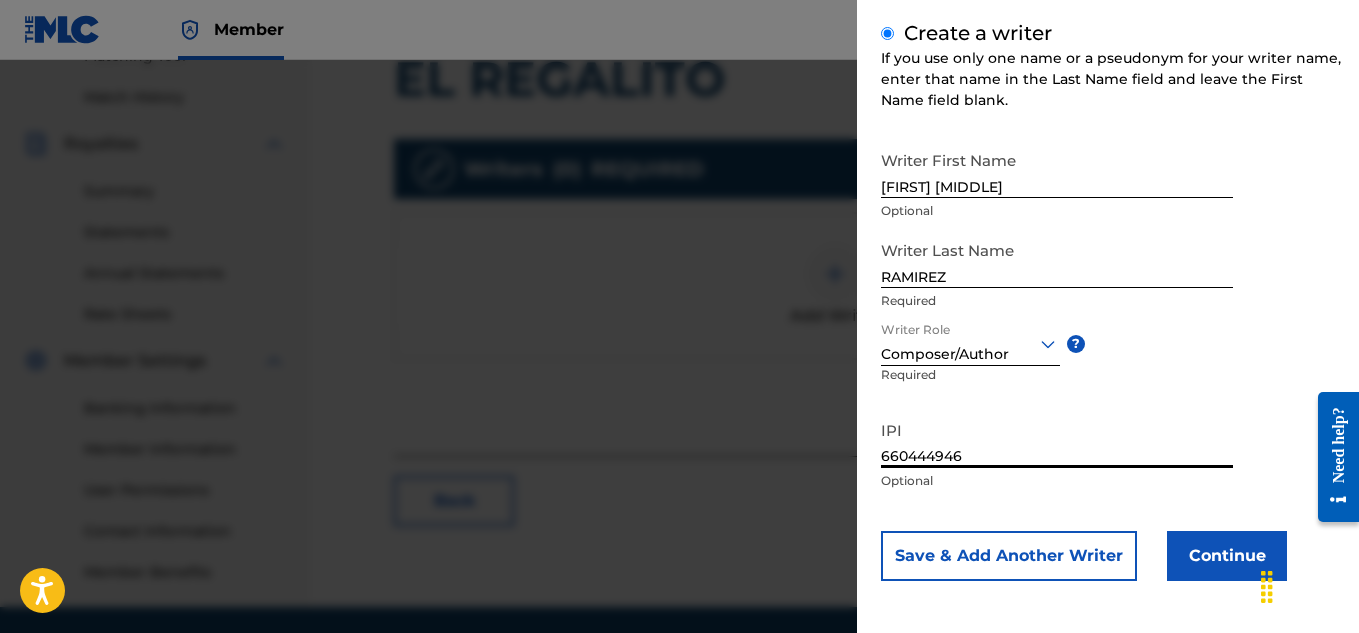 type on "660444946" 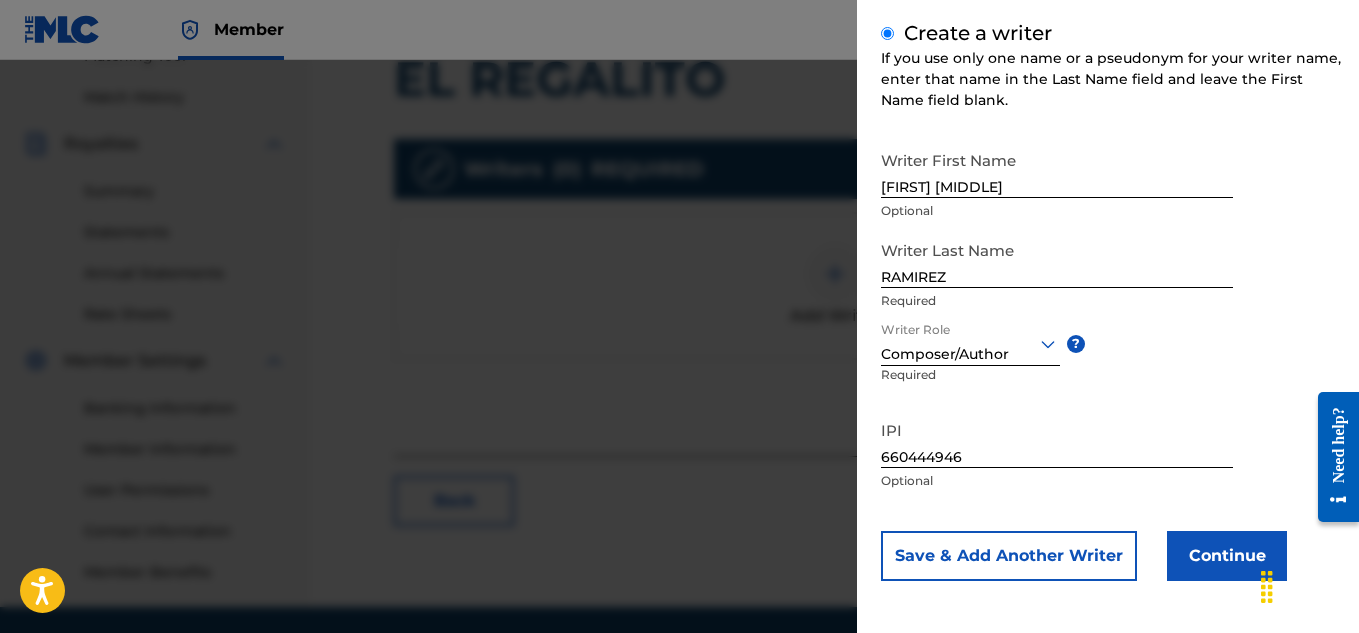 click on "Continue" at bounding box center (1227, 556) 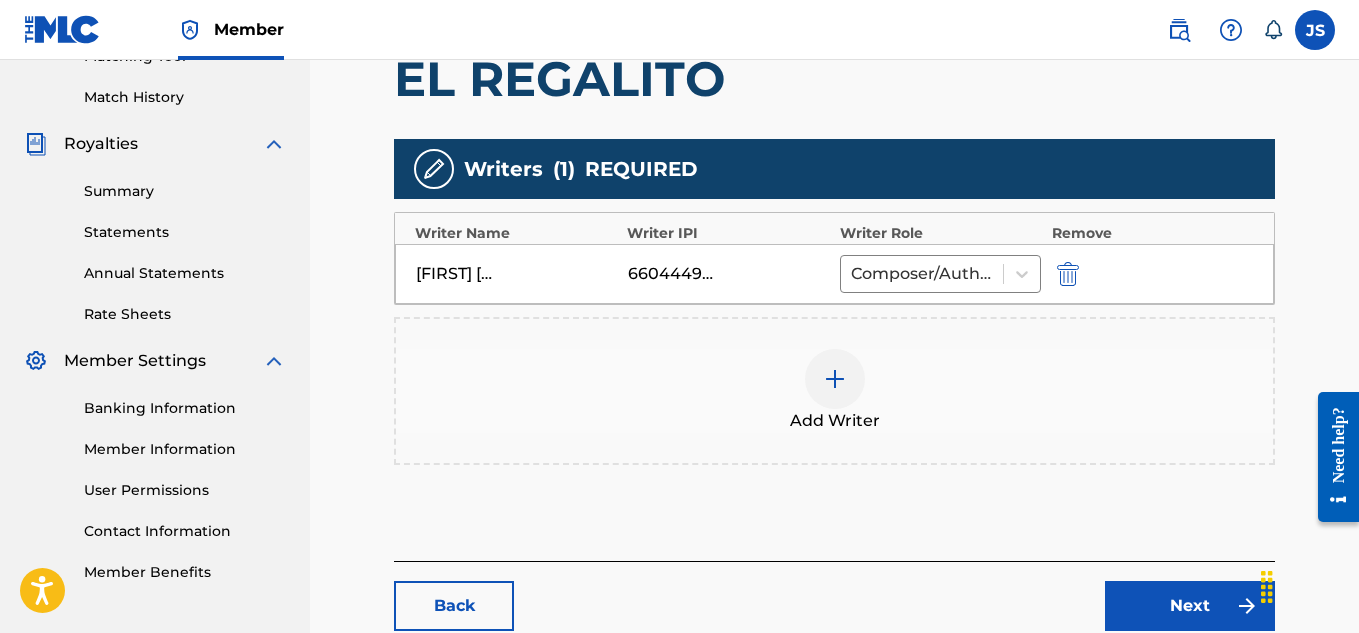scroll, scrollTop: 661, scrollLeft: 0, axis: vertical 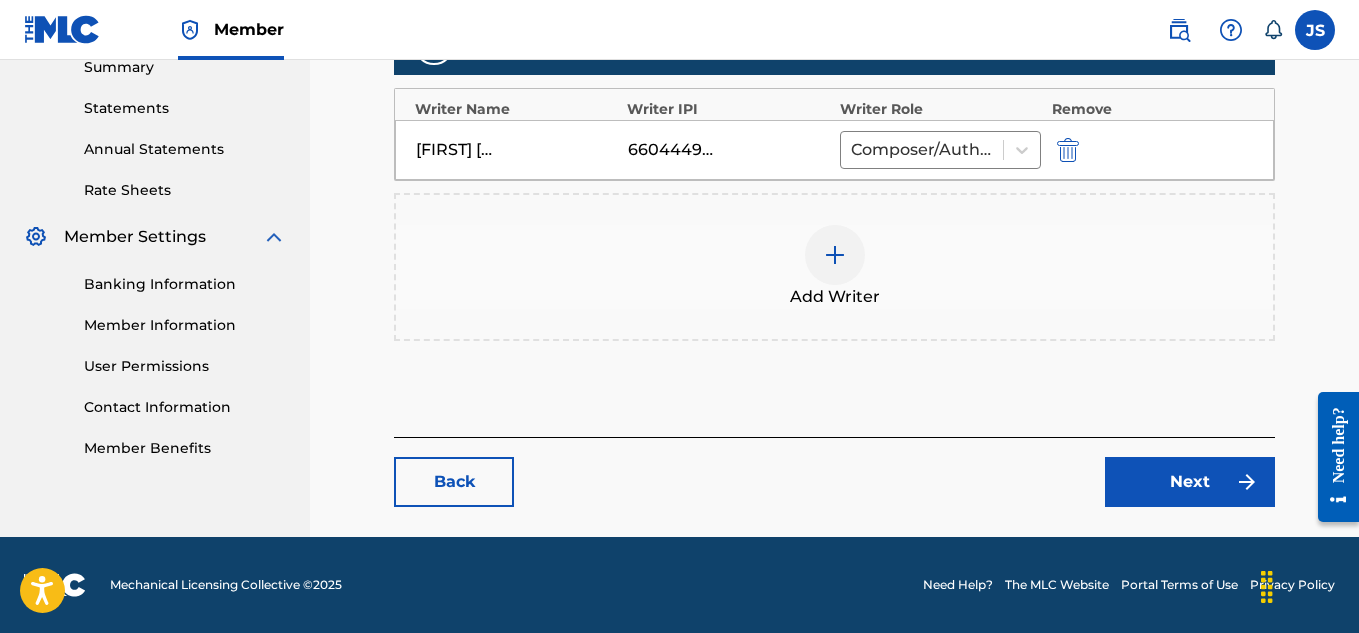 click on "Next" at bounding box center (1190, 482) 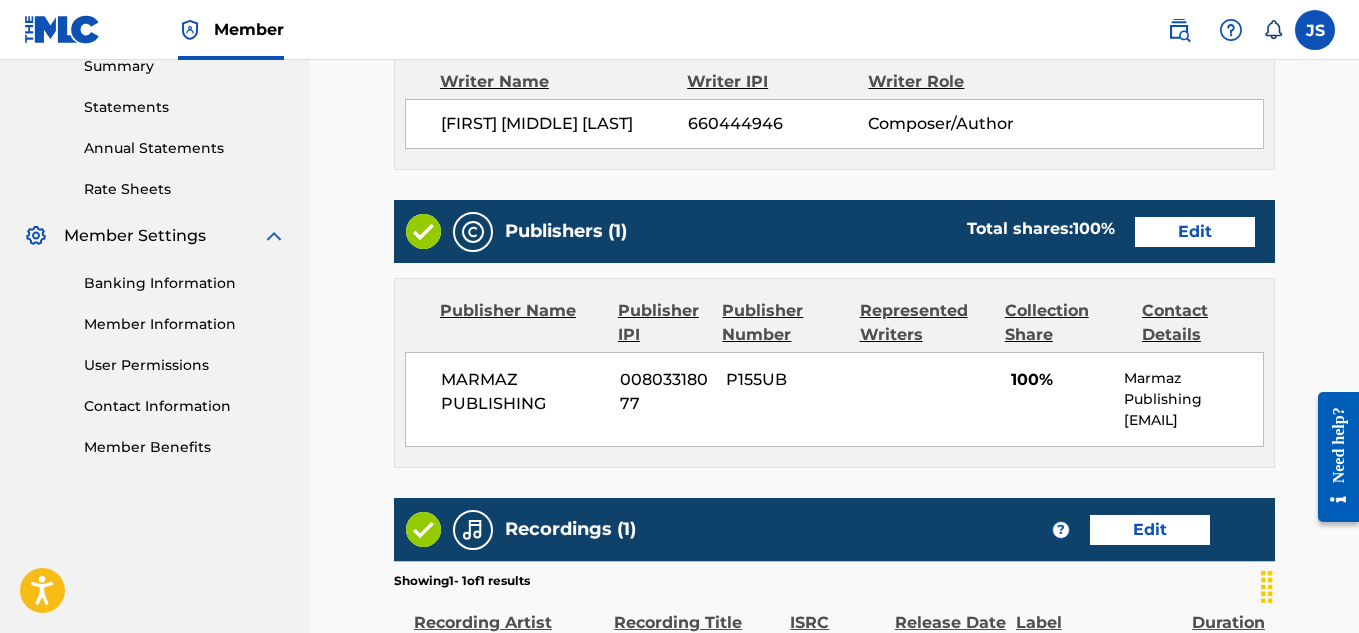 scroll, scrollTop: 663, scrollLeft: 0, axis: vertical 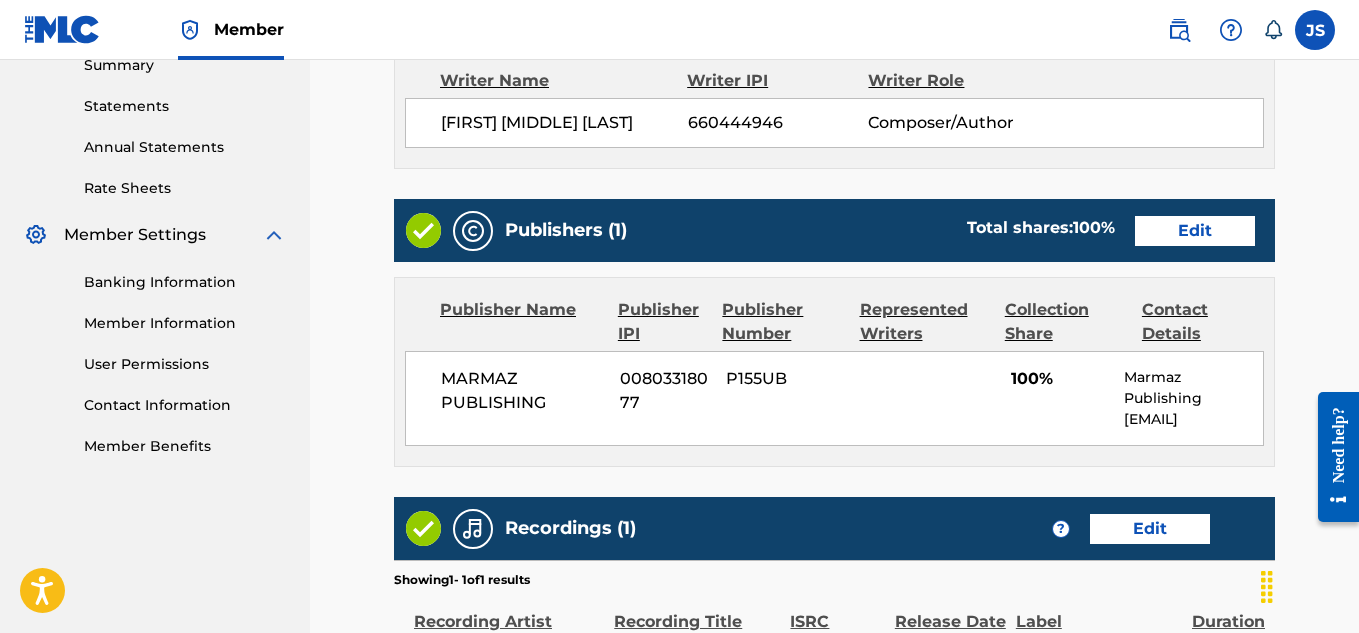 click on "Edit" at bounding box center [1195, 231] 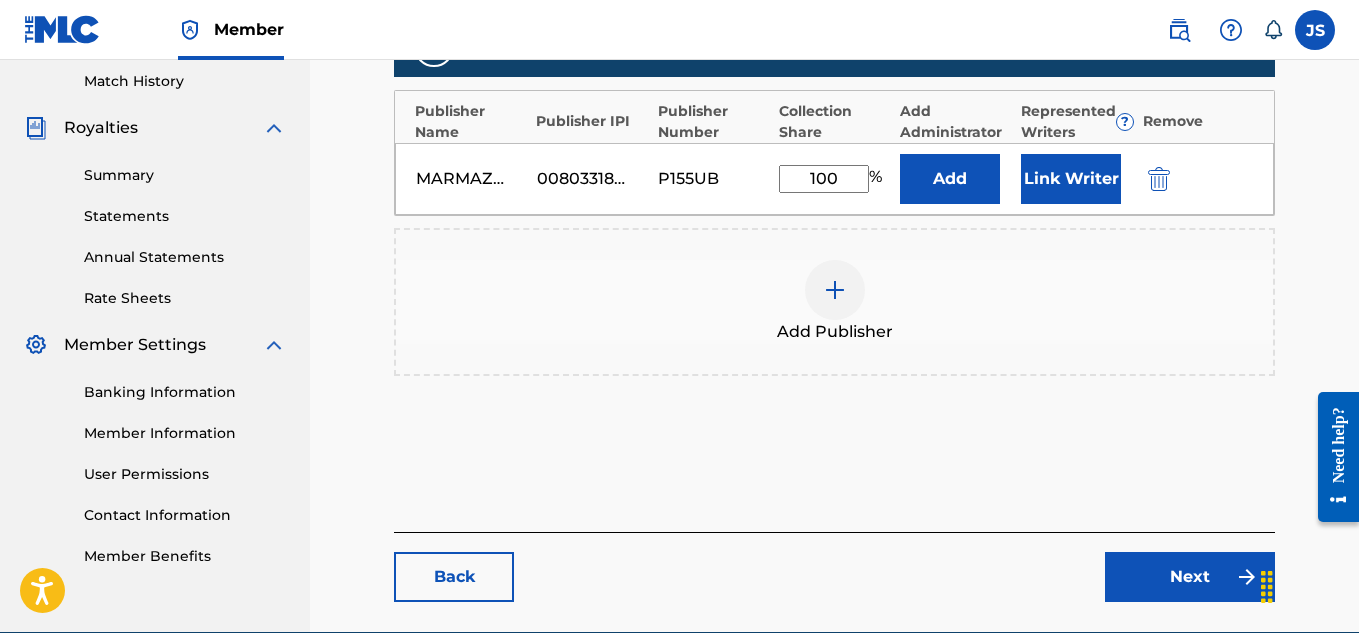 scroll, scrollTop: 607, scrollLeft: 0, axis: vertical 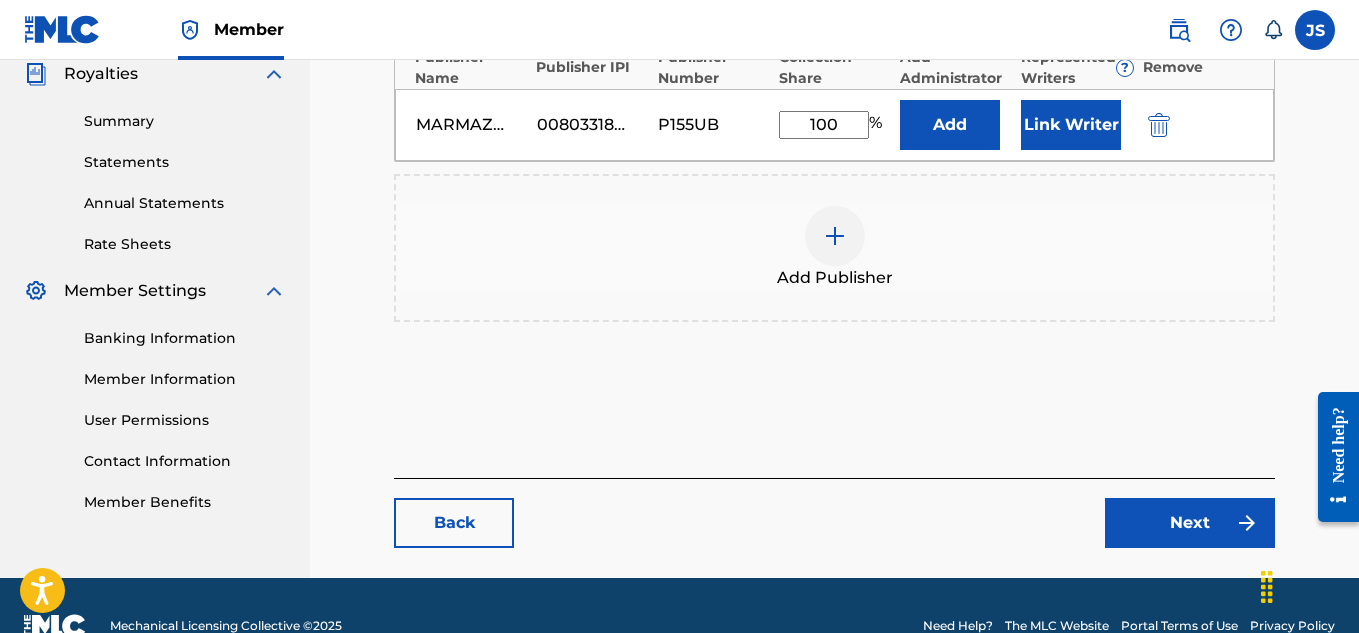 click on "Link Writer" at bounding box center (1071, 125) 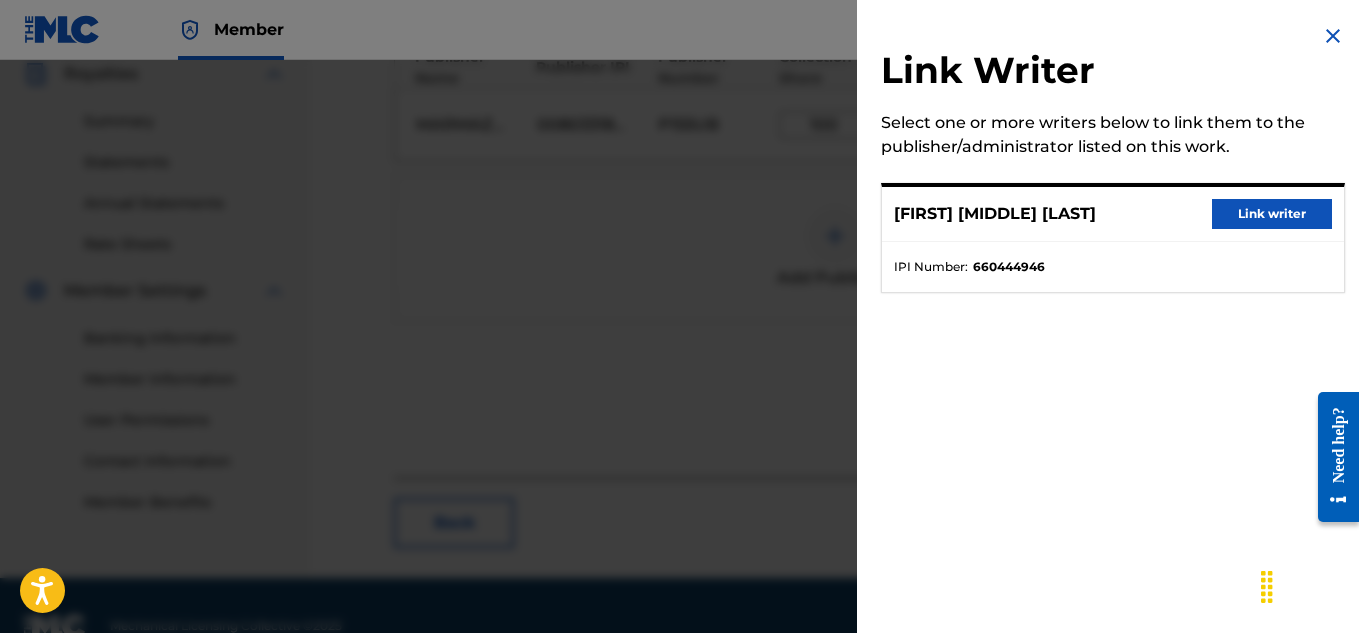 click on "Link writer" at bounding box center (1272, 214) 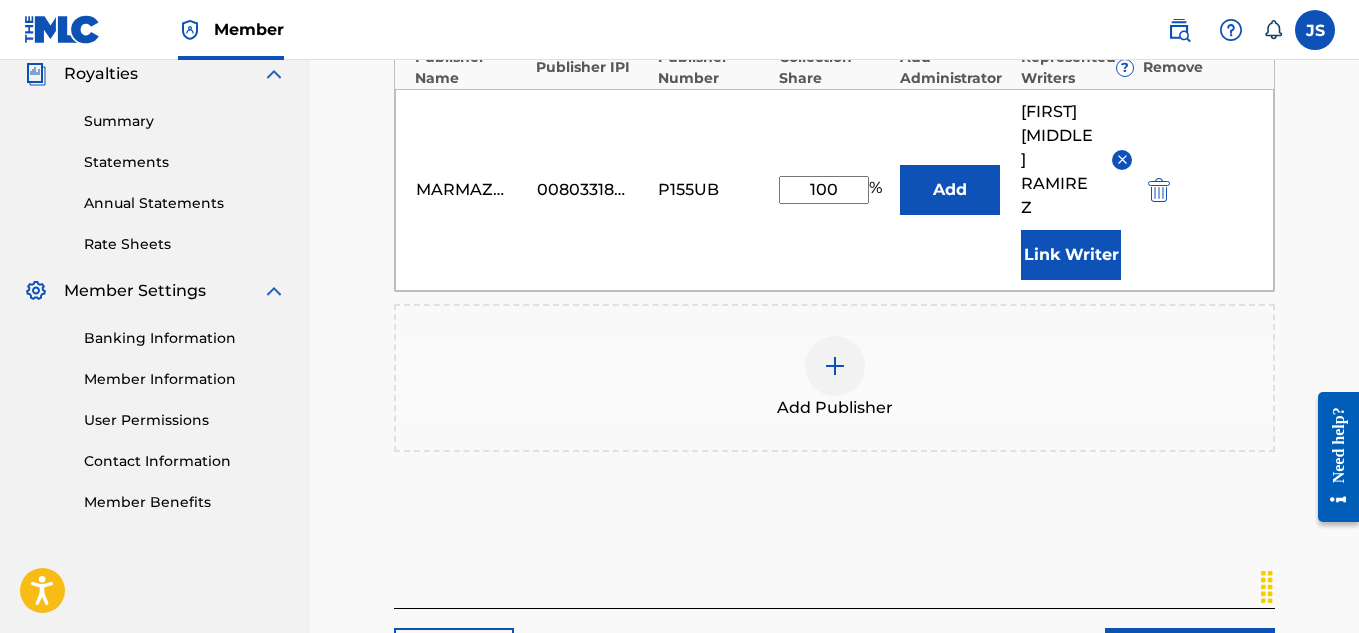scroll, scrollTop: 754, scrollLeft: 0, axis: vertical 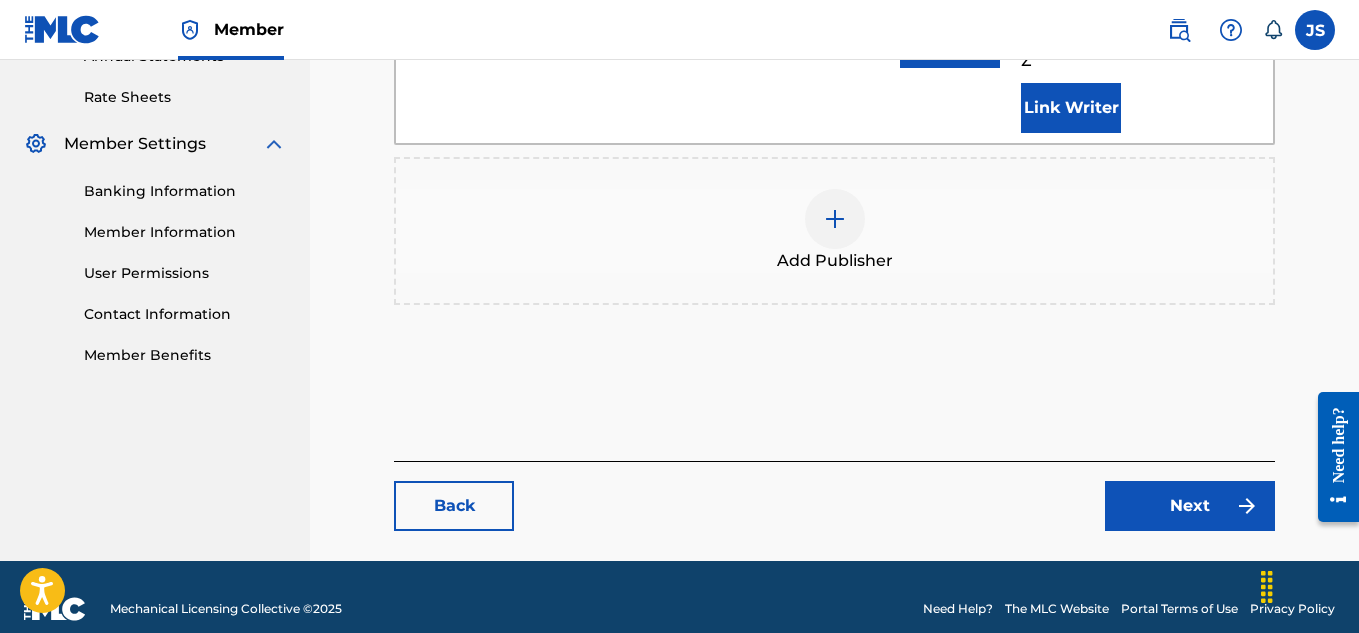 click on "Next" at bounding box center [1190, 506] 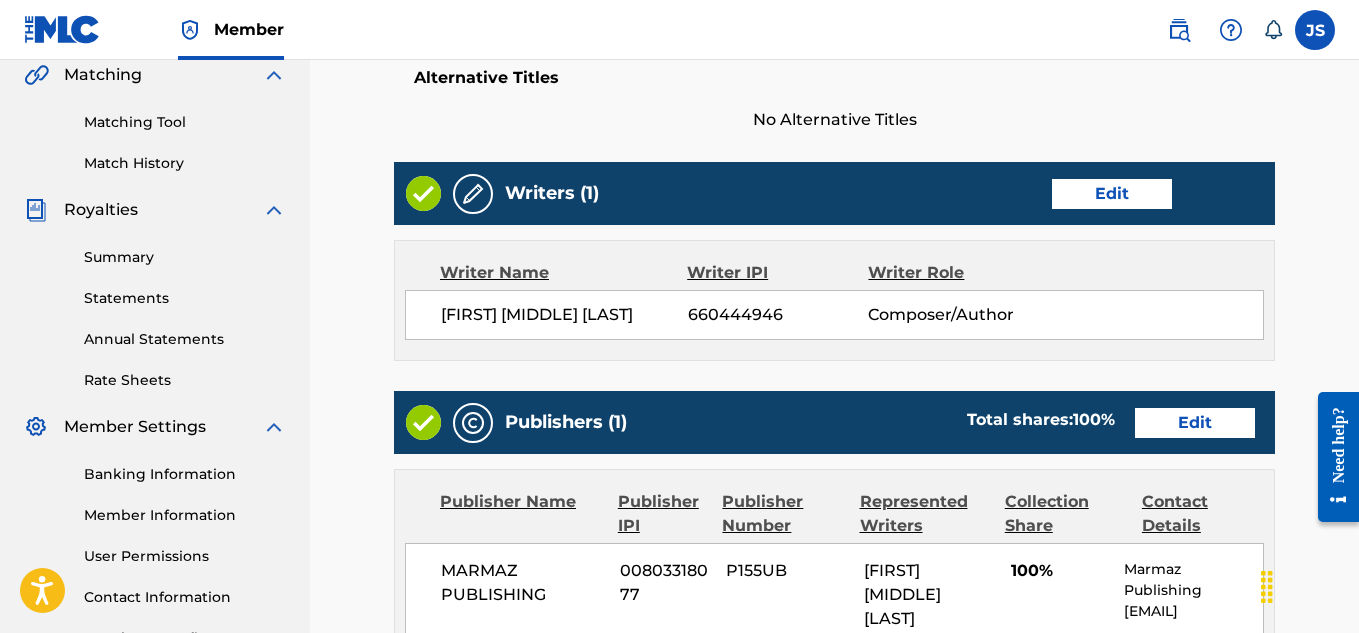 scroll, scrollTop: 0, scrollLeft: 0, axis: both 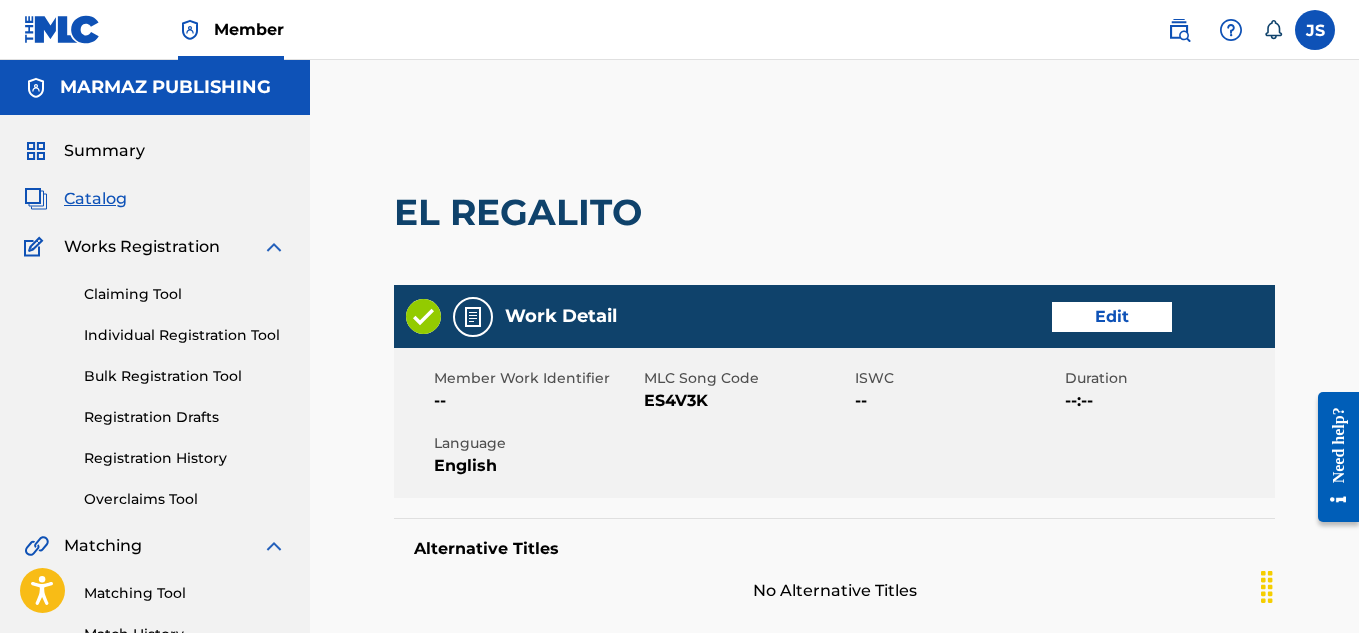 click on "ES4V3K" at bounding box center (746, 401) 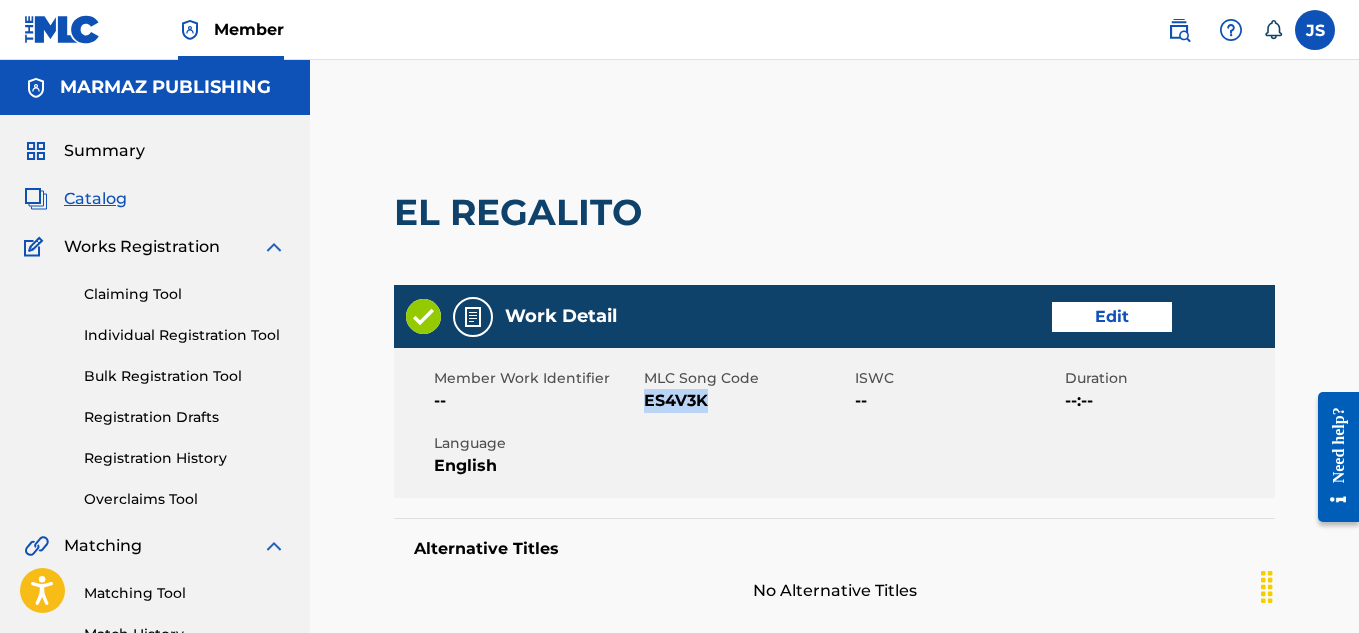click on "ES4V3K" at bounding box center [746, 401] 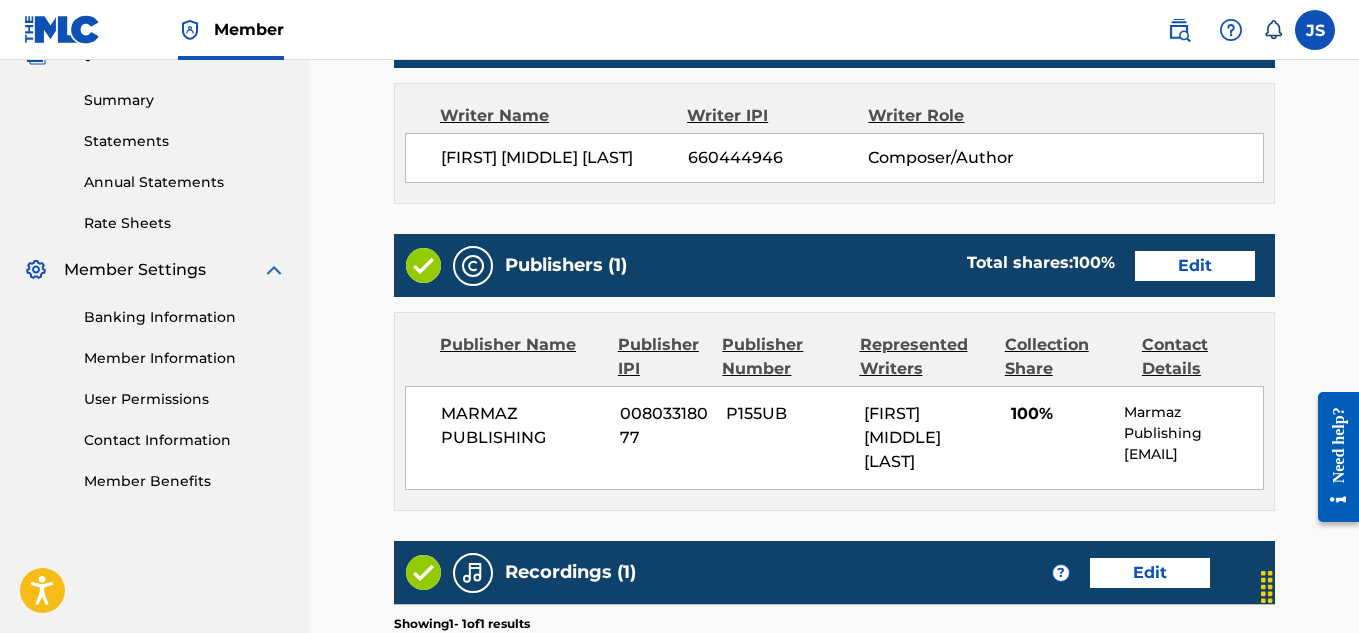scroll, scrollTop: 946, scrollLeft: 0, axis: vertical 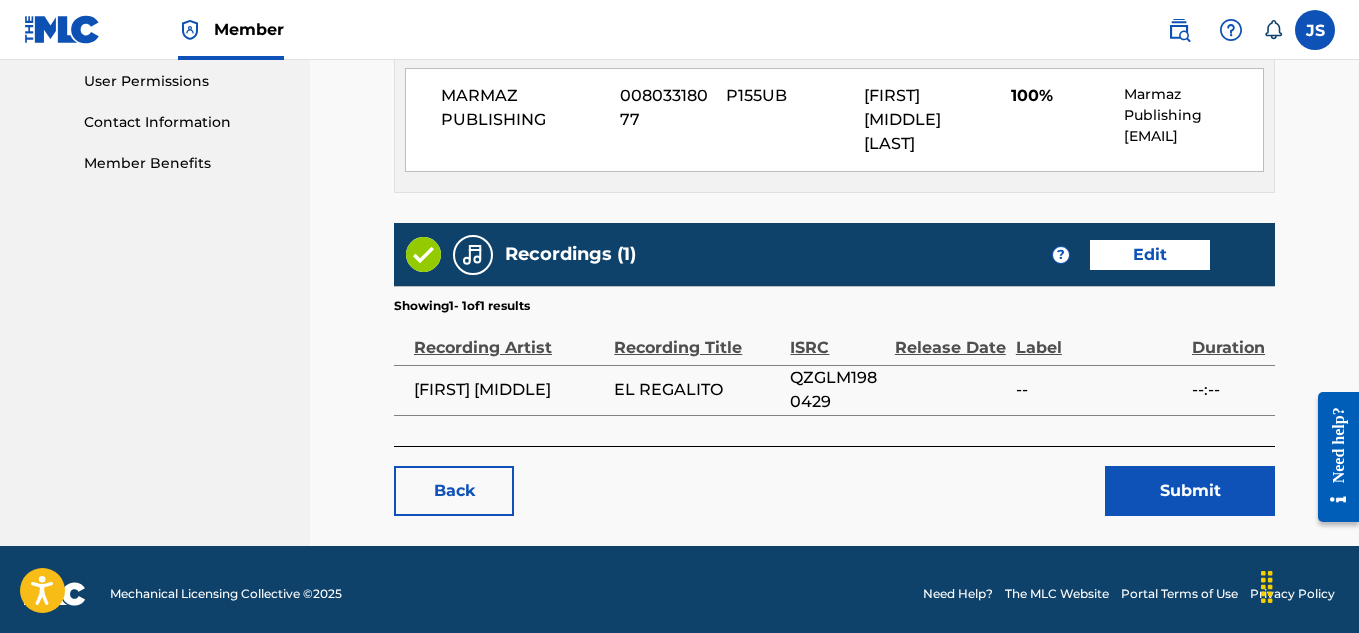 drag, startPoint x: 1106, startPoint y: 442, endPoint x: 1155, endPoint y: 473, distance: 57.982758 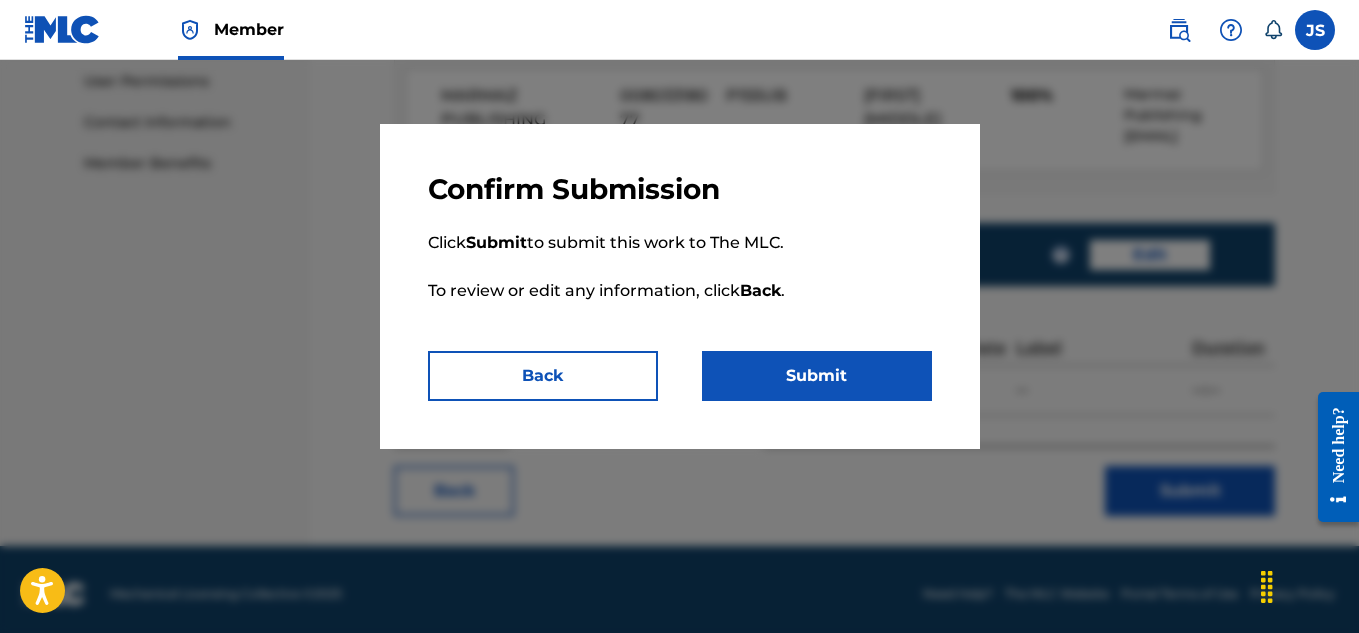 click on "Submit" at bounding box center (817, 376) 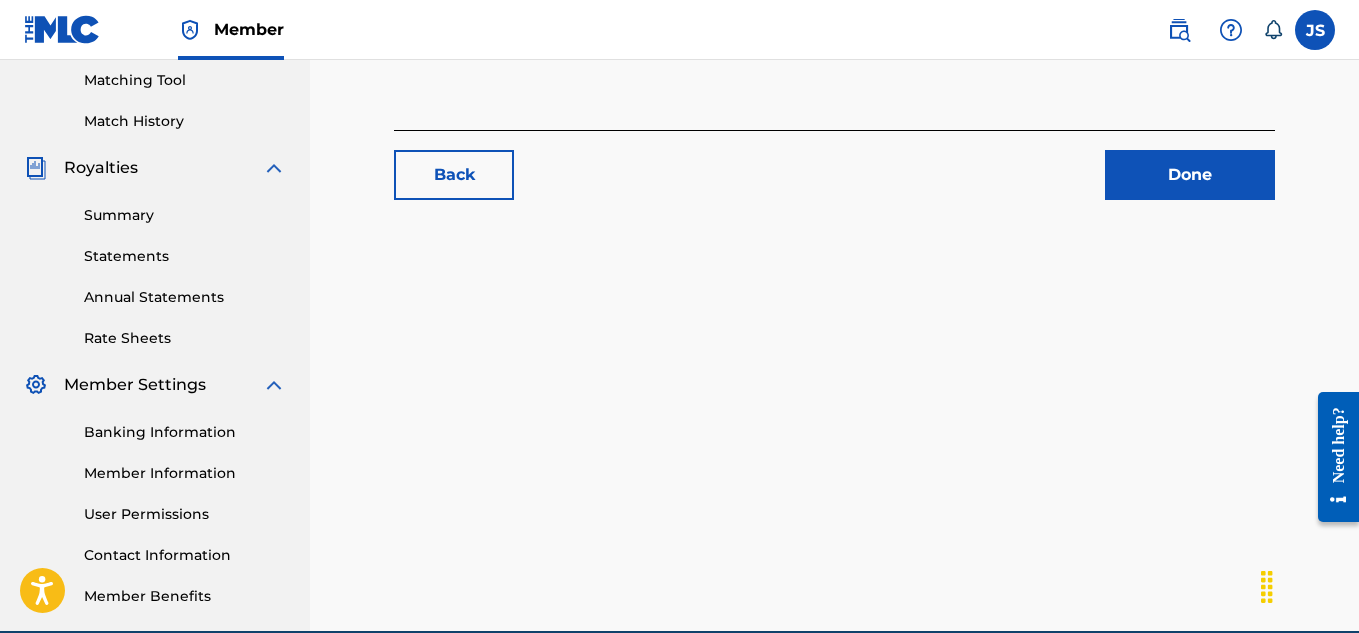 scroll, scrollTop: 607, scrollLeft: 0, axis: vertical 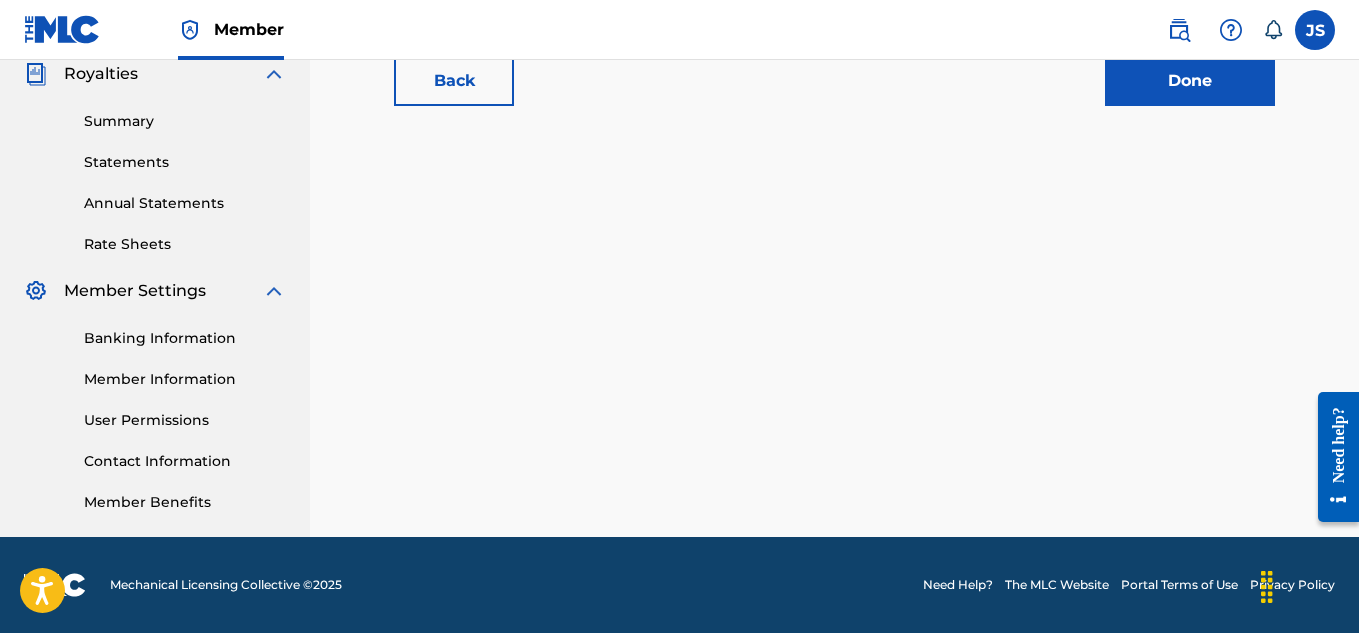 click on "Back Done" at bounding box center [834, -181] 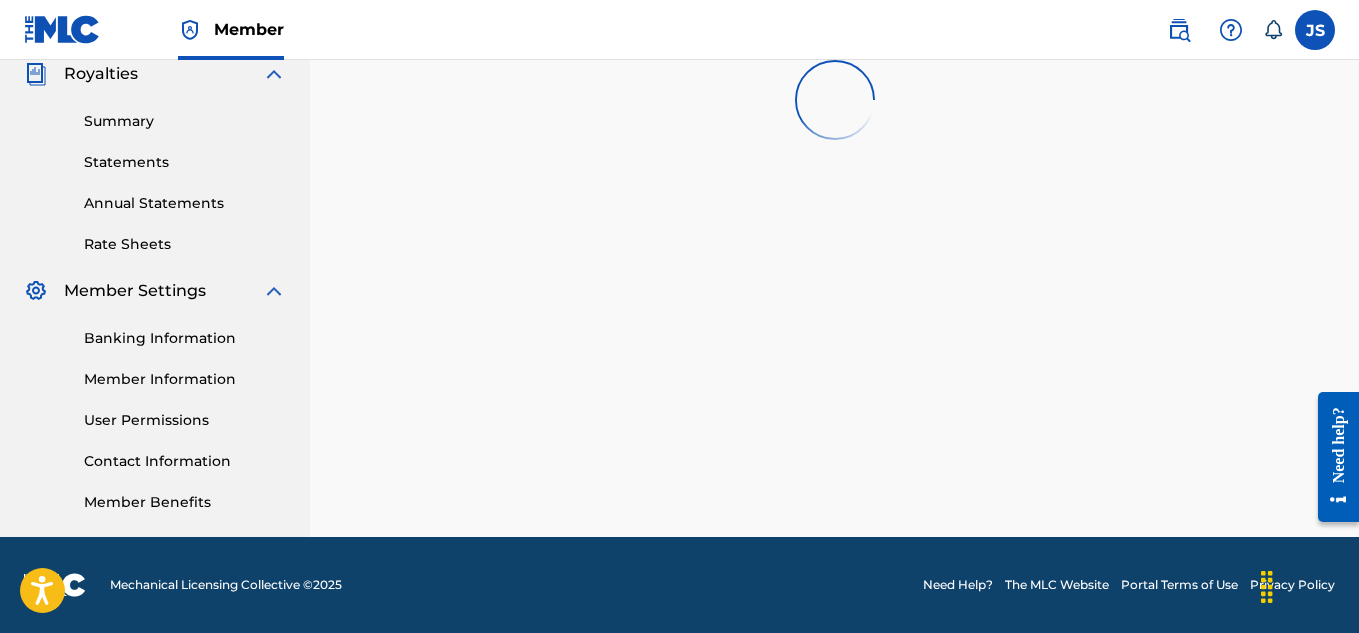 scroll, scrollTop: 0, scrollLeft: 0, axis: both 